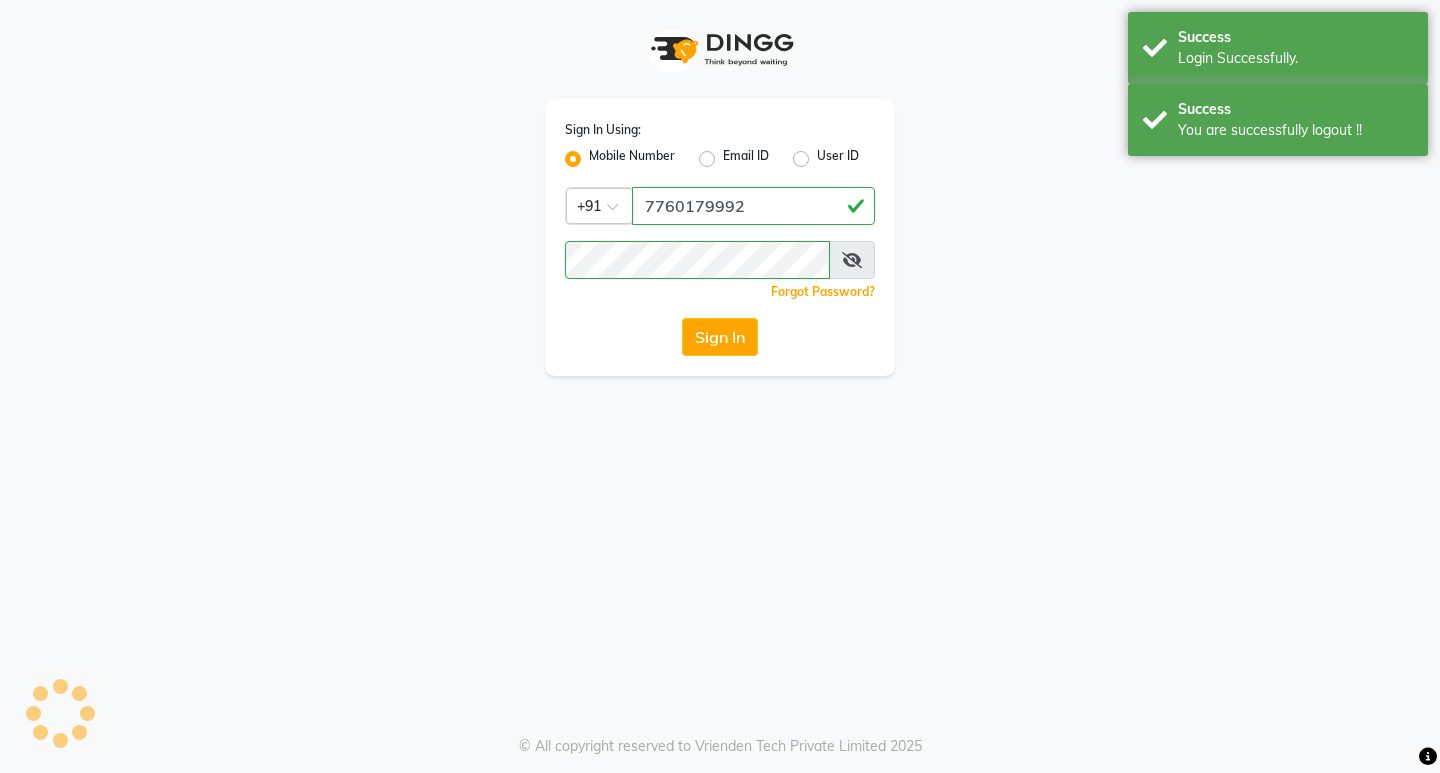 scroll, scrollTop: 0, scrollLeft: 0, axis: both 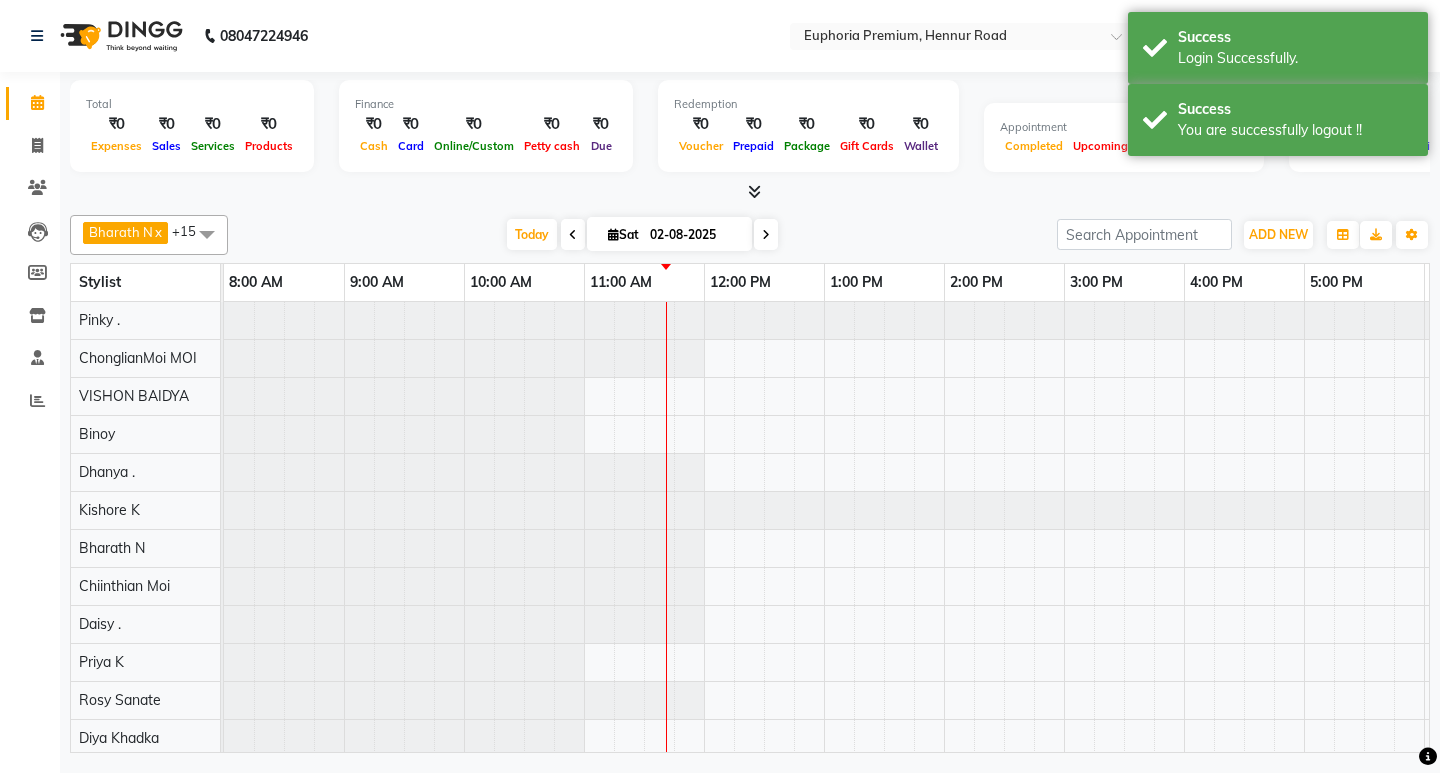 select on "en" 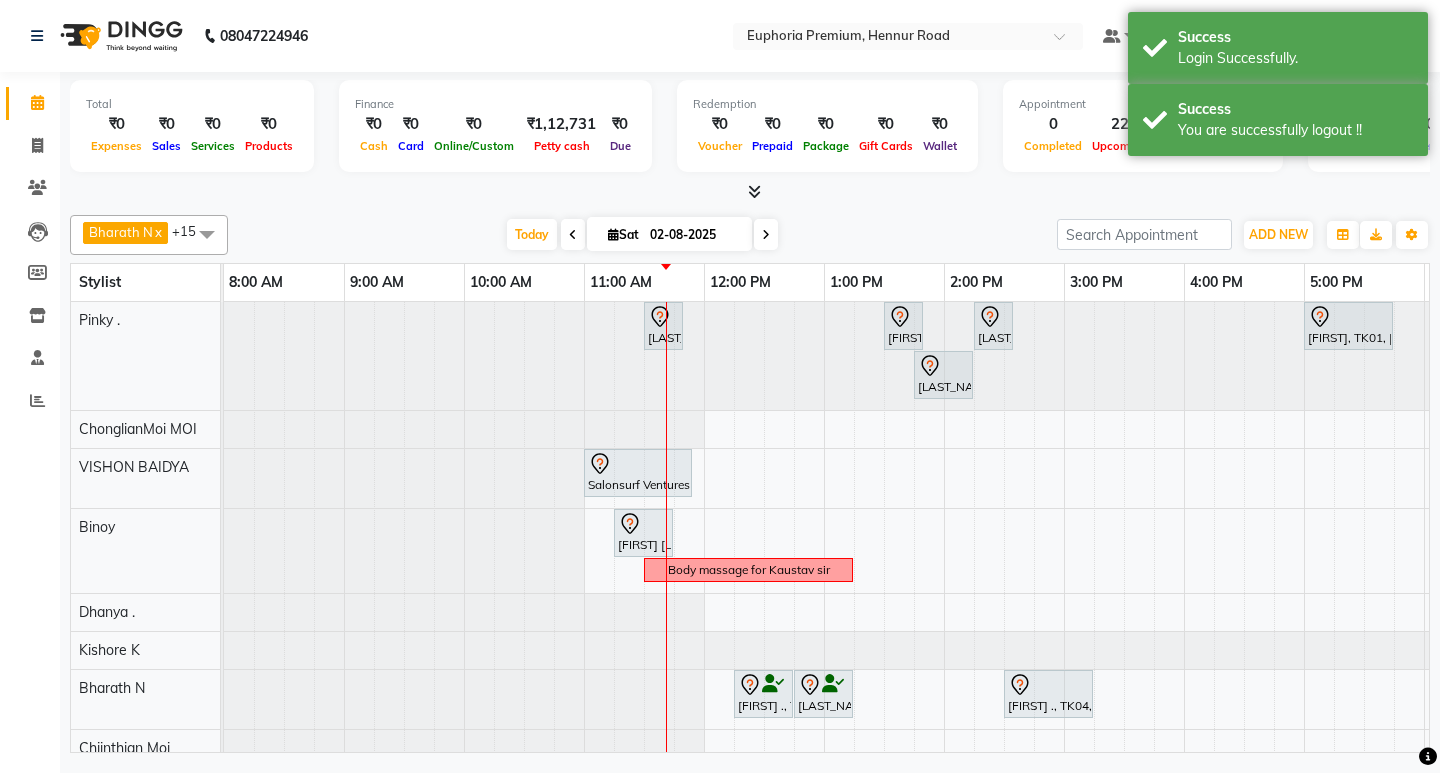 scroll, scrollTop: 0, scrollLeft: 273, axis: horizontal 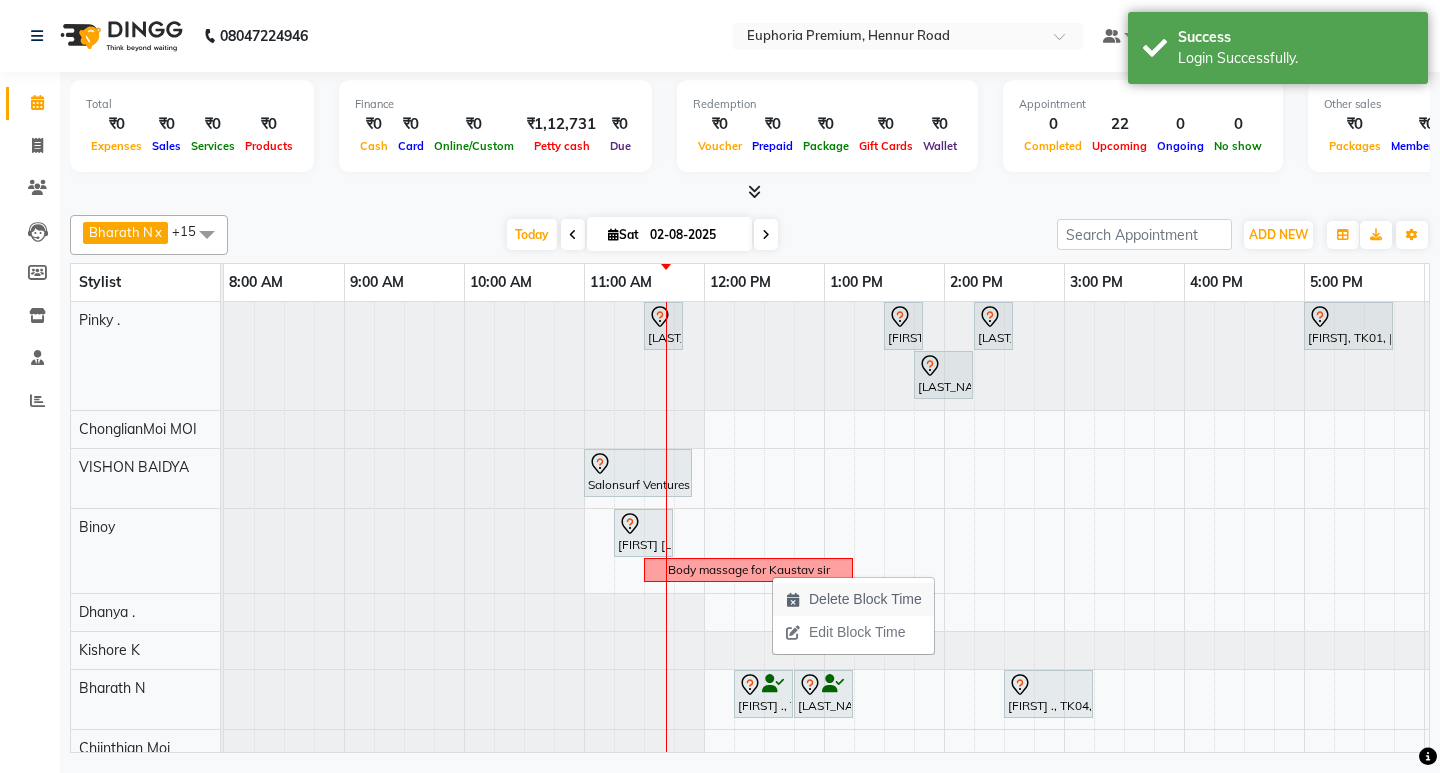 click on "Delete Block Time" at bounding box center (865, 599) 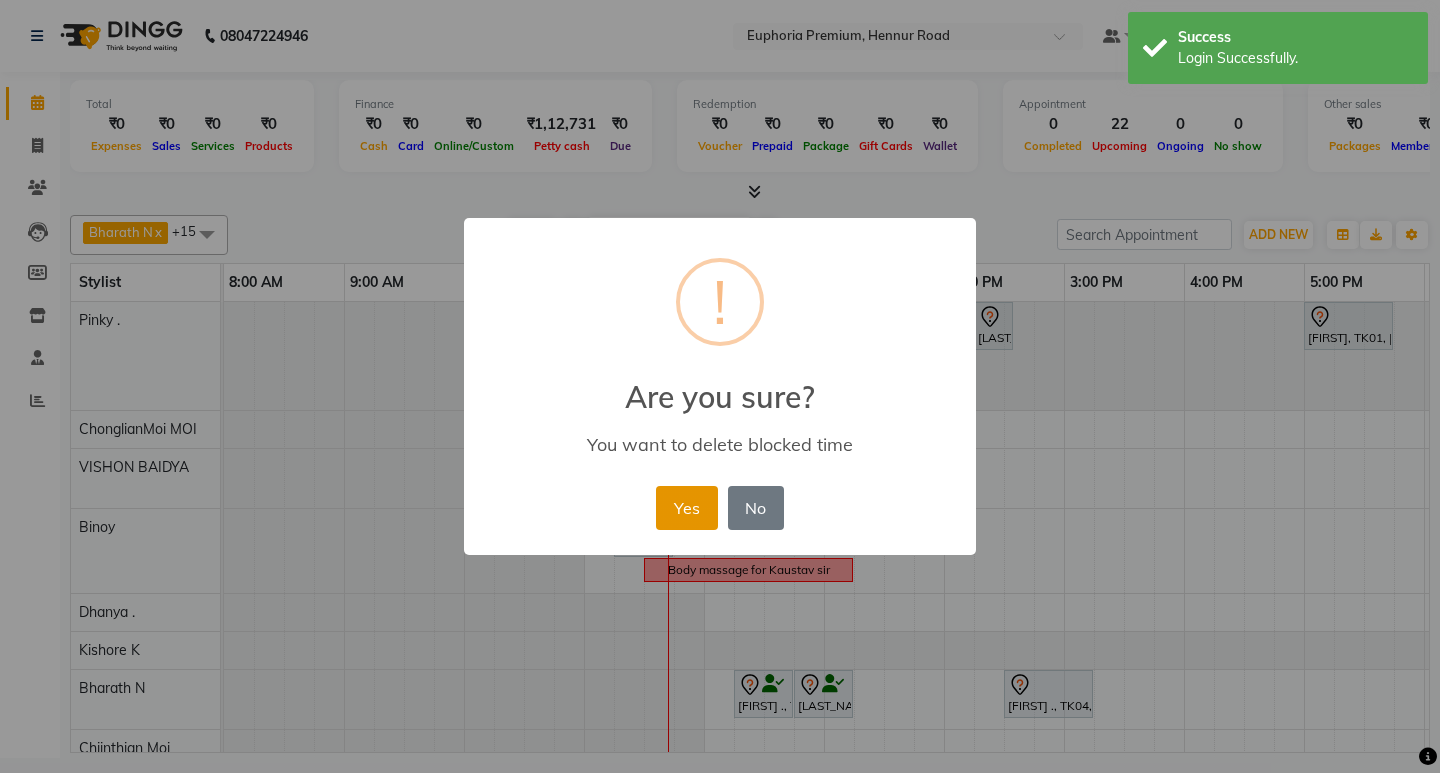 click on "Yes" at bounding box center (686, 508) 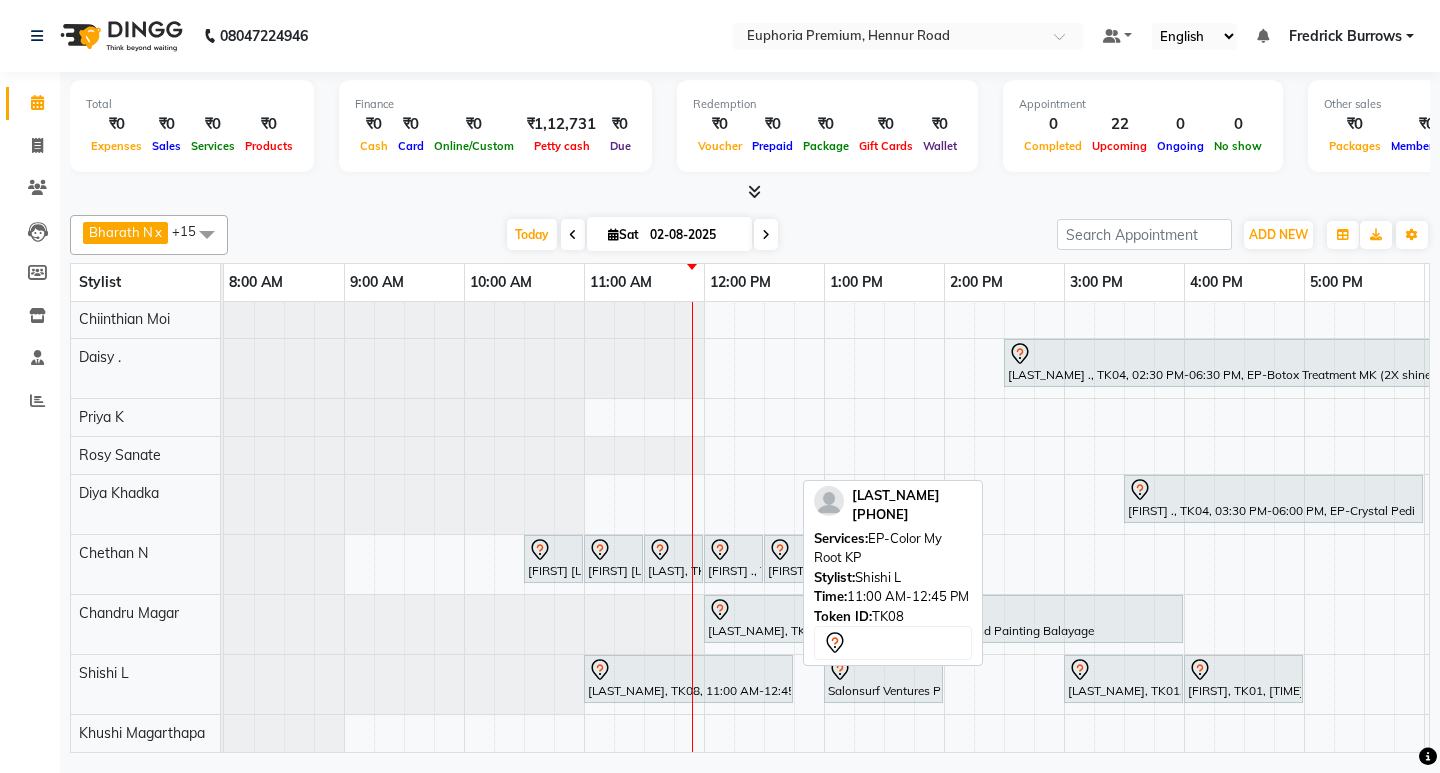 click on "[LAST_NAME], TK08, 11:00 AM-12:45 PM, EP-Color My Root  KP" at bounding box center (688, 679) 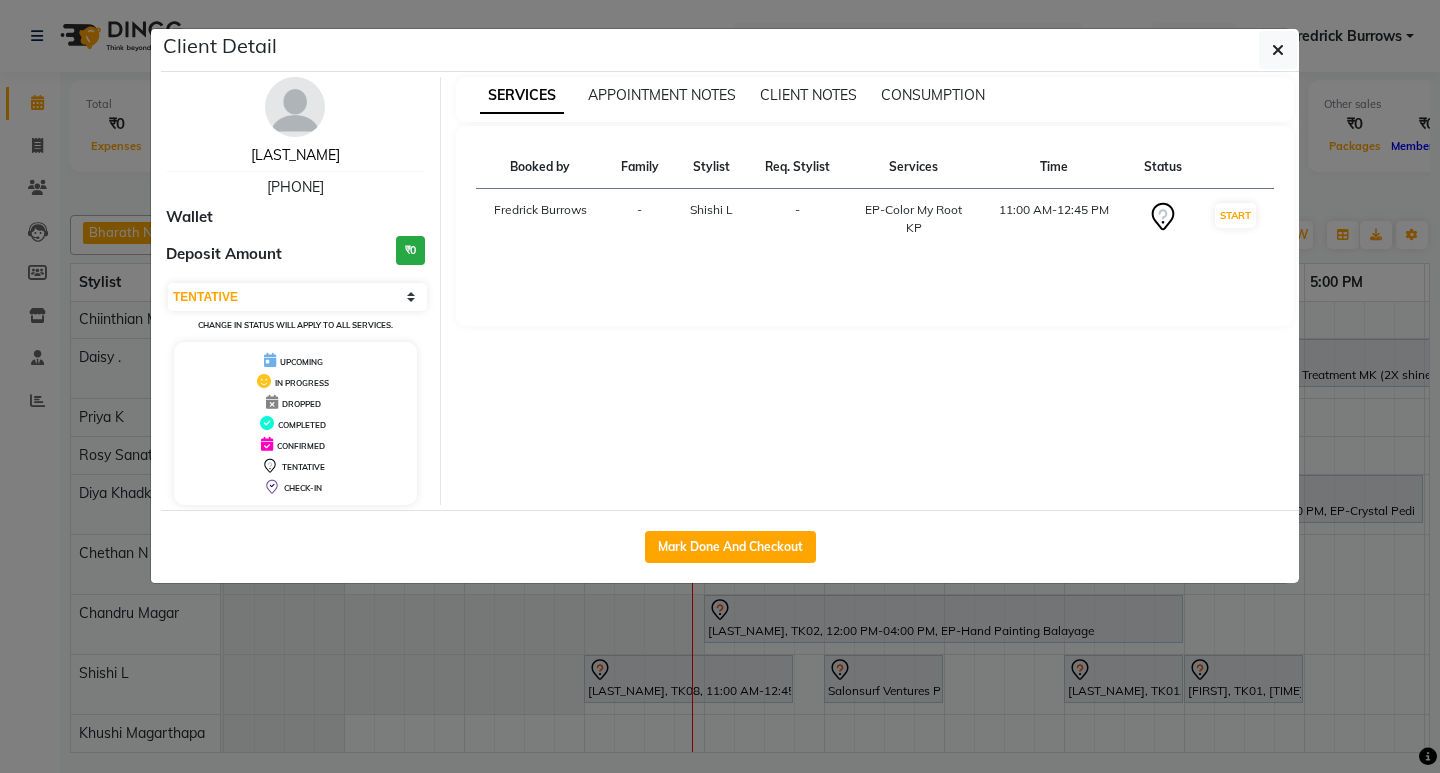 click on "[LAST_NAME]" at bounding box center [295, 155] 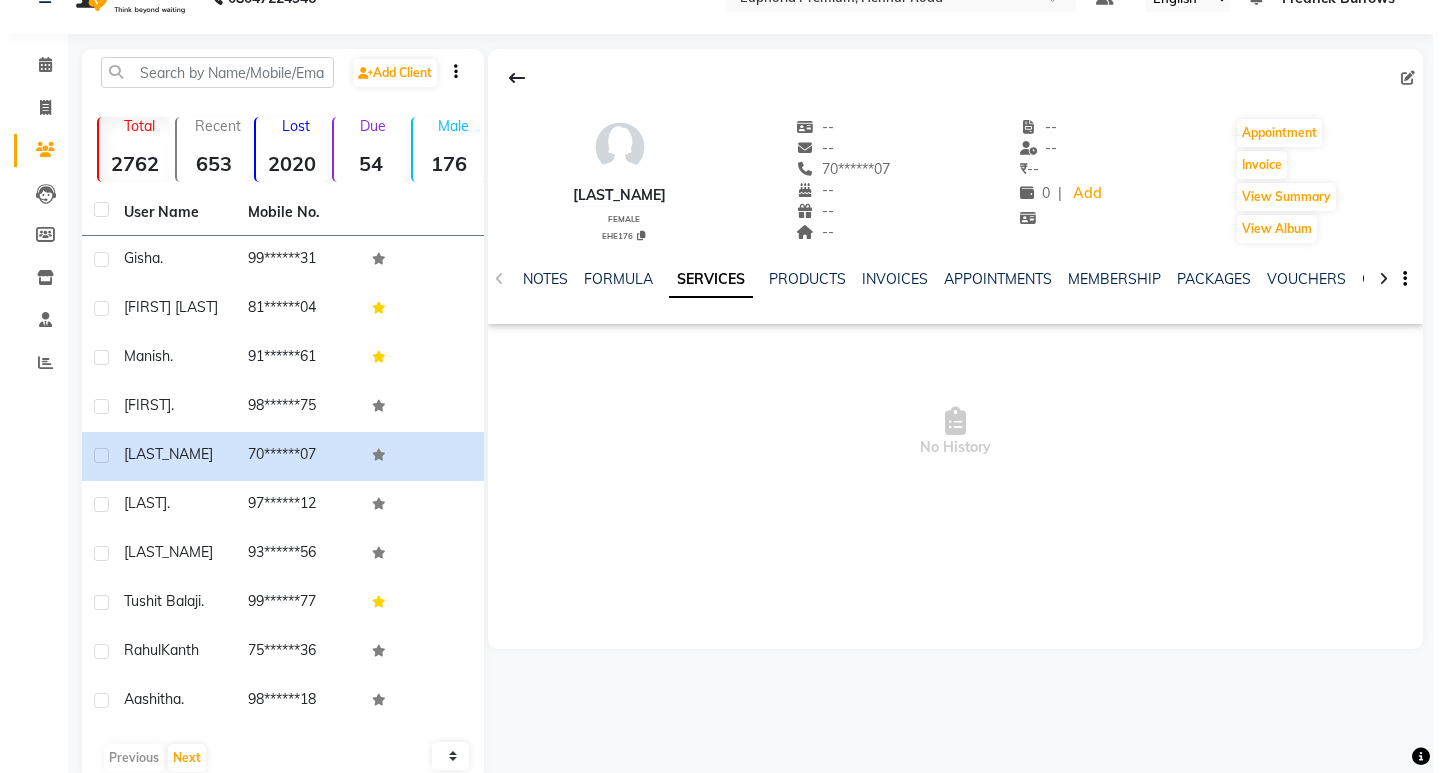 scroll, scrollTop: 0, scrollLeft: 0, axis: both 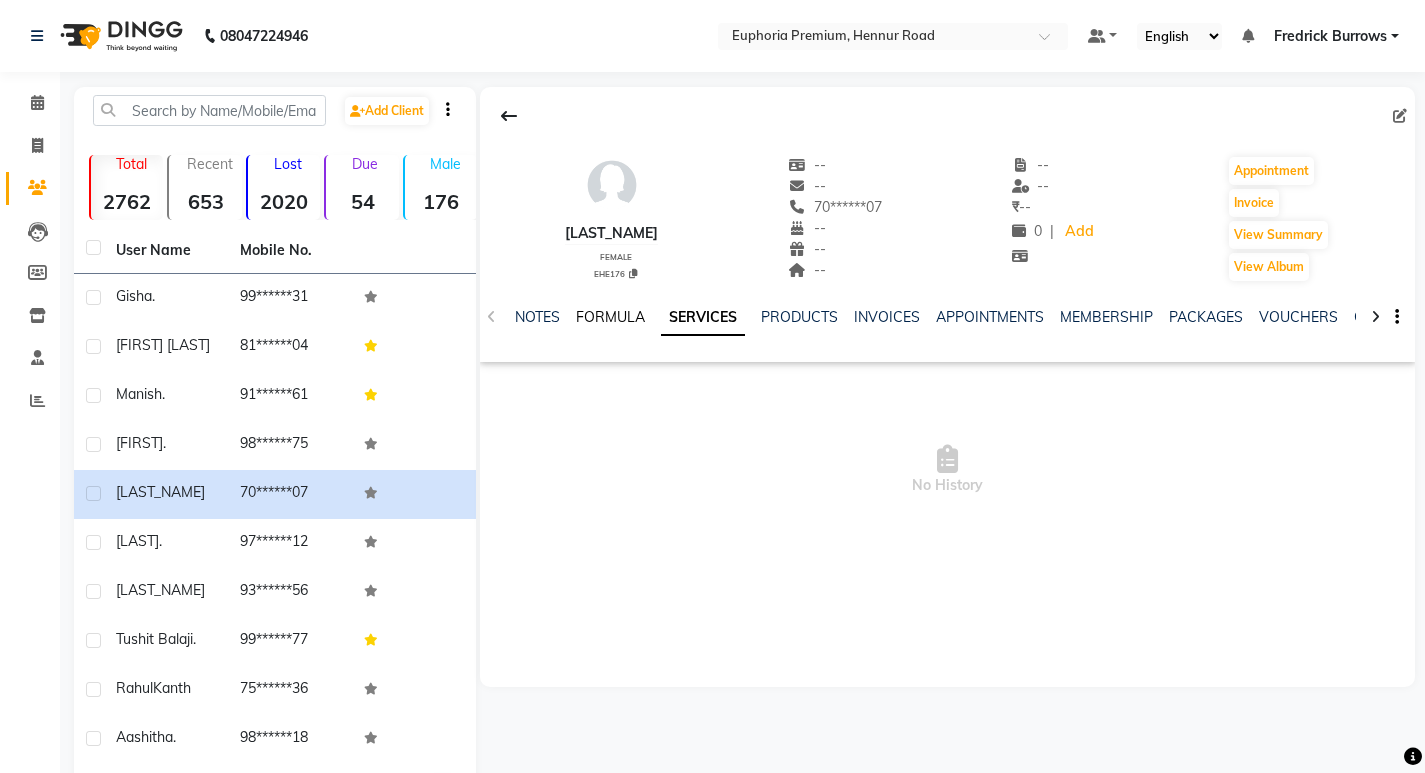 click on "FORMULA" 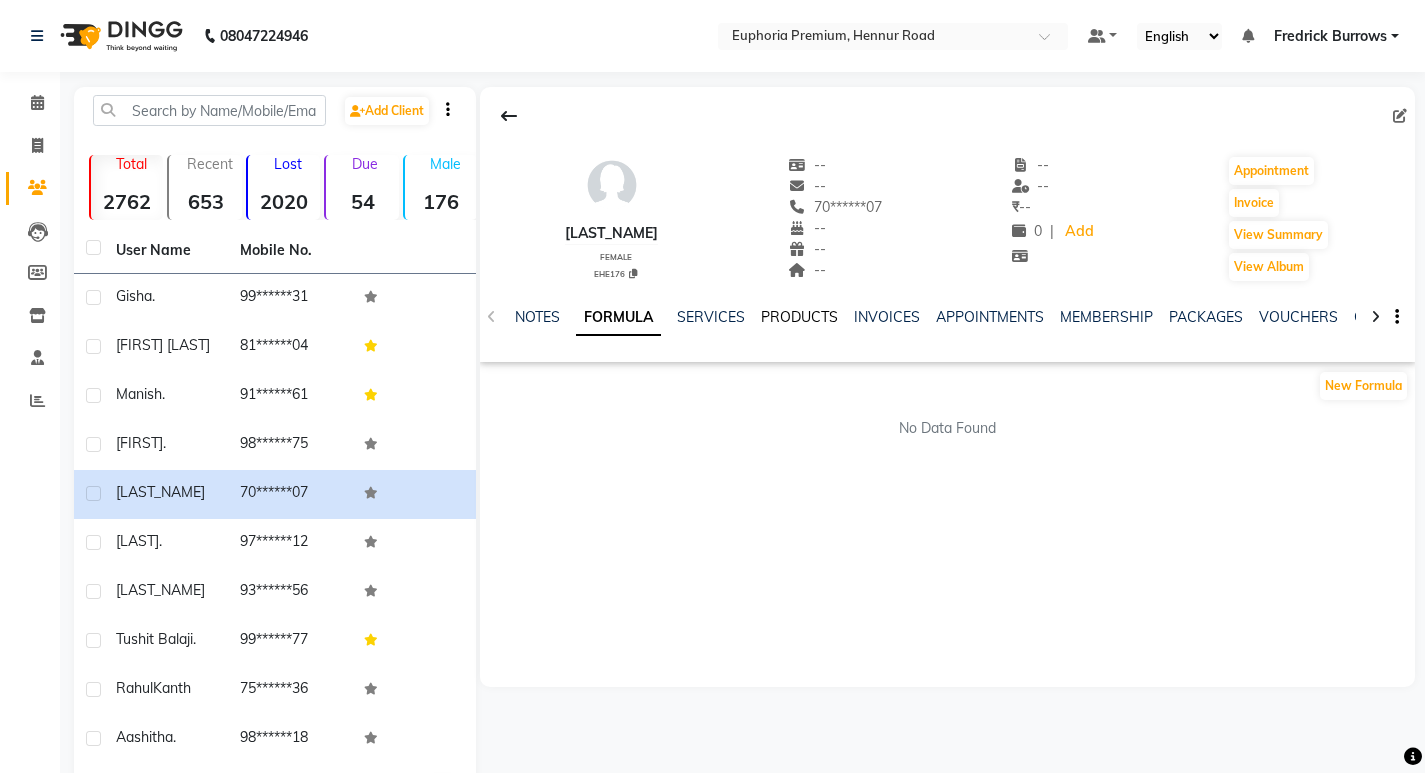 click on "PRODUCTS" 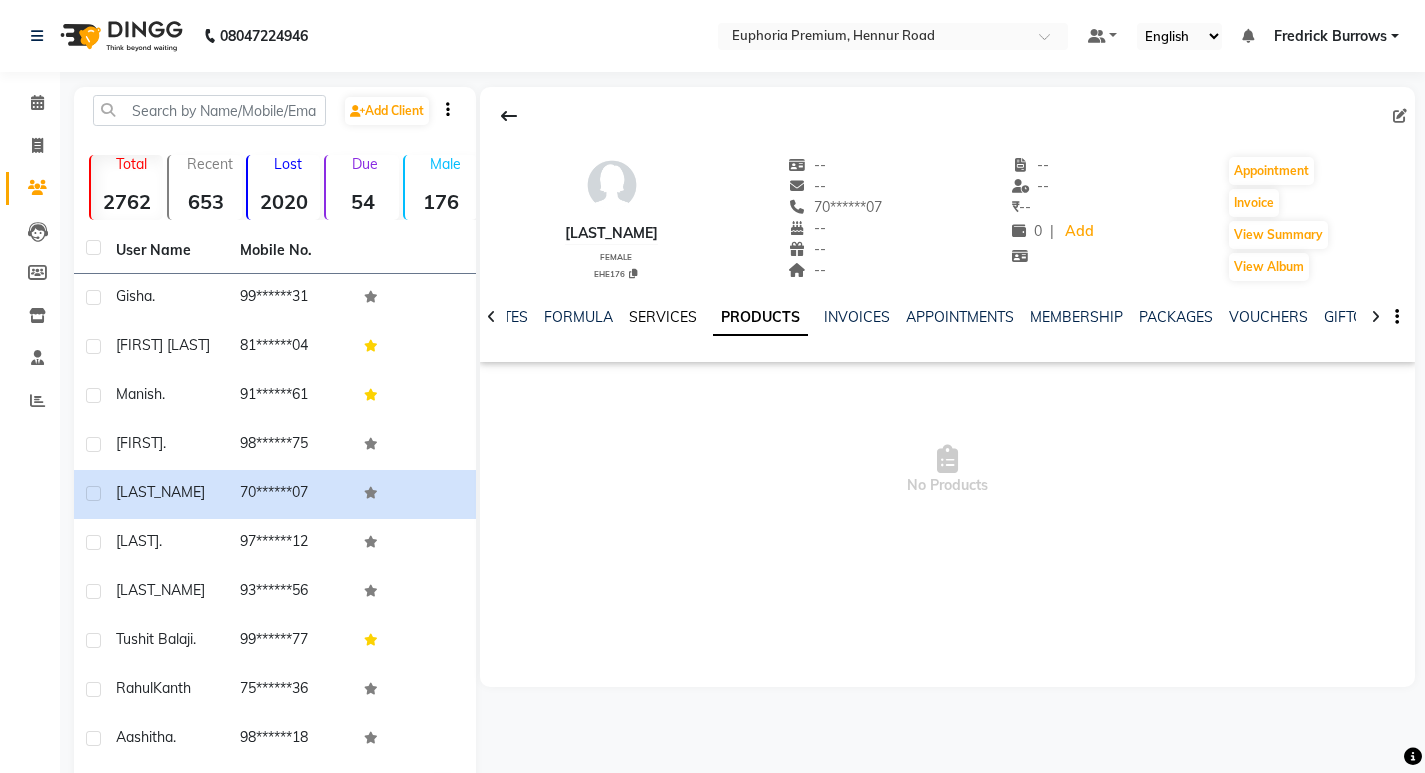 click on "SERVICES" 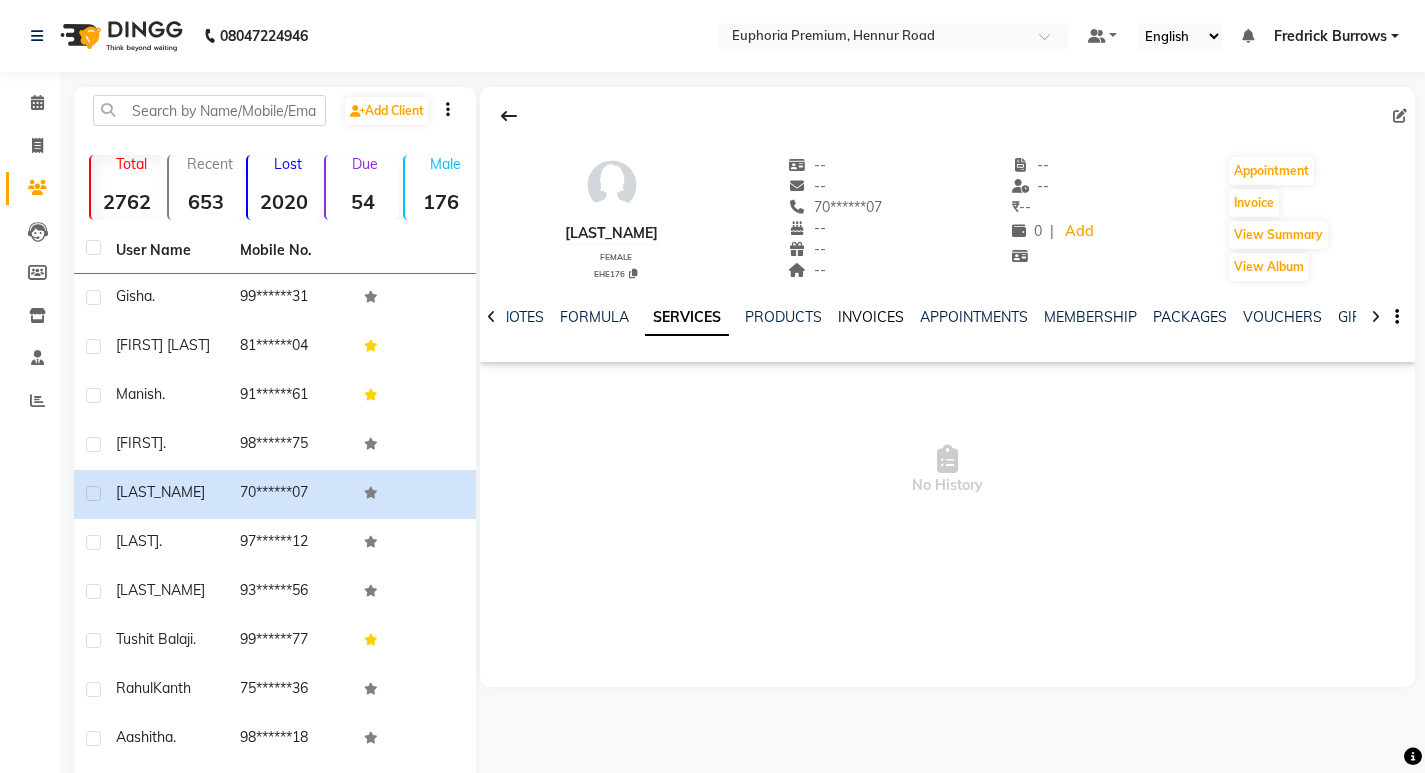 click on "INVOICES" 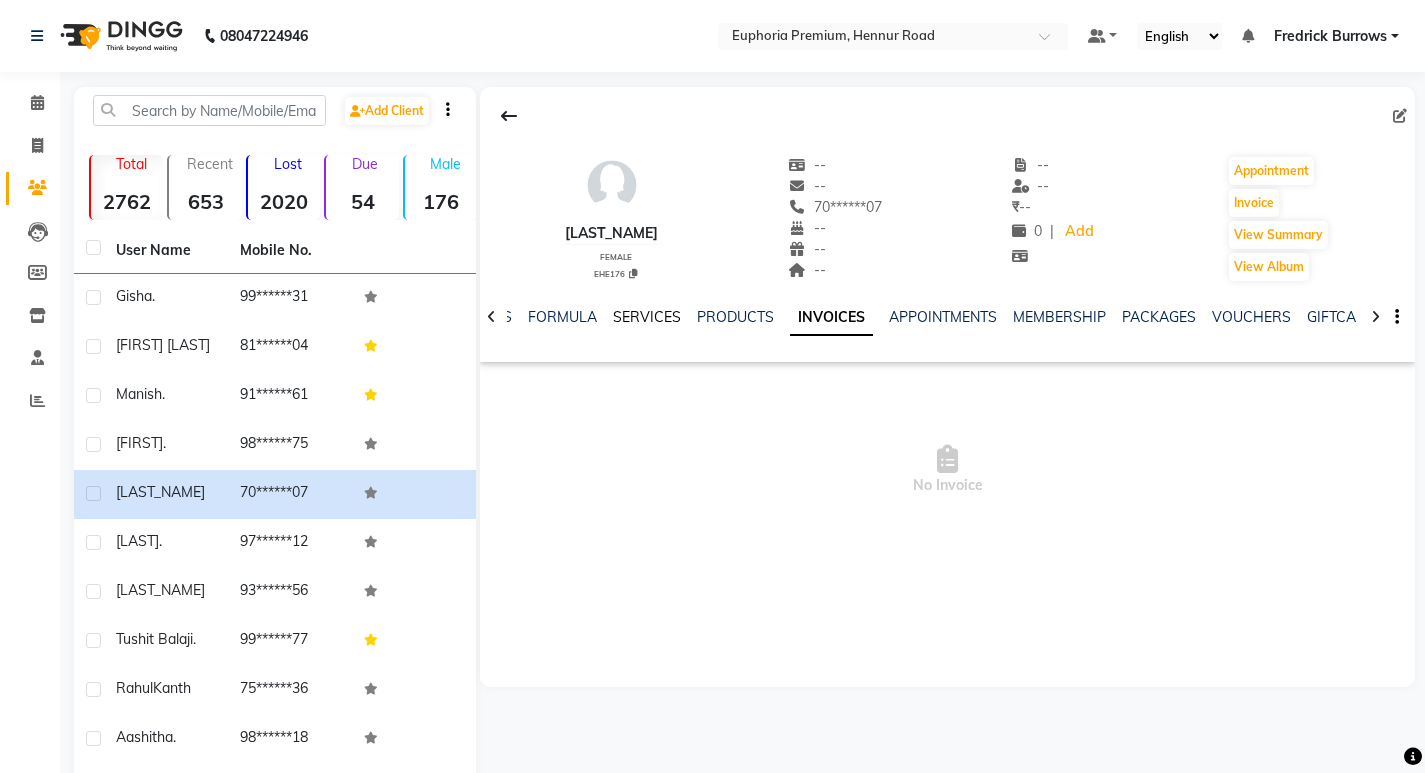 click on "SERVICES" 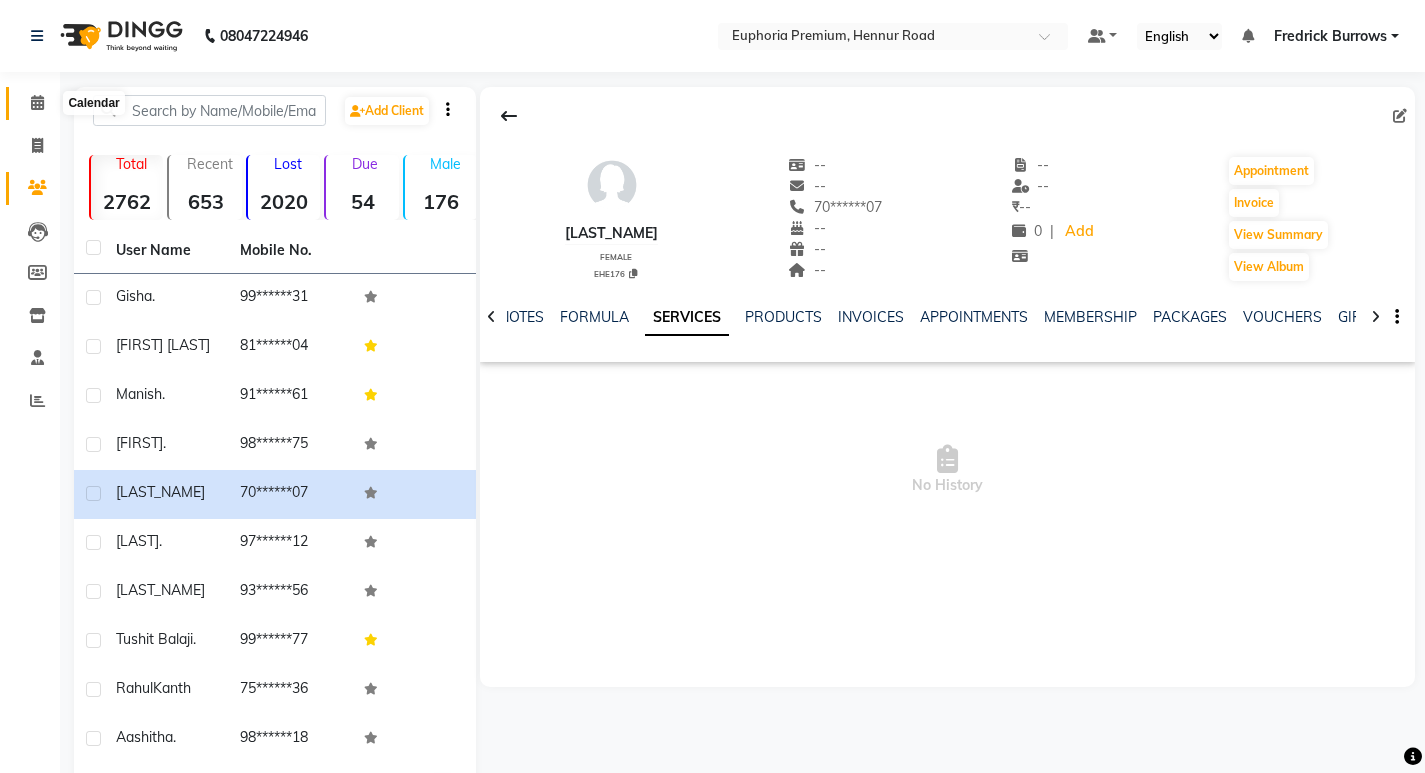 click 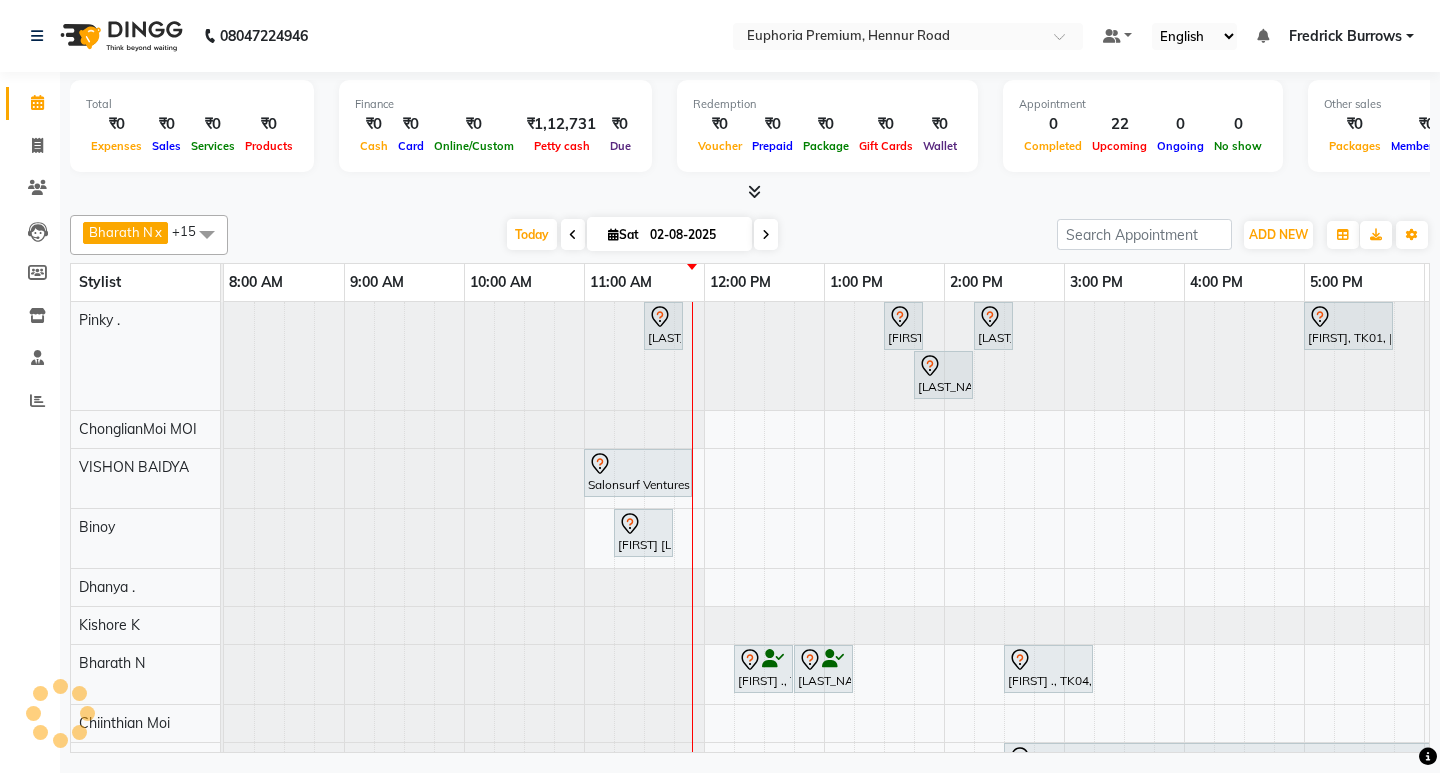 scroll, scrollTop: 0, scrollLeft: 0, axis: both 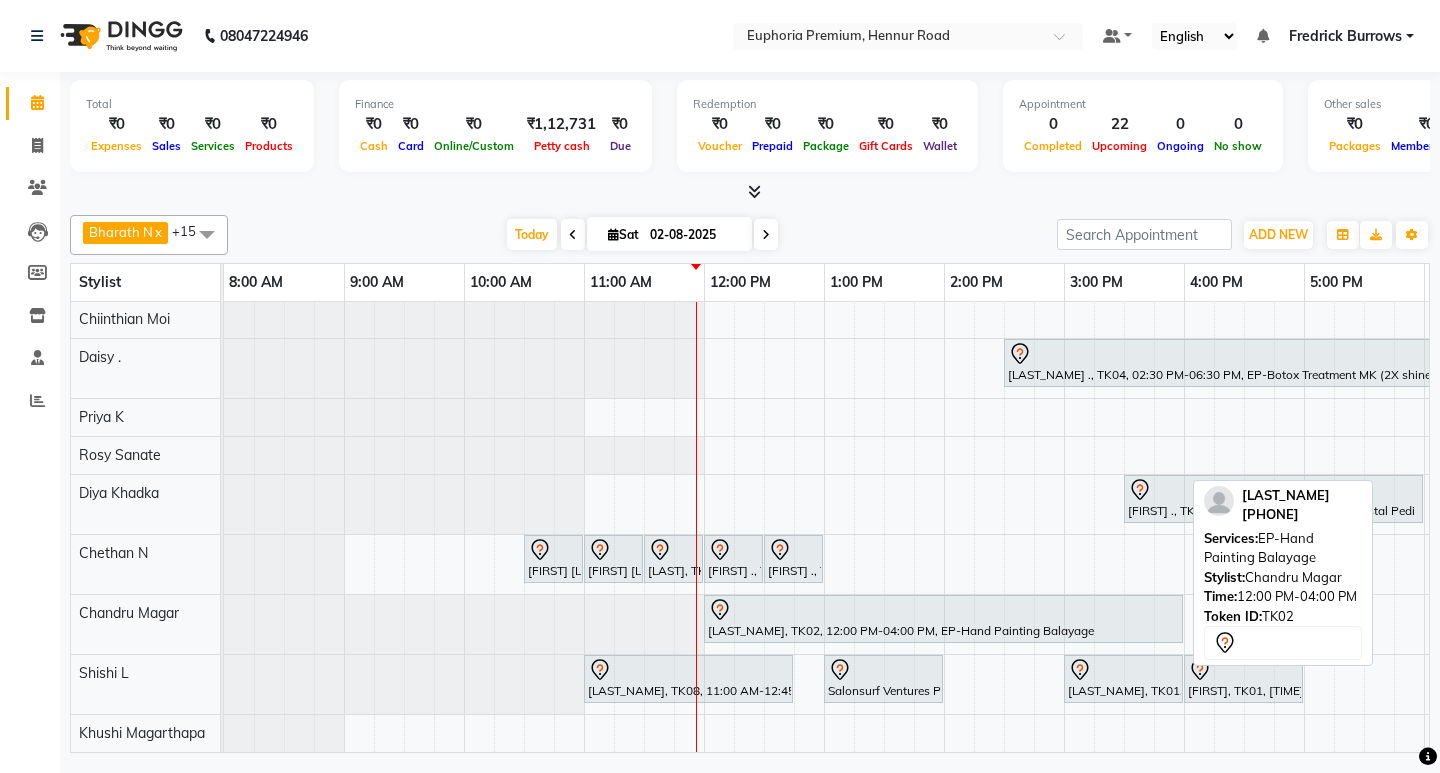 click at bounding box center (943, 610) 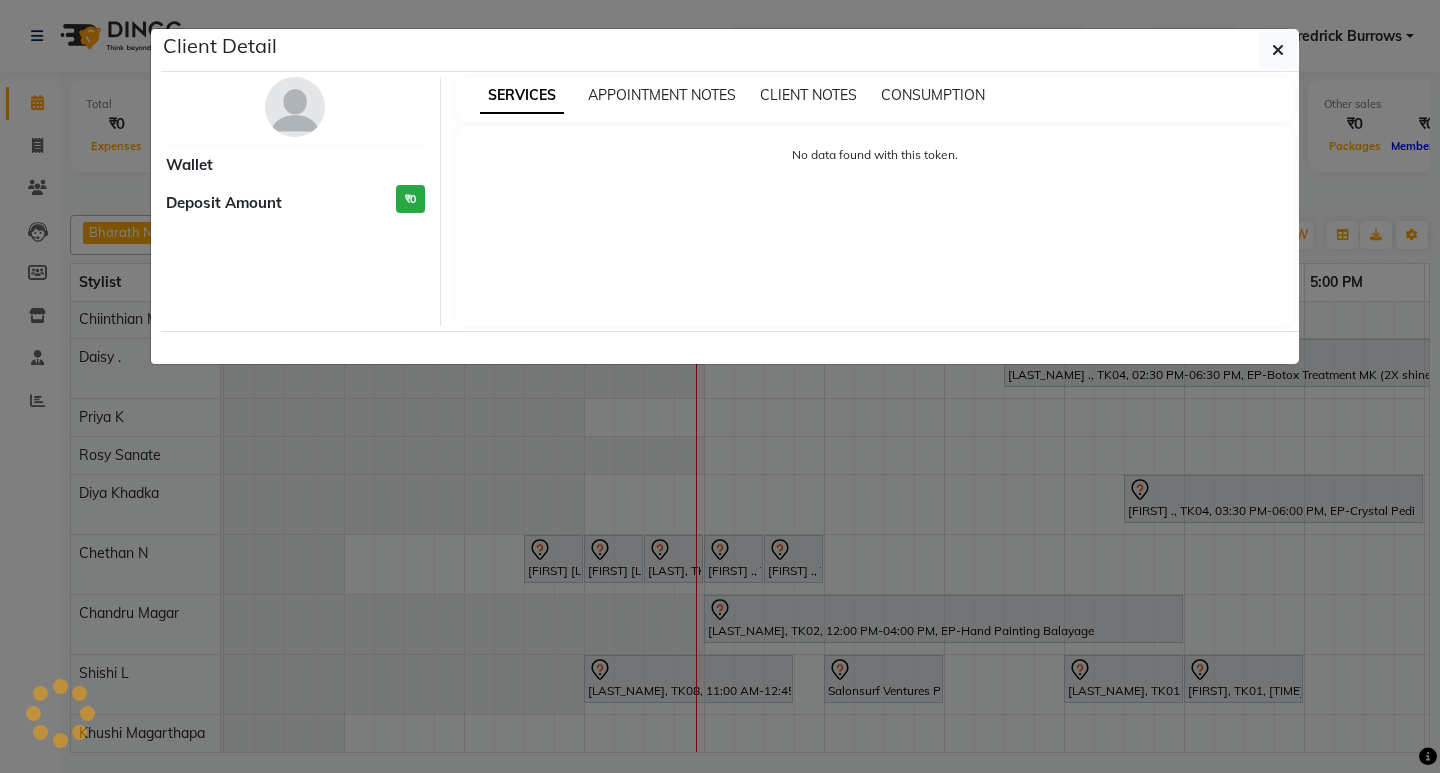 select on "7" 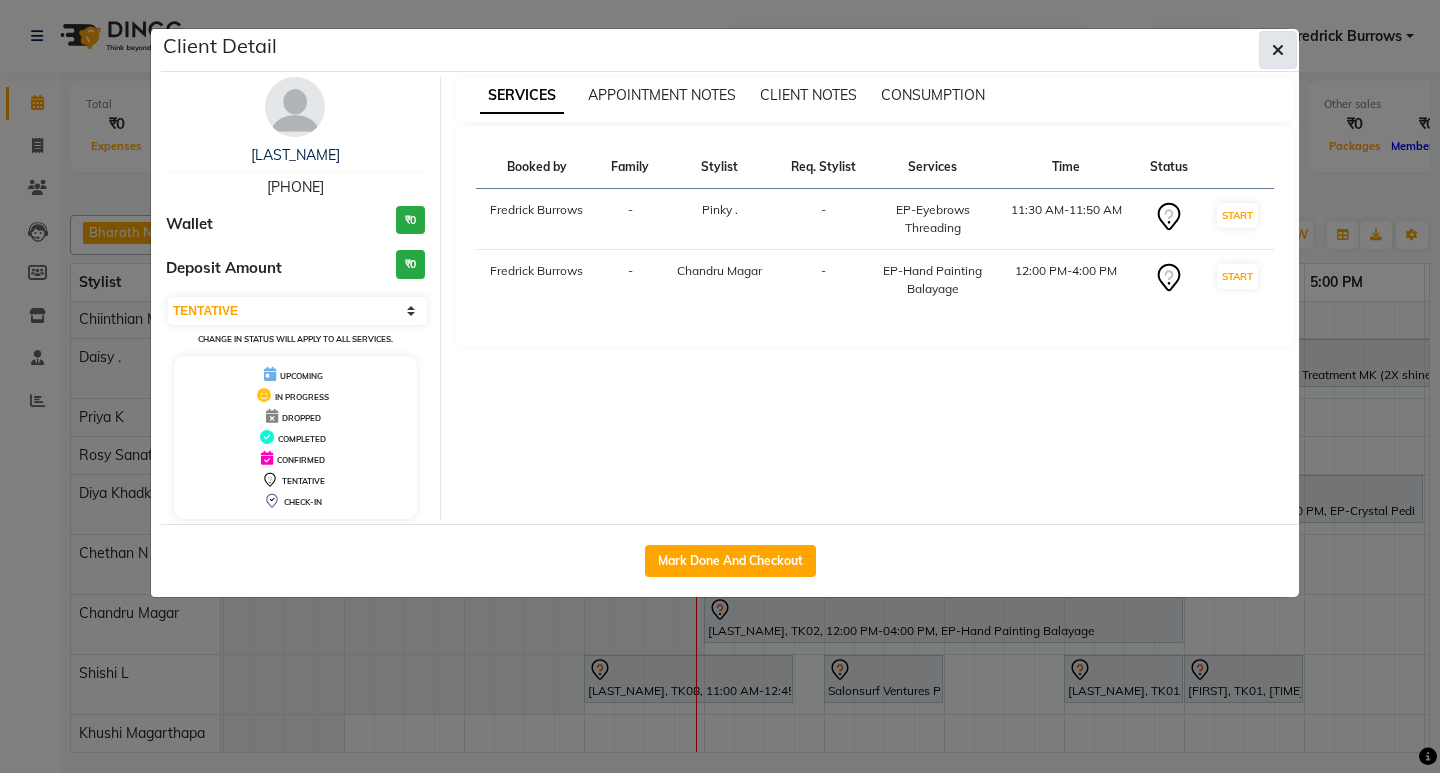 click 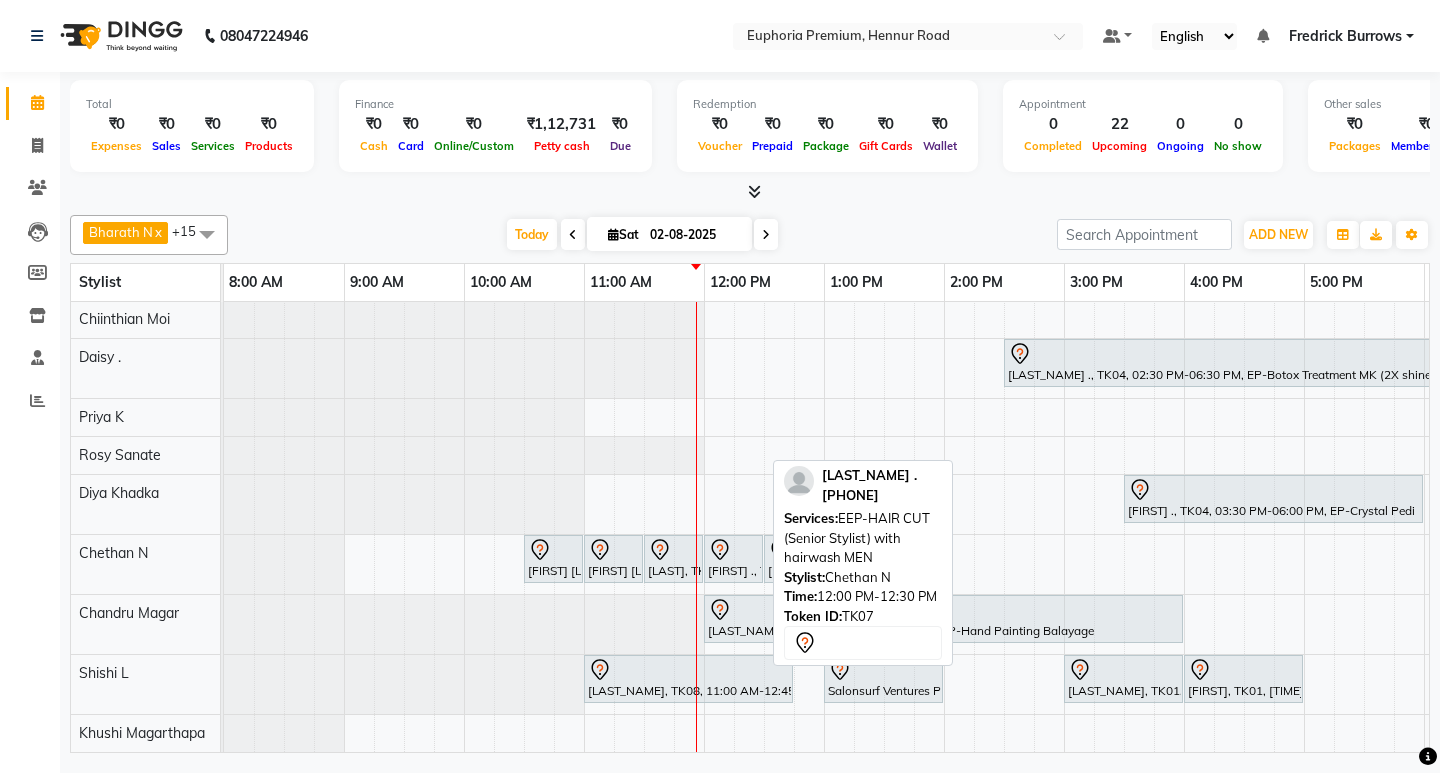 click at bounding box center (733, 550) 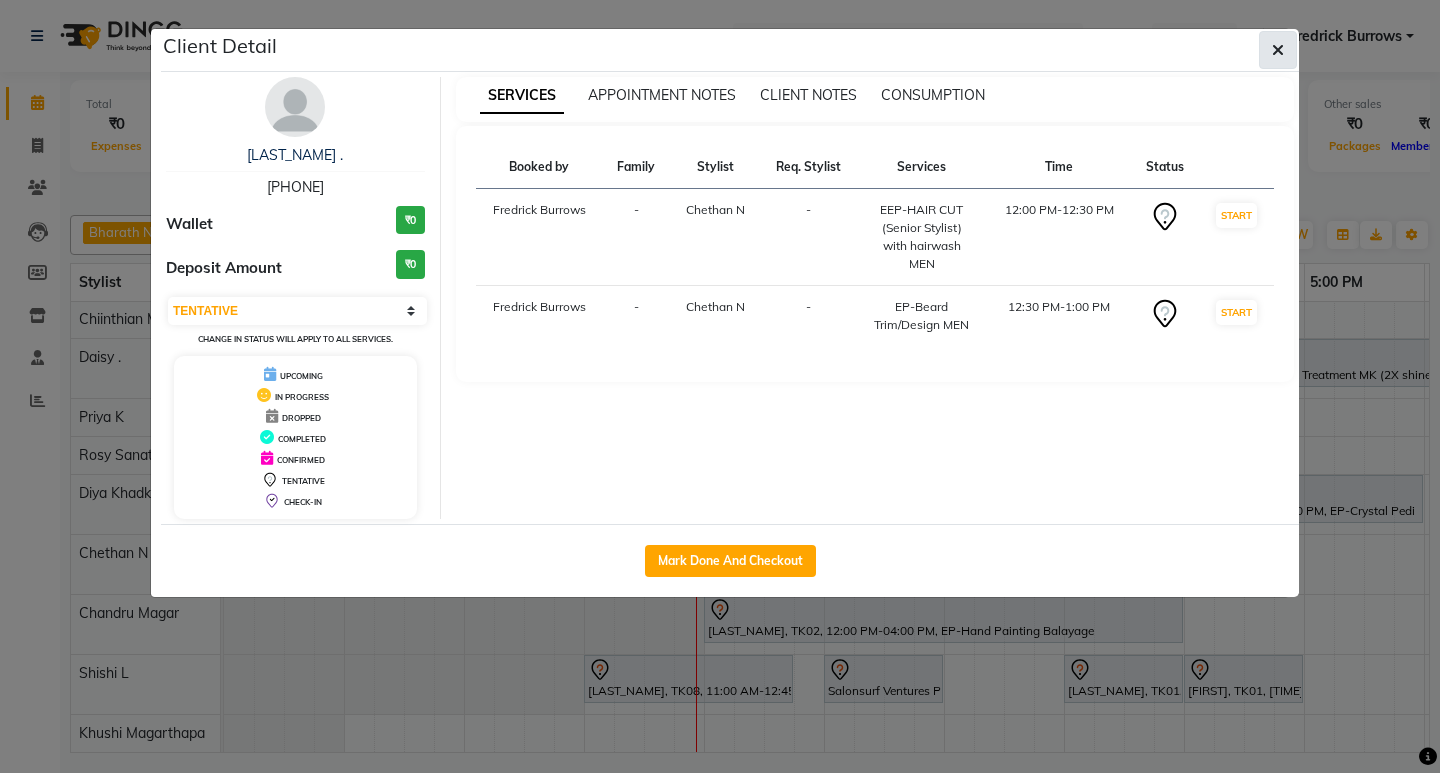 click 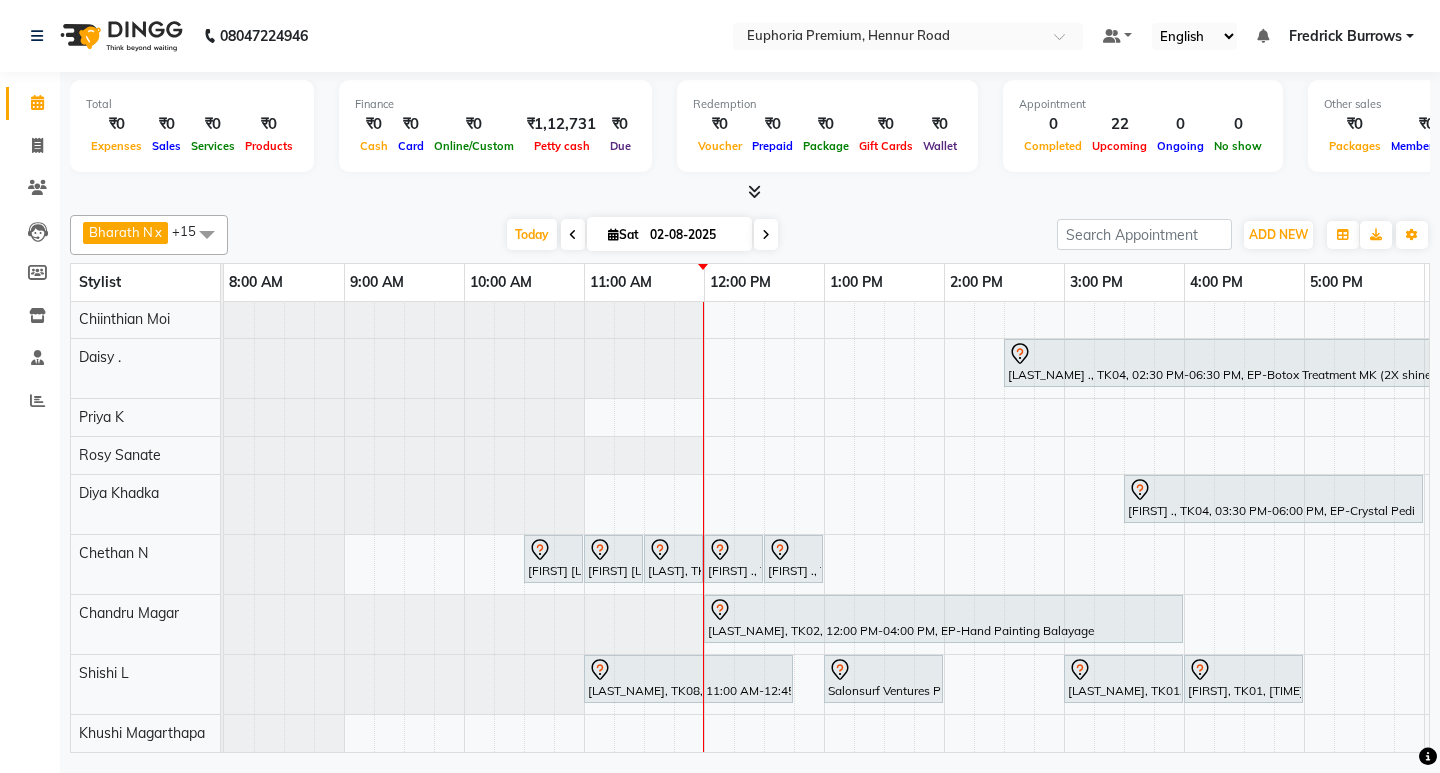 scroll, scrollTop: 221, scrollLeft: 0, axis: vertical 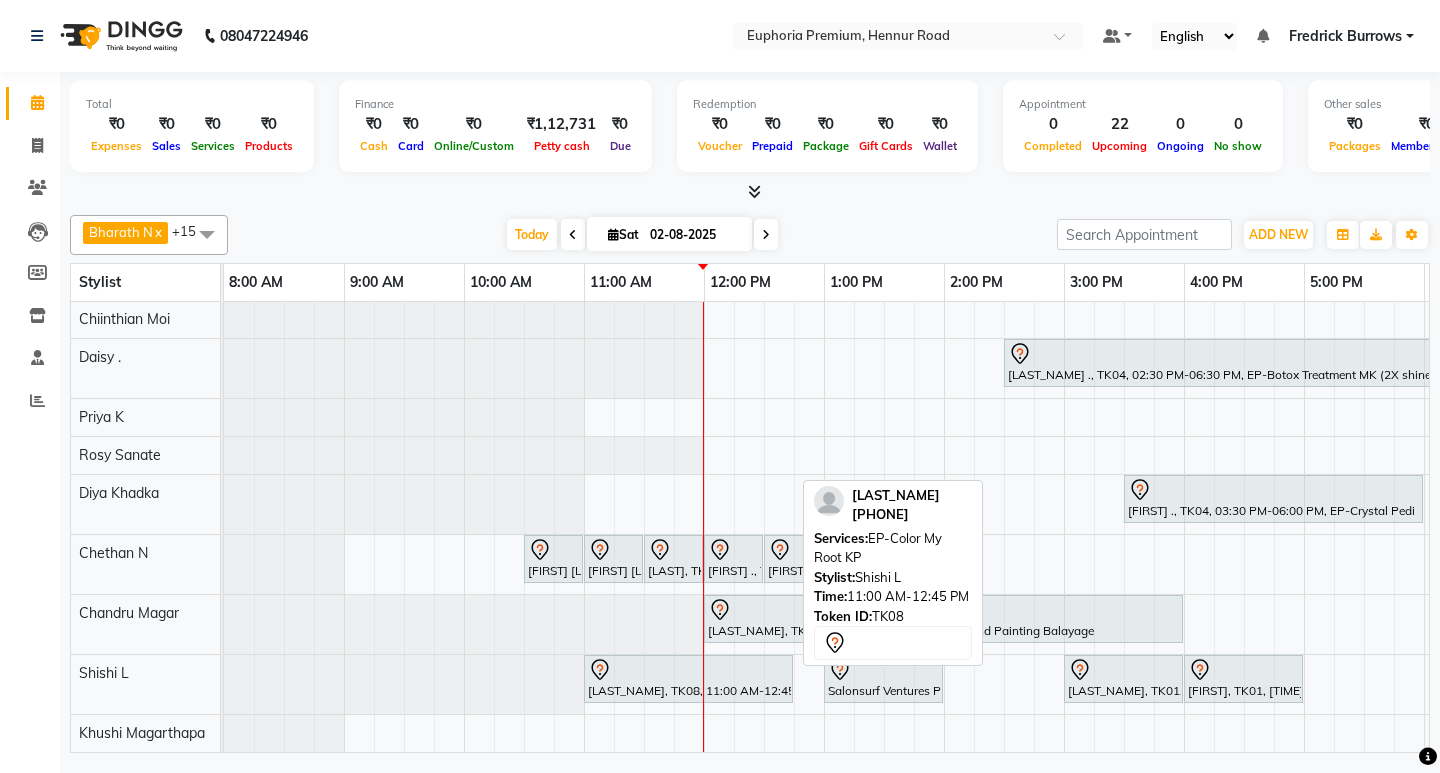 click at bounding box center (688, 670) 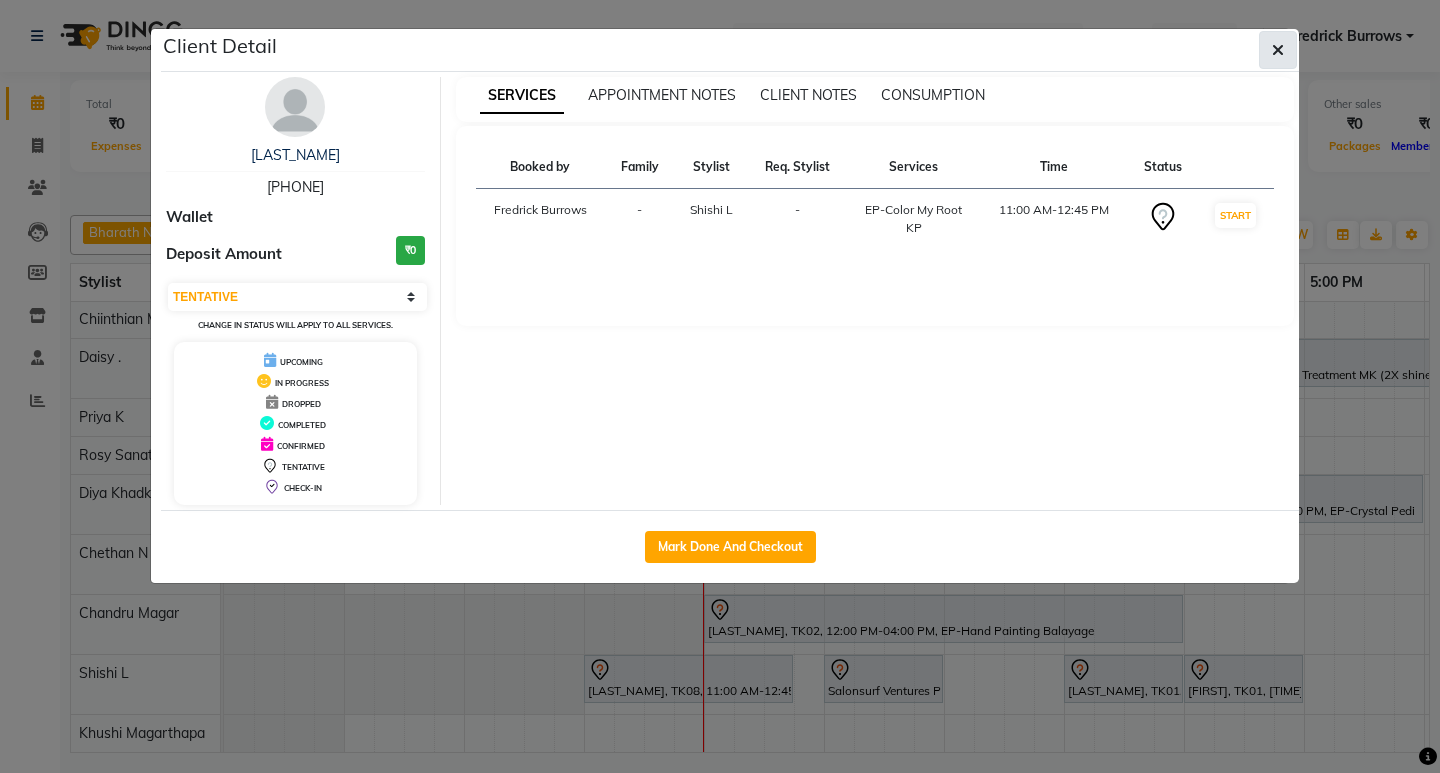 click 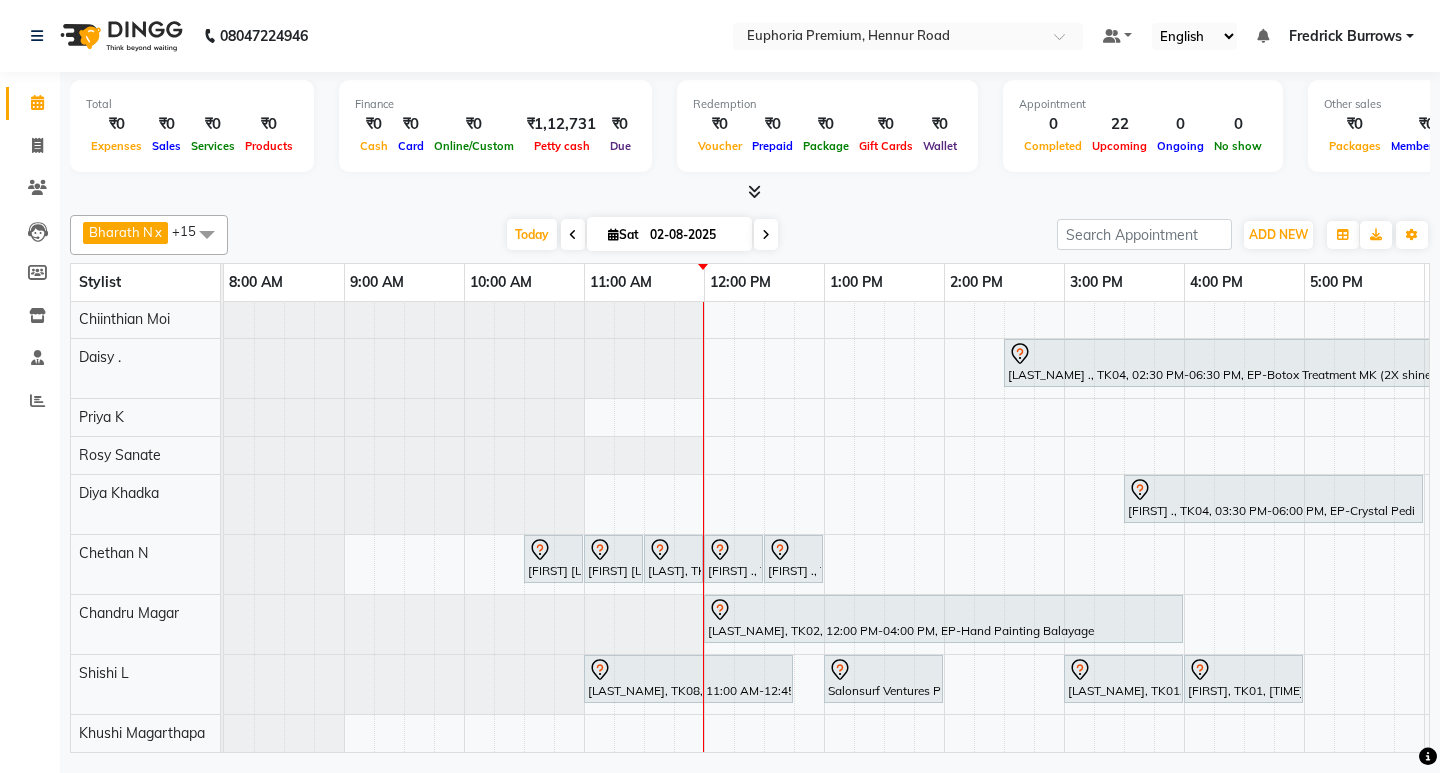 scroll, scrollTop: 364, scrollLeft: 0, axis: vertical 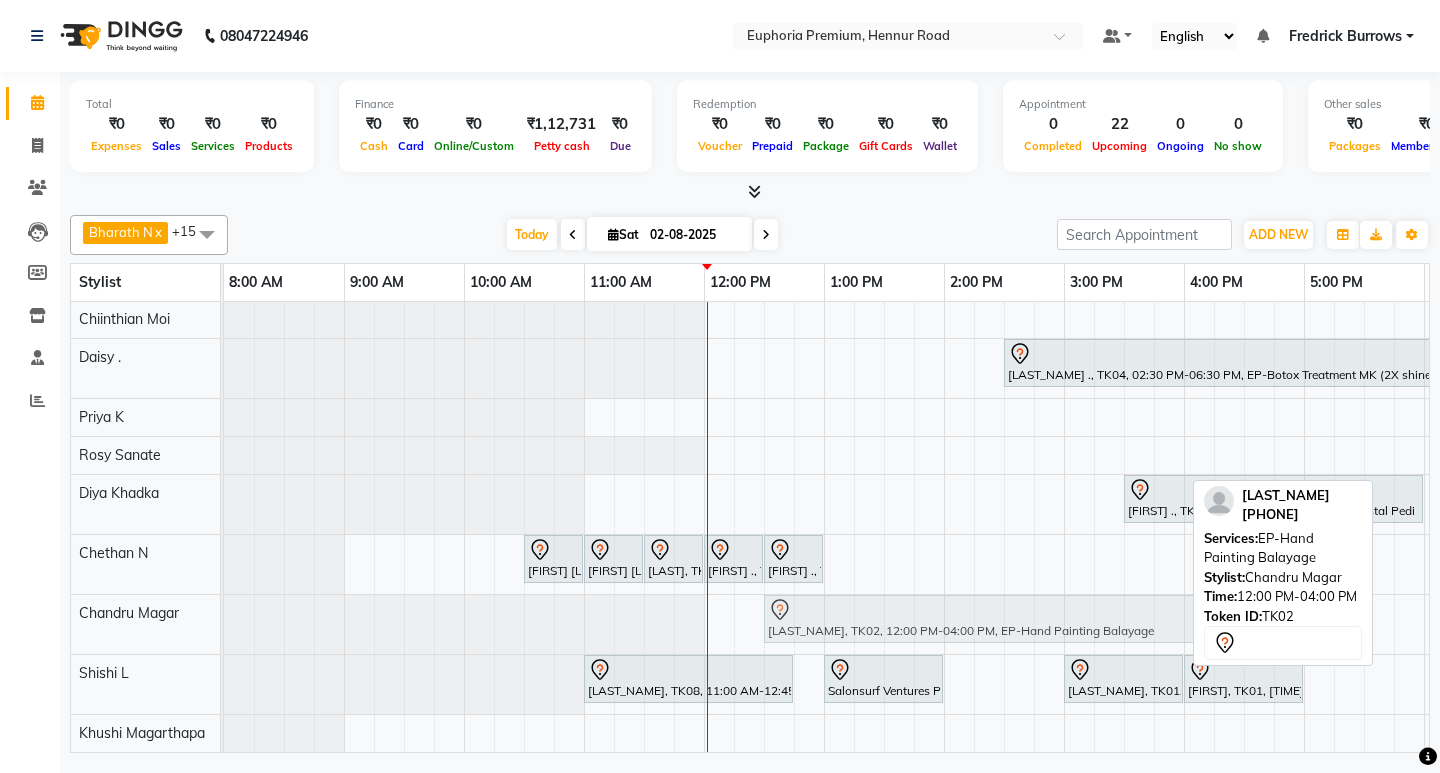 drag, startPoint x: 931, startPoint y: 604, endPoint x: 984, endPoint y: 600, distance: 53.15073 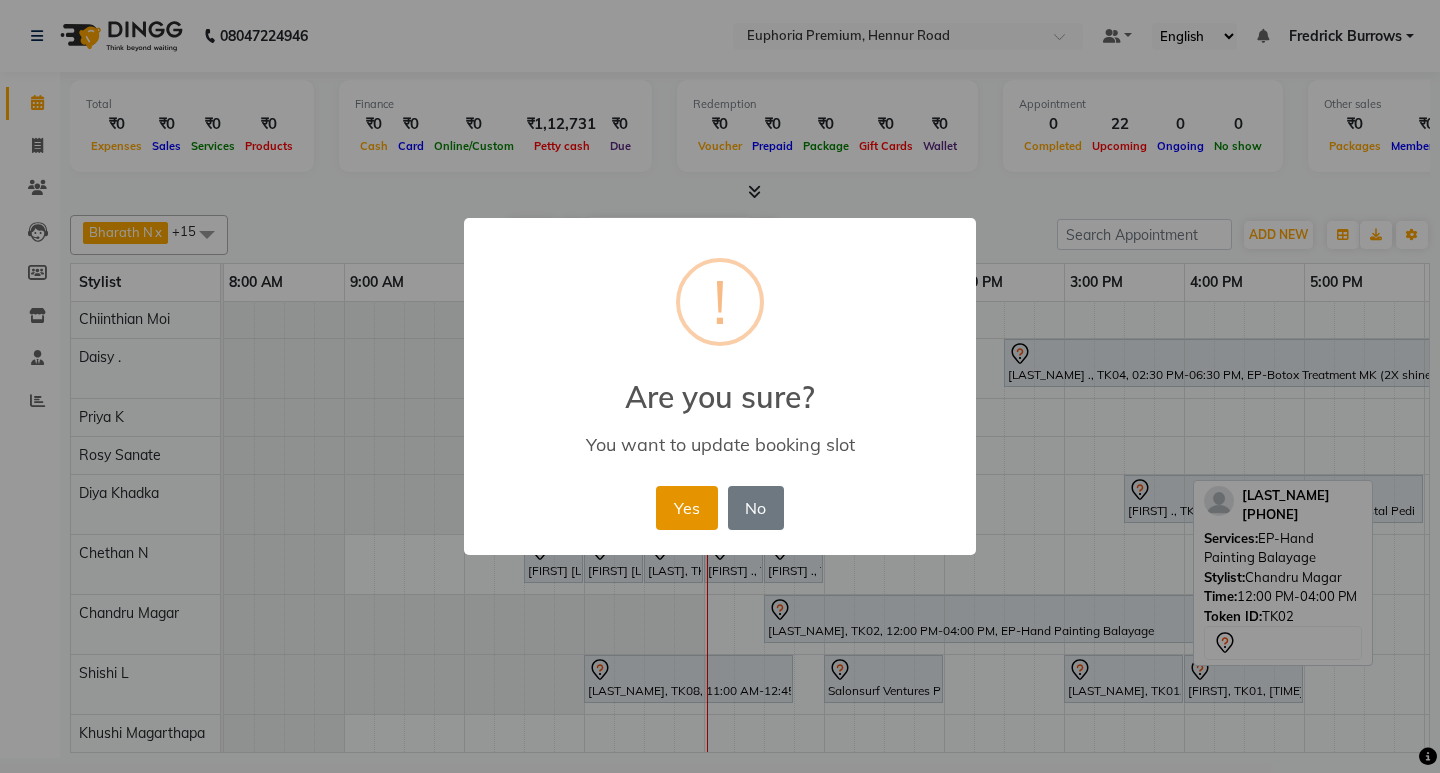 click on "Yes" at bounding box center [686, 508] 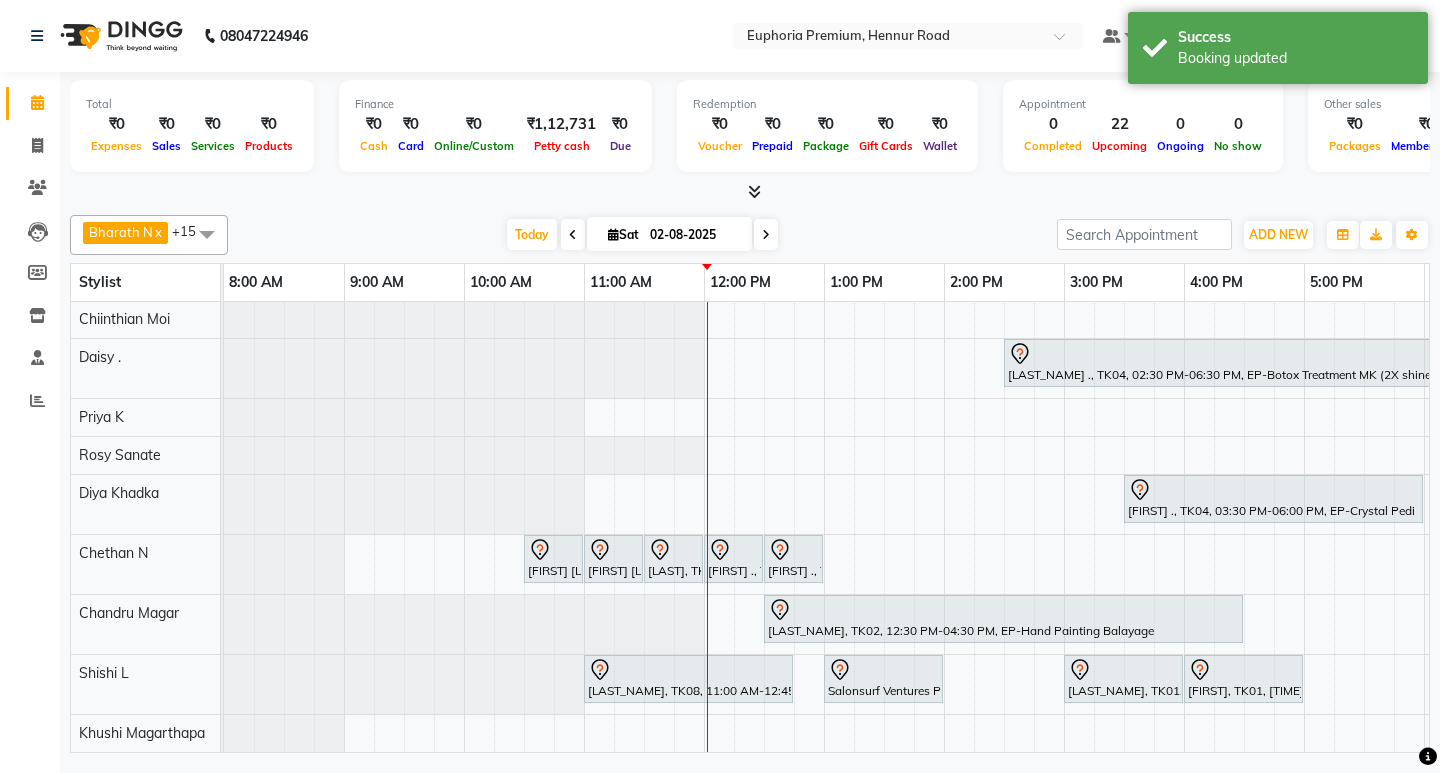 scroll, scrollTop: 66, scrollLeft: 0, axis: vertical 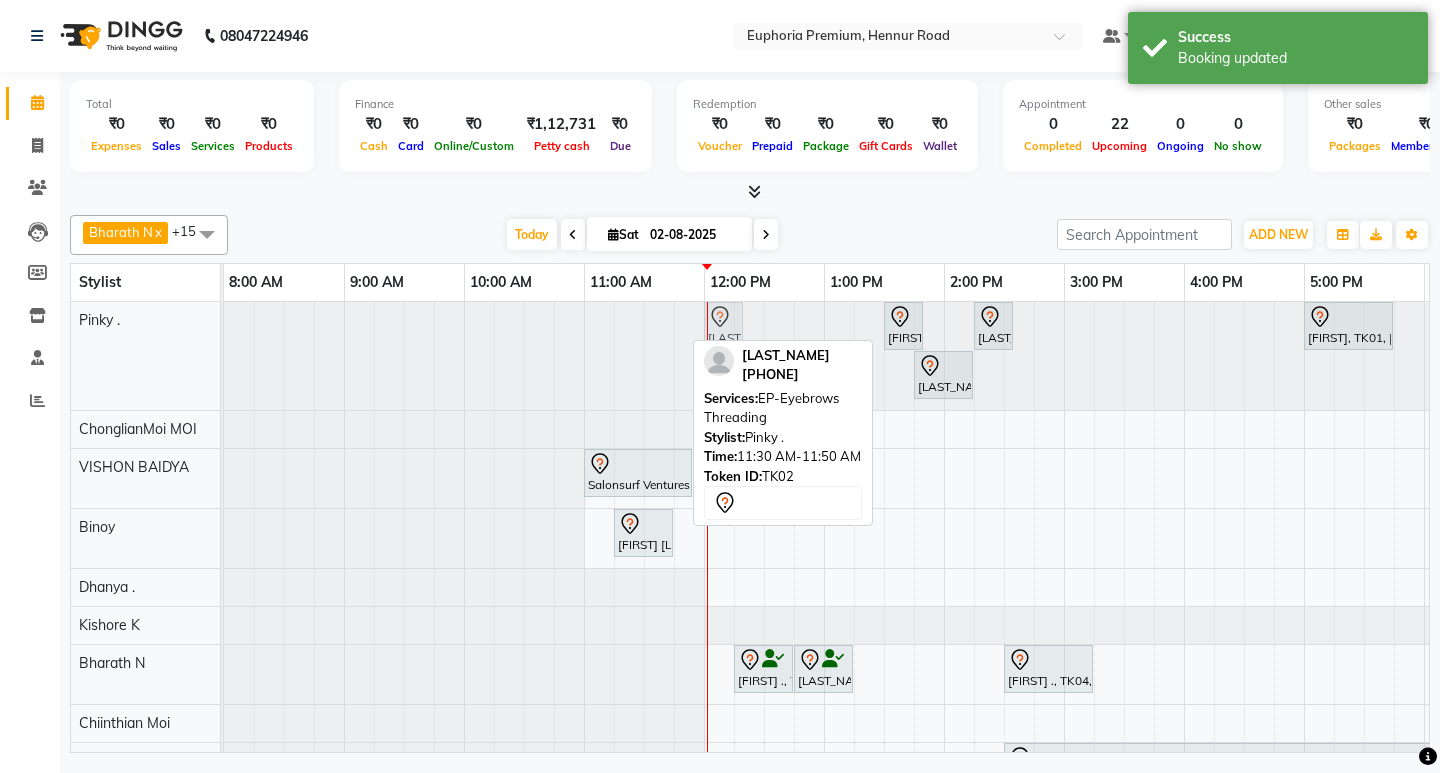 drag, startPoint x: 661, startPoint y: 324, endPoint x: 729, endPoint y: 336, distance: 69.050705 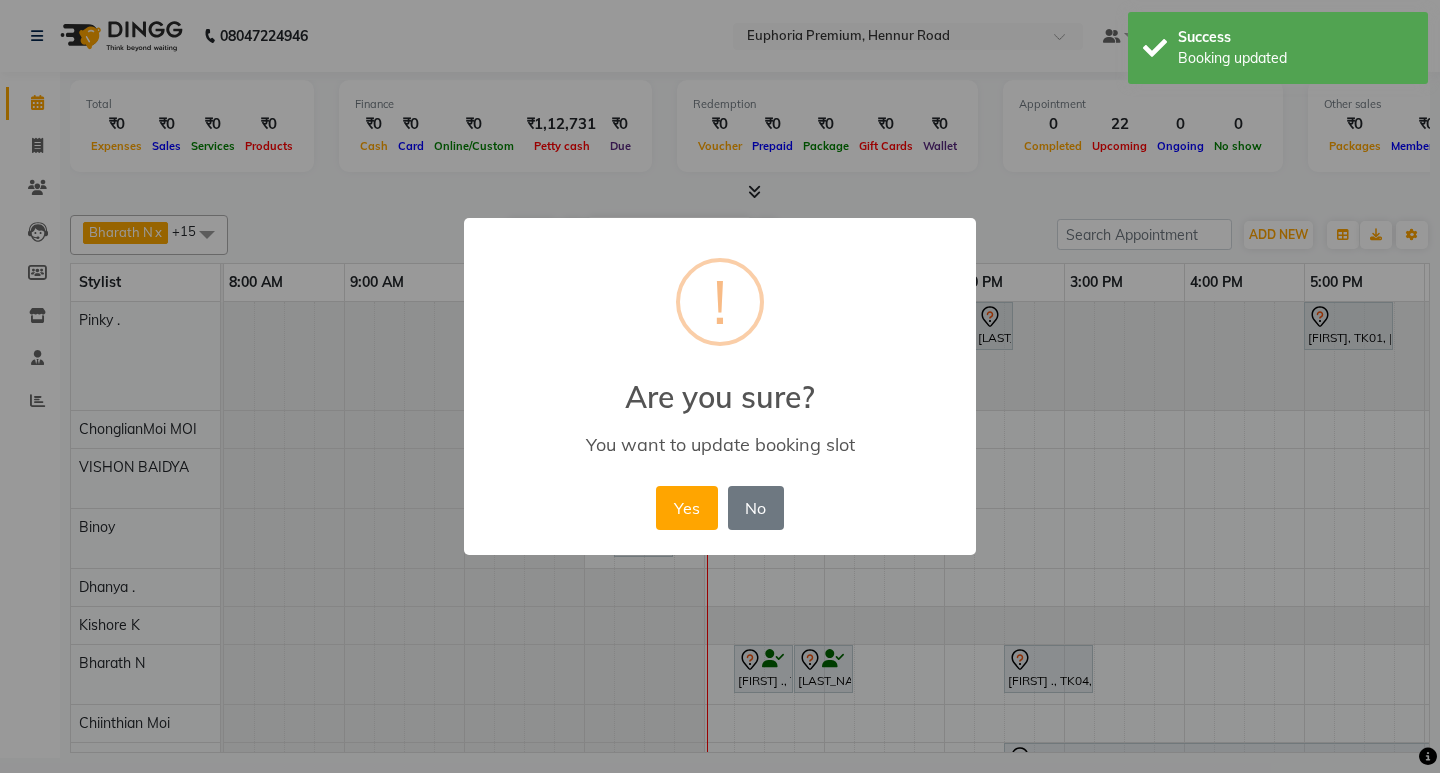 drag, startPoint x: 703, startPoint y: 504, endPoint x: 730, endPoint y: 489, distance: 30.88689 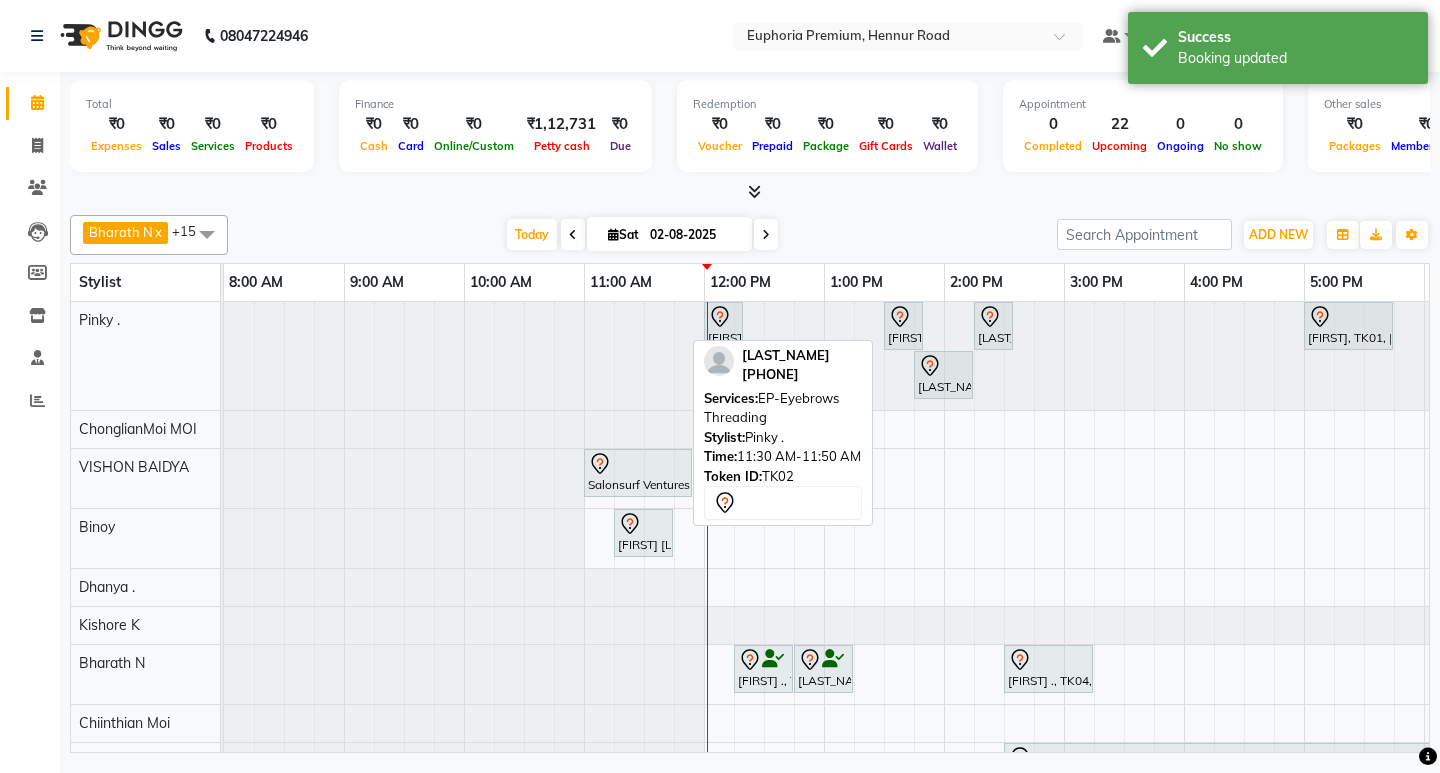 scroll, scrollTop: 414, scrollLeft: 0, axis: vertical 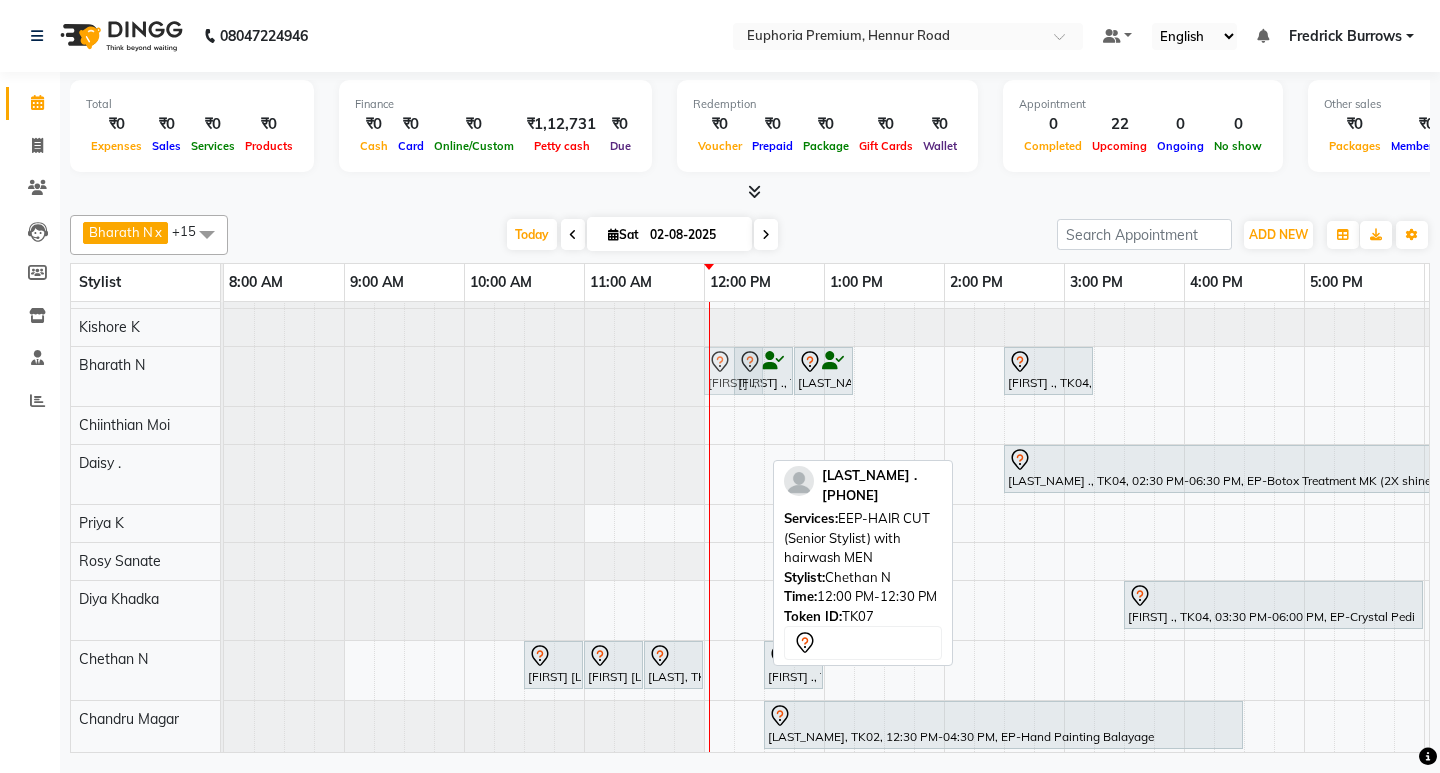 drag, startPoint x: 722, startPoint y: 646, endPoint x: 717, endPoint y: 375, distance: 271.0461 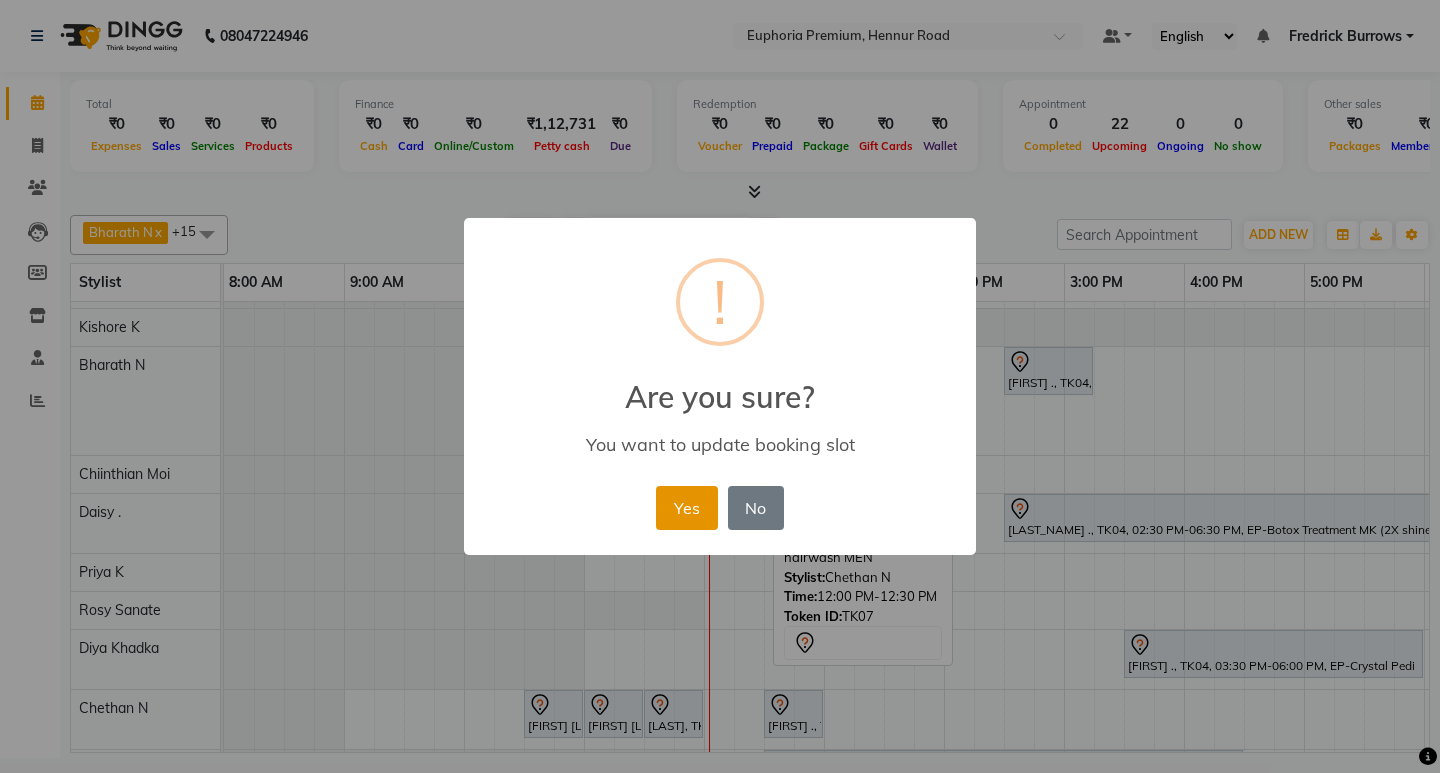 click on "Yes" at bounding box center (686, 508) 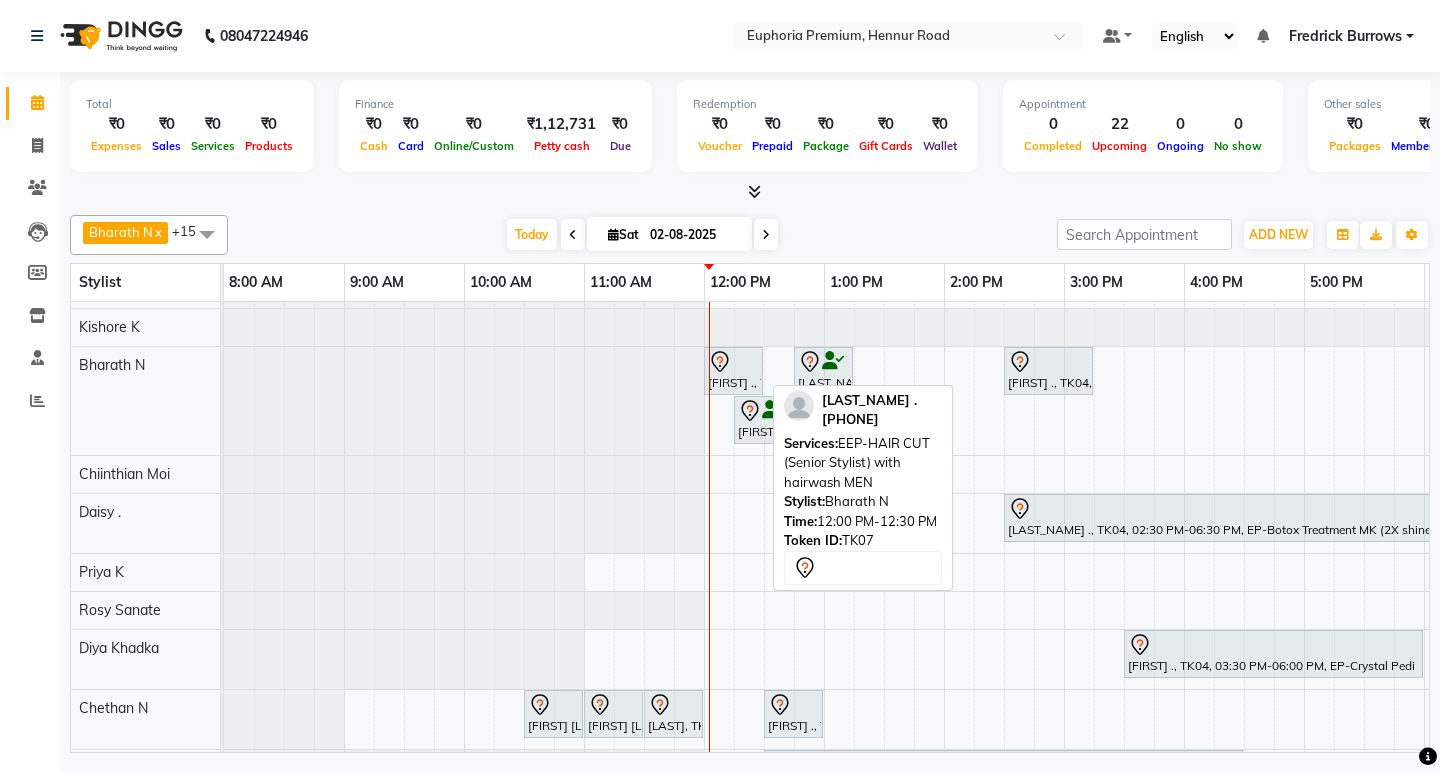 click 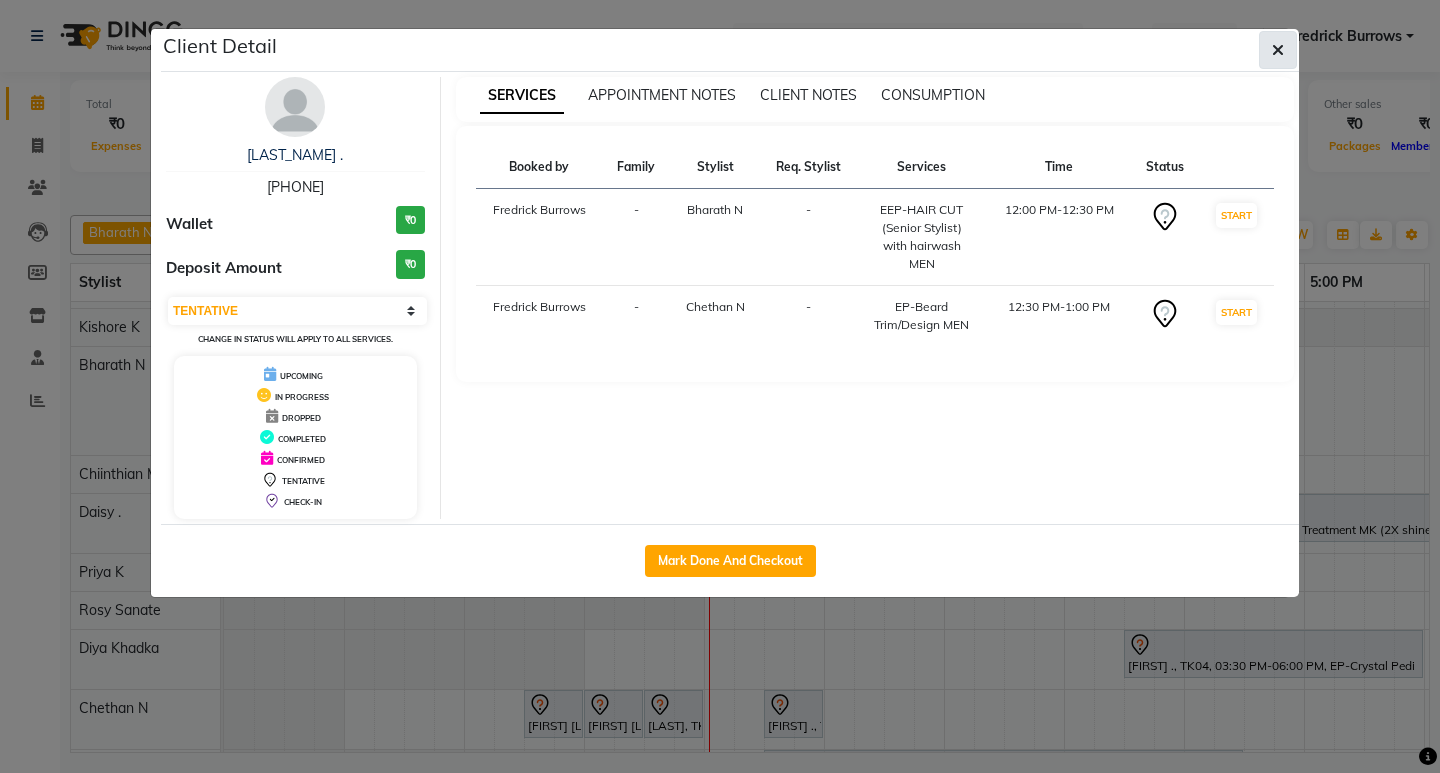 click 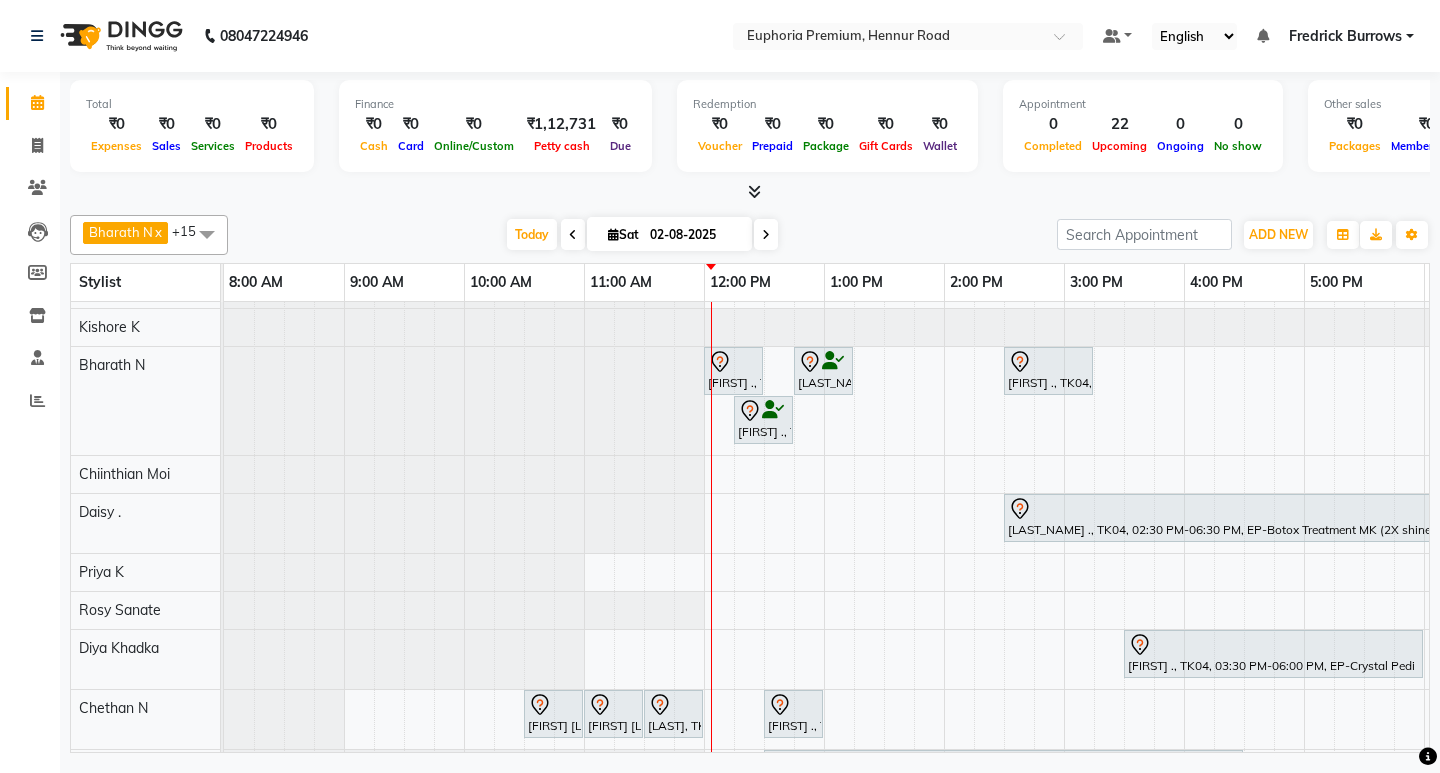 scroll, scrollTop: 398, scrollLeft: 0, axis: vertical 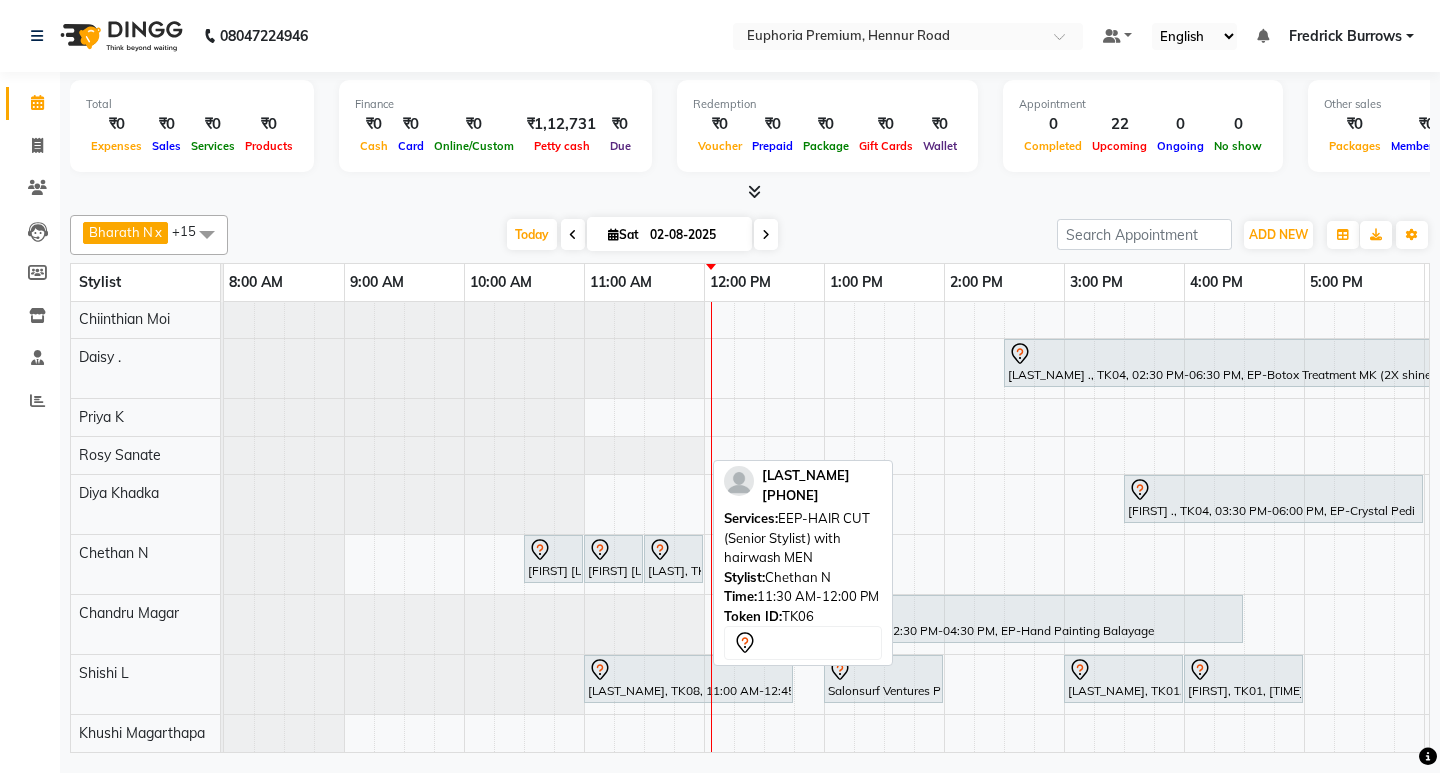 click on "[LAST], TK06, 11:30 AM-12:00 PM, EEP-HAIR CUT (Senior Stylist) with hairwash MEN" at bounding box center (673, 559) 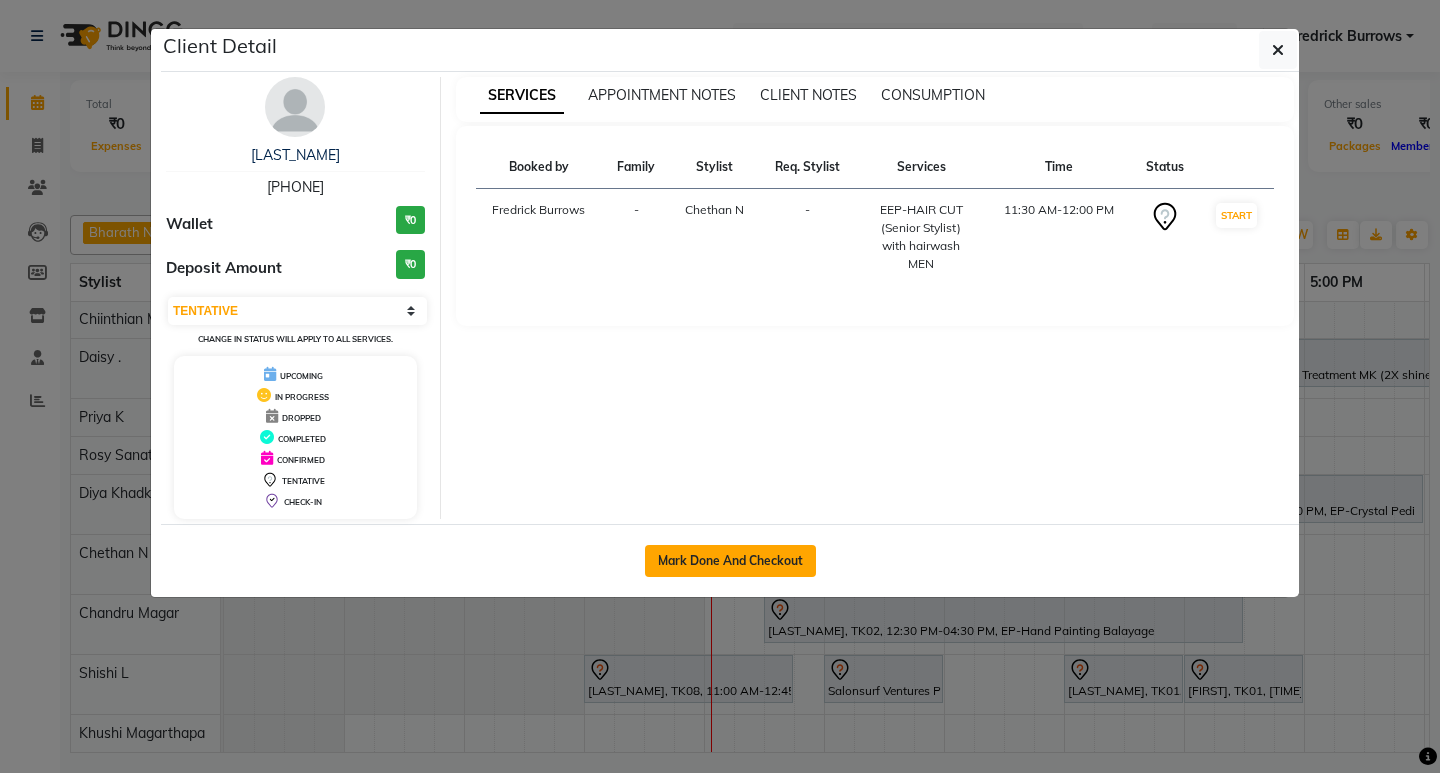 click on "Mark Done And Checkout" 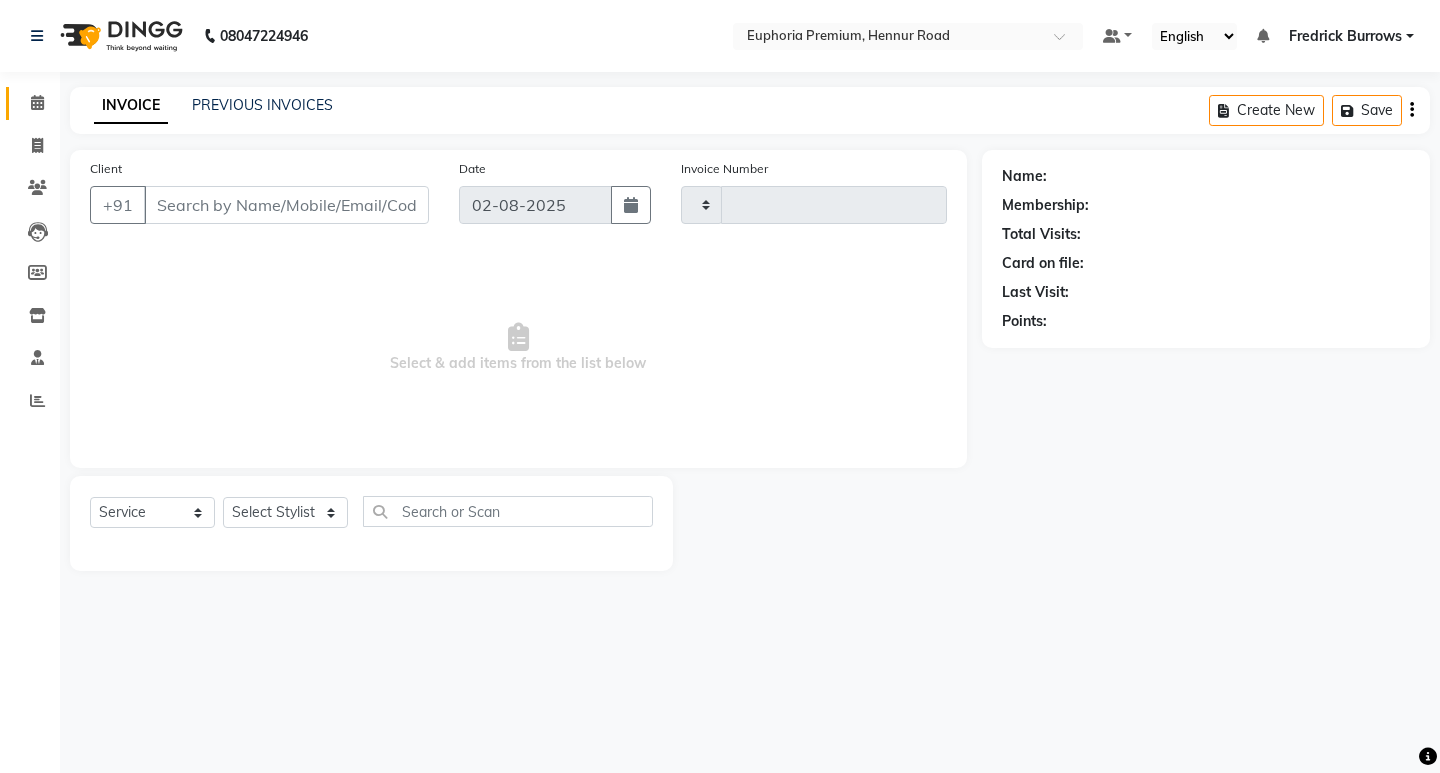 type on "2066" 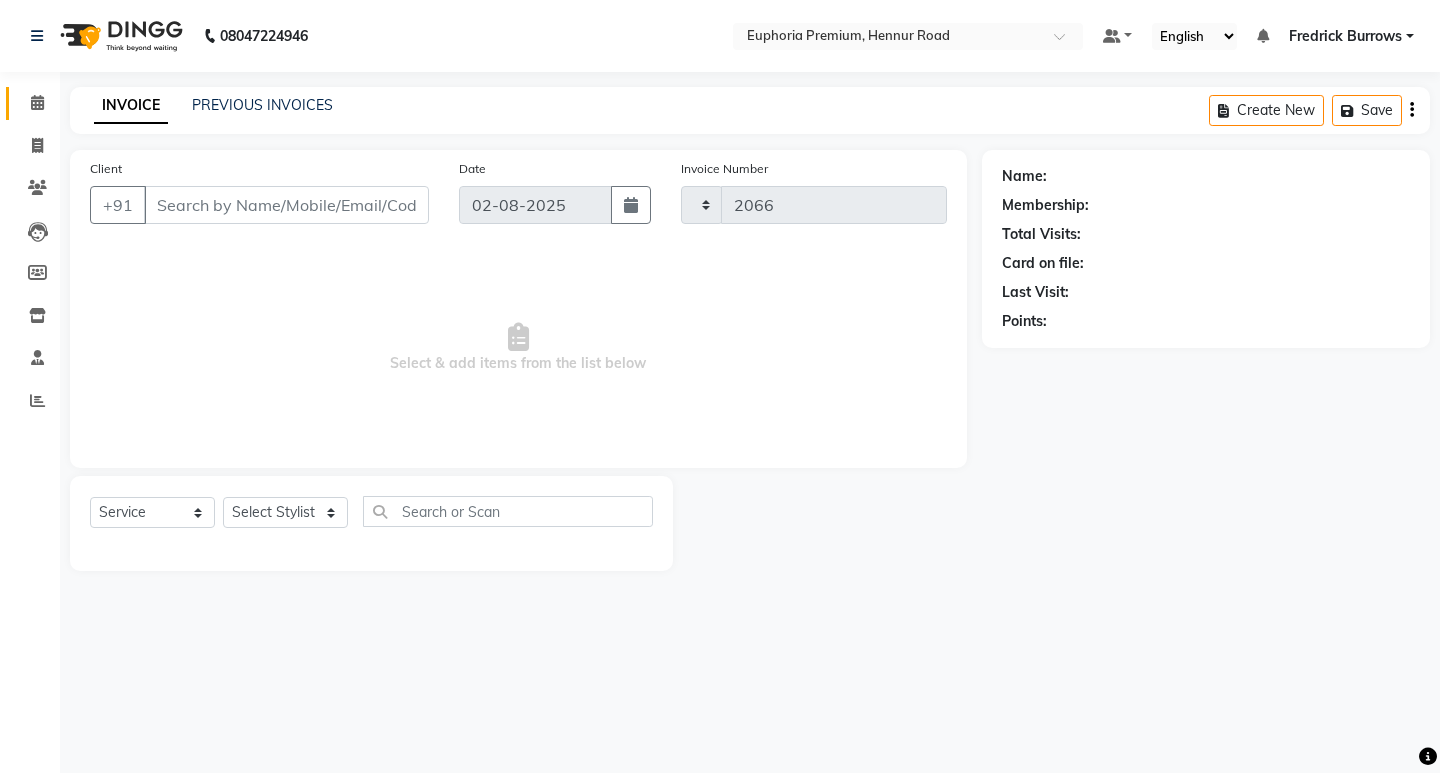 select on "7925" 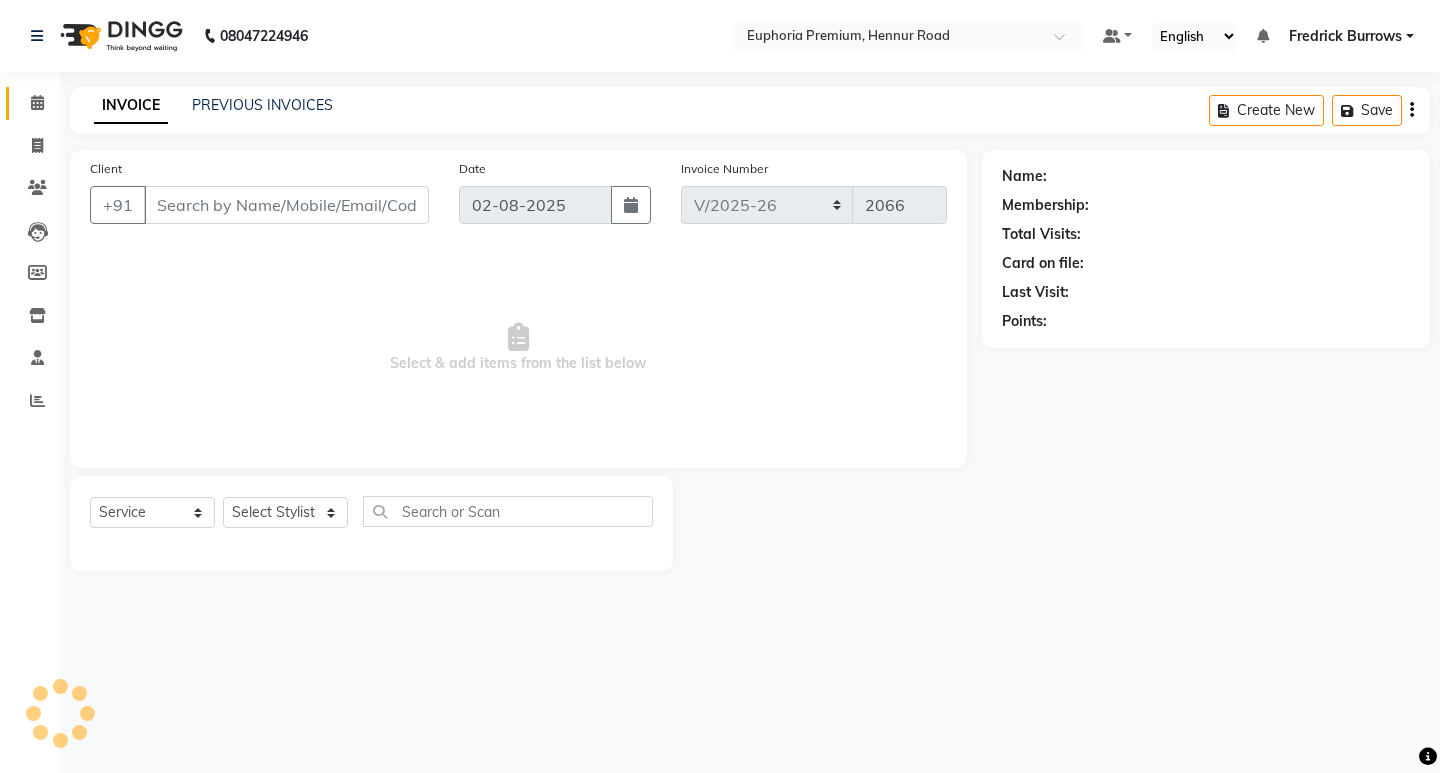 type on "93******56" 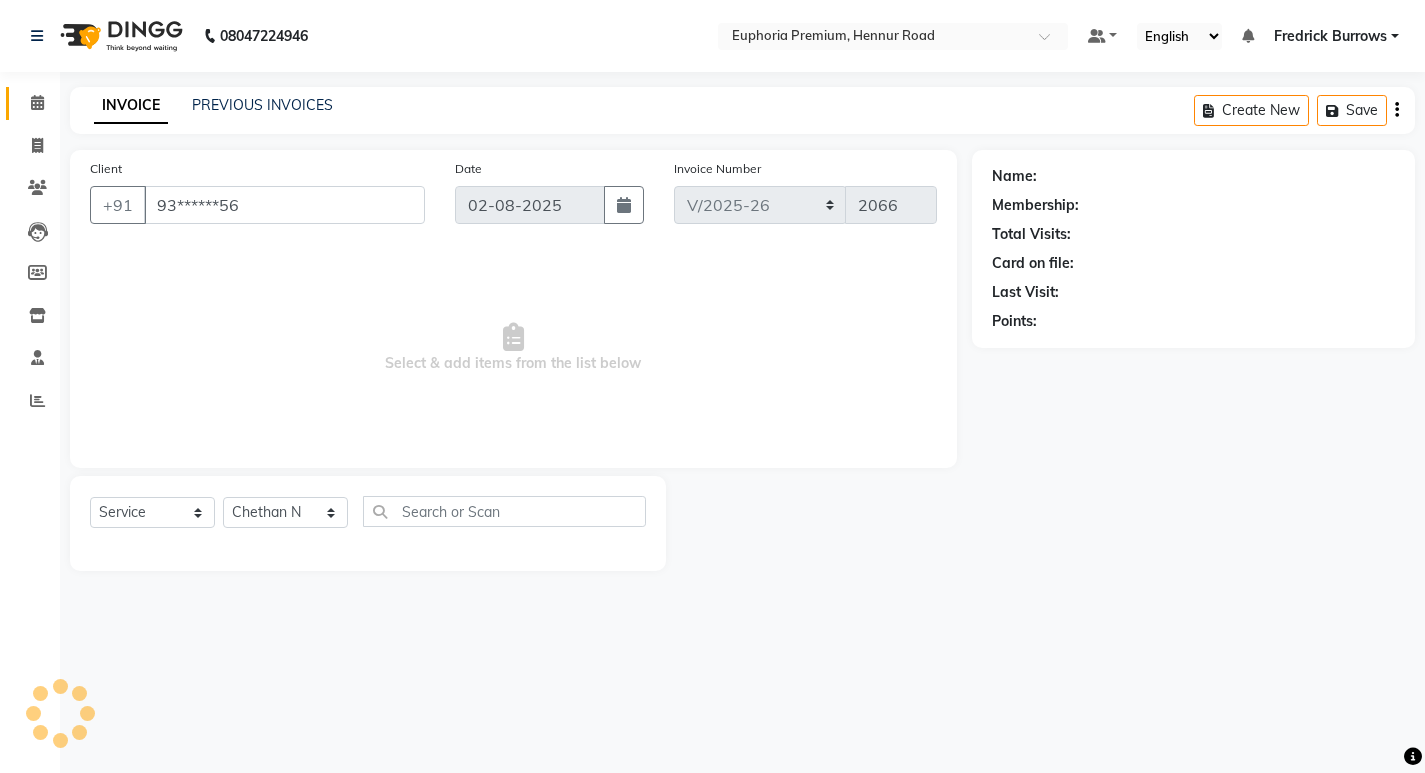 select on "1: Object" 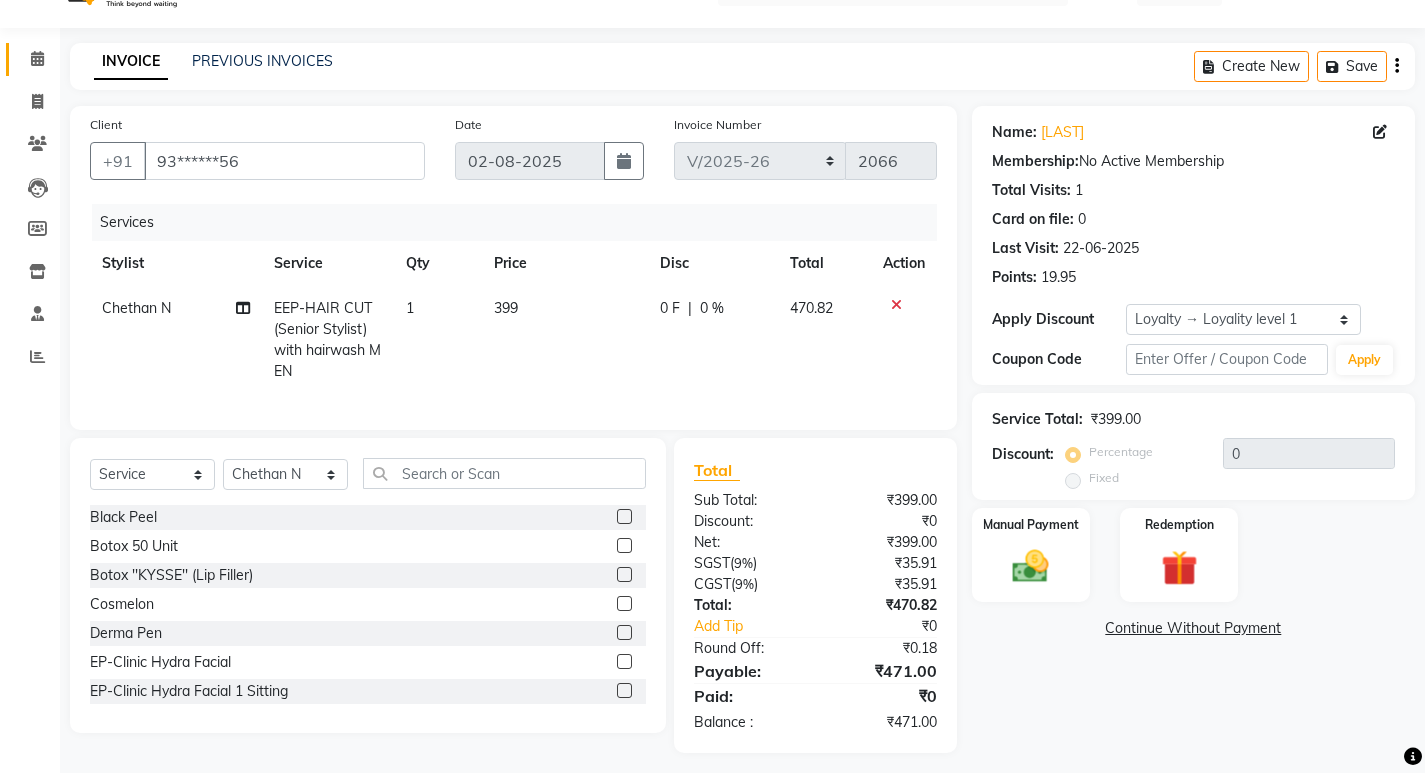 scroll, scrollTop: 69, scrollLeft: 0, axis: vertical 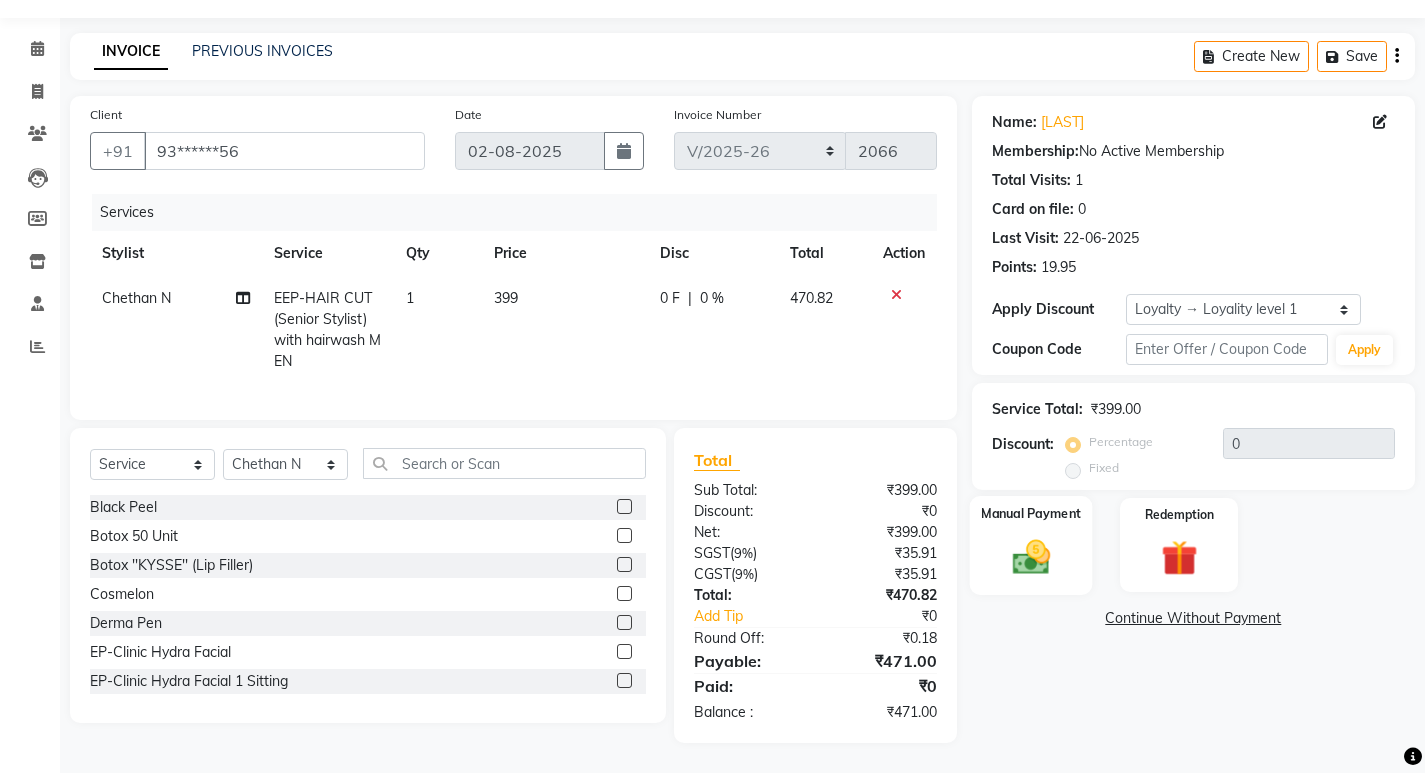 click 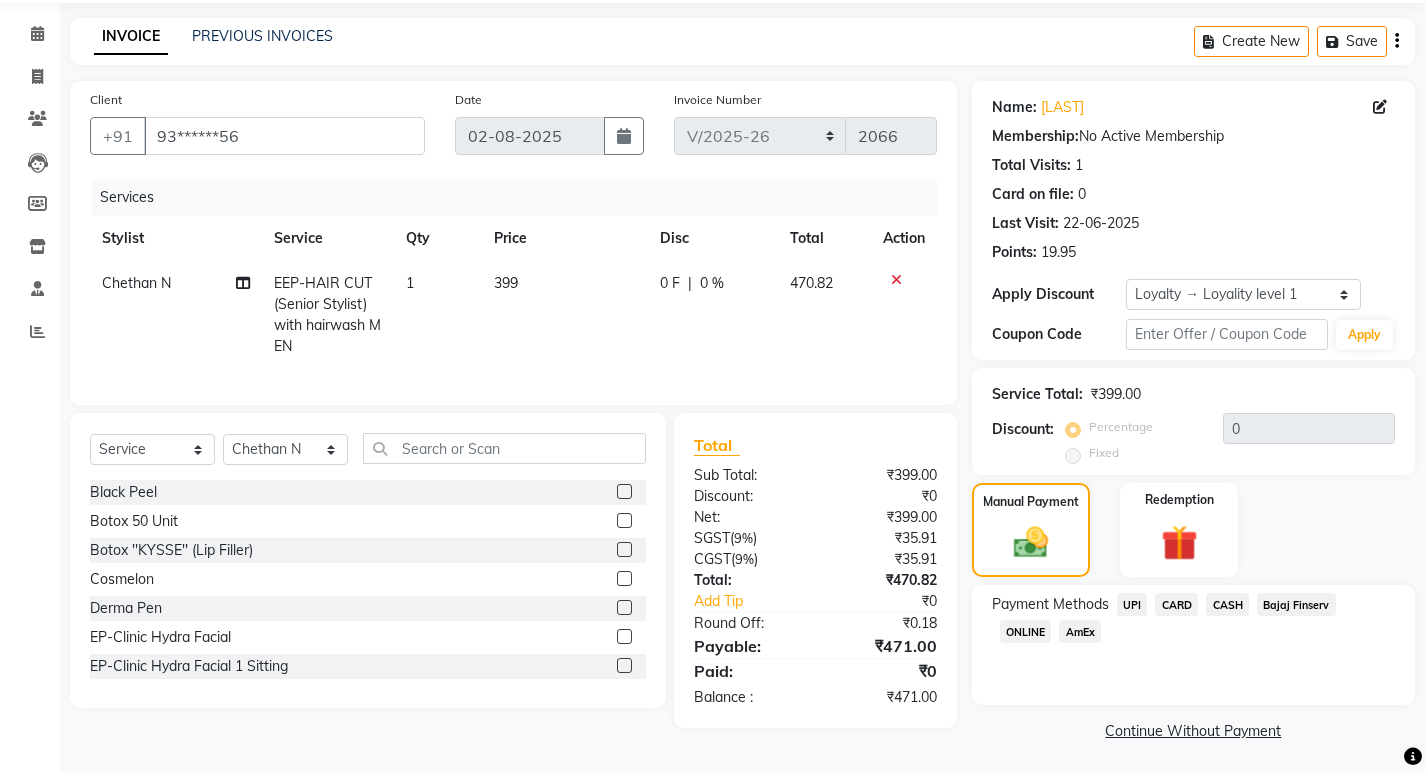 click on "UPI" 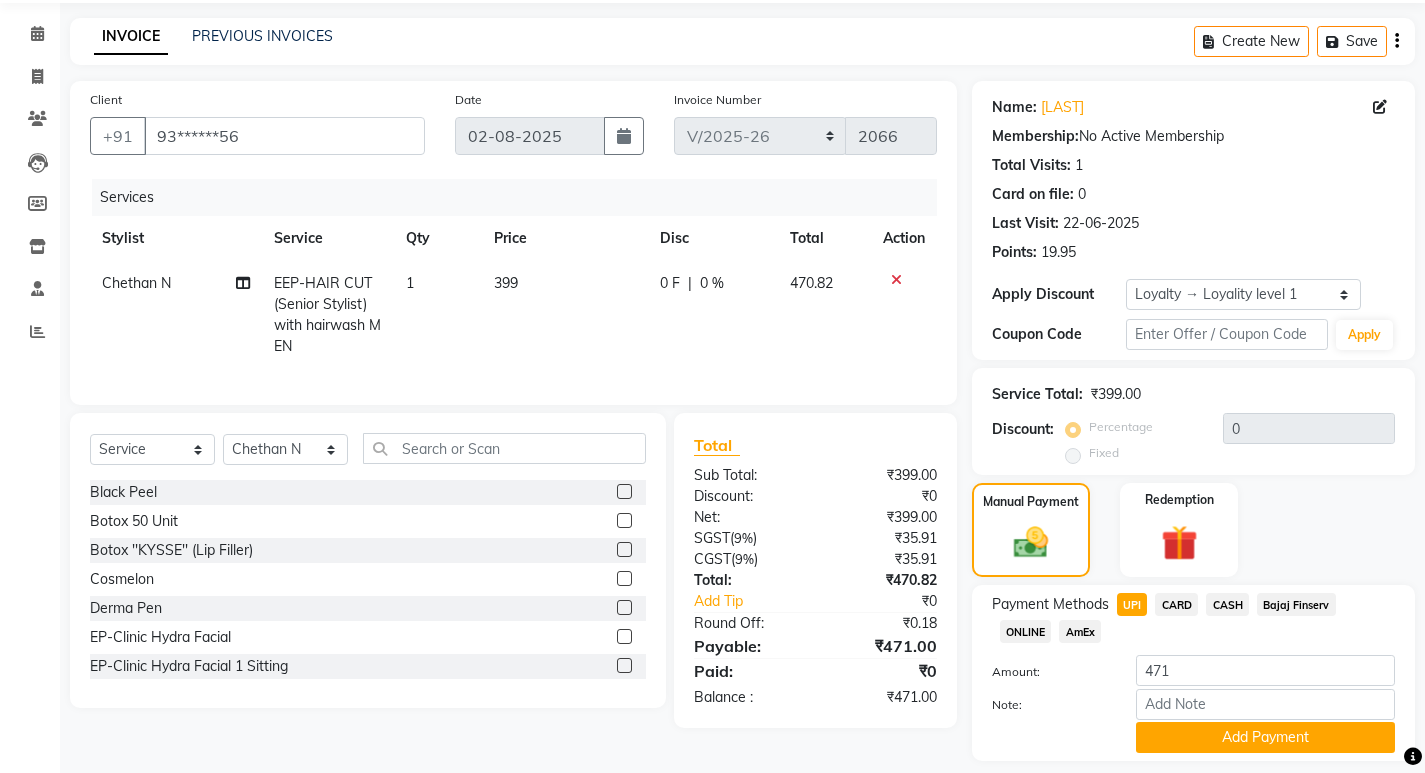 click on "UPI" 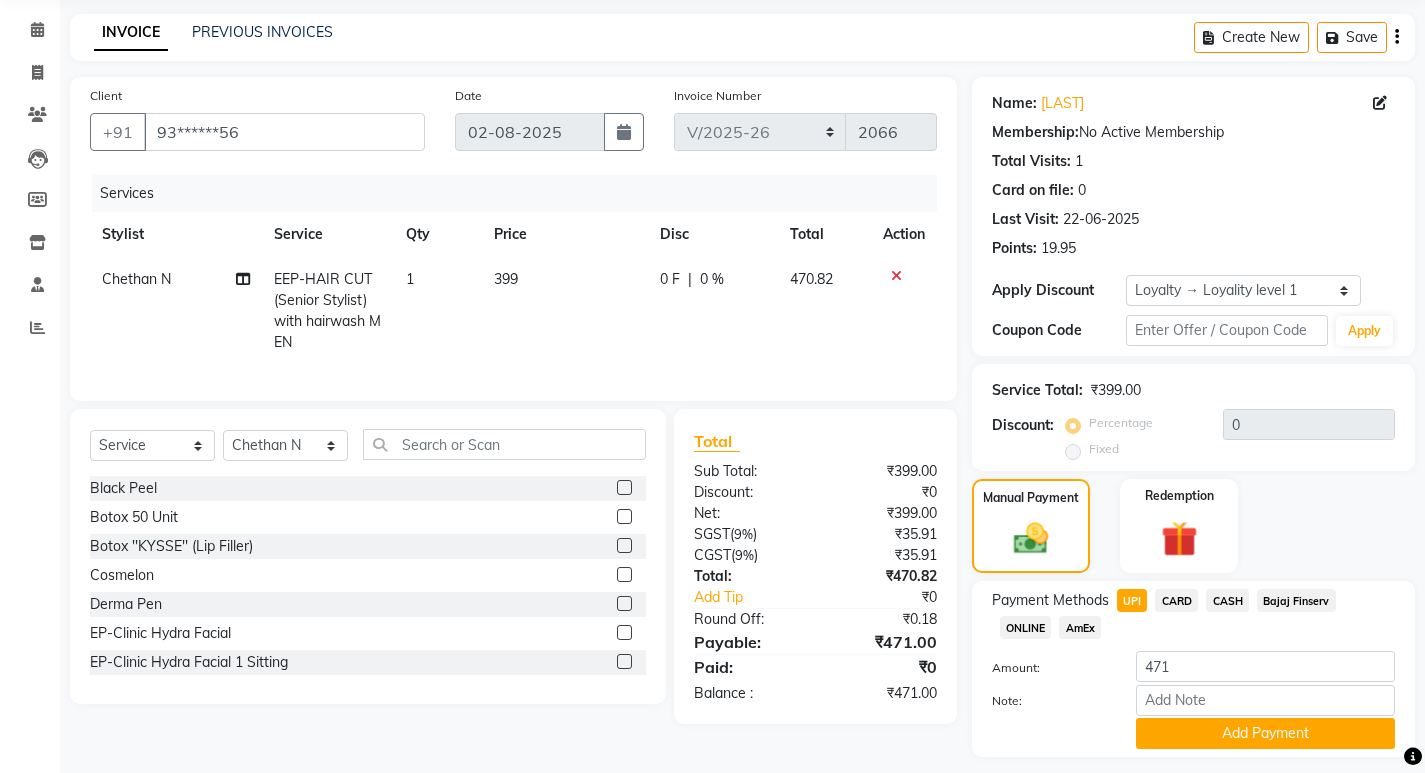 scroll, scrollTop: 128, scrollLeft: 0, axis: vertical 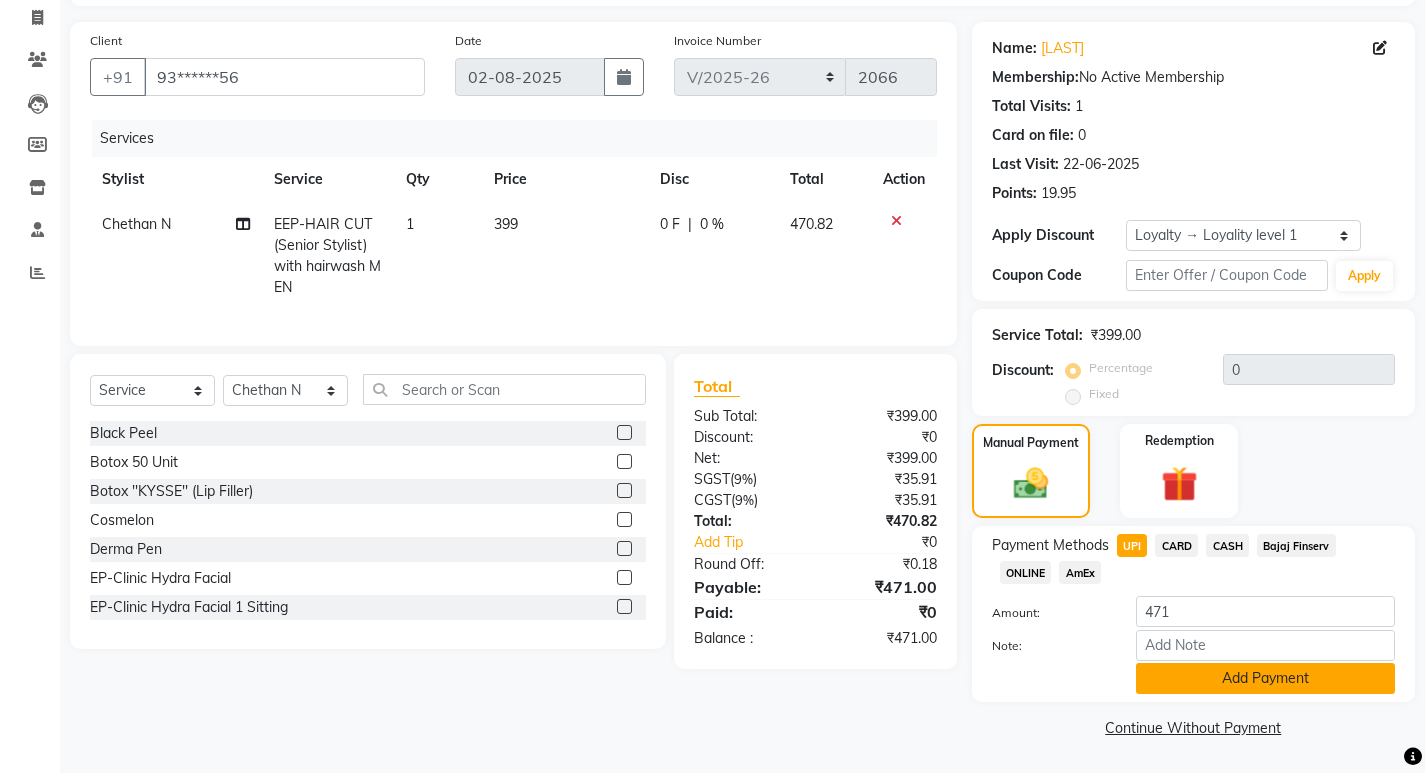 click on "Add Payment" 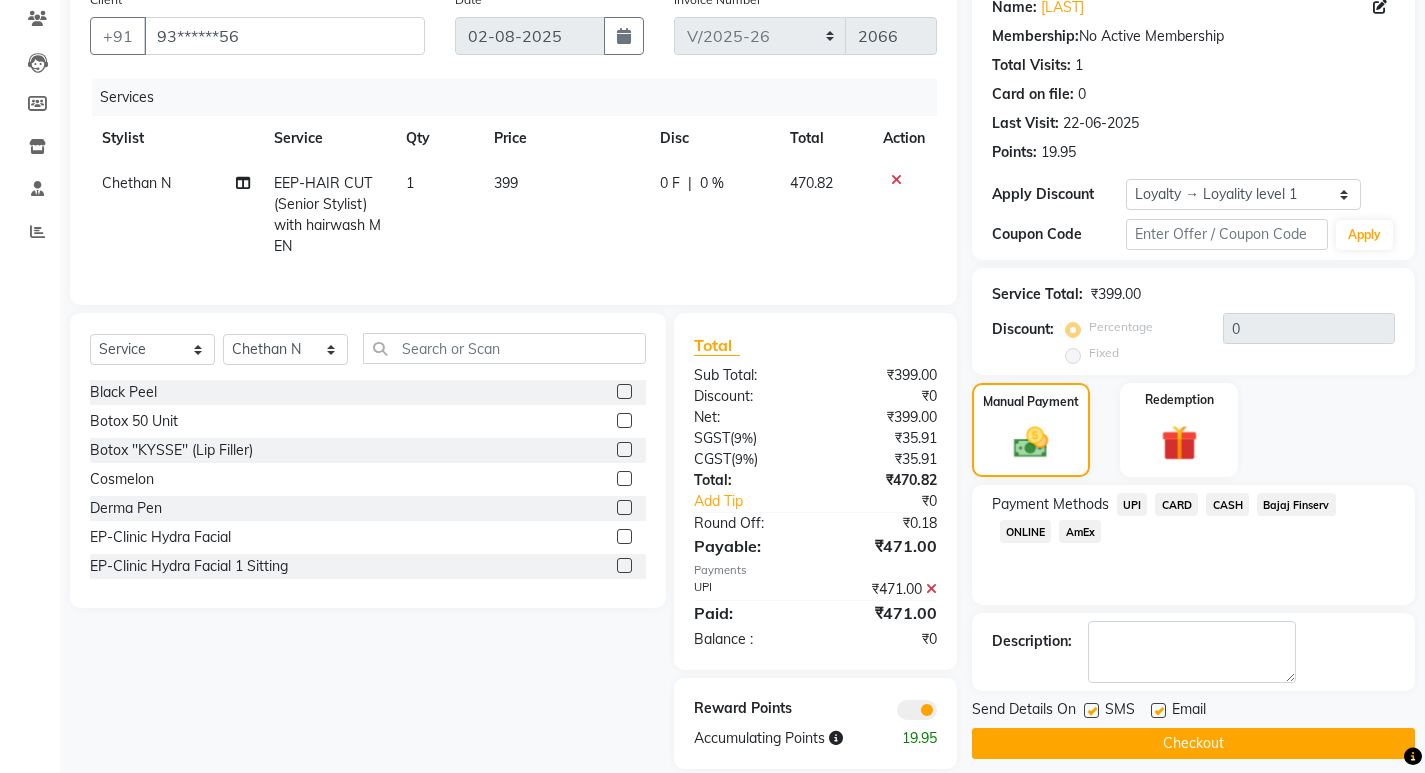 scroll, scrollTop: 210, scrollLeft: 0, axis: vertical 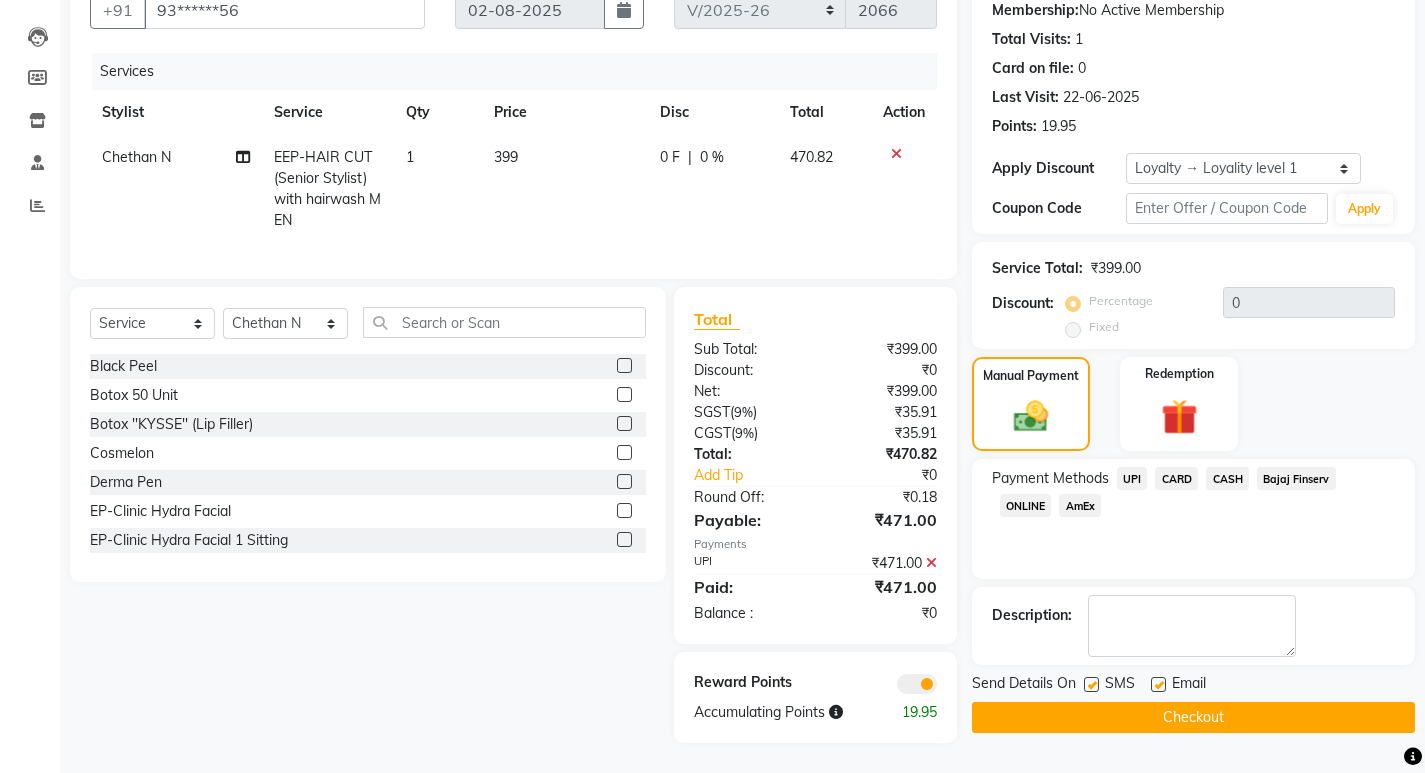 click on "Checkout" 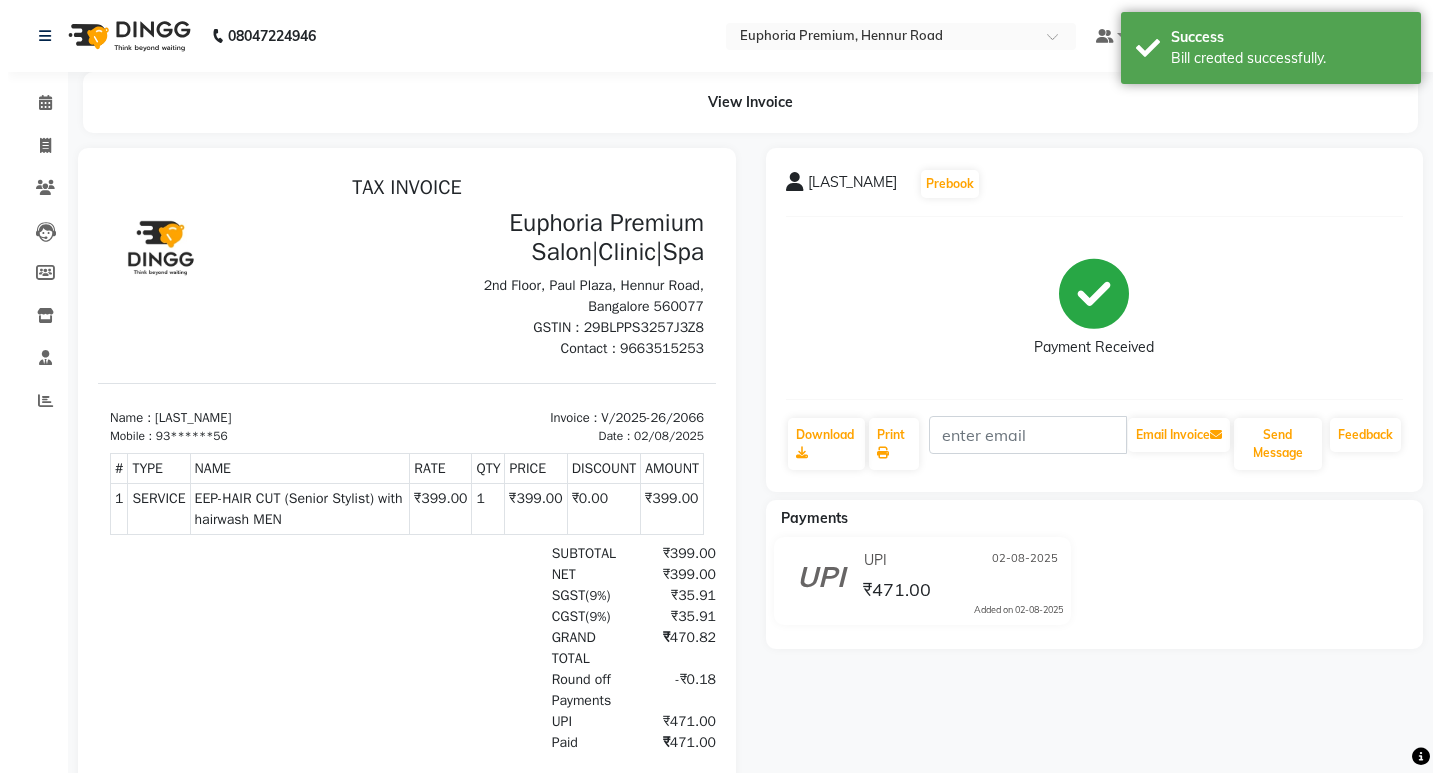 scroll, scrollTop: 0, scrollLeft: 0, axis: both 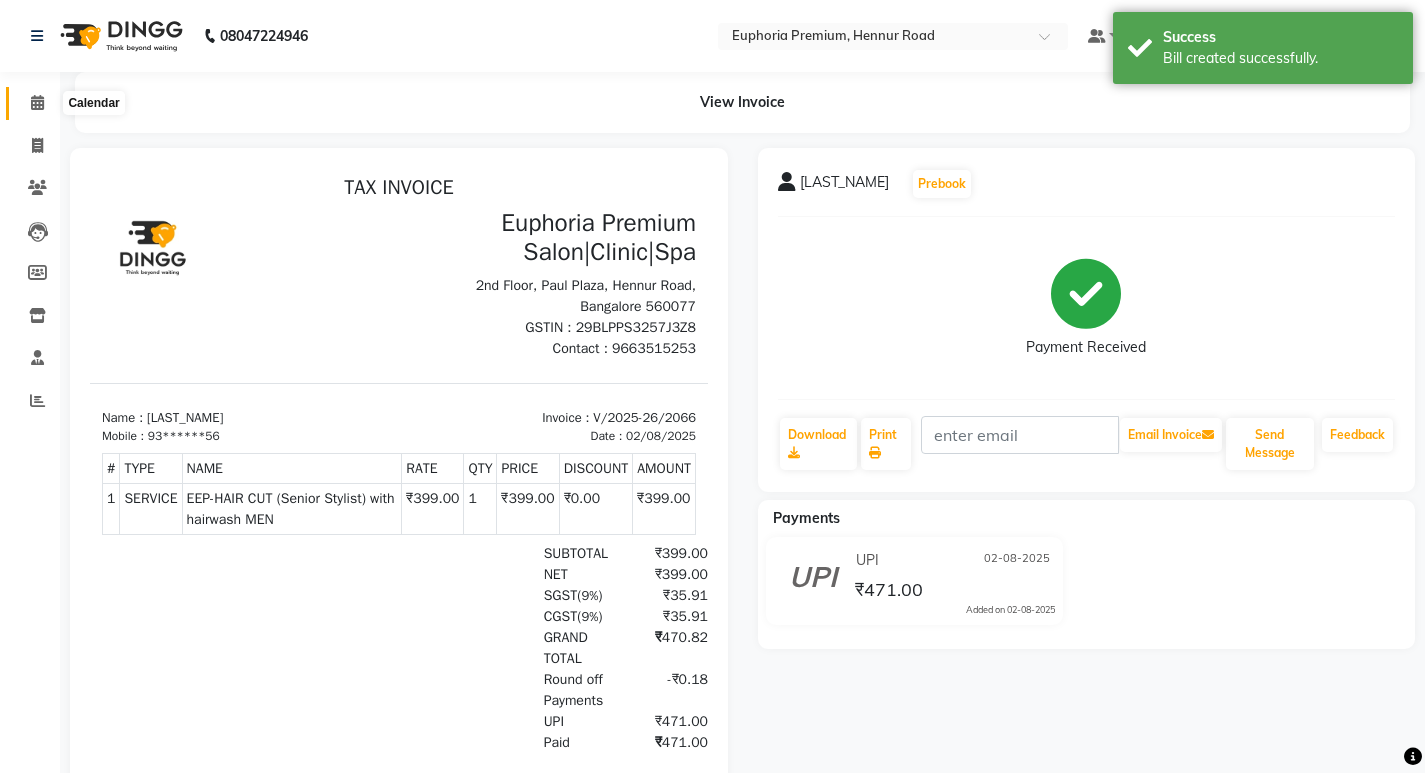 click 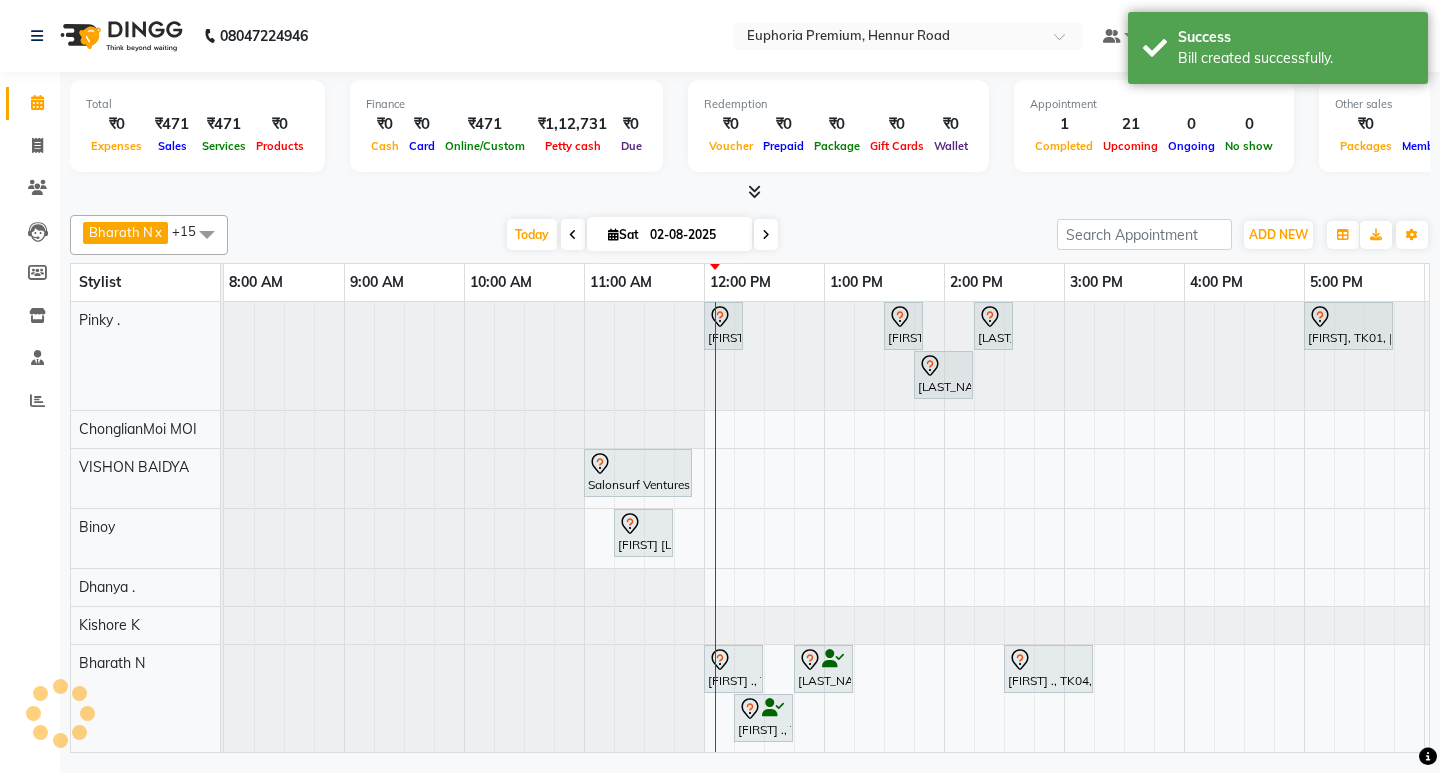 scroll, scrollTop: 0, scrollLeft: 0, axis: both 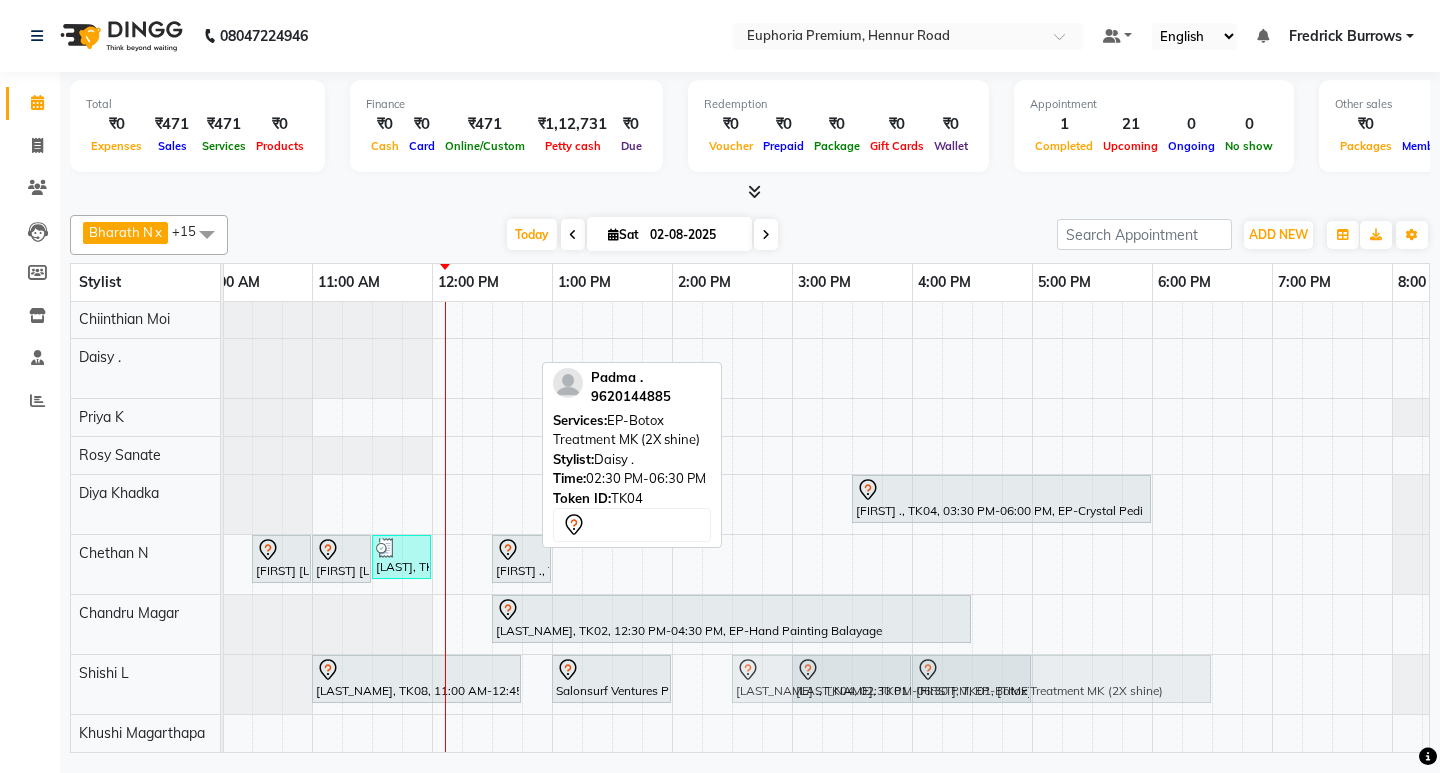 drag, startPoint x: 927, startPoint y: 353, endPoint x: 924, endPoint y: 658, distance: 305.01474 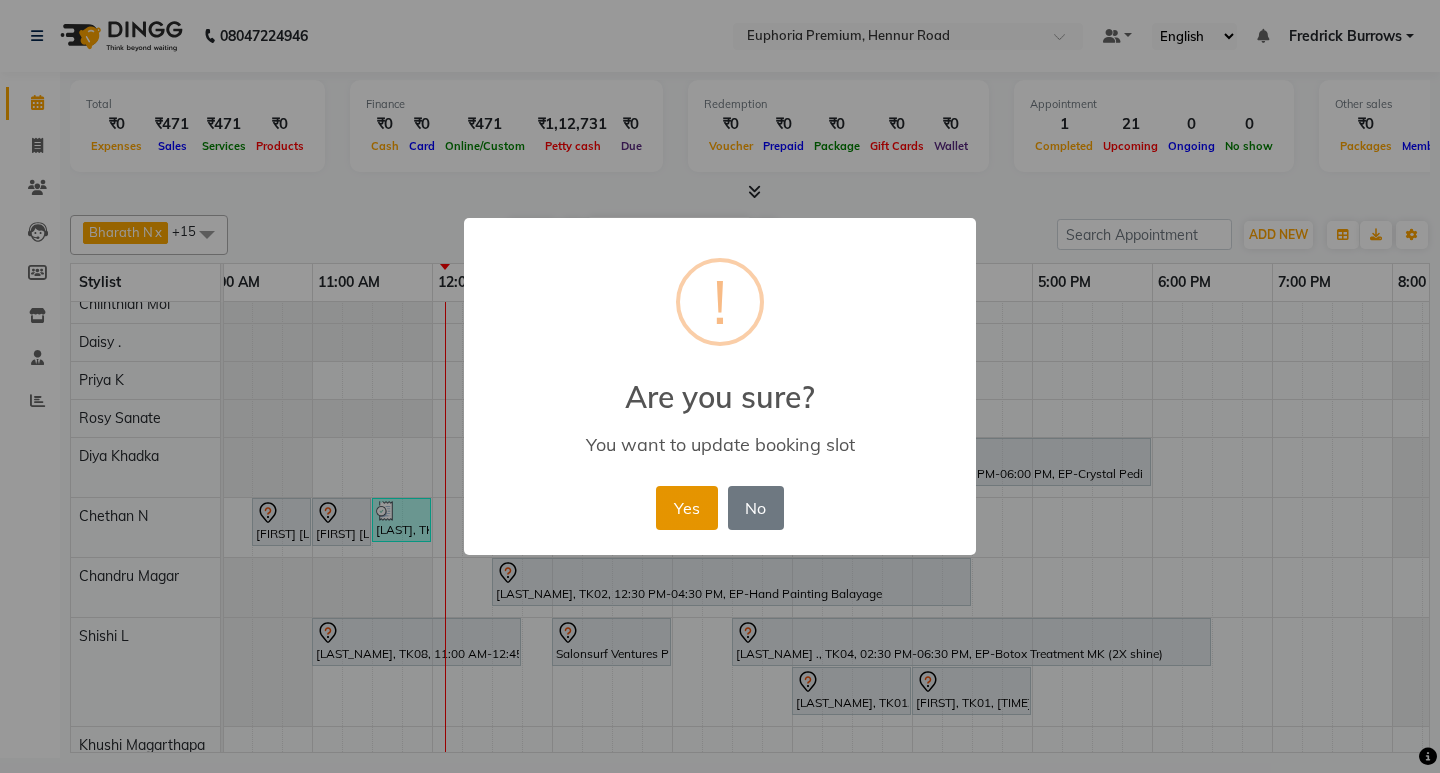 drag, startPoint x: 686, startPoint y: 498, endPoint x: 755, endPoint y: 570, distance: 99.724625 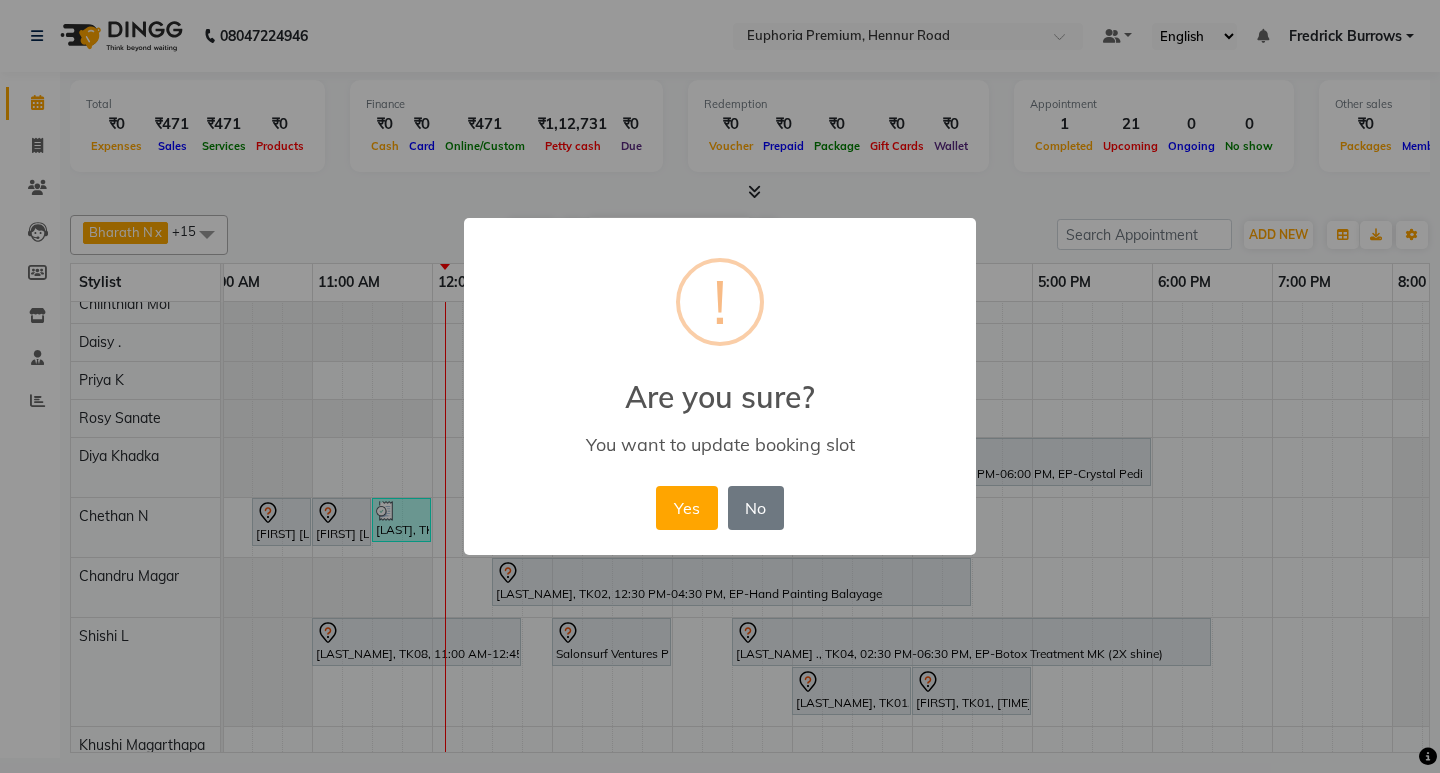 click on "Yes" at bounding box center (686, 508) 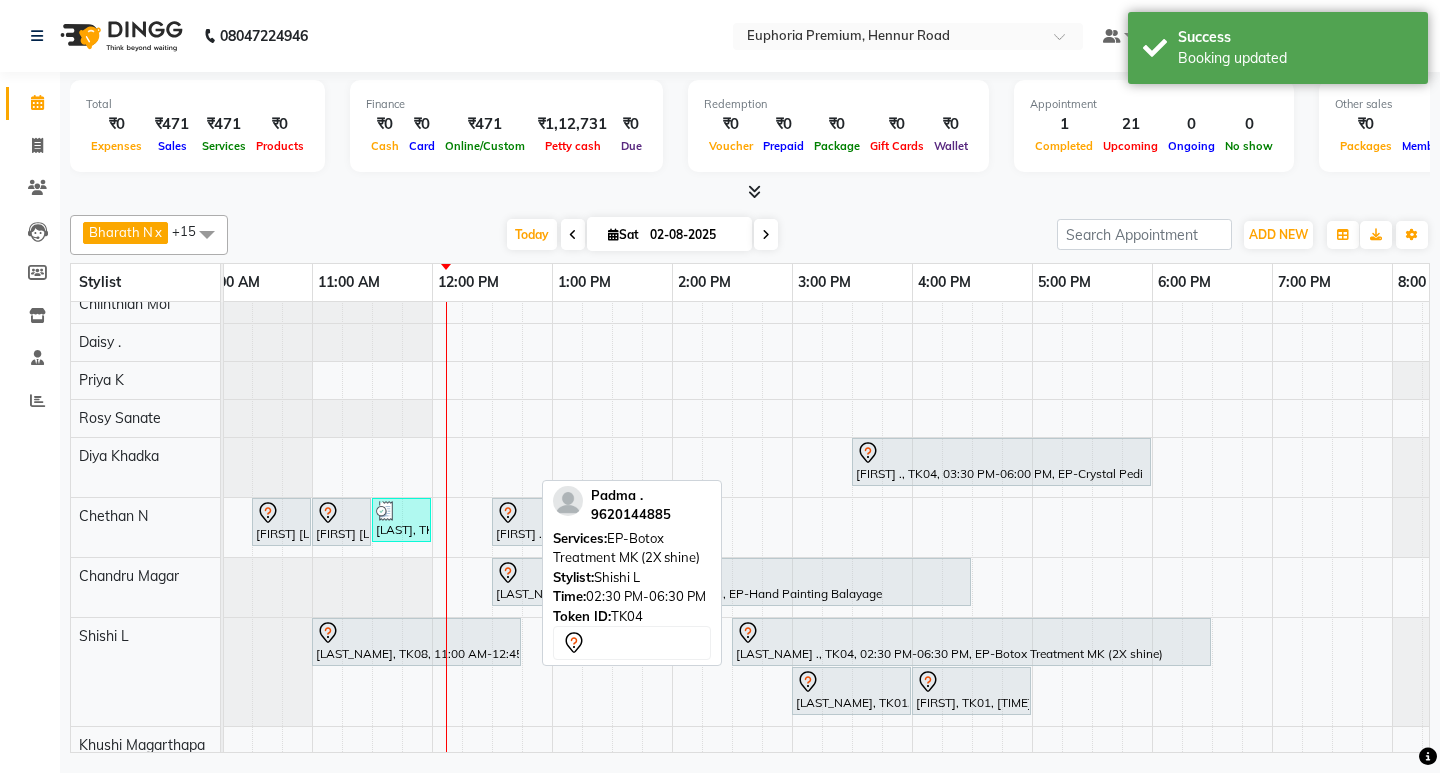 click at bounding box center (971, 633) 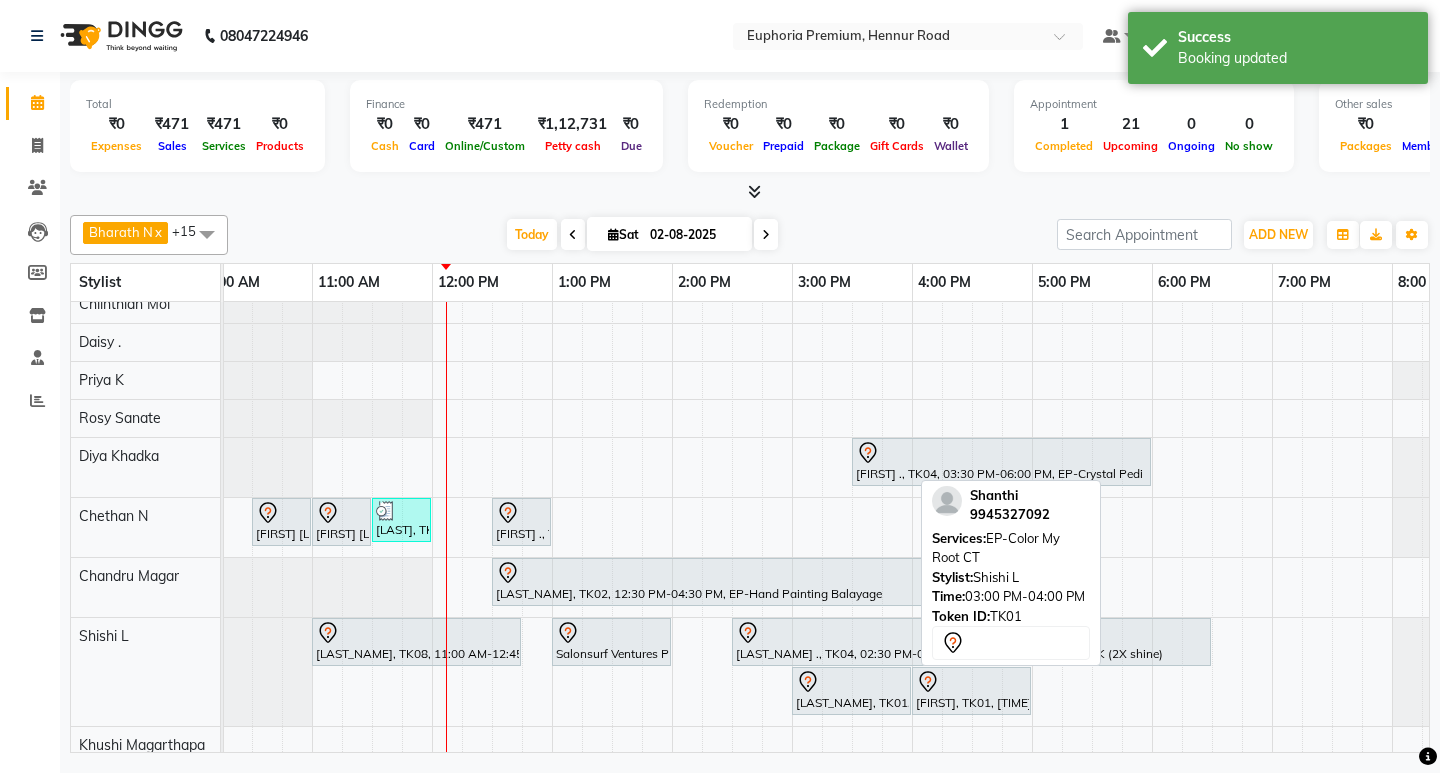 click at bounding box center [851, 682] 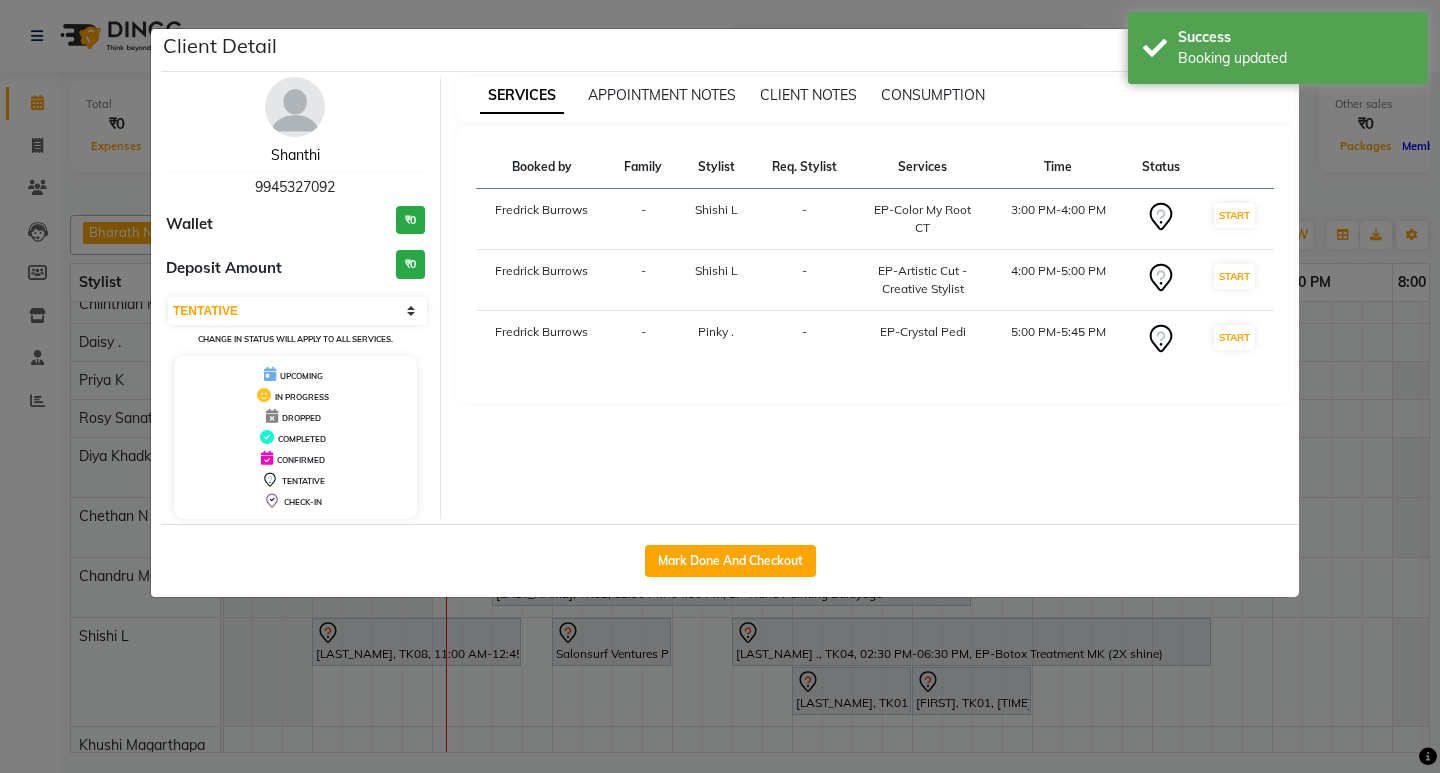 click on "Shanthi" at bounding box center (295, 155) 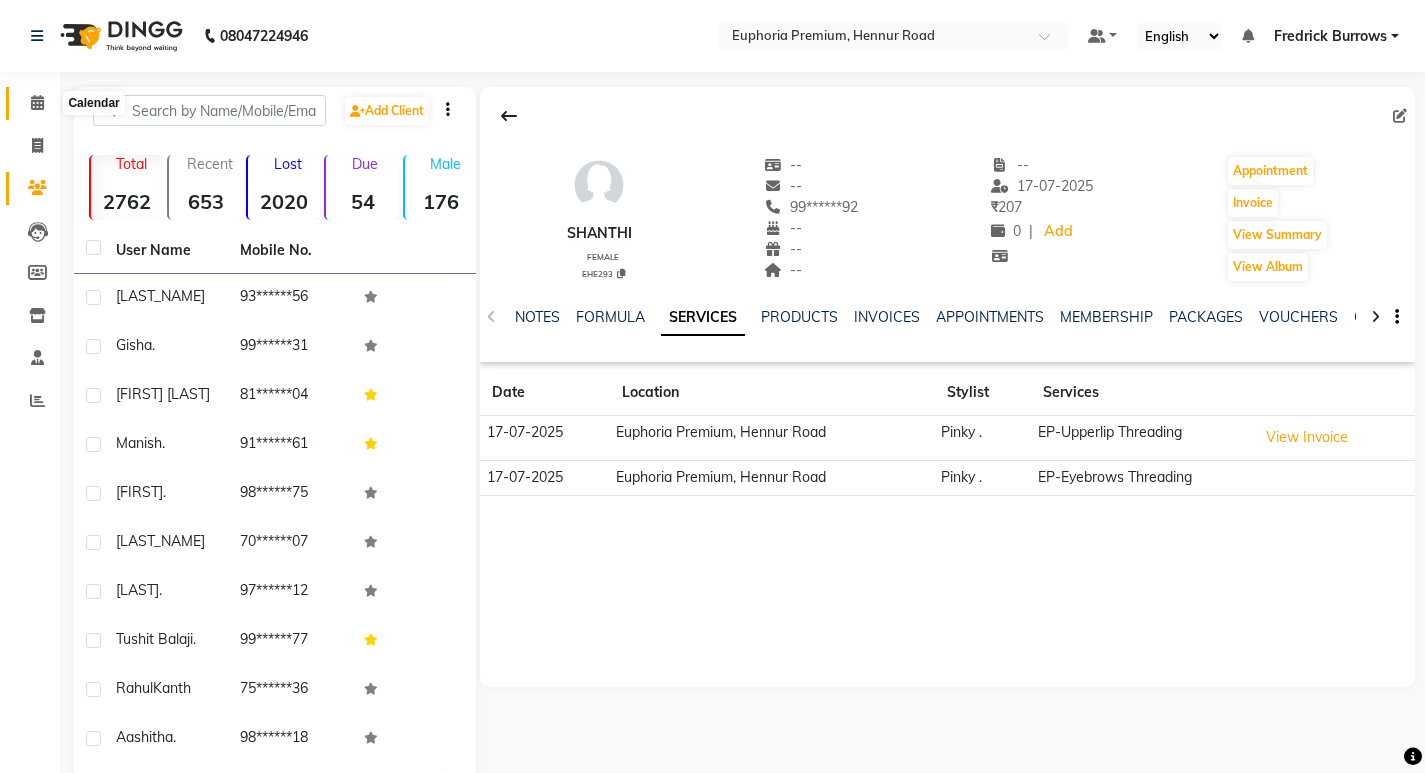 click 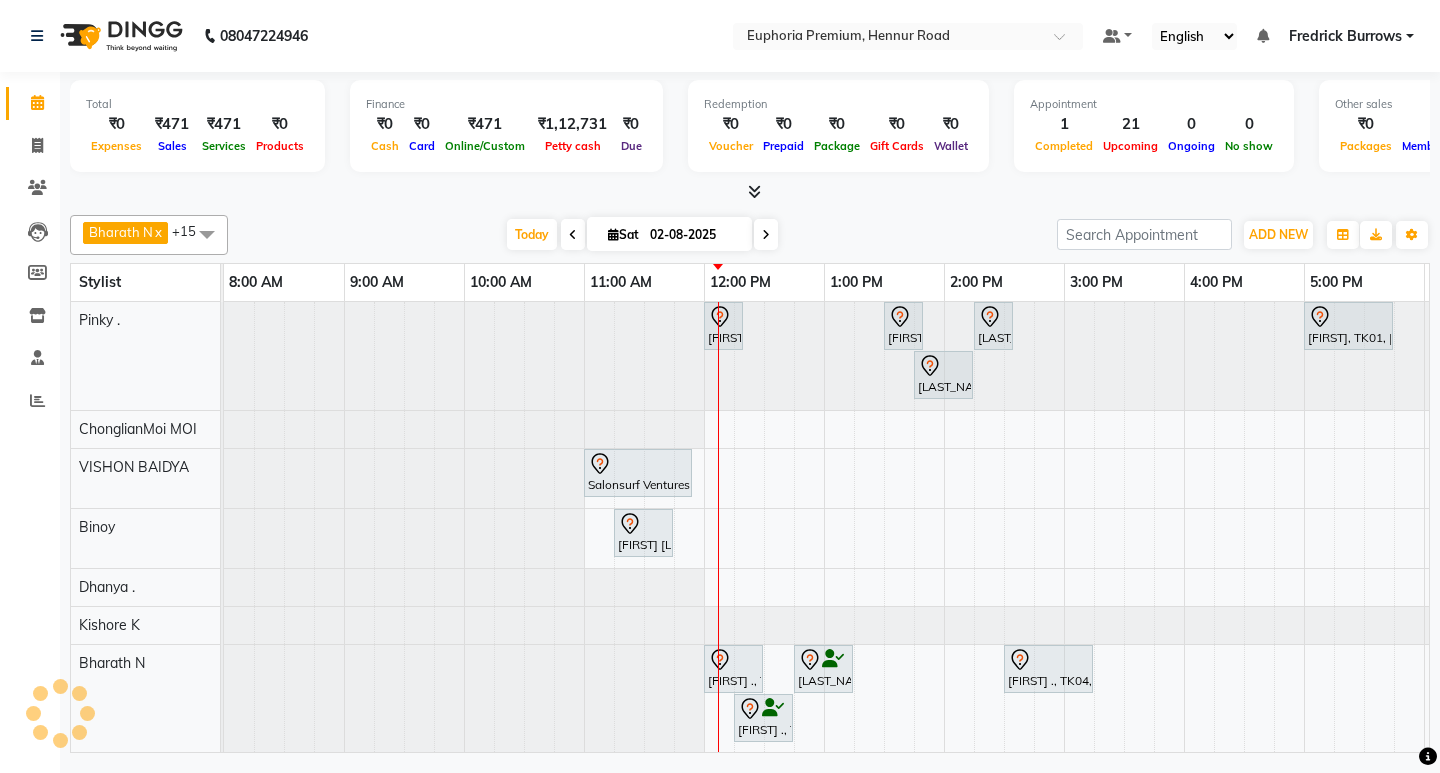 scroll, scrollTop: 0, scrollLeft: 0, axis: both 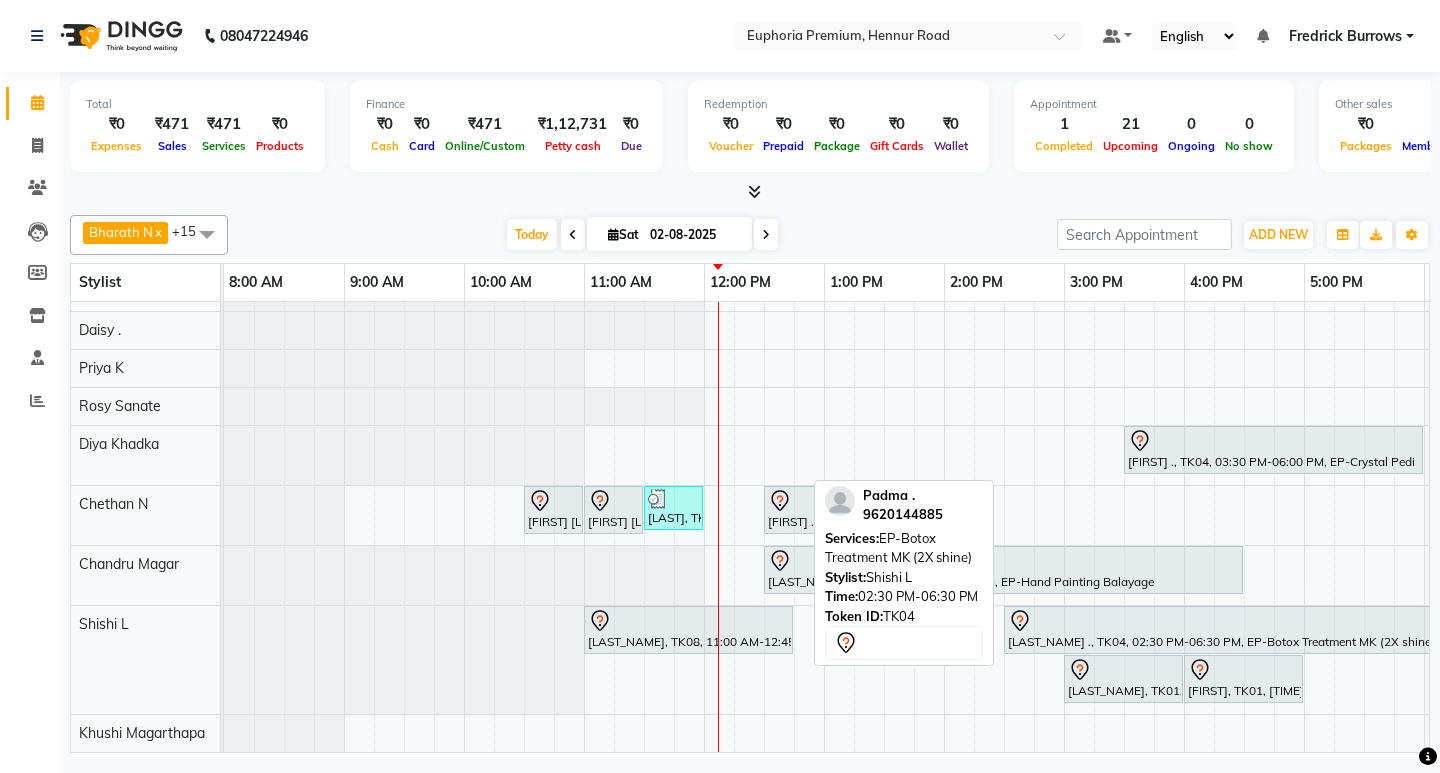 click at bounding box center [1243, 621] 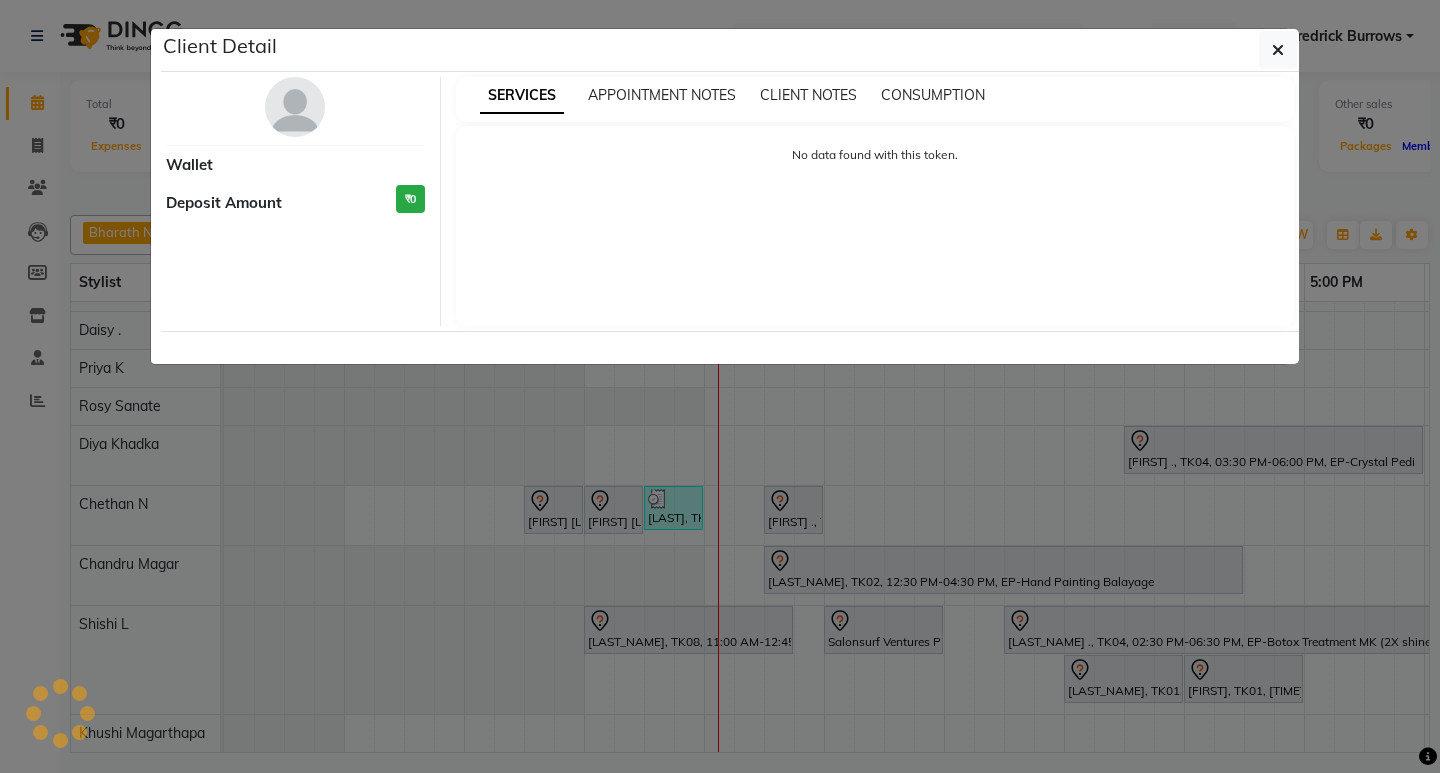 select on "7" 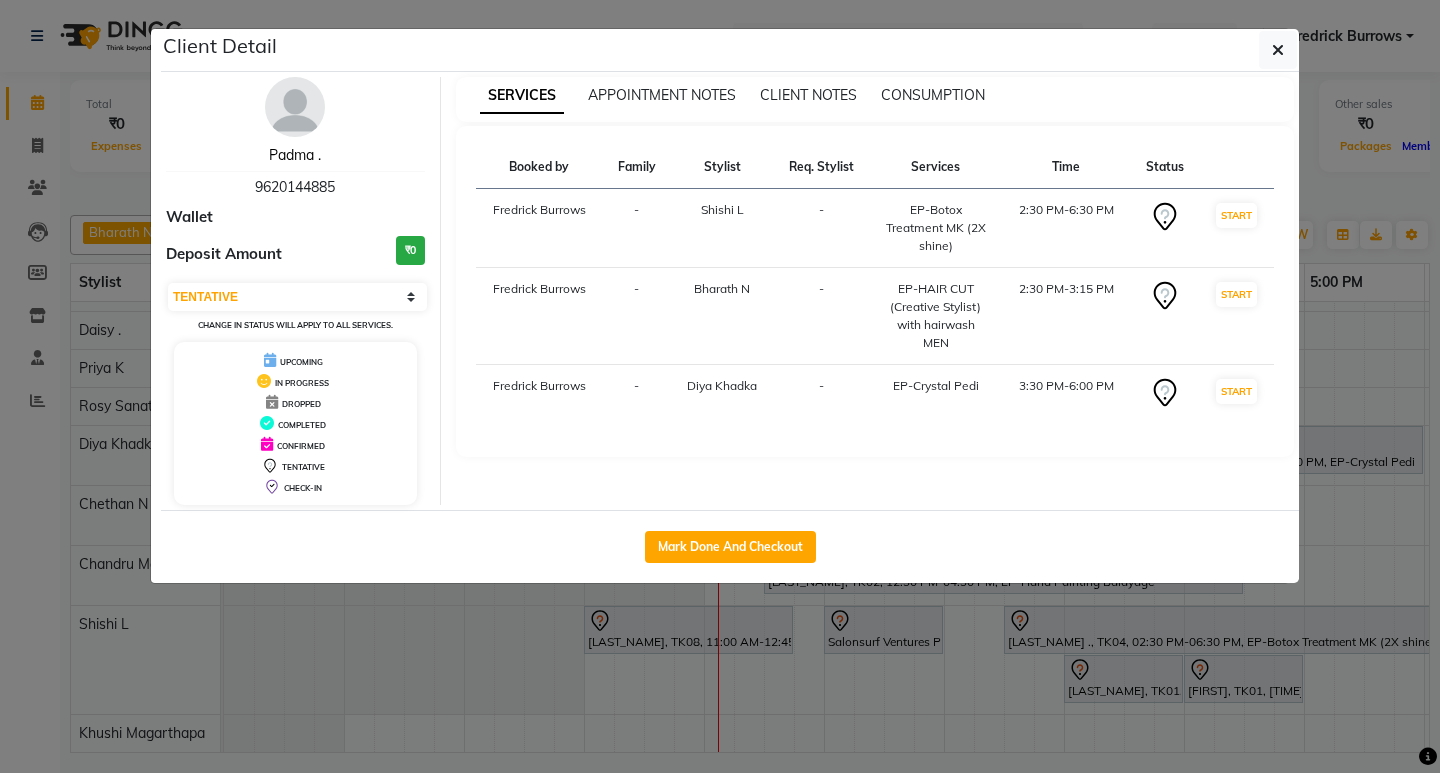 click on "Padma ." at bounding box center (295, 155) 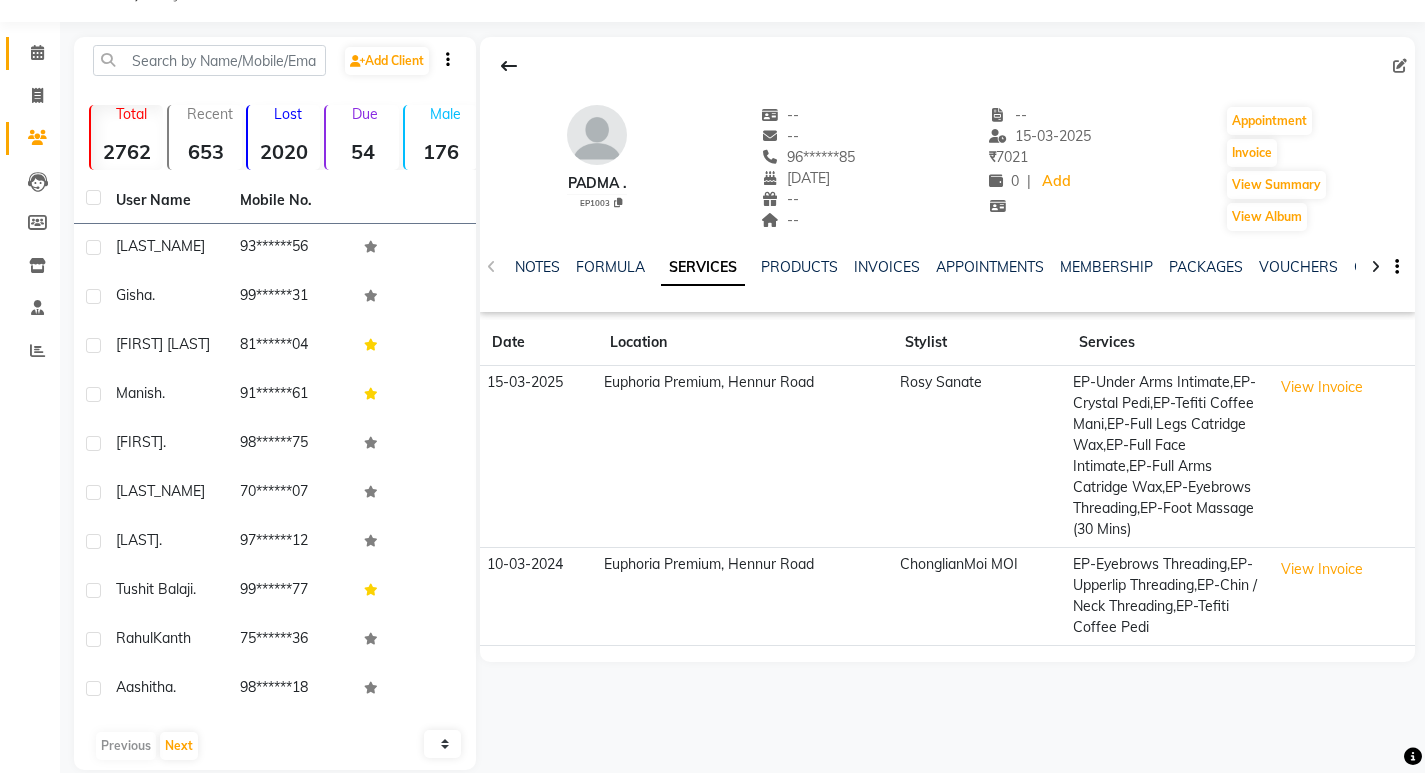 scroll, scrollTop: 77, scrollLeft: 0, axis: vertical 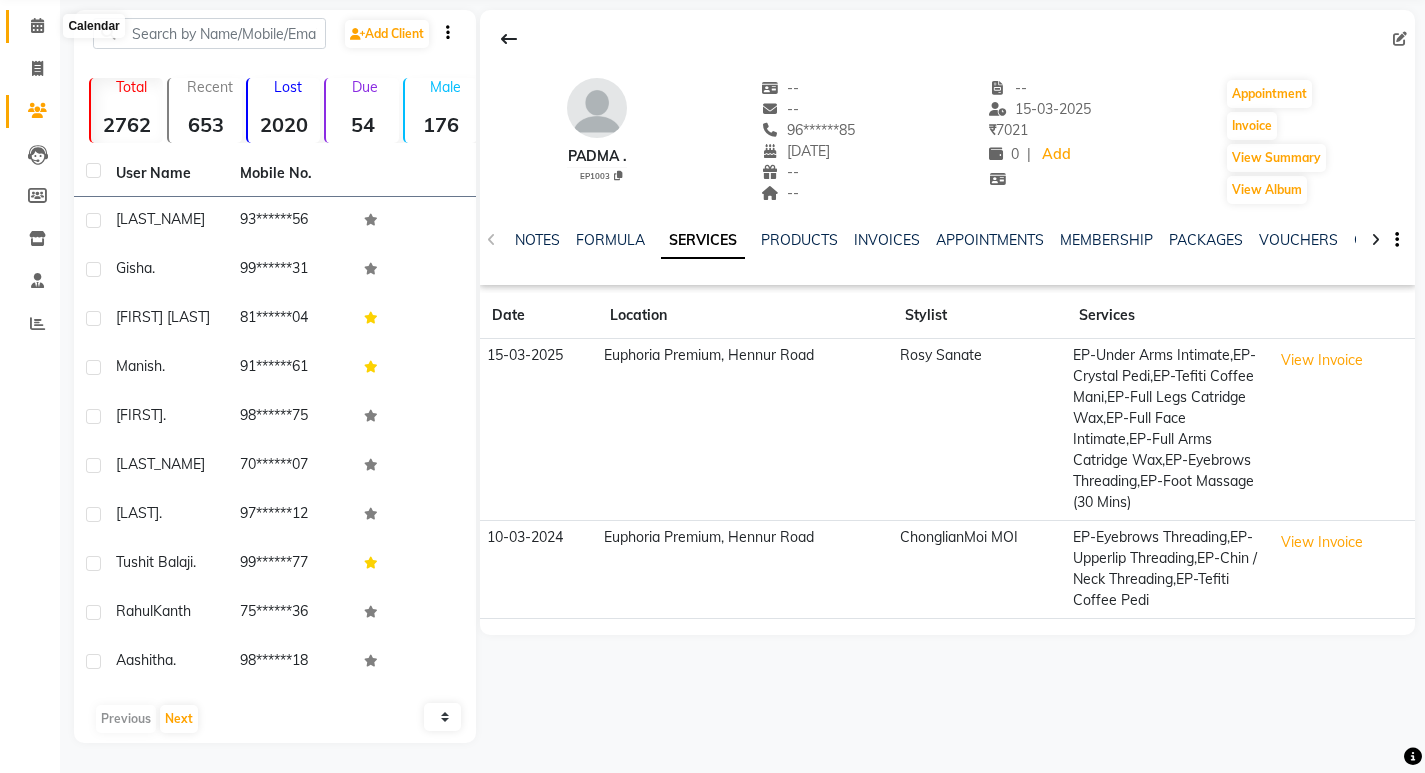 click 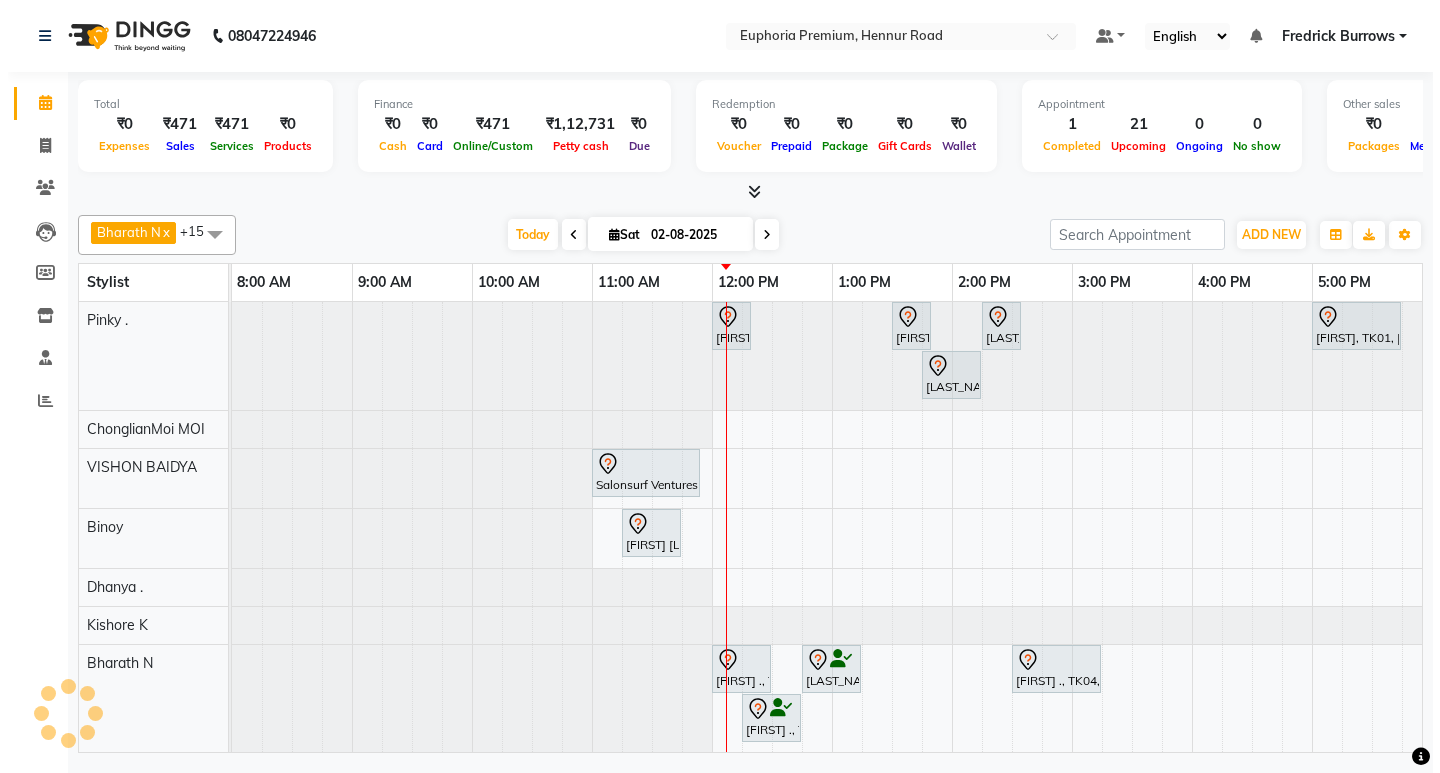 scroll, scrollTop: 0, scrollLeft: 0, axis: both 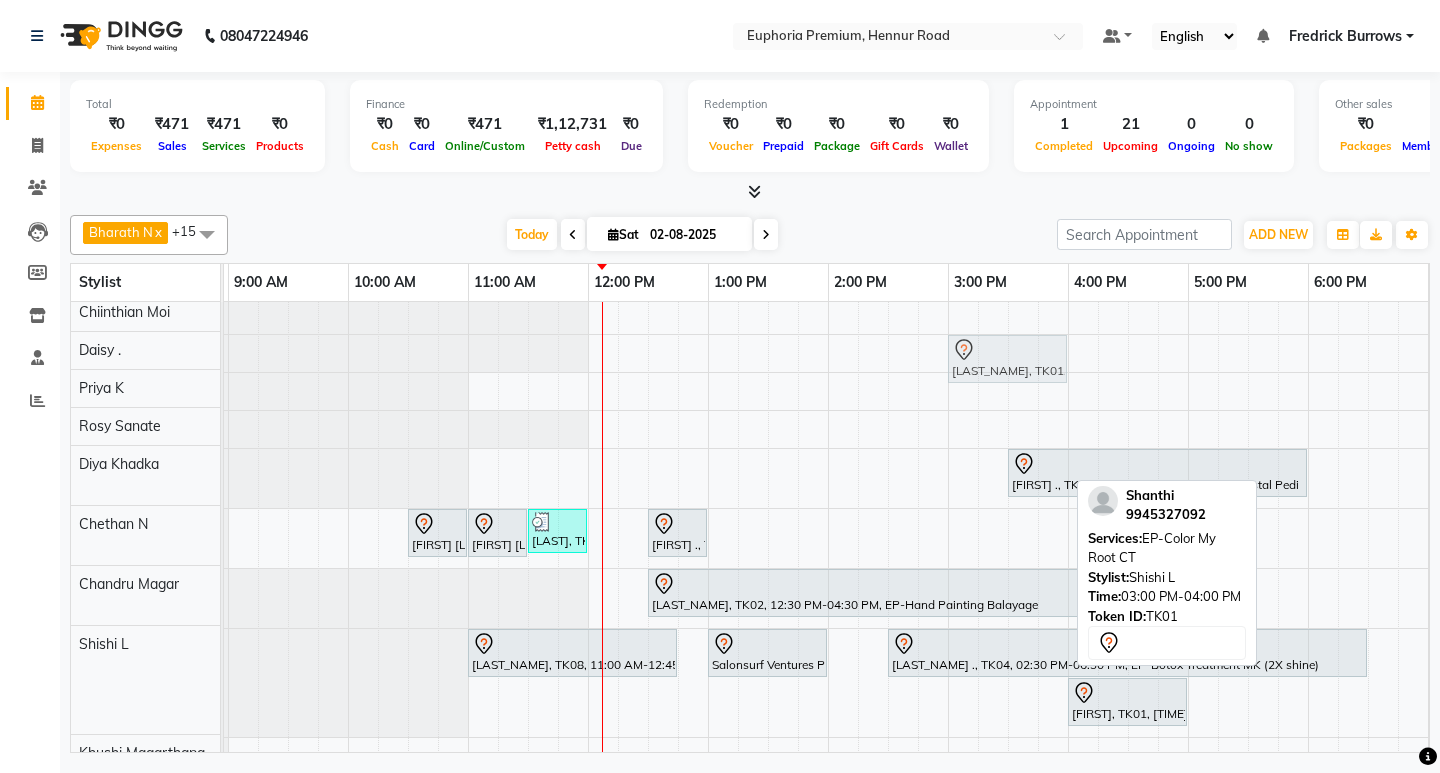 click on "[FIRST], TK02, 12:00 PM-12:20 PM, EP-Eyebrows Threading             [FIRST] ., TK10, 01:30 PM-01:50 PM, EP-Full Arms Catridge Wax             [FIRST] ., TK10, 02:15 PM-02:35 PM, EP-Eyebrows Threading             [FIRST], TK01, 05:00 PM-05:45 PM, EP-Crystal Pedi             [FIRST] ., TK10, 01:45 PM-02:15 PM, EP-Full Legs Catridge Wax             Salonsurf Ventures Pvt Ltd, TK03, 11:00 AM-11:55 AM, EP-Gel Paint Application             [FIRST] [LAST], TK05, 11:15 AM-11:45 AM, EP-Head Massage (30 Mins) w/o Hairwash             [FIRST] ., TK07, 12:00 PM-12:30 PM, EEP-HAIR CUT (Senior Stylist) with hairwash MEN             [FIRST] ., TK09, 12:45 PM-01:15 PM, EP-Beard Trim/Design MEN             [FIRST] ., TK04, 02:30 PM-03:15 PM, EP-HAIR CUT (Creative Stylist) with hairwash MEN             [FIRST] ., TK09, 12:15 PM-12:45 PM, EEP-HAIR CUT (Senior Stylist) with hairwash MEN             [FIRST], TK01, 03:00 PM-04:00 PM, EP-Color My Root  CT             [FIRST] ., TK04, 03:30 PM-06:00 PM, EP-Crystal Pedi" at bounding box center (948, 310) 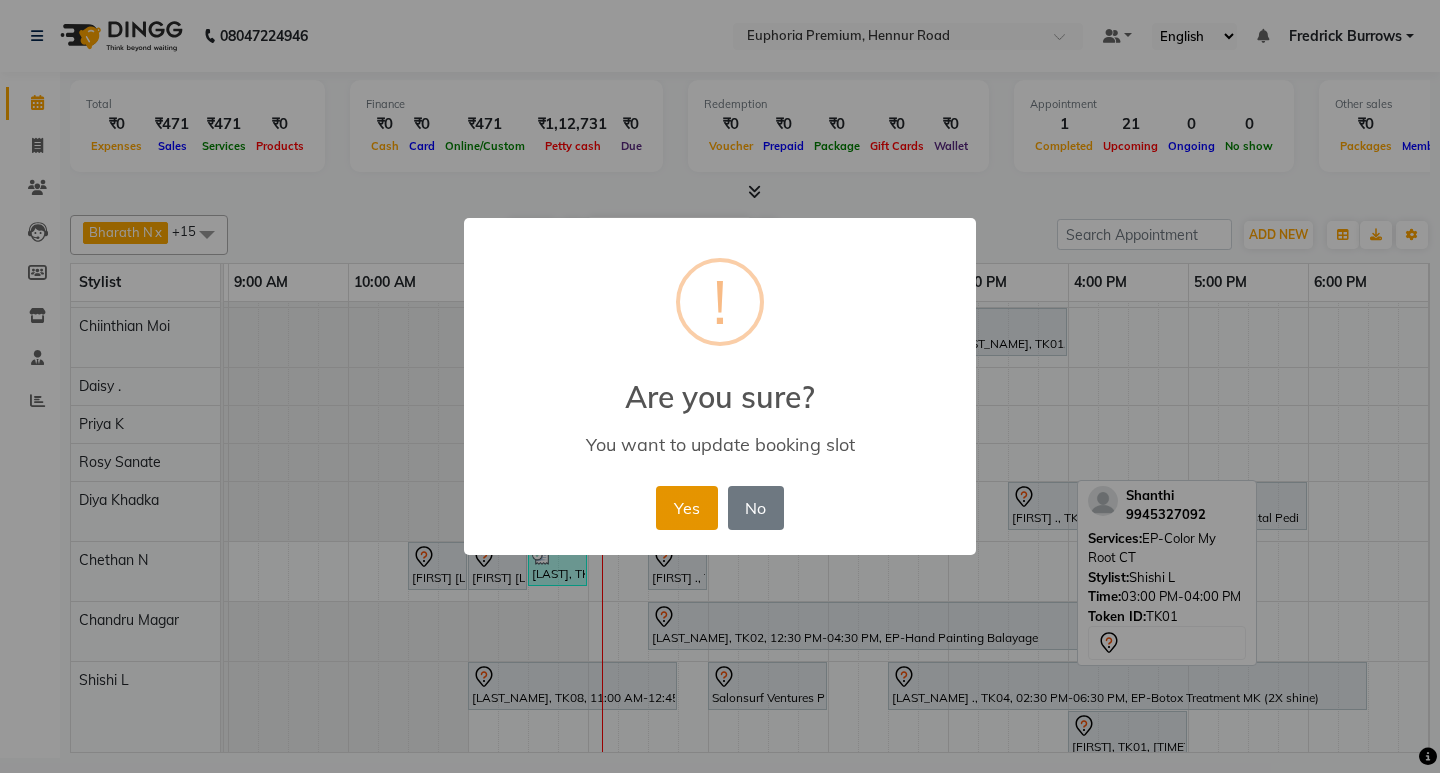 click on "Yes" at bounding box center (686, 508) 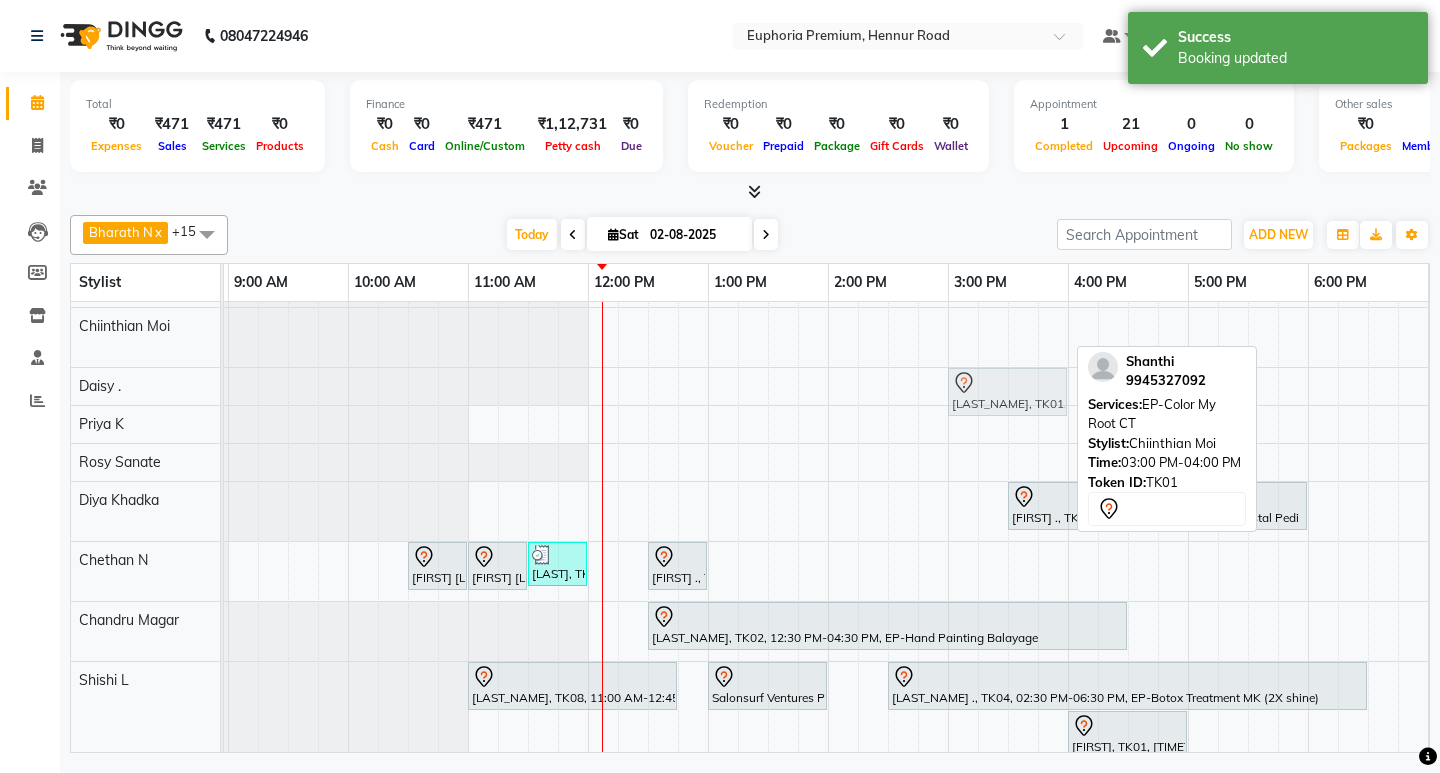 drag, startPoint x: 1007, startPoint y: 323, endPoint x: 1007, endPoint y: 365, distance: 42 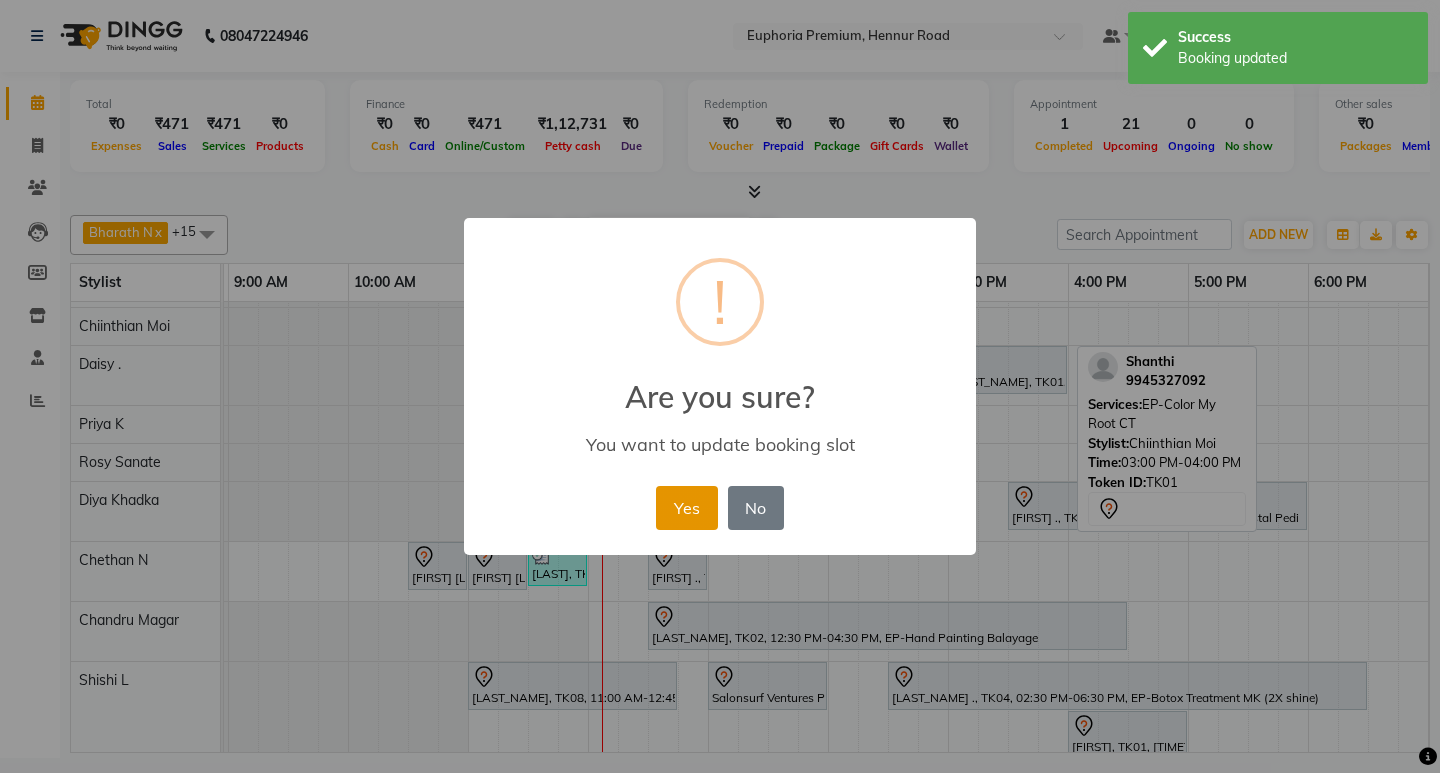 click on "Yes" at bounding box center (686, 508) 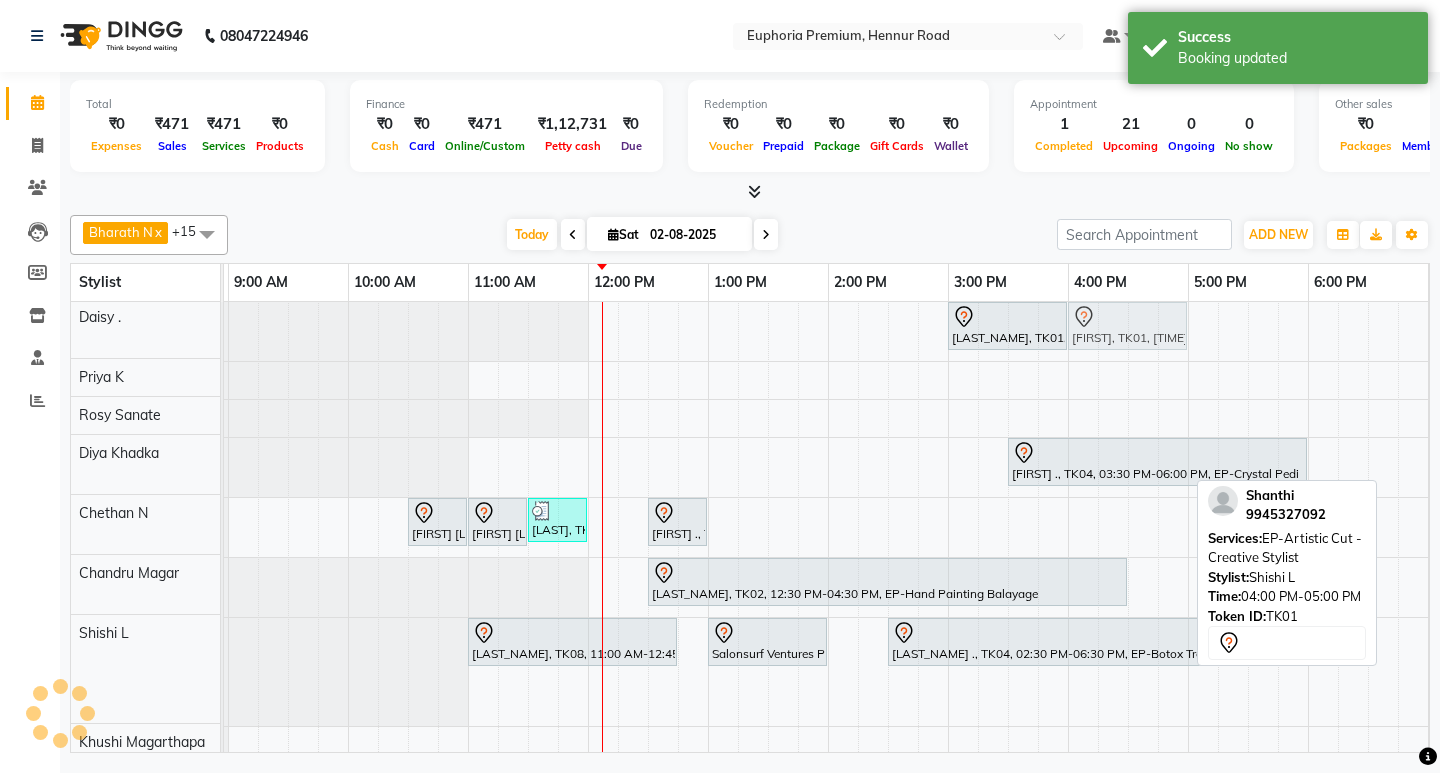 drag, startPoint x: 1128, startPoint y: 659, endPoint x: 1131, endPoint y: 329, distance: 330.01364 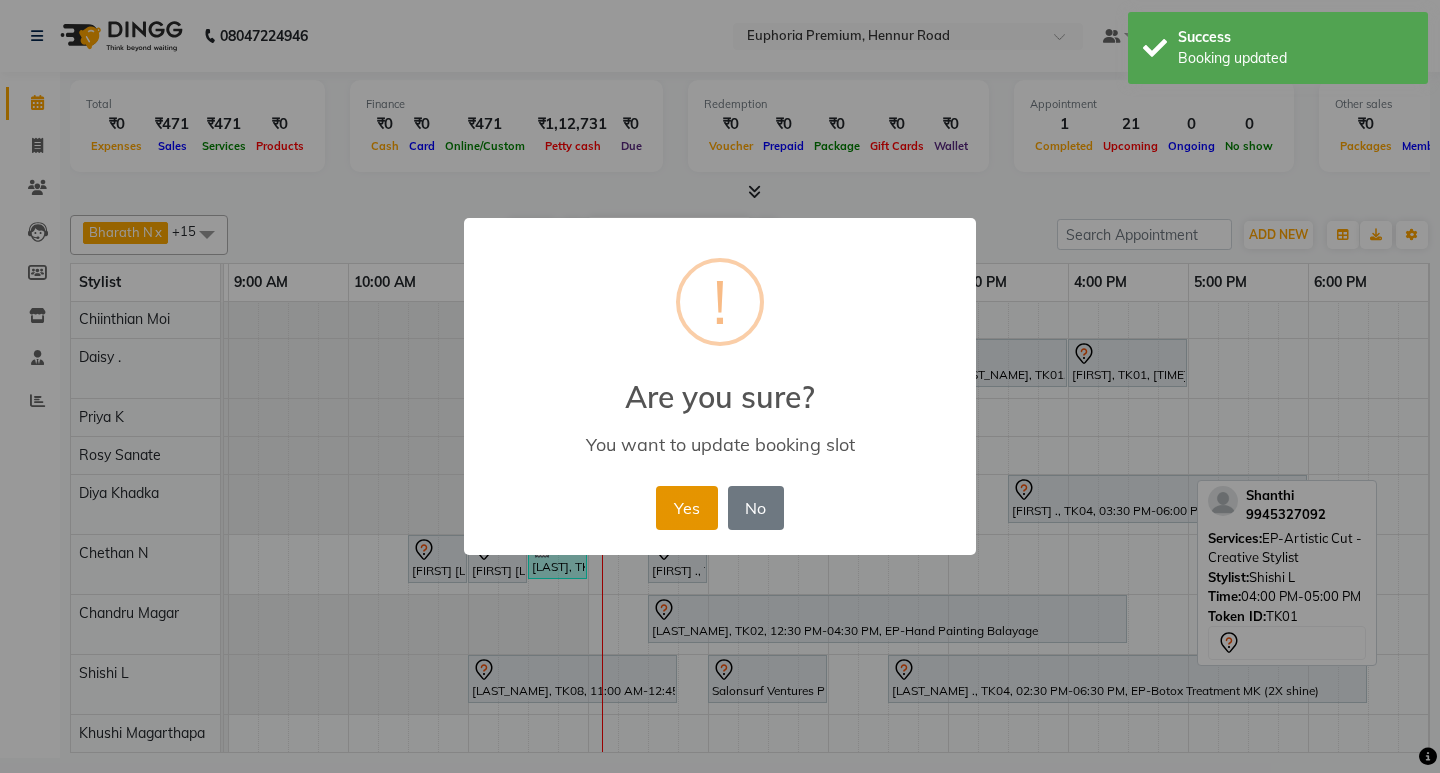 click on "Yes" at bounding box center [686, 508] 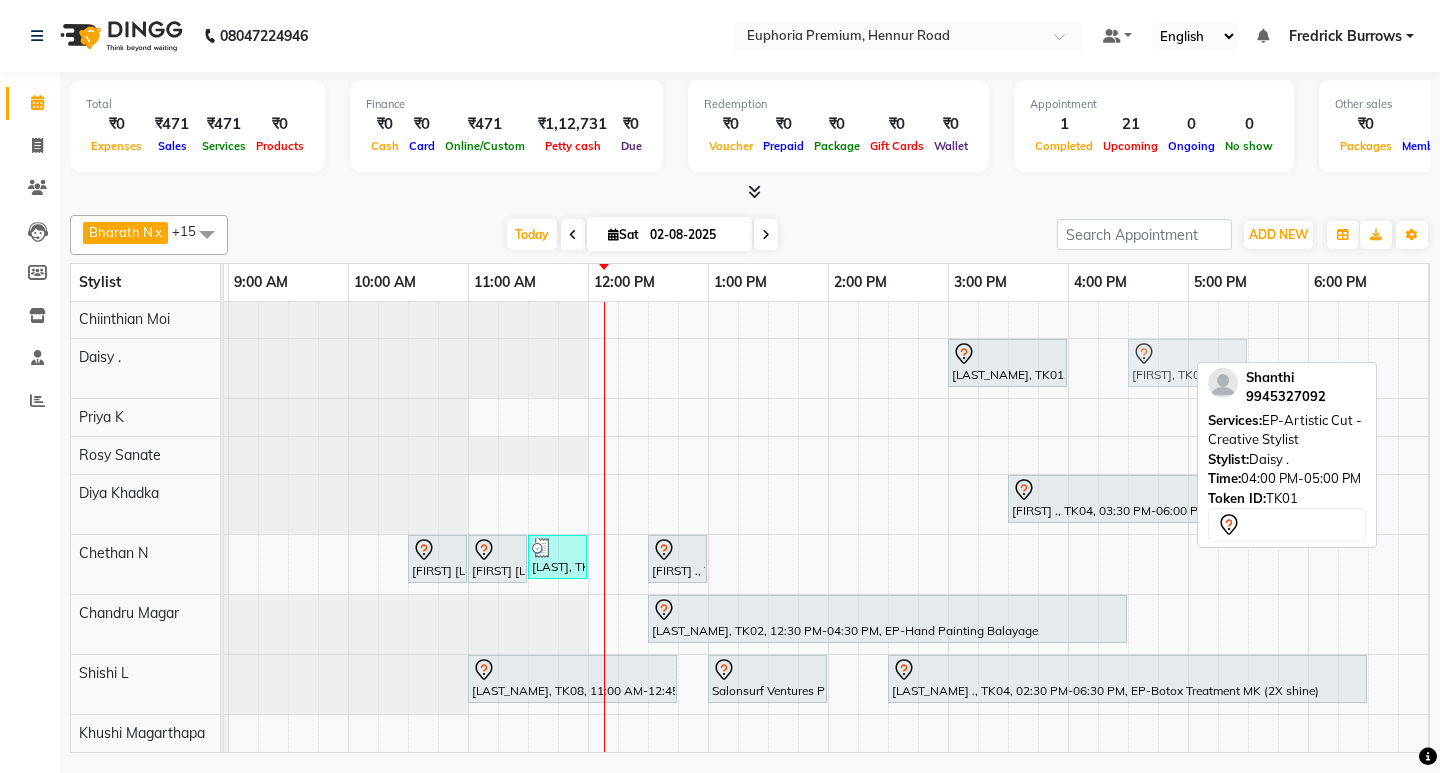 drag, startPoint x: 1101, startPoint y: 350, endPoint x: 1167, endPoint y: 351, distance: 66.007576 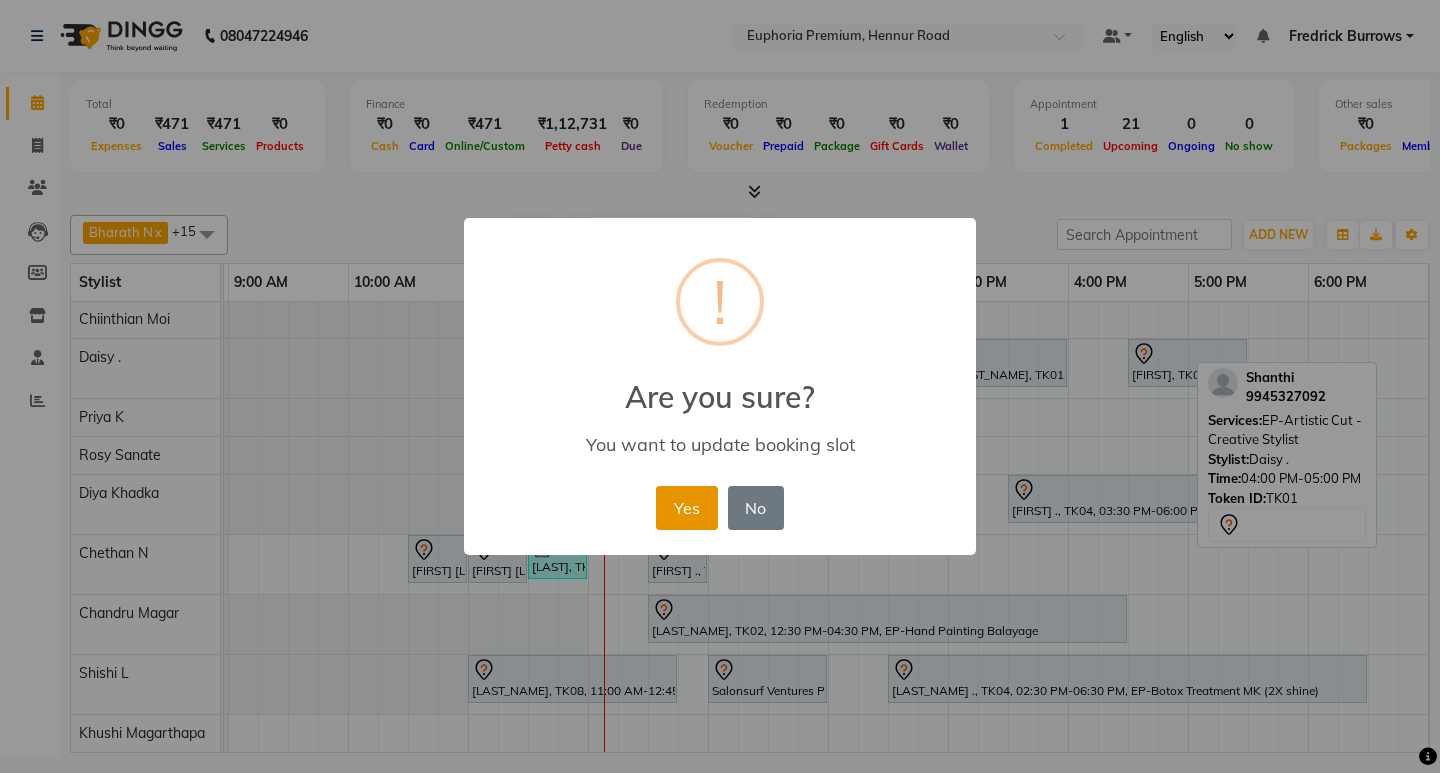 click on "Yes" at bounding box center (686, 508) 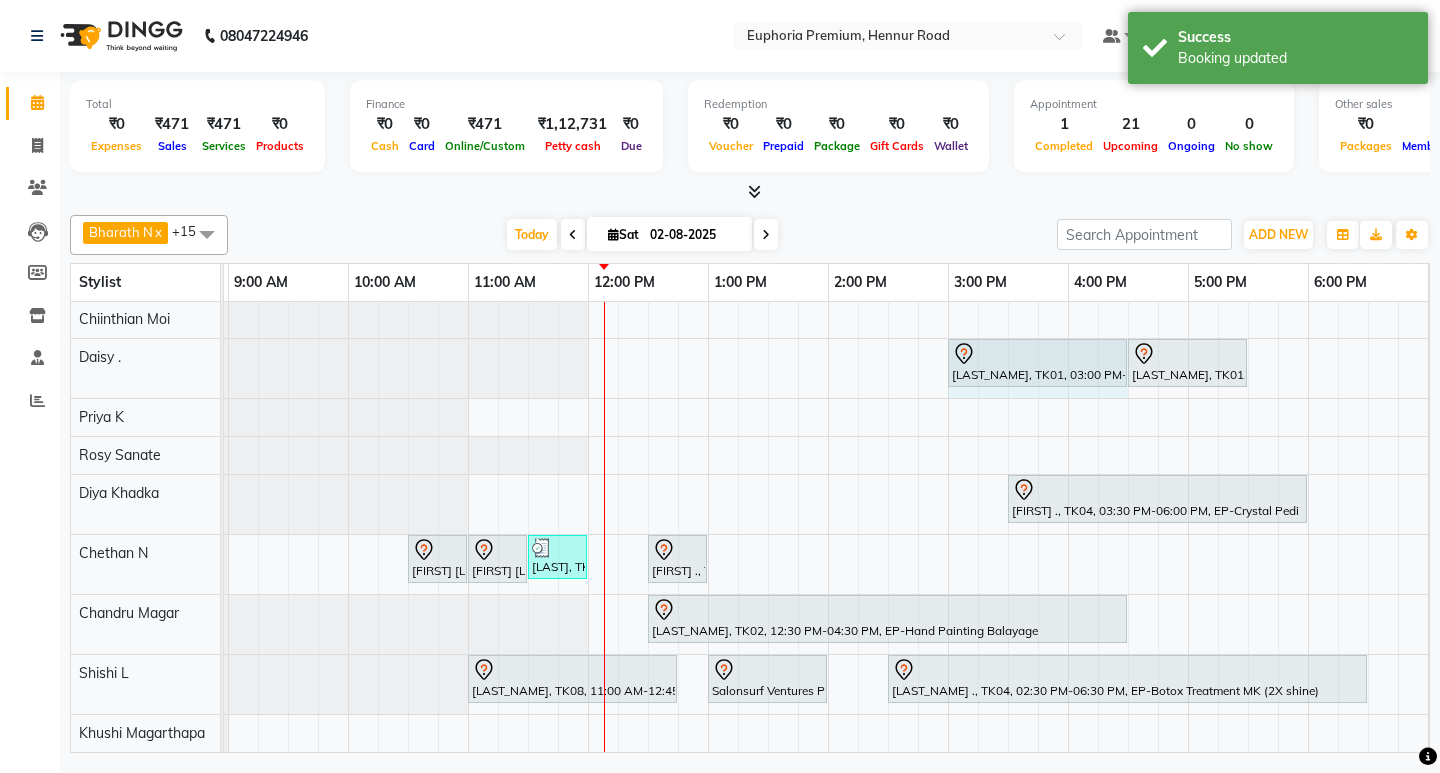 drag, startPoint x: 1066, startPoint y: 348, endPoint x: 1107, endPoint y: 348, distance: 41 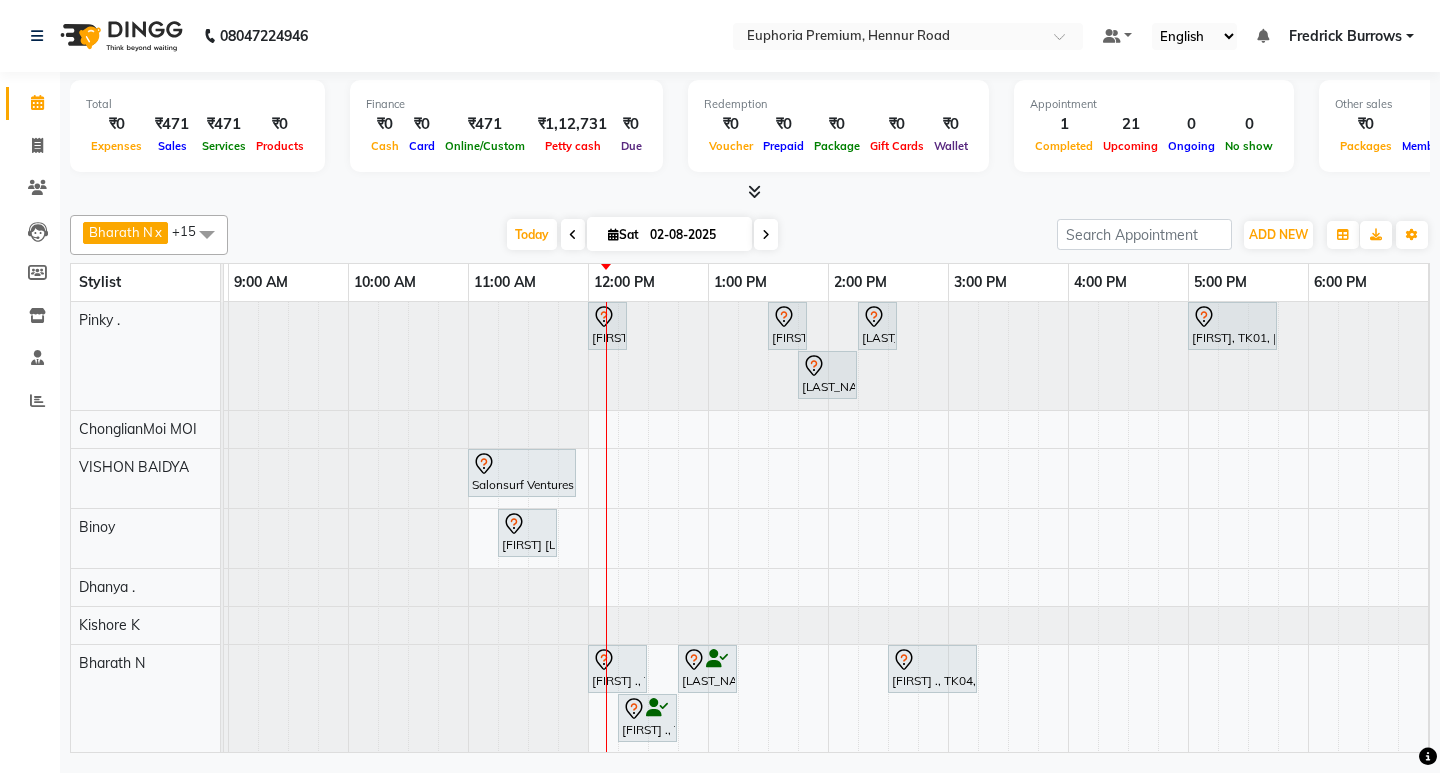 scroll, scrollTop: 102, scrollLeft: 116, axis: both 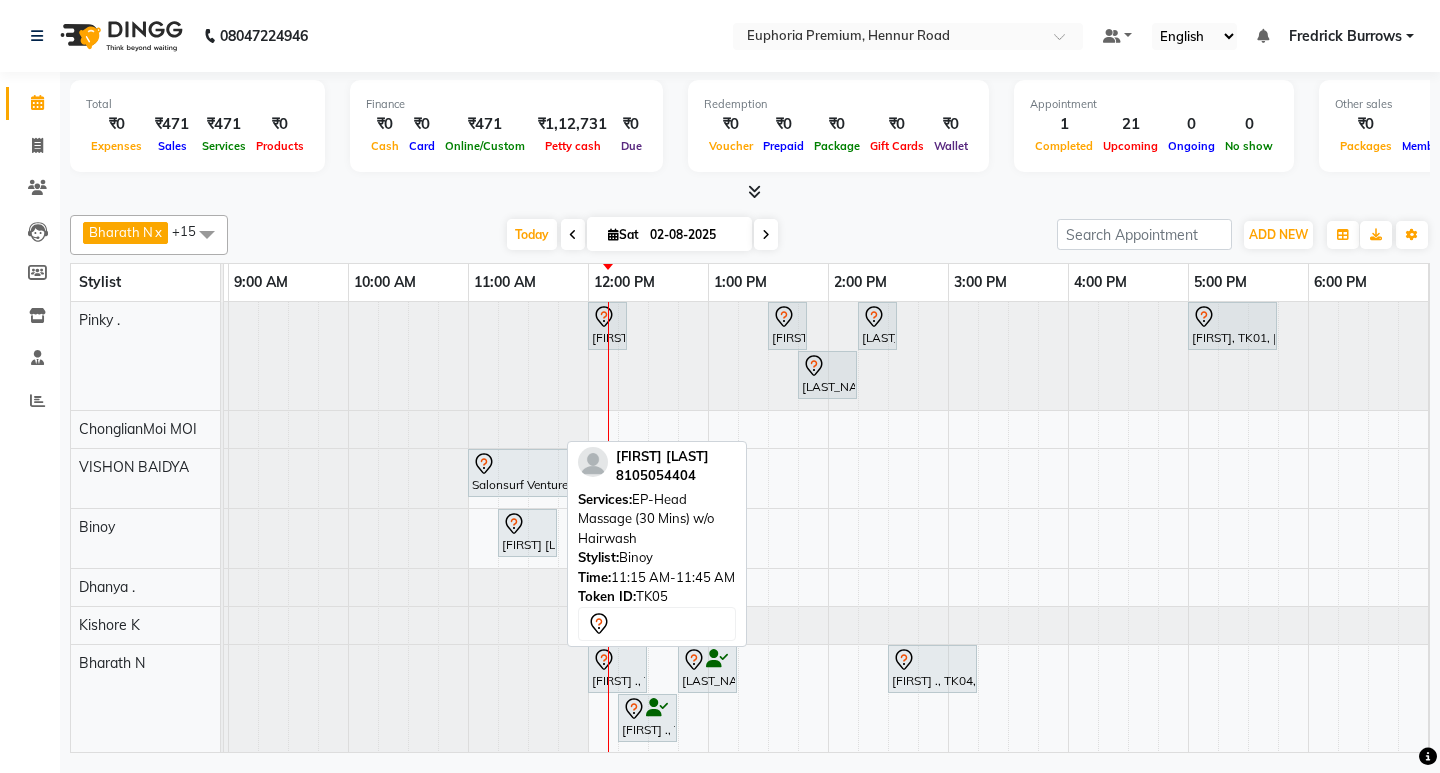 click at bounding box center (527, 524) 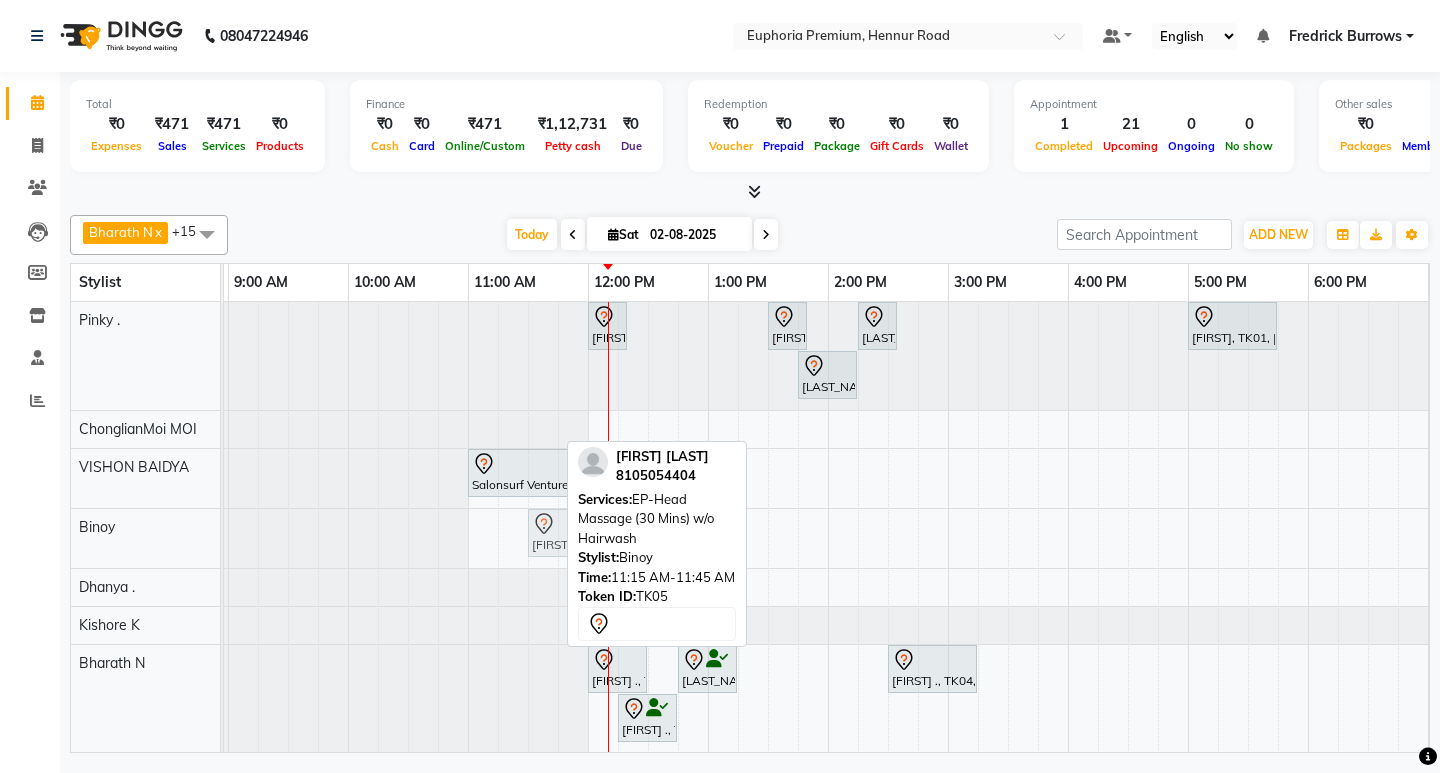 drag, startPoint x: 516, startPoint y: 526, endPoint x: 554, endPoint y: 530, distance: 38.209946 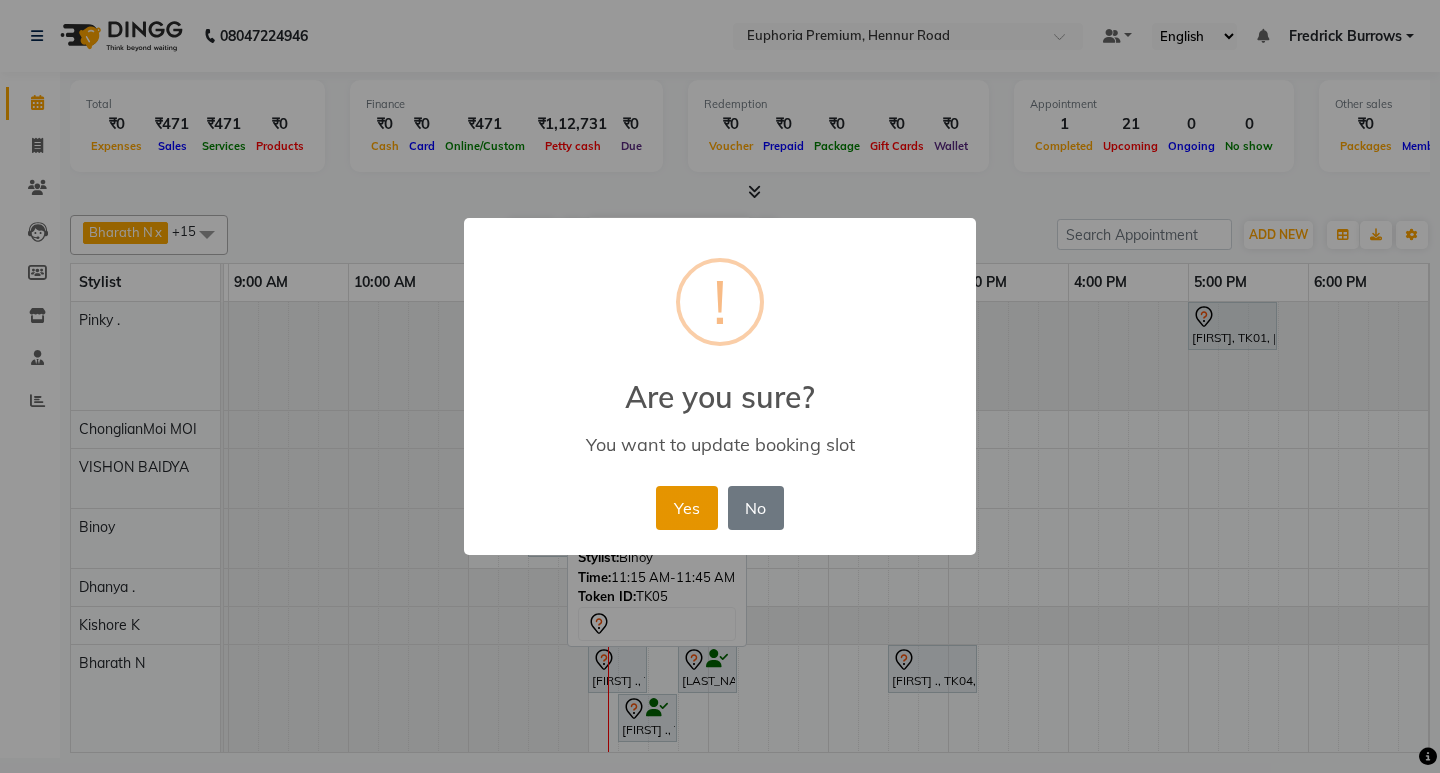 click on "Yes" at bounding box center (686, 508) 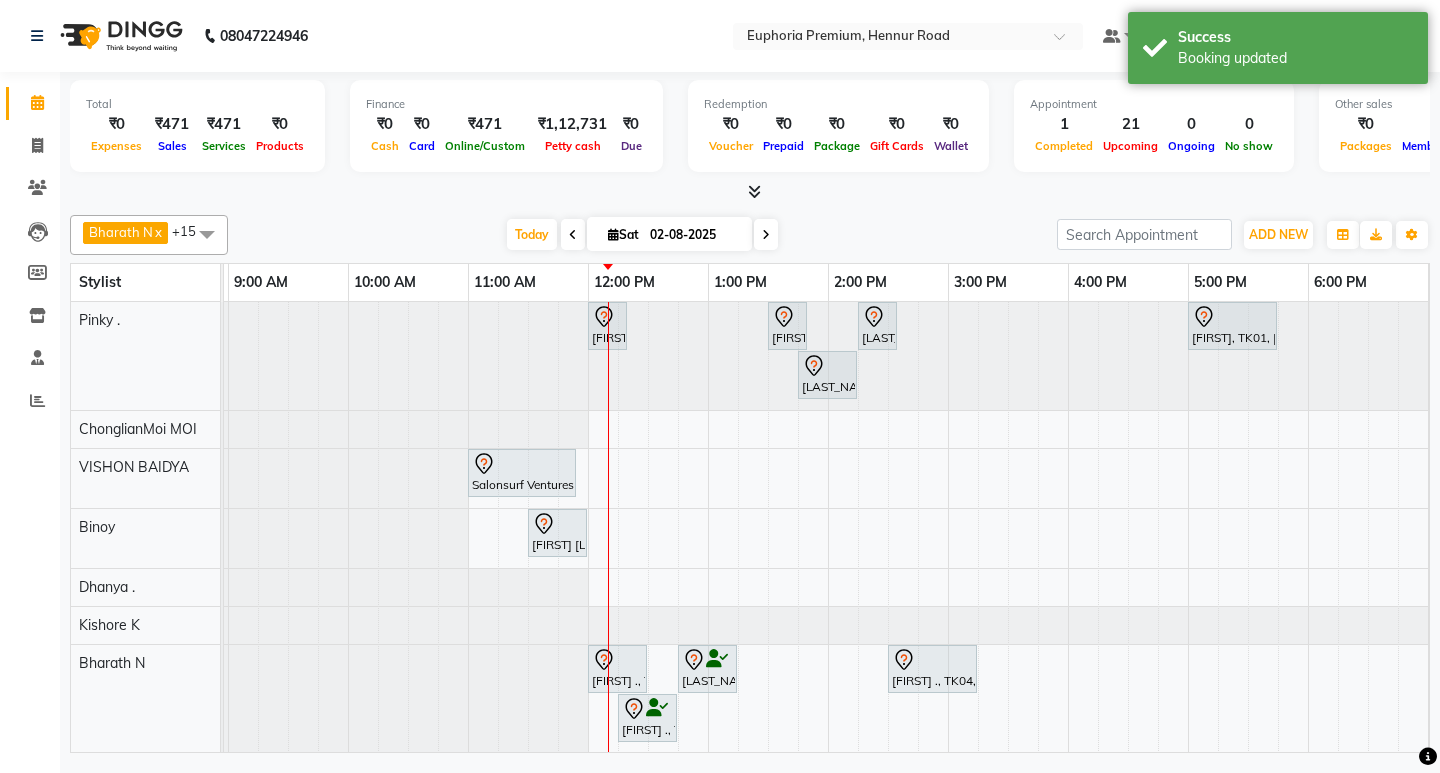 scroll, scrollTop: 123, scrollLeft: 116, axis: both 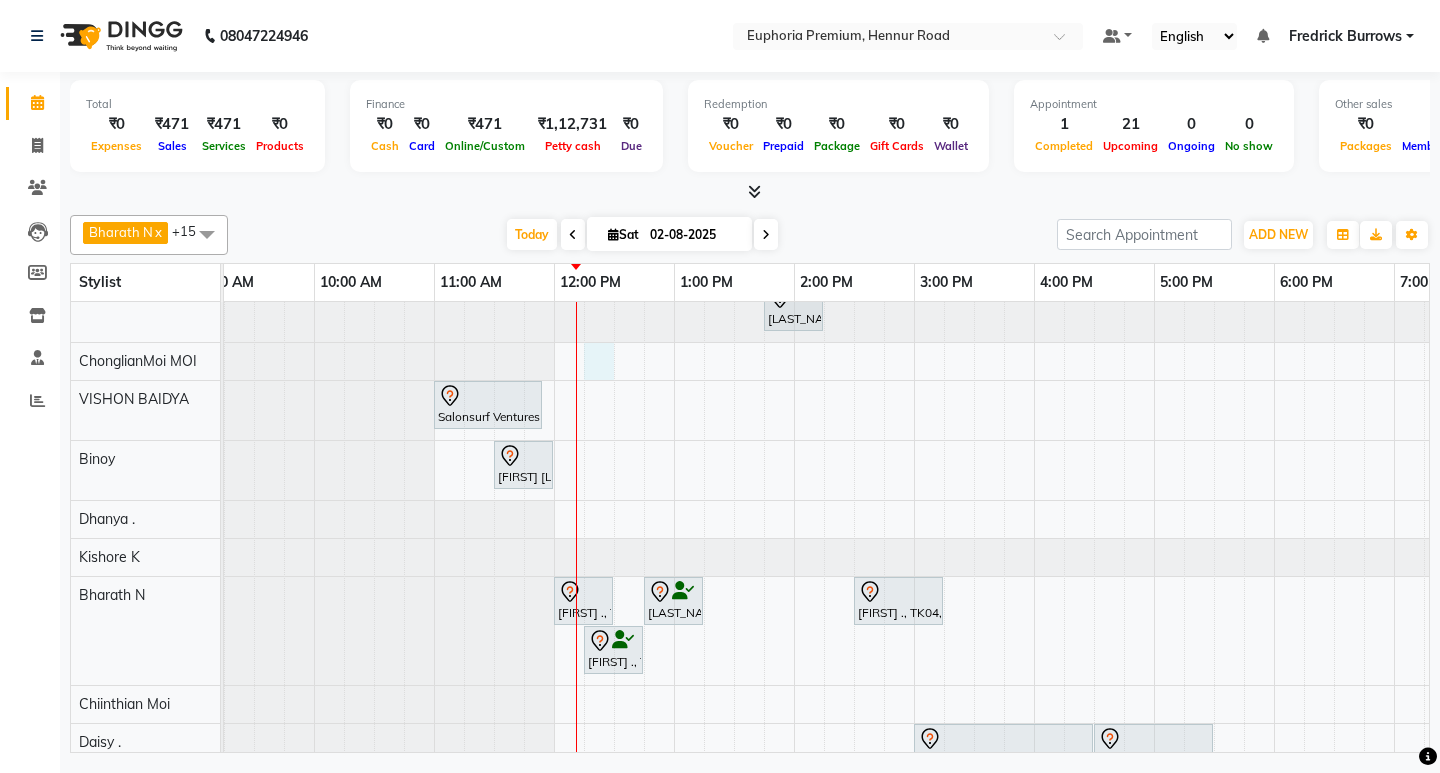 click on "[LAST_NAME], TK02, 12:00 PM-12:20 PM, EP-Eyebrows Threading             [LAST_NAME] ., TK08, 12:45 PM-01:00 PM, EP-Eyebrows Threading             [LAST_NAME] ., TK10, 01:30 PM-01:50 PM, EP-Full Arms Catridge Wax             [LAST_NAME] ., TK10, 02:15 PM-02:35 PM, EP-Eyebrows Threading             [LAST_NAME], TK01, 05:00 PM-05:45 PM, EP-Crystal Pedi             [LAST_NAME] ., TK10, 01:45 PM-02:15 PM, EP-Full Legs Catridge Wax             Salonsurf Ventures Pvt Ltd, TK03, 11:00 AM-11:55 AM, EP-Gel Paint Application     [FIRST] [LAST], TK05, 11:30 AM-12:00 PM, EP-Head Massage (30 Mins) w/o Hairwash     [LAST_NAME] ., TK07, 12:00 PM-12:30 PM, EEP-HAIR CUT (Senior Stylist) with hairwash MEN             [LAST_NAME] ., TK09, 12:45 PM-01:15 PM, EP-Beard Trim/Design MEN             [LAST_NAME] ., TK04, 02:30 PM-03:15 PM, EP-HAIR CUT (Creative Stylist) with hairwash MEN             [LAST_NAME] ., TK09, 12:15 PM-12:45 PM, EEP-HAIR CUT (Senior Stylist) with hairwash MEN             [LAST_NAME], TK01, 03:00 PM-04:30 PM, EP-Color My Root  CT                         [LAST_NAME] ., TK04, 03:30 PM-06:00 PM, EP-Crystal Pedi" at bounding box center (914, 685) 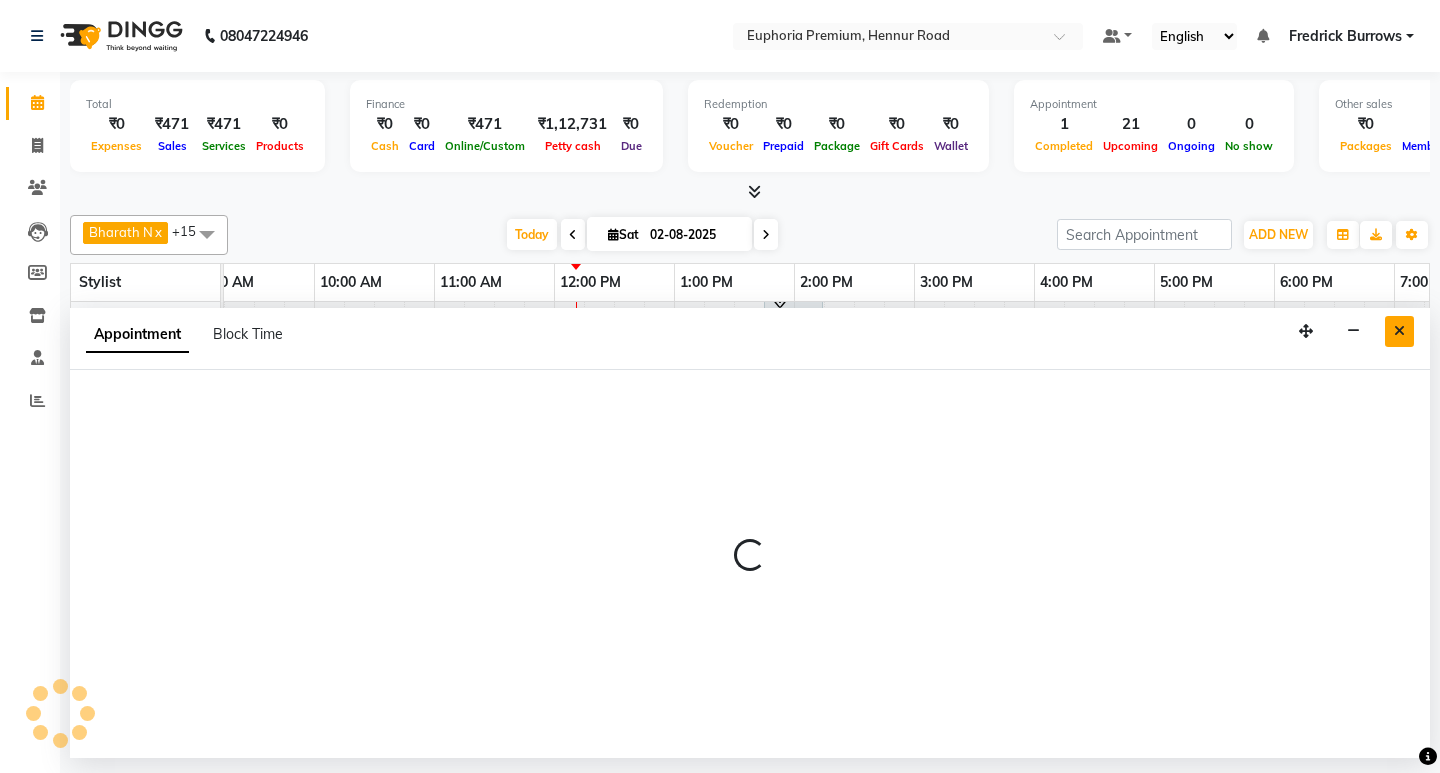 select on "71597" 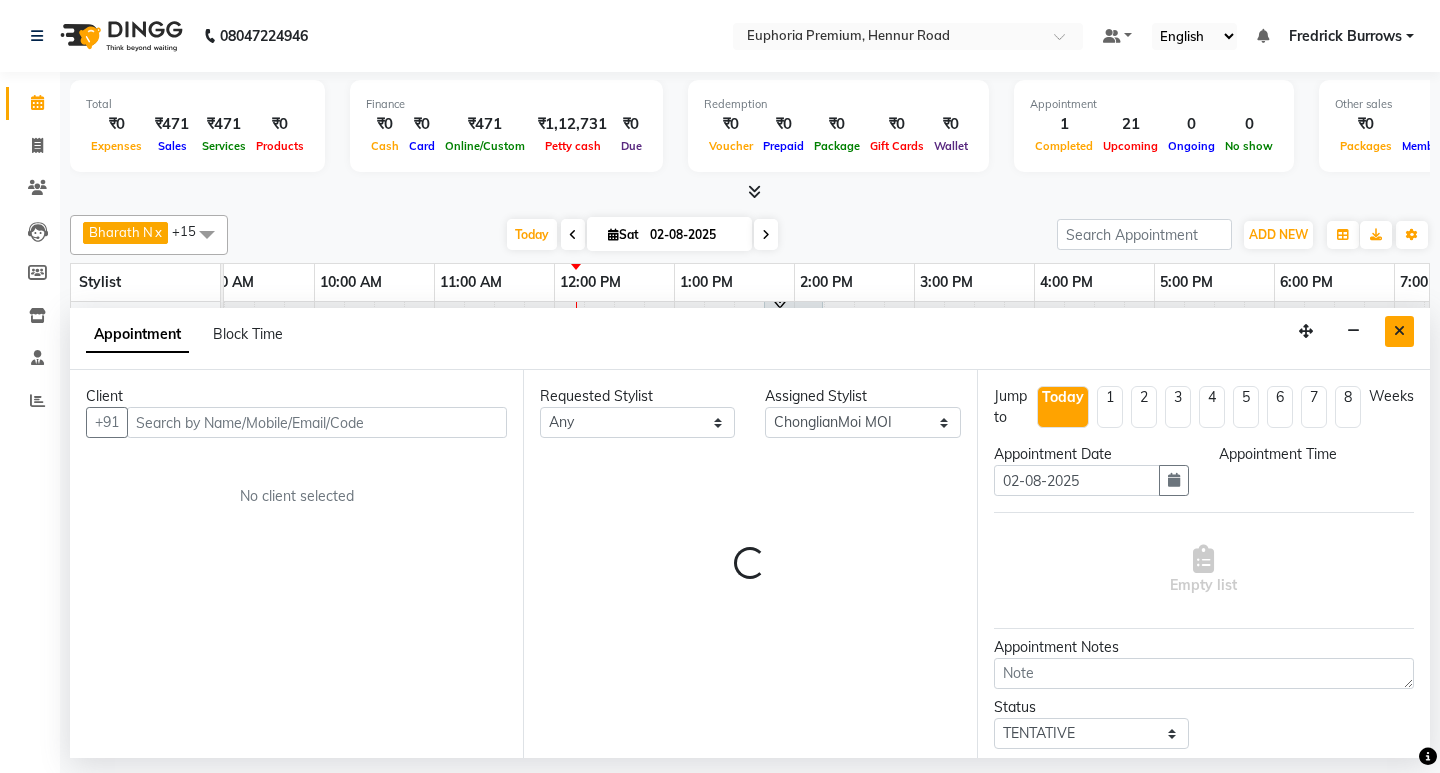 select on "735" 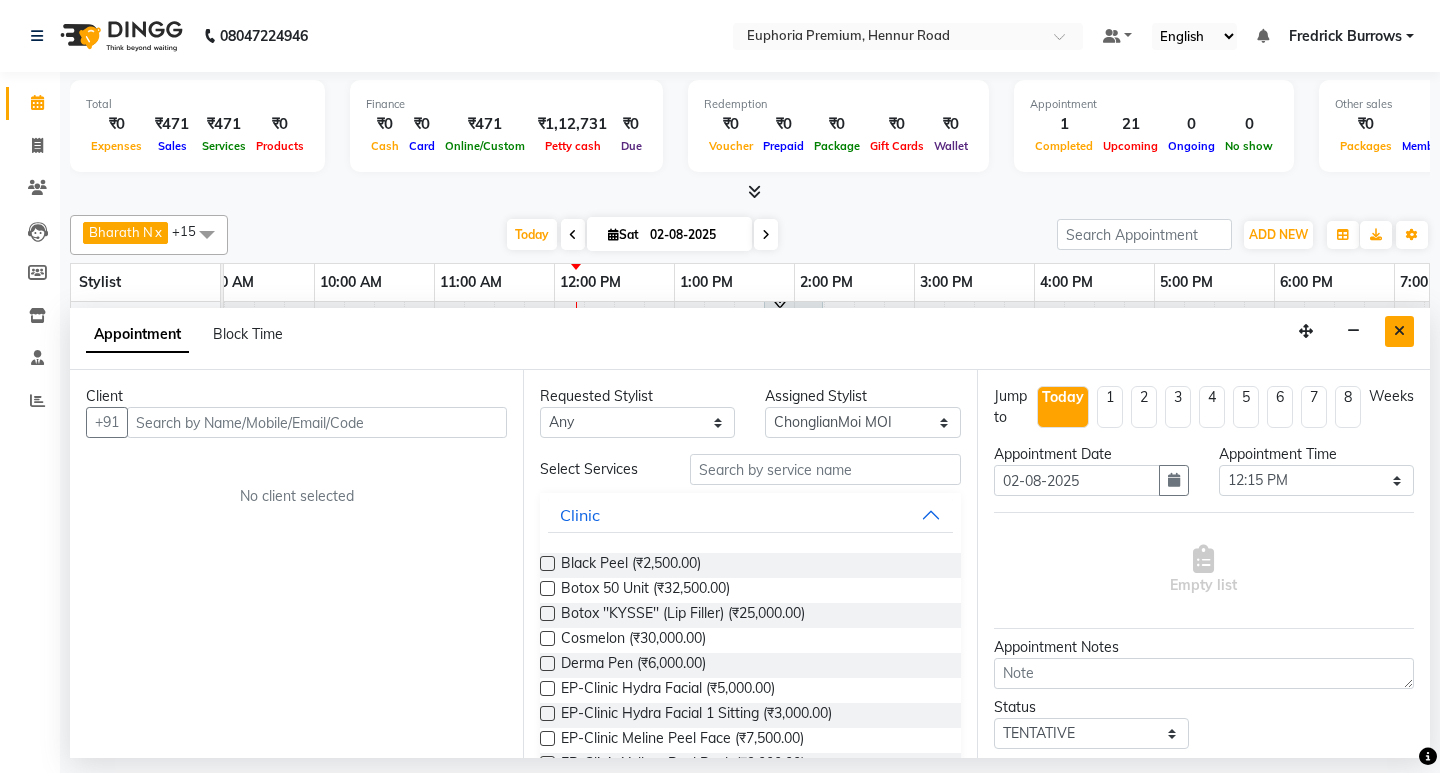 click at bounding box center [1399, 331] 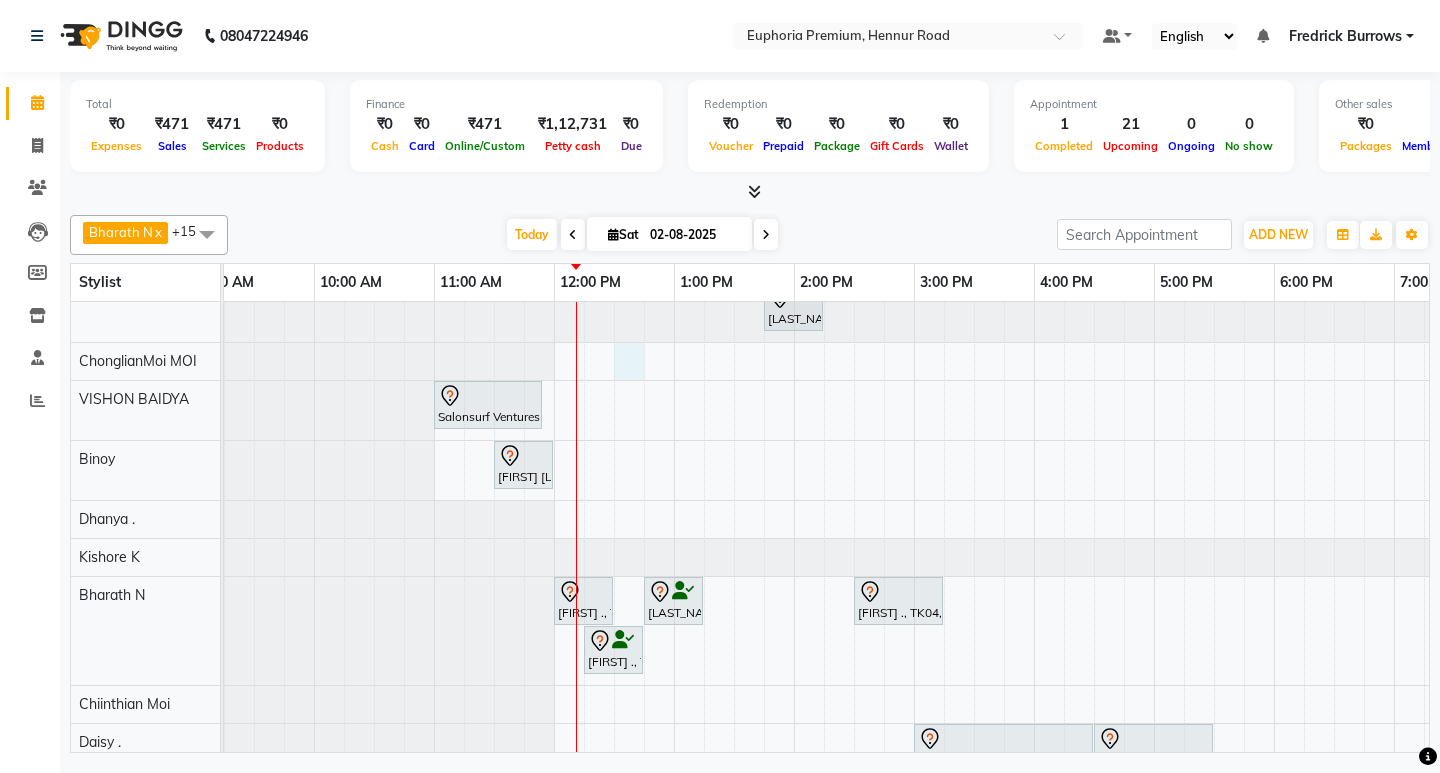 click on "[LAST_NAME], TK02, 12:00 PM-12:20 PM, EP-Eyebrows Threading             [LAST_NAME] ., TK08, 12:45 PM-01:00 PM, EP-Eyebrows Threading             [LAST_NAME] ., TK10, 01:30 PM-01:50 PM, EP-Full Arms Catridge Wax             [LAST_NAME] ., TK10, 02:15 PM-02:35 PM, EP-Eyebrows Threading             [LAST_NAME], TK01, 05:00 PM-05:45 PM, EP-Crystal Pedi             [LAST_NAME] ., TK10, 01:45 PM-02:15 PM, EP-Full Legs Catridge Wax             Salonsurf Ventures Pvt Ltd, TK03, 11:00 AM-11:55 AM, EP-Gel Paint Application     [FIRST] [LAST], TK05, 11:30 AM-12:00 PM, EP-Head Massage (30 Mins) w/o Hairwash     [LAST_NAME] ., TK07, 12:00 PM-12:30 PM, EEP-HAIR CUT (Senior Stylist) with hairwash MEN             [LAST_NAME] ., TK09, 12:45 PM-01:15 PM, EP-Beard Trim/Design MEN             [LAST_NAME] ., TK04, 02:30 PM-03:15 PM, EP-HAIR CUT (Creative Stylist) with hairwash MEN             [LAST_NAME] ., TK09, 12:15 PM-12:45 PM, EEP-HAIR CUT (Senior Stylist) with hairwash MEN             [LAST_NAME], TK01, 03:00 PM-04:30 PM, EP-Color My Root  CT                         [LAST_NAME] ., TK04, 03:30 PM-06:00 PM, EP-Crystal Pedi" at bounding box center [914, 685] 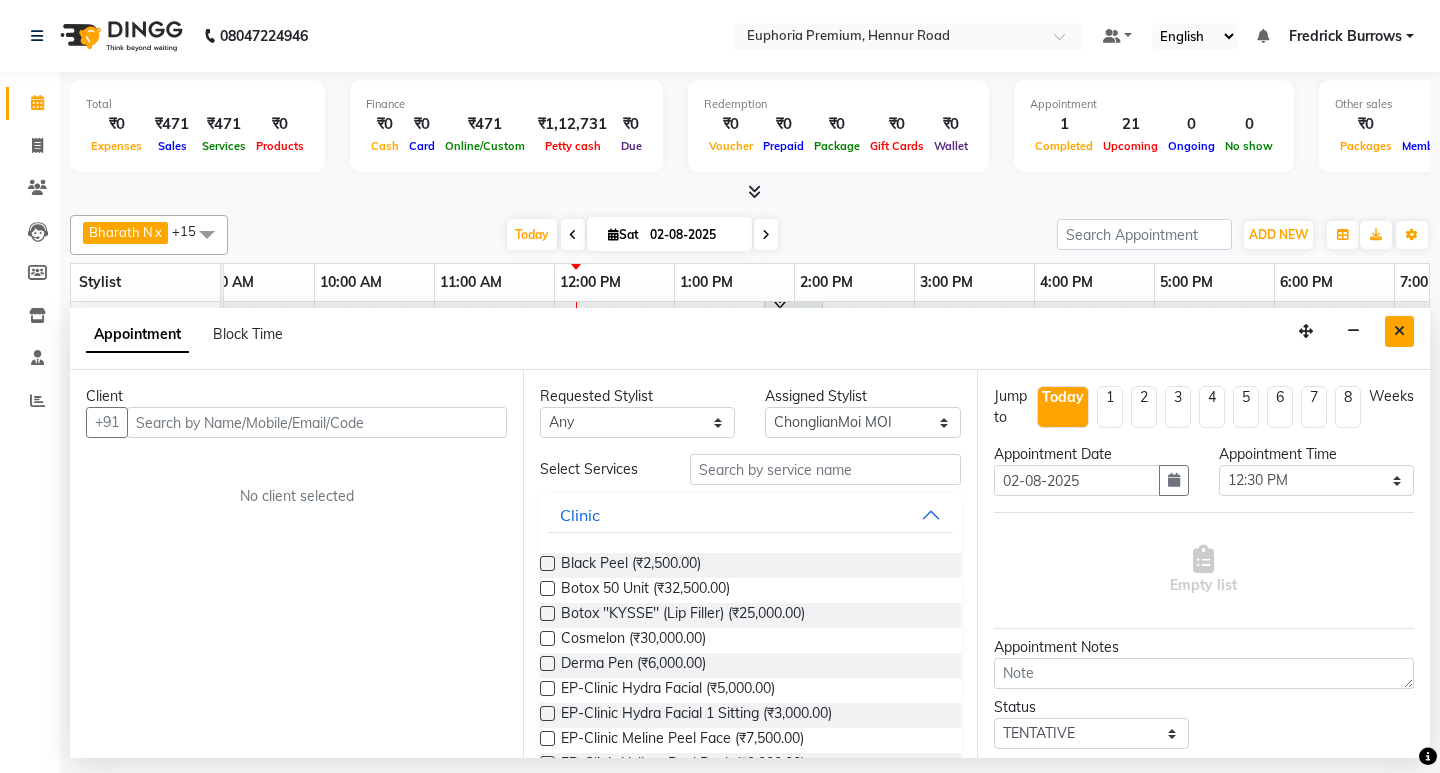 click at bounding box center (1399, 331) 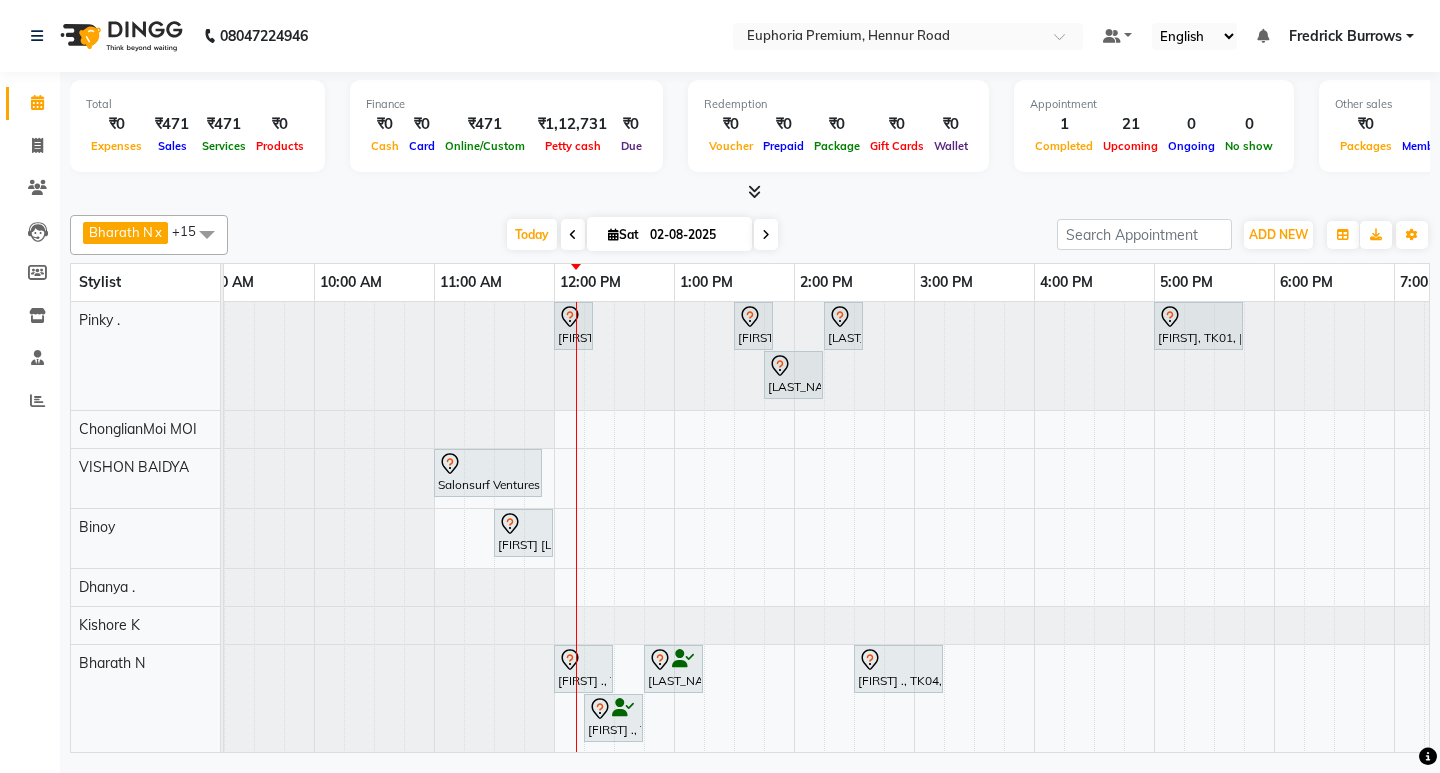 click on "[LAST_NAME], TK02, 12:00 PM-12:20 PM, EP-Eyebrows Threading             [LAST_NAME] ., TK08, 12:45 PM-01:00 PM, EP-Eyebrows Threading             [LAST_NAME] ., TK10, 01:30 PM-01:50 PM, EP-Full Arms Catridge Wax             [LAST_NAME] ., TK10, 02:15 PM-02:35 PM, EP-Eyebrows Threading             [LAST_NAME], TK01, 05:00 PM-05:45 PM, EP-Crystal Pedi             [LAST_NAME] ., TK10, 01:45 PM-02:15 PM, EP-Full Legs Catridge Wax             Salonsurf Ventures Pvt Ltd, TK03, 11:00 AM-11:55 AM, EP-Gel Paint Application     [FIRST] [LAST], TK05, 11:30 AM-12:00 PM, EP-Head Massage (30 Mins) w/o Hairwash     [LAST_NAME] ., TK07, 12:00 PM-12:30 PM, EEP-HAIR CUT (Senior Stylist) with hairwash MEN             [LAST_NAME] ., TK09, 12:45 PM-01:15 PM, EP-Beard Trim/Design MEN             [LAST_NAME] ., TK04, 02:30 PM-03:15 PM, EP-HAIR CUT (Creative Stylist) with hairwash MEN             [LAST_NAME] ., TK09, 12:15 PM-12:45 PM, EEP-HAIR CUT (Senior Stylist) with hairwash MEN             [LAST_NAME], TK01, 03:00 PM-04:30 PM, EP-Color My Root  CT                         [LAST_NAME] ., TK04, 03:30 PM-06:00 PM, EP-Crystal Pedi" at bounding box center [914, 753] 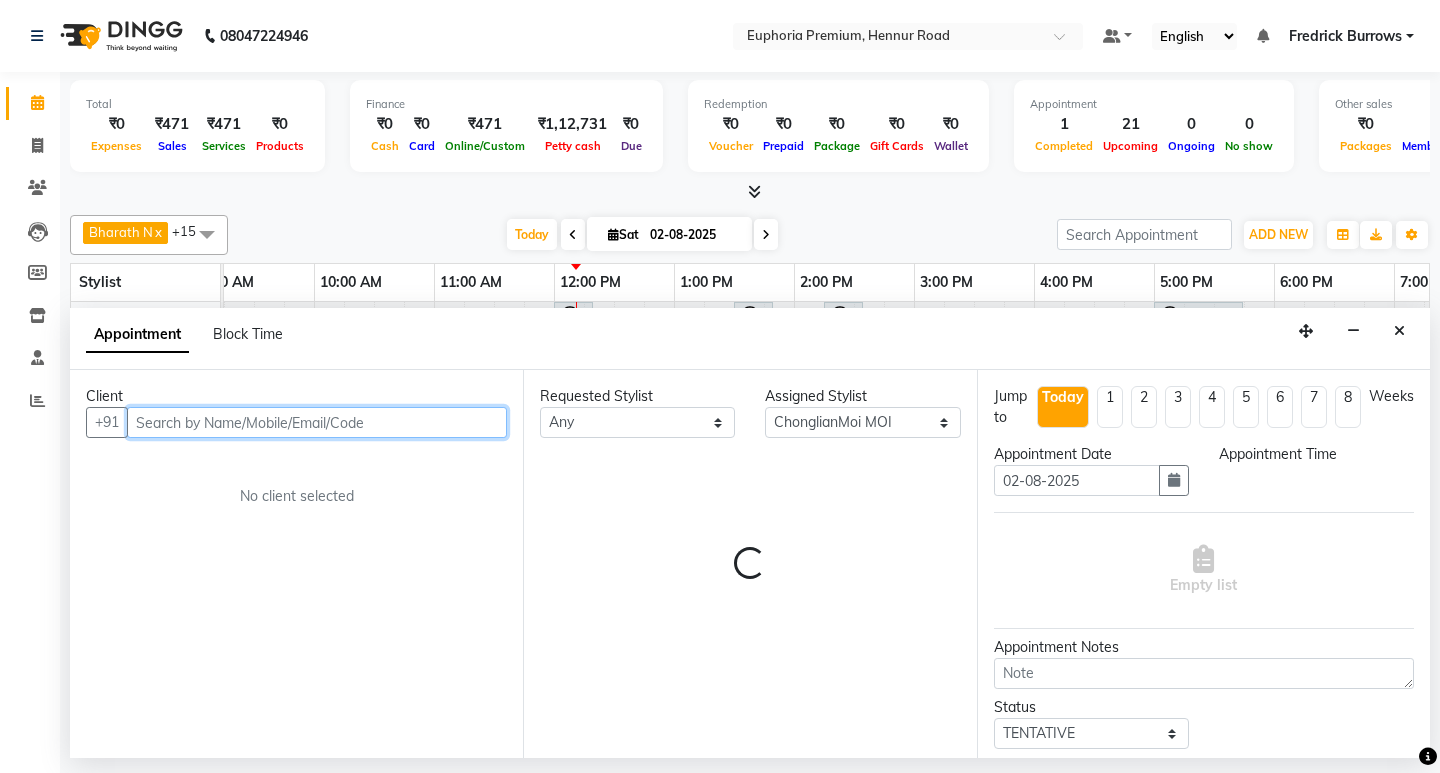 select on "750" 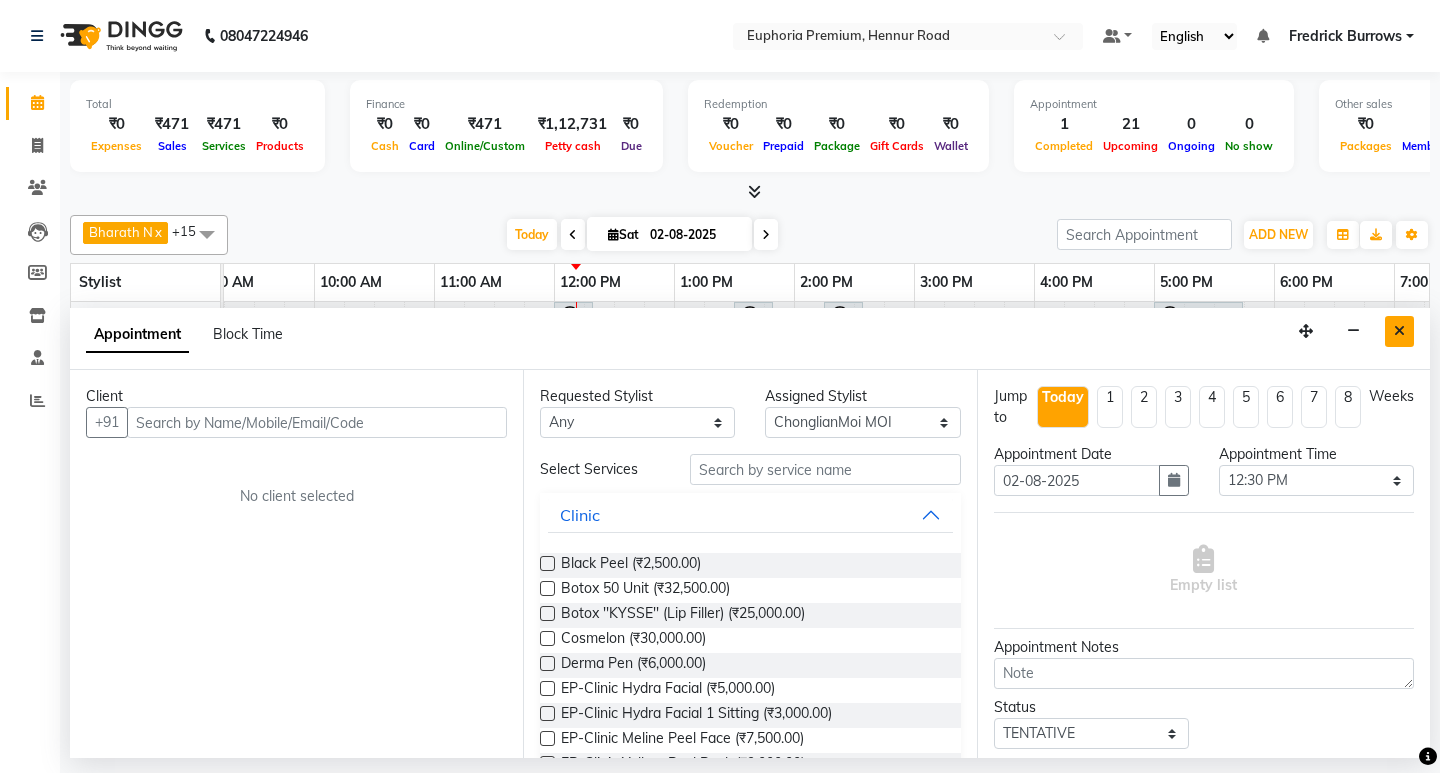 click at bounding box center (1399, 331) 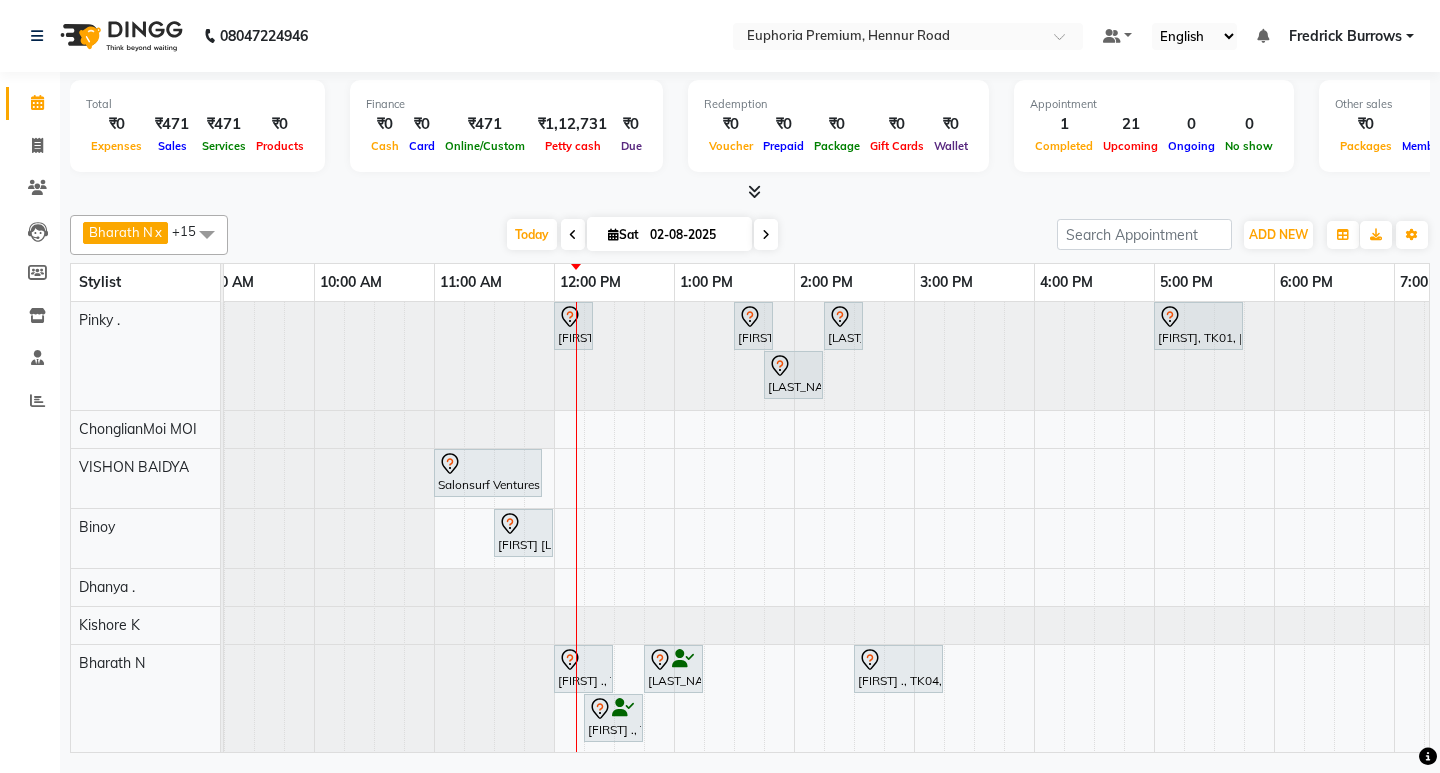 scroll, scrollTop: 111, scrollLeft: 150, axis: both 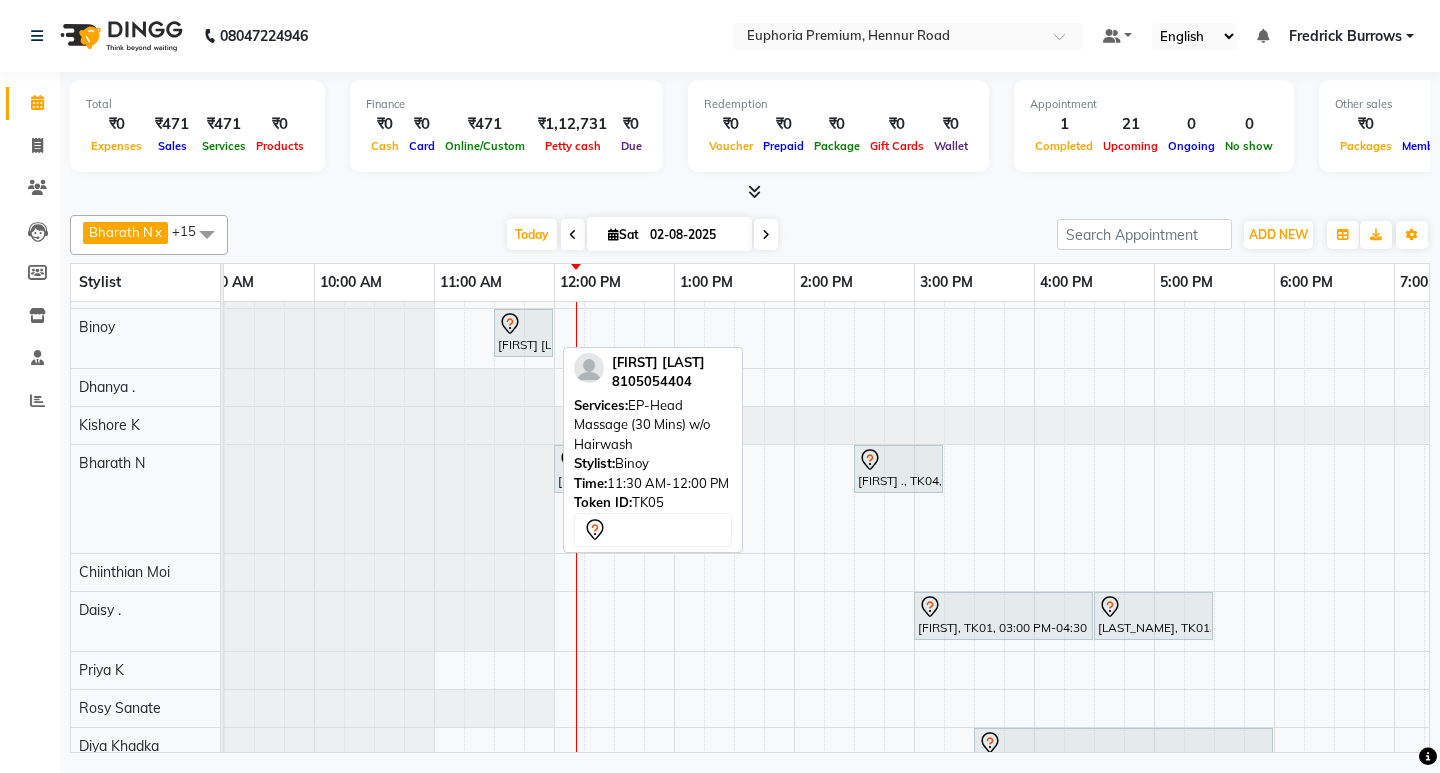 click at bounding box center [523, 324] 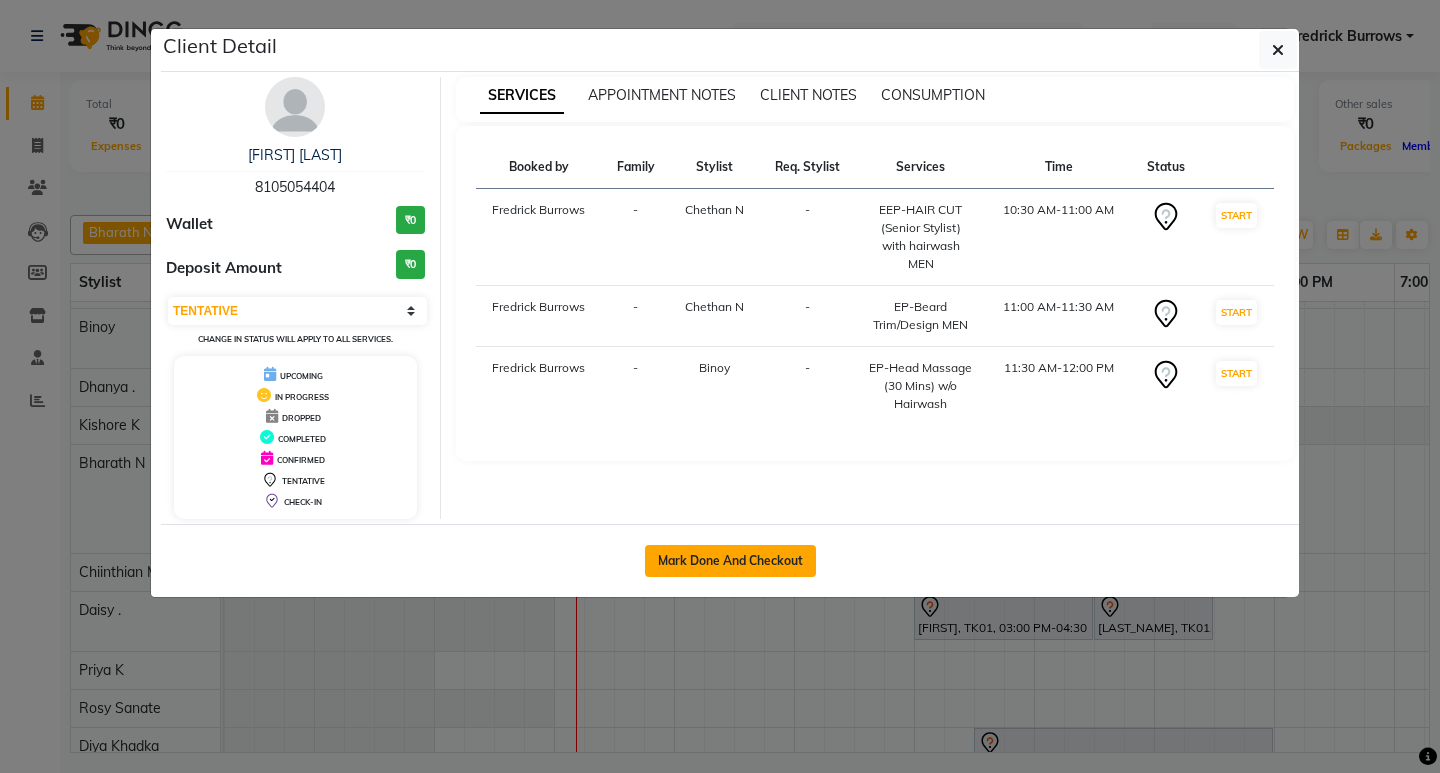 click on "Mark Done And Checkout" 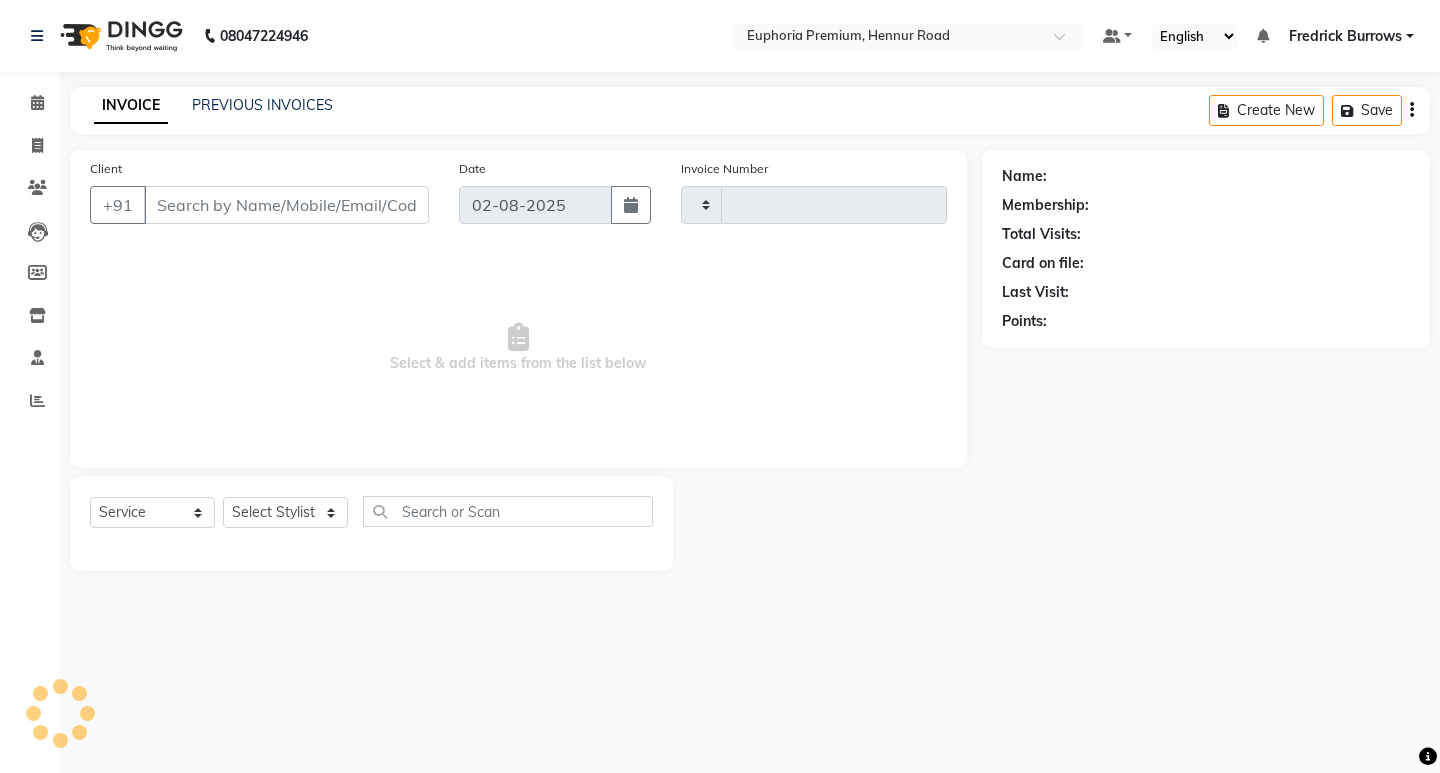 type on "2067" 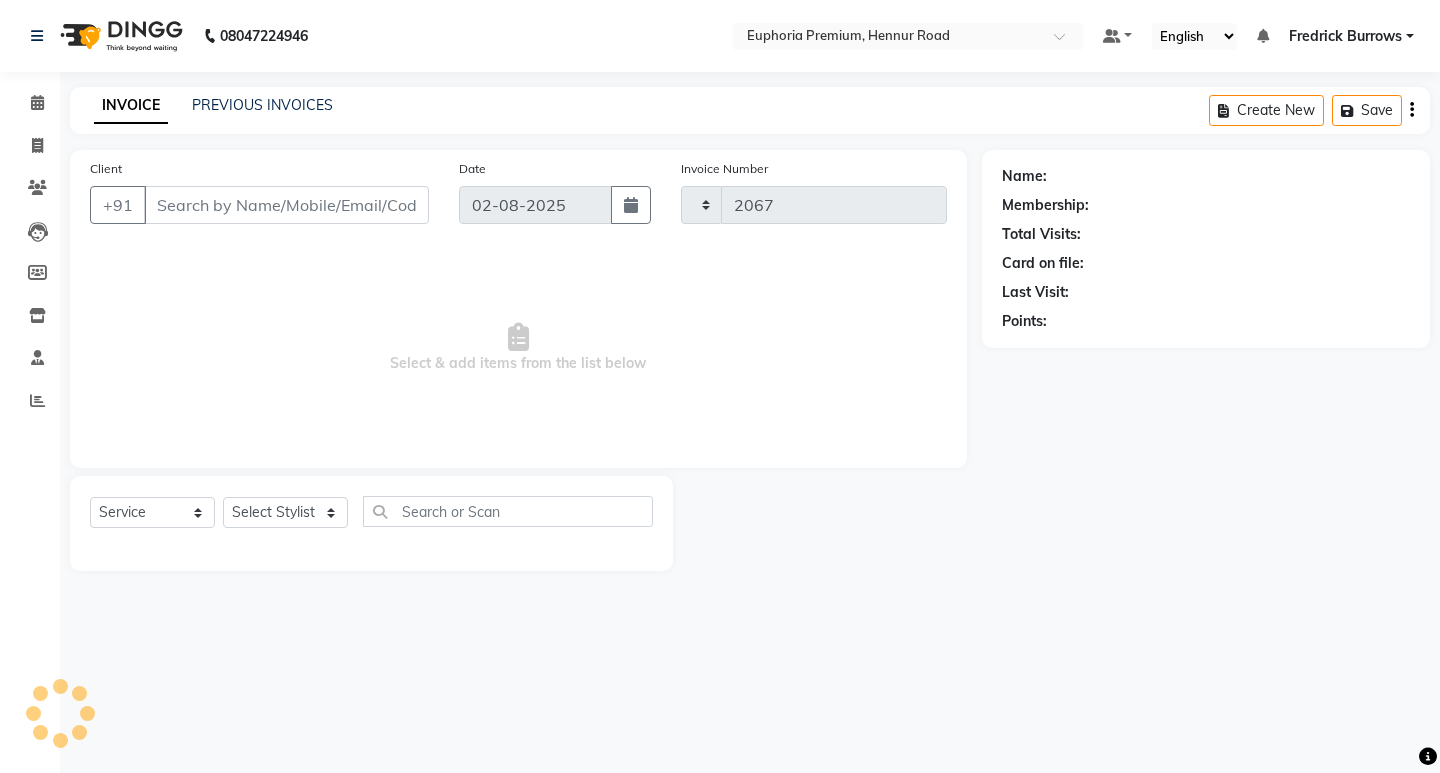 select on "7925" 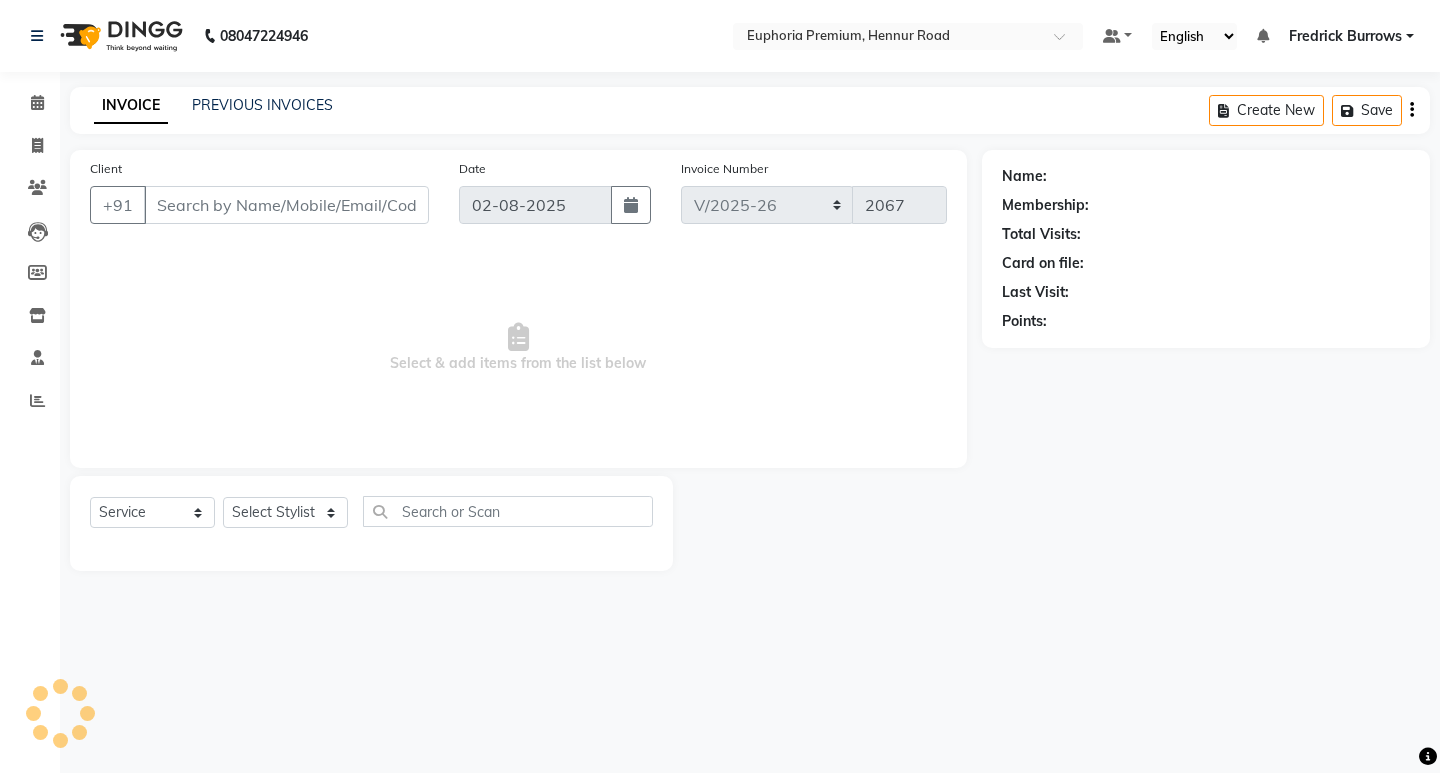 type on "81******04" 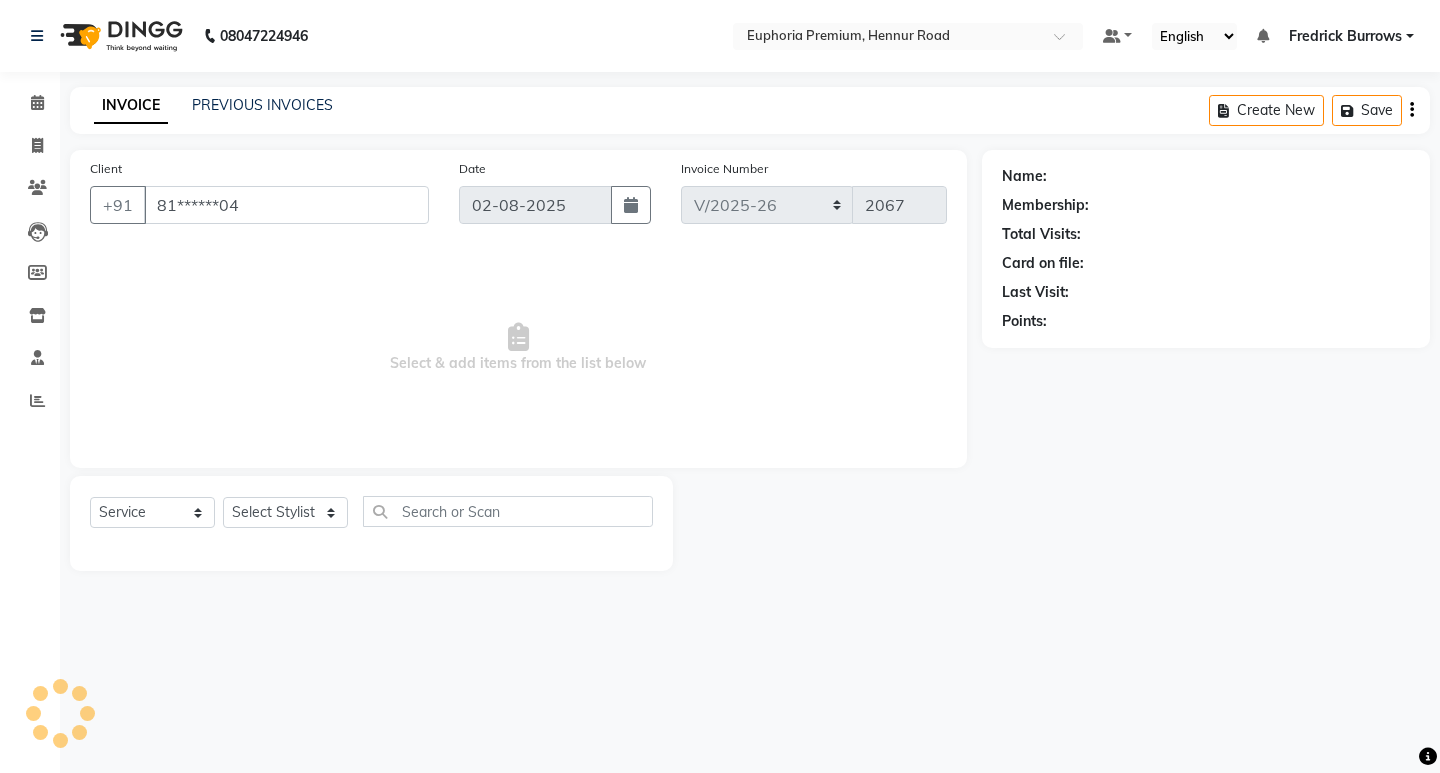 select on "71603" 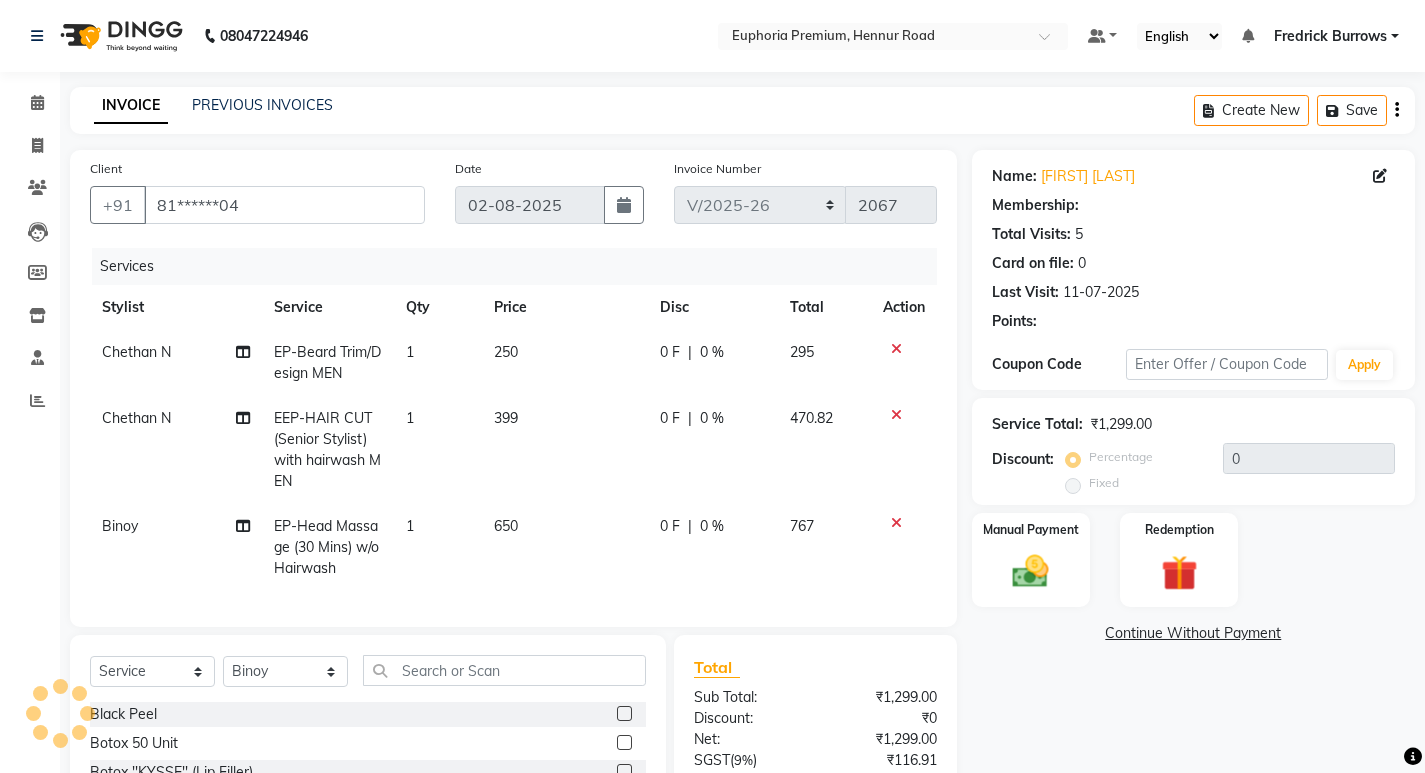 select on "2: Object" 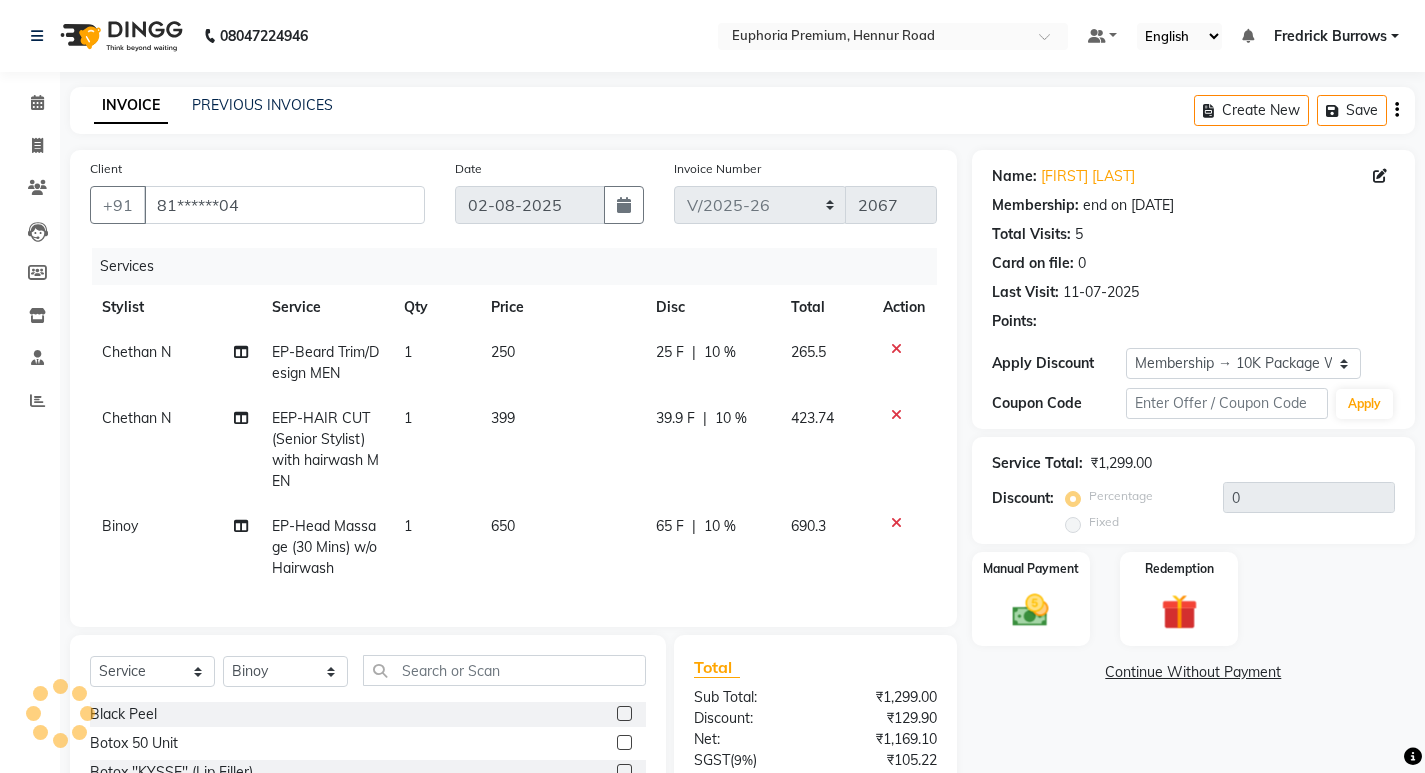 type on "10" 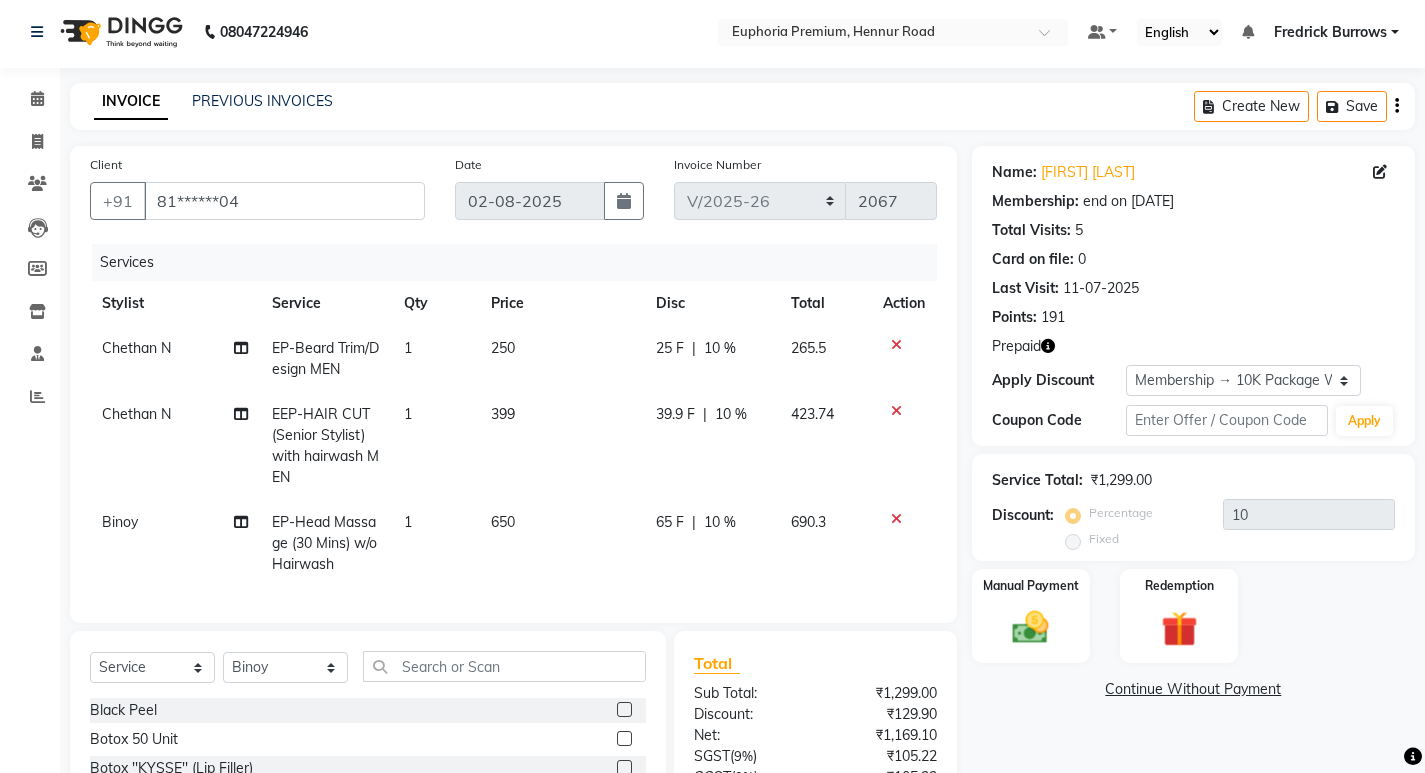 scroll, scrollTop: 0, scrollLeft: 0, axis: both 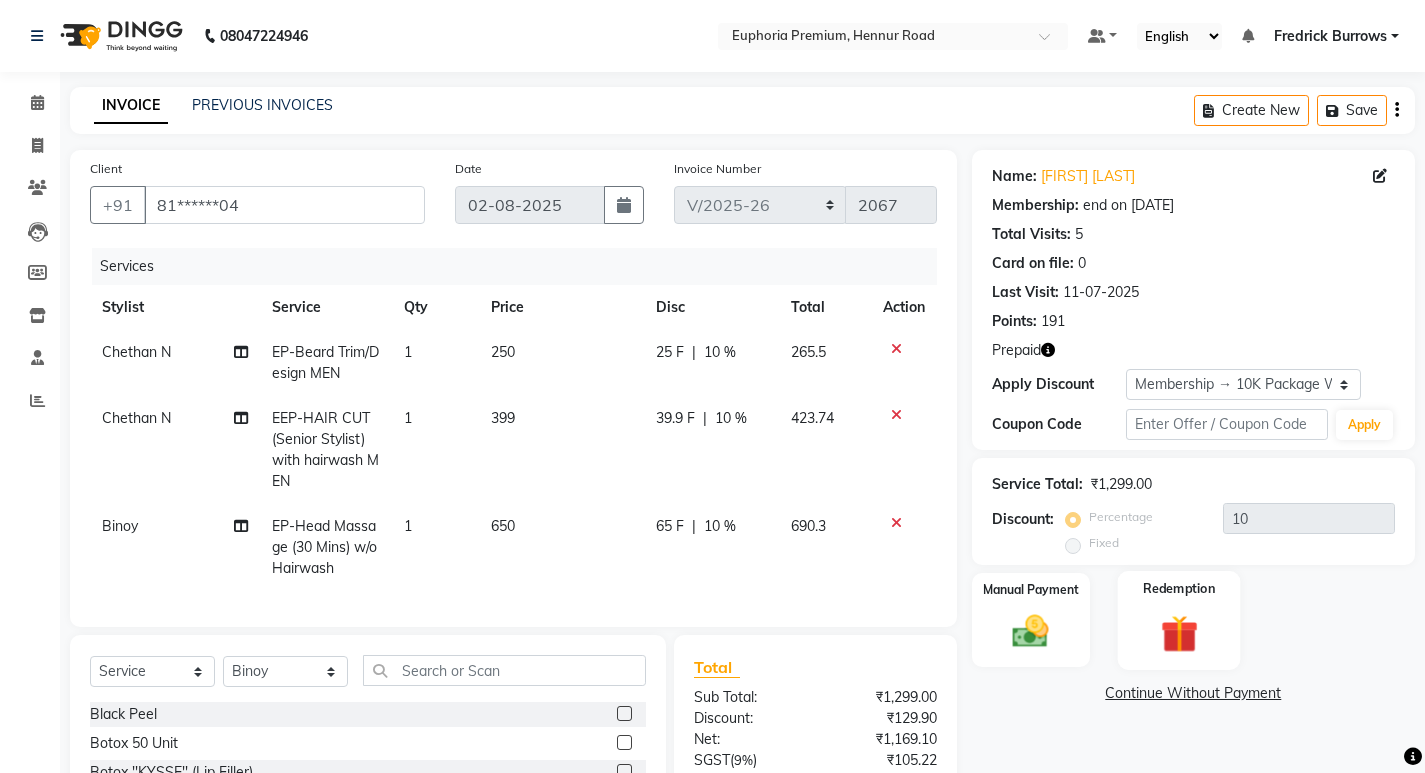 click 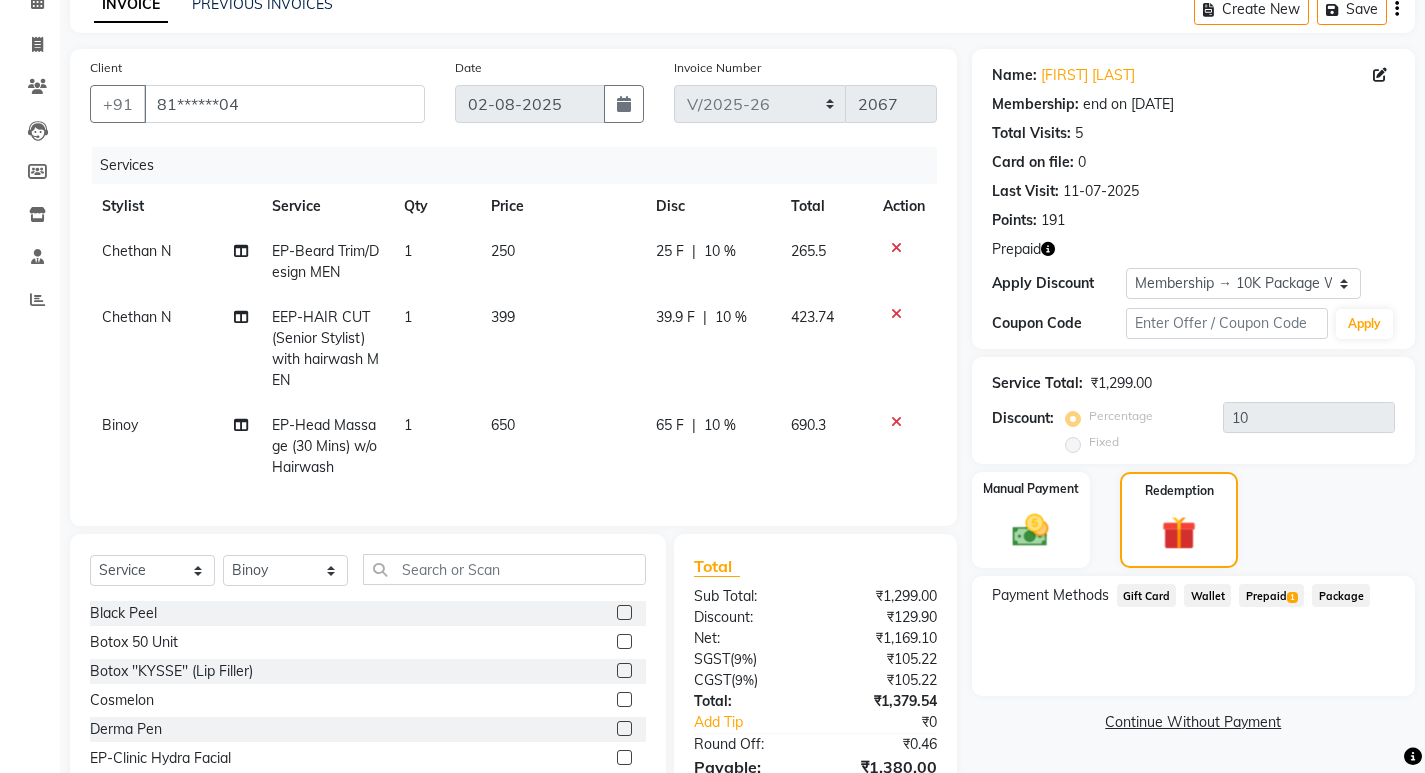scroll, scrollTop: 222, scrollLeft: 0, axis: vertical 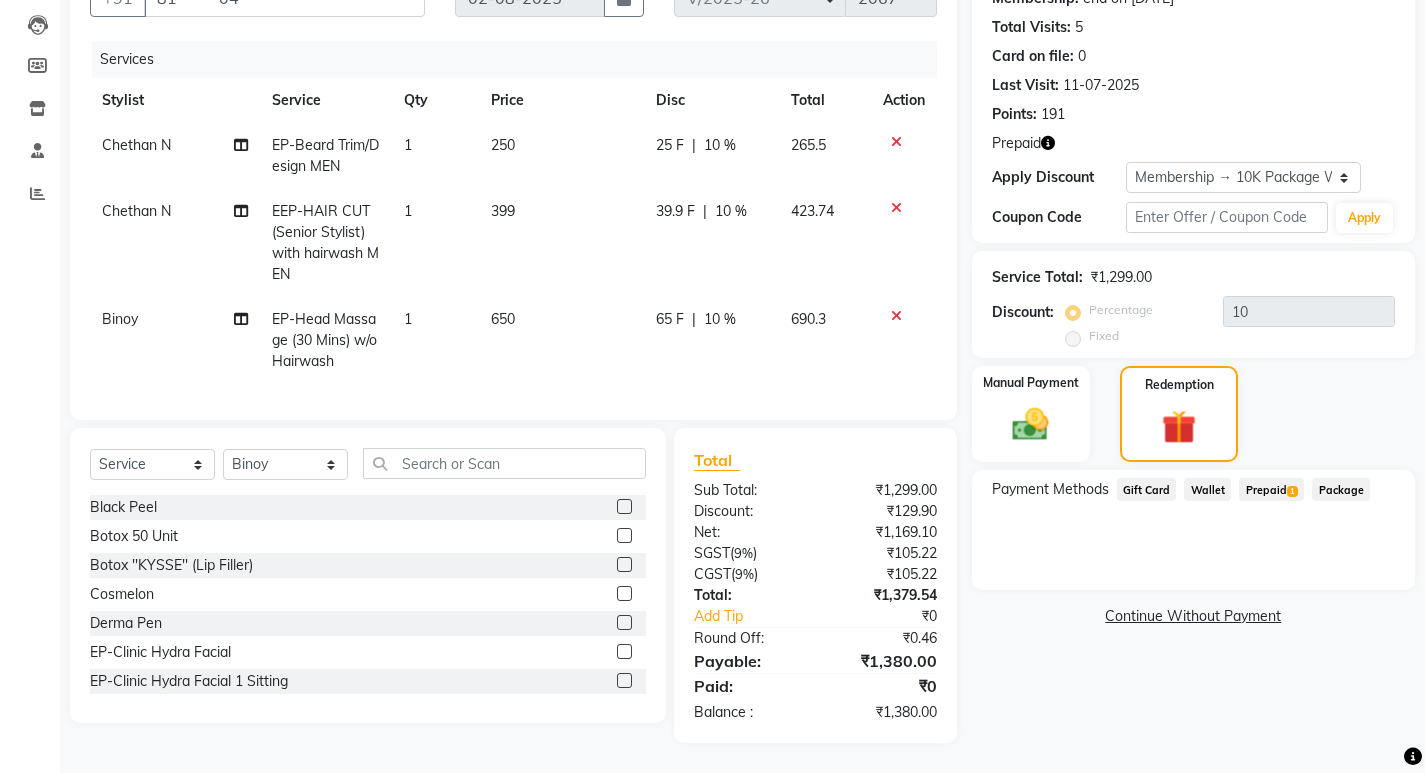 click on "Prepaid  1" 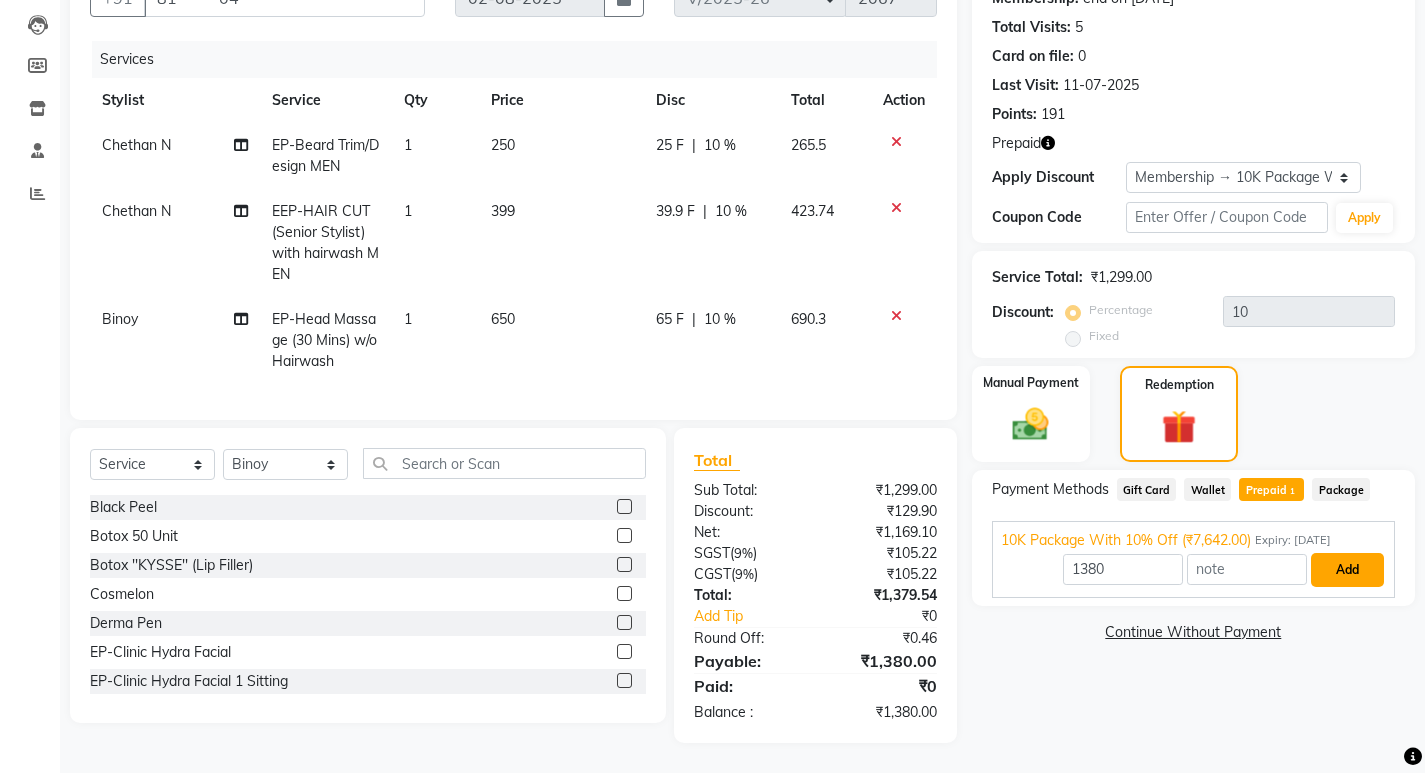 click on "Add" at bounding box center [1347, 570] 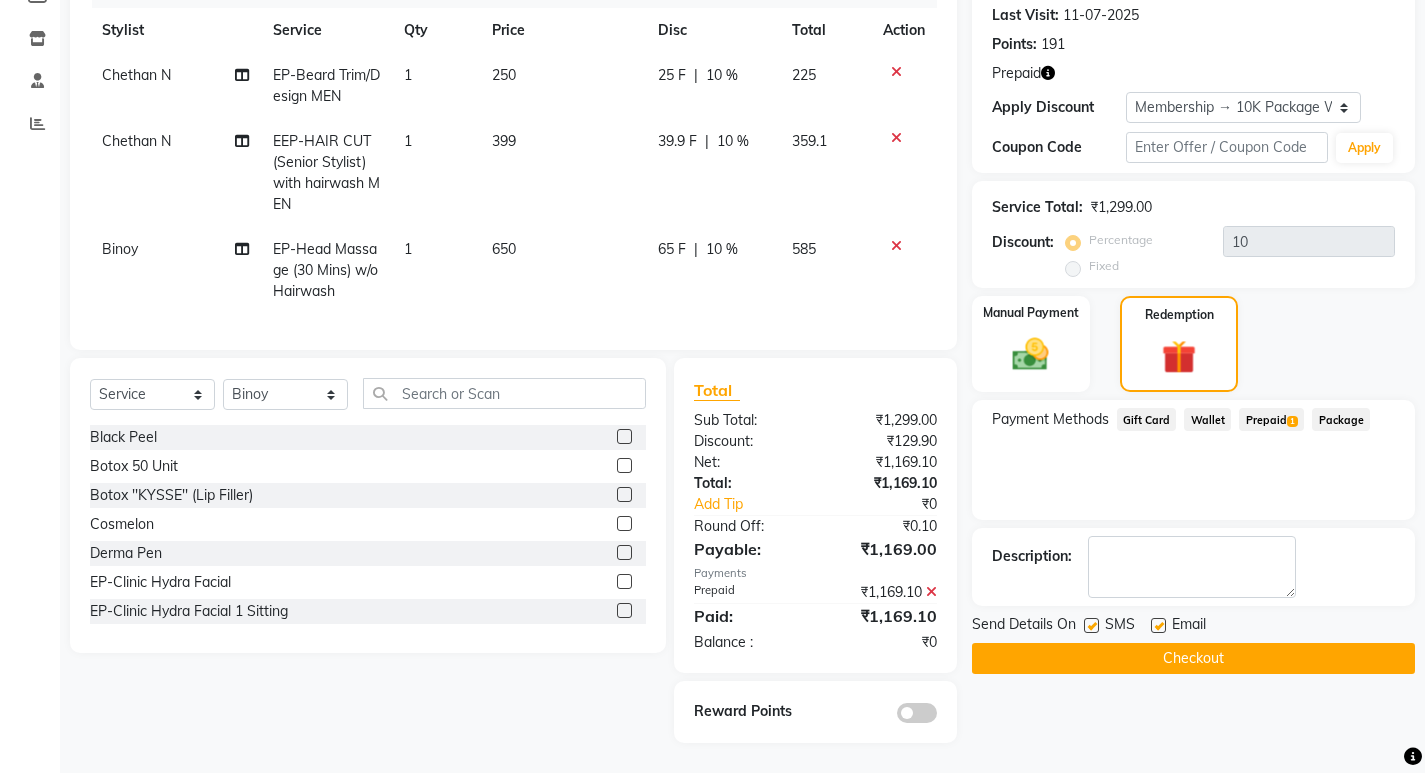 scroll, scrollTop: 292, scrollLeft: 0, axis: vertical 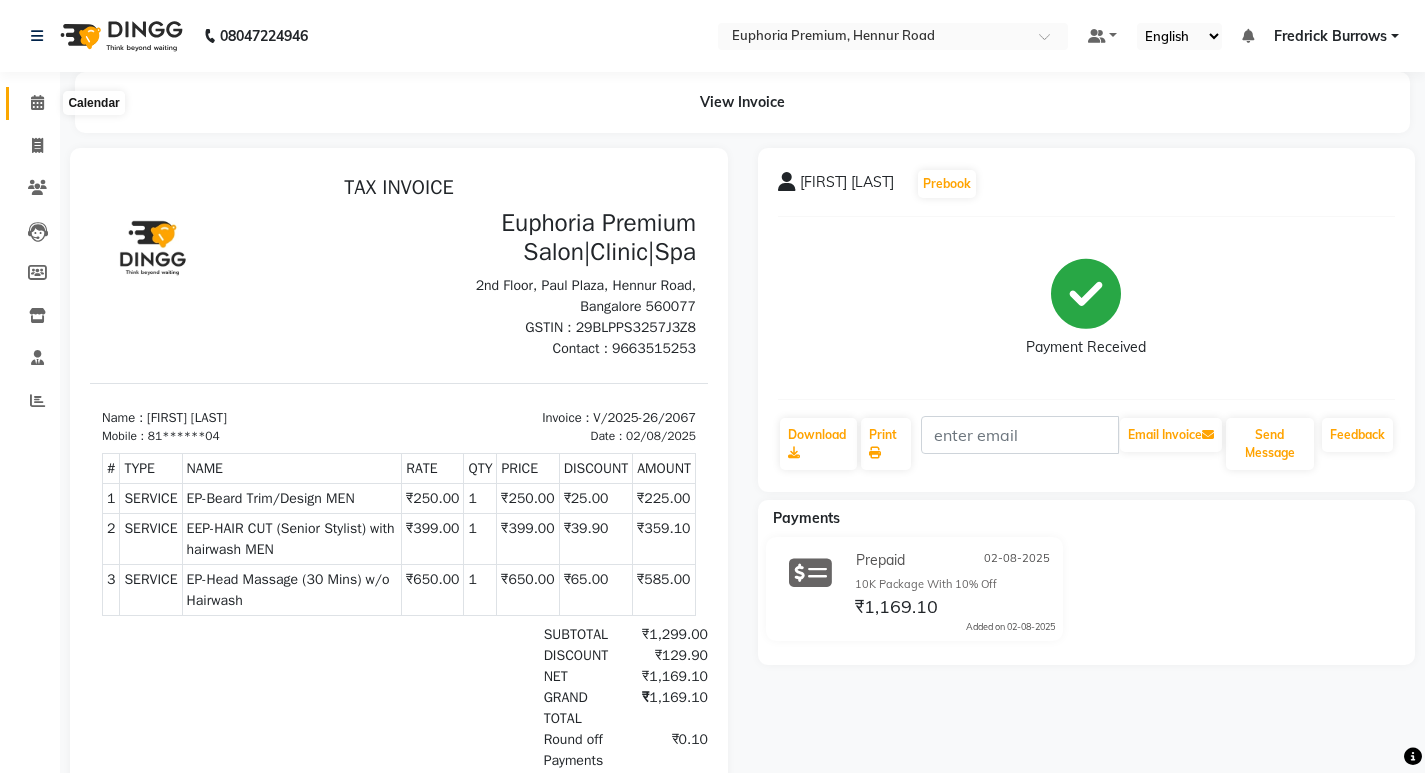 click 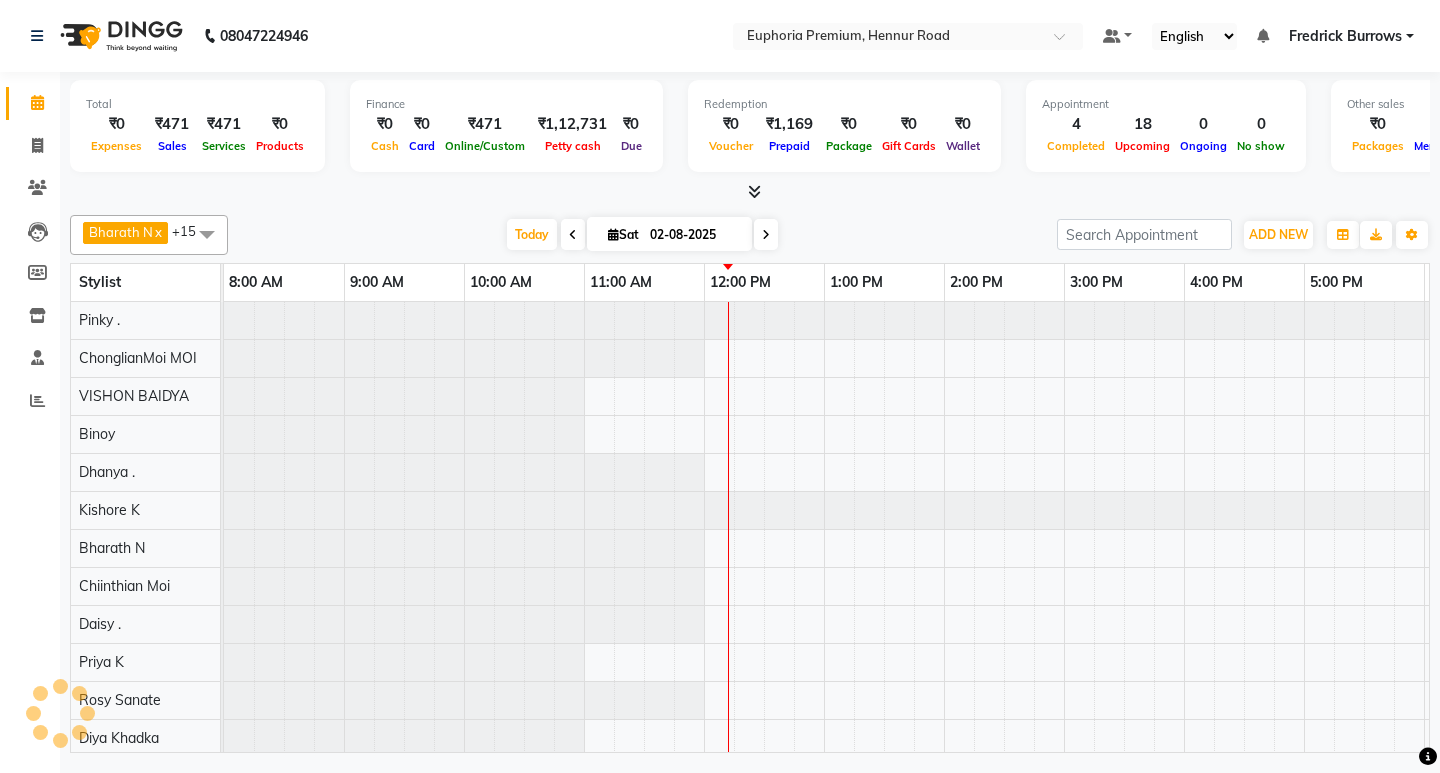 scroll, scrollTop: 0, scrollLeft: 0, axis: both 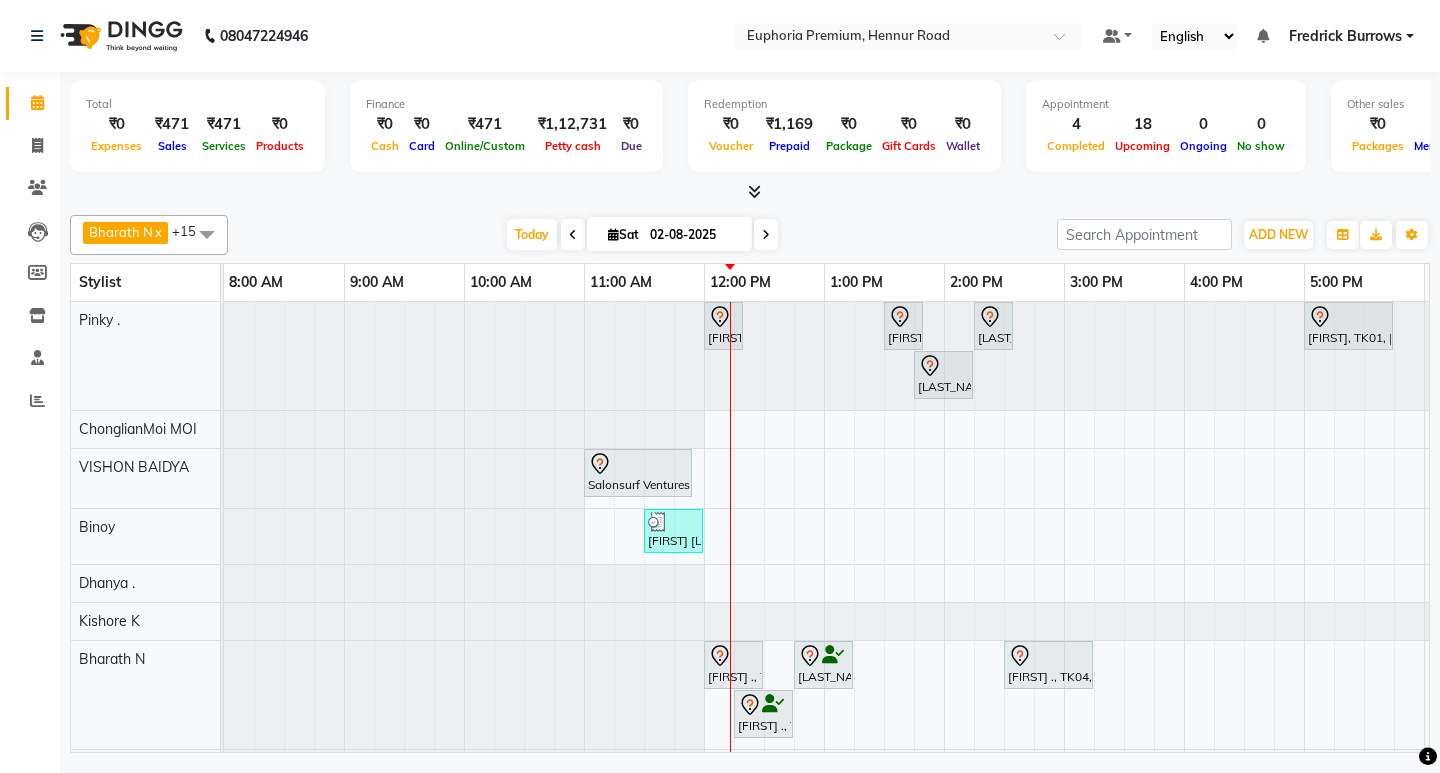 click on "[LAST_NAME], TK02, 12:00 PM-12:20 PM, EP-Eyebrows Threading             [LAST_NAME] ., TK10, 01:30 PM-01:50 PM, EP-Full Arms Catridge Wax             [LAST_NAME] ., TK10, 02:15 PM-02:35 PM, EP-Eyebrows Threading             [LAST_NAME], TK01, 05:00 PM-05:45 PM, EP-Crystal Pedi             [LAST_NAME] ., TK10, 01:45 PM-02:15 PM, EP-Full Legs Catridge Wax             Salonsurf Ventures Pvt Ltd, TK03, 11:00 AM-11:55 AM, EP-Gel Paint Application     [FIRST] [LAST], TK05, 11:30 AM-12:00 PM, EP-Head Massage (30 Mins) w/o Hairwash             [LAST_NAME] ., TK07, 12:00 PM-12:30 PM, EEP-HAIR CUT (Senior Stylist) with hairwash MEN             [LAST_NAME] ., TK09, 12:45 PM-01:15 PM, EP-Beard Trim/Design MEN             [LAST_NAME] ., TK04, 02:30 PM-03:15 PM, EP-HAIR CUT (Creative Stylist) with hairwash MEN             [LAST_NAME] ., TK09, 12:15 PM-12:45 PM, EEP-HAIR CUT (Senior Stylist) with hairwash MEN             [LAST_NAME], TK01, 03:00 PM-04:30 PM, EP-Color My Root  CT             [LAST_NAME], TK01, 04:30 PM-05:30 PM, EP-Artistic Cut - Creative Stylist" at bounding box center (1064, 751) 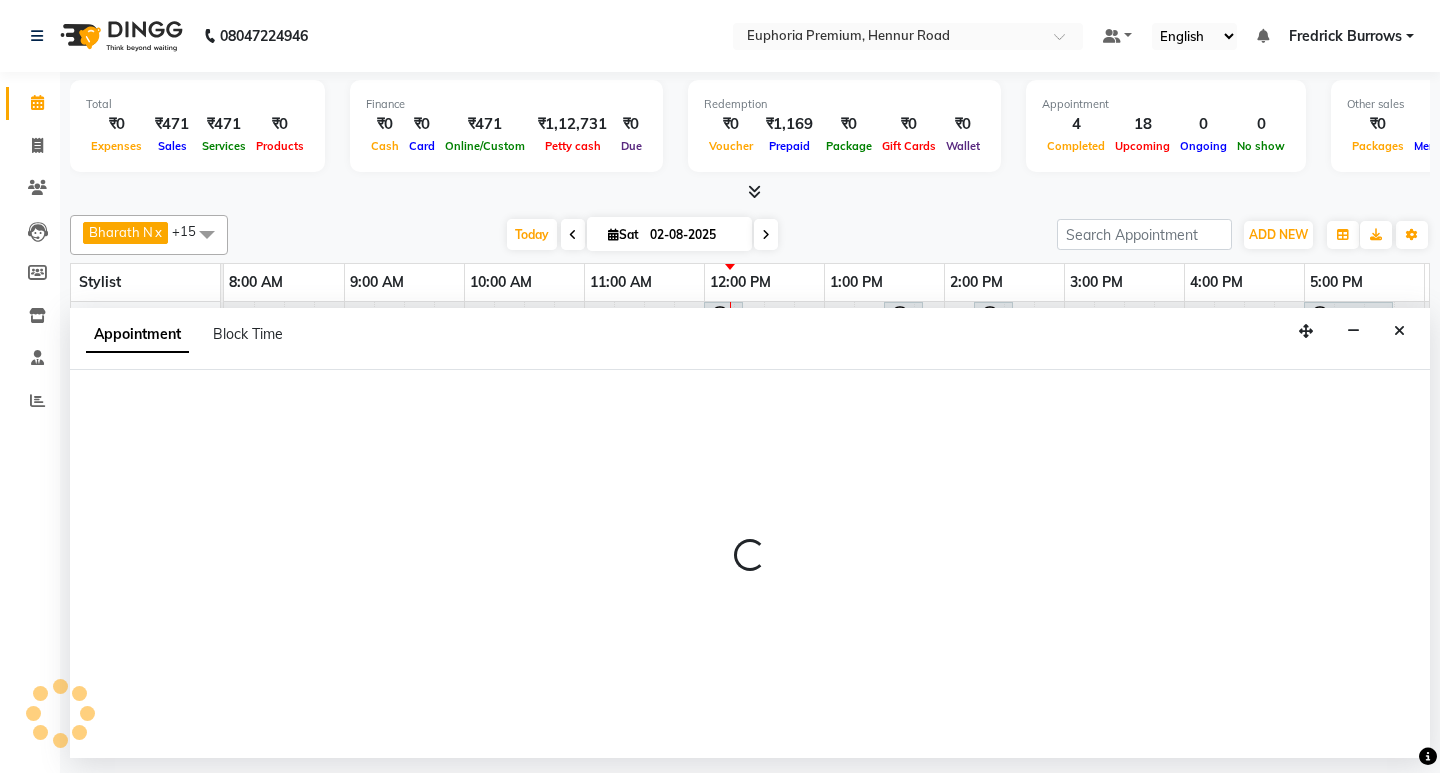 select on "71597" 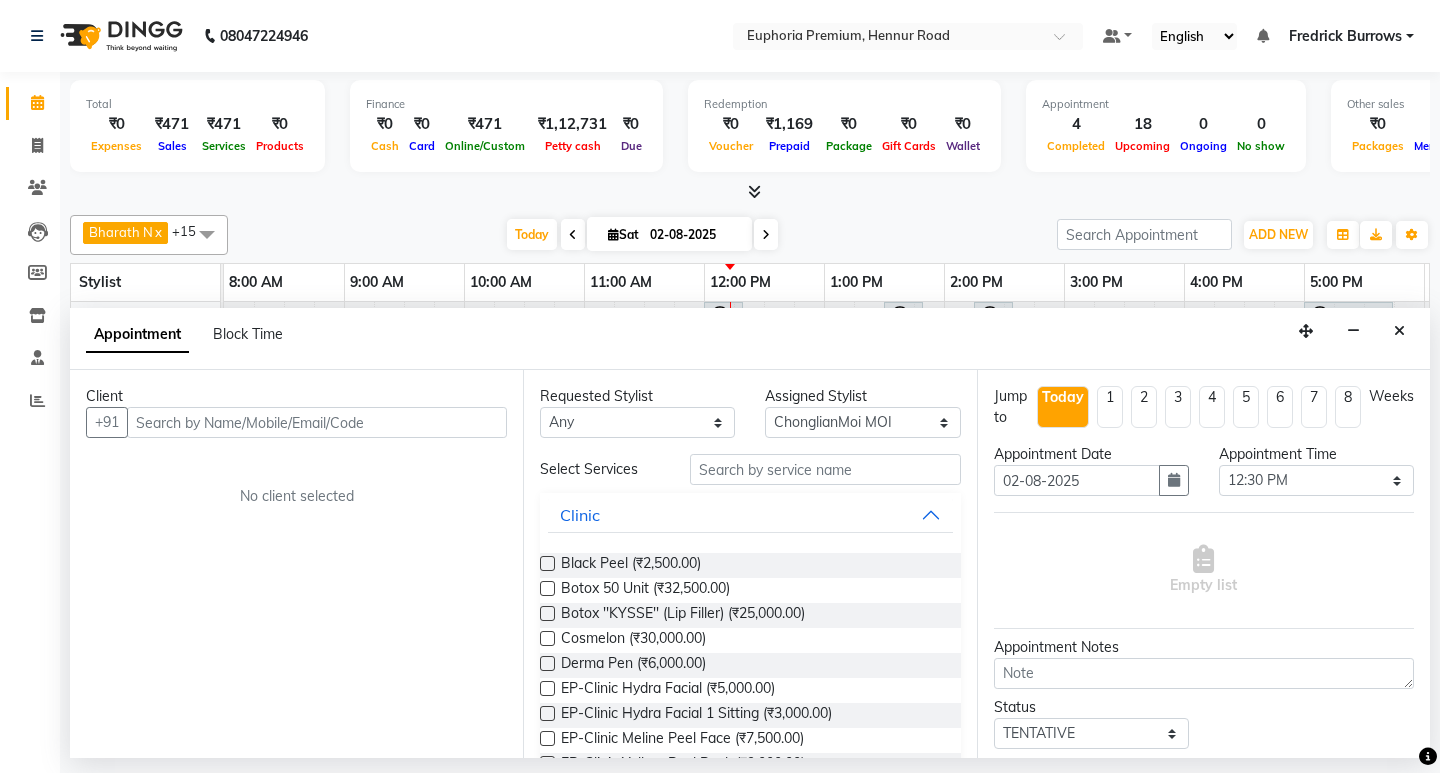 click at bounding box center (317, 422) 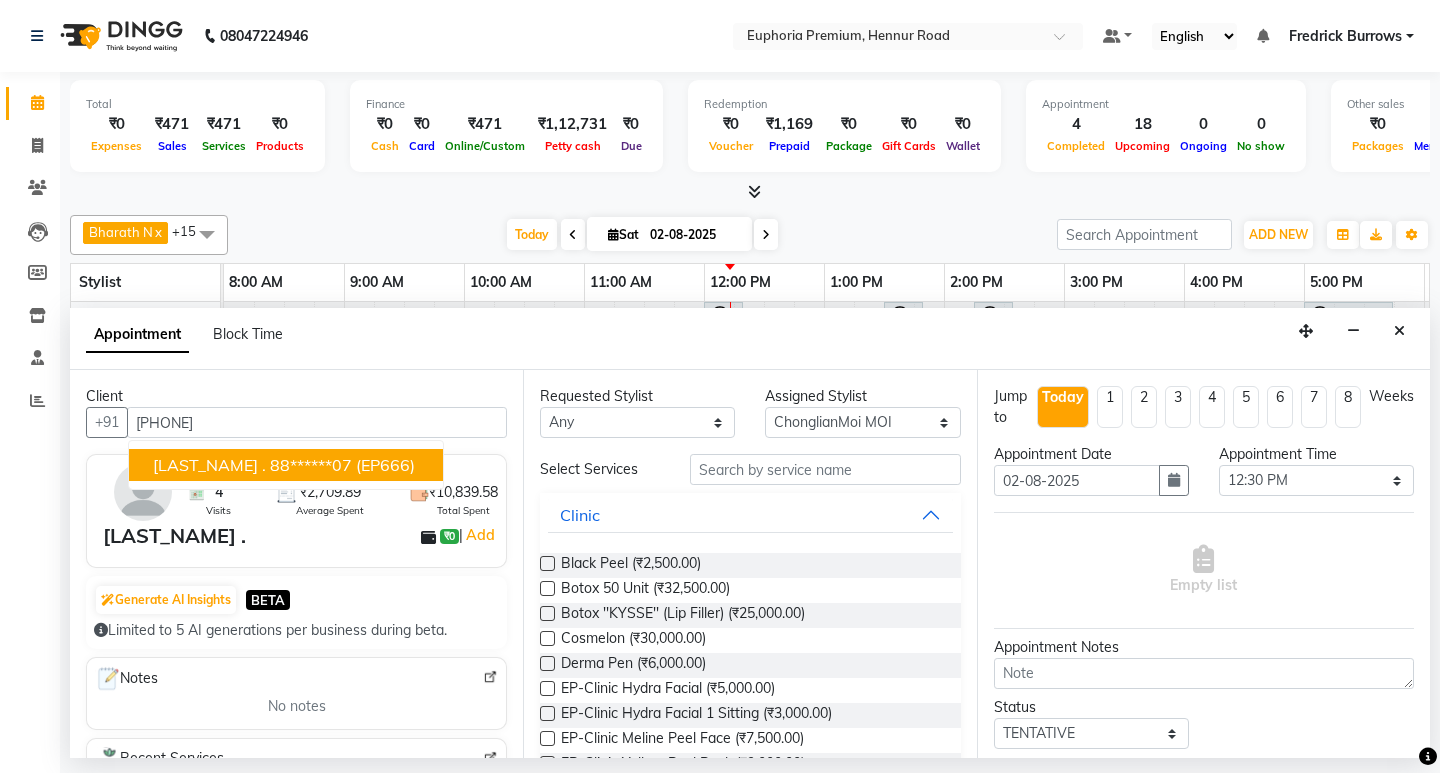 click on "88******07" at bounding box center [311, 465] 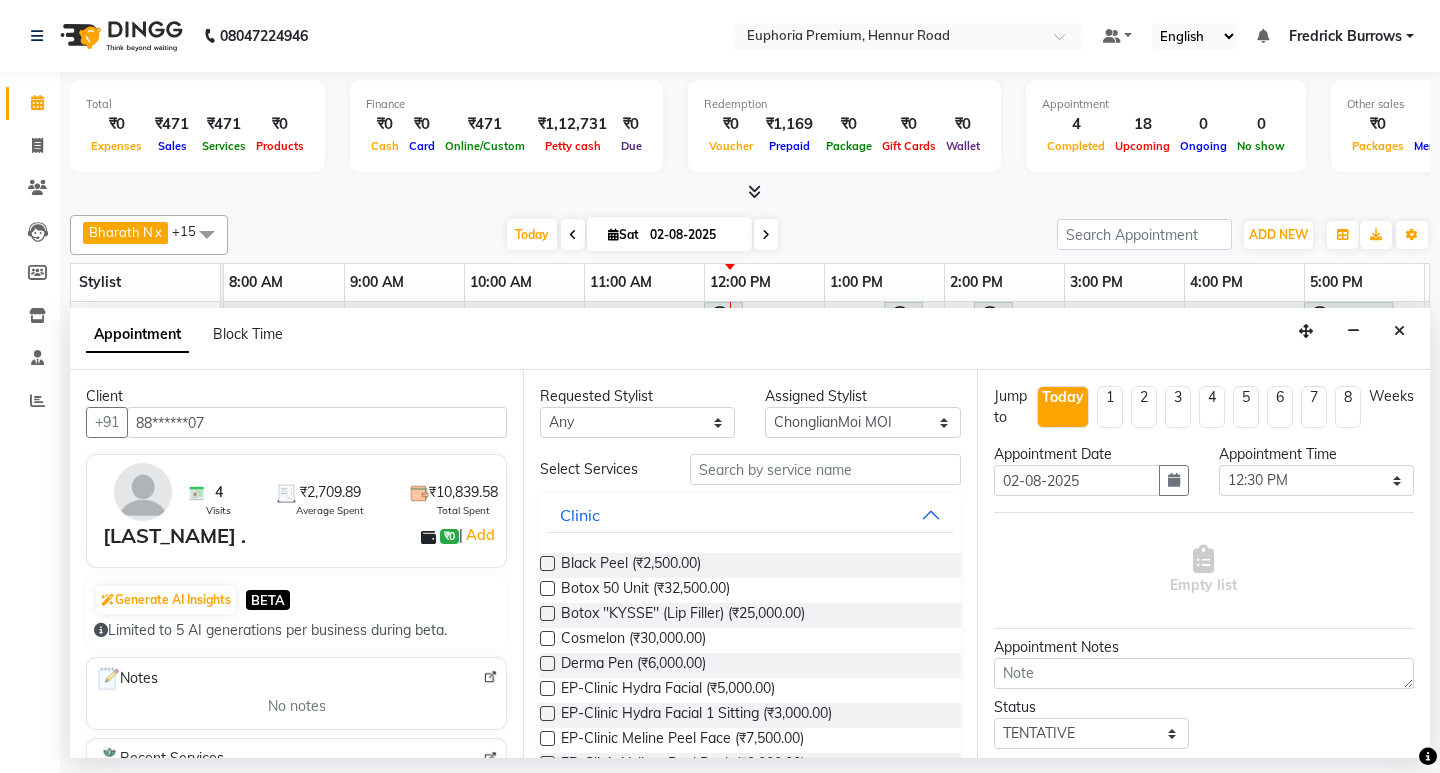 type on "88******07" 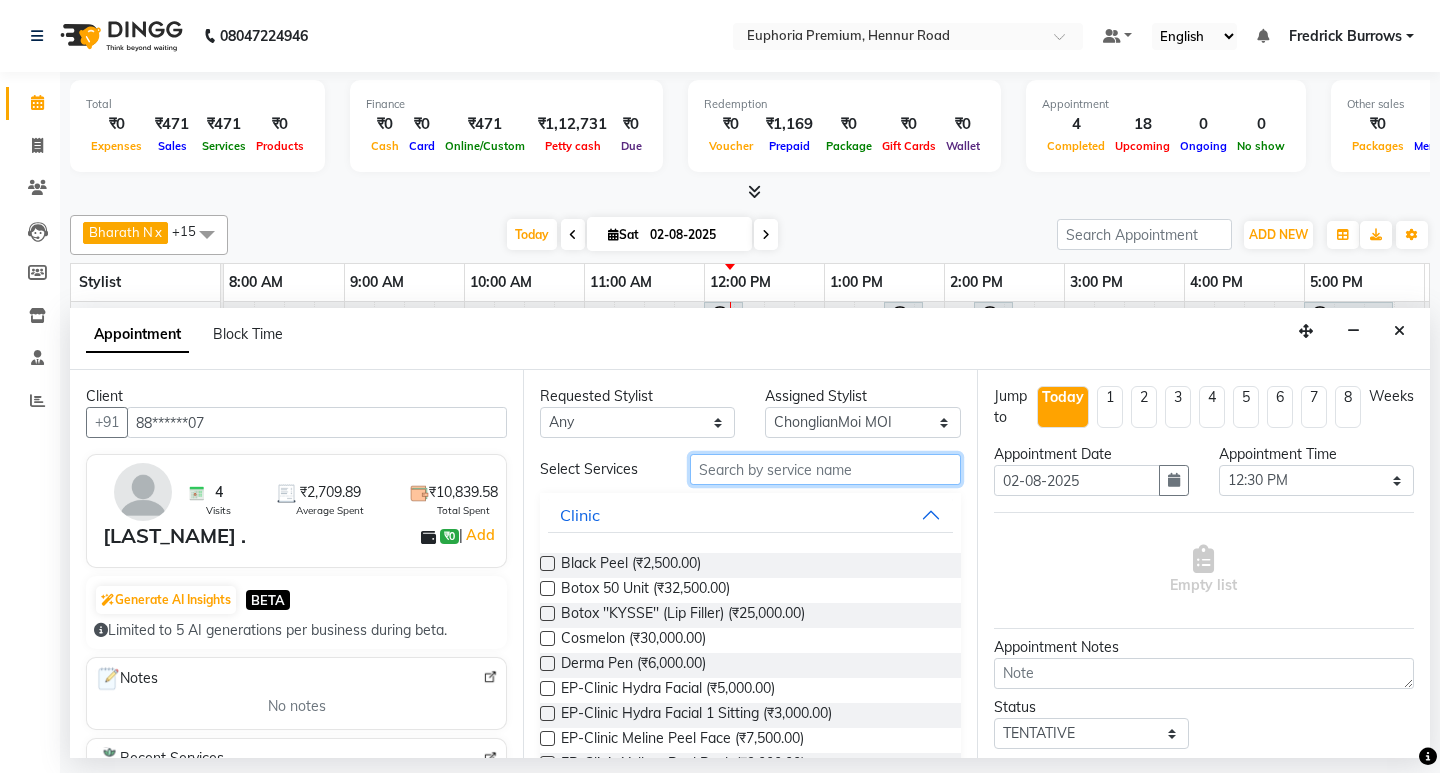 click at bounding box center (825, 469) 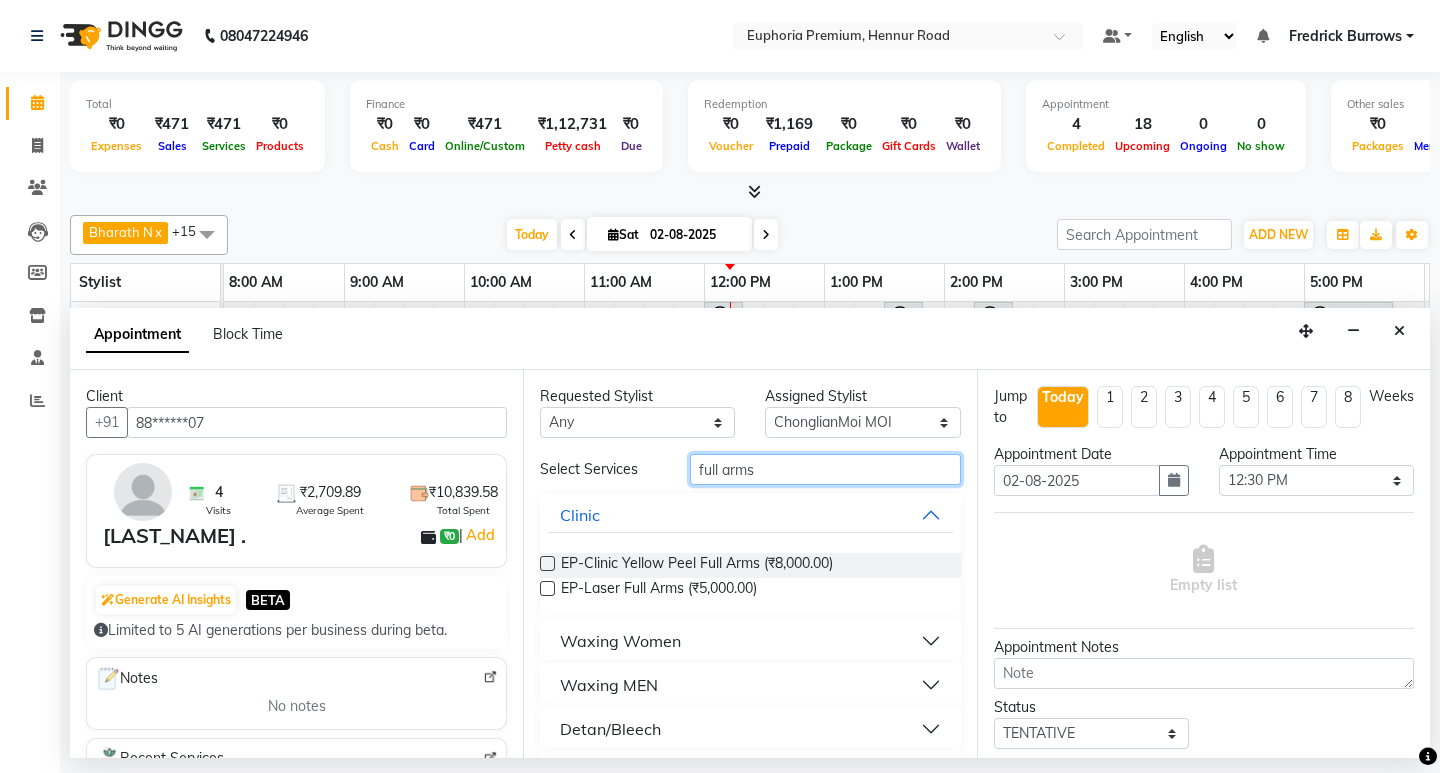 type on "full arms" 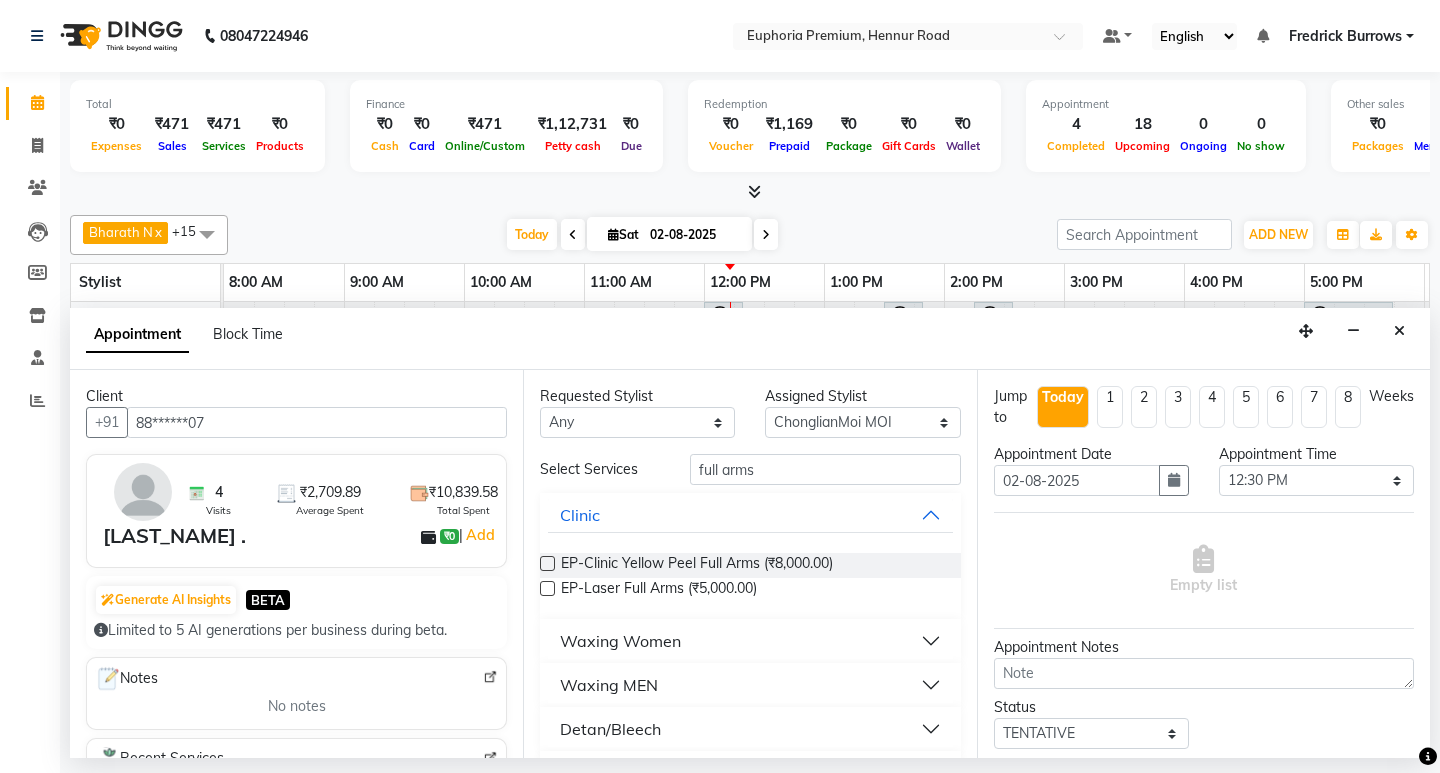 click on "Waxing Women" at bounding box center (620, 641) 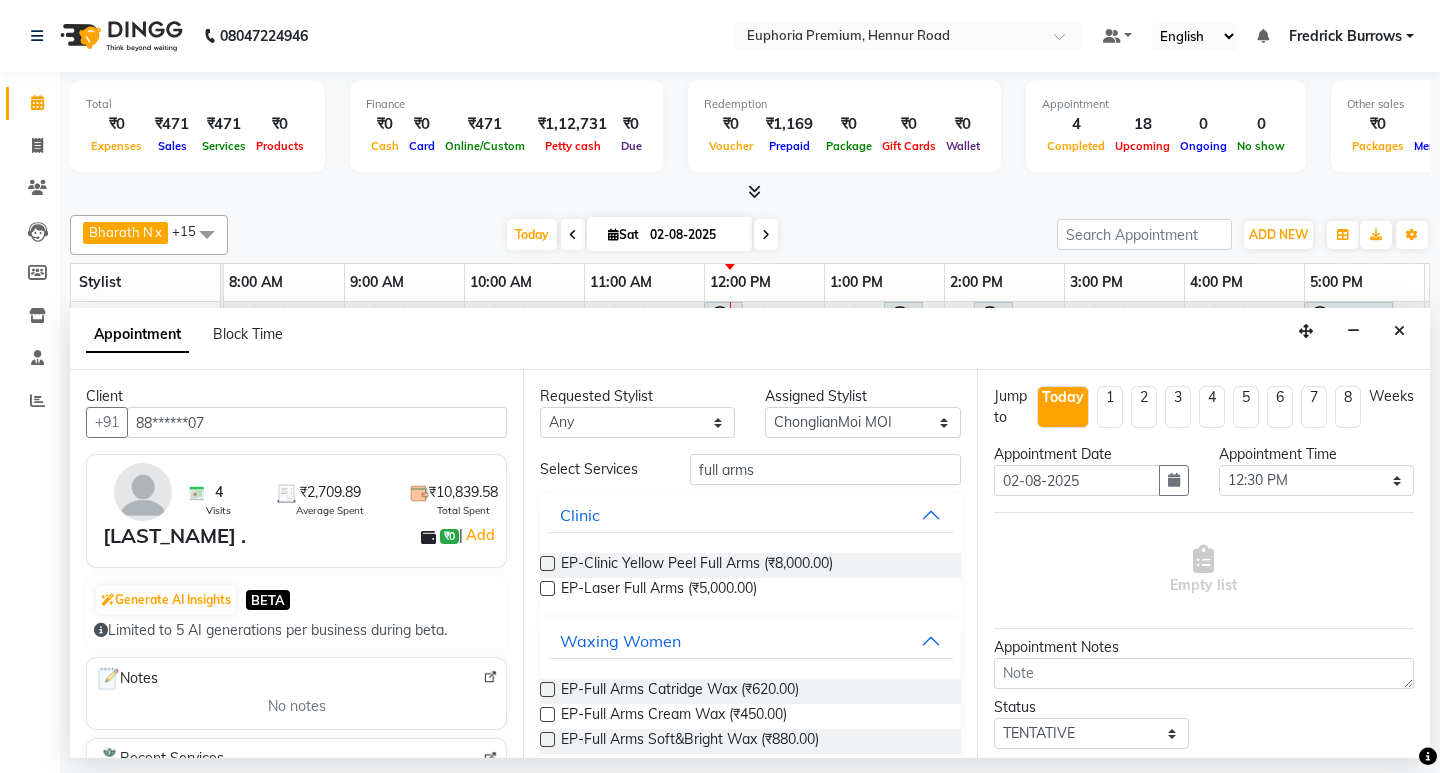 click at bounding box center (547, 689) 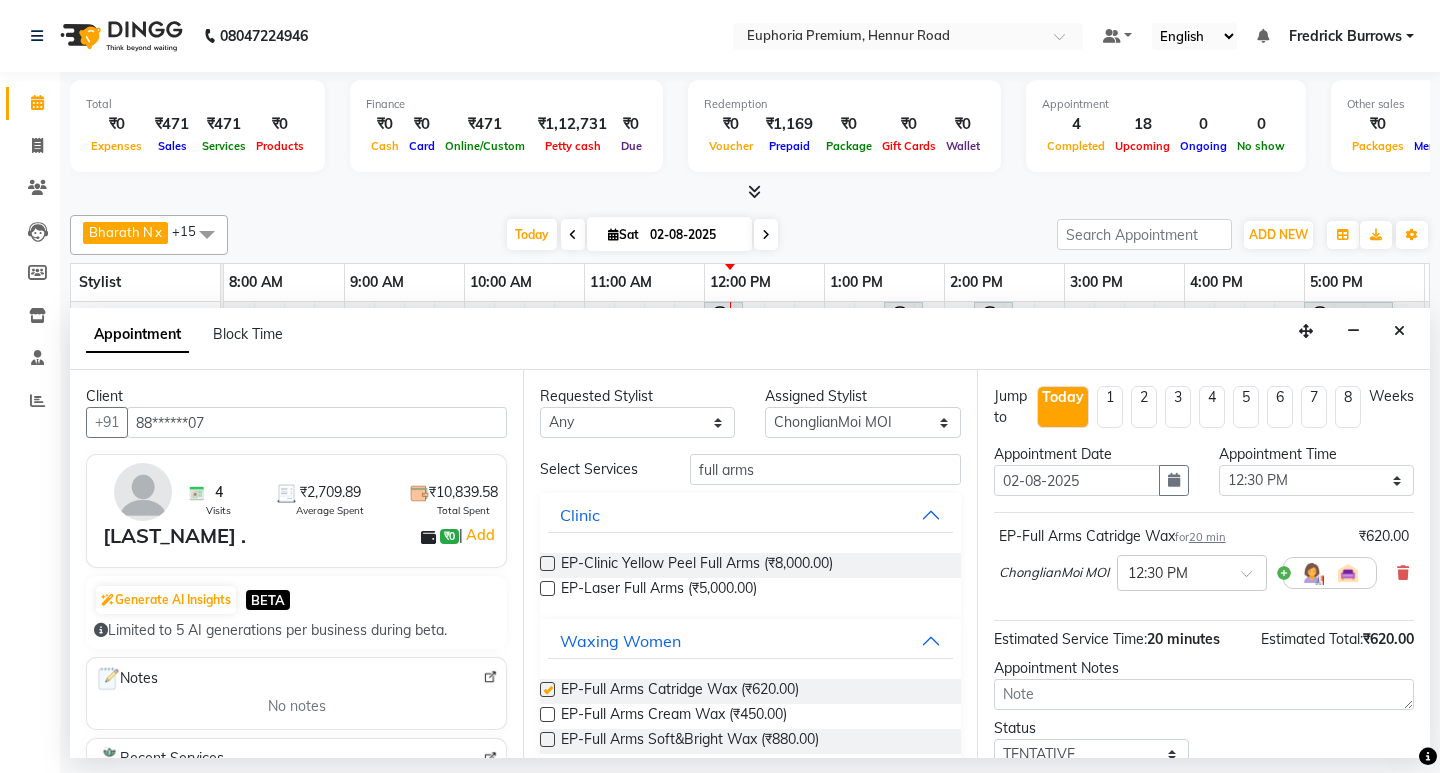 checkbox on "false" 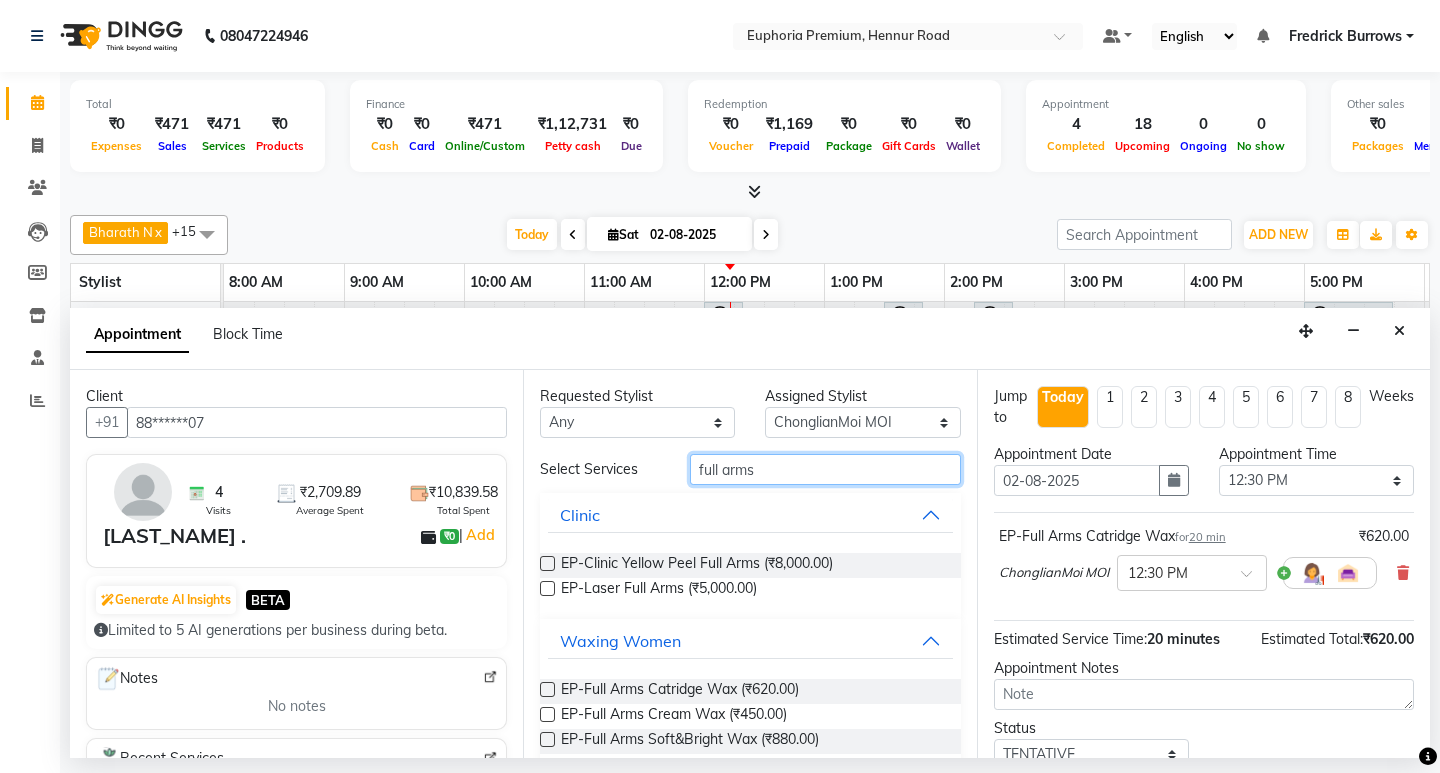 click on "full arms" at bounding box center [825, 469] 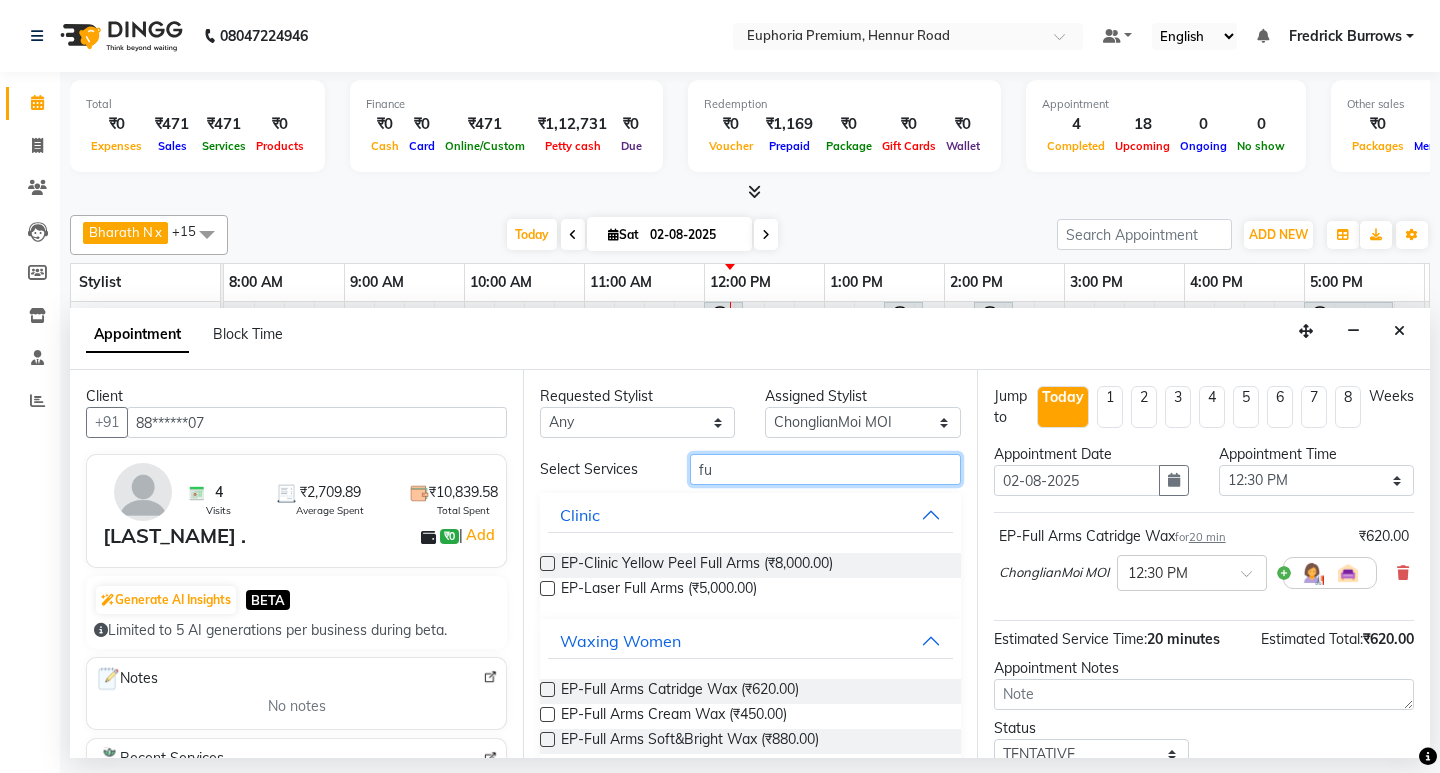 type on "f" 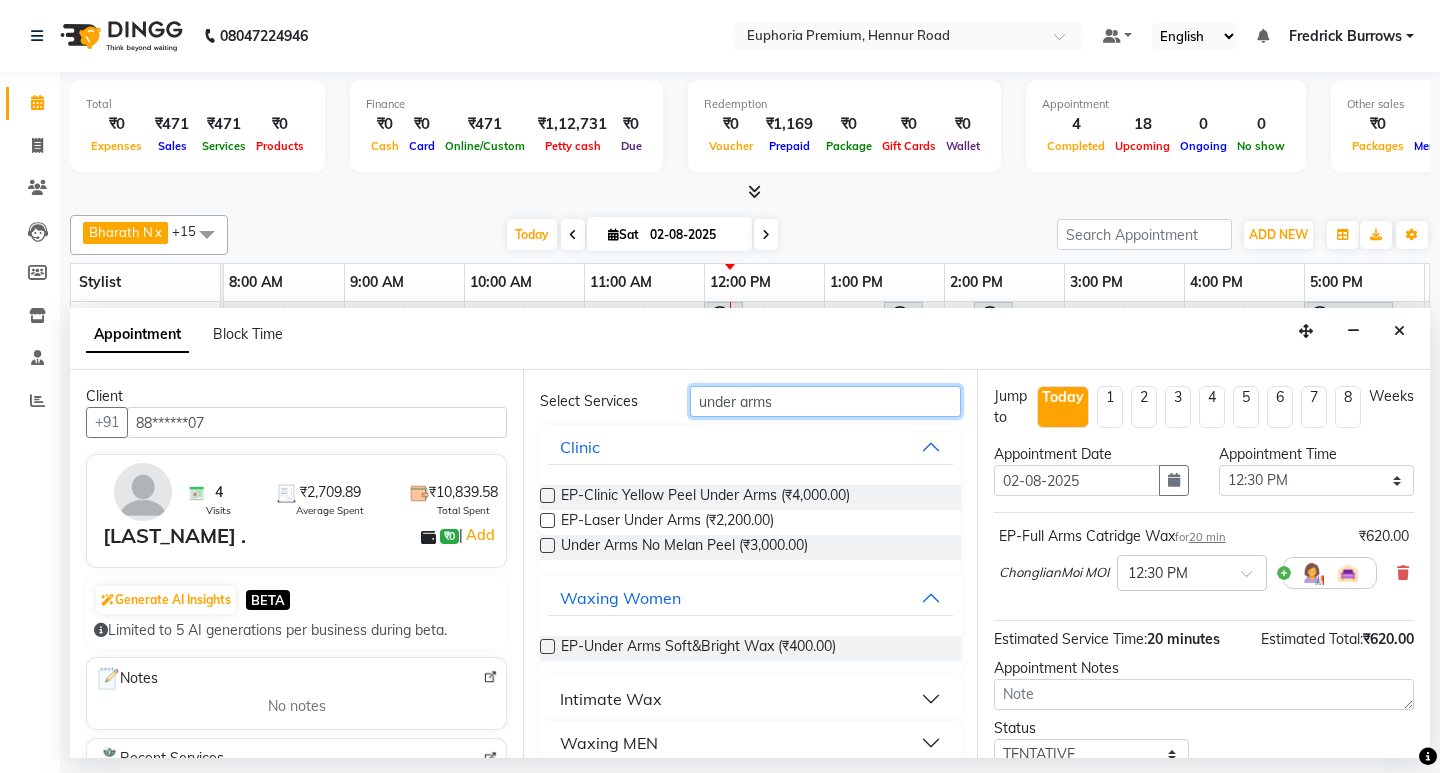 scroll, scrollTop: 100, scrollLeft: 0, axis: vertical 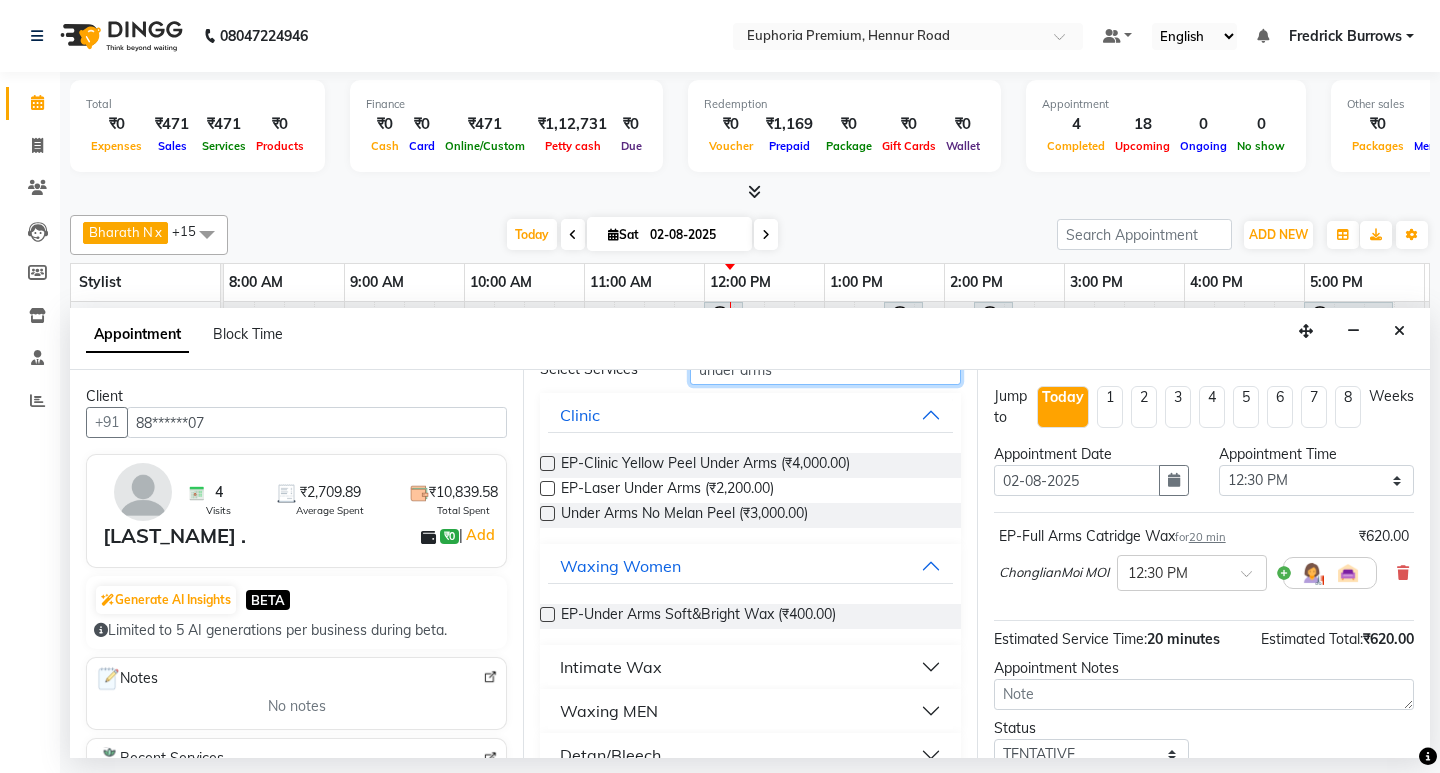 type on "under arms" 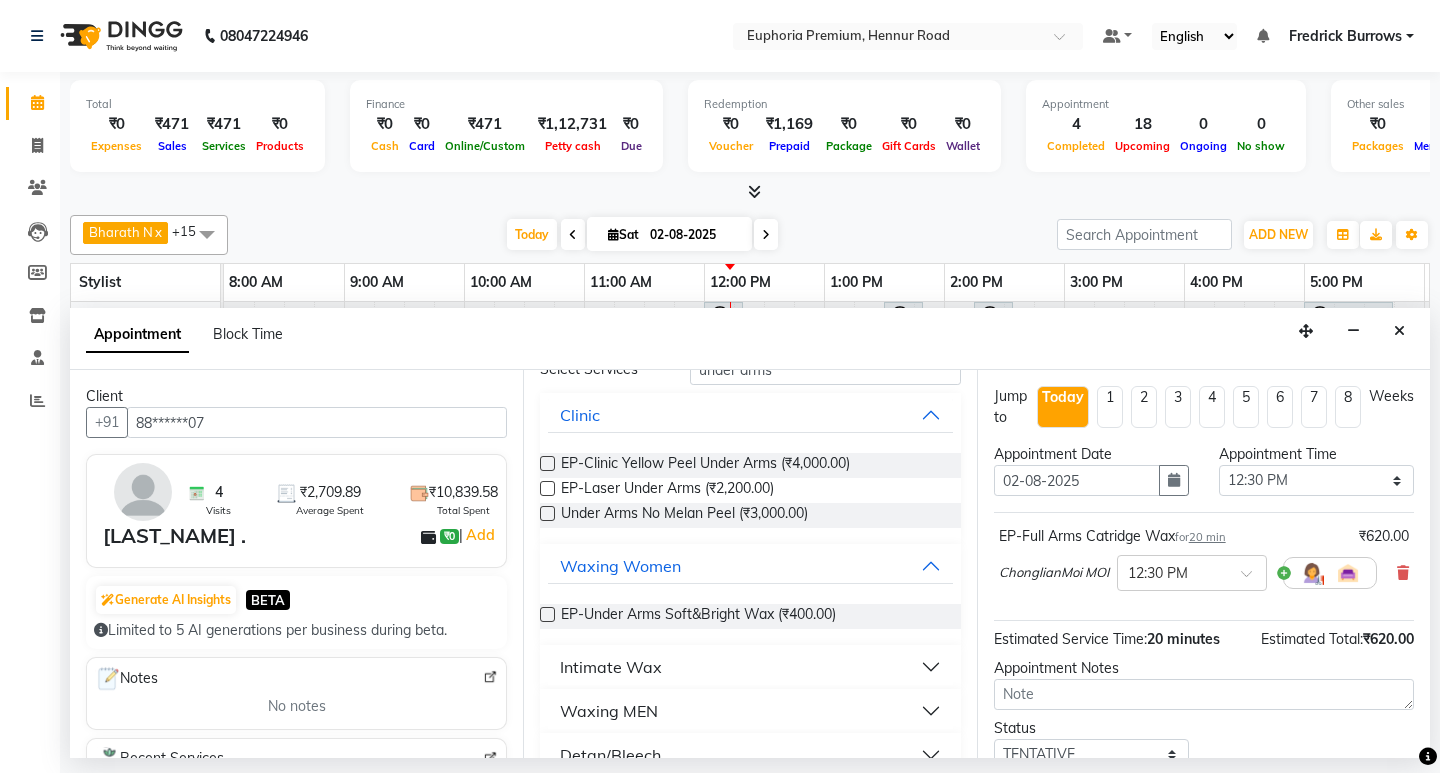 click on "Intimate Wax" at bounding box center (750, 667) 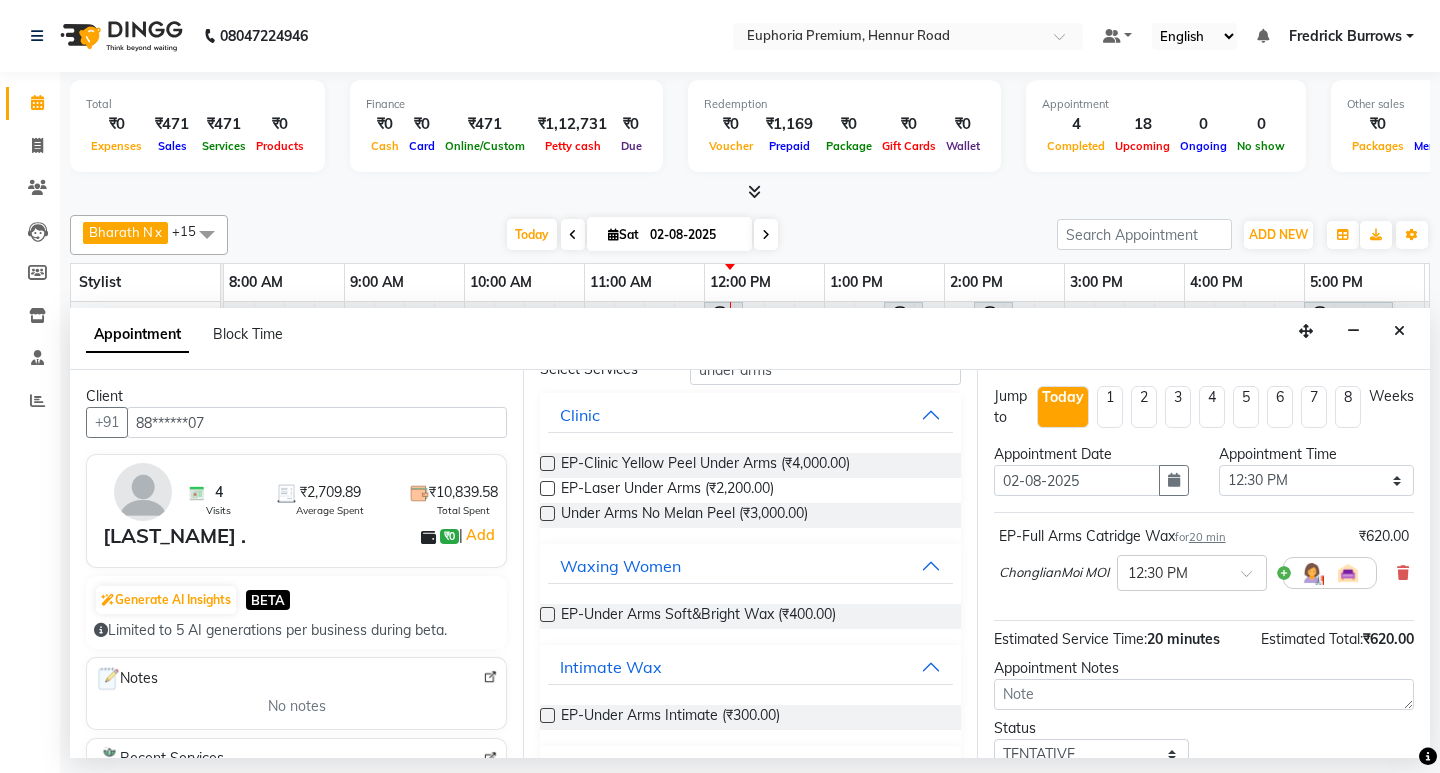 click at bounding box center [547, 715] 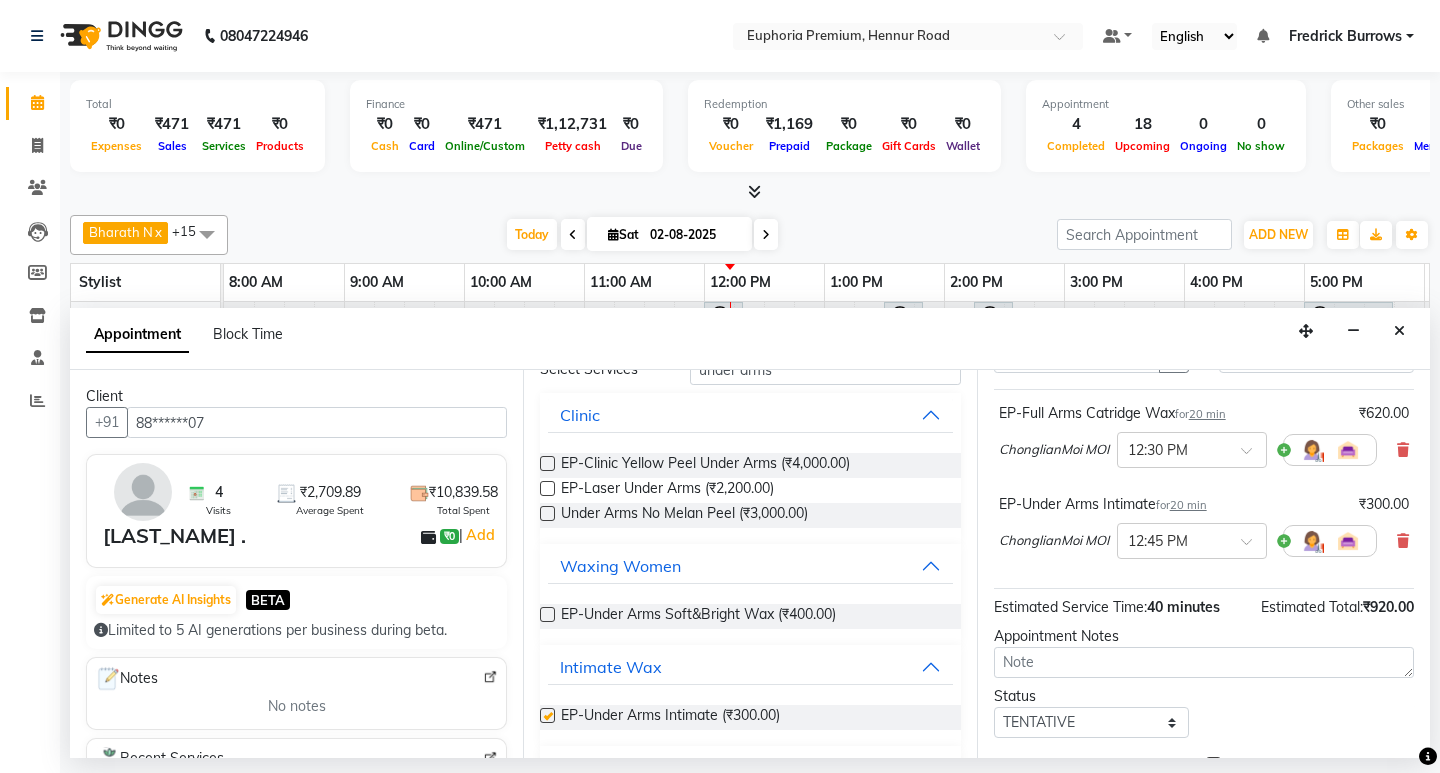 checkbox on "false" 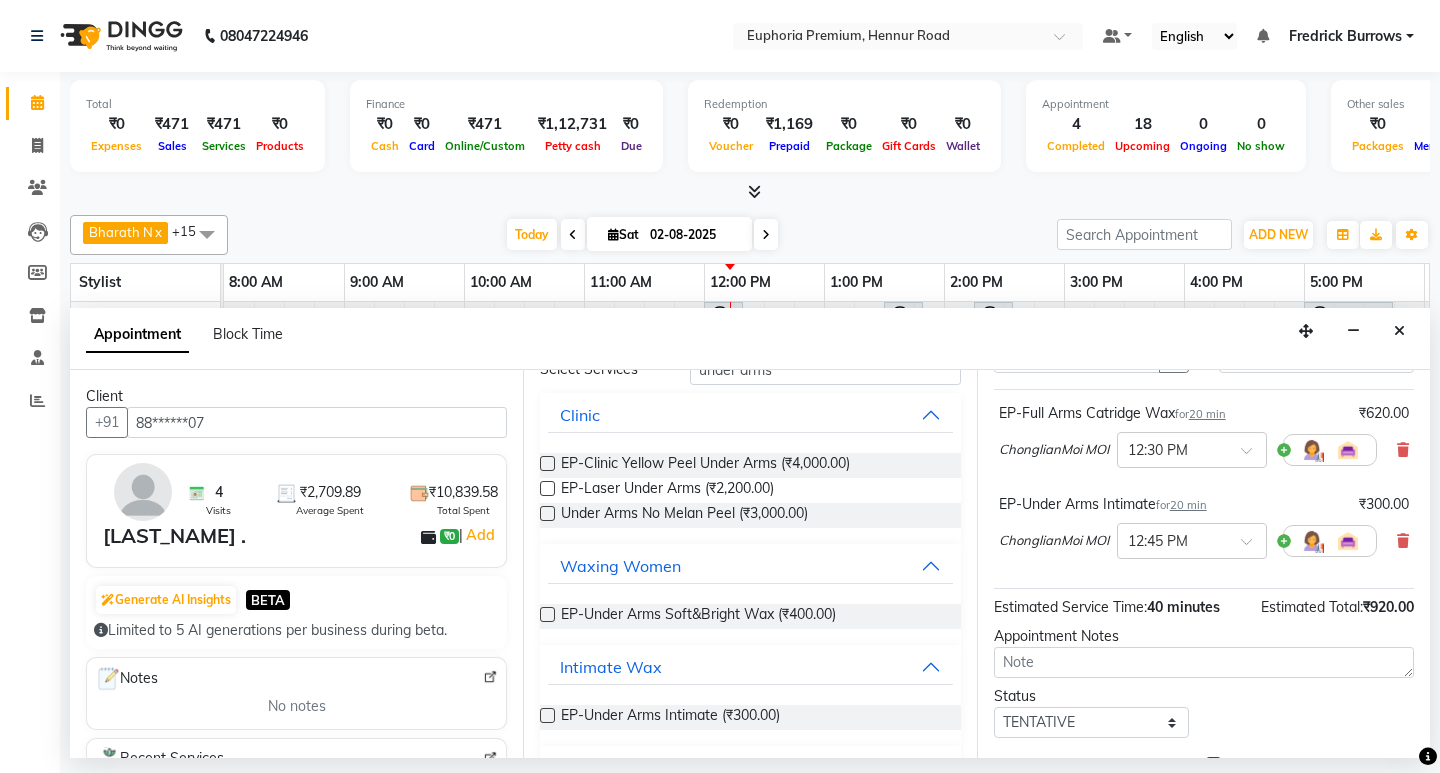 scroll, scrollTop: 235, scrollLeft: 0, axis: vertical 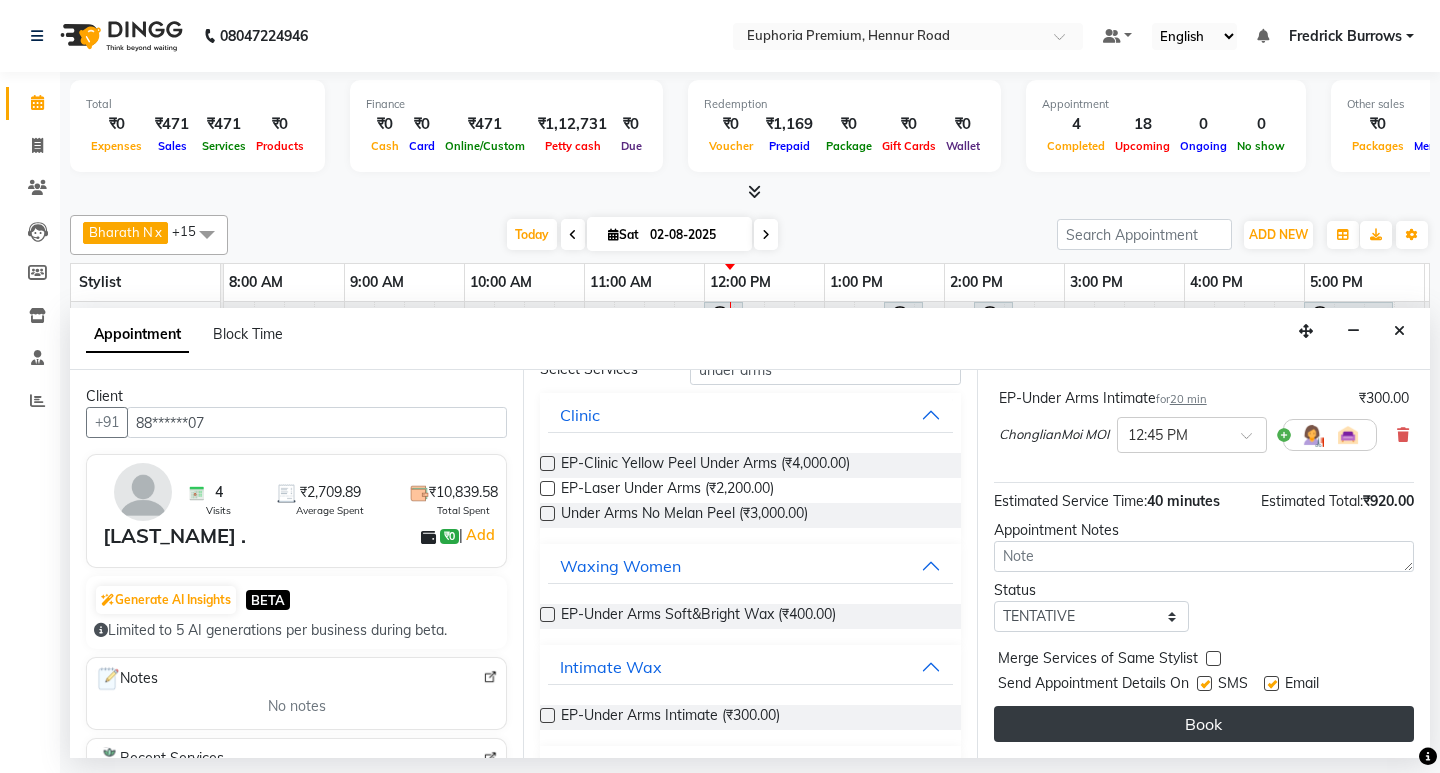 click on "Book" at bounding box center [1204, 724] 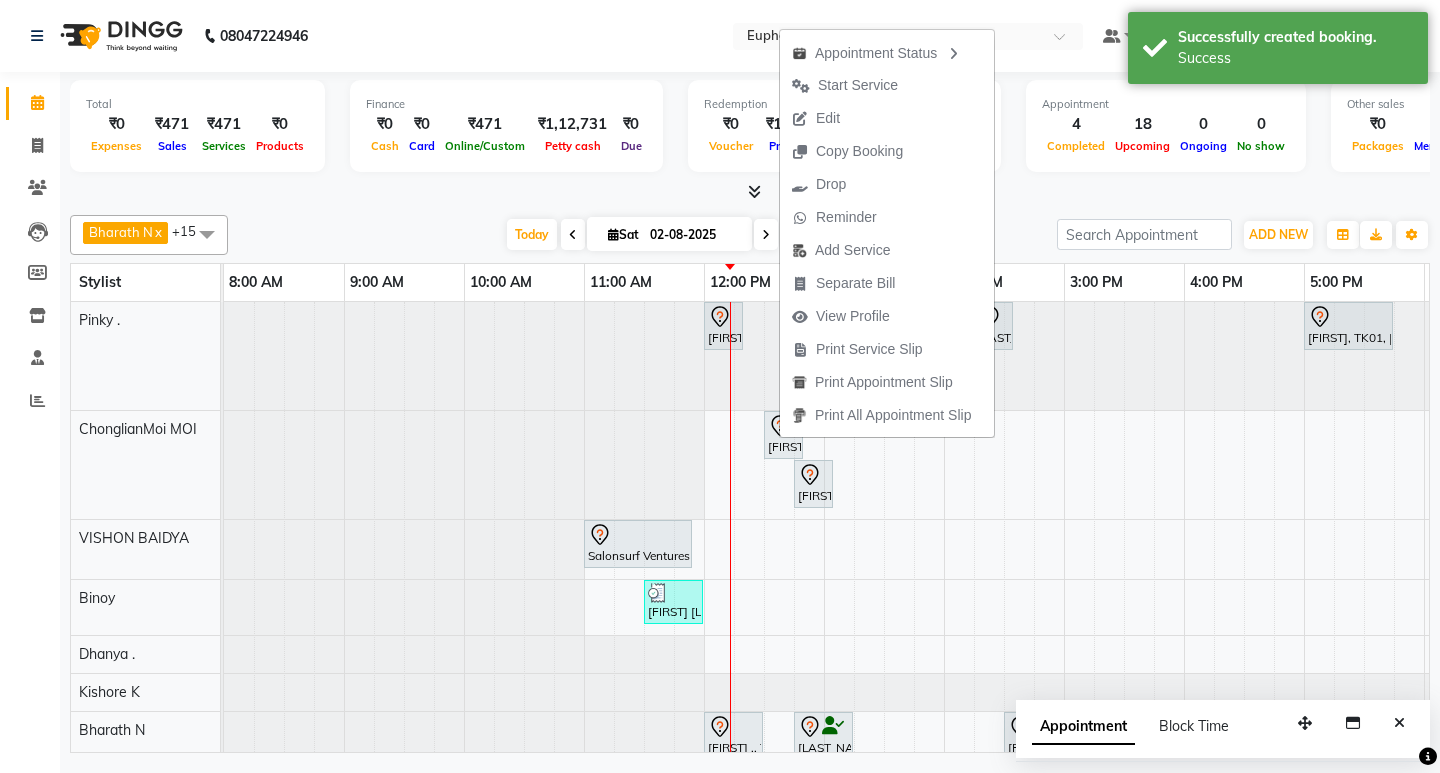 click on "Edit" at bounding box center (887, 118) 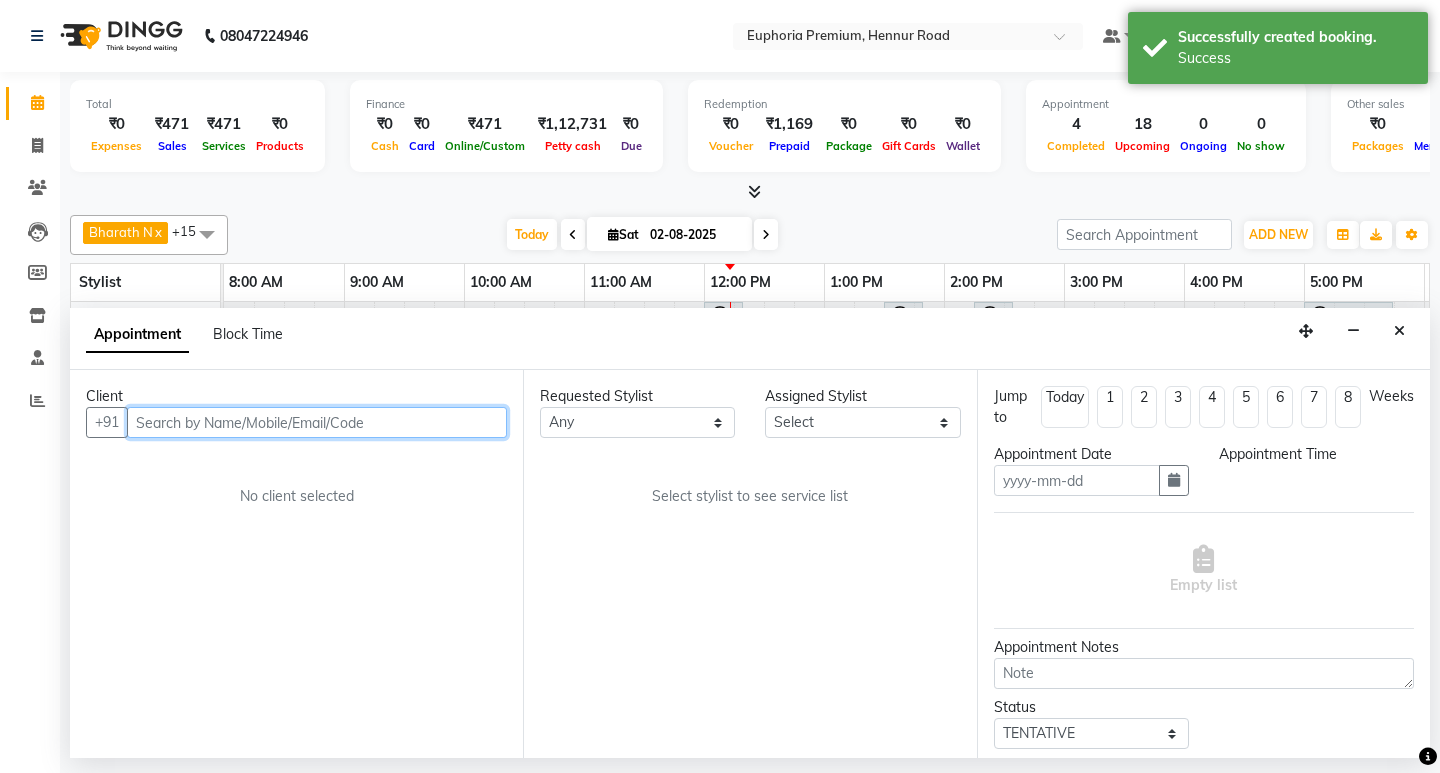 type on "02-08-2025" 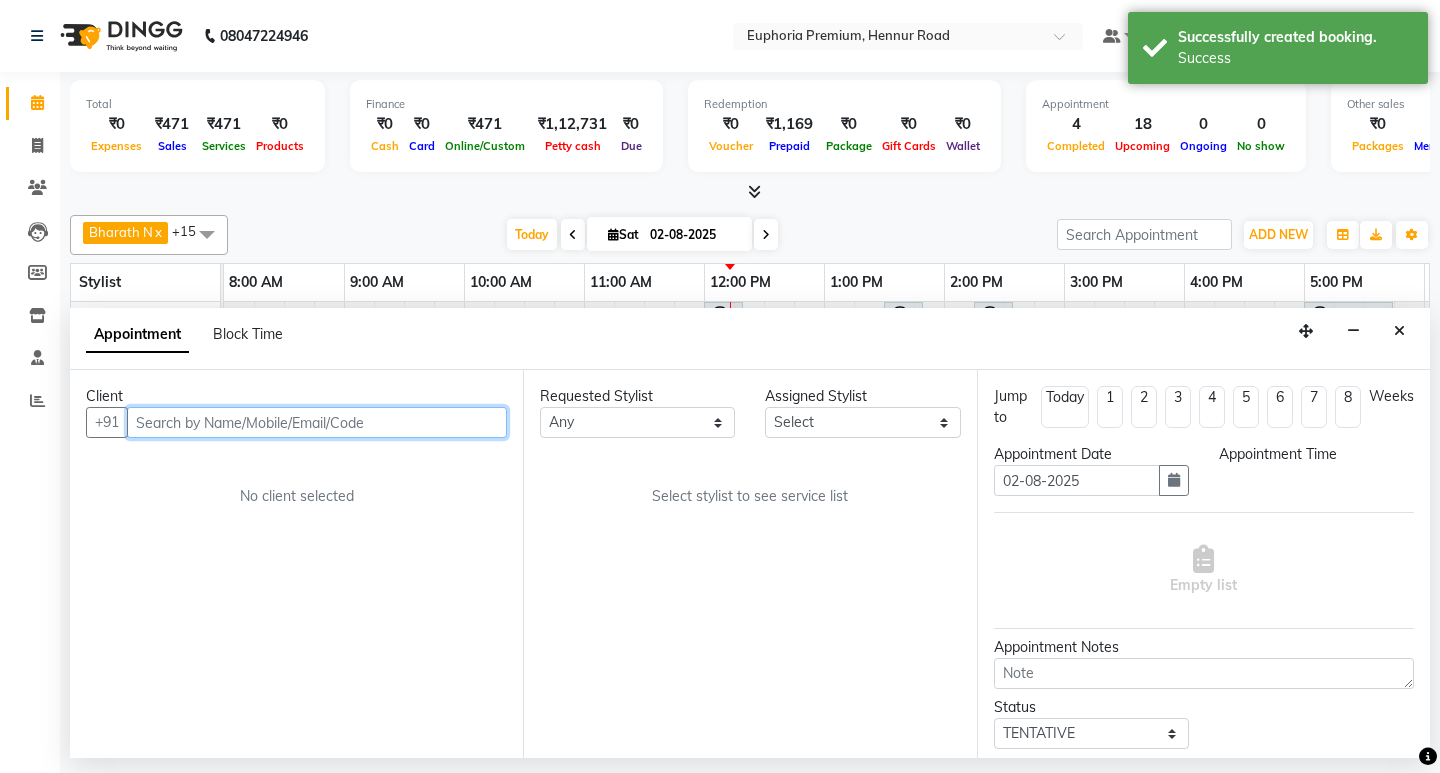 select on "750" 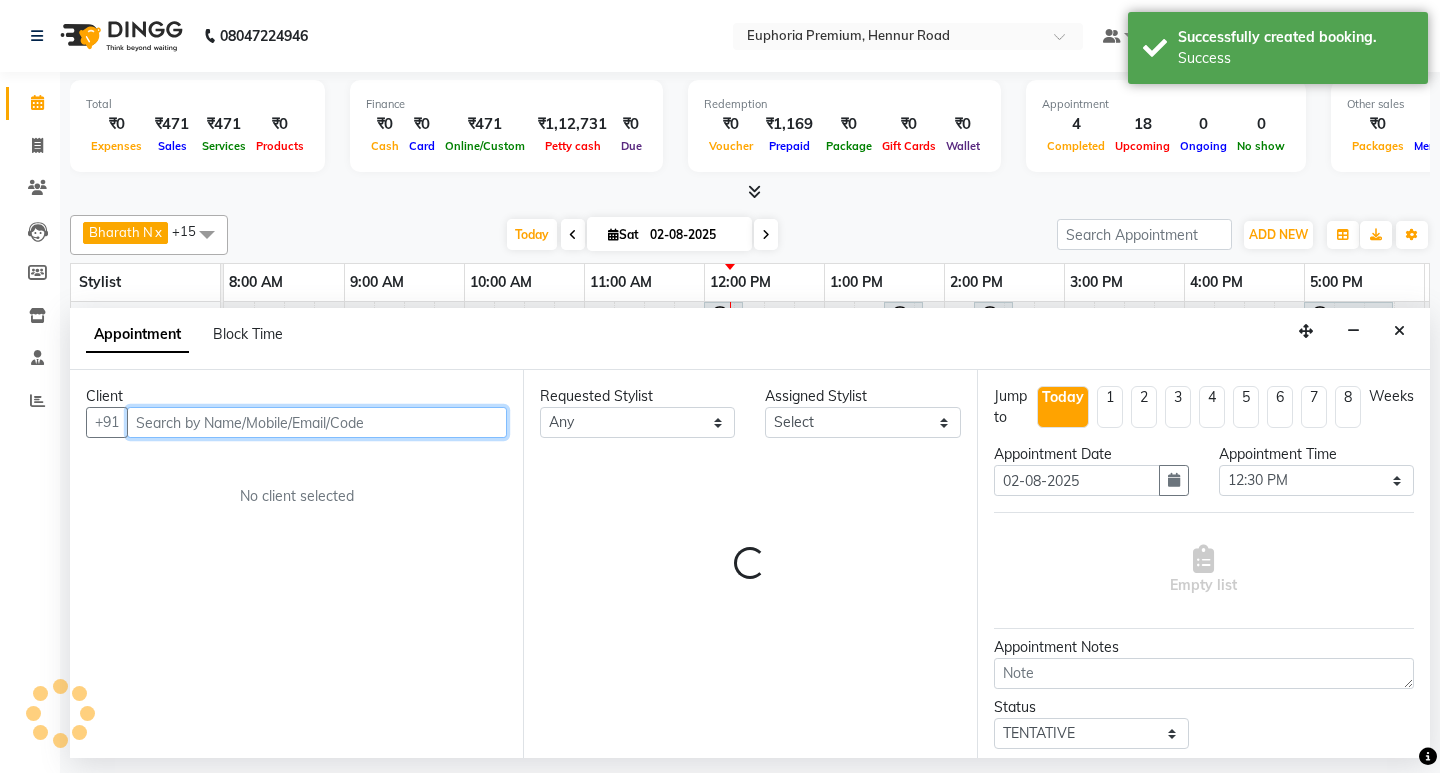 select on "71597" 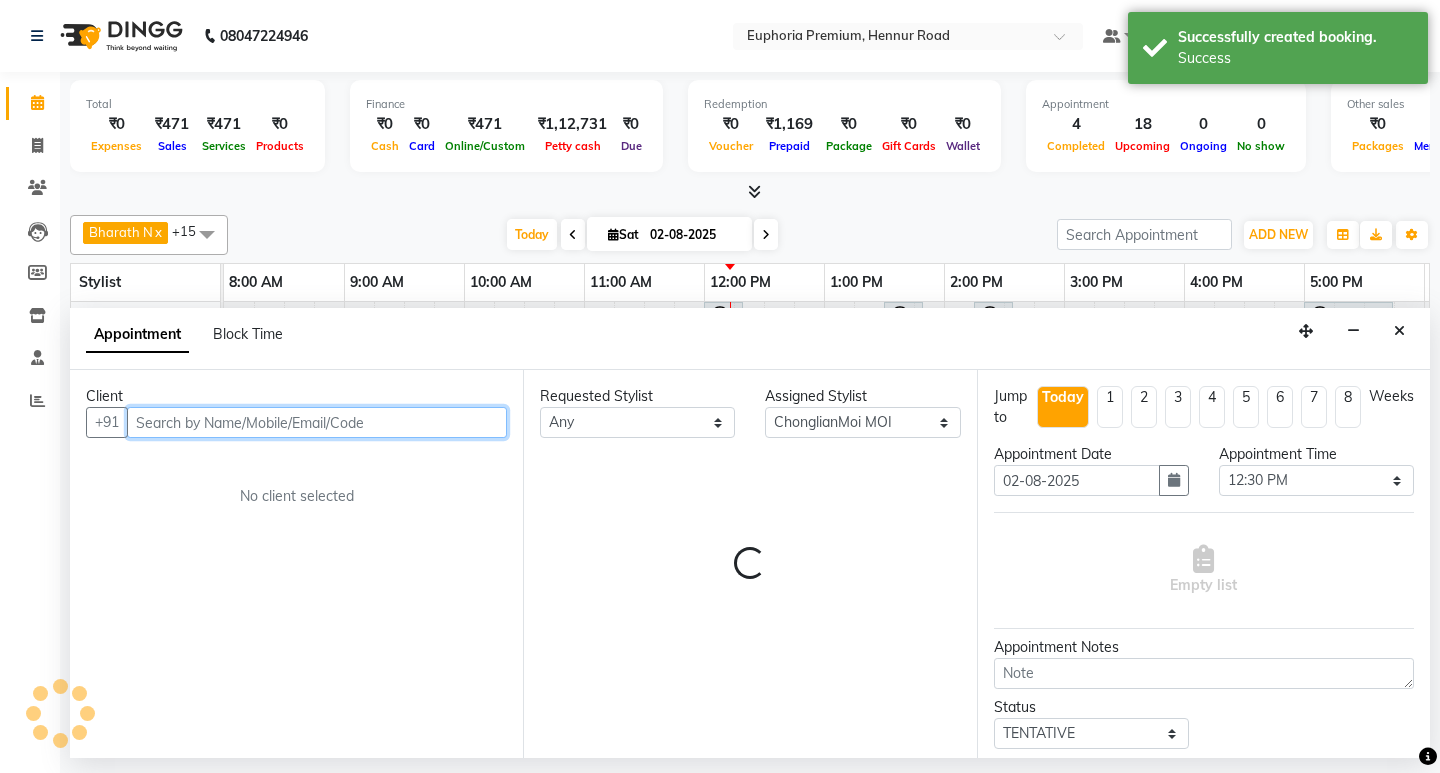 scroll, scrollTop: 0, scrollLeft: 475, axis: horizontal 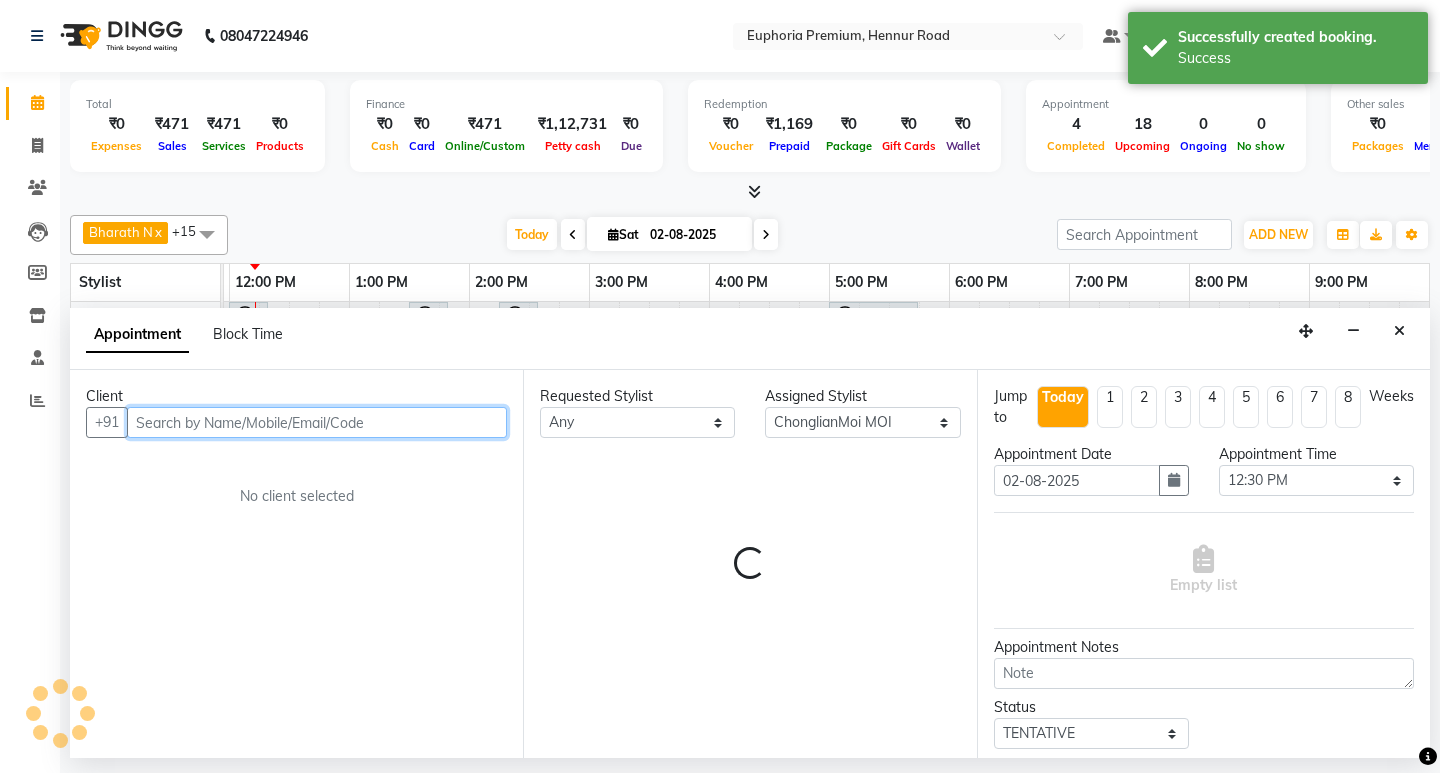 select on "4006" 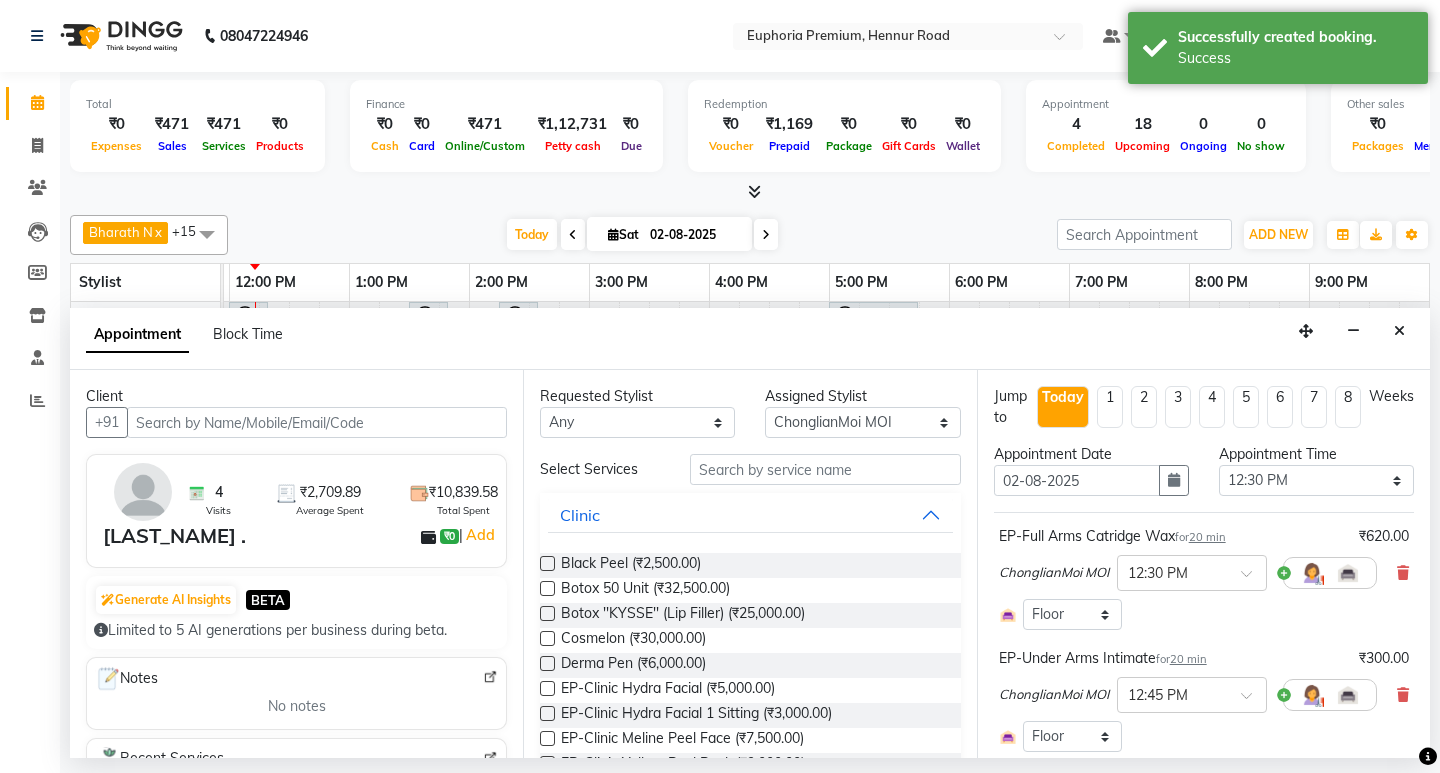 click on "20 min" at bounding box center (1207, 537) 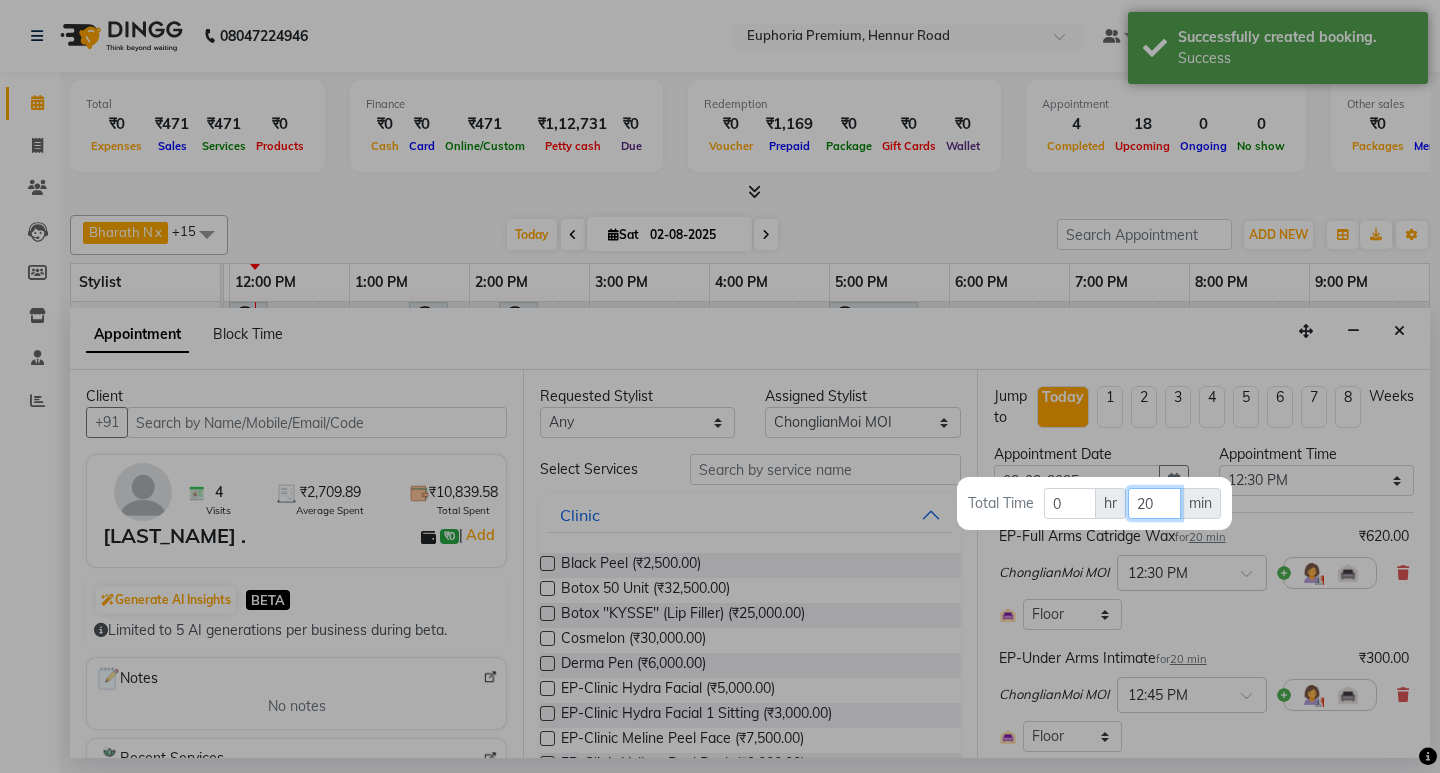click on "20" at bounding box center [1154, 503] 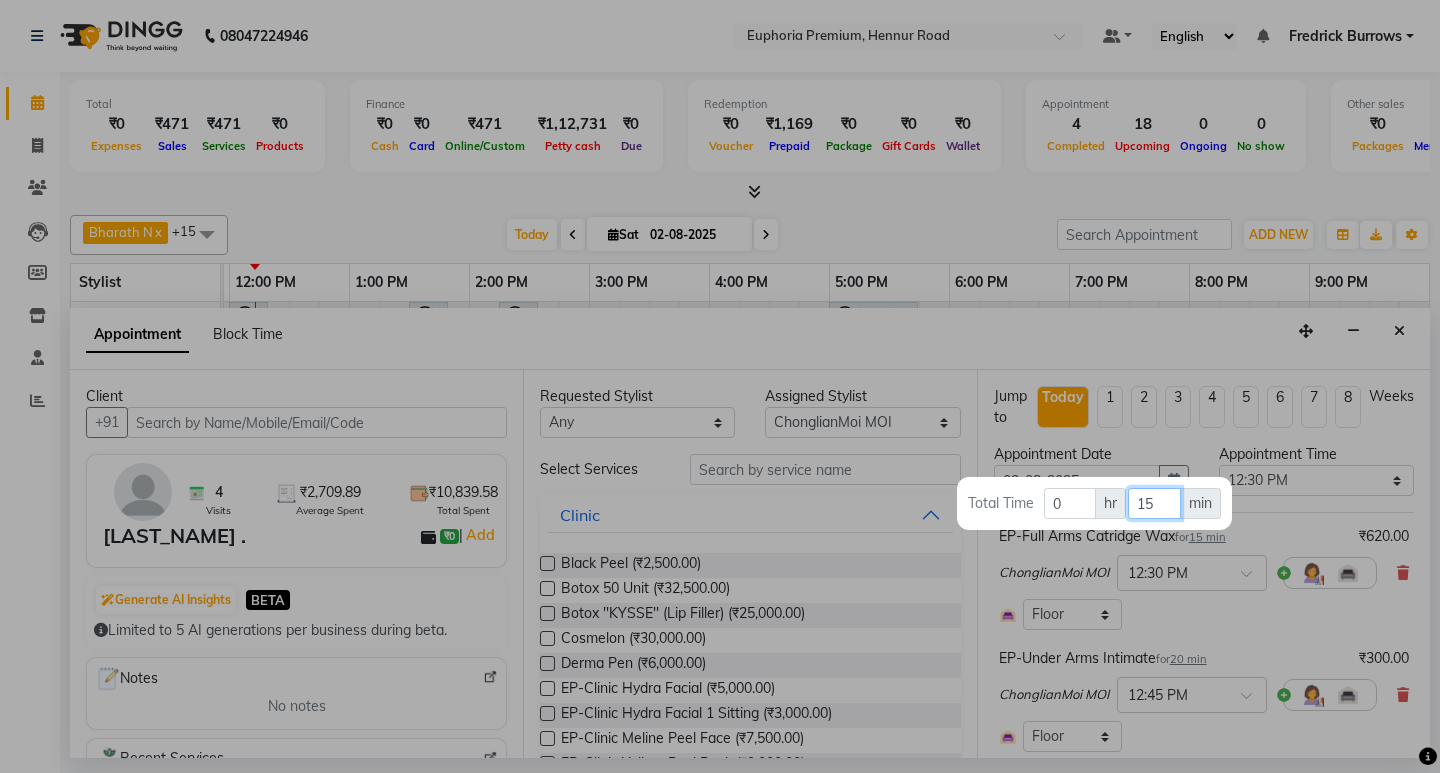 type on "15" 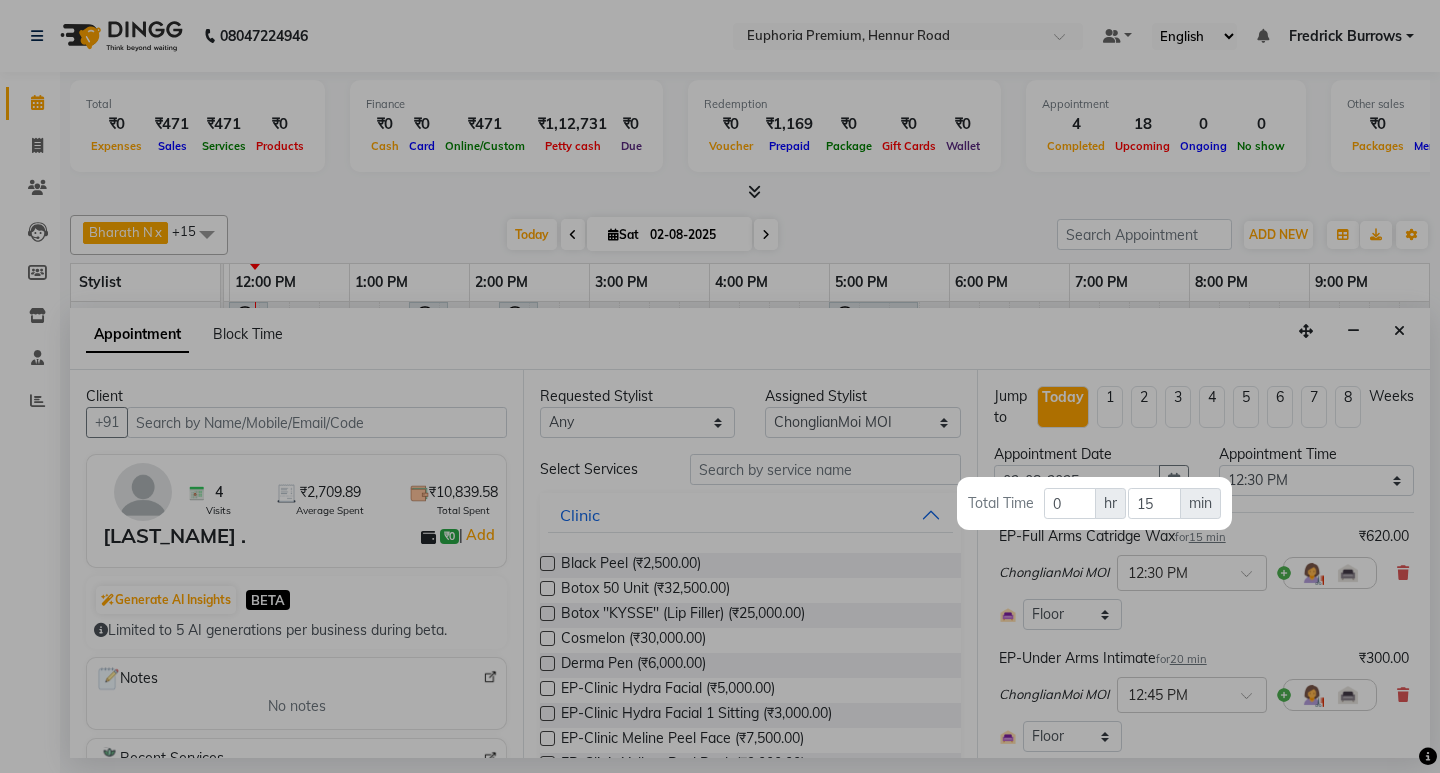 click at bounding box center [720, 386] 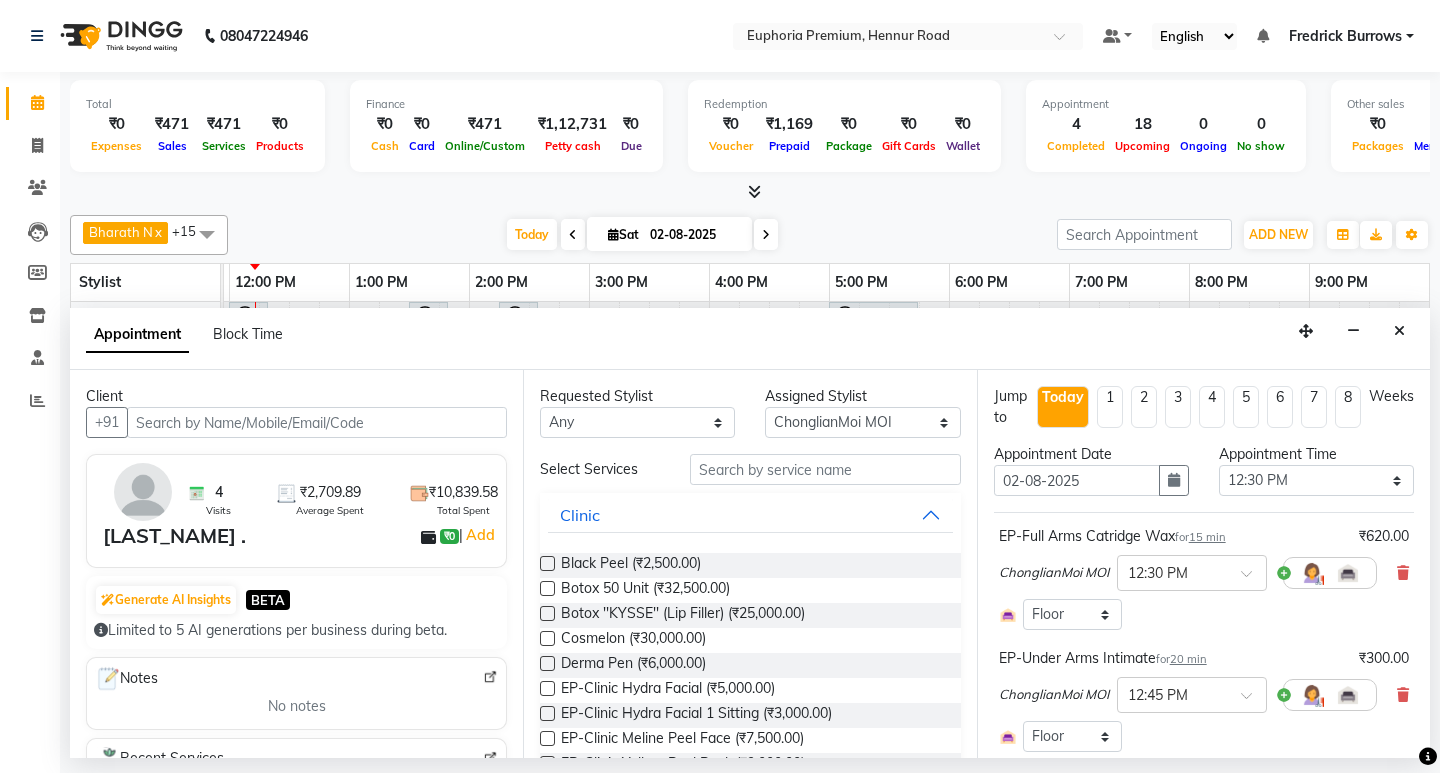 click on "20 min" at bounding box center (1188, 659) 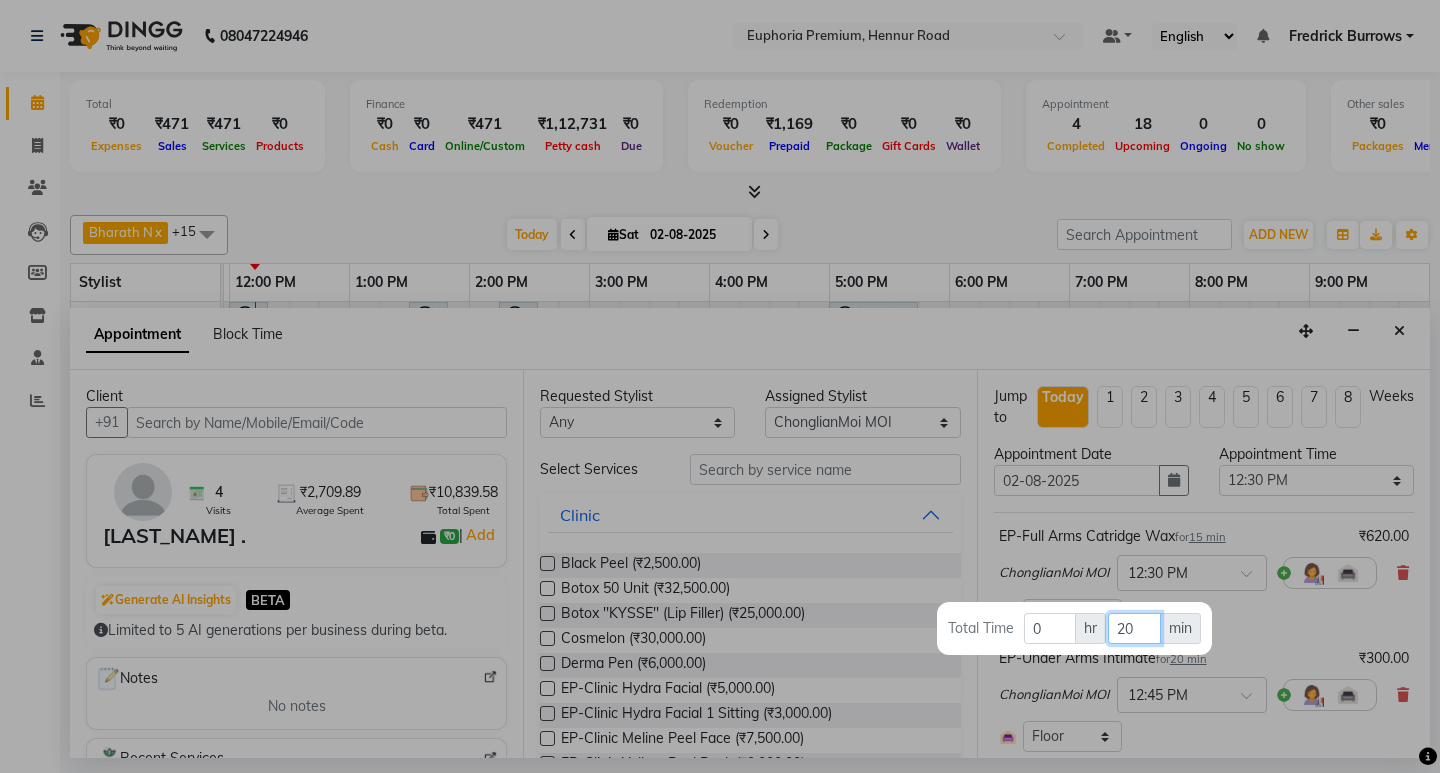 click on "20" at bounding box center (1134, 628) 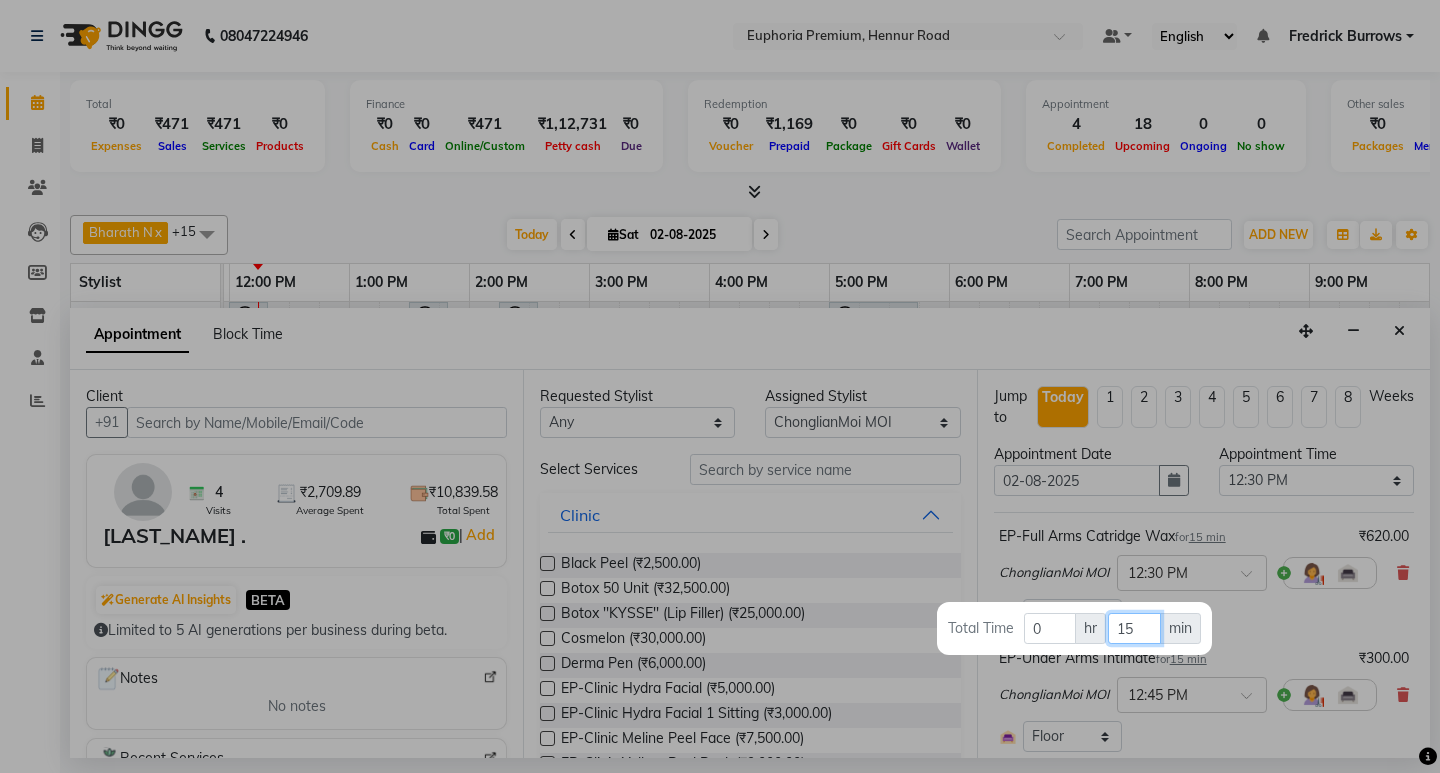 type on "15" 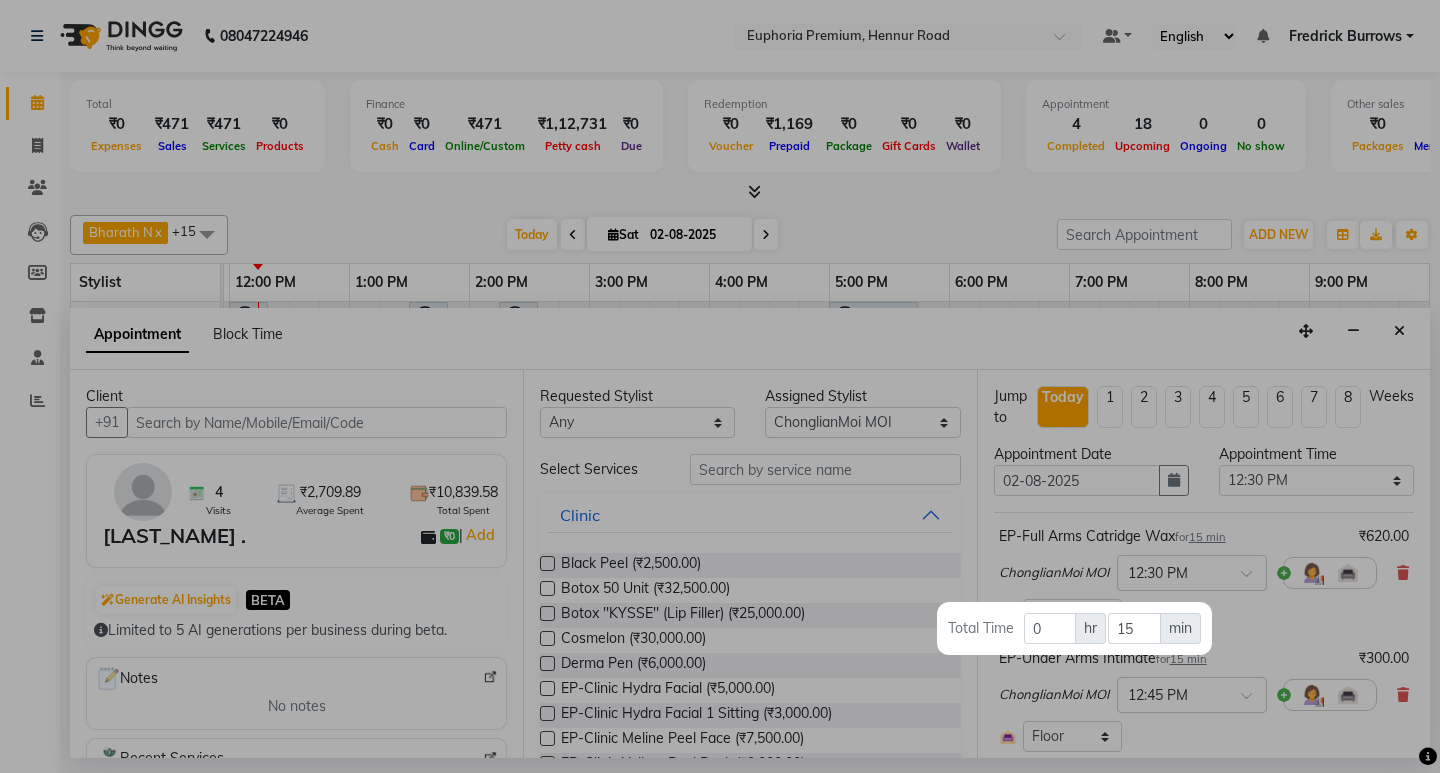 click at bounding box center [720, 386] 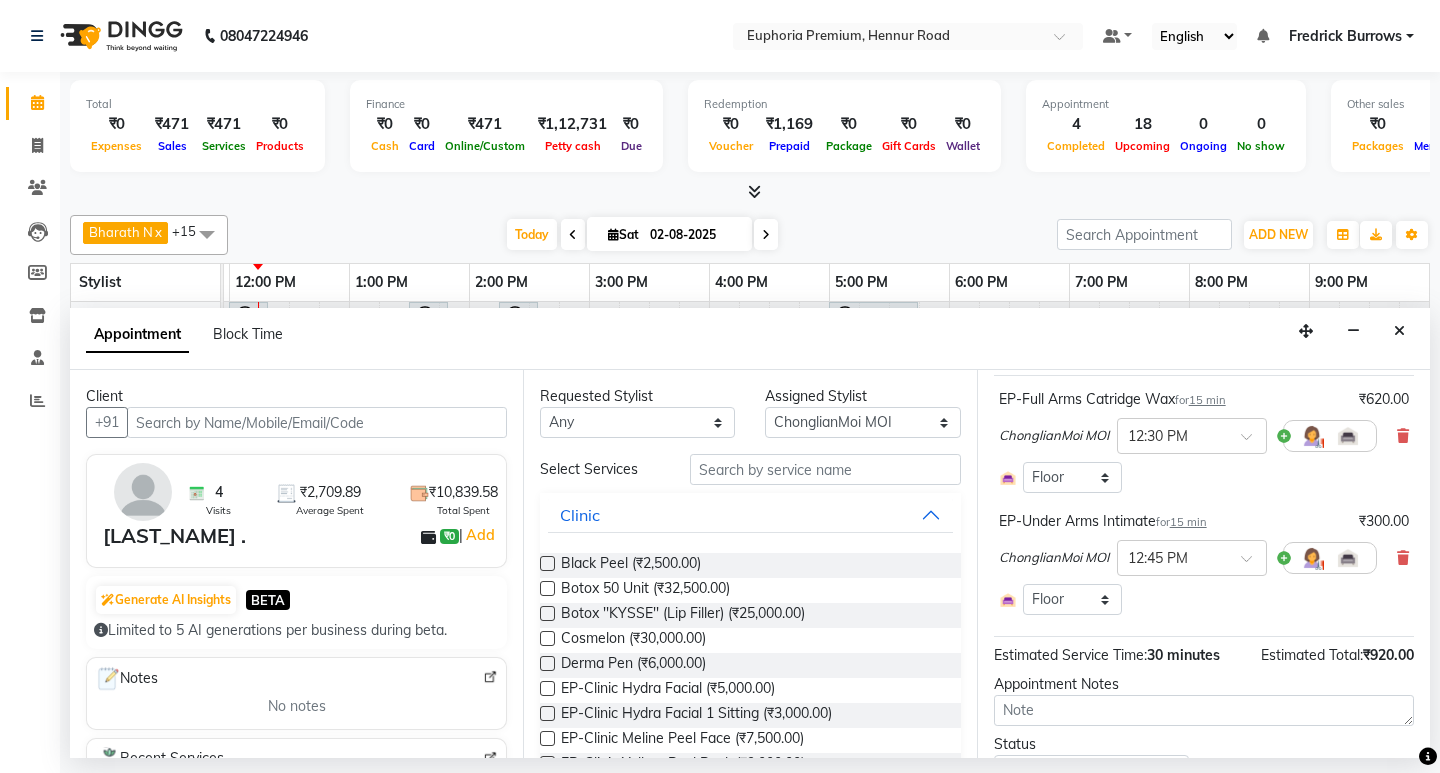 scroll, scrollTop: 239, scrollLeft: 0, axis: vertical 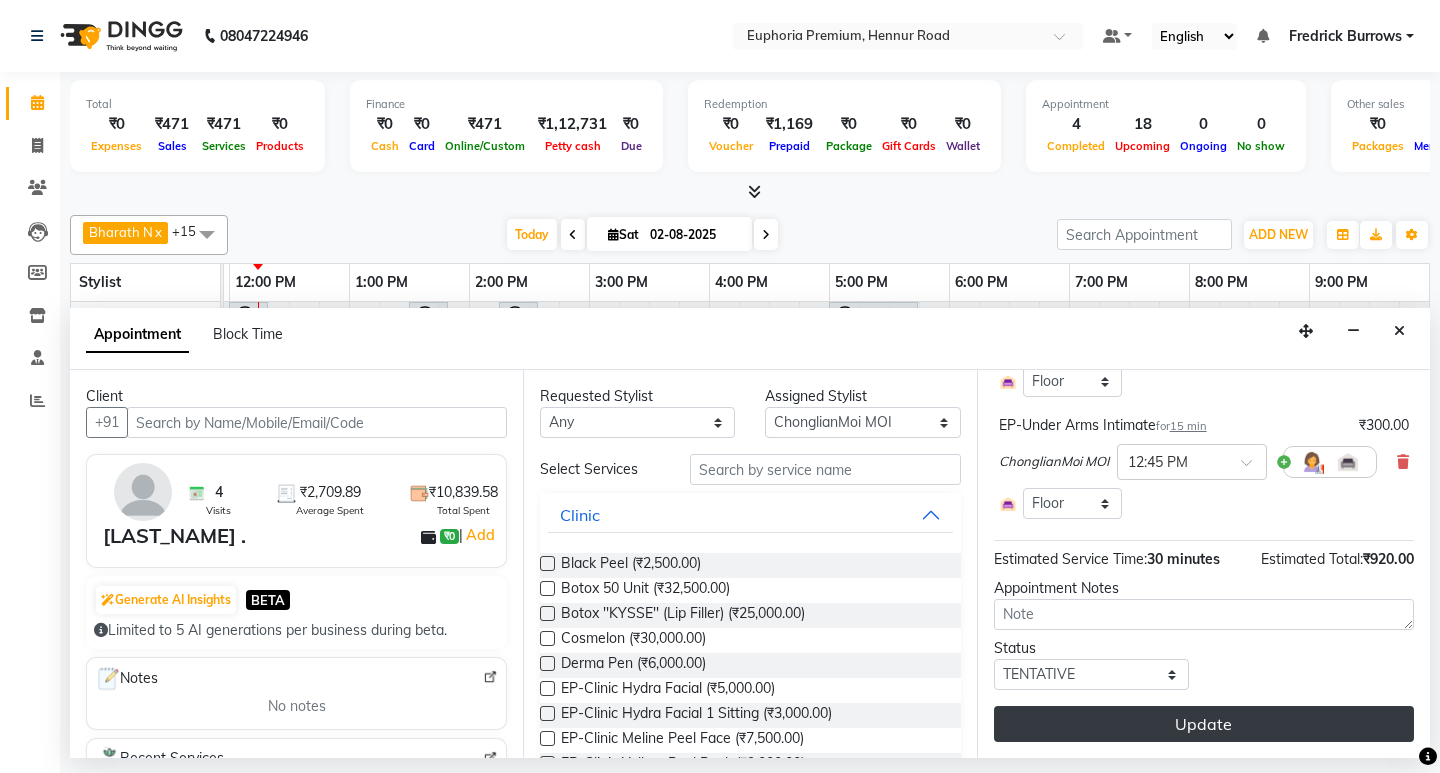 click on "Update" at bounding box center [1204, 724] 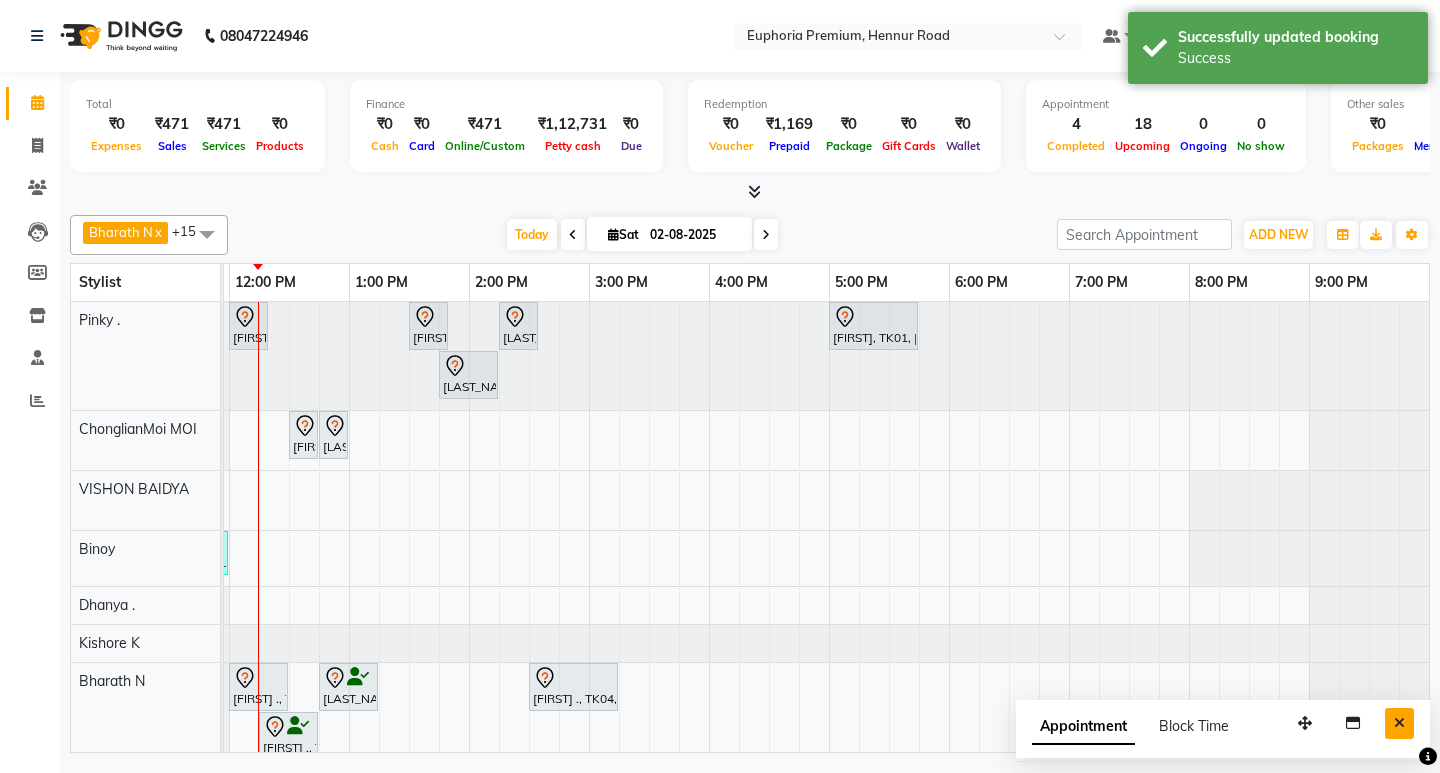 click at bounding box center (1399, 723) 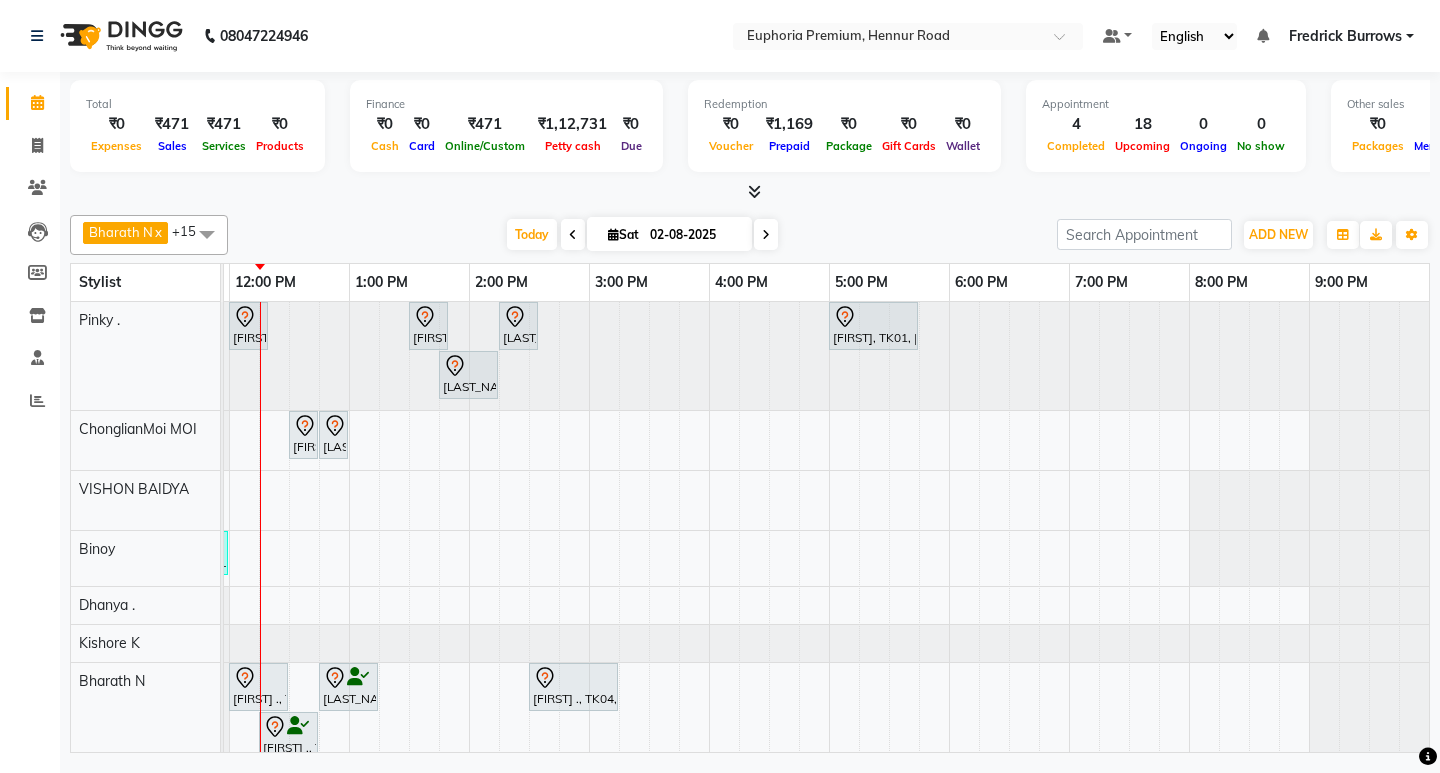 scroll, scrollTop: 0, scrollLeft: 353, axis: horizontal 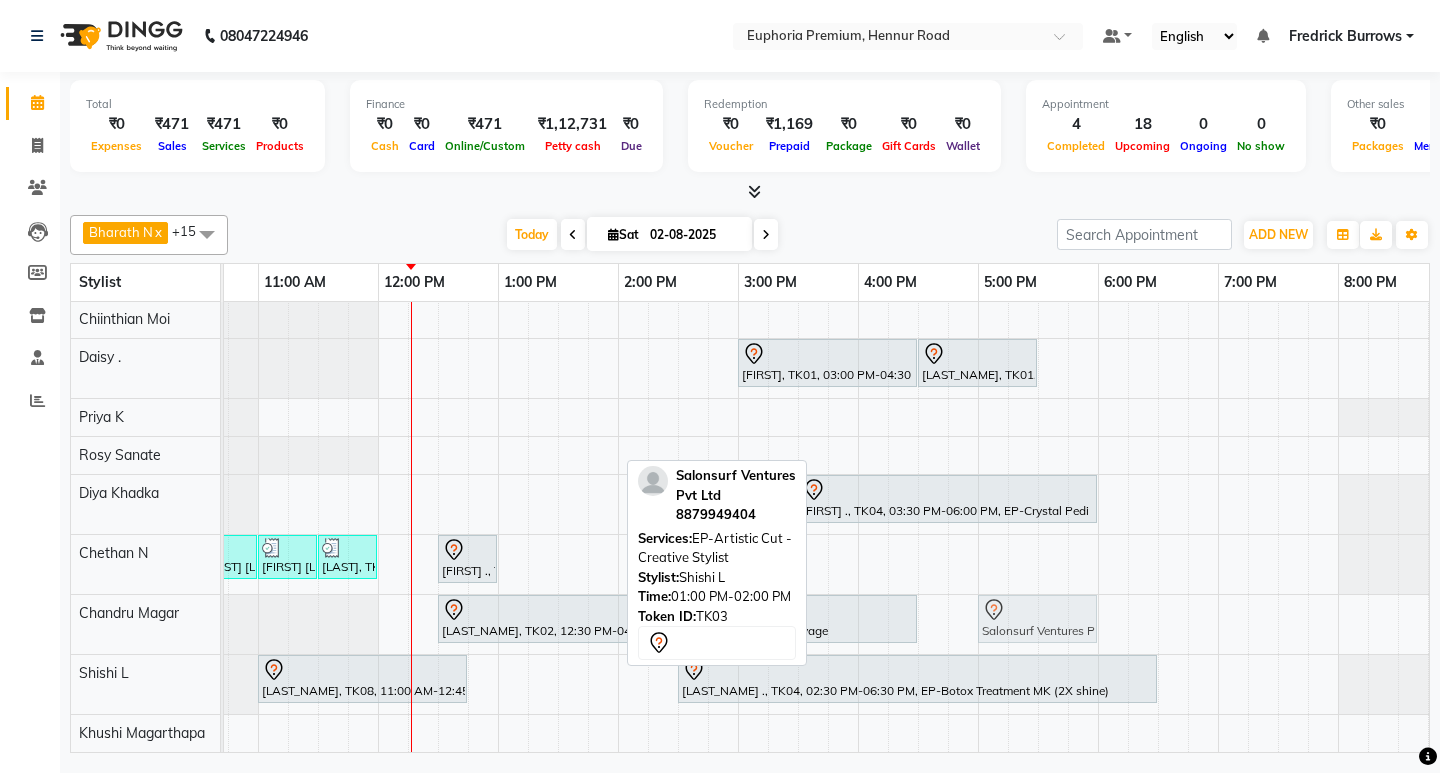 drag, startPoint x: 564, startPoint y: 661, endPoint x: 1049, endPoint y: 598, distance: 489.07465 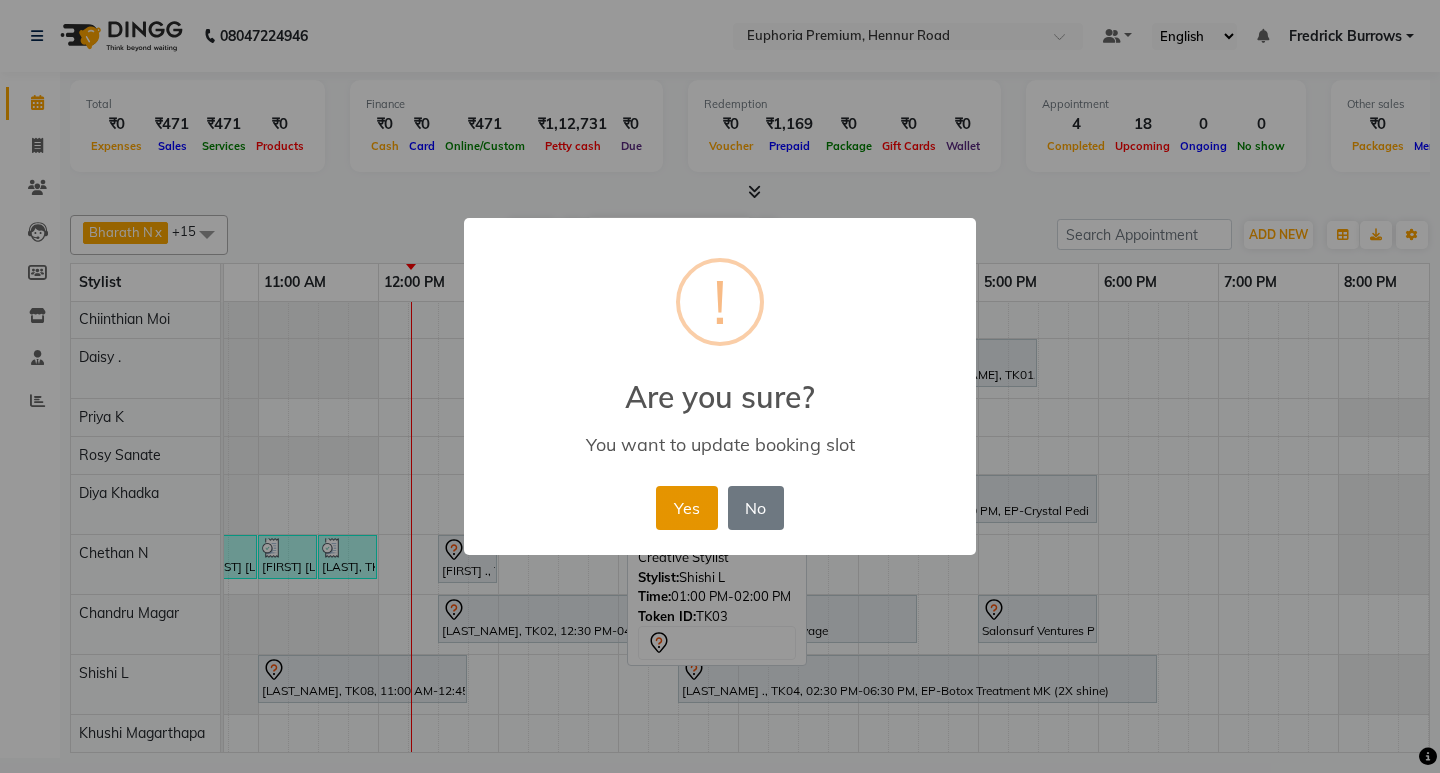 click on "Yes" at bounding box center (686, 508) 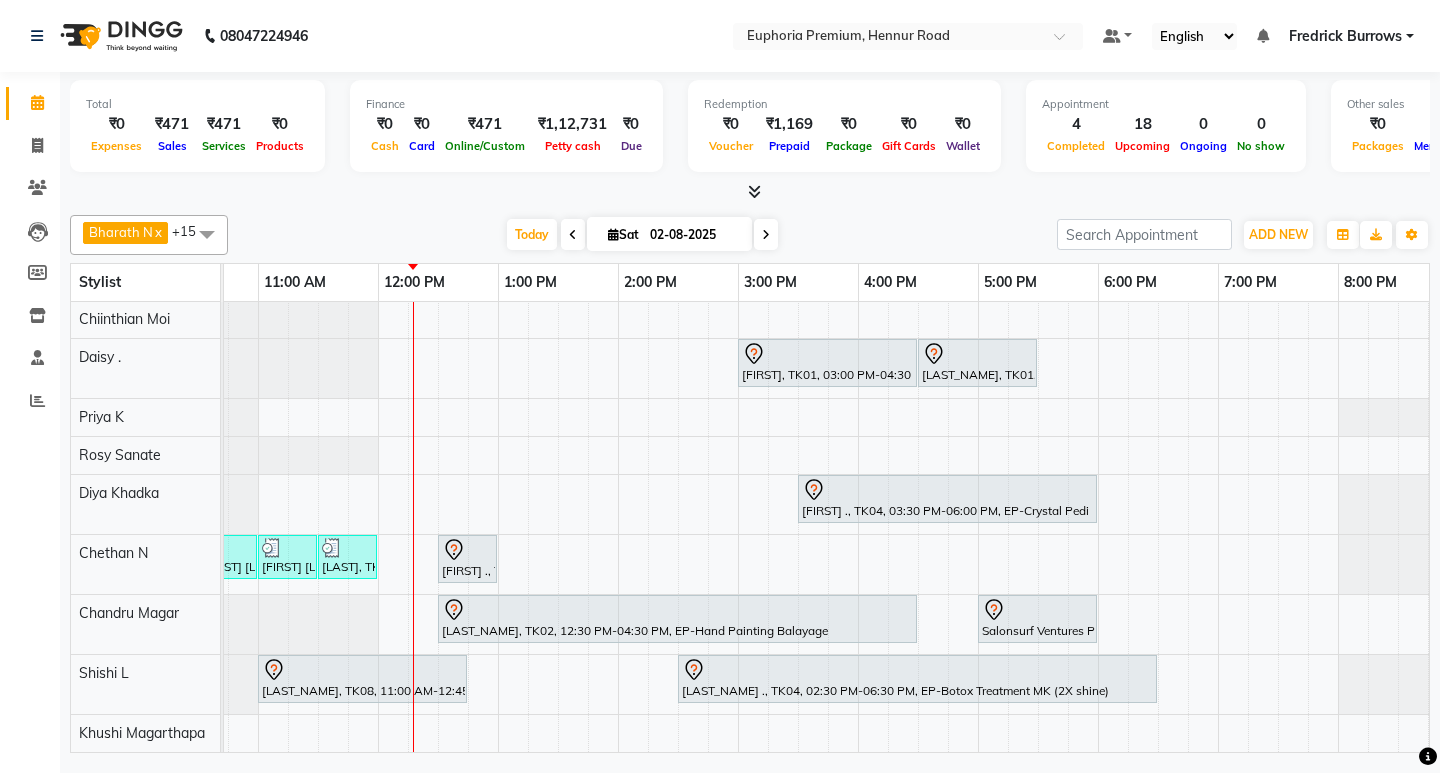 scroll, scrollTop: 486, scrollLeft: 96, axis: both 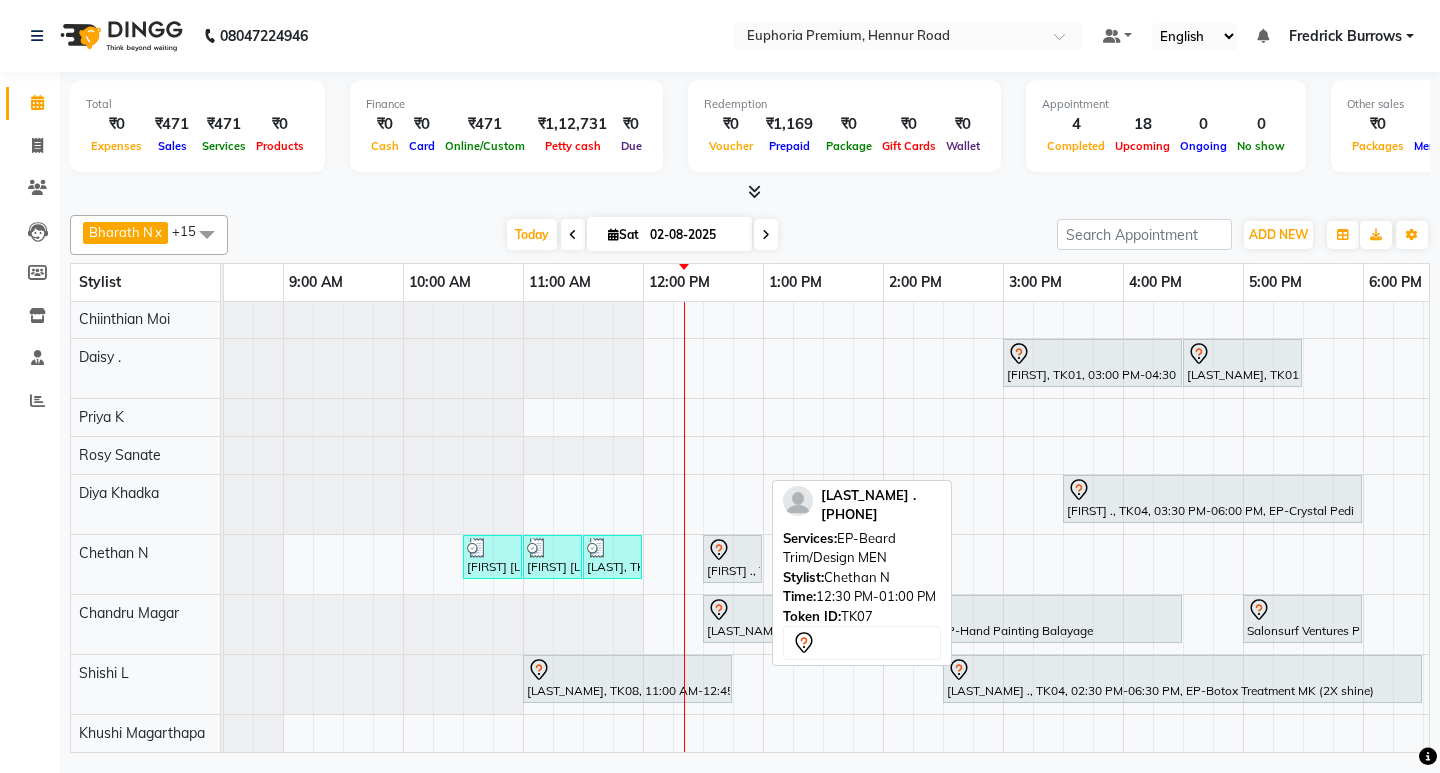 click at bounding box center (732, 550) 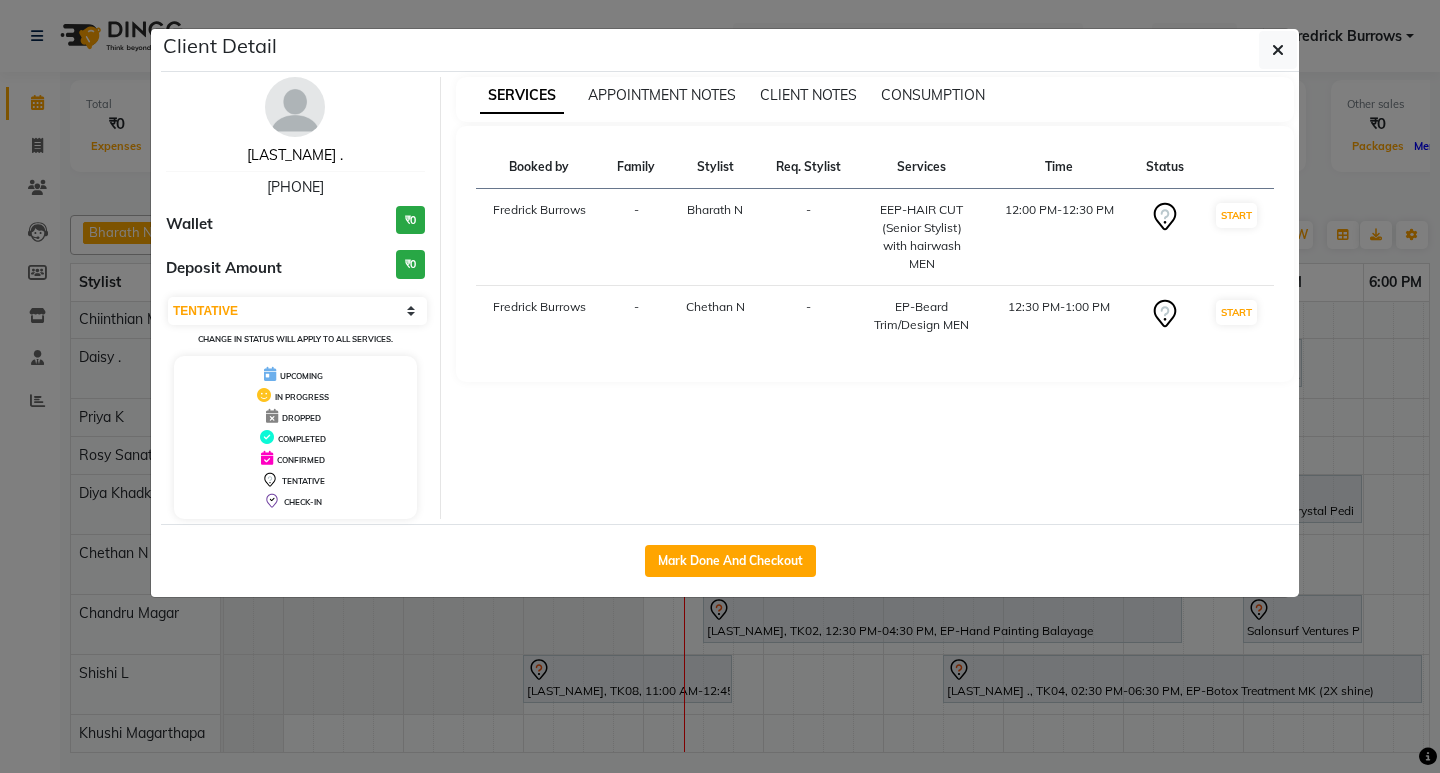 click on "[LAST_NAME] ." at bounding box center (295, 155) 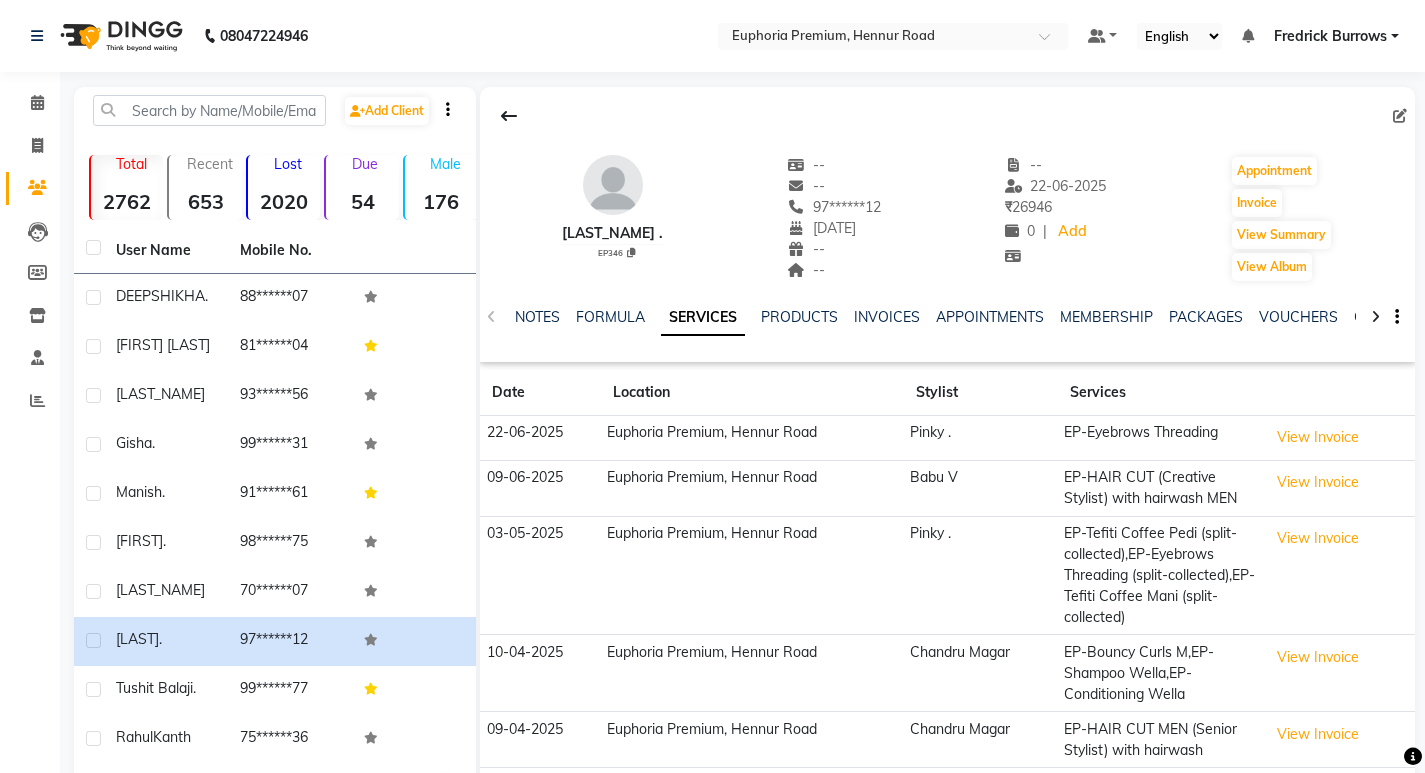 click on "VOUCHERS" 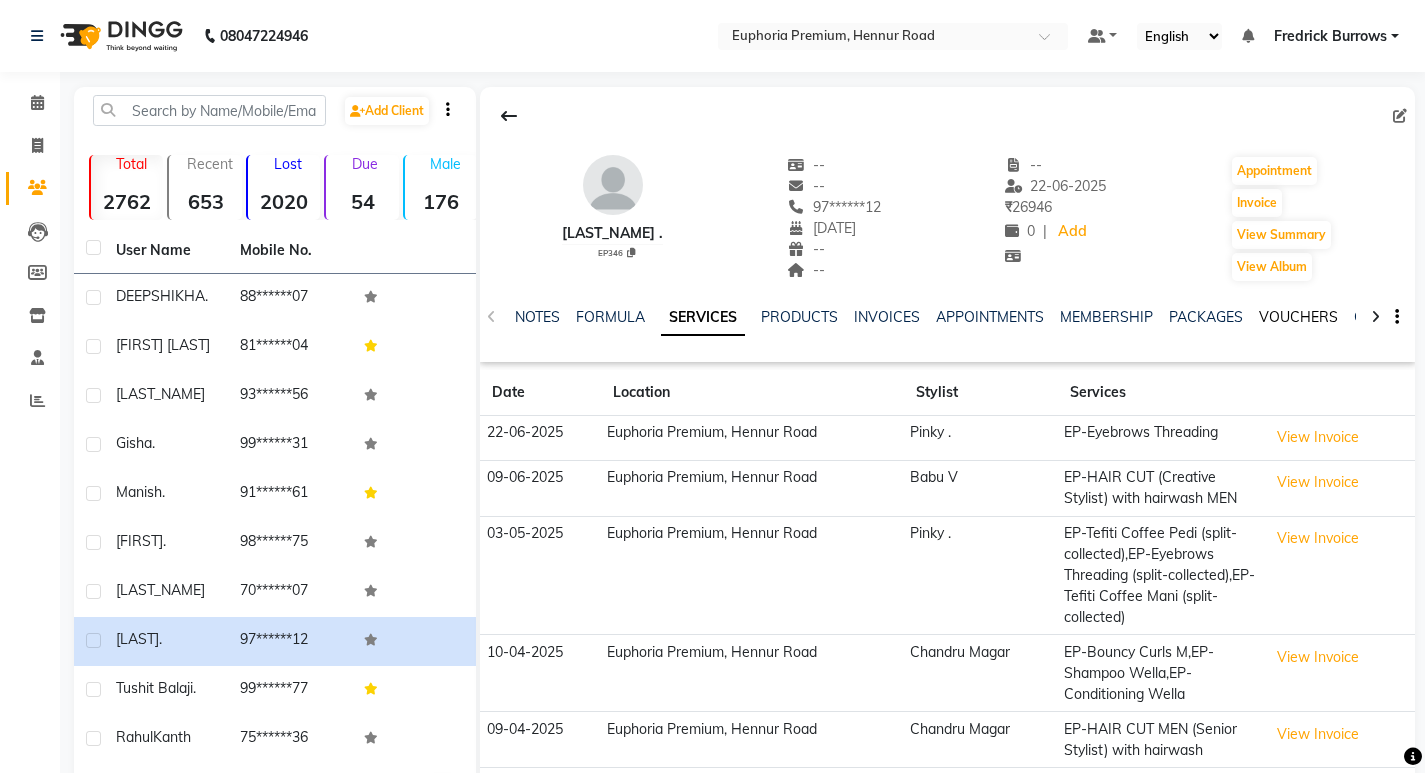 click on "VOUCHERS" 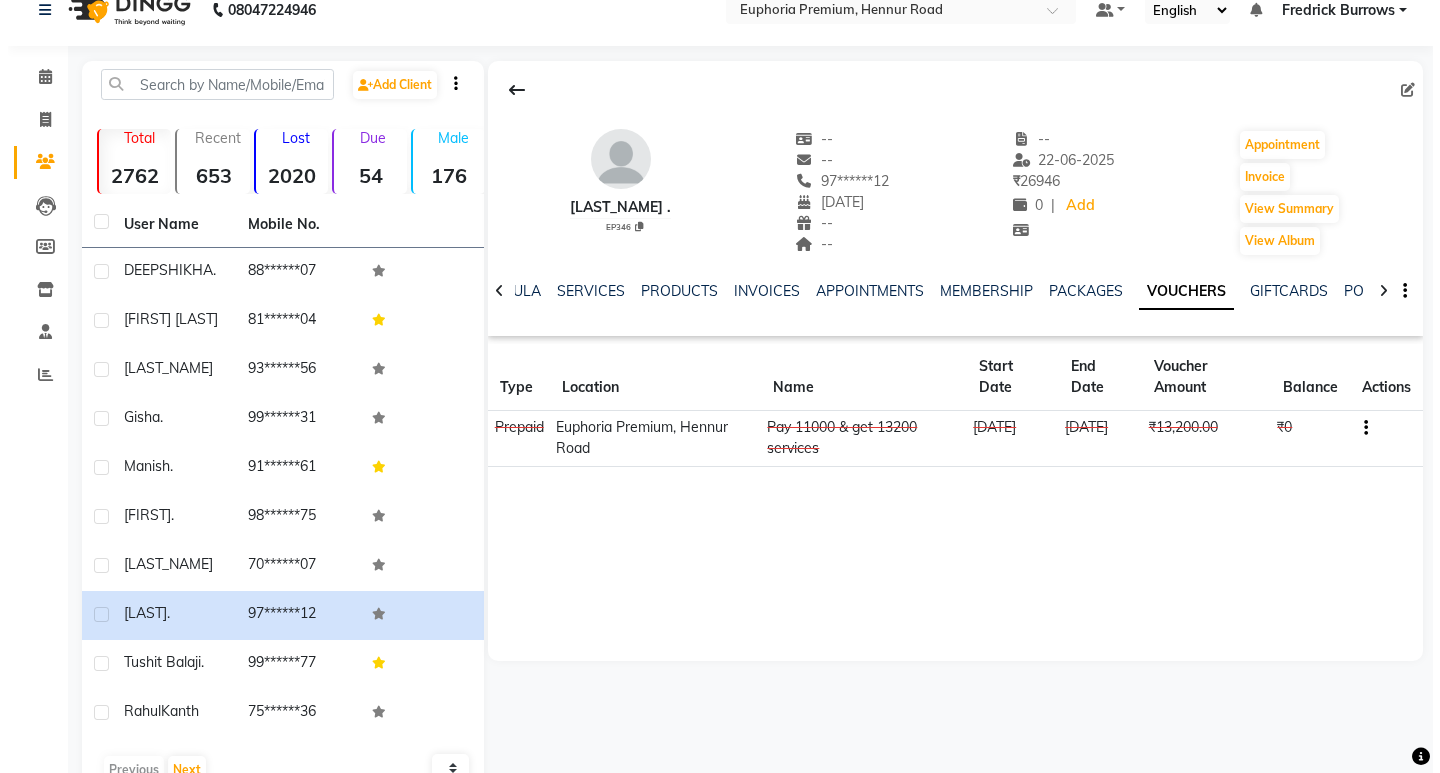 scroll, scrollTop: 0, scrollLeft: 0, axis: both 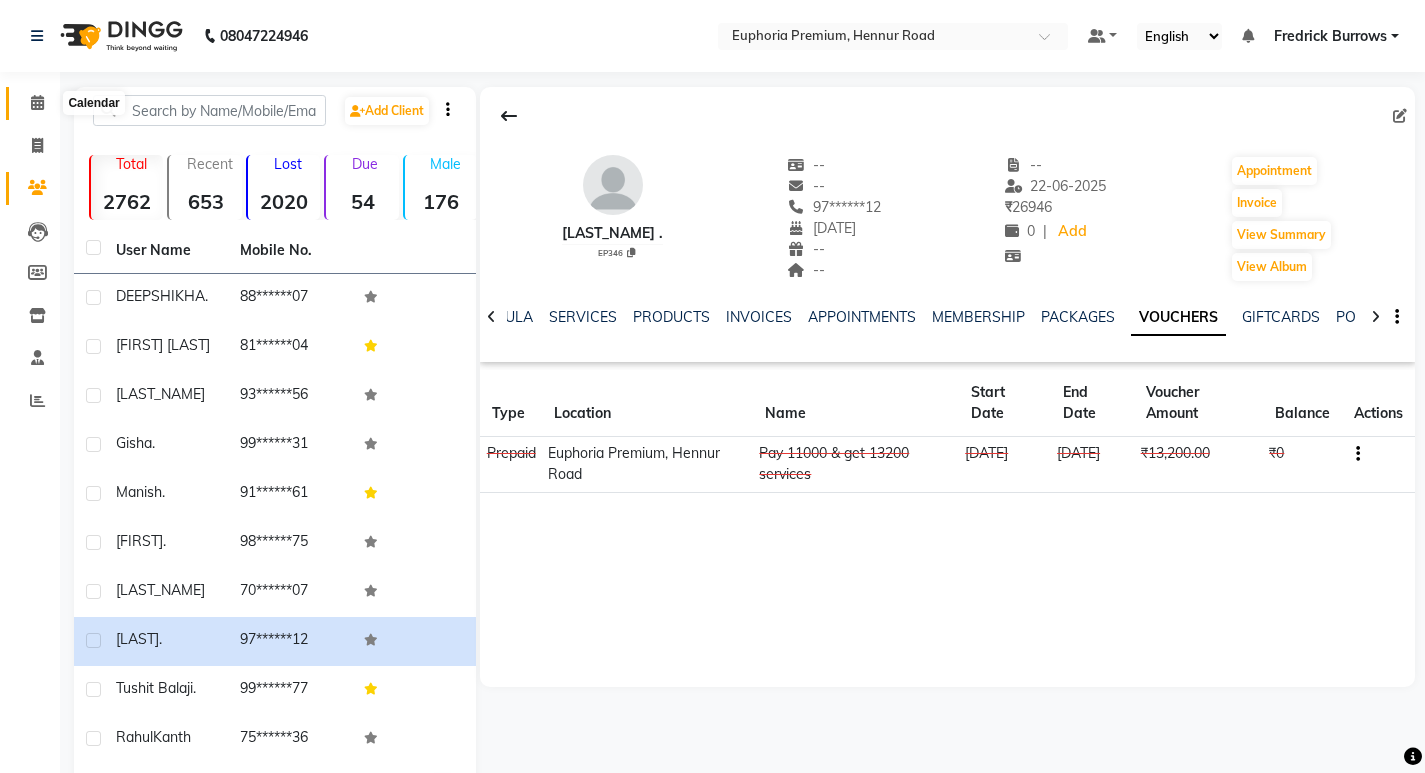 click 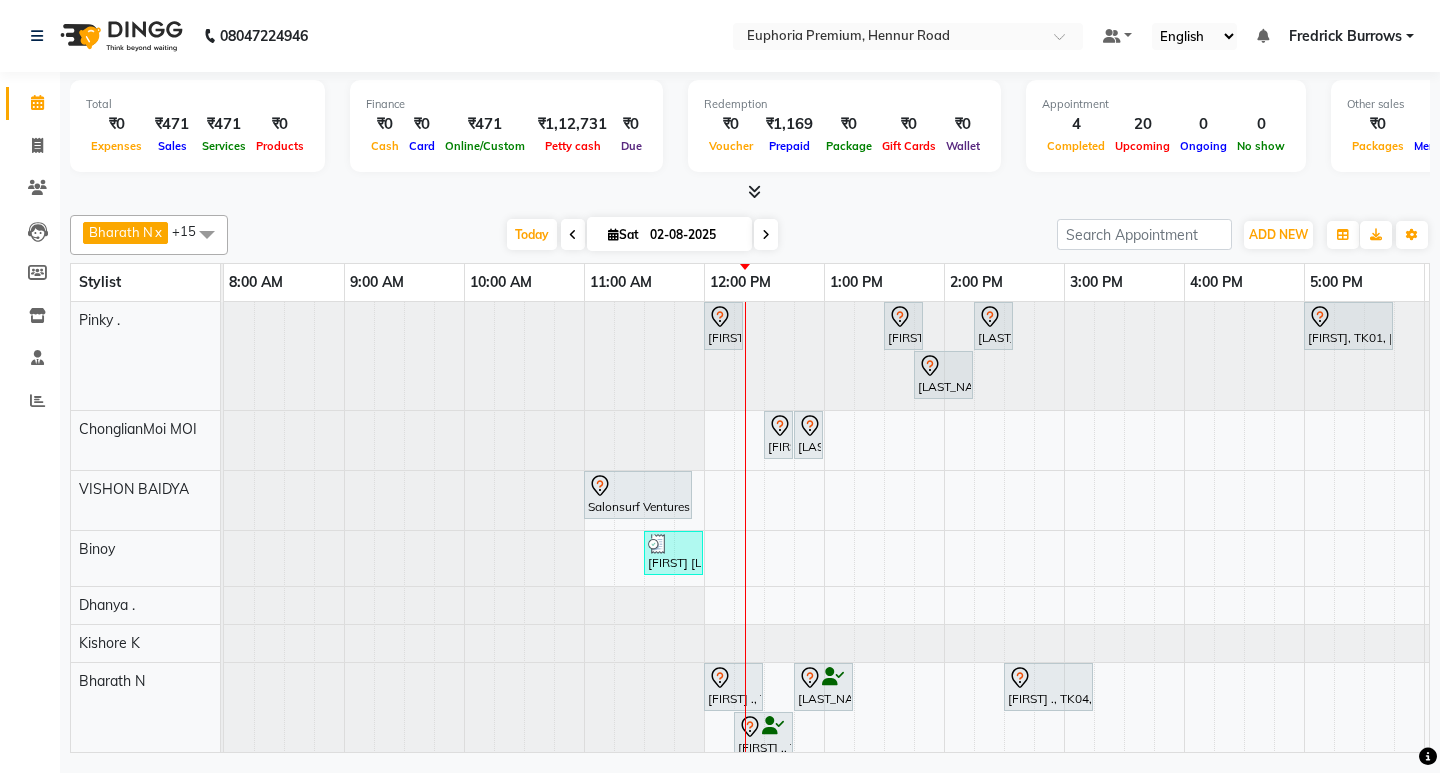 scroll, scrollTop: 178, scrollLeft: 0, axis: vertical 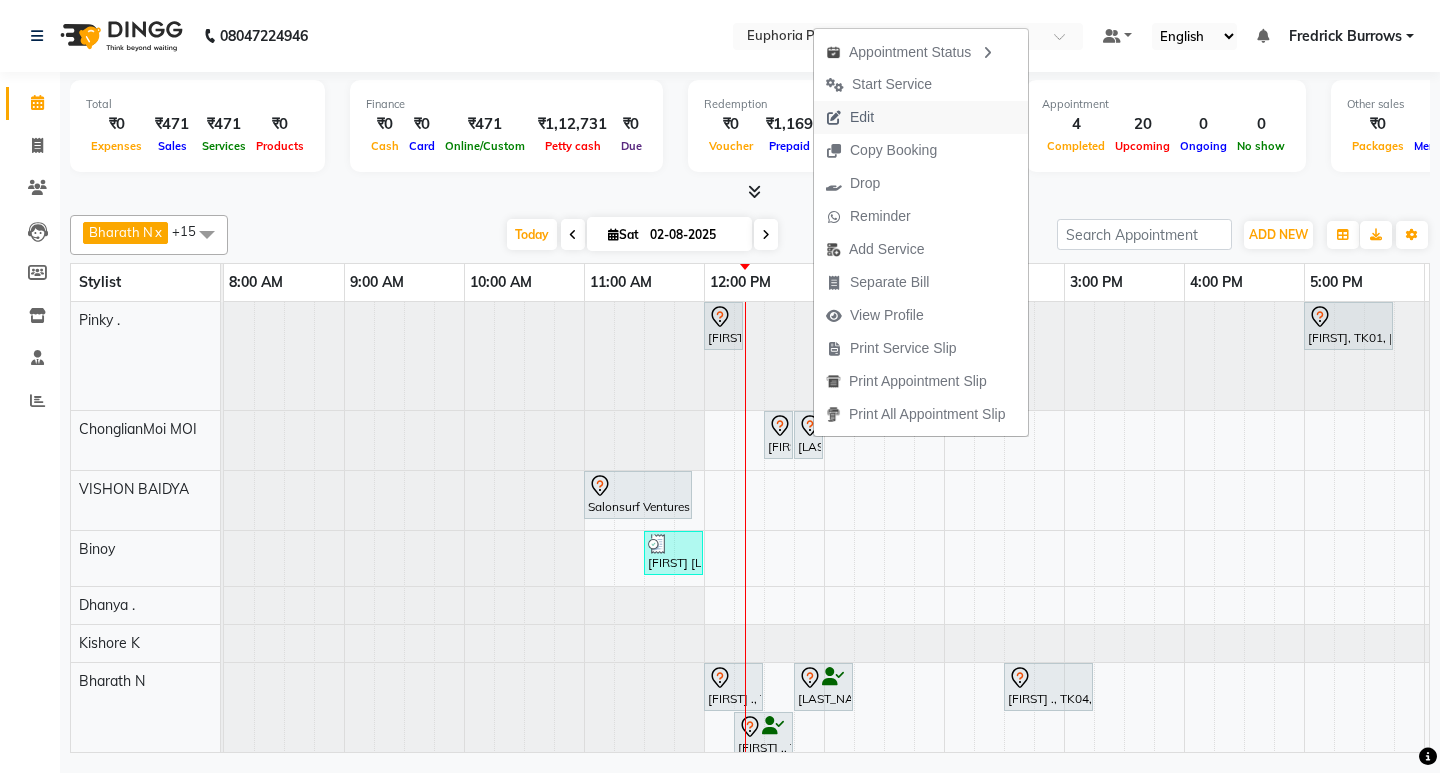 click on "Edit" at bounding box center [862, 117] 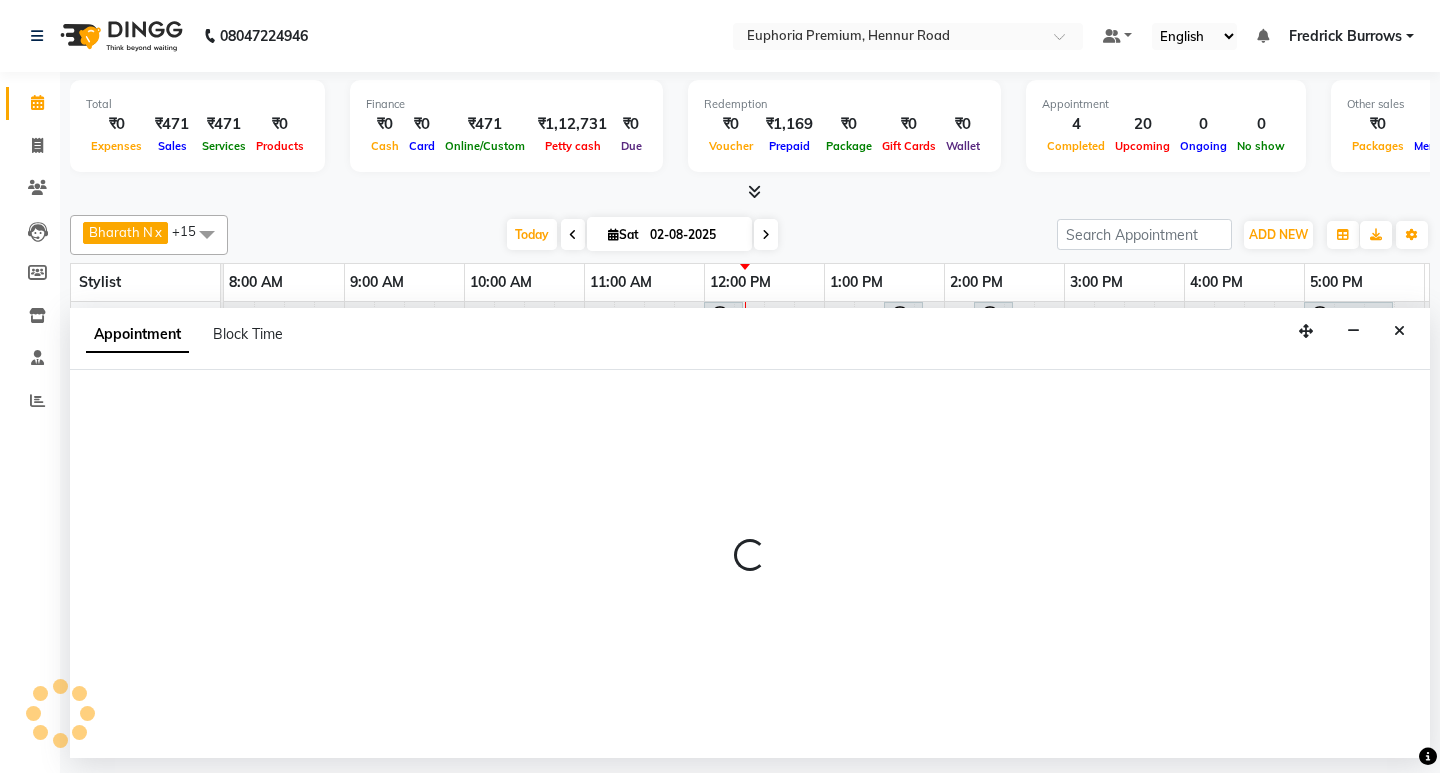 select on "tentative" 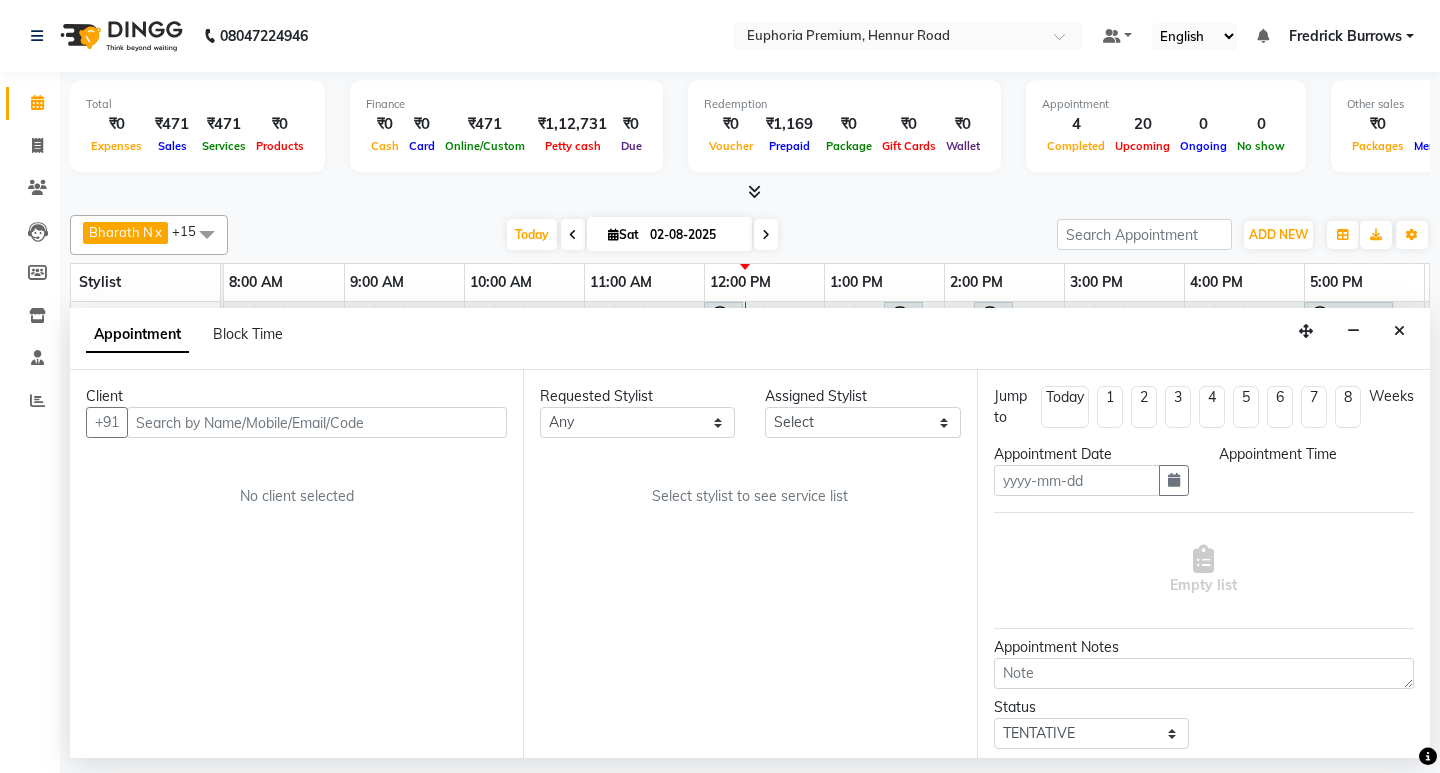 type on "02-08-2025" 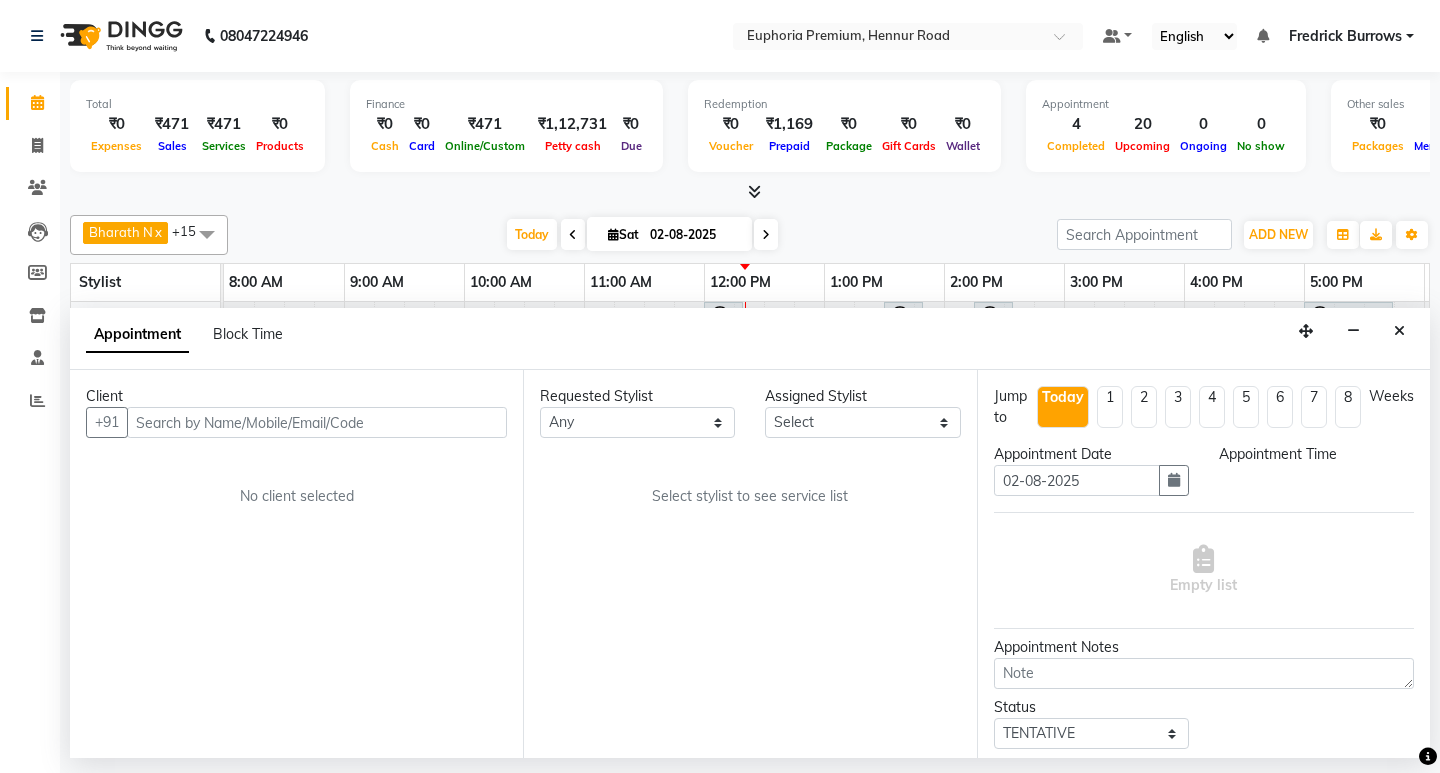 select on "71597" 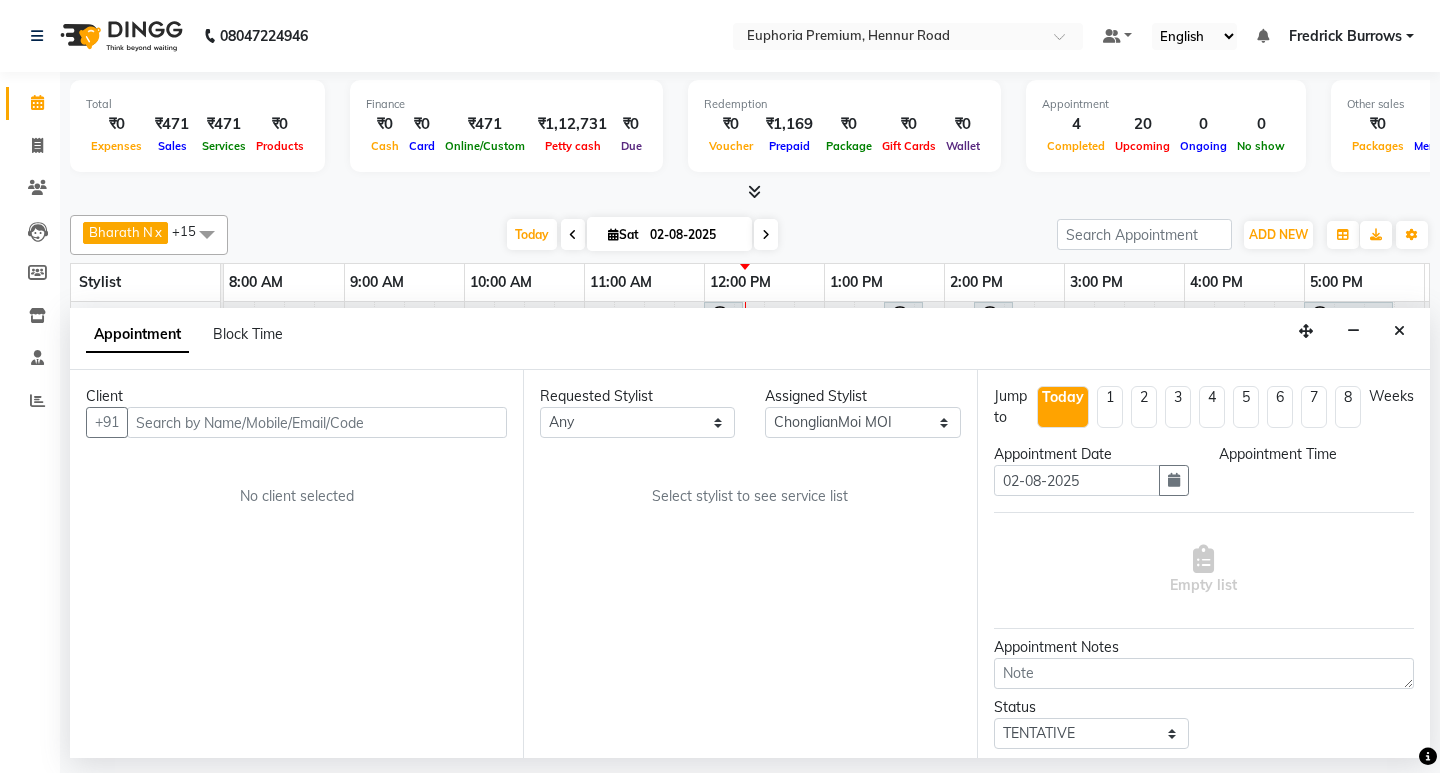 select on "750" 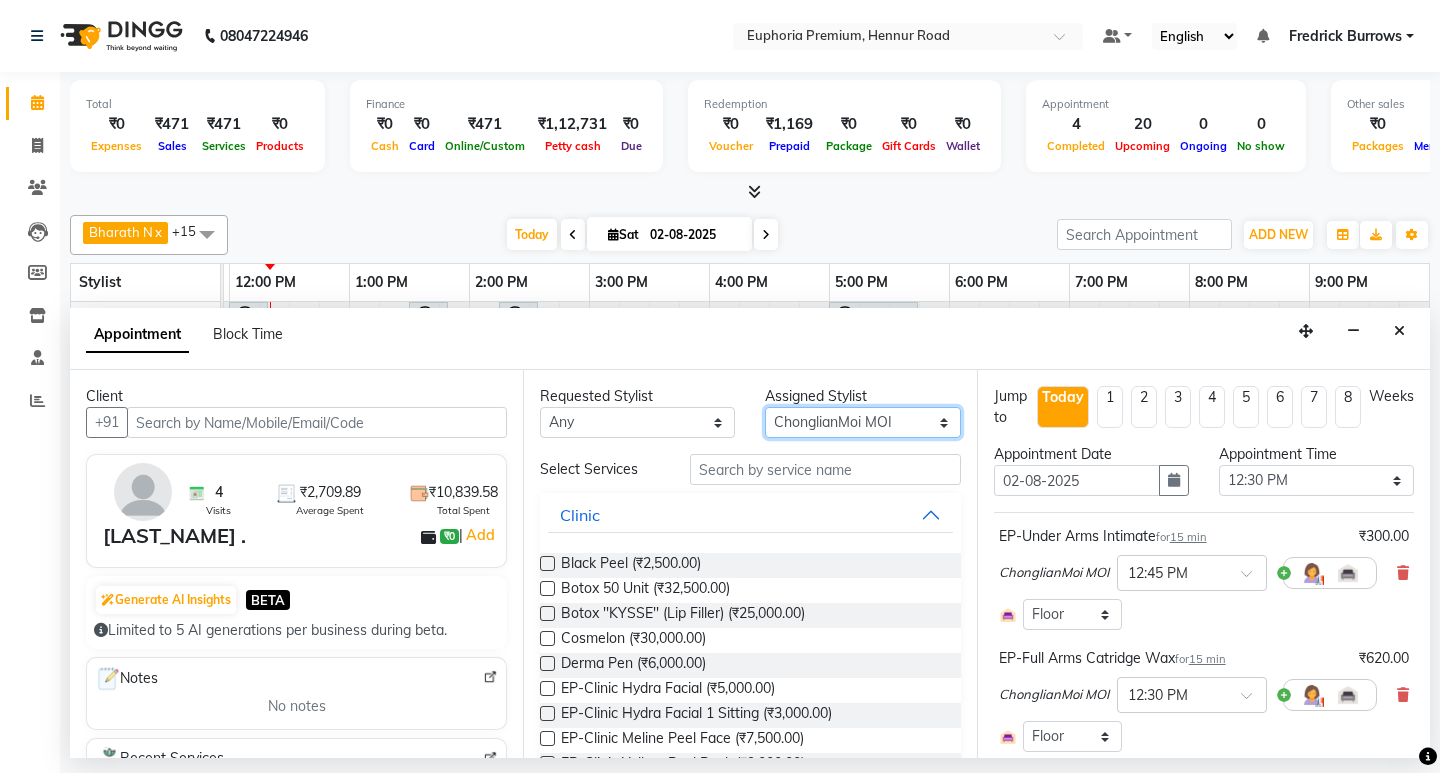 click on "Select Babu V Bharath N Binoy  Chandru Magar Chethan N  Chiinthian Moi ChonglianMoi MOI Daisy . Dhanya . Diya Khadka Fredrick Burrows Khushi Magarthapa Kishore K Maria Hamsa MRINALI MILI Pinky . Priya  K Rosy Sanate Savitha Vijayan Shalini Deivasigamani Shishi L Vijayalakshmi M VISHON BAIDYA" at bounding box center (862, 422) 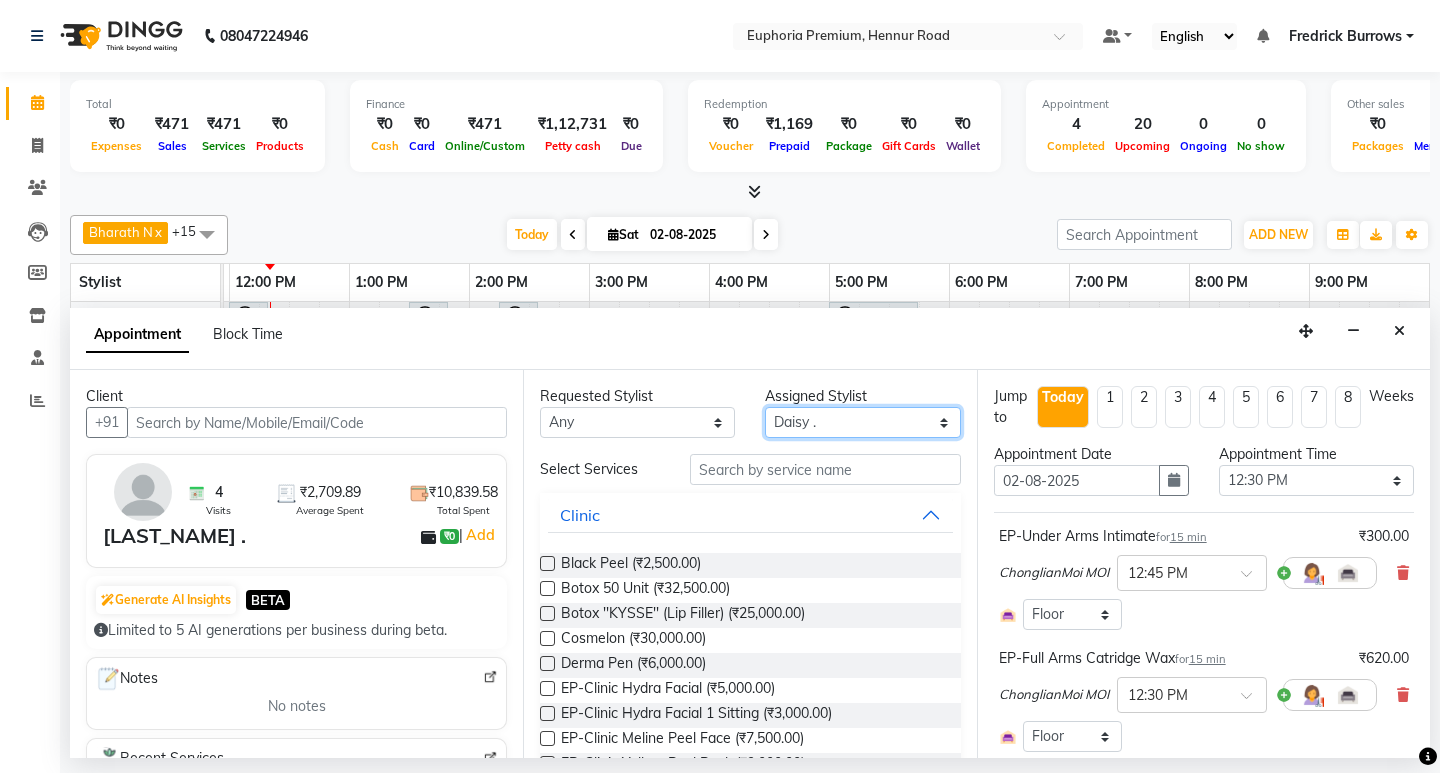 click on "Select Babu V Bharath N Binoy  Chandru Magar Chethan N  Chiinthian Moi ChonglianMoi MOI Daisy . Dhanya . Diya Khadka Fredrick Burrows Khushi Magarthapa Kishore K Maria Hamsa MRINALI MILI Pinky . Priya  K Rosy Sanate Savitha Vijayan Shalini Deivasigamani Shishi L Vijayalakshmi M VISHON BAIDYA" at bounding box center (862, 422) 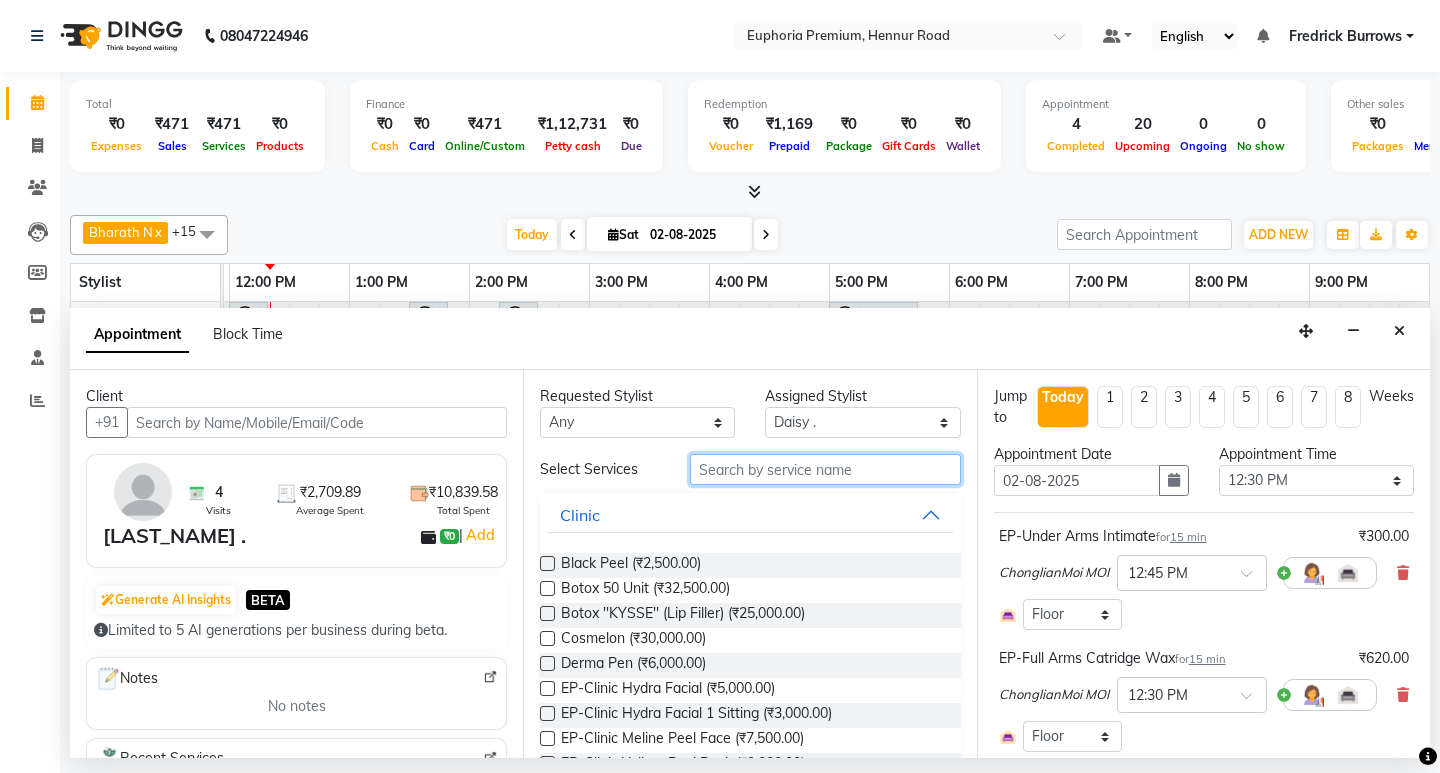 click at bounding box center (825, 469) 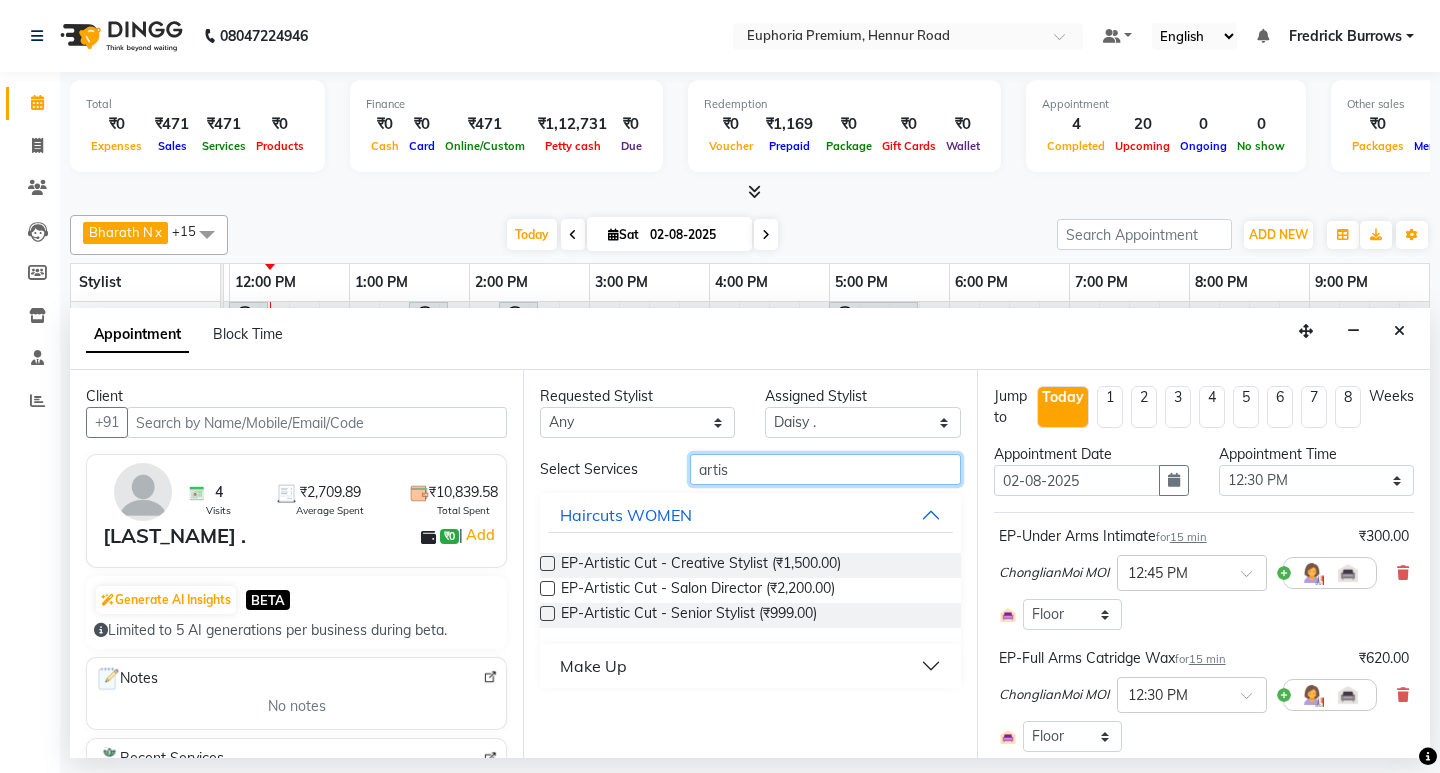 type on "artis" 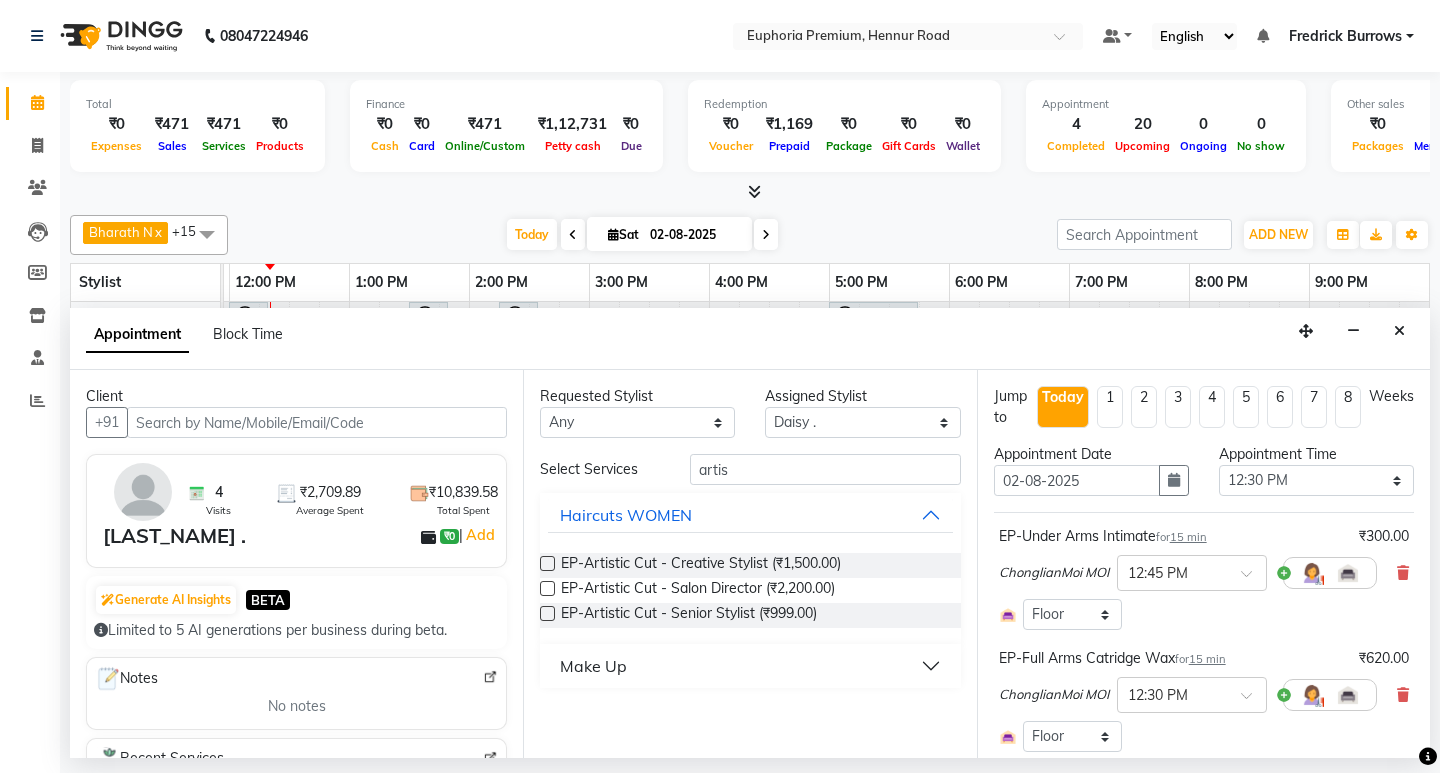 click on "EP-Artistic Cut - Senior Stylist (₹999.00)" at bounding box center [750, 615] 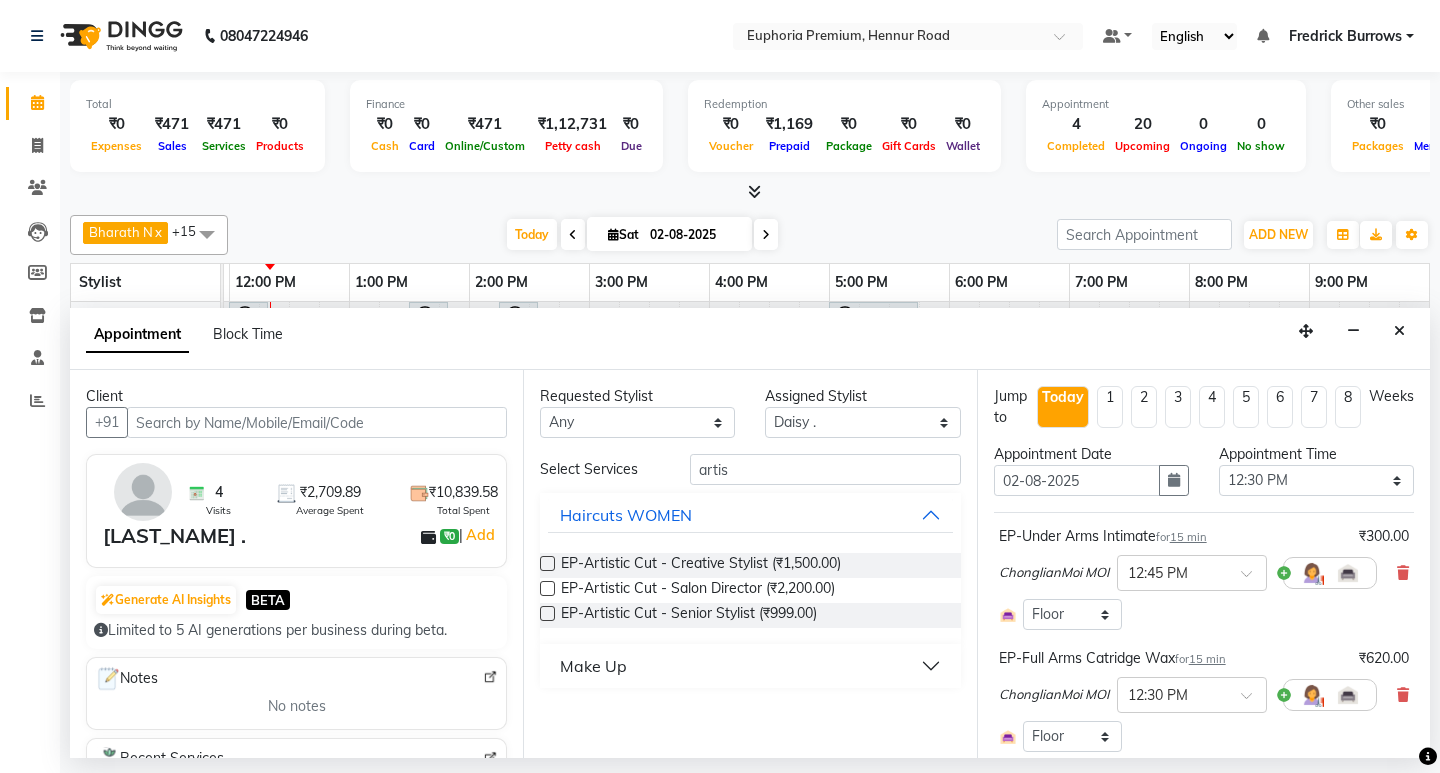 click at bounding box center [547, 613] 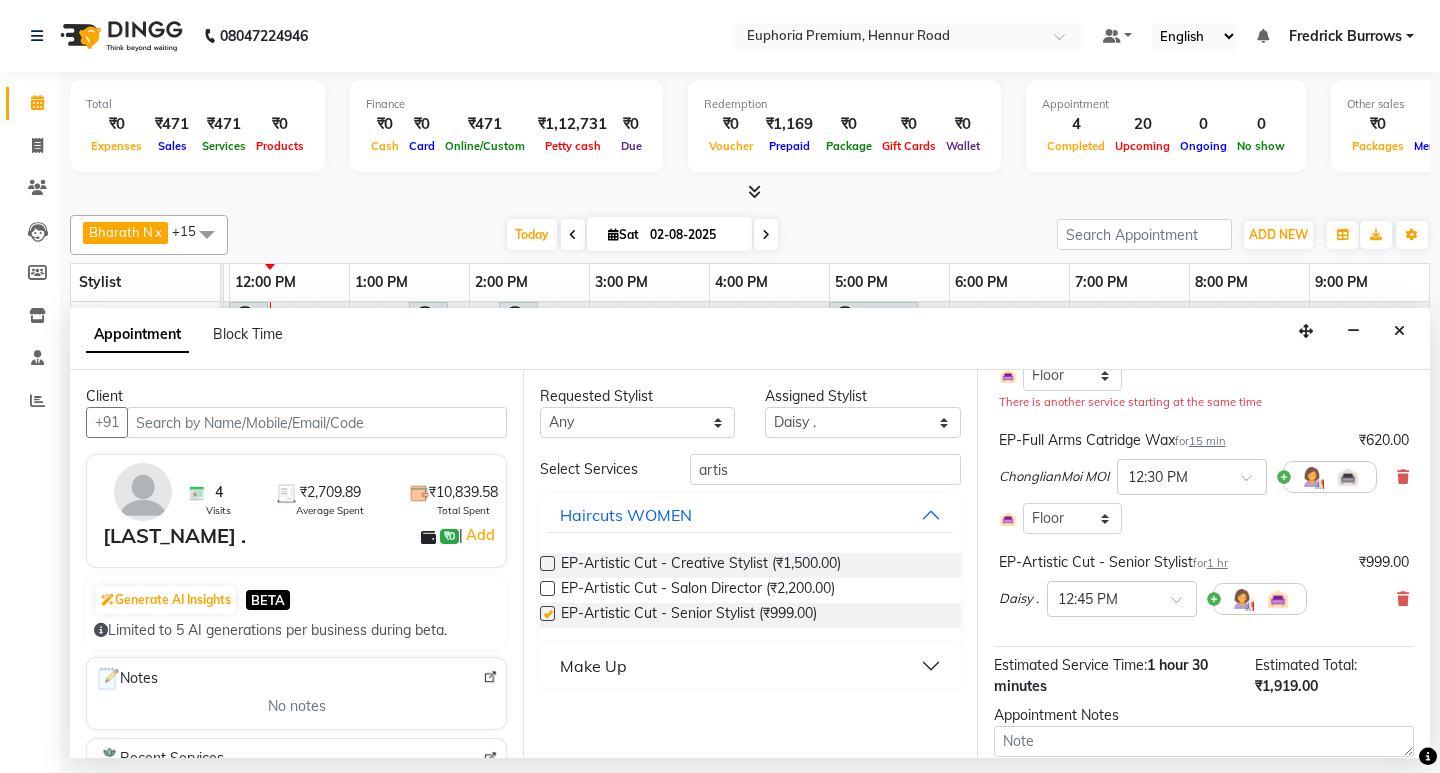 checkbox on "false" 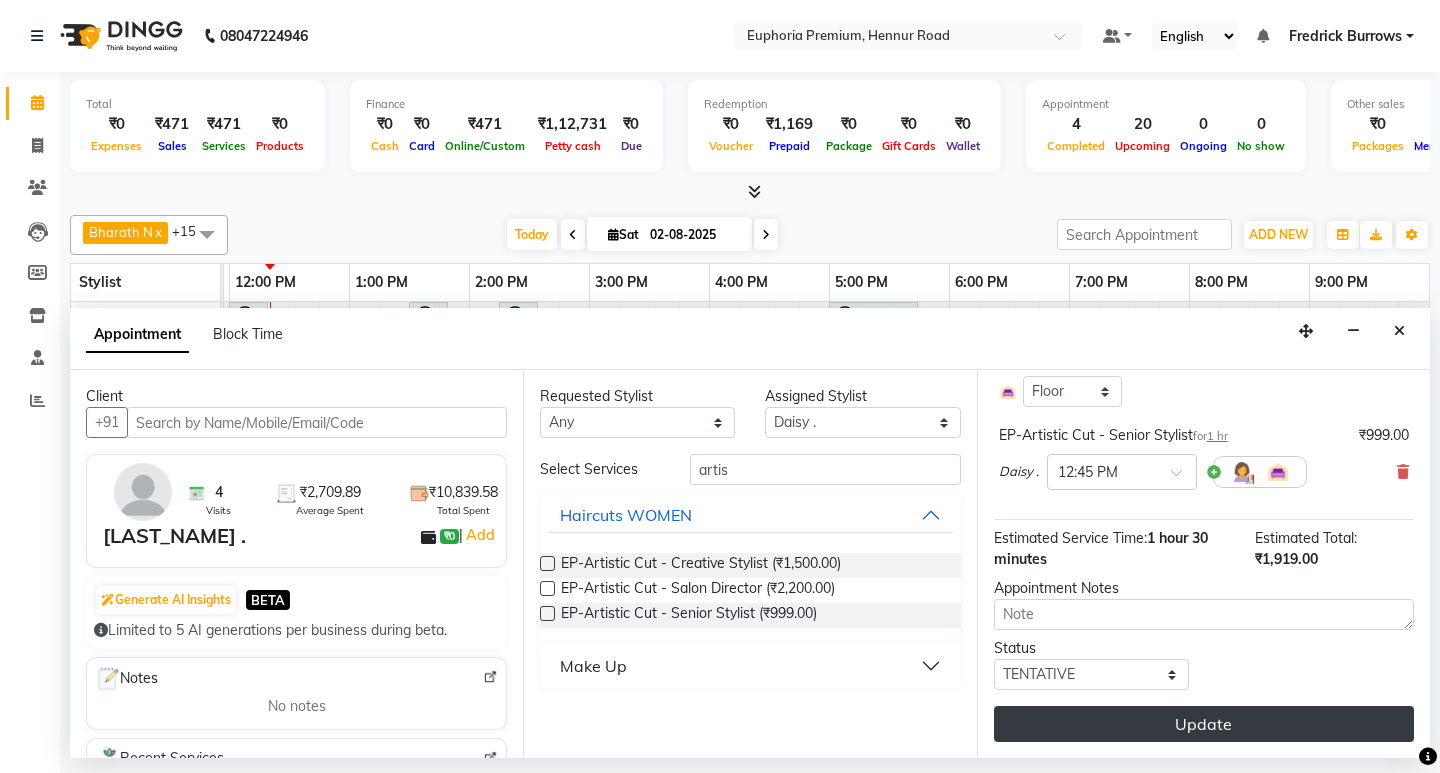 click on "Update" at bounding box center (1204, 724) 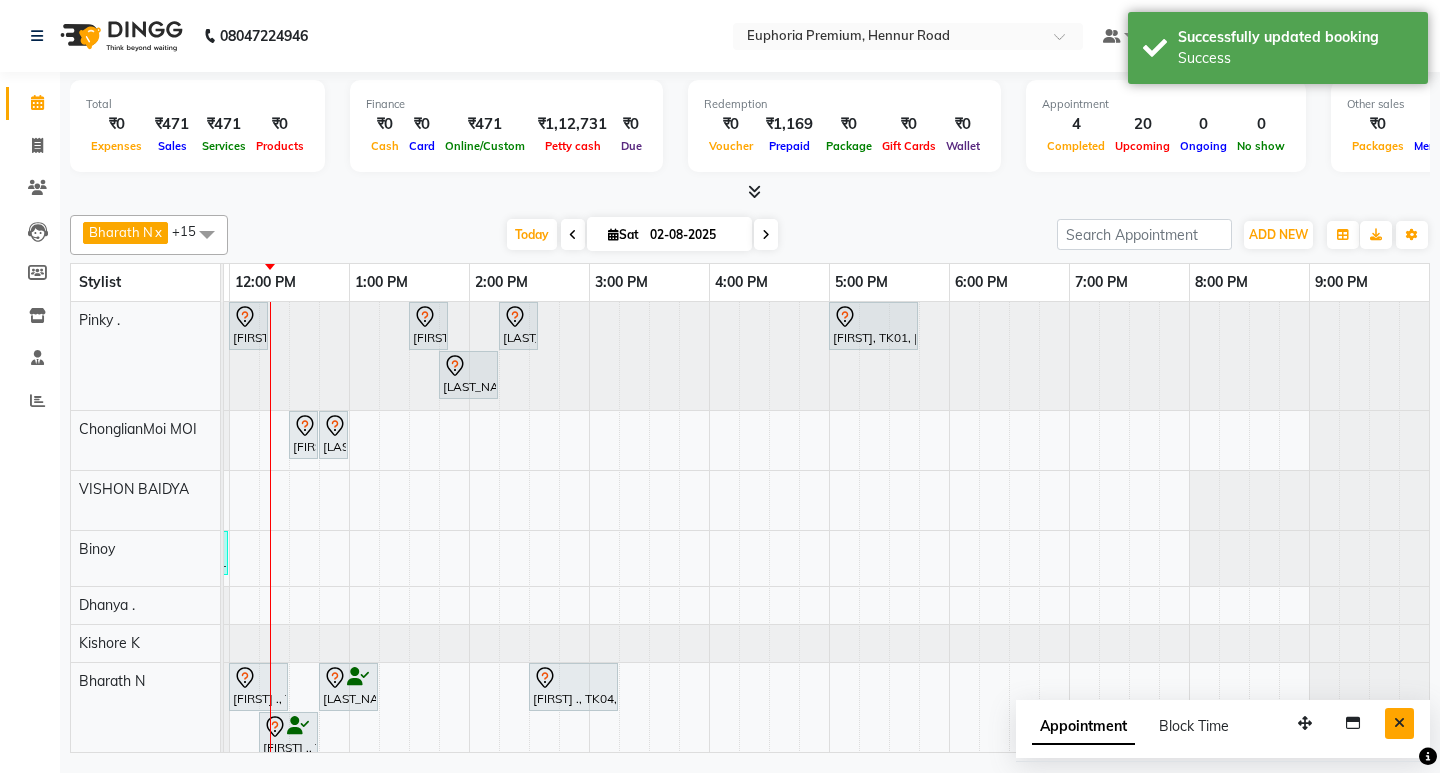 drag, startPoint x: 1395, startPoint y: 726, endPoint x: 1224, endPoint y: 758, distance: 173.96838 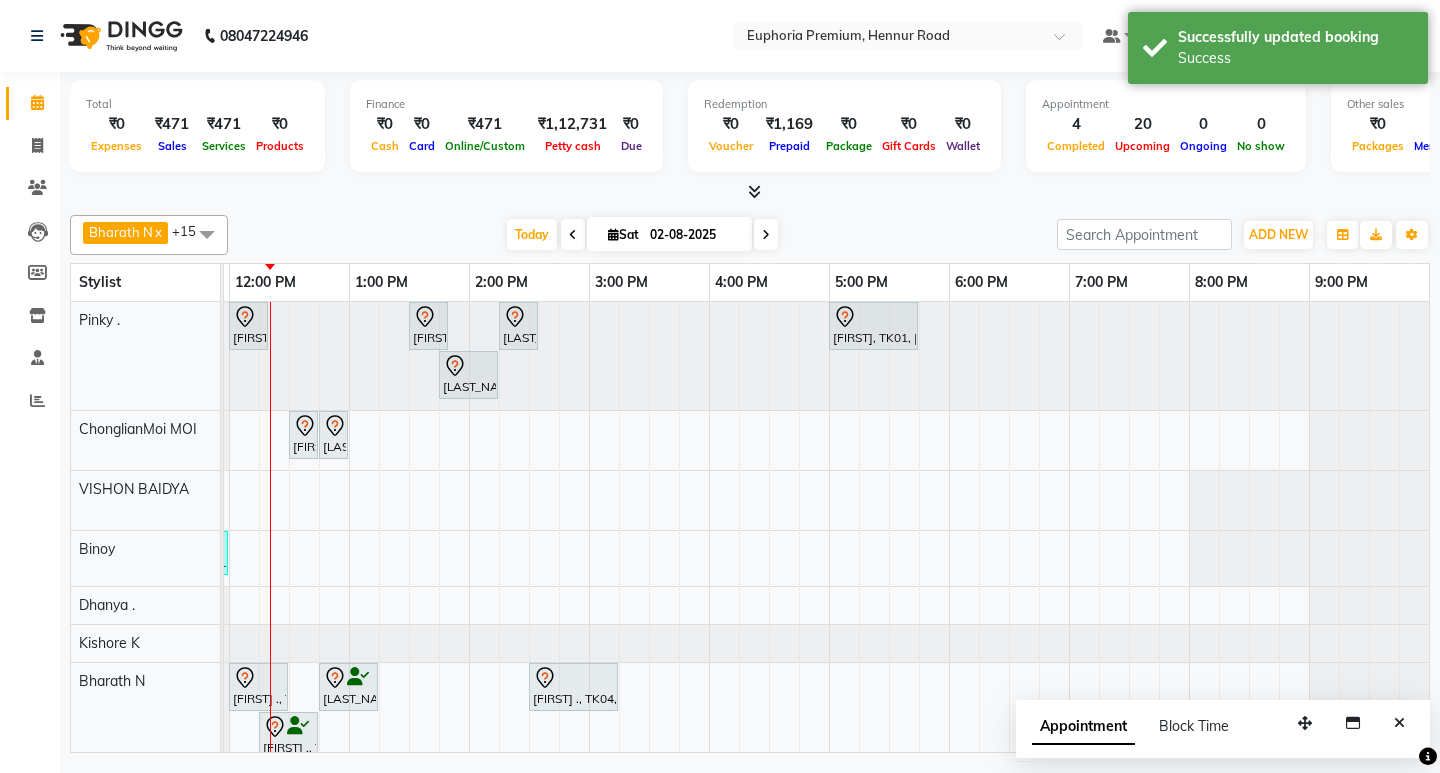 click at bounding box center [1399, 723] 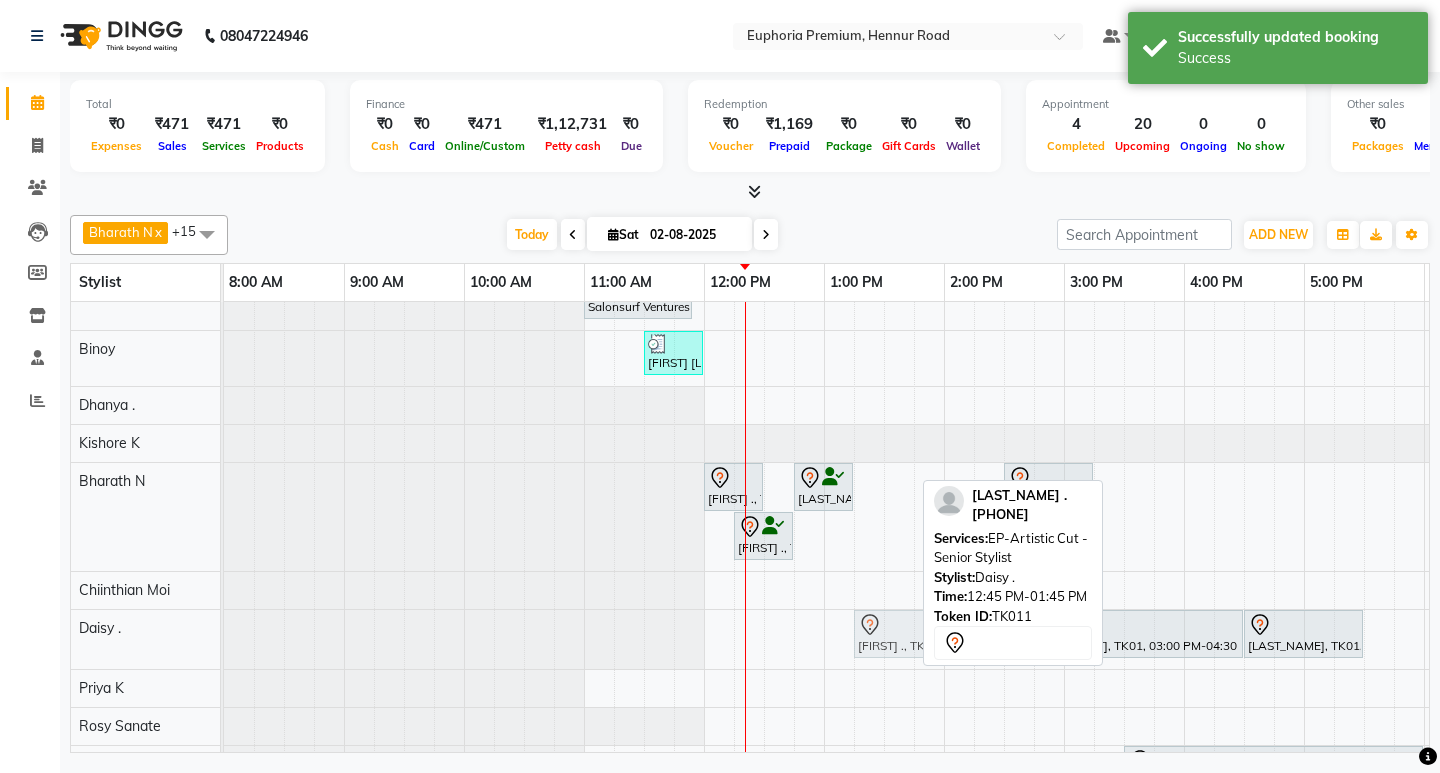 drag, startPoint x: 847, startPoint y: 634, endPoint x: 893, endPoint y: 629, distance: 46.270943 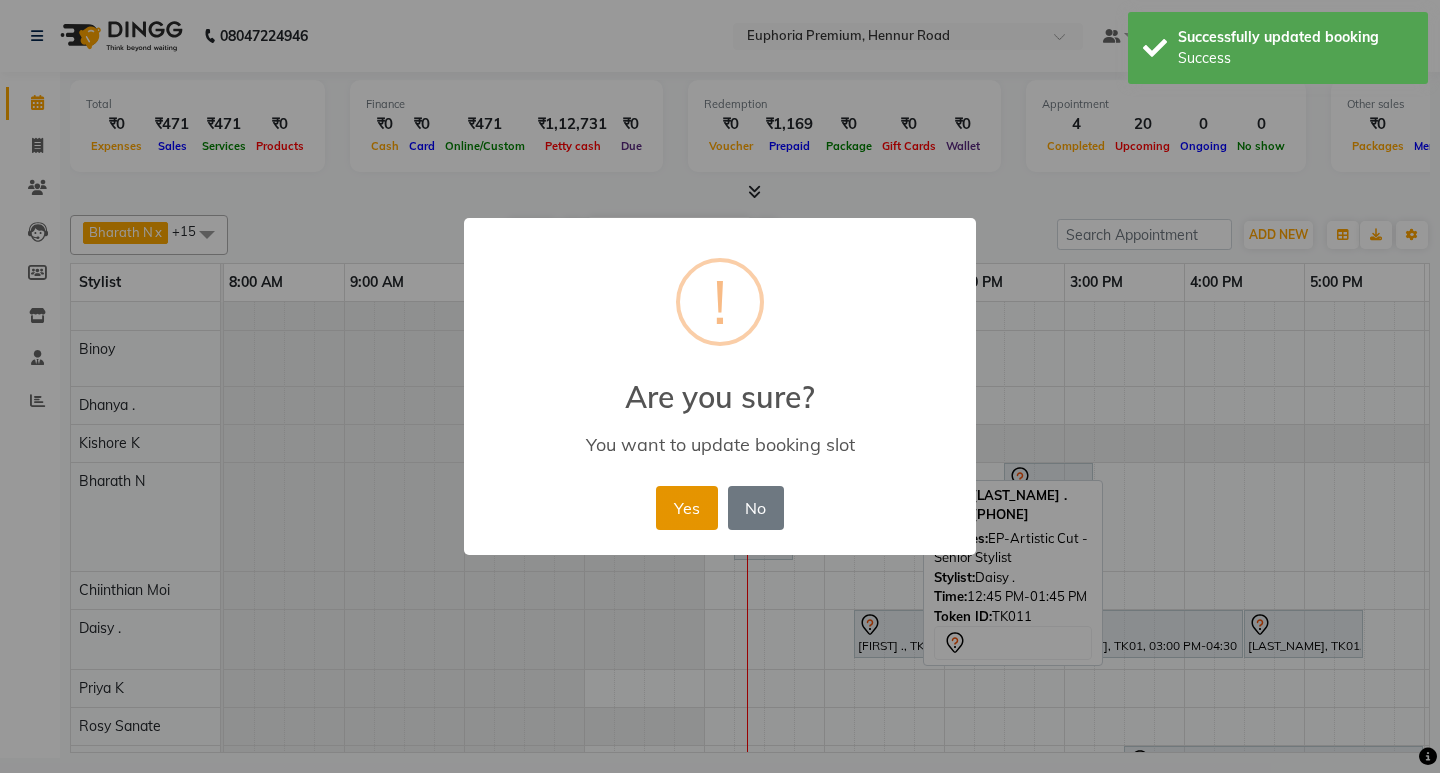 click on "Yes" at bounding box center (686, 508) 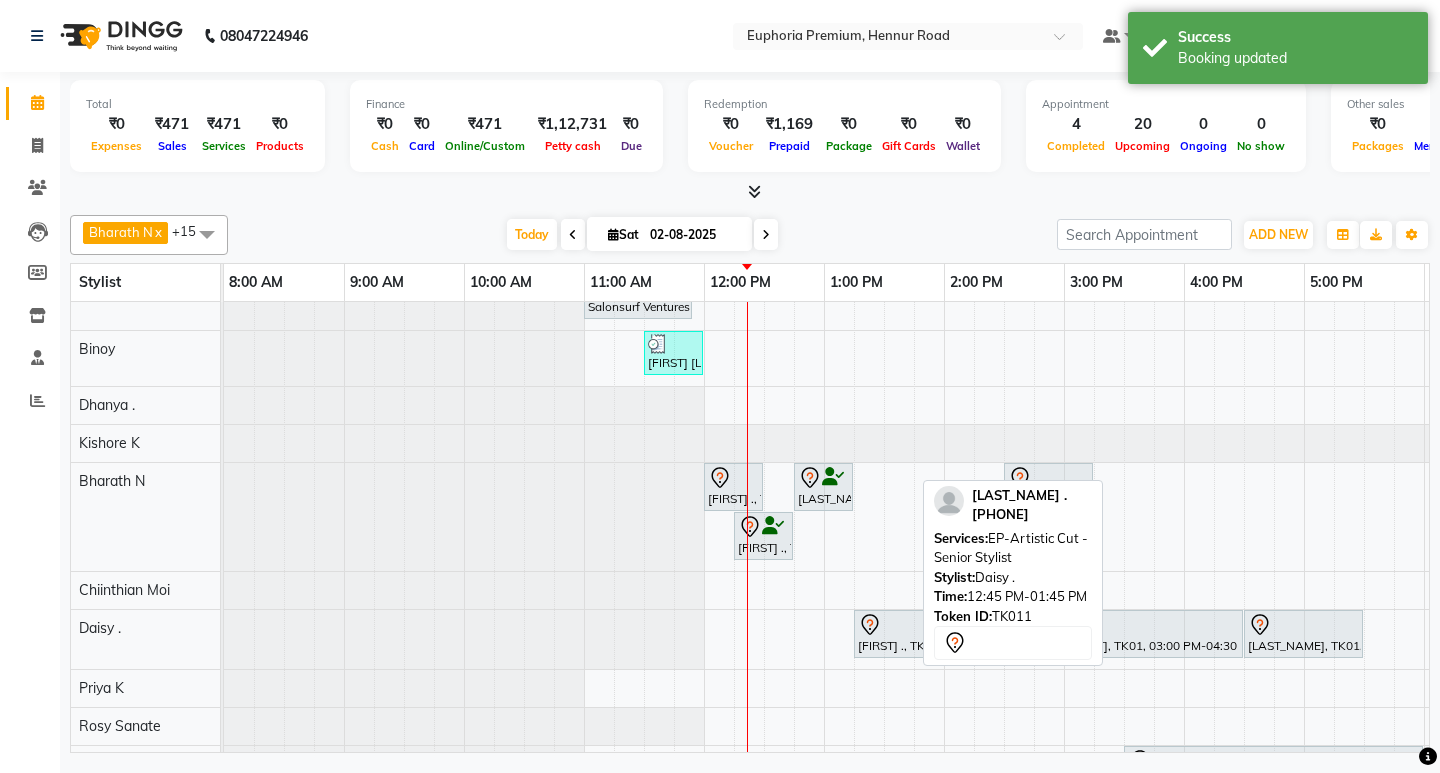 click on "[FIRST] [LAST] x [FIRST] [LAST]  x [FIRST] [LAST]  x [FIRST] [LAST]  x [FIRST] [LAST] MOI  x [FIRST] [LAST]  x [FIRST] [LAST]  x [FIRST] [LAST]  x [FIRST] [LAST]  x [FIRST] [LAST]  x [FIRST] [LAST]  x [FIRST] [LAST]  x [FIRST] [LAST]  x [FIRST] [LAST]  x [FIRST] [LAST]  x [FIRST] [LAST]  x +15 Select All [FIRST] [LAST] [FIRST] [LAST] [FIRST] [LAST] [FIRST] [LAST] [FIRST] [LAST] [FIRST] [LAST] [FIRST] [LAST] [FIRST] [LAST] [FIRST] [LAST] [FIRST] [LAST] [FIRST] [LAST] [FIRST] [LAST] [FIRST] [LAST] [FIRST] [LAST] [FIRST] [LAST] [FIRST] [LAST] Today  Sat [DATE] Toggle Dropdown Add Appointment Add Invoice Add Expense Add Attendance Add Client Toggle Dropdown Add Appointment Add Invoice Add Expense Add Attendance Add Client ADD NEW Toggle Dropdown Add Appointment Add Invoice Add Expense Add Attendance Add Client [FIRST] [LAST]  x [FIRST] [LAST]  x [FIRST] [LAST]  x [FIRST] [LAST]  x [FIRST] [LAST]  x [FIRST] [LAST]  x [FIRST] [LAST]  x [FIRST] [LAST]  x [FIRST] [LAST]  x [FIRST] [LAST]  x [FIRST] [LAST]  x [FIRST] [LAST]  x [FIRST] [LAST]  x" 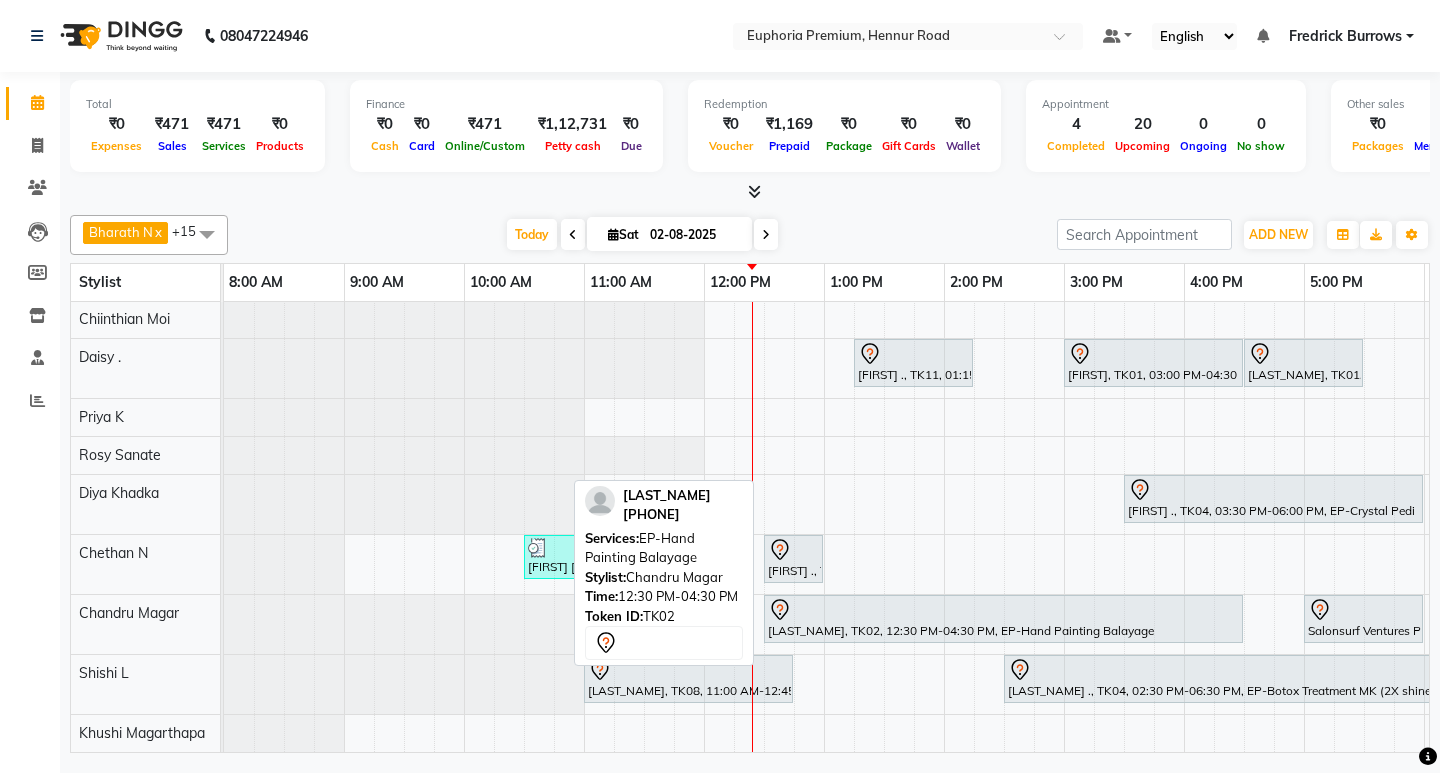 scroll, scrollTop: 0, scrollLeft: 0, axis: both 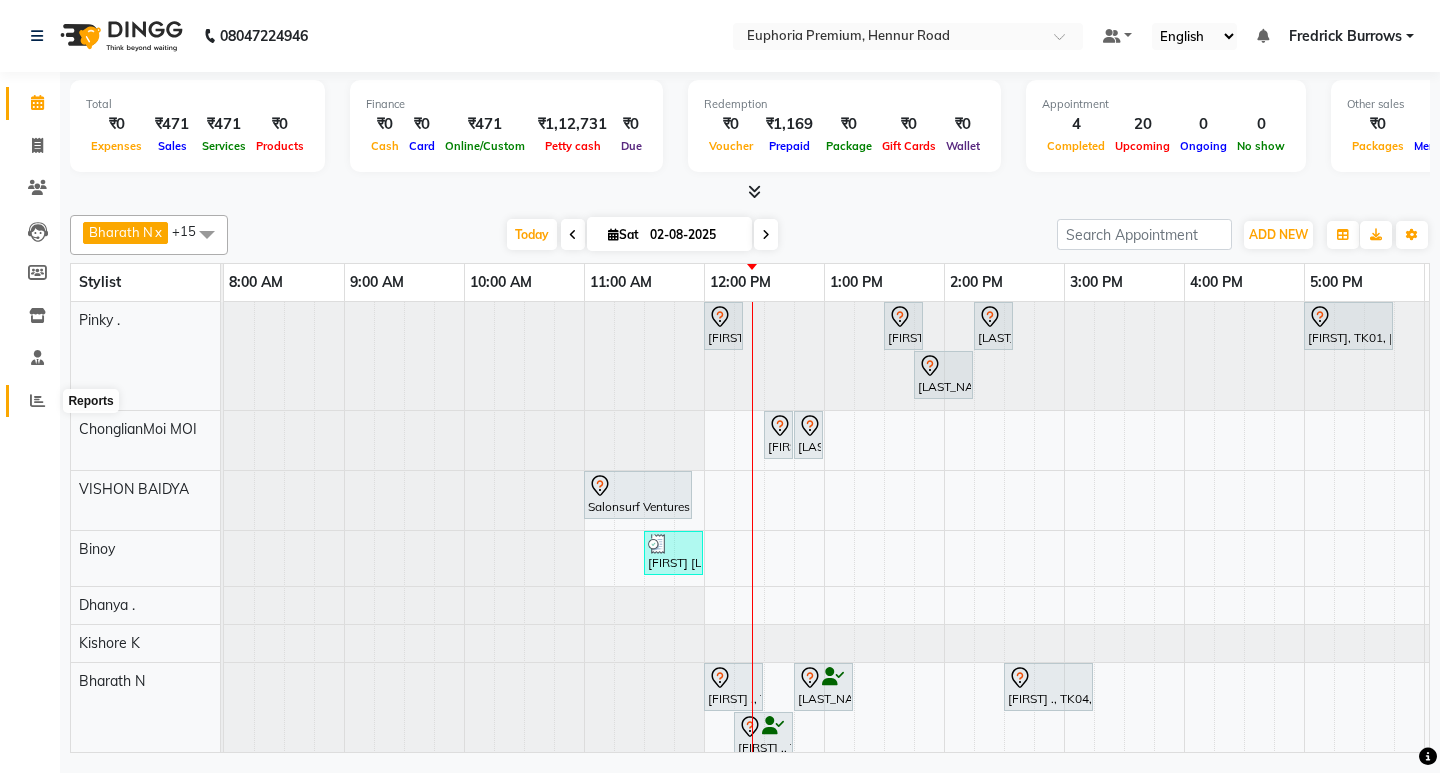 click 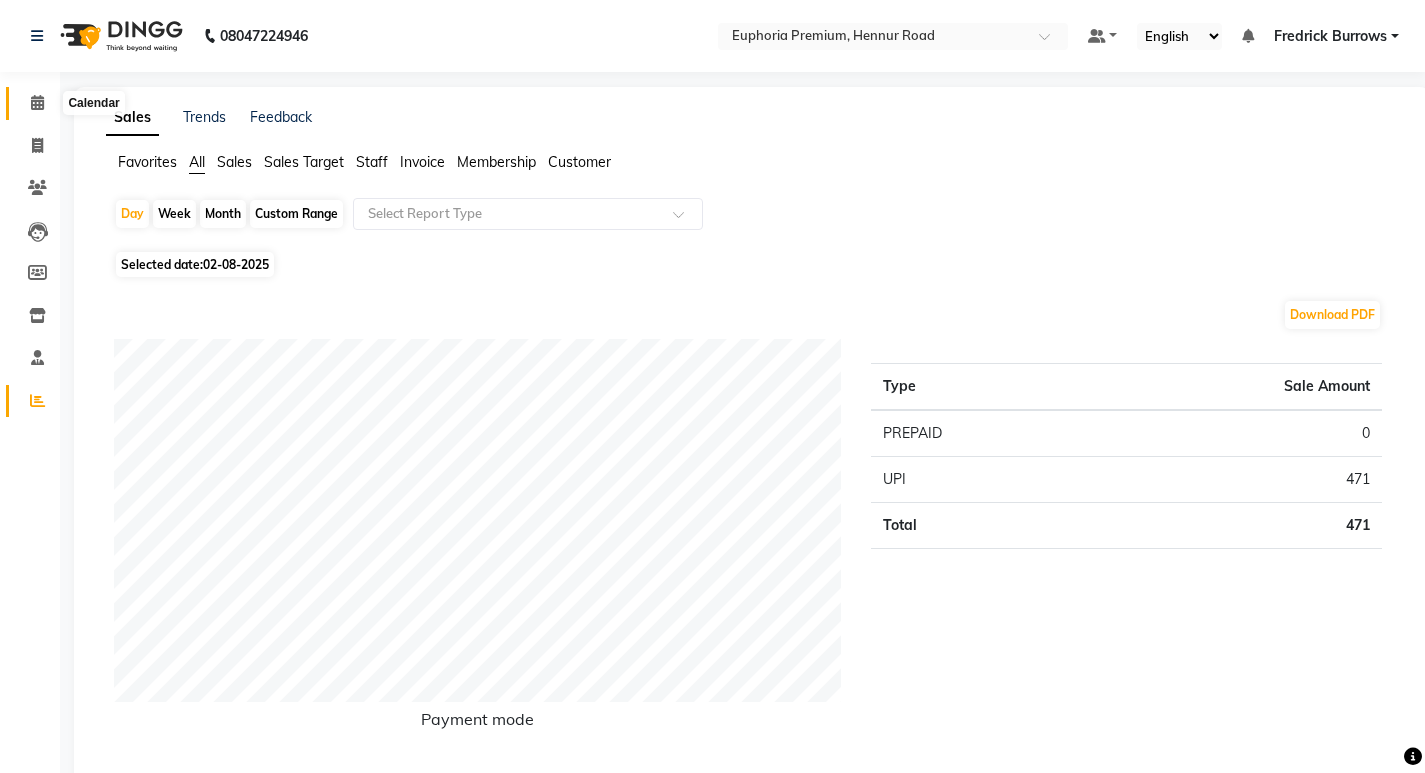 click 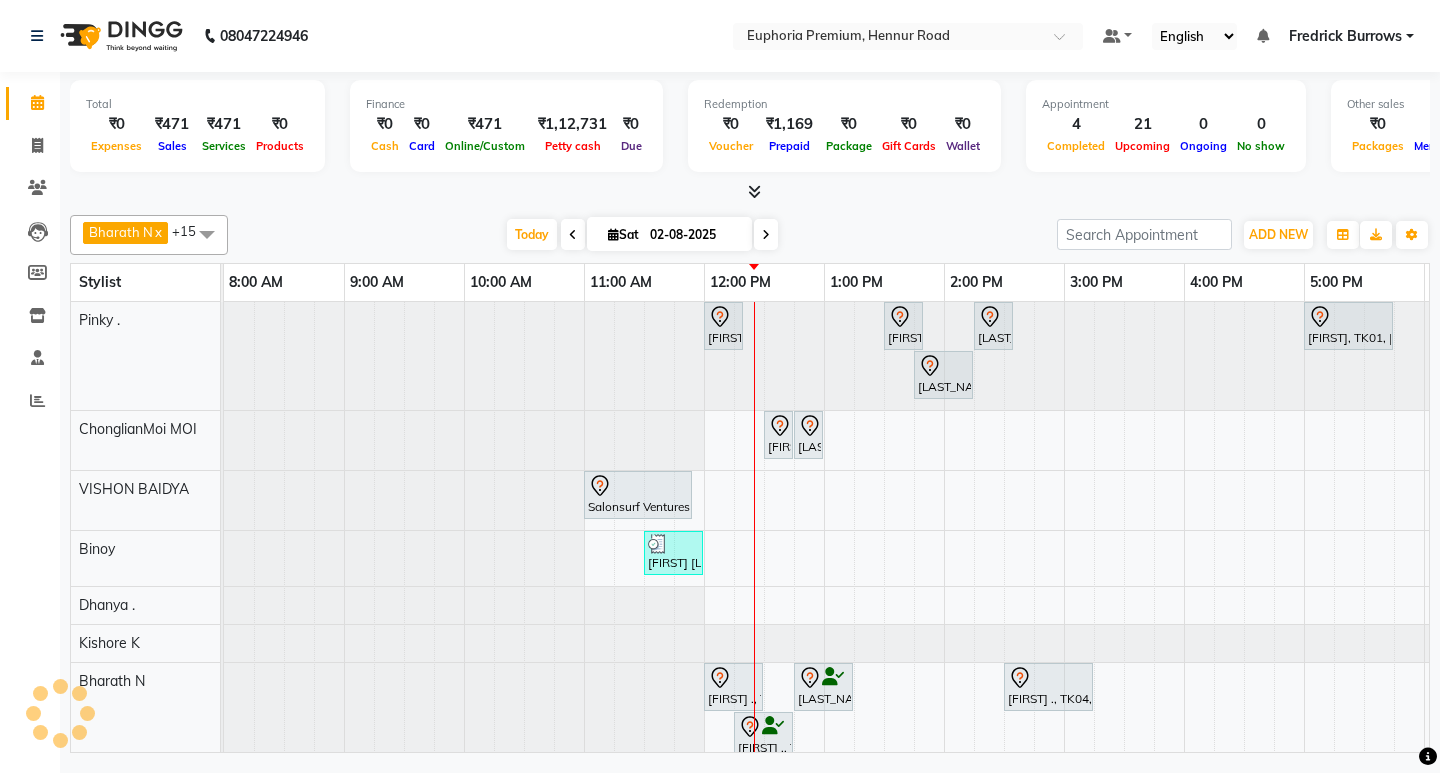 scroll, scrollTop: 0, scrollLeft: 0, axis: both 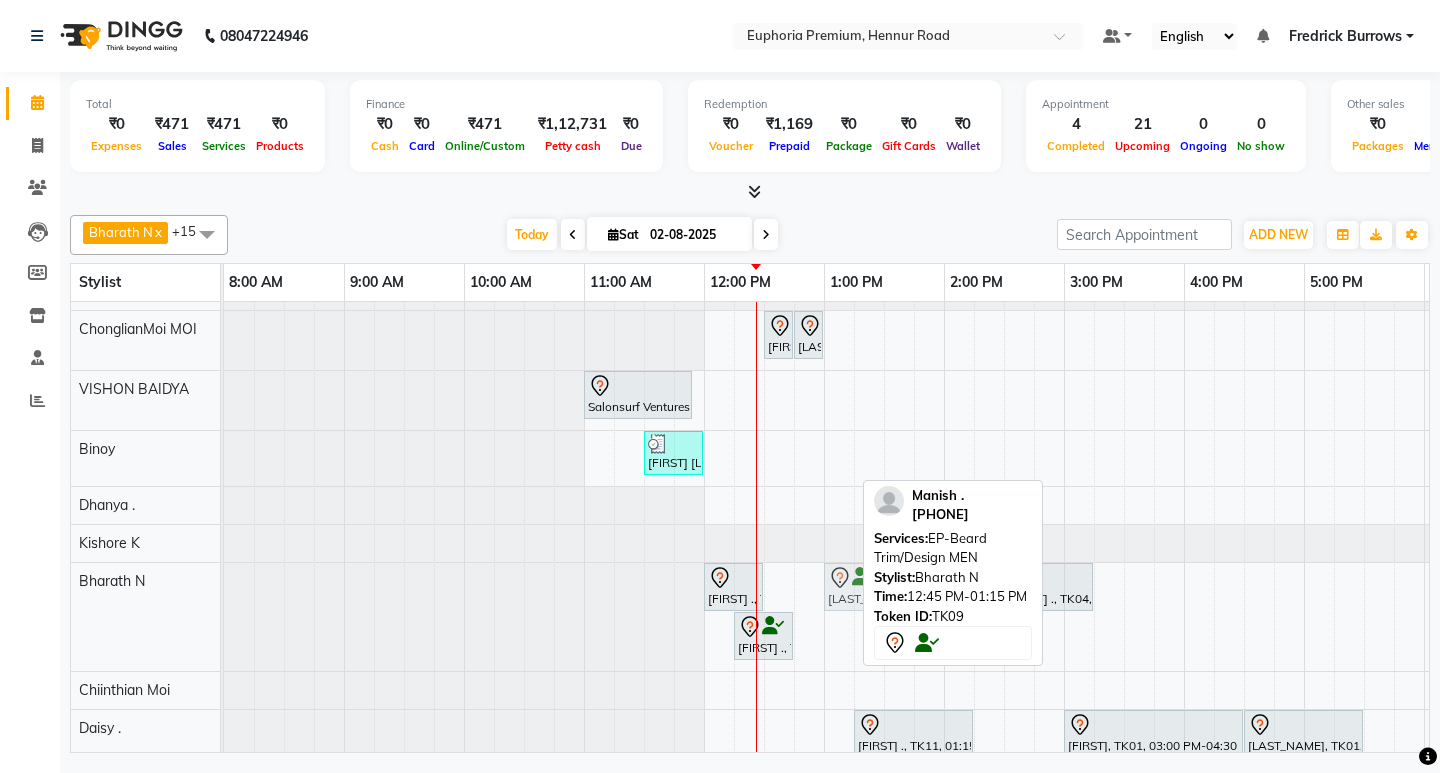 click on "[LAST_NAME] ., TK07, 12:00 PM-12:30 PM, EEP-HAIR CUT (Senior Stylist) with hairwash MEN             [LAST_NAME] ., TK09, 12:45 PM-01:15 PM, EP-Beard Trim/Design MEN             [LAST_NAME] ., TK04, 02:30 PM-03:15 PM, EP-HAIR CUT (Creative Stylist) with hairwash MEN             [LAST_NAME] ., TK09, 12:15 PM-12:45 PM, EEP-HAIR CUT (Senior Stylist) with hairwash MEN             [LAST_NAME] ., TK09, 12:45 PM-01:15 PM, EP-Beard Trim/Design MEN" at bounding box center (224, 617) 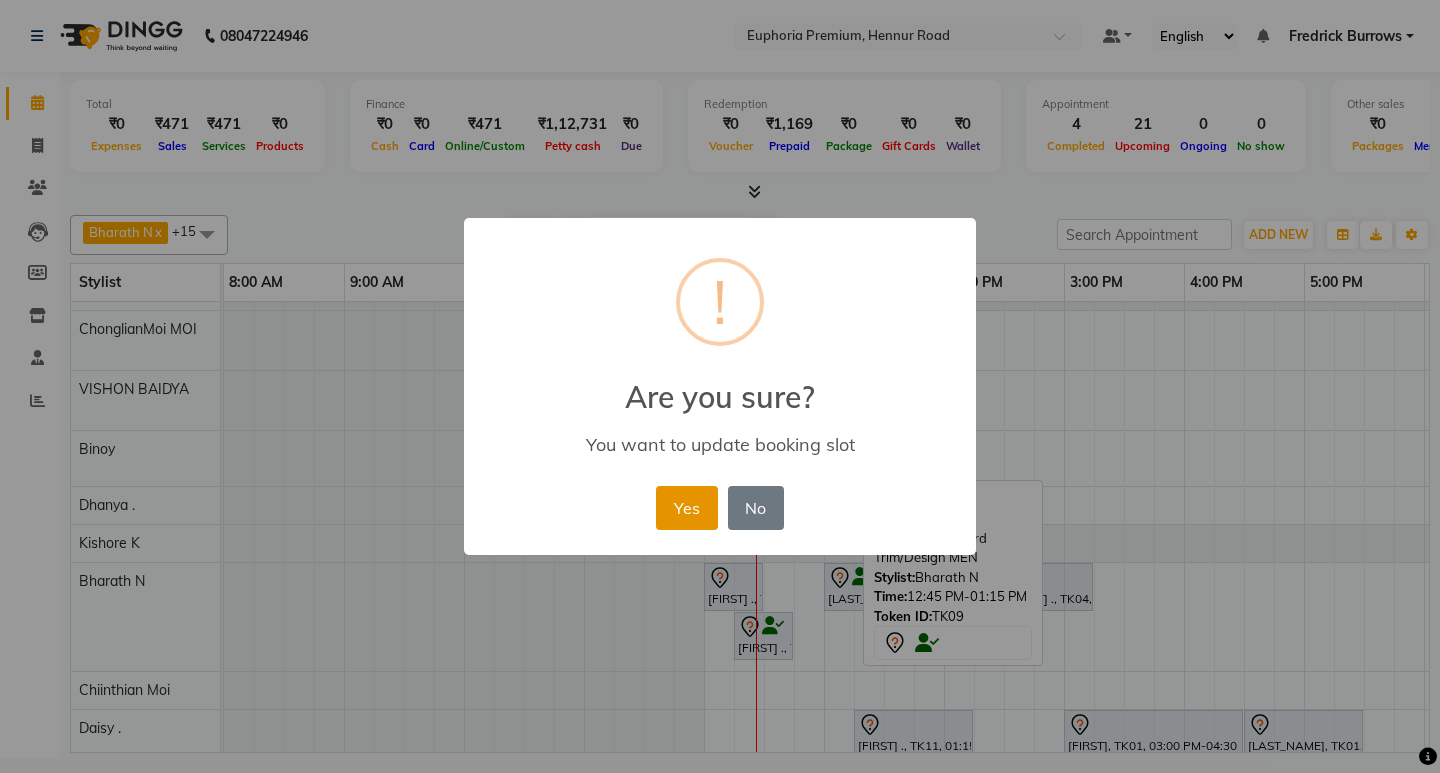 click on "Yes" at bounding box center [686, 508] 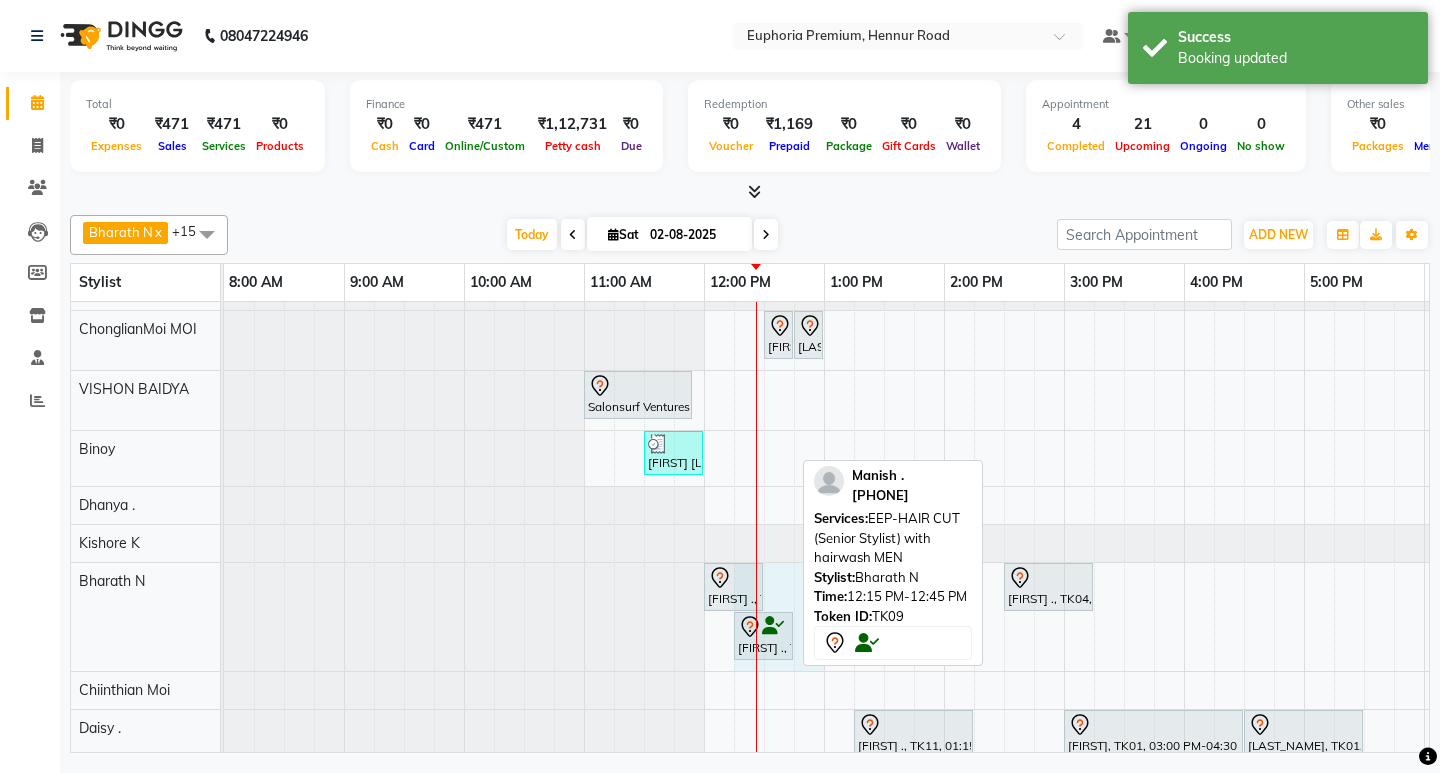drag, startPoint x: 756, startPoint y: 636, endPoint x: 795, endPoint y: 635, distance: 39.012817 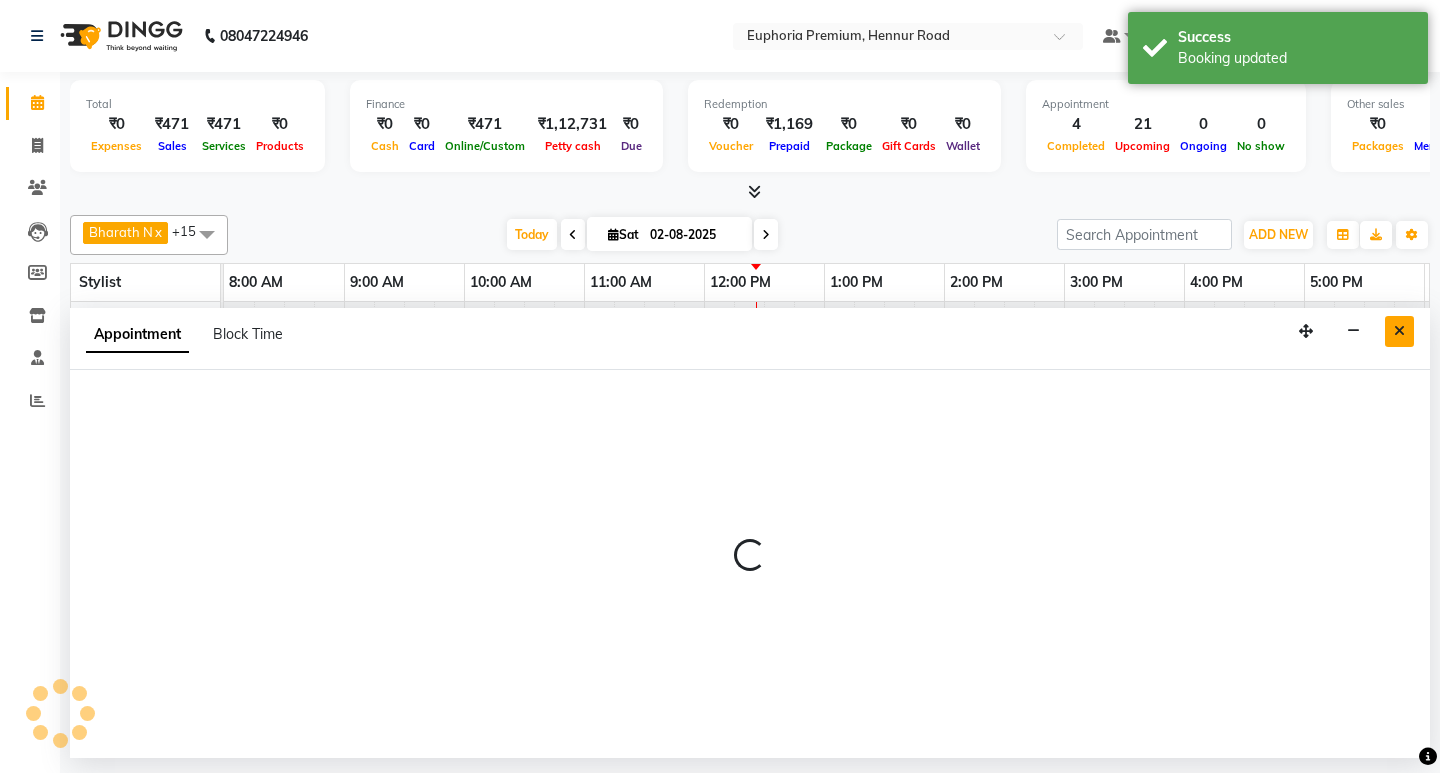 click at bounding box center (1399, 331) 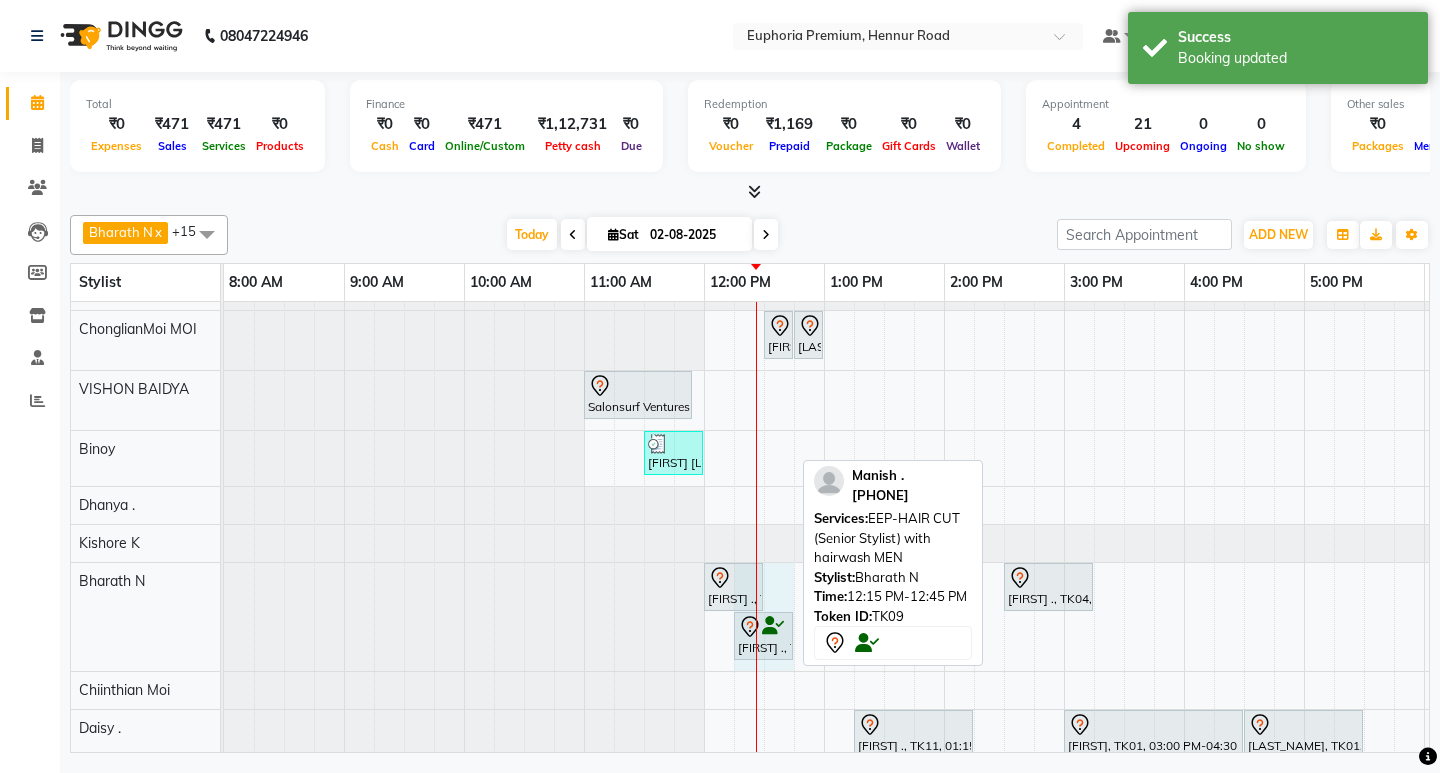 drag, startPoint x: 756, startPoint y: 642, endPoint x: 778, endPoint y: 639, distance: 22.203604 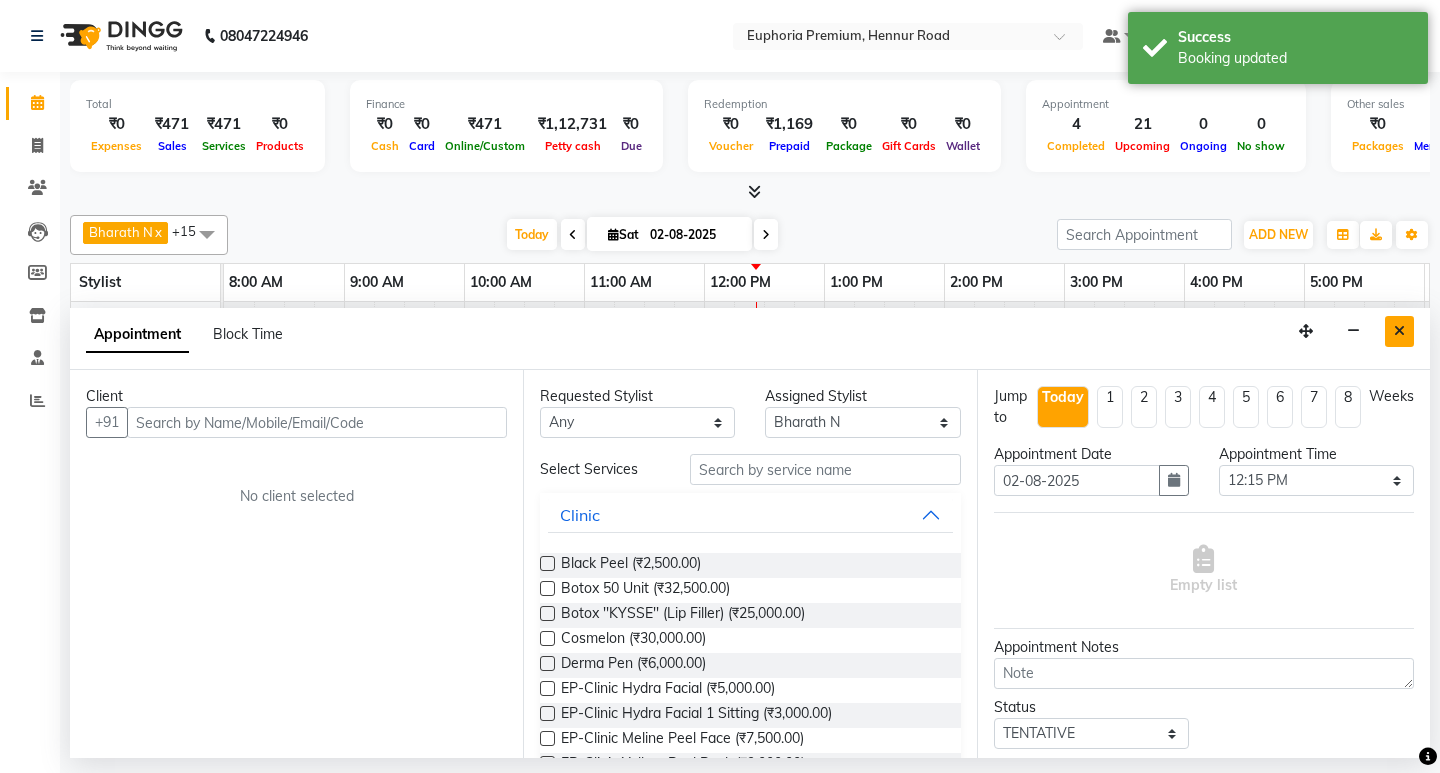 click at bounding box center (1399, 331) 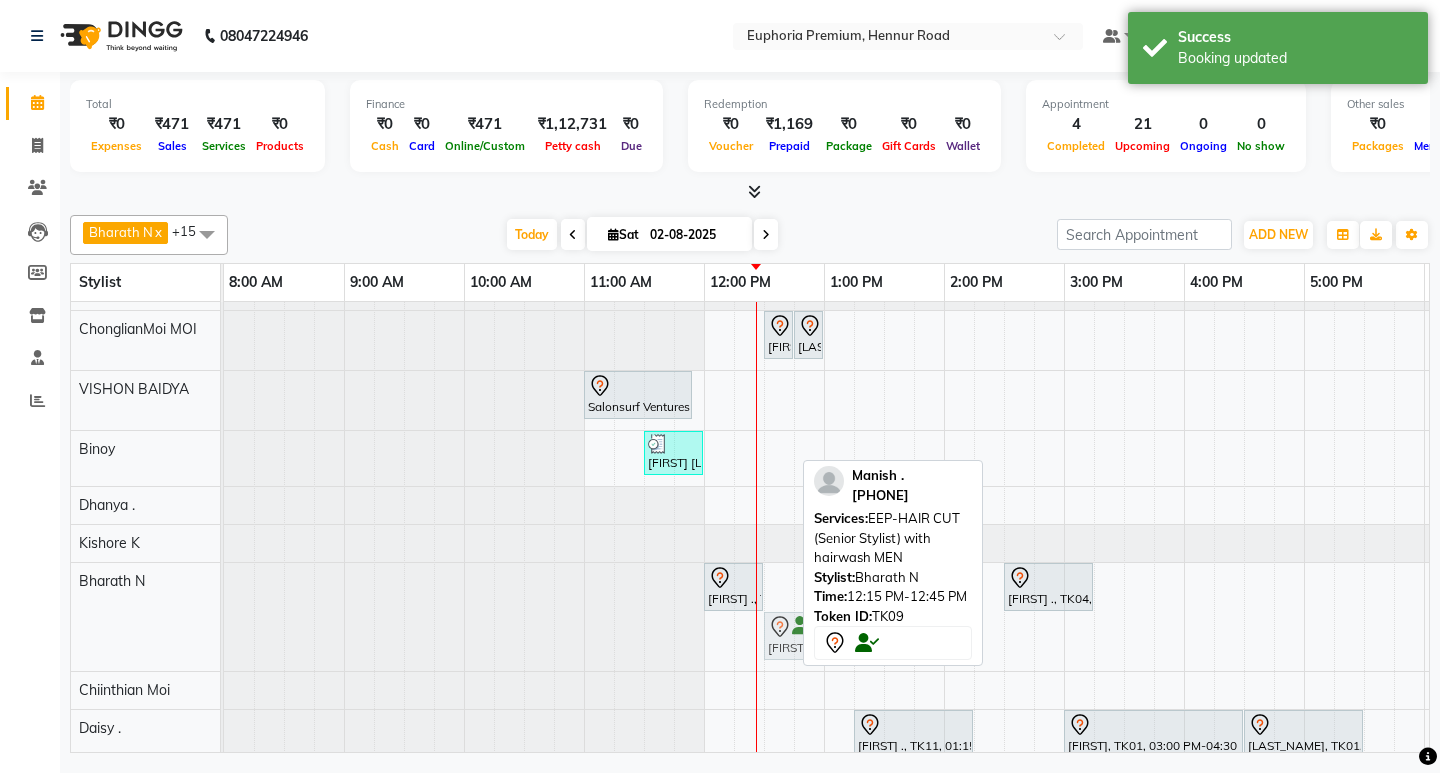 drag, startPoint x: 781, startPoint y: 644, endPoint x: 804, endPoint y: 640, distance: 23.345236 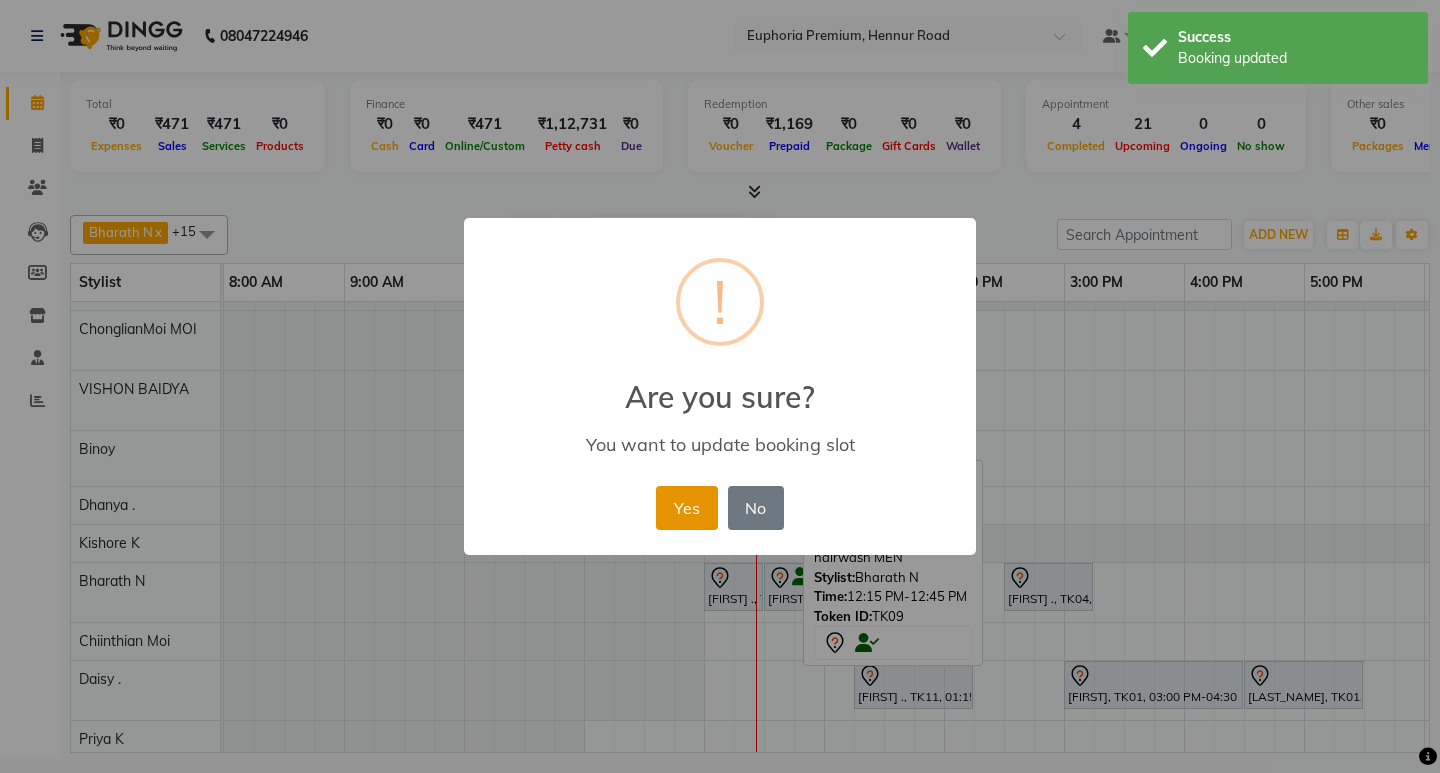 click on "Yes" at bounding box center [686, 508] 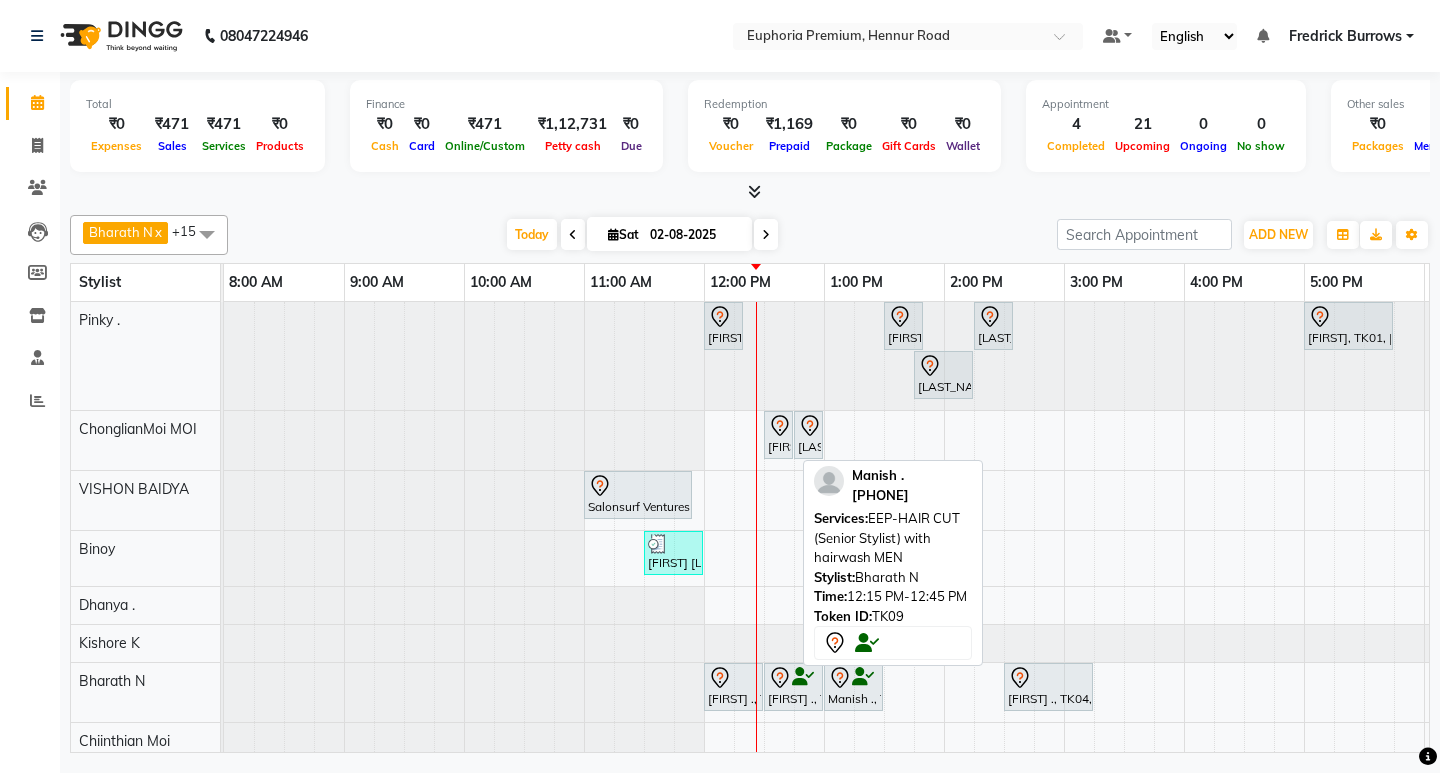 scroll, scrollTop: 221, scrollLeft: 0, axis: vertical 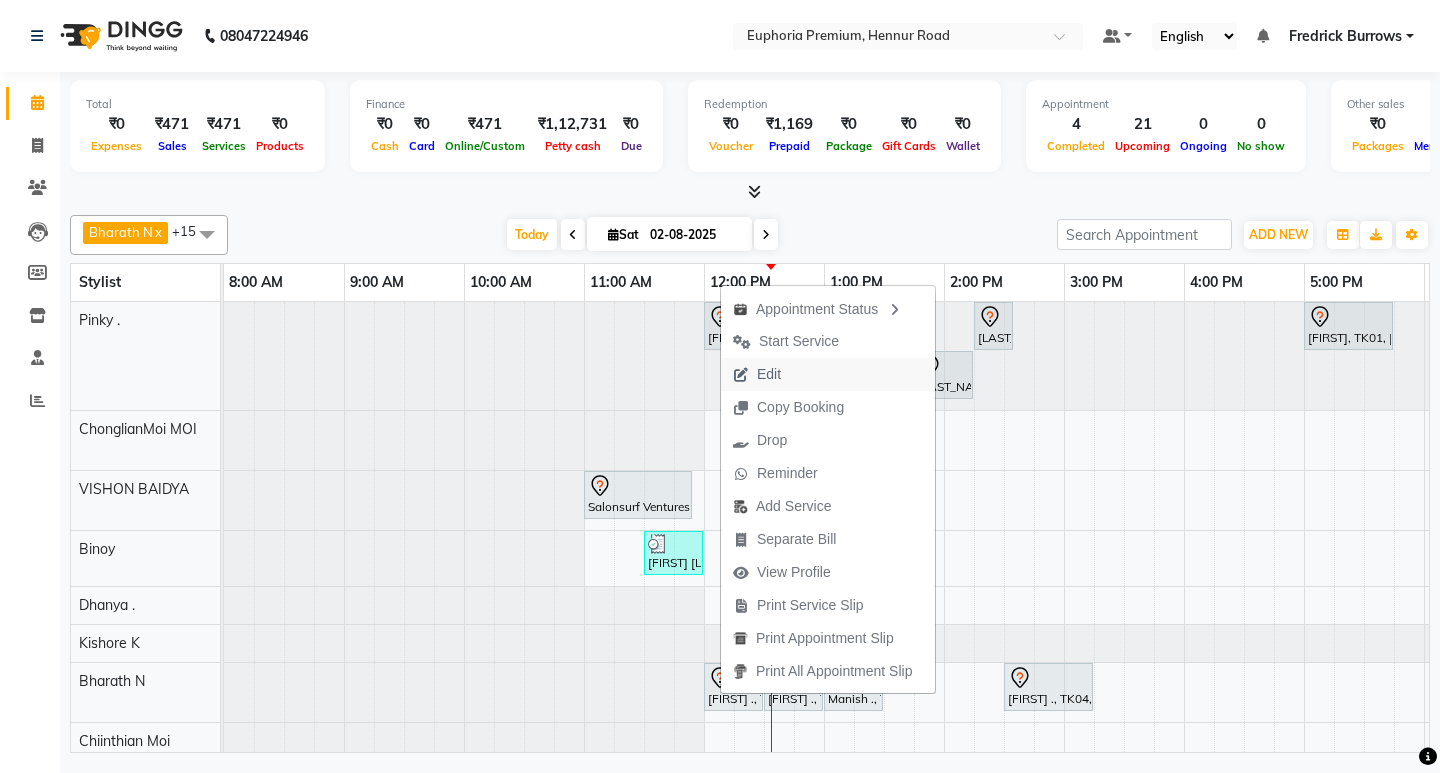click on "Edit" at bounding box center (828, 374) 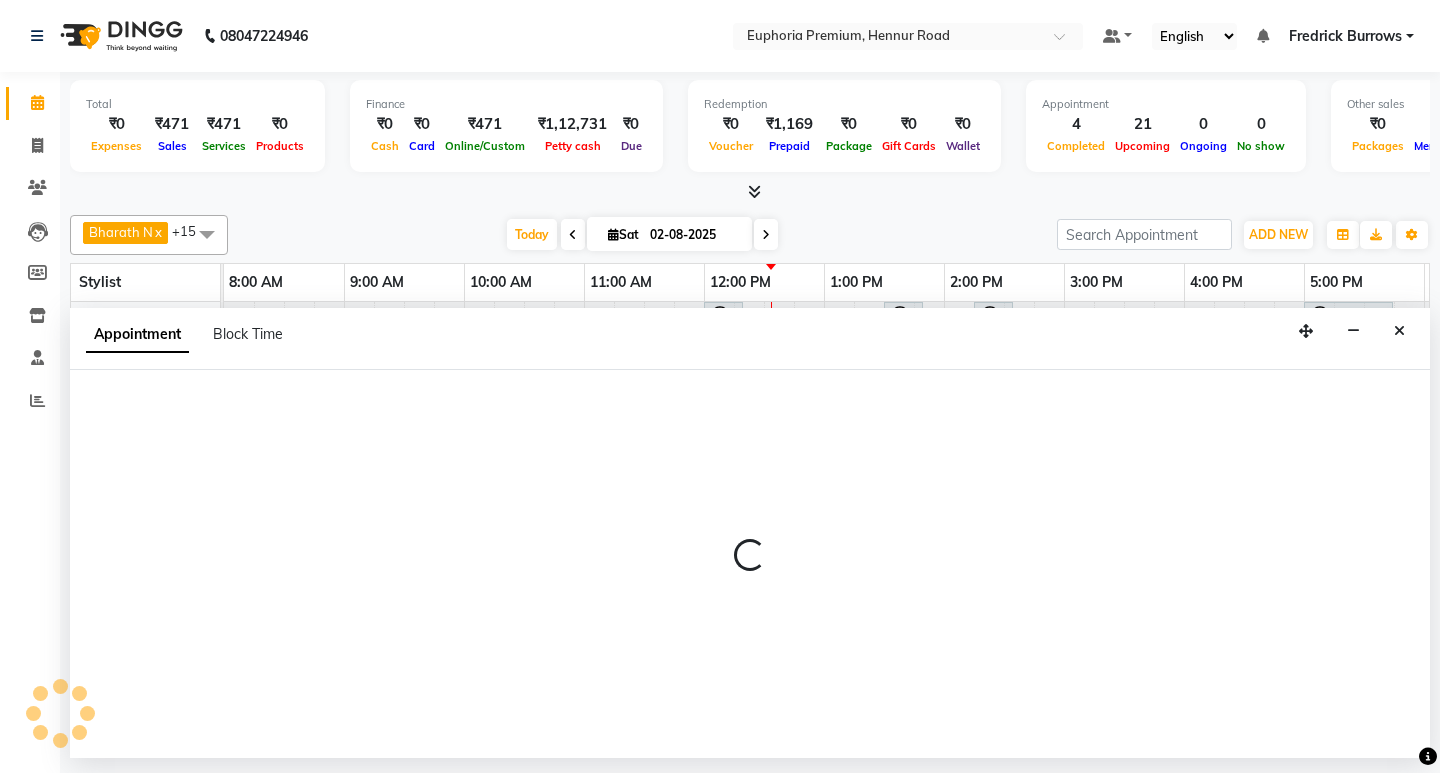select on "tentative" 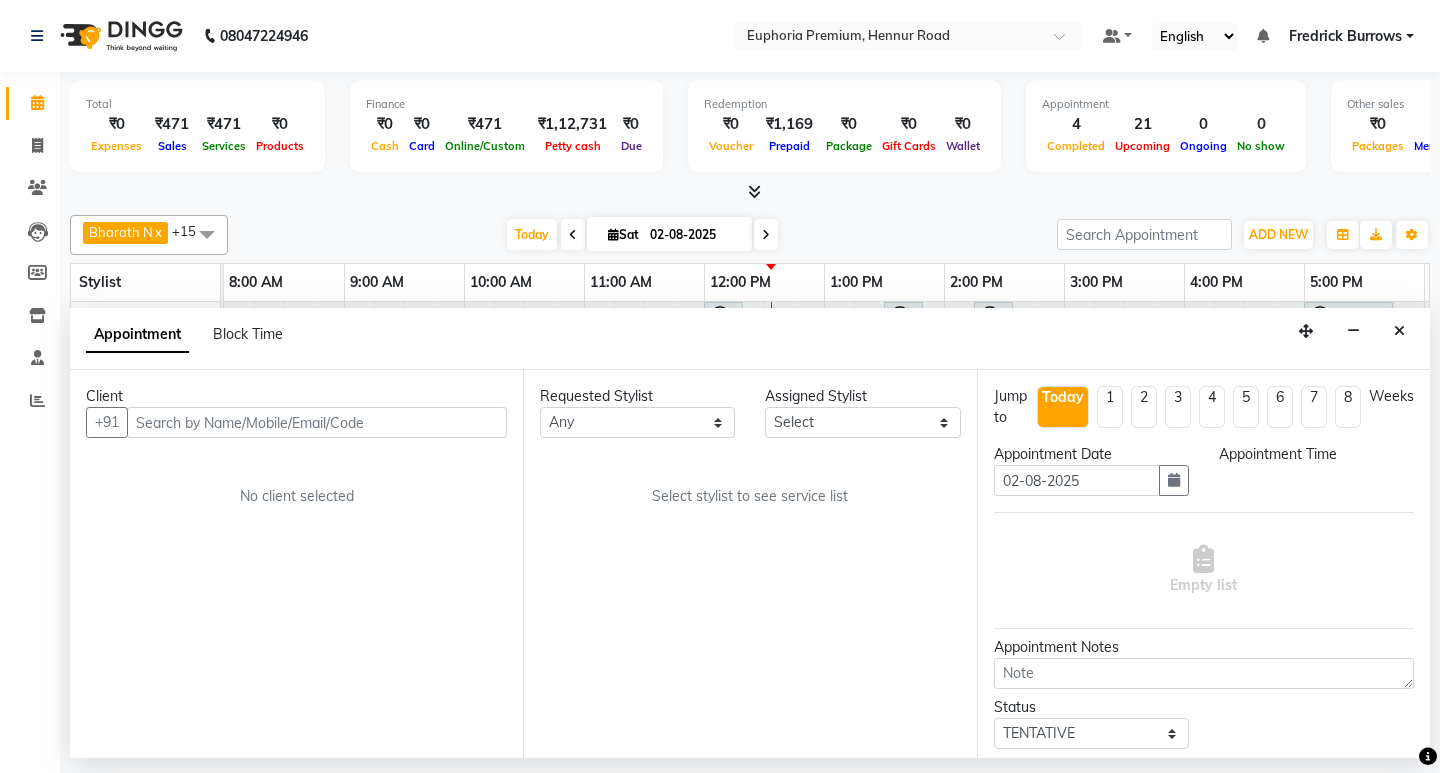 select on "74080" 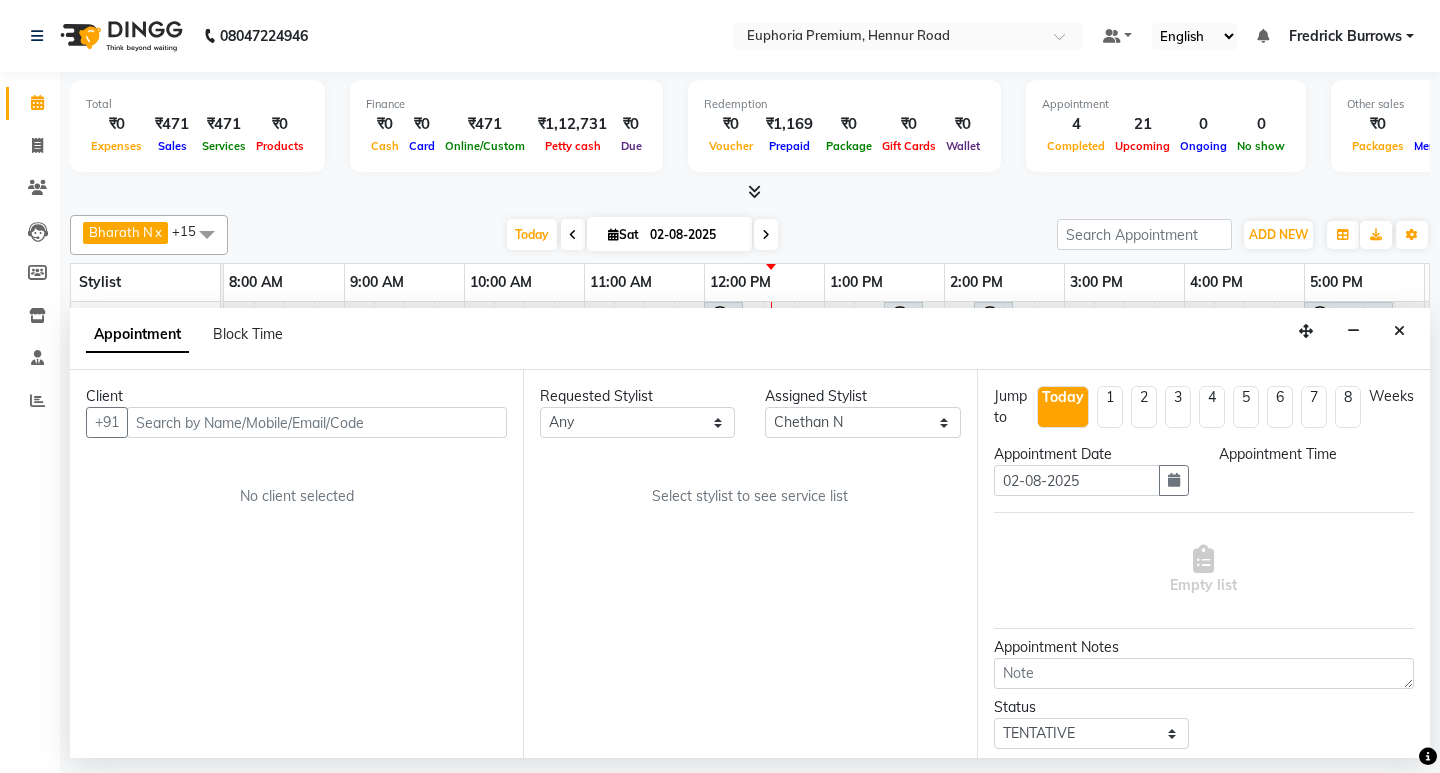 scroll, scrollTop: 0, scrollLeft: 475, axis: horizontal 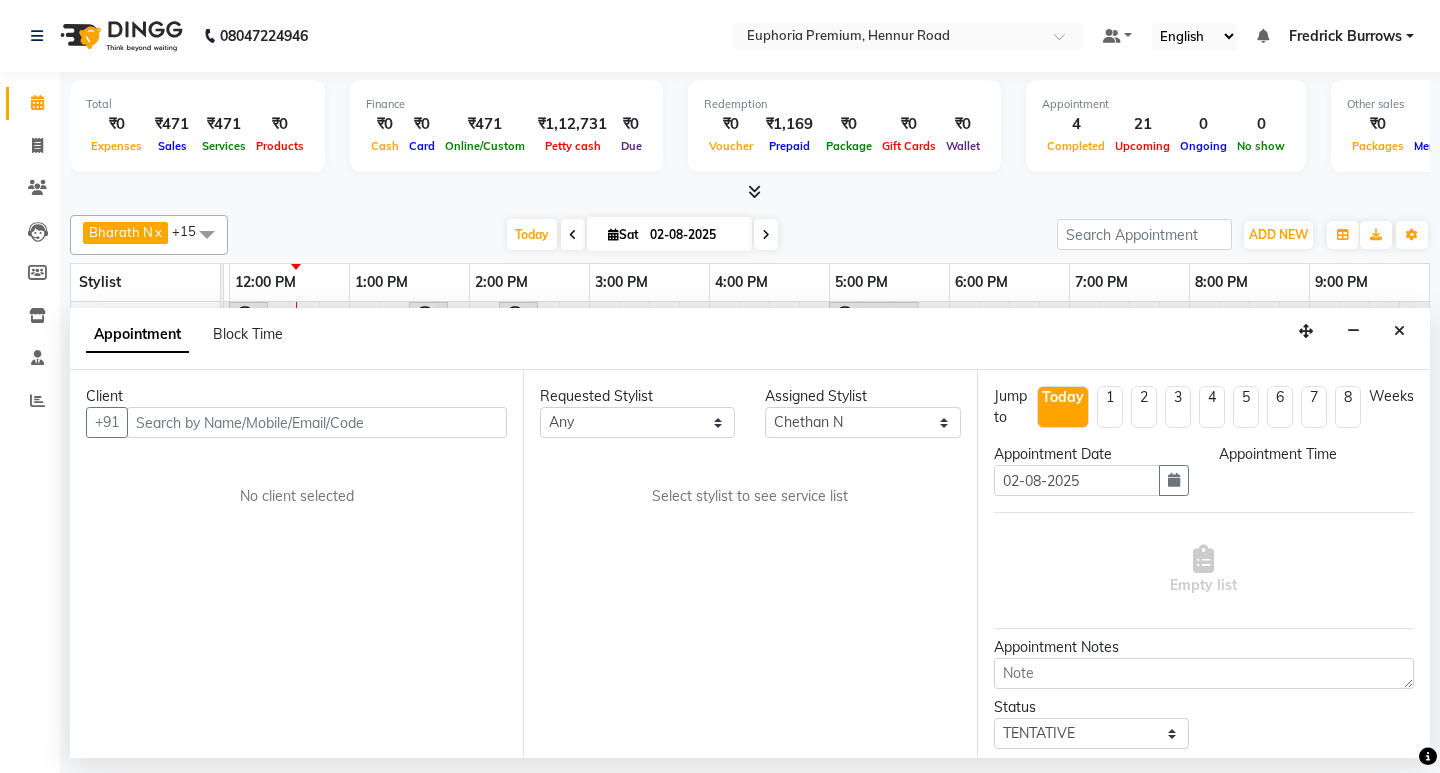 select on "720" 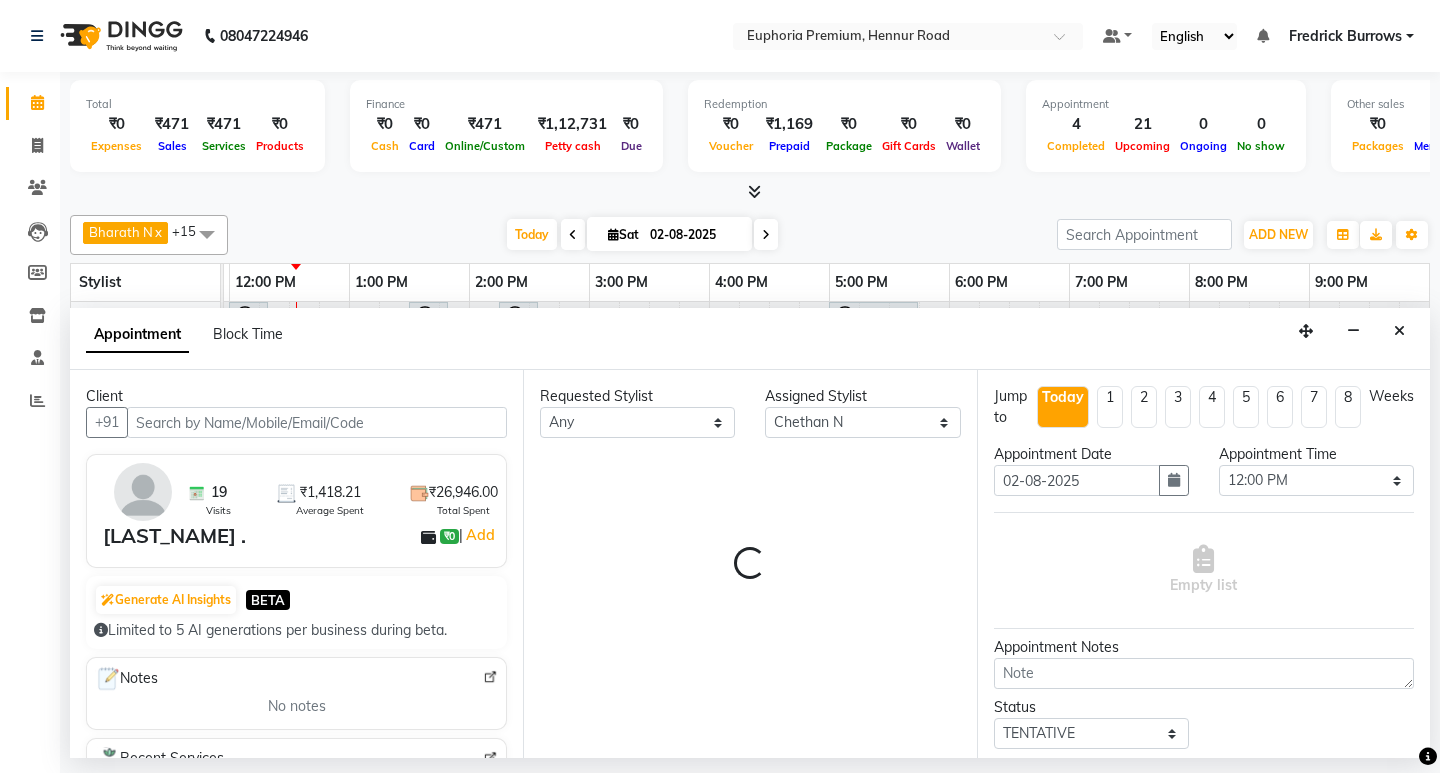 select on "4006" 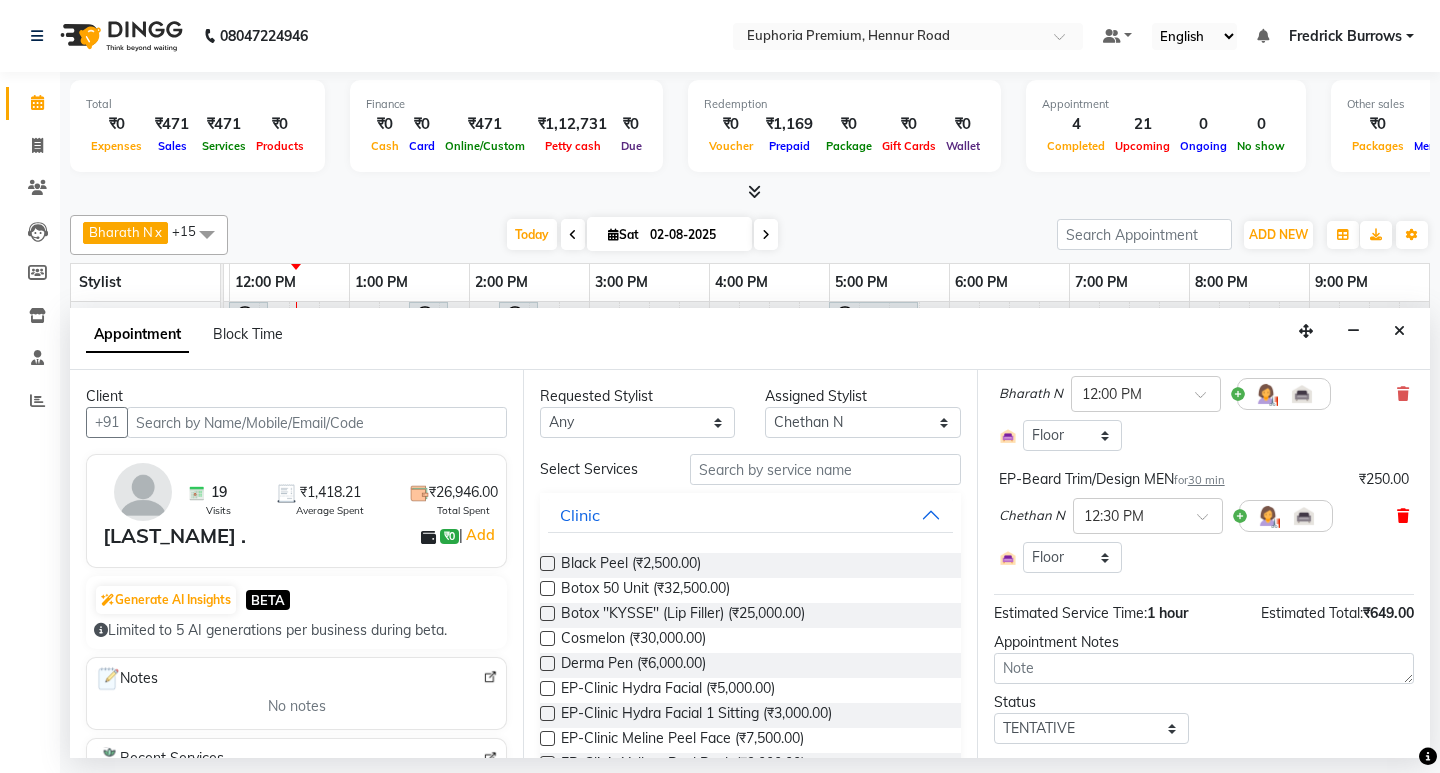 click at bounding box center [1403, 516] 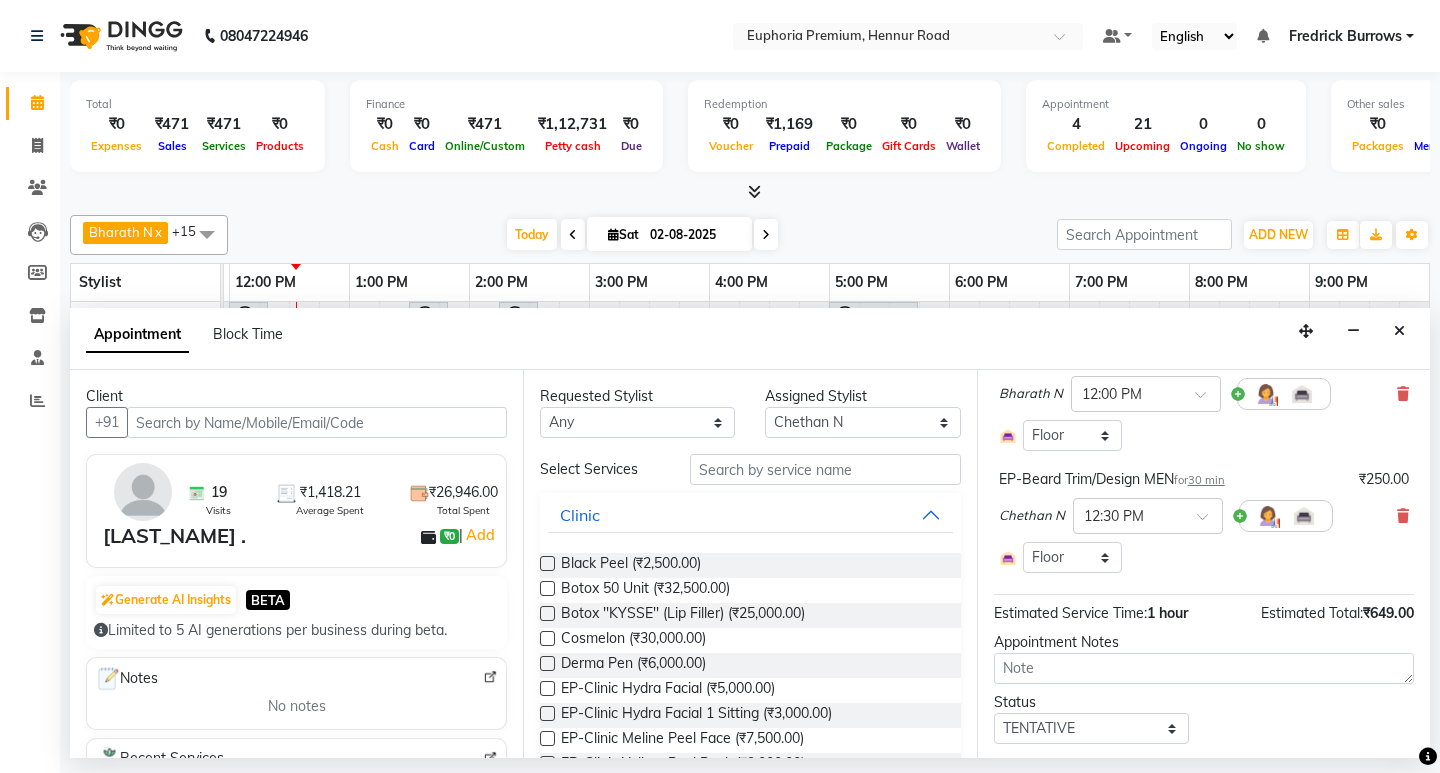 scroll, scrollTop: 150, scrollLeft: 0, axis: vertical 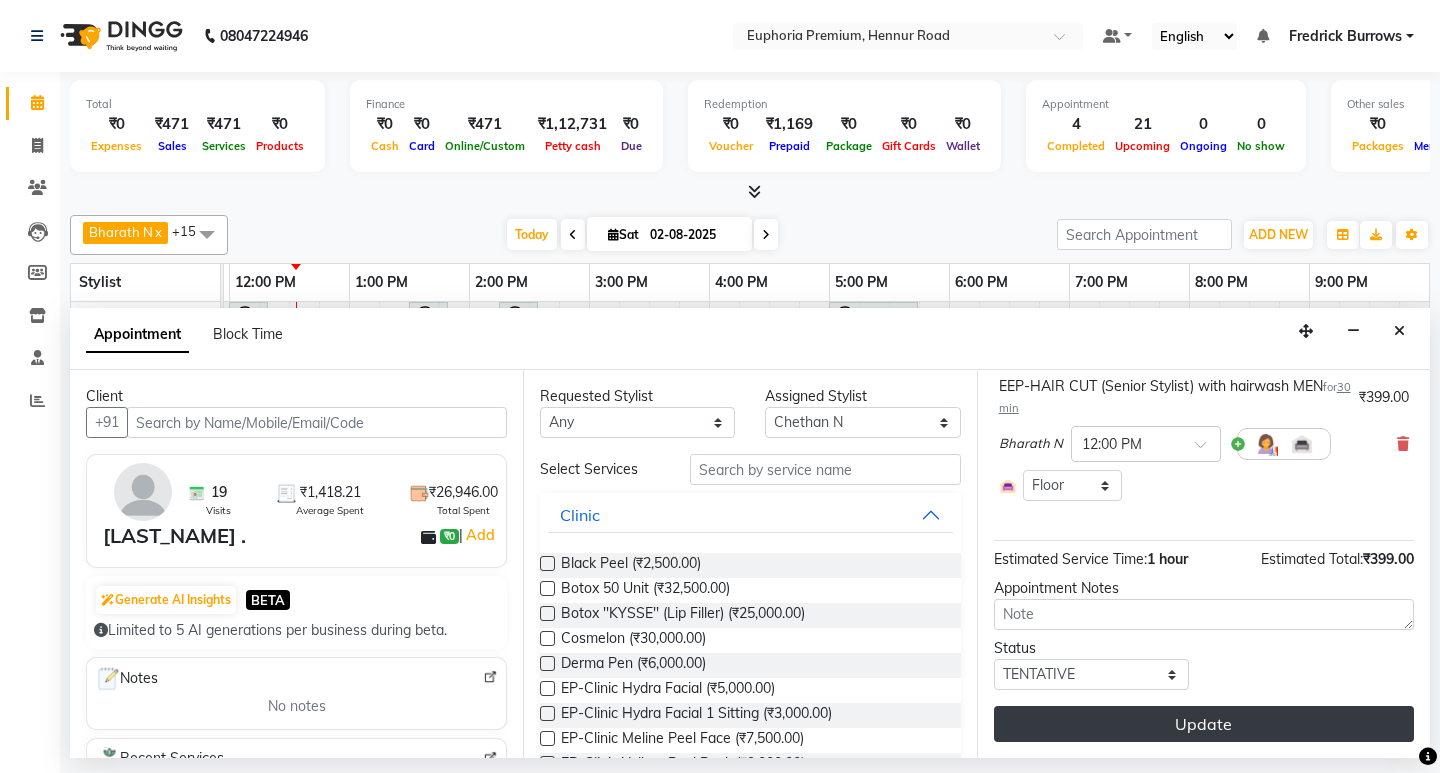 click on "Update" at bounding box center (1204, 724) 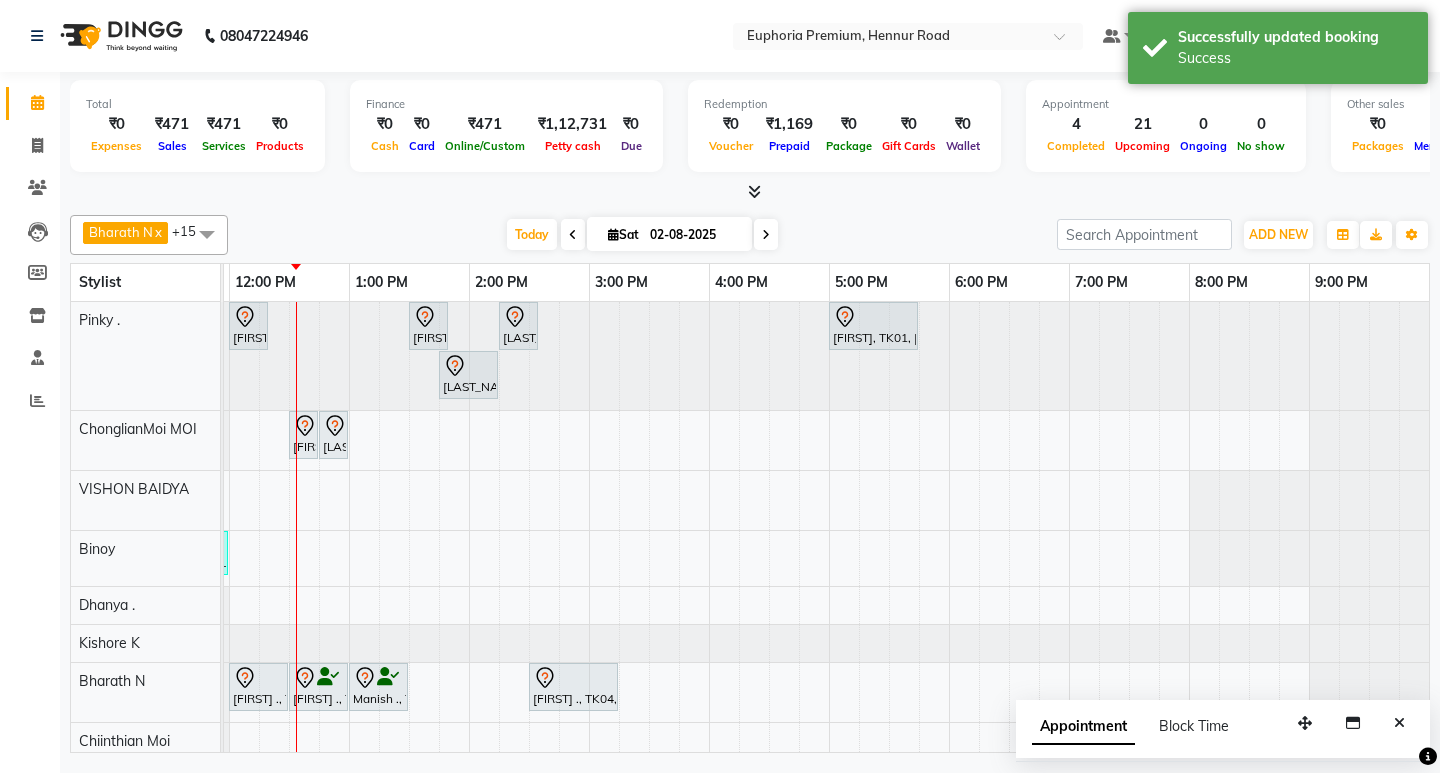 scroll, scrollTop: 0, scrollLeft: 175, axis: horizontal 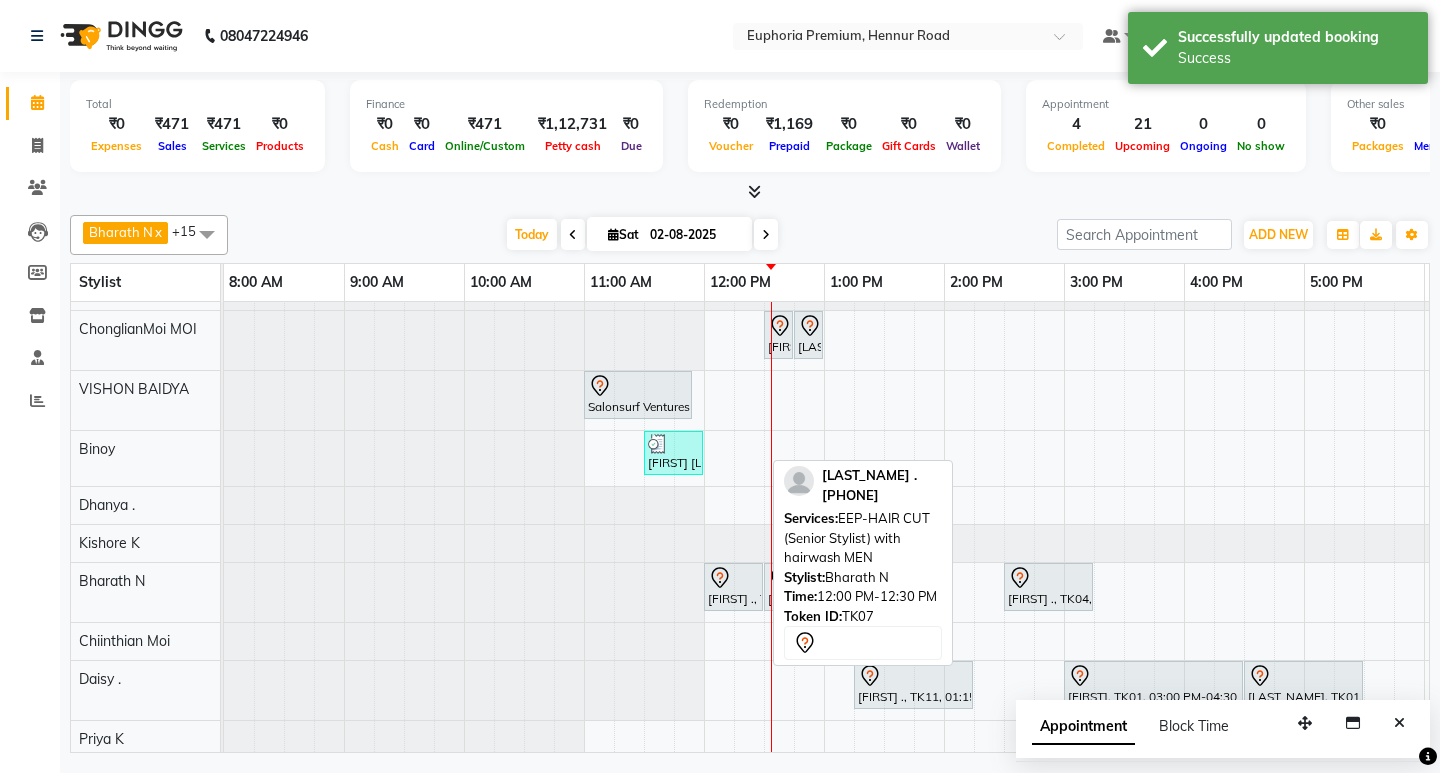 click at bounding box center (733, 578) 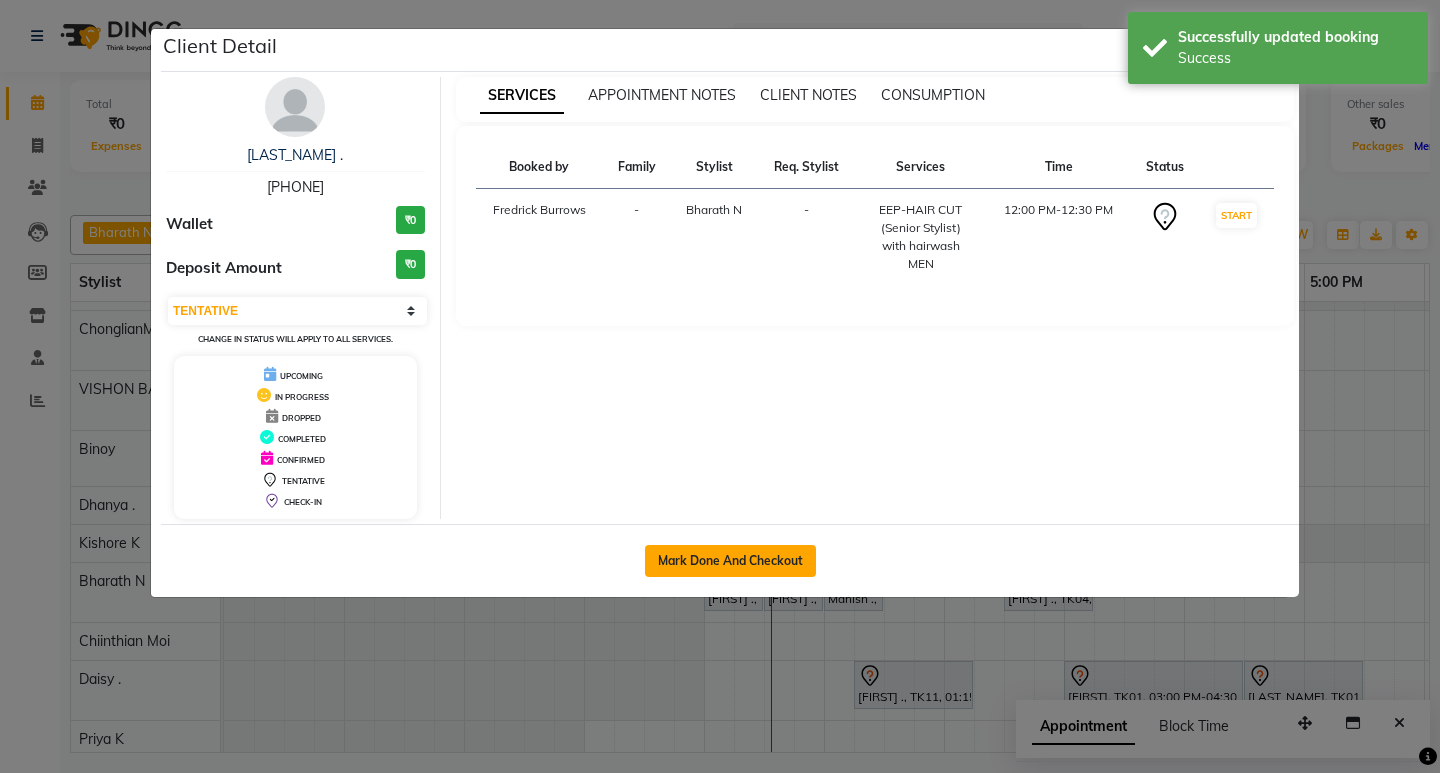 click on "Mark Done And Checkout" 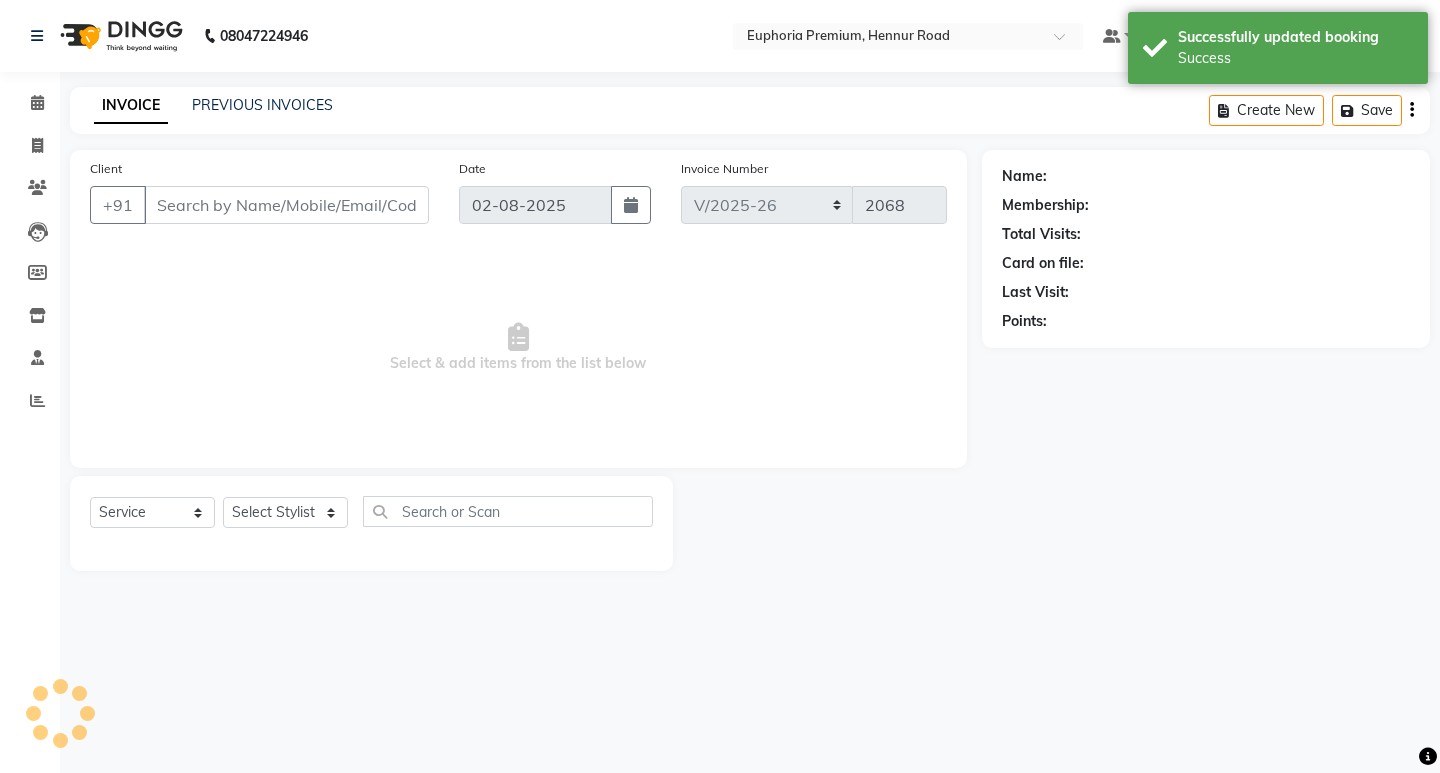 type on "97******12" 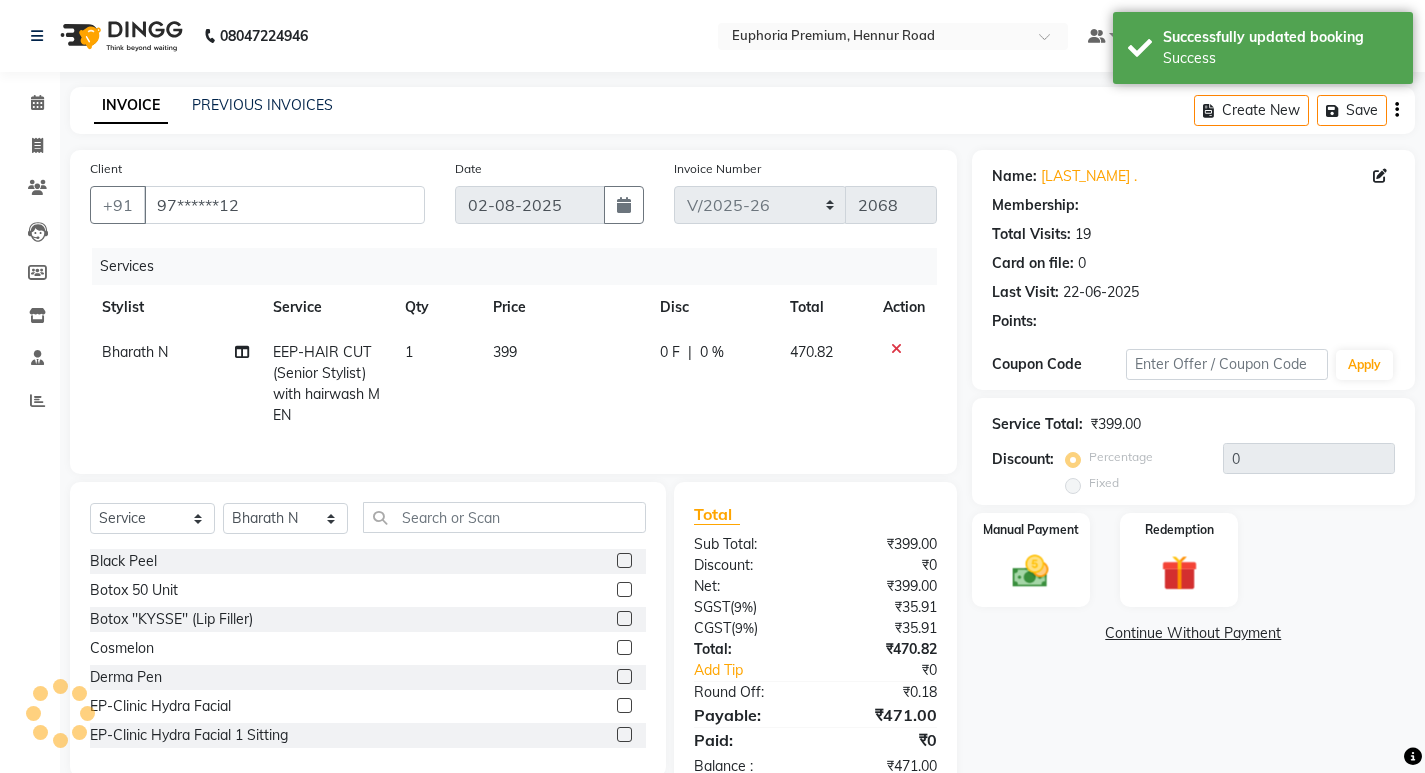select on "1: Object" 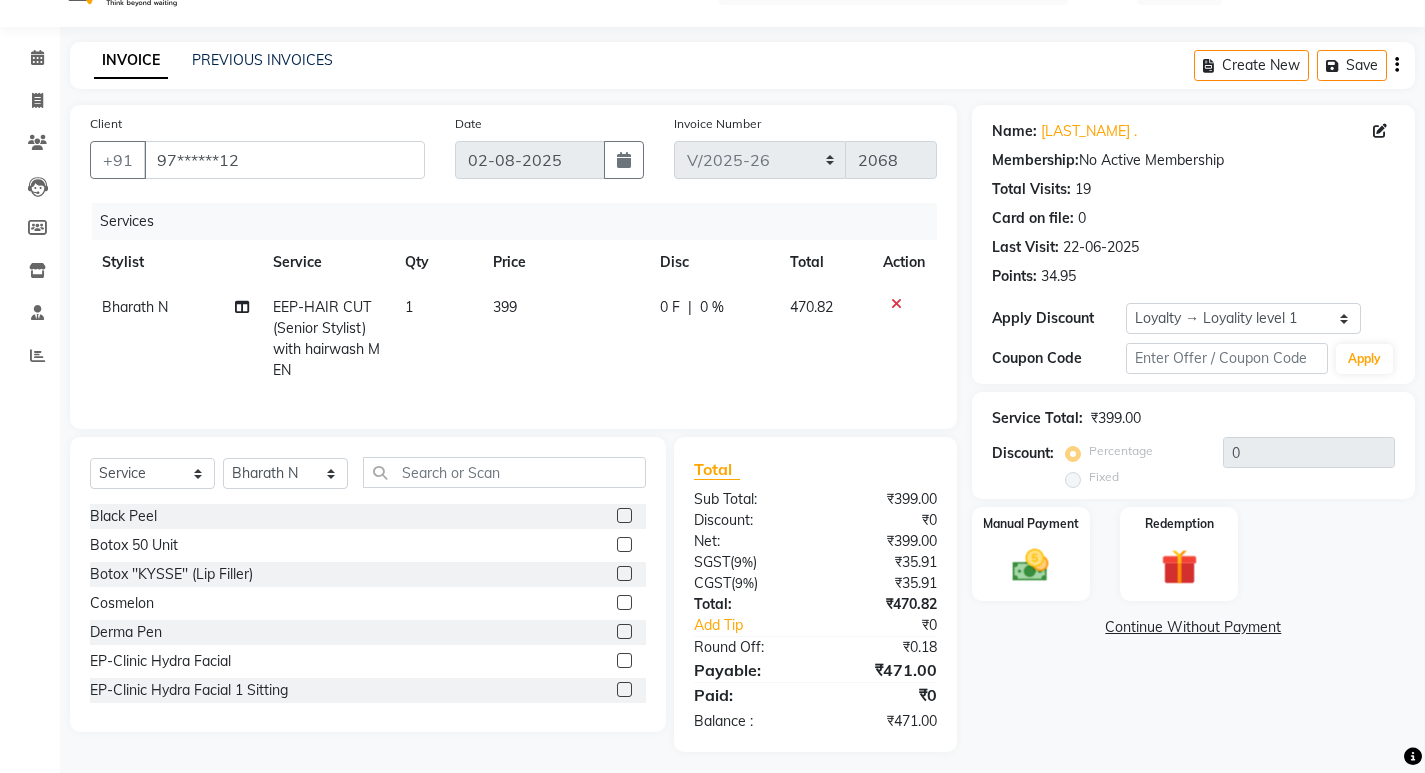 scroll, scrollTop: 69, scrollLeft: 0, axis: vertical 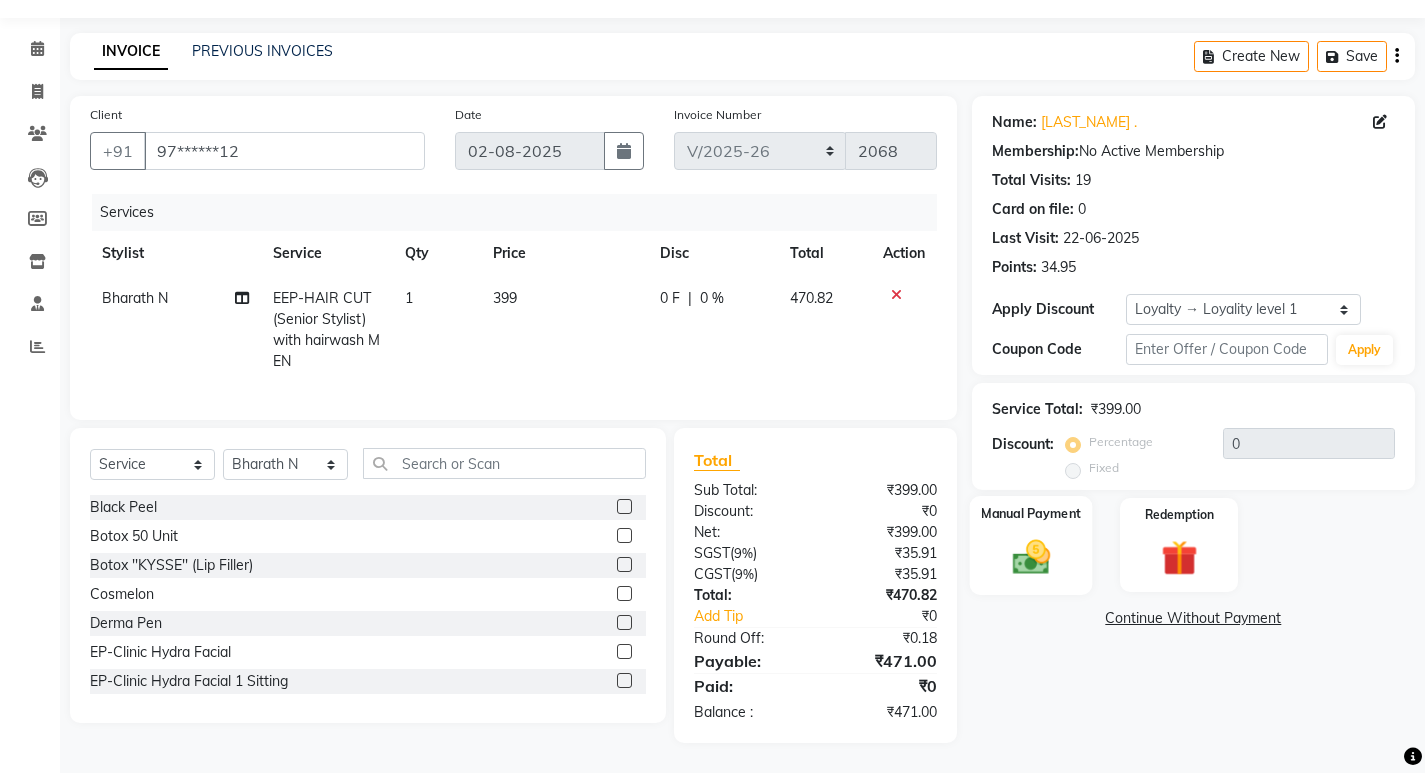 click 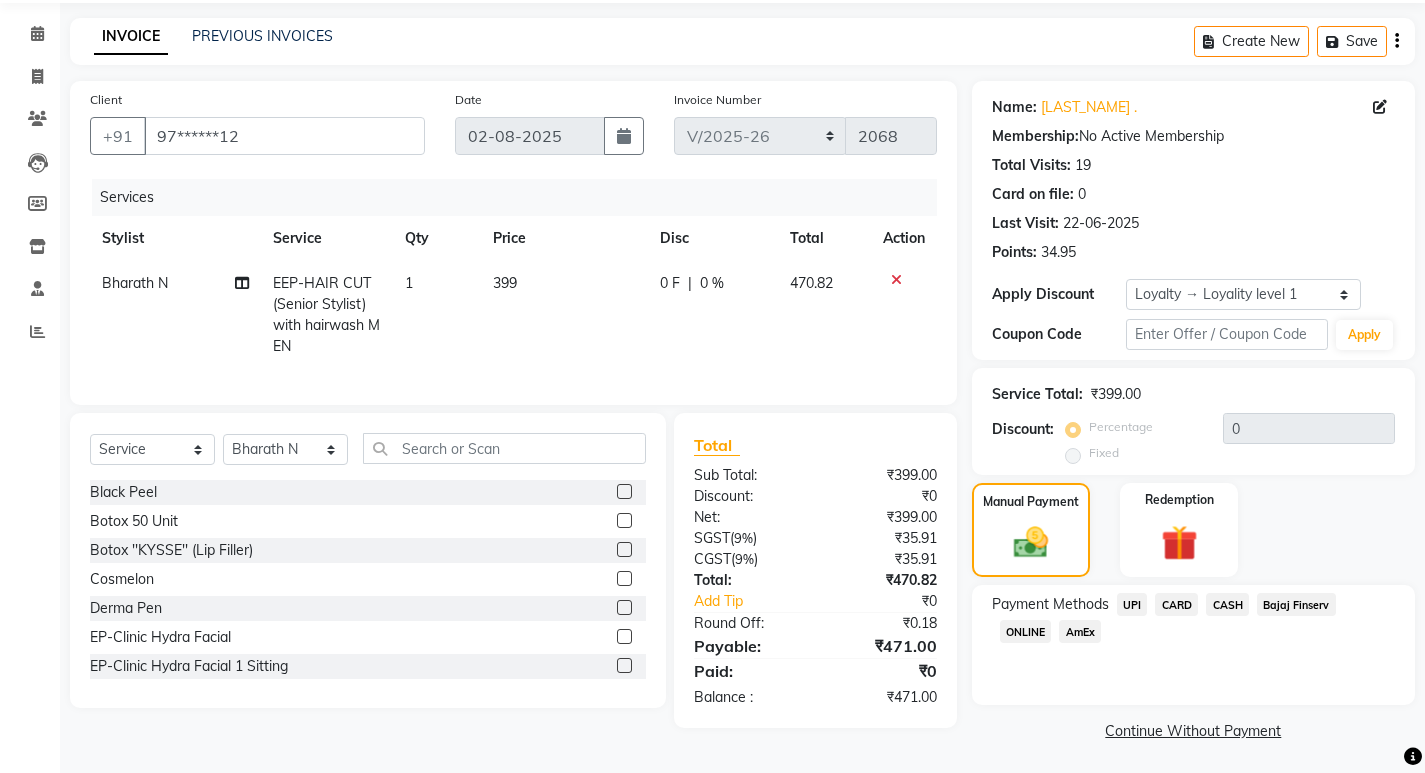 click on "UPI" 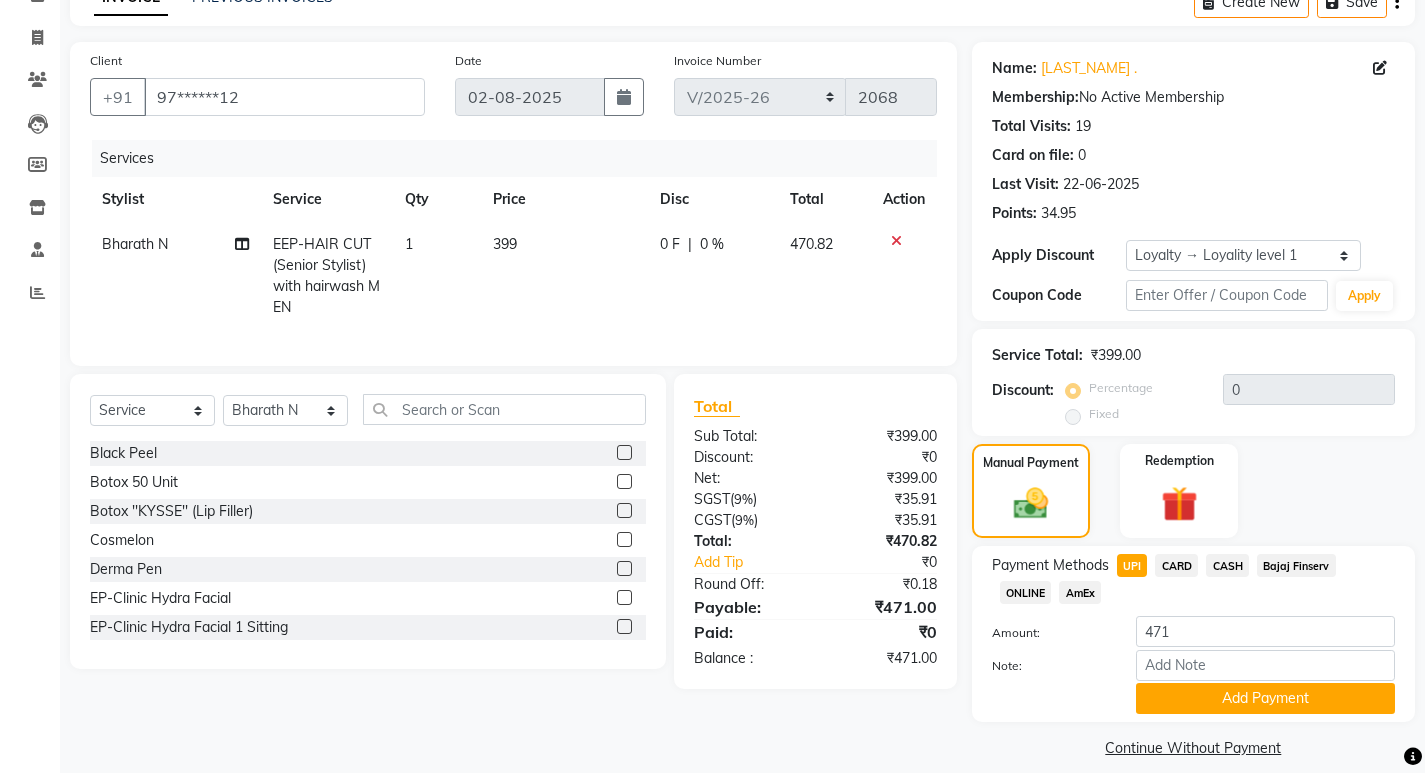 scroll, scrollTop: 128, scrollLeft: 0, axis: vertical 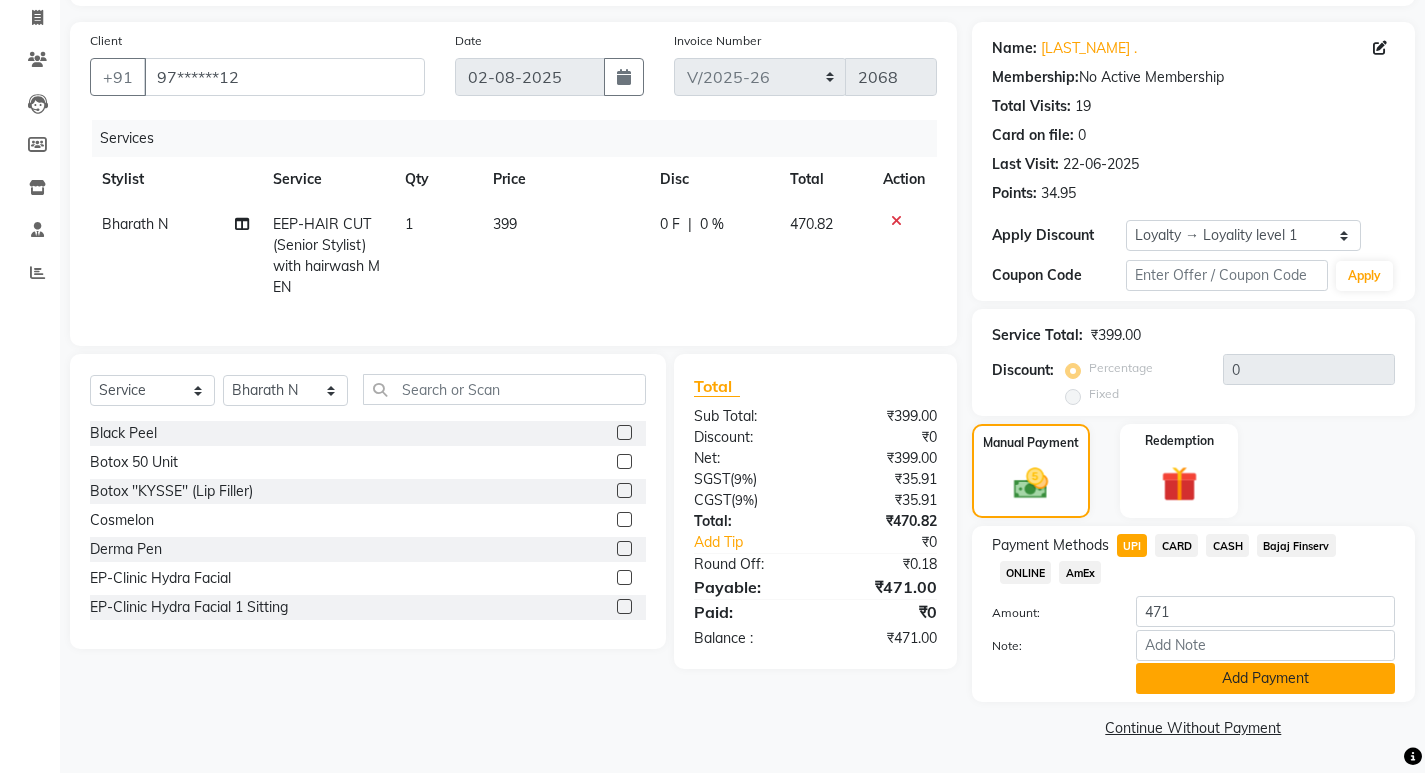 click on "Add Payment" 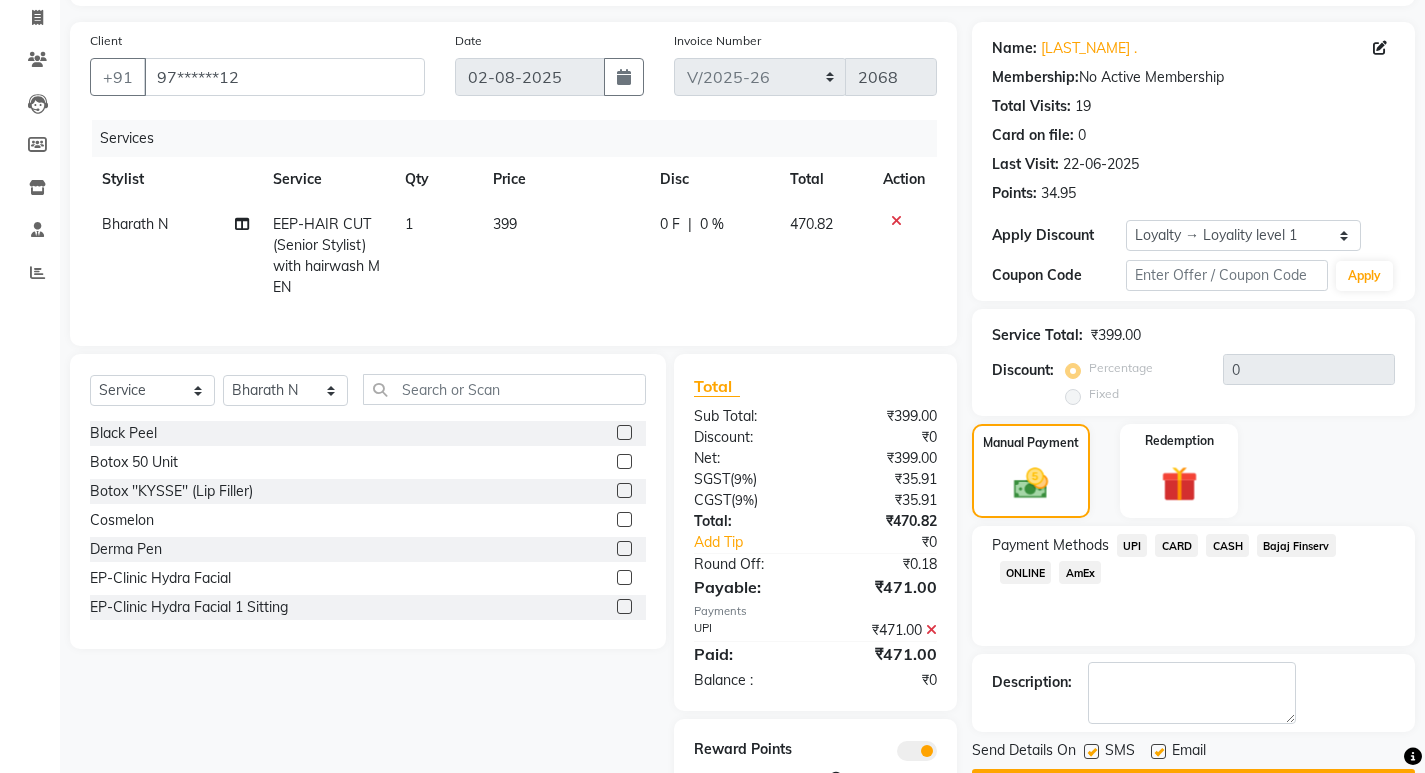 scroll, scrollTop: 210, scrollLeft: 0, axis: vertical 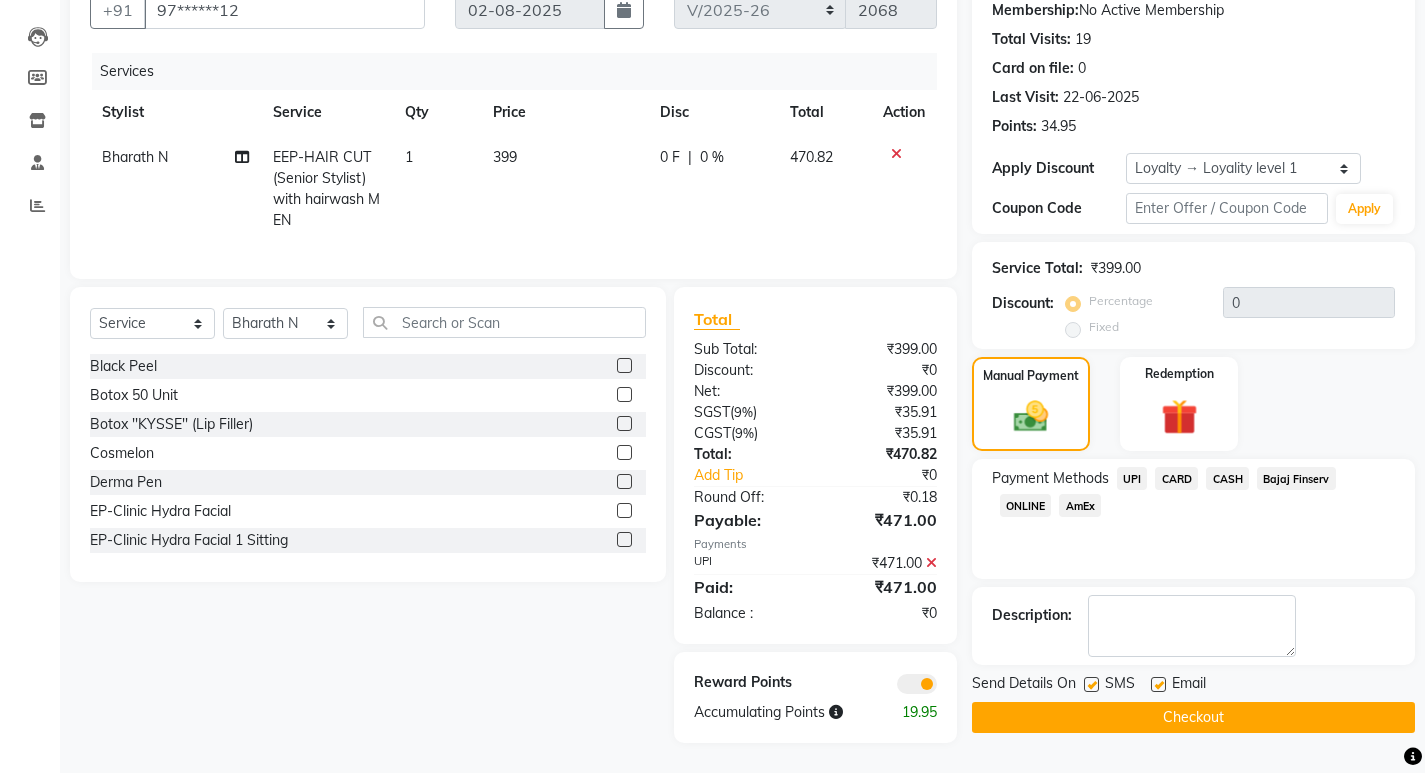 click on "Checkout" 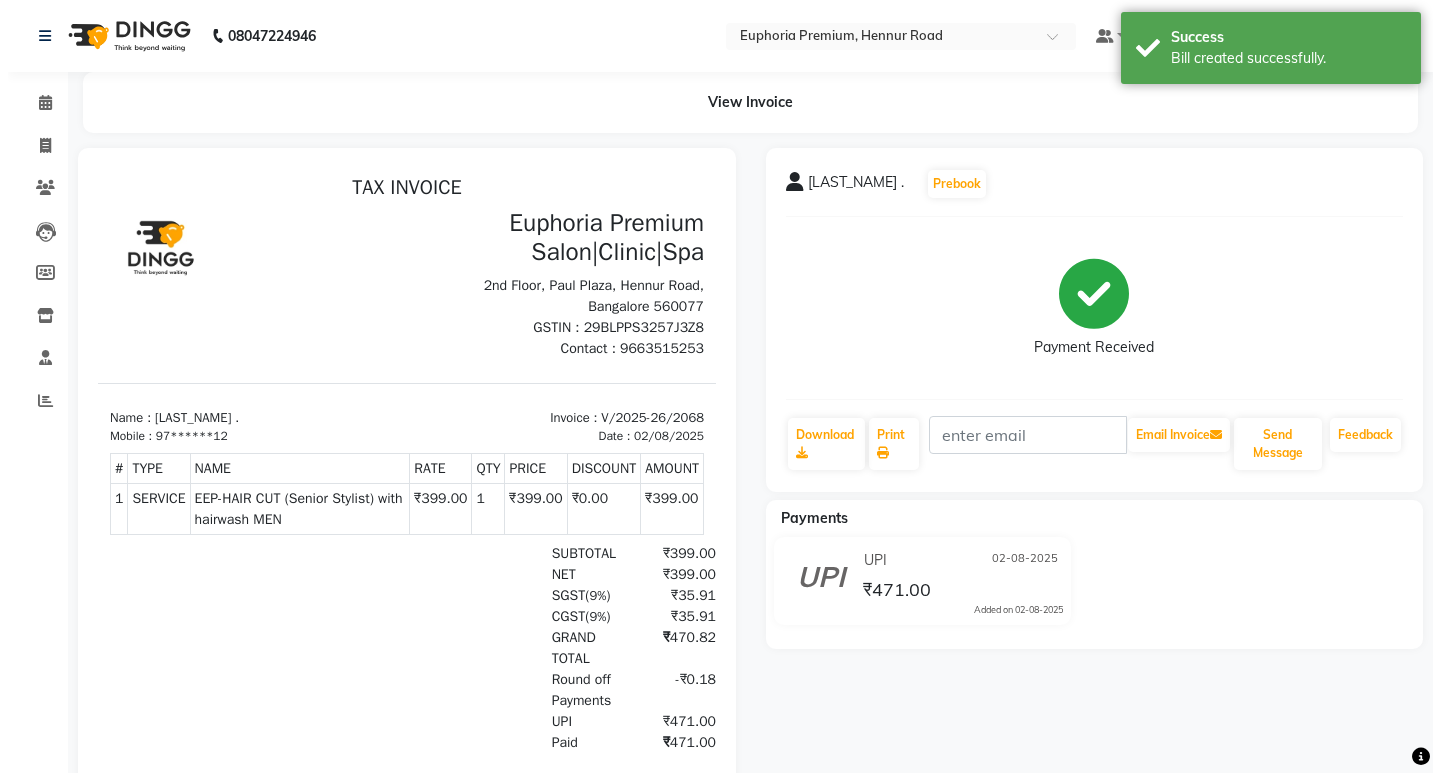 scroll, scrollTop: 0, scrollLeft: 0, axis: both 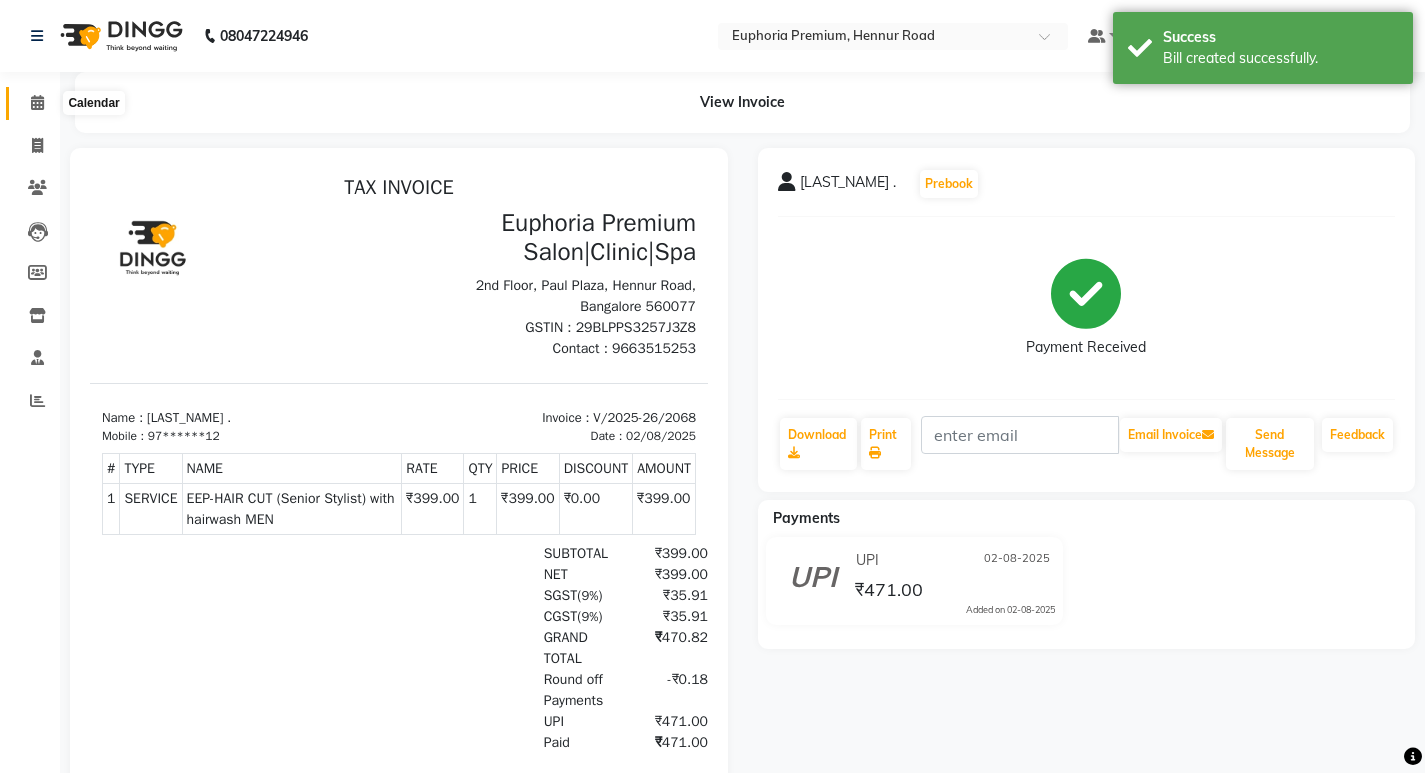 click 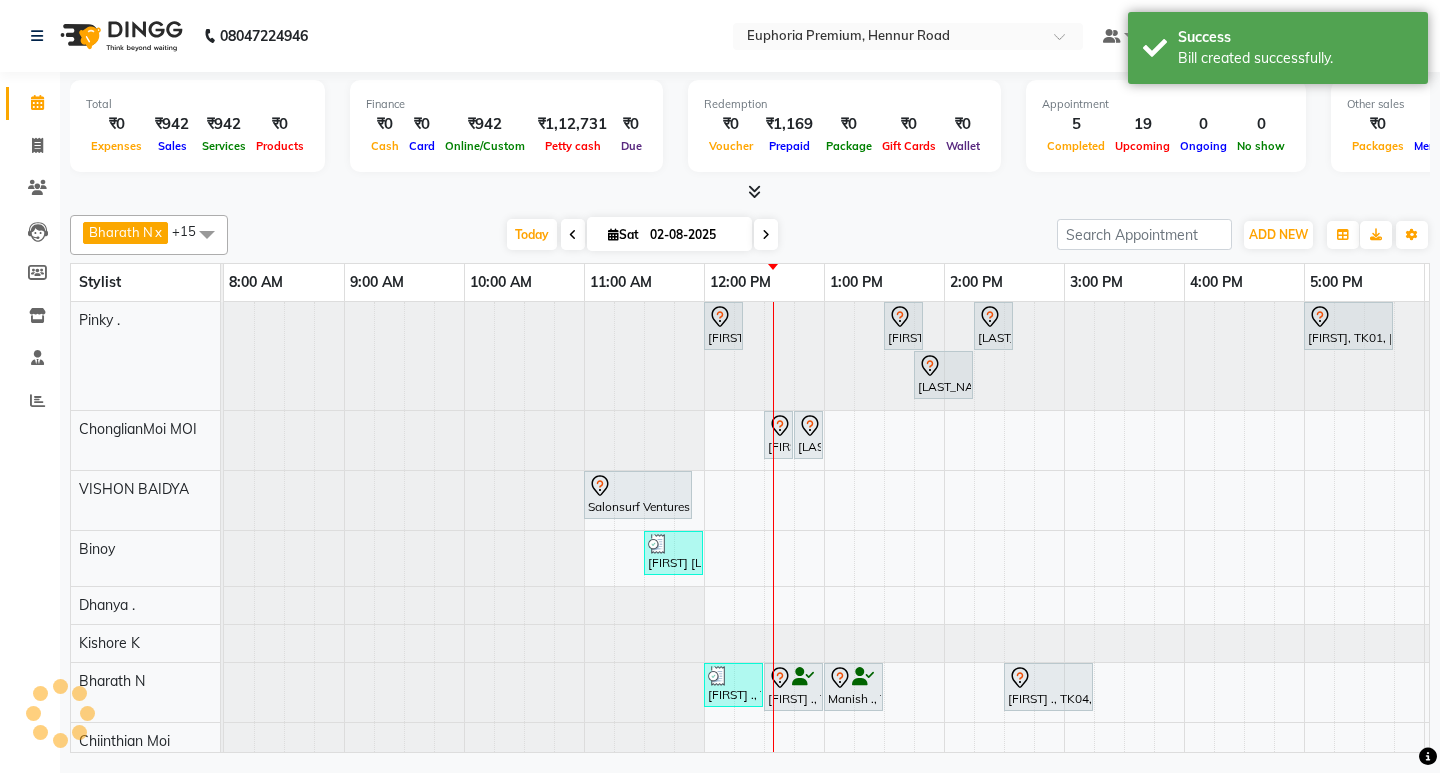 scroll, scrollTop: 433, scrollLeft: 0, axis: vertical 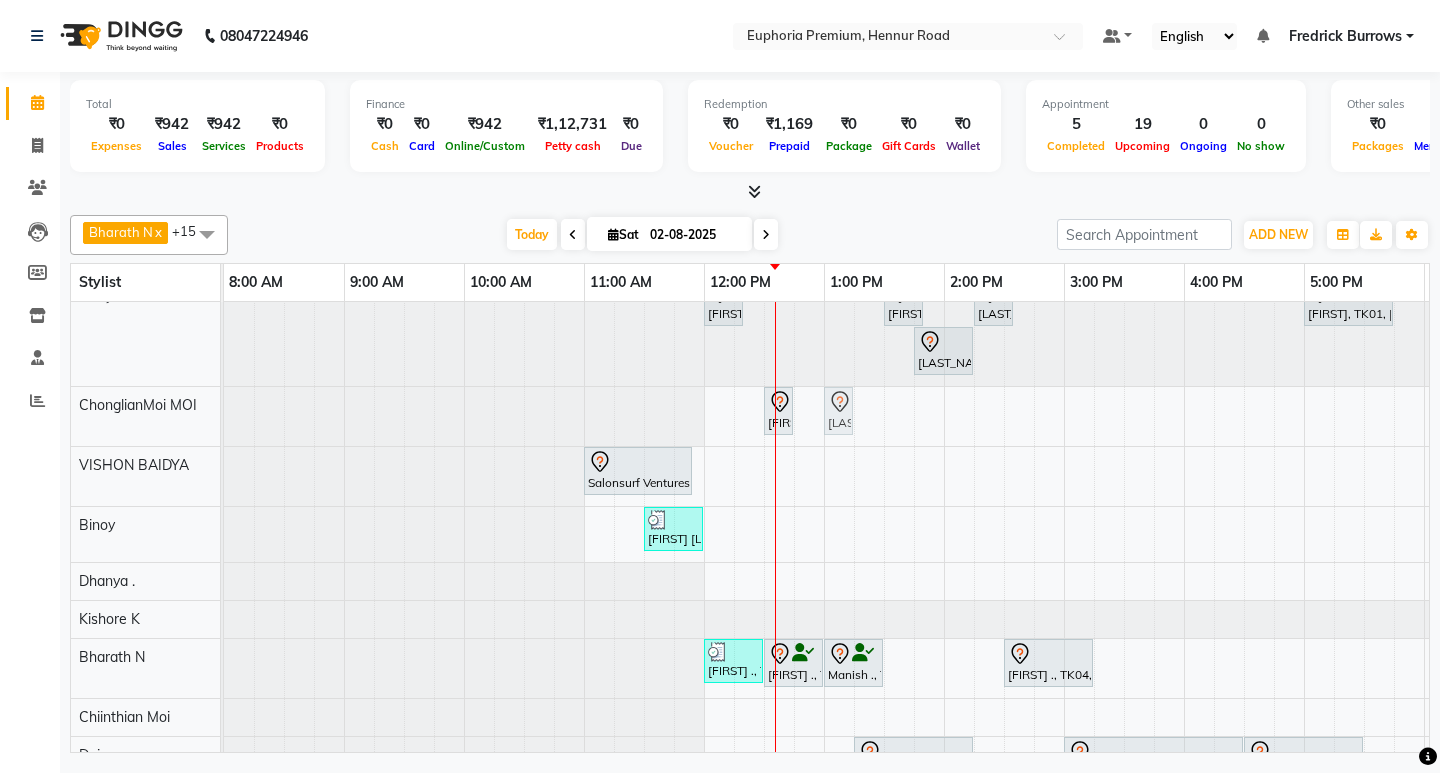 drag, startPoint x: 804, startPoint y: 313, endPoint x: 836, endPoint y: 426, distance: 117.4436 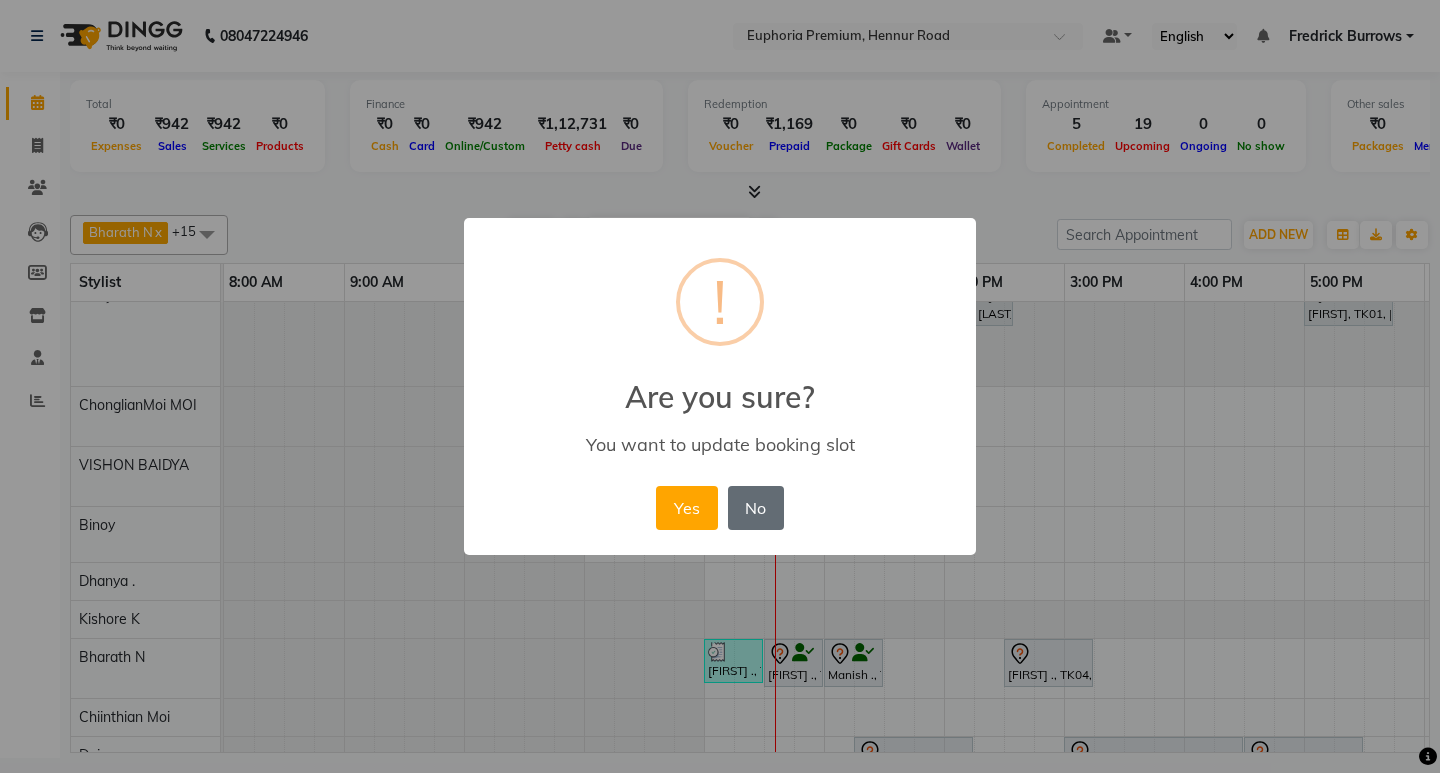 drag, startPoint x: 688, startPoint y: 521, endPoint x: 732, endPoint y: 441, distance: 91.3017 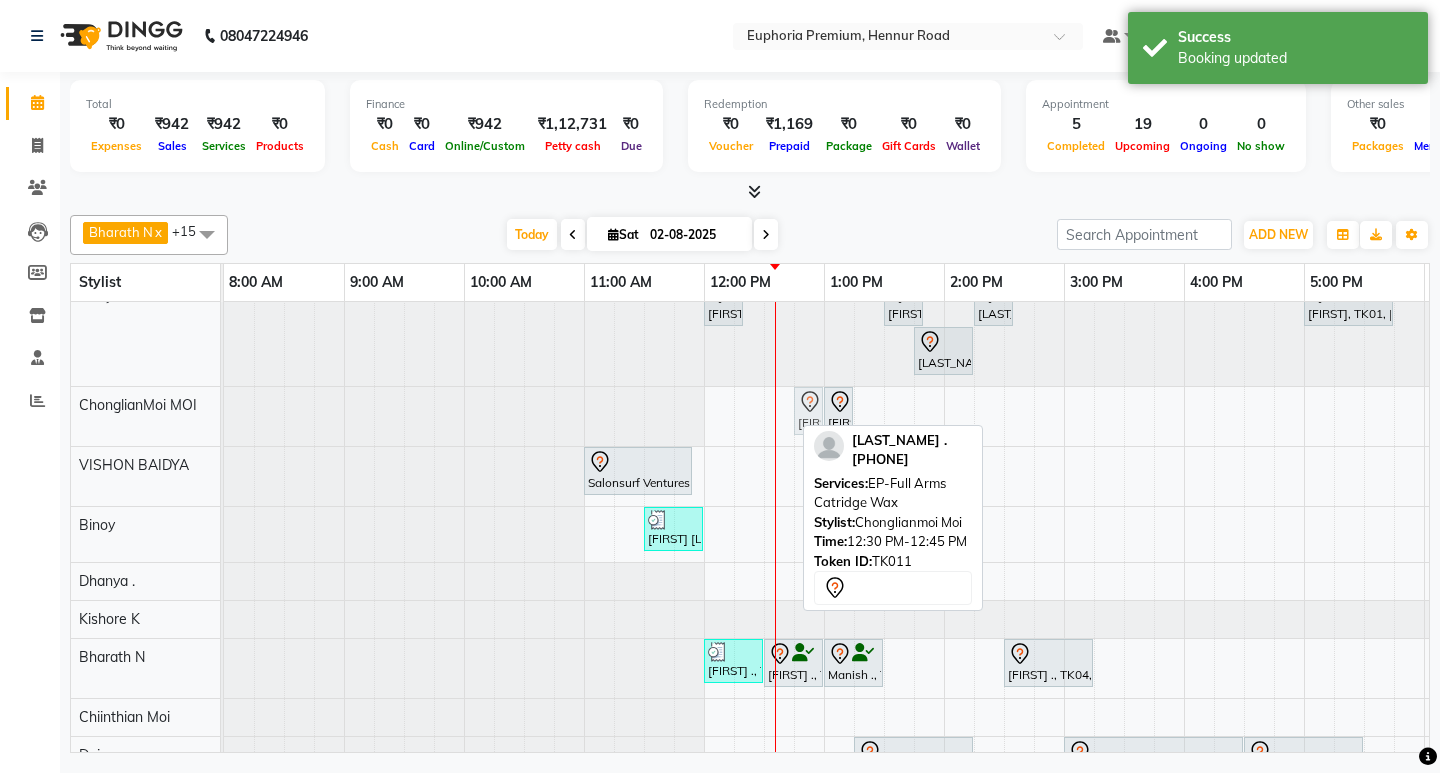 drag, startPoint x: 778, startPoint y: 414, endPoint x: 798, endPoint y: 410, distance: 20.396078 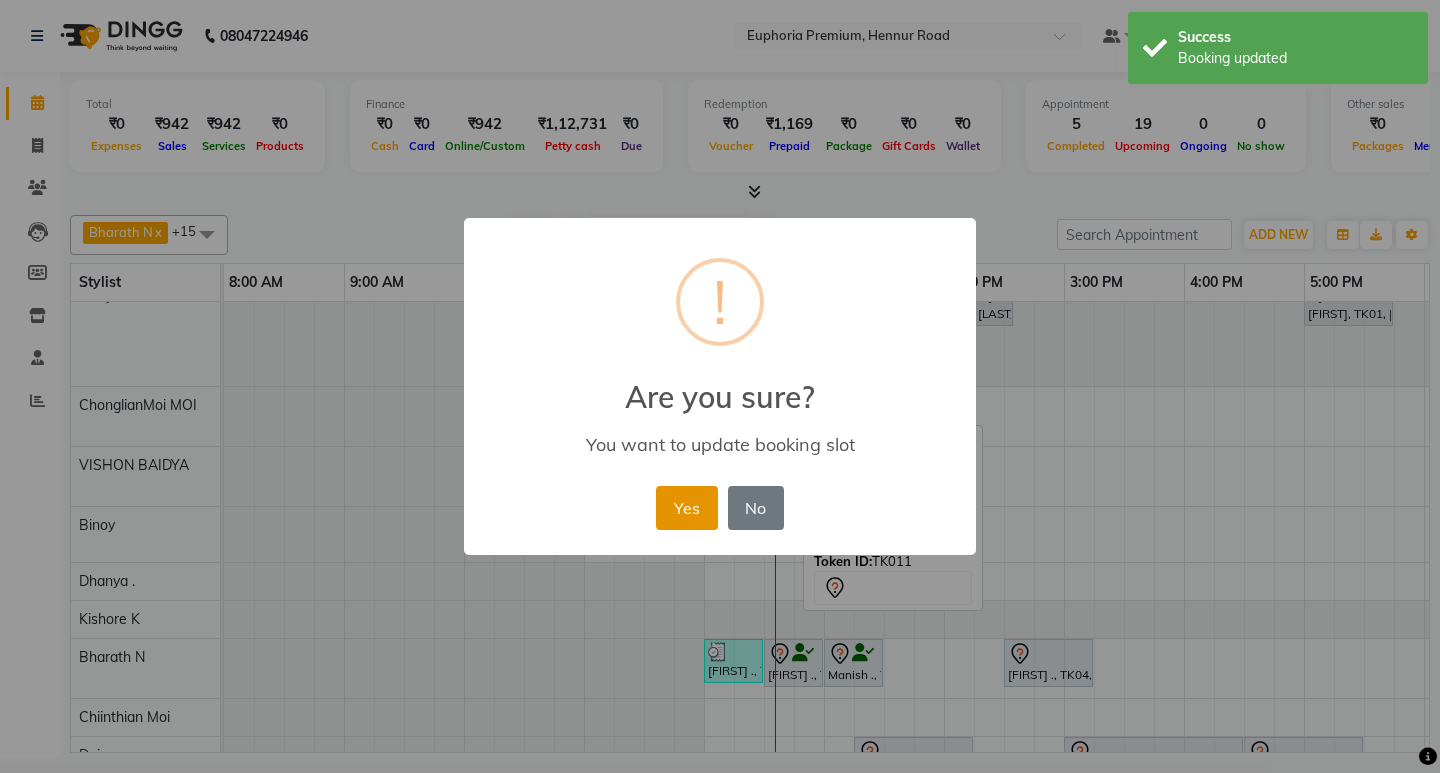 click on "Yes" at bounding box center [686, 508] 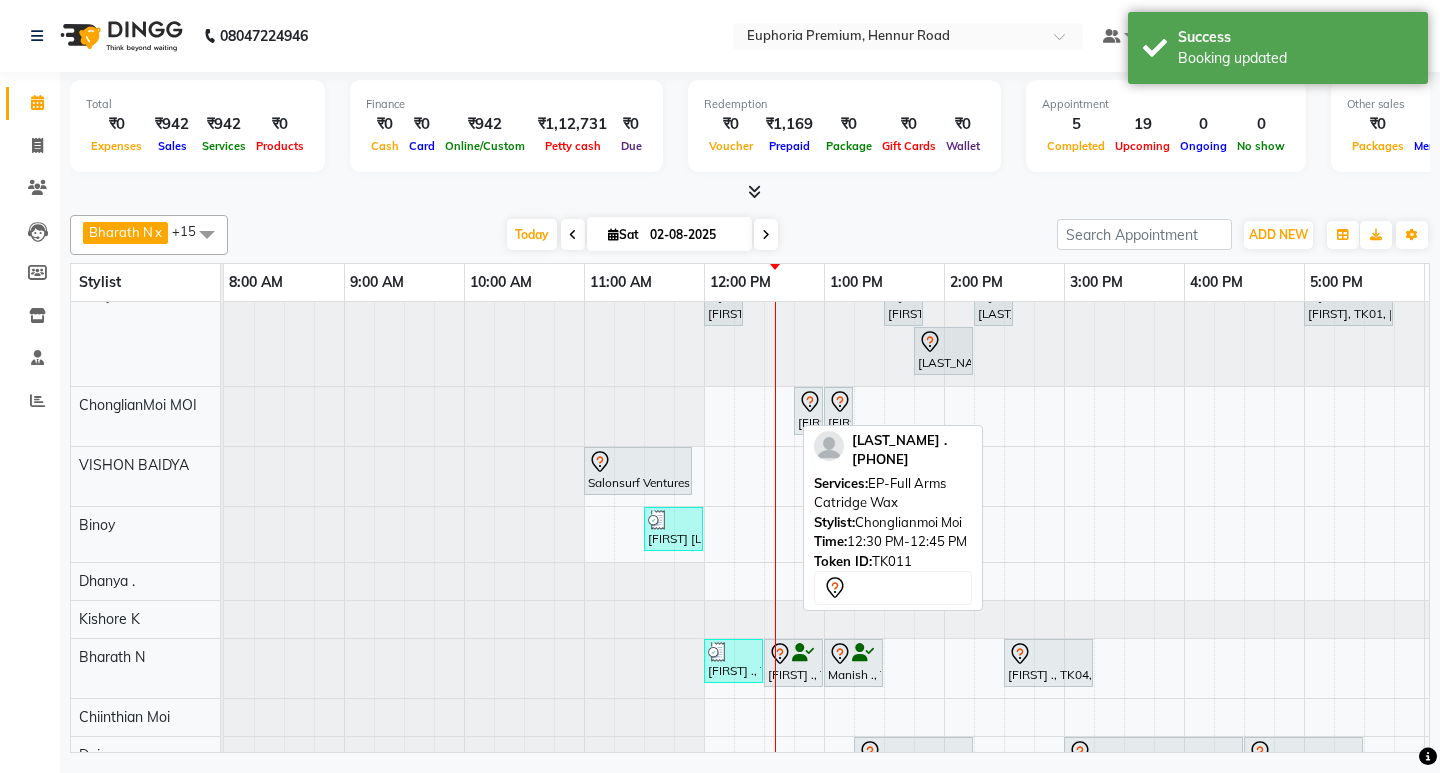 scroll, scrollTop: 343, scrollLeft: 0, axis: vertical 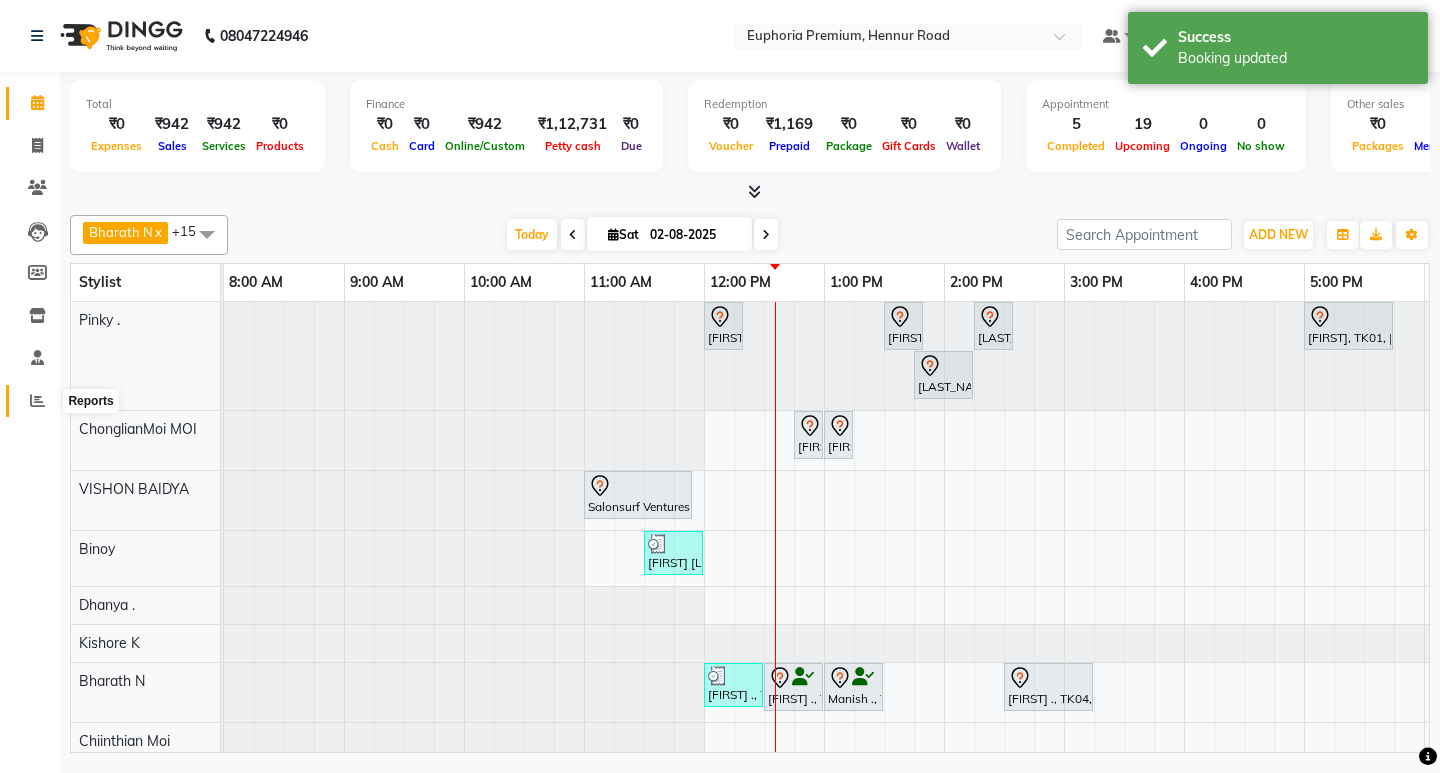 click 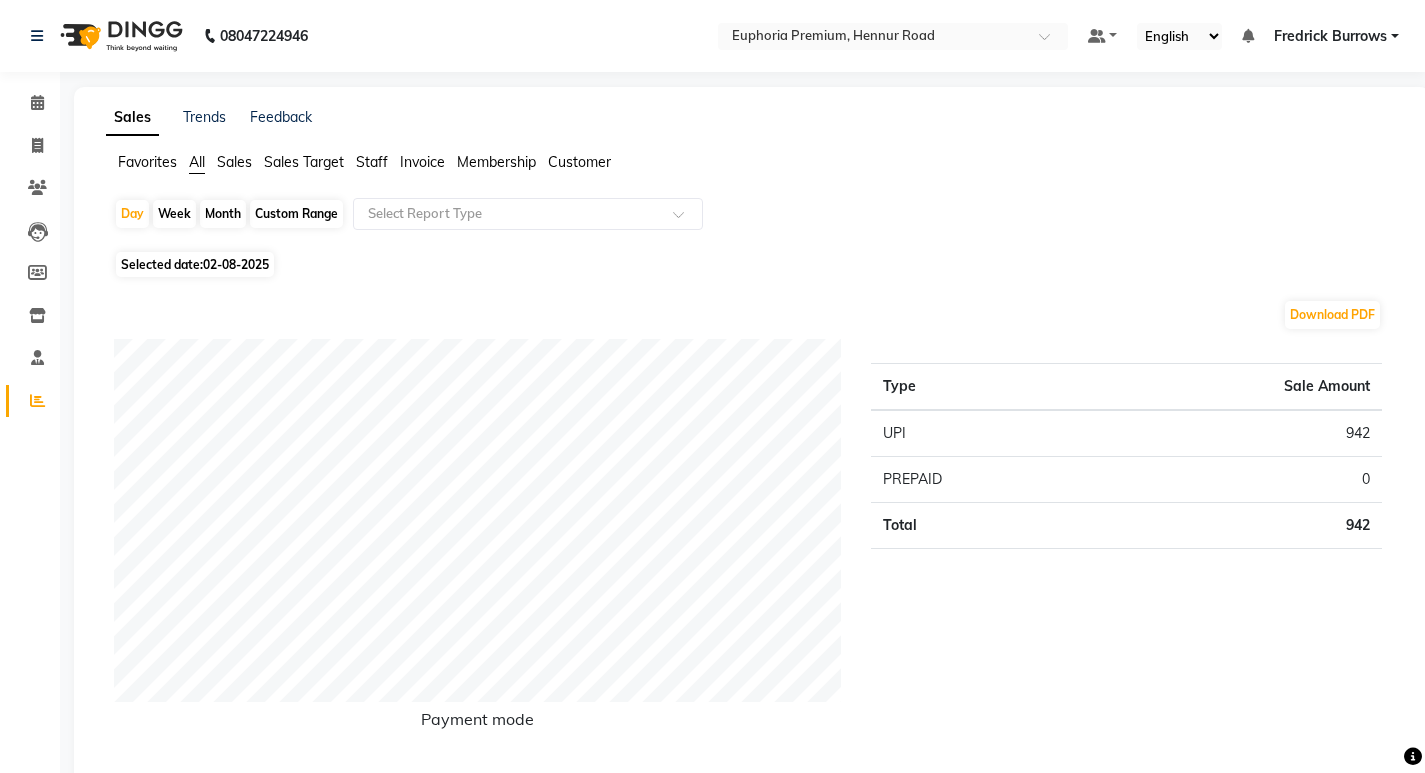 click on "Sales" 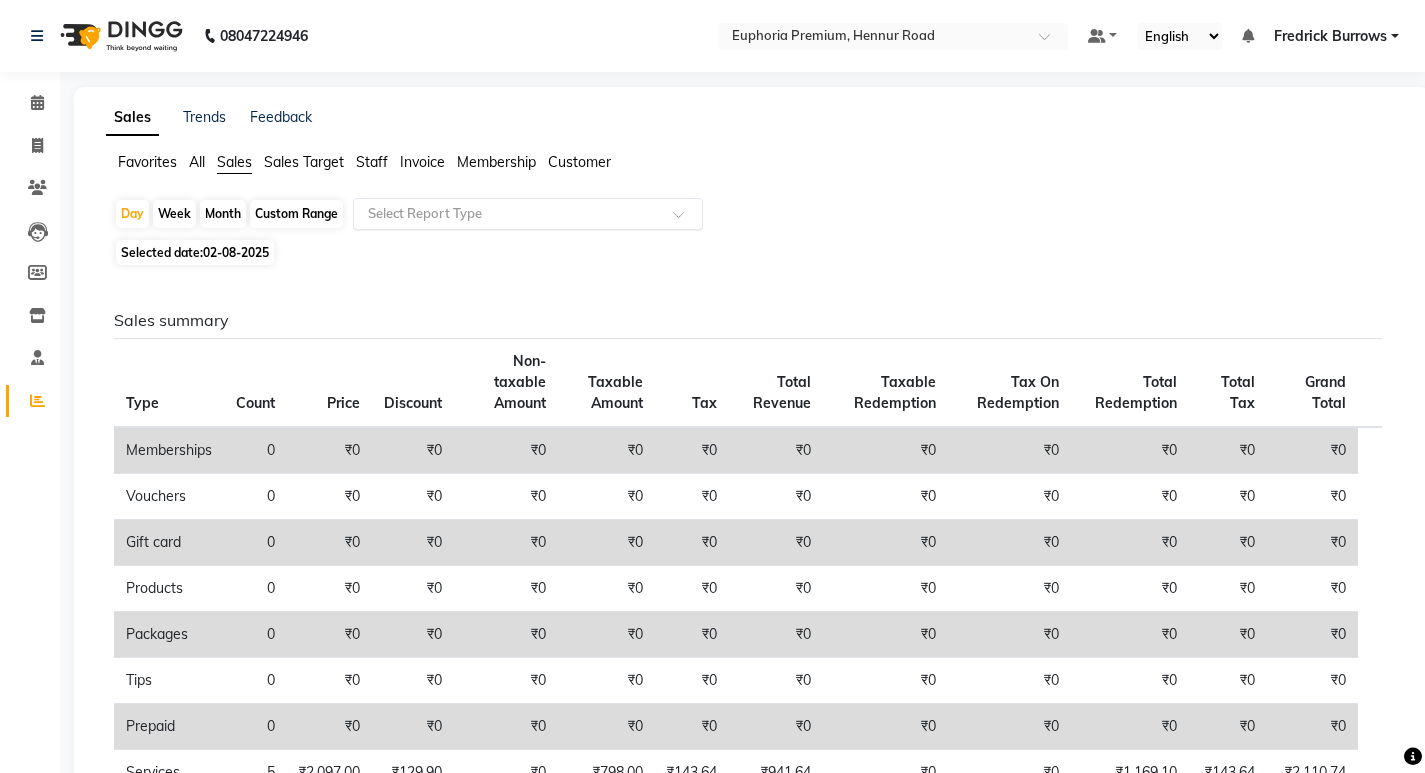 click 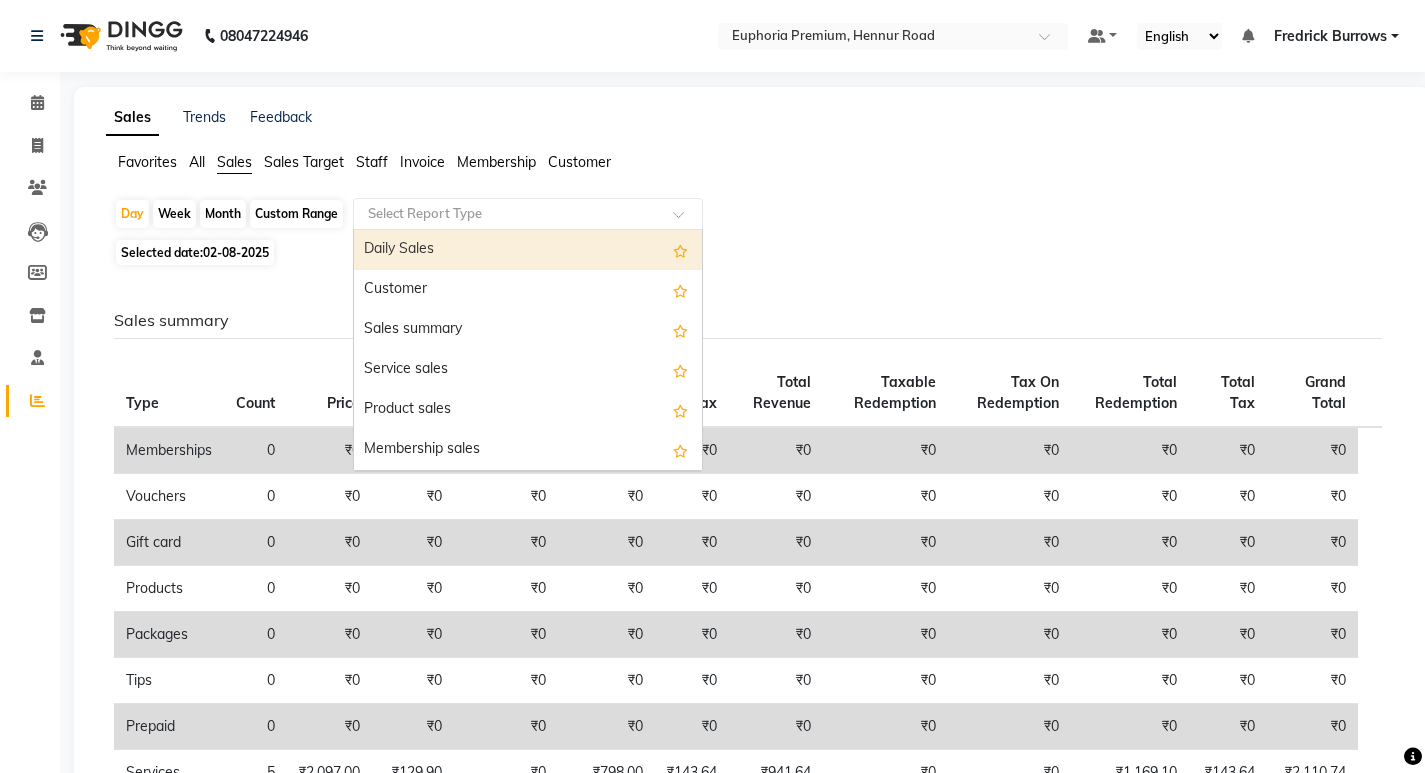 click on "Daily Sales" at bounding box center (528, 250) 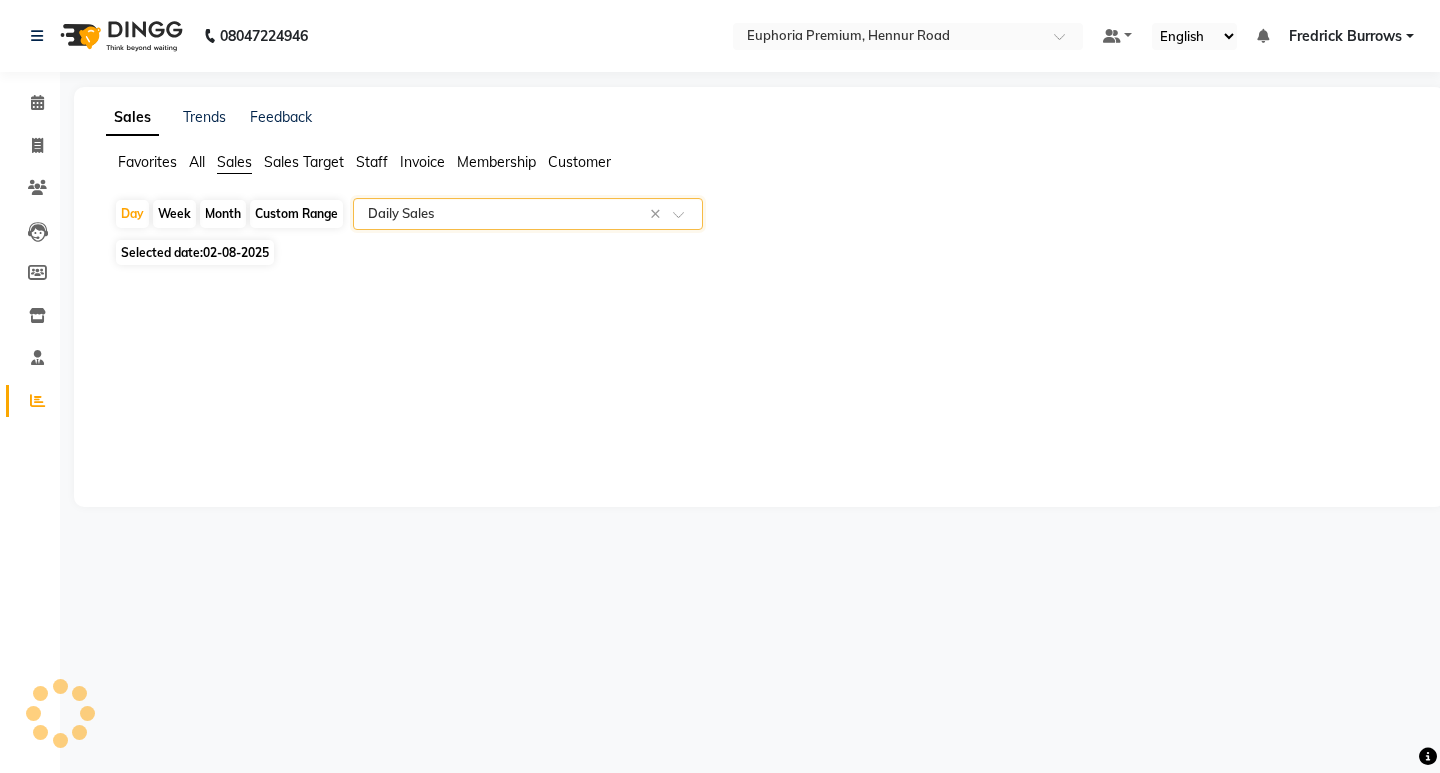 select on "full_report" 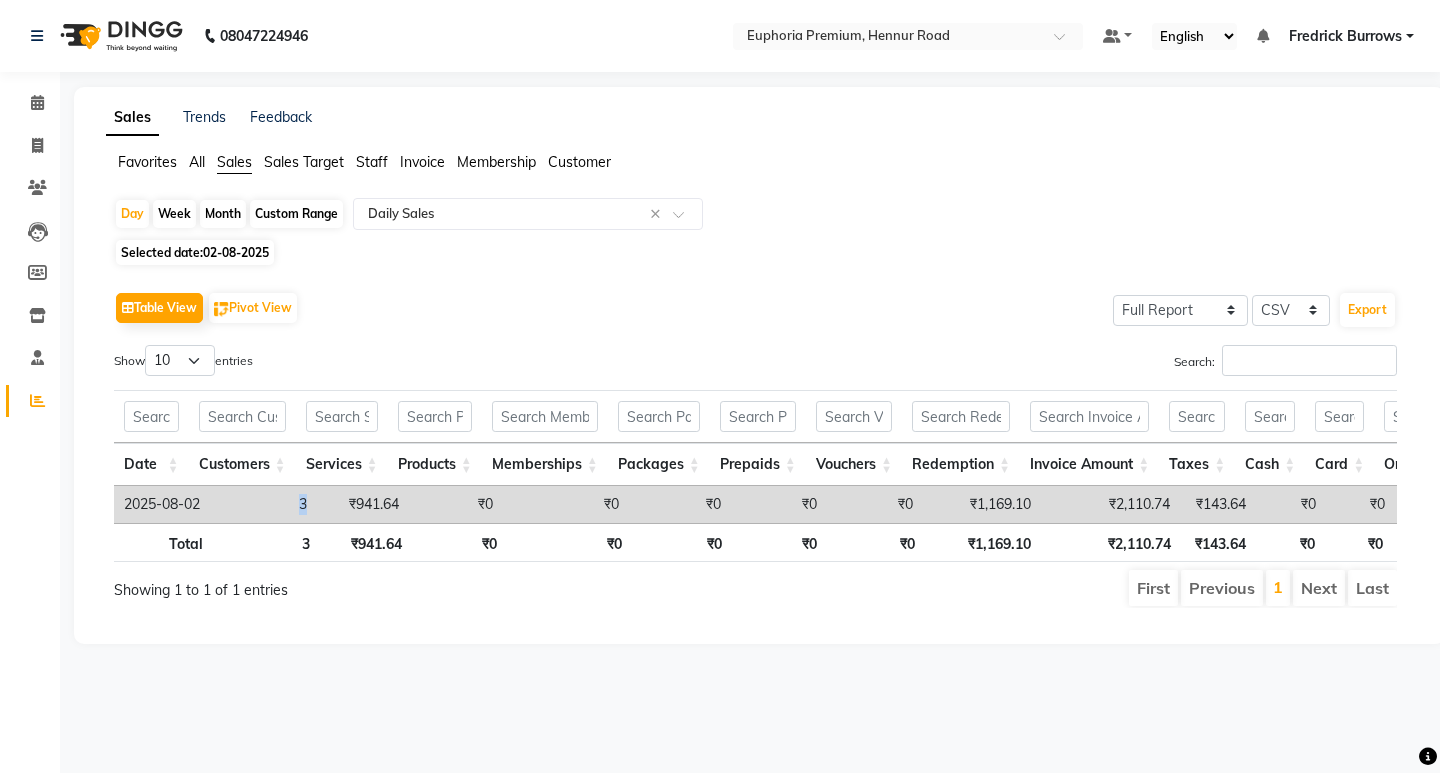drag, startPoint x: 299, startPoint y: 504, endPoint x: 323, endPoint y: 508, distance: 24.33105 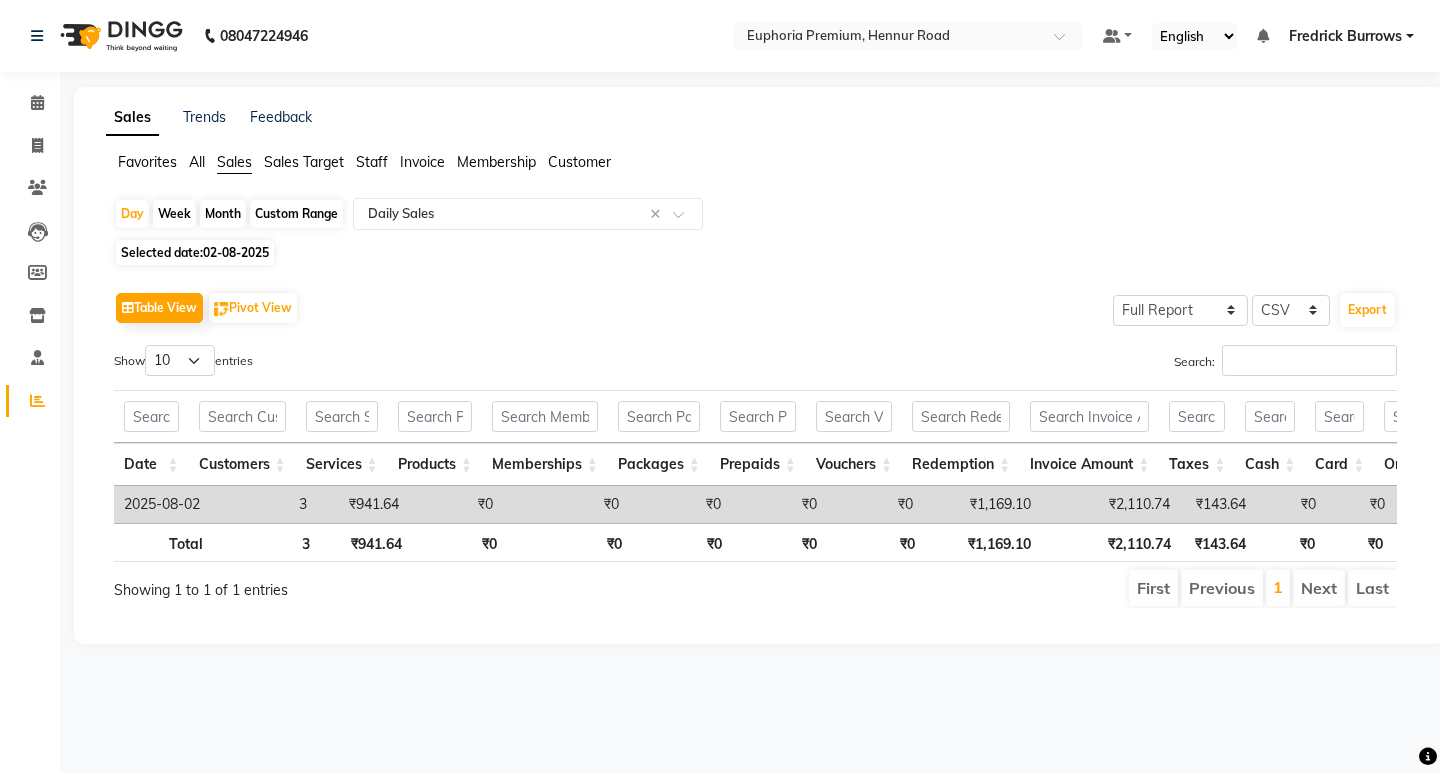 click on "Table View   Pivot View  Select Full Report Filtered Report Select CSV PDF  Export" 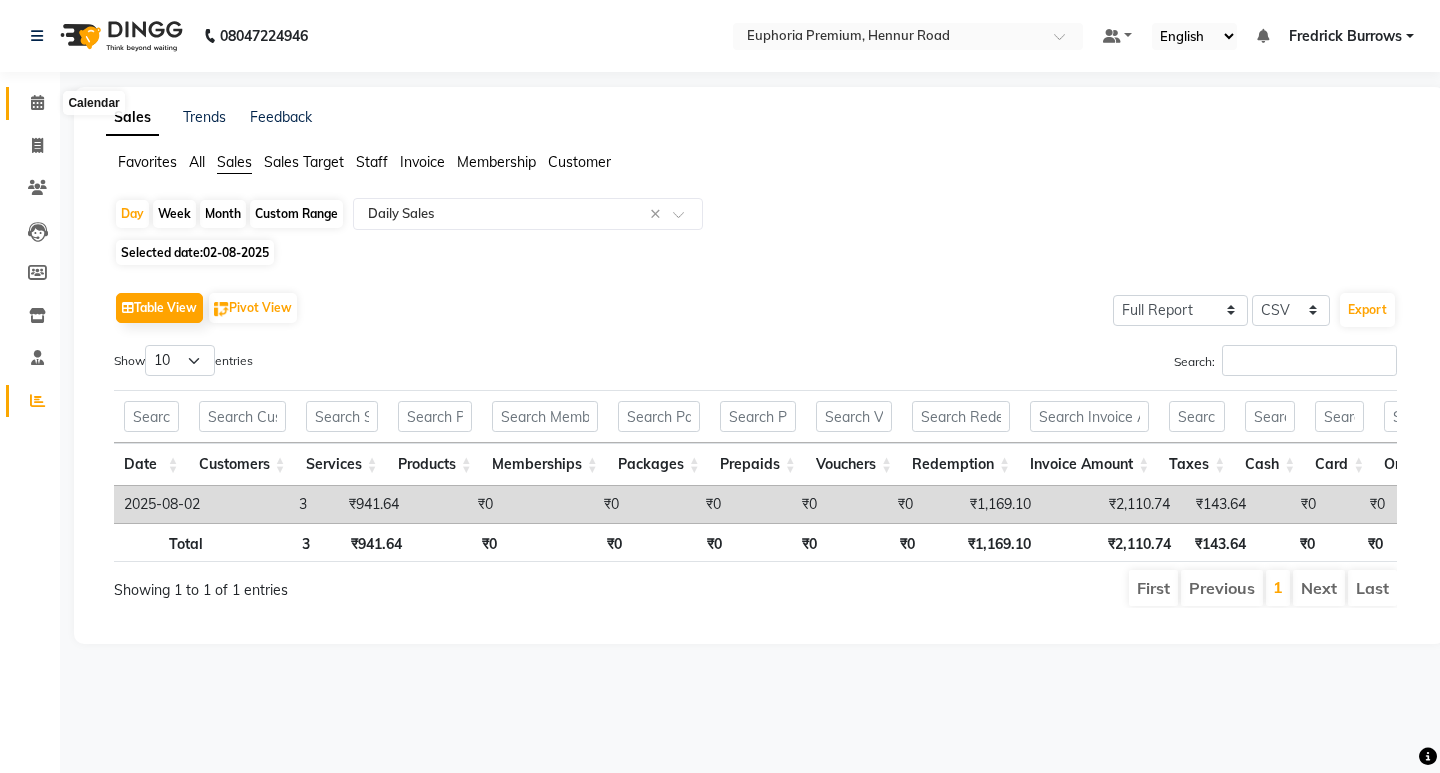 click 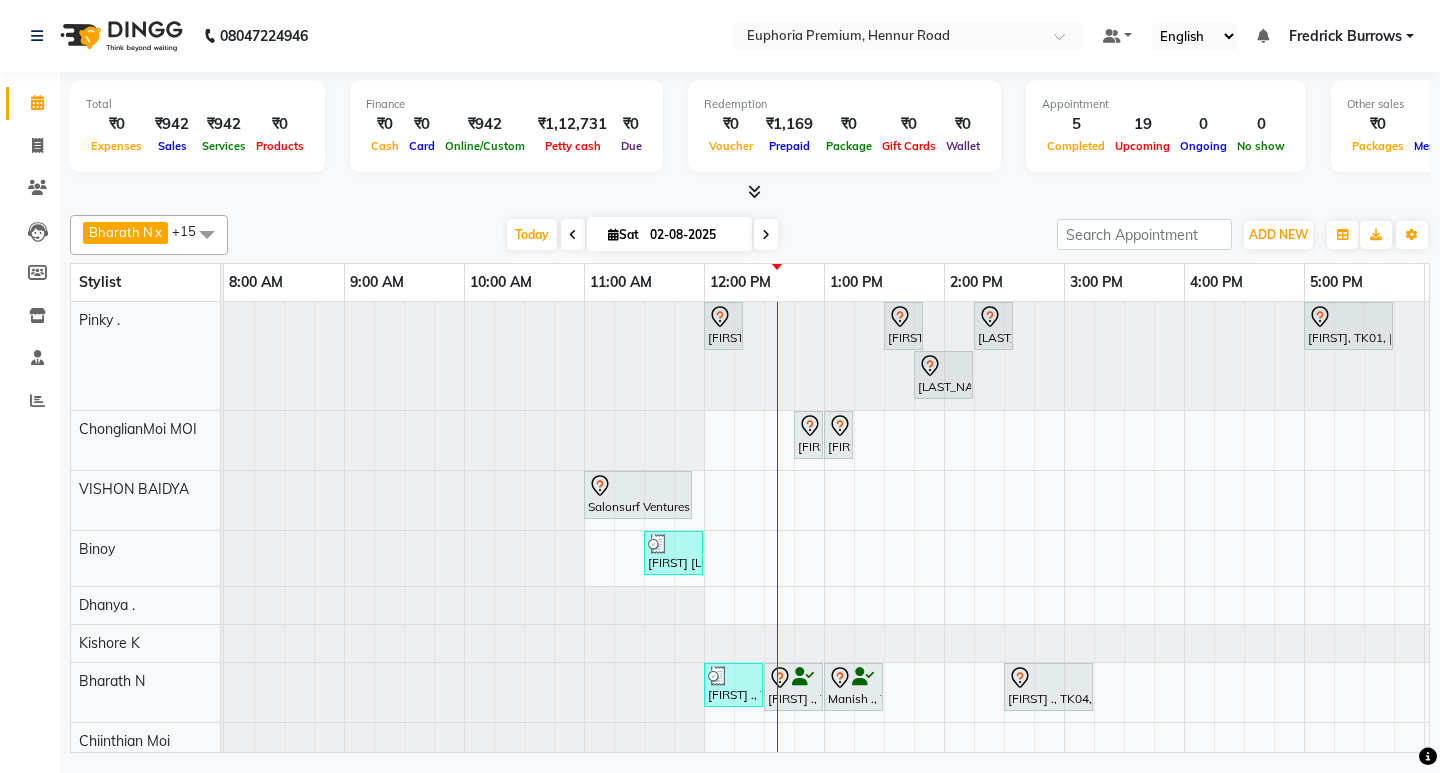 scroll, scrollTop: 225, scrollLeft: 0, axis: vertical 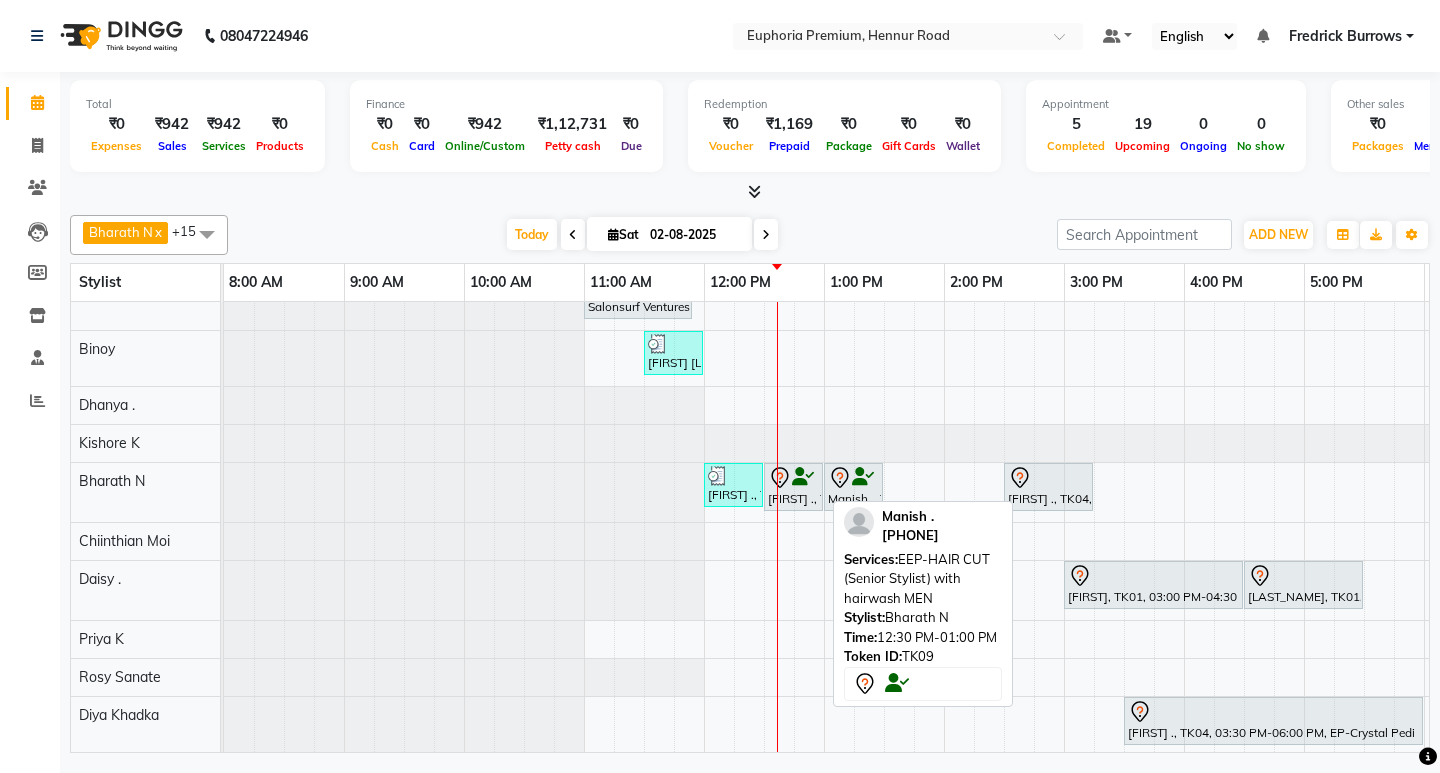 click on "[FIRST] ., TK09, [TIME]-[TIME], EEP-HAIR CUT (Senior Stylist) with hairwash MEN" at bounding box center (793, 487) 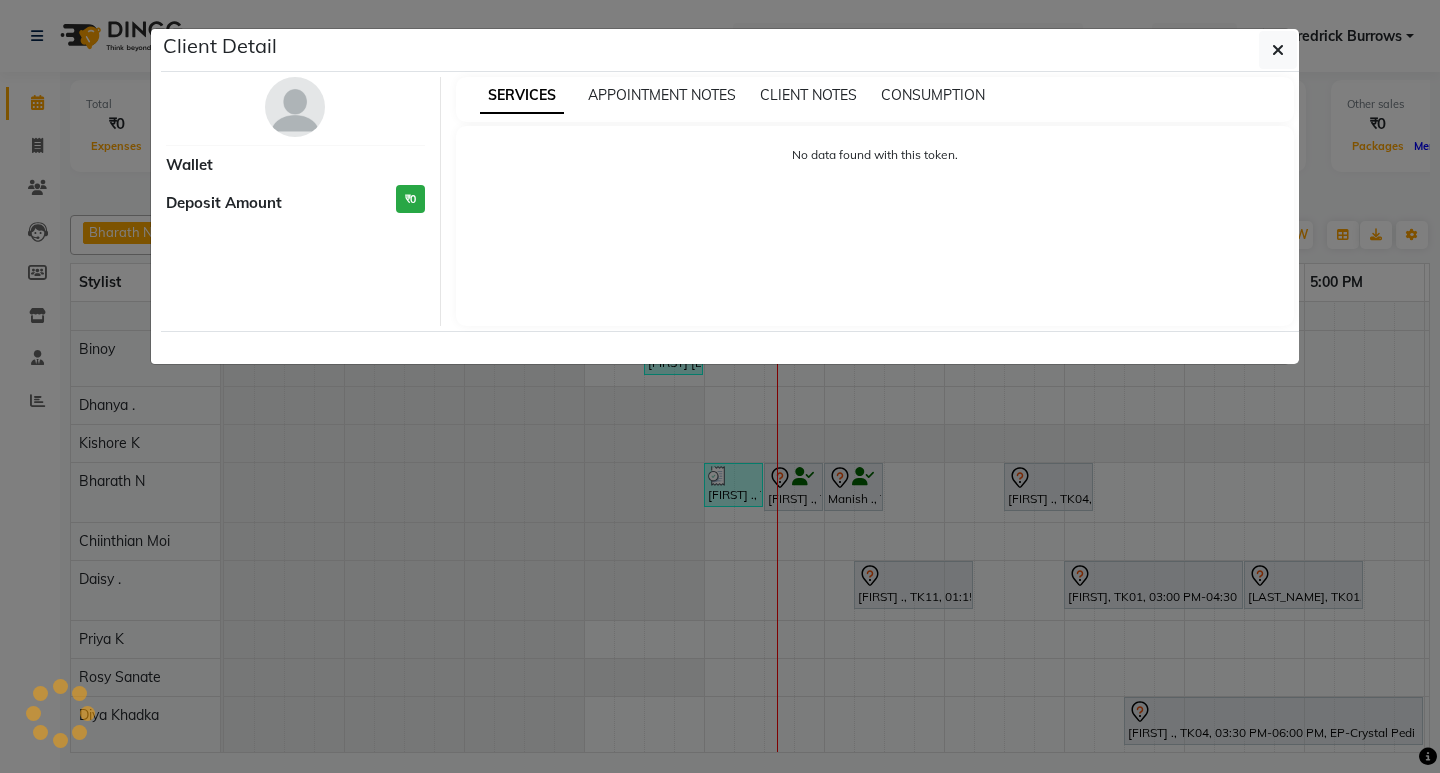 select on "7" 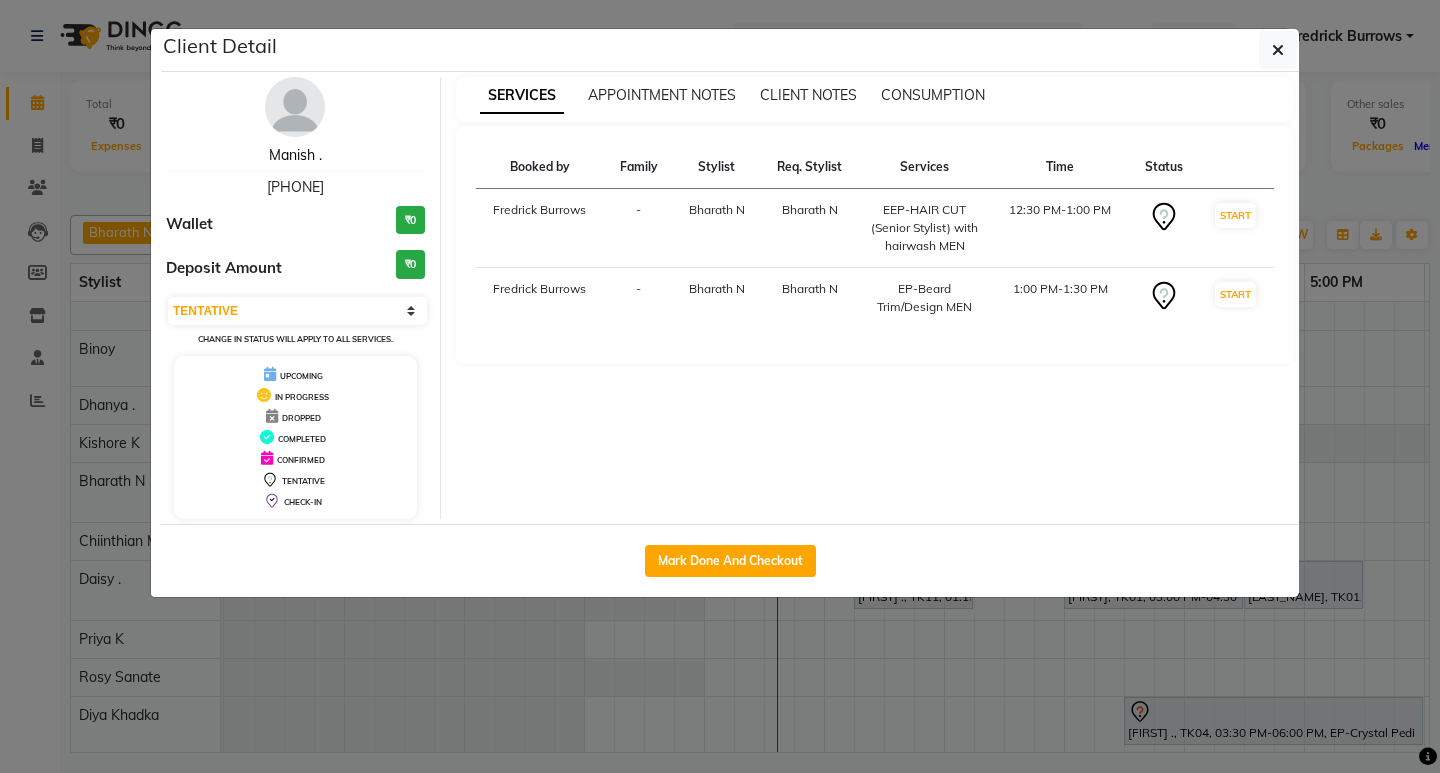 click on "Manish ." at bounding box center (295, 155) 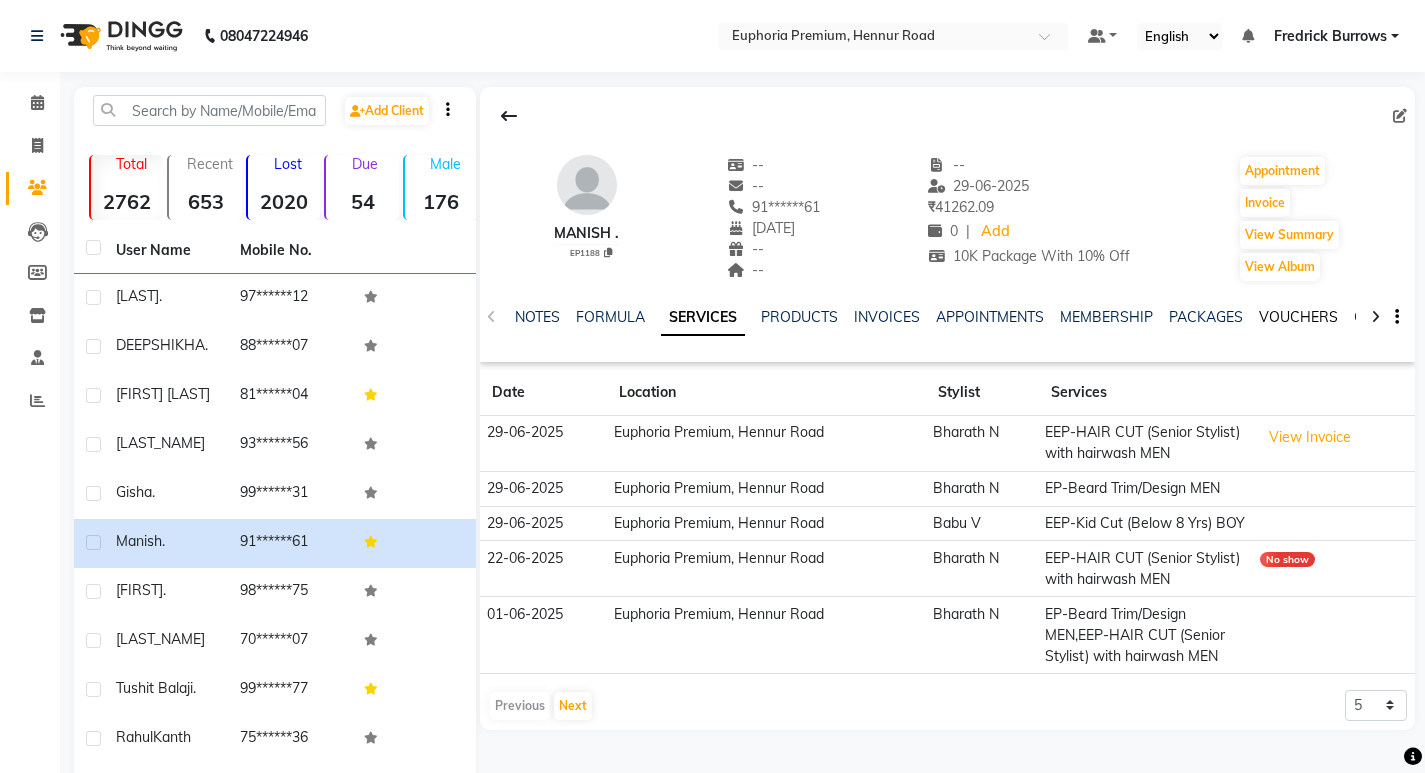 click on "VOUCHERS" 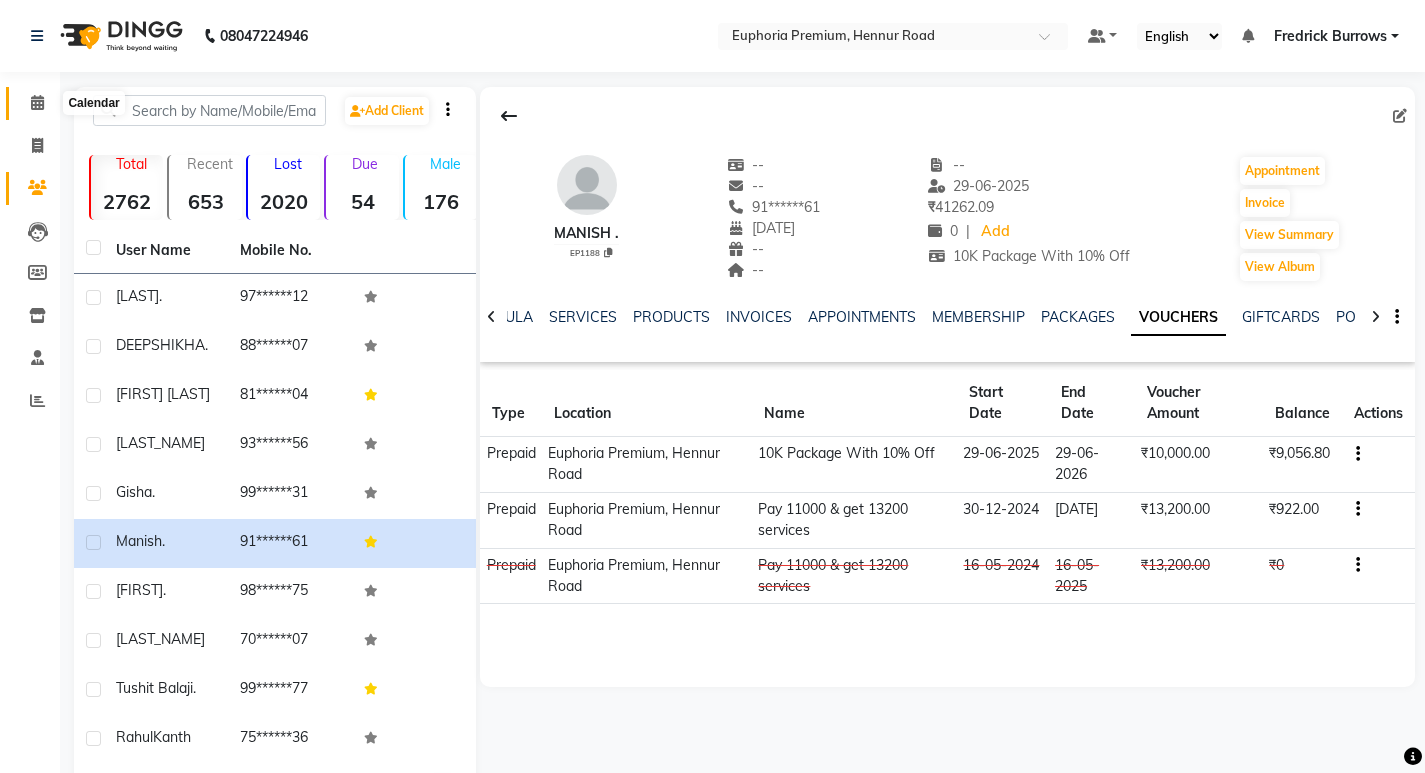 click 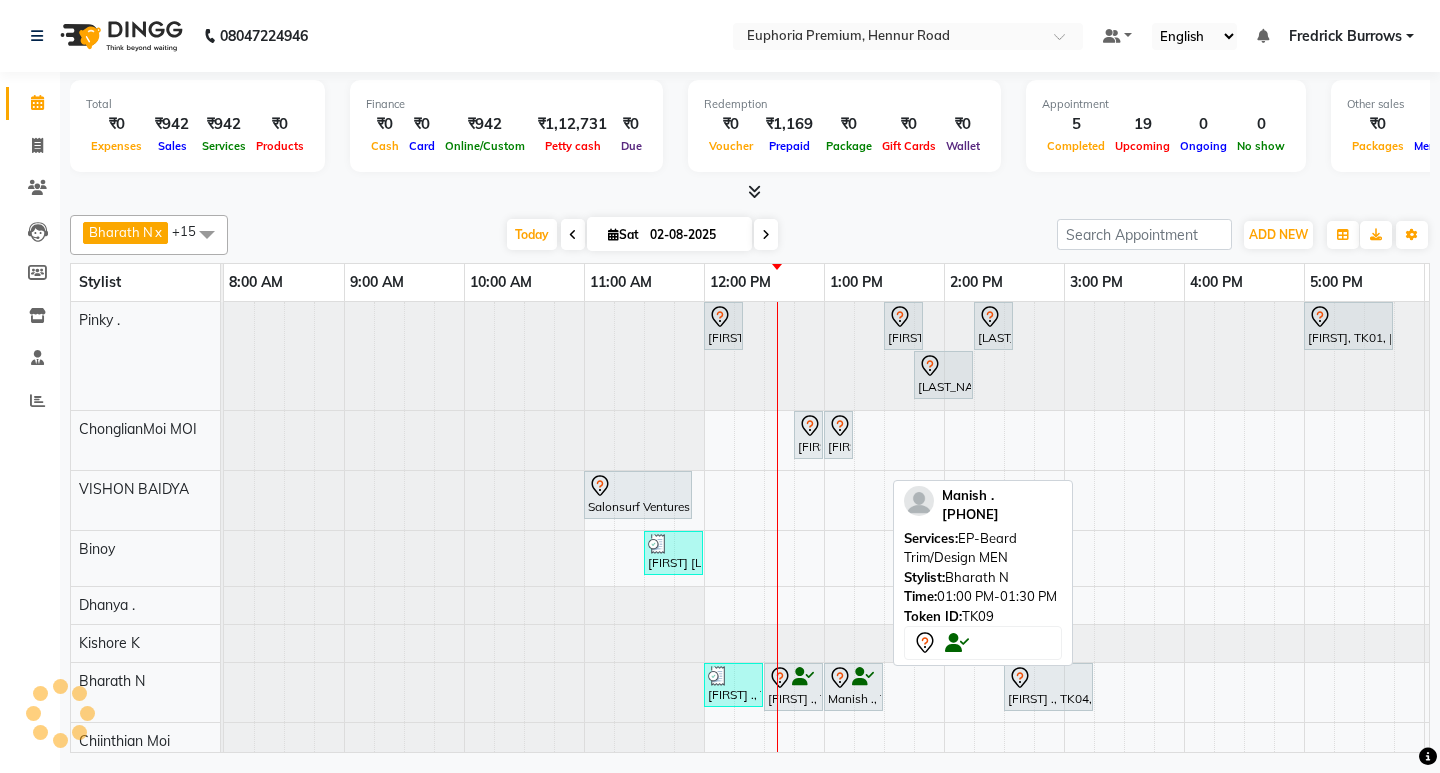 click at bounding box center (863, 677) 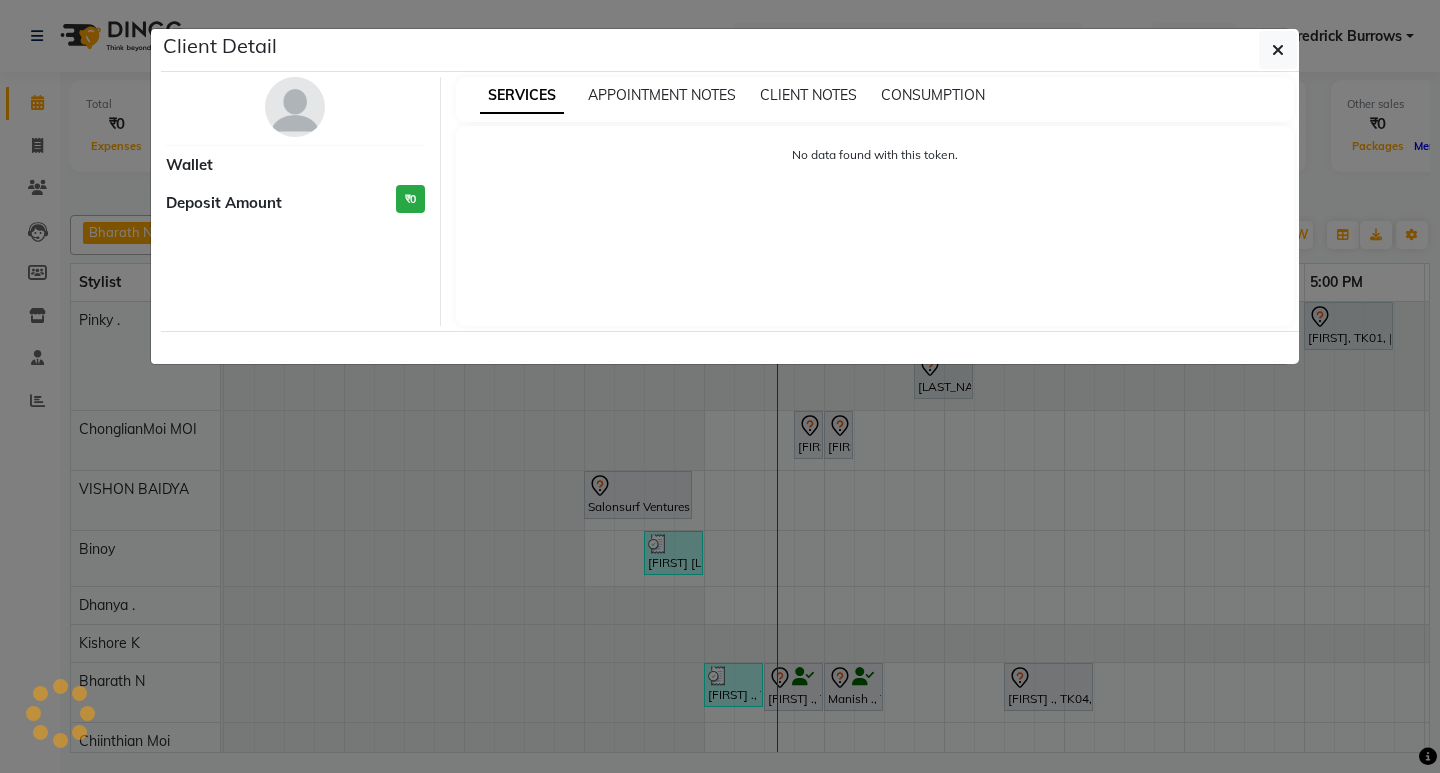 select on "7" 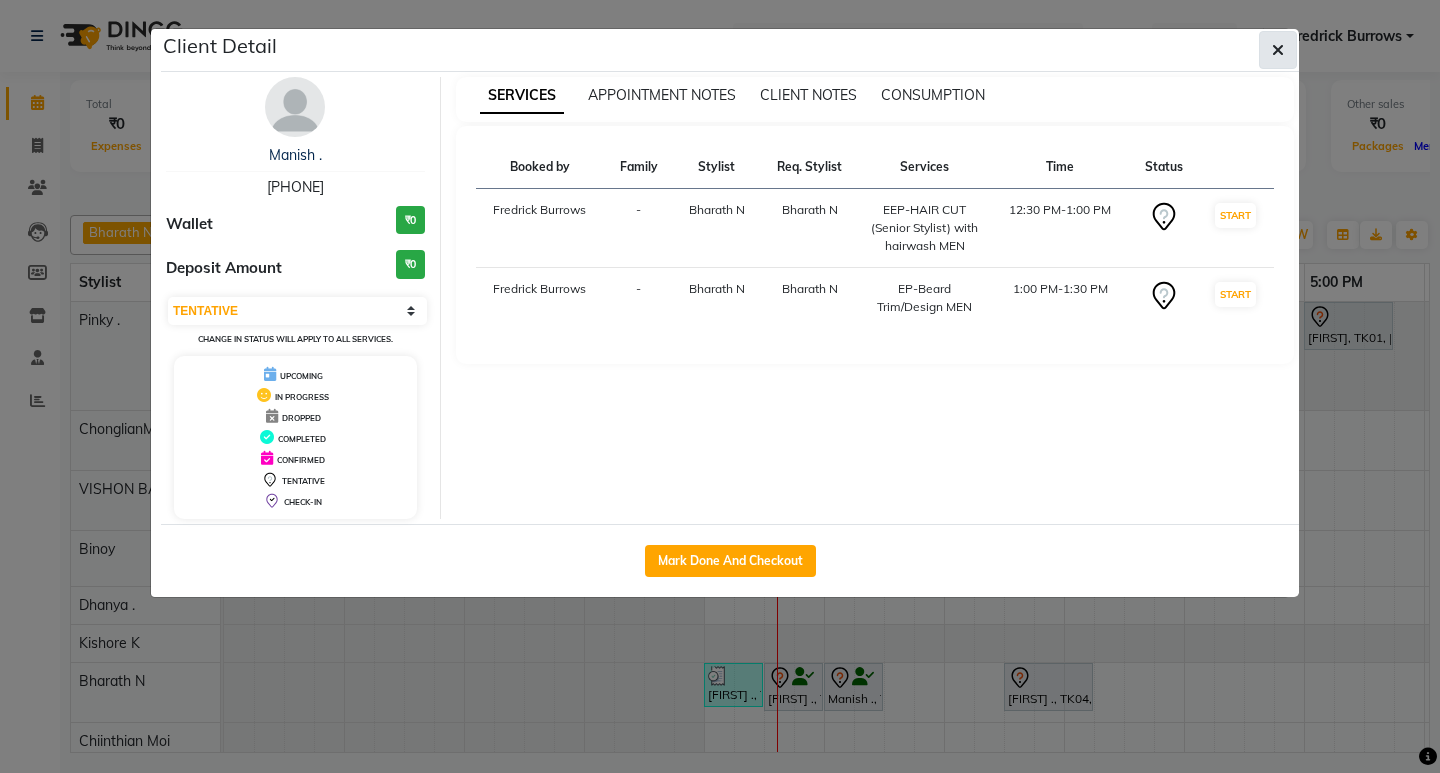 click 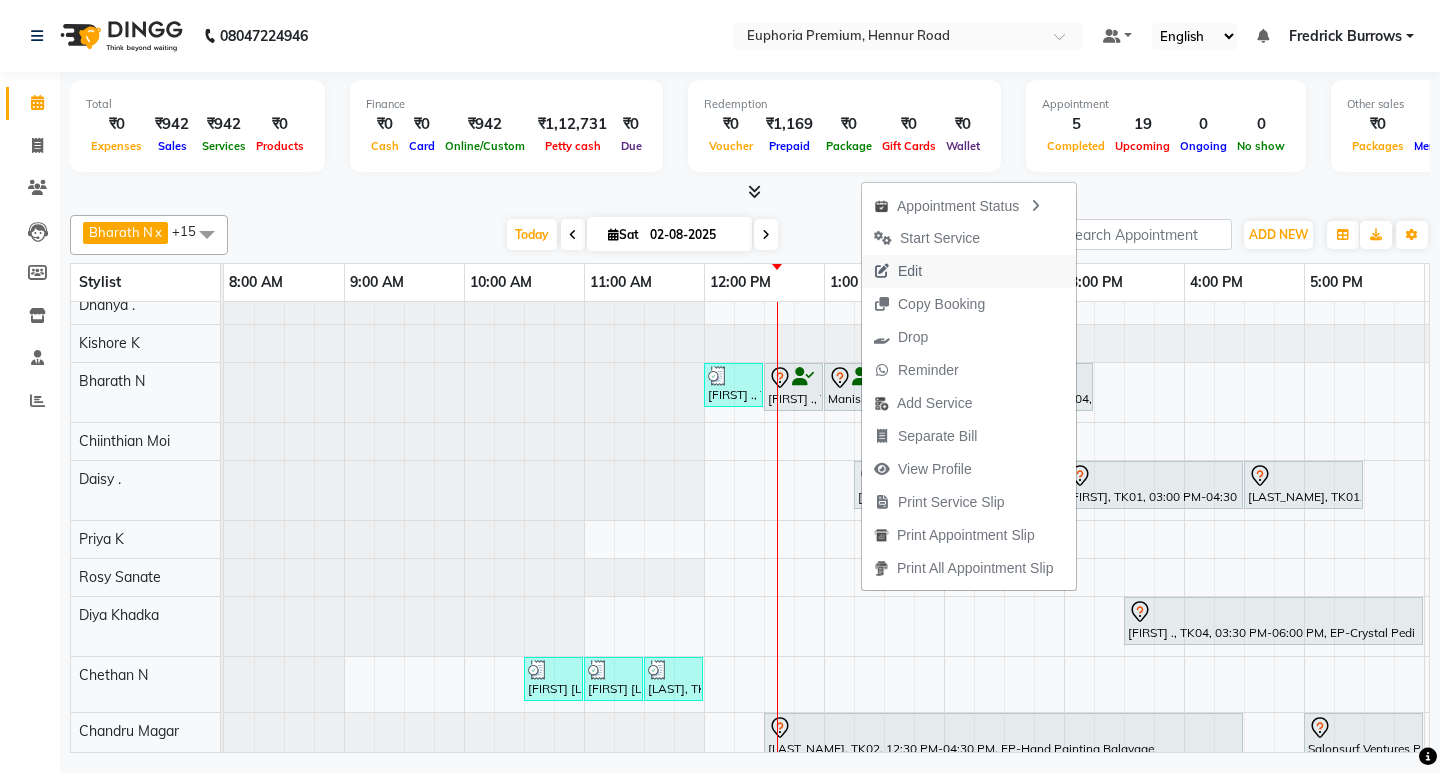 click on "Edit" at bounding box center [969, 271] 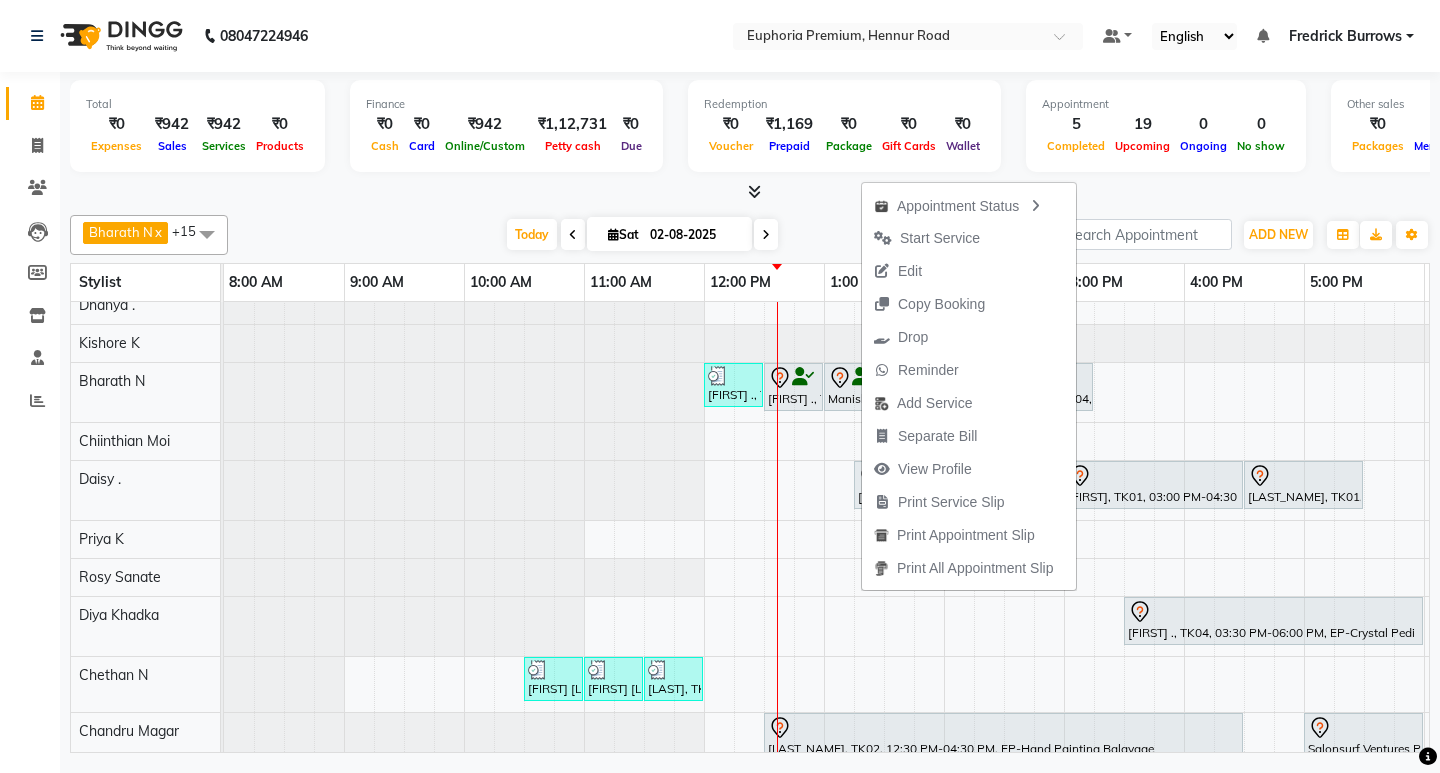 select on "tentative" 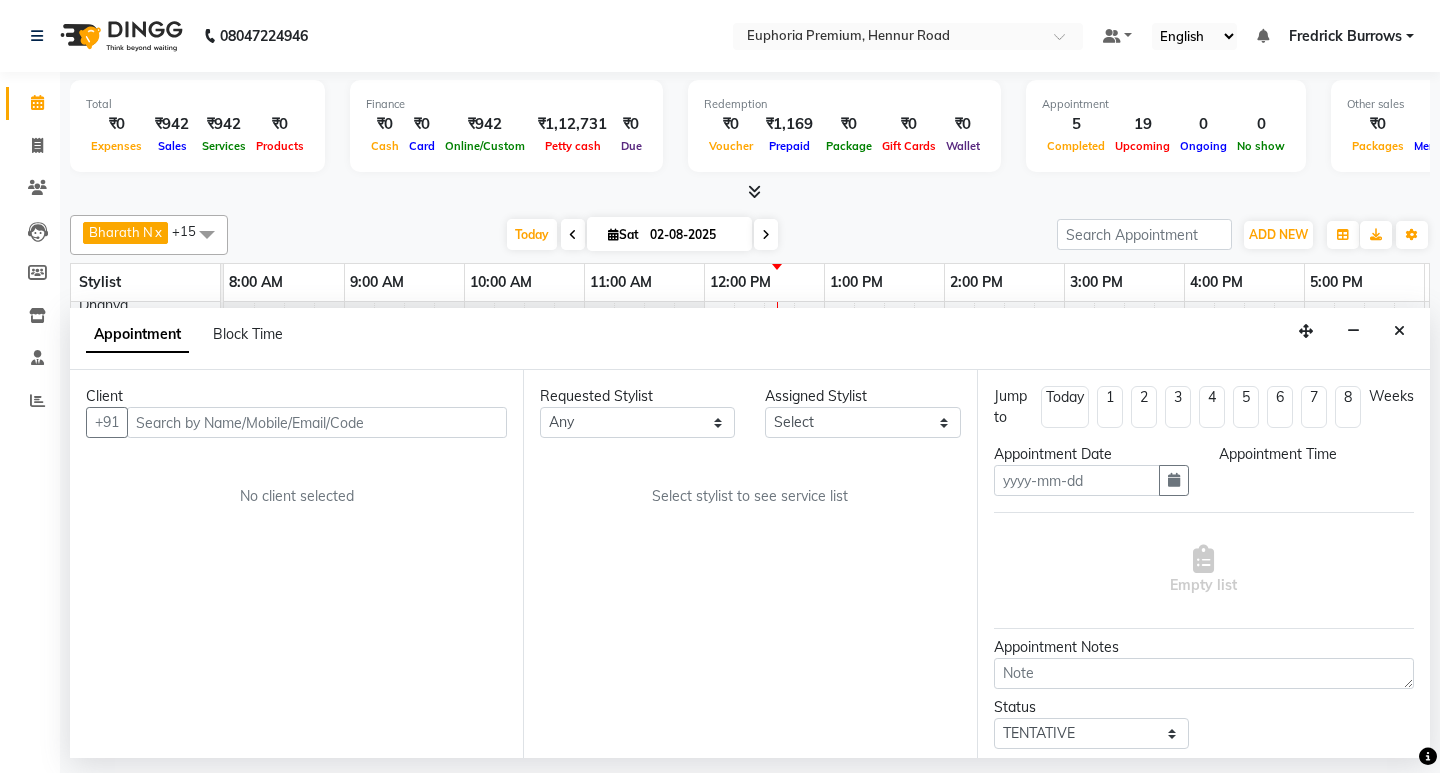 type on "02-08-2025" 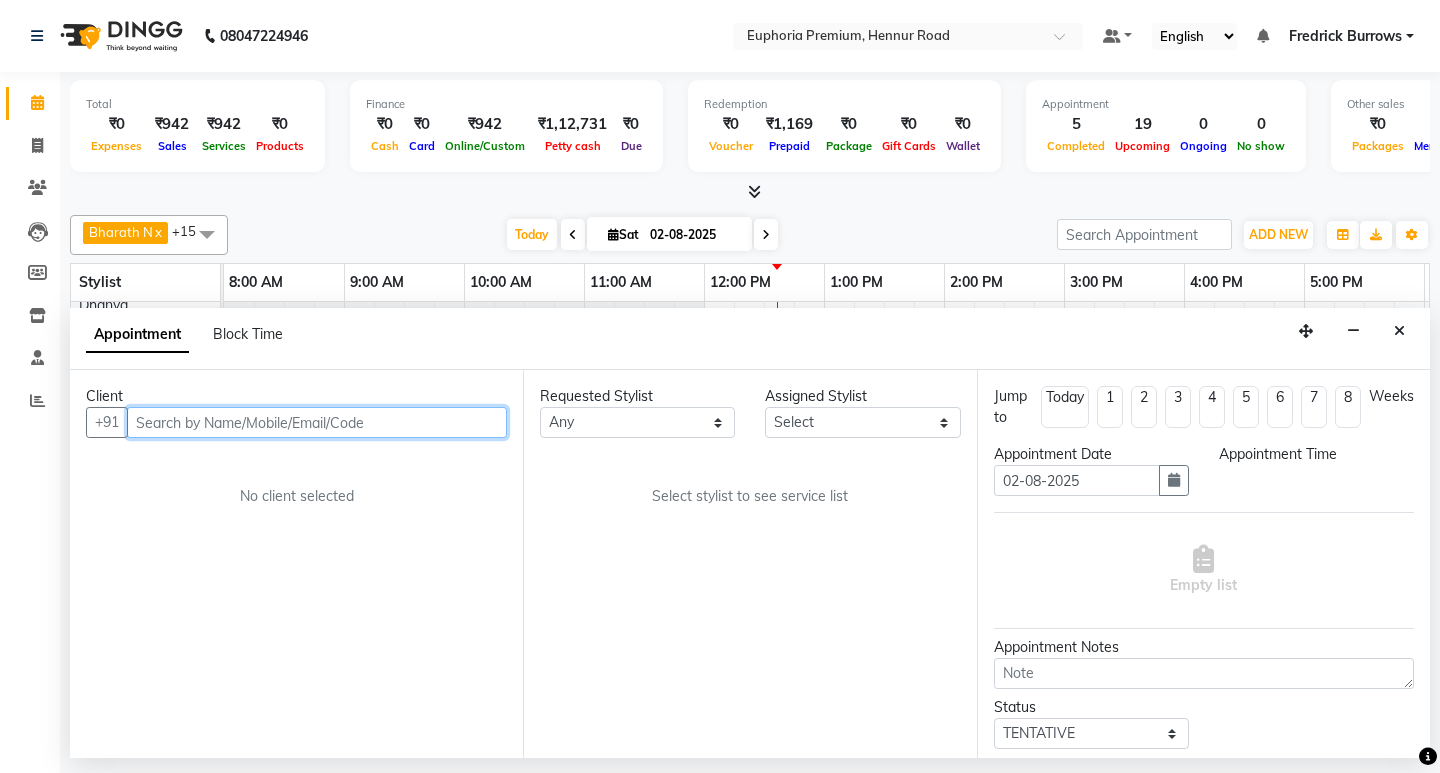 select on "71614" 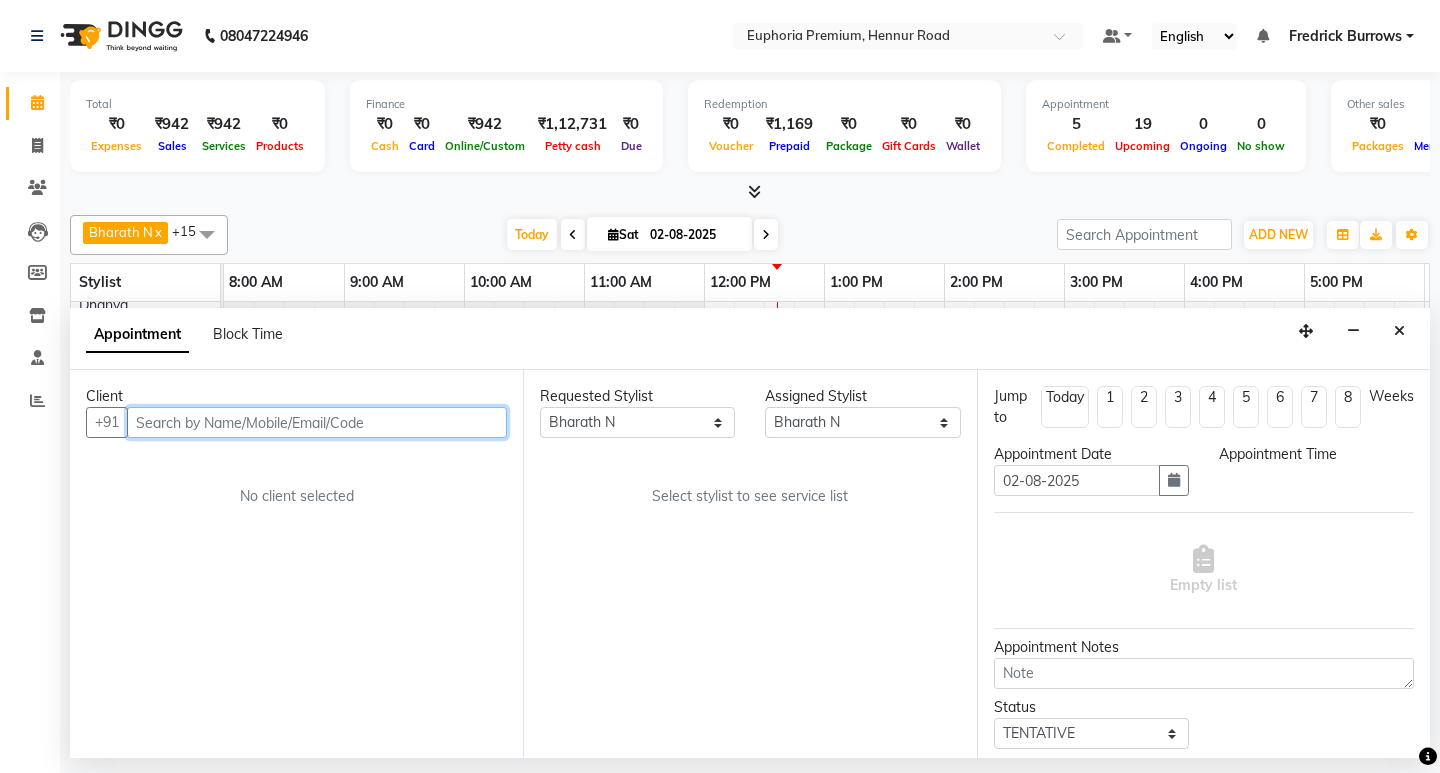 select on "750" 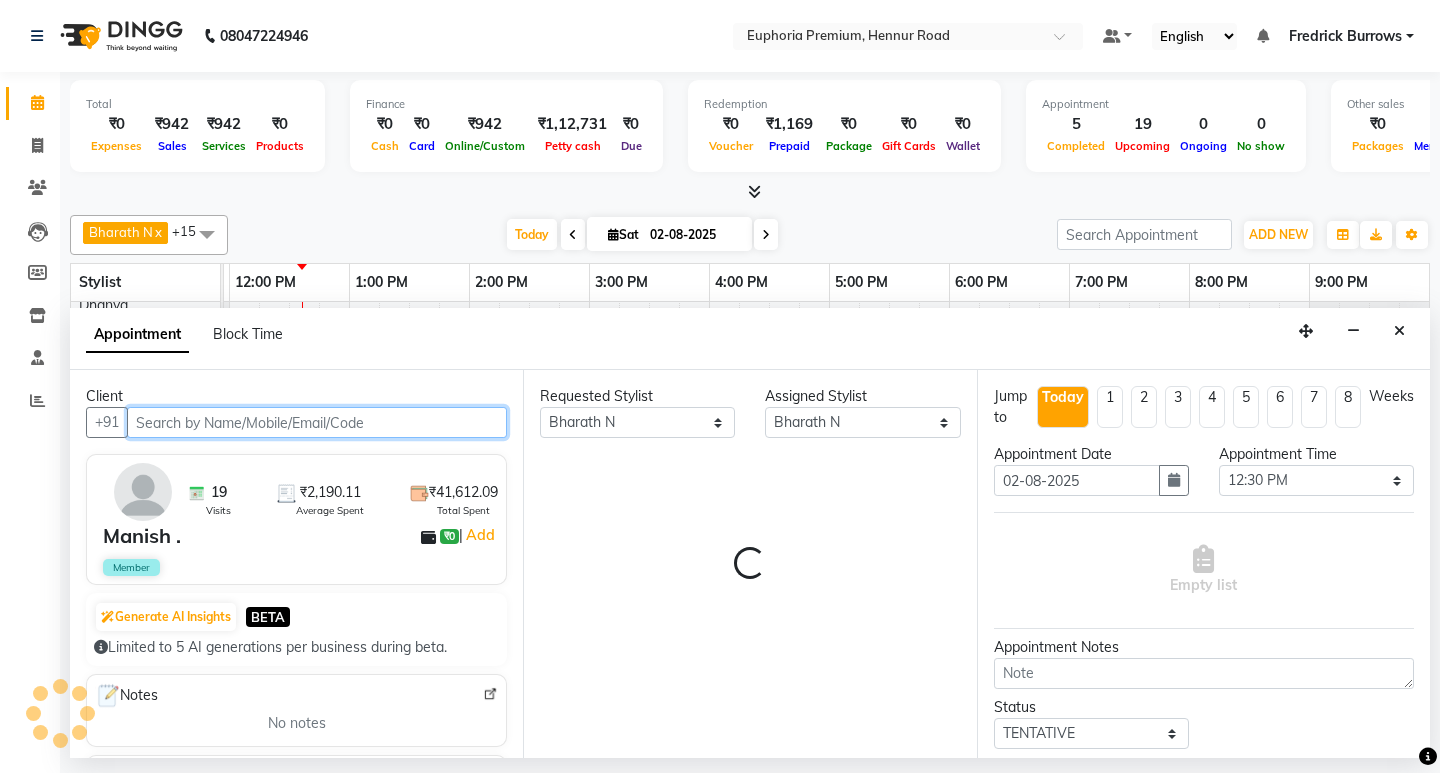 select on "4006" 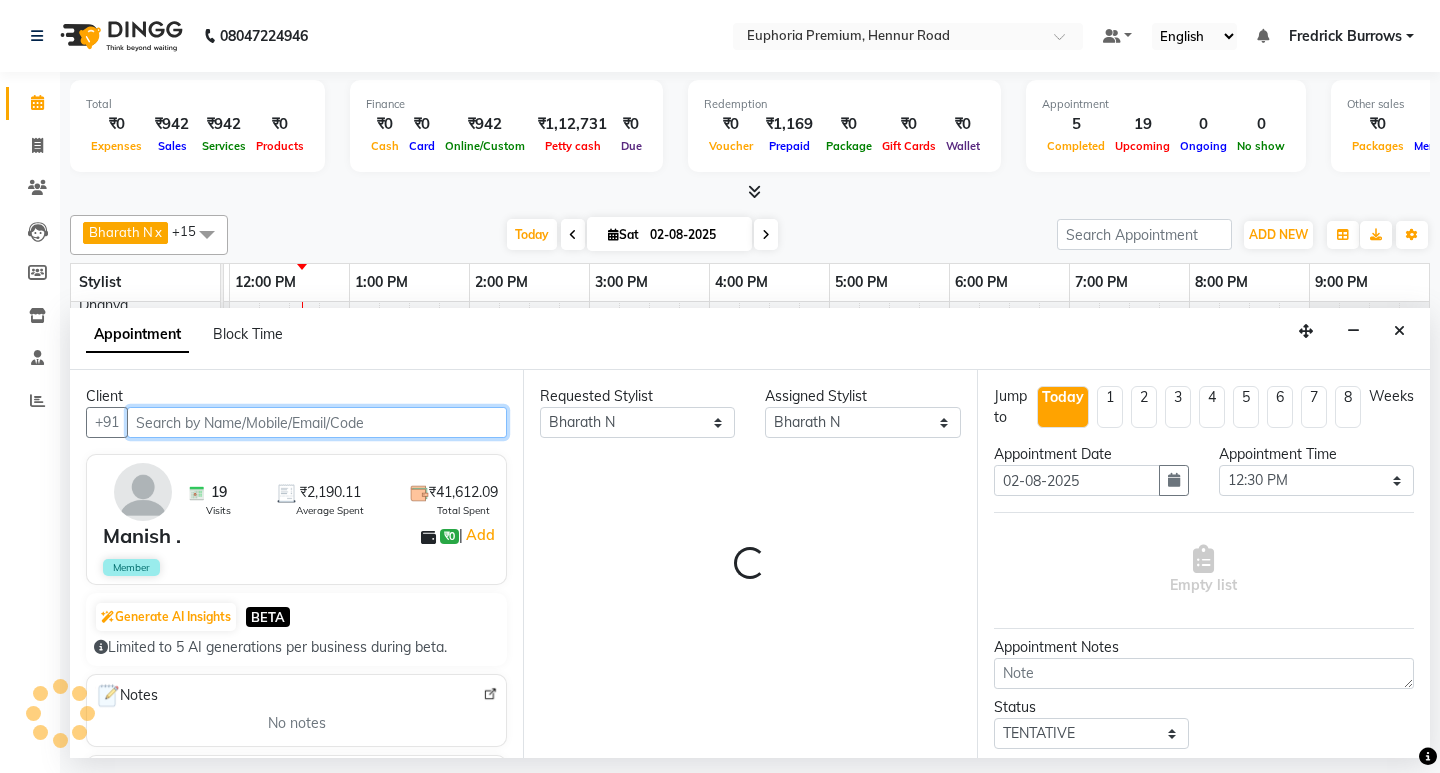 select on "4006" 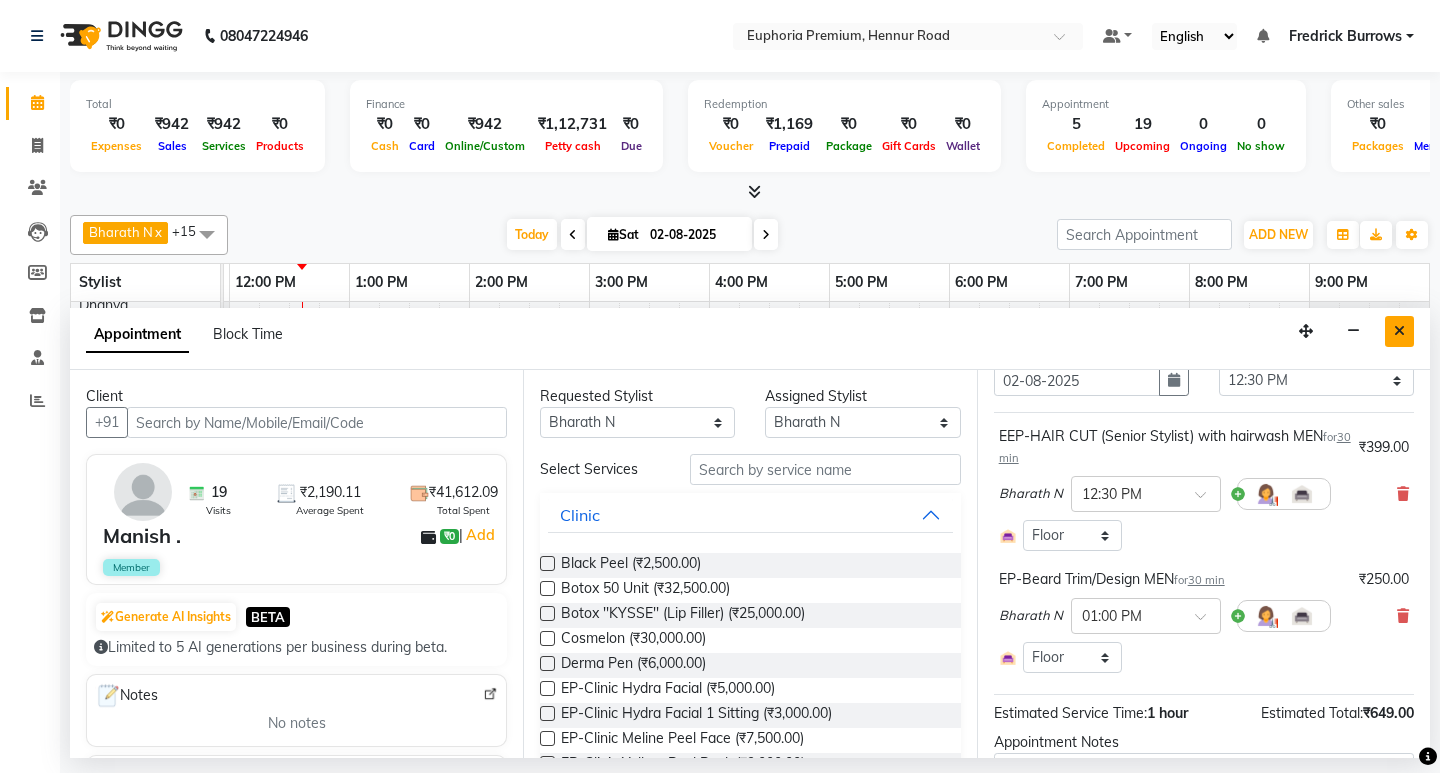 click at bounding box center [1399, 331] 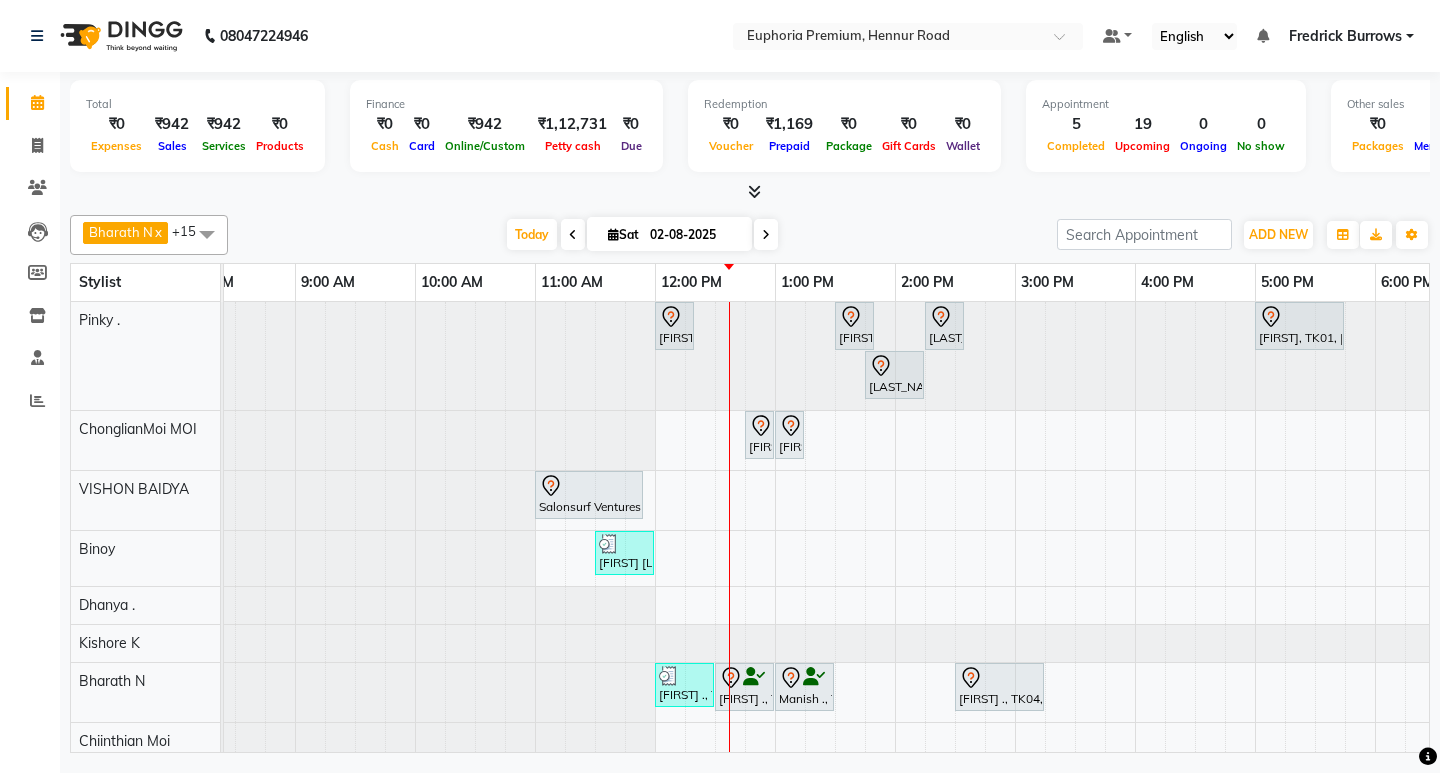 scroll, scrollTop: 73, scrollLeft: 49, axis: both 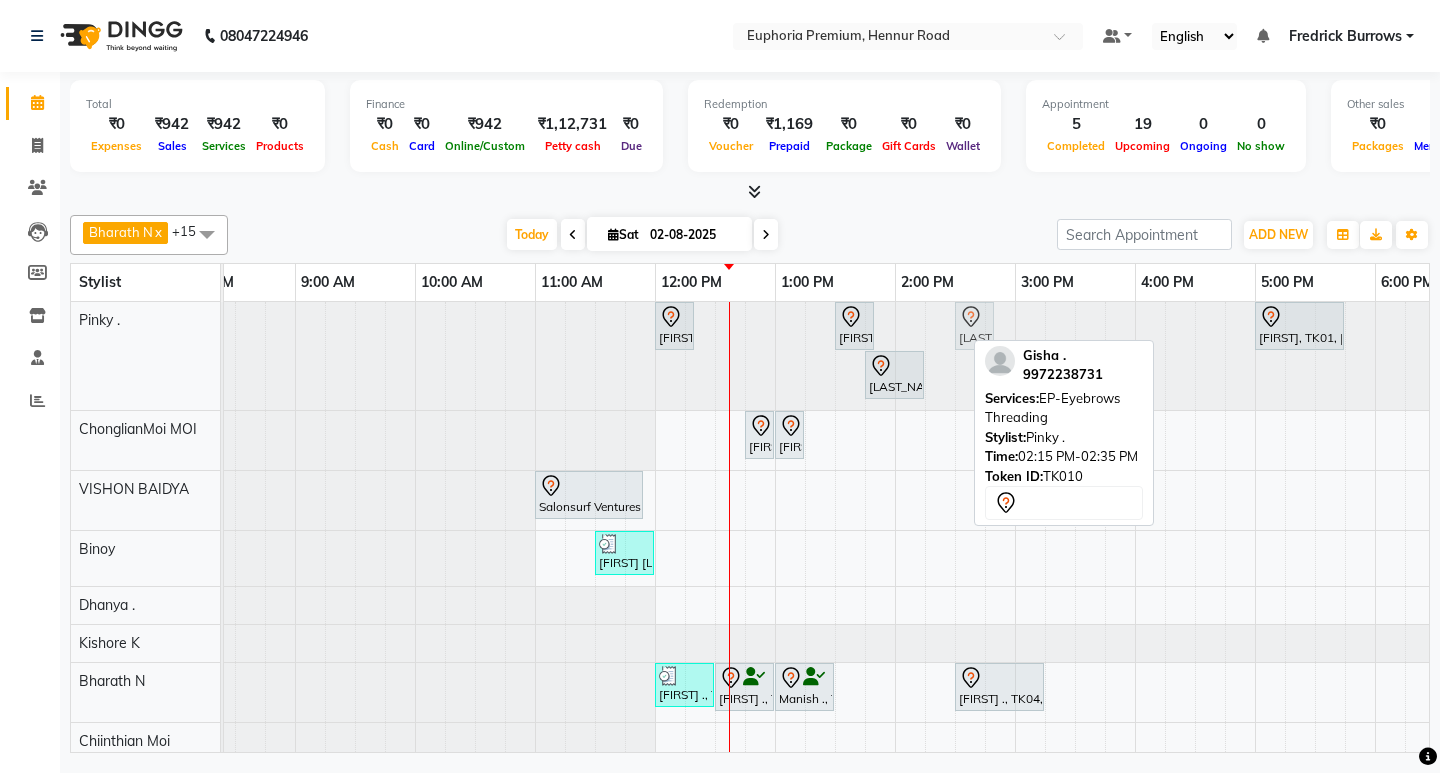 drag, startPoint x: 934, startPoint y: 327, endPoint x: 965, endPoint y: 325, distance: 31.06445 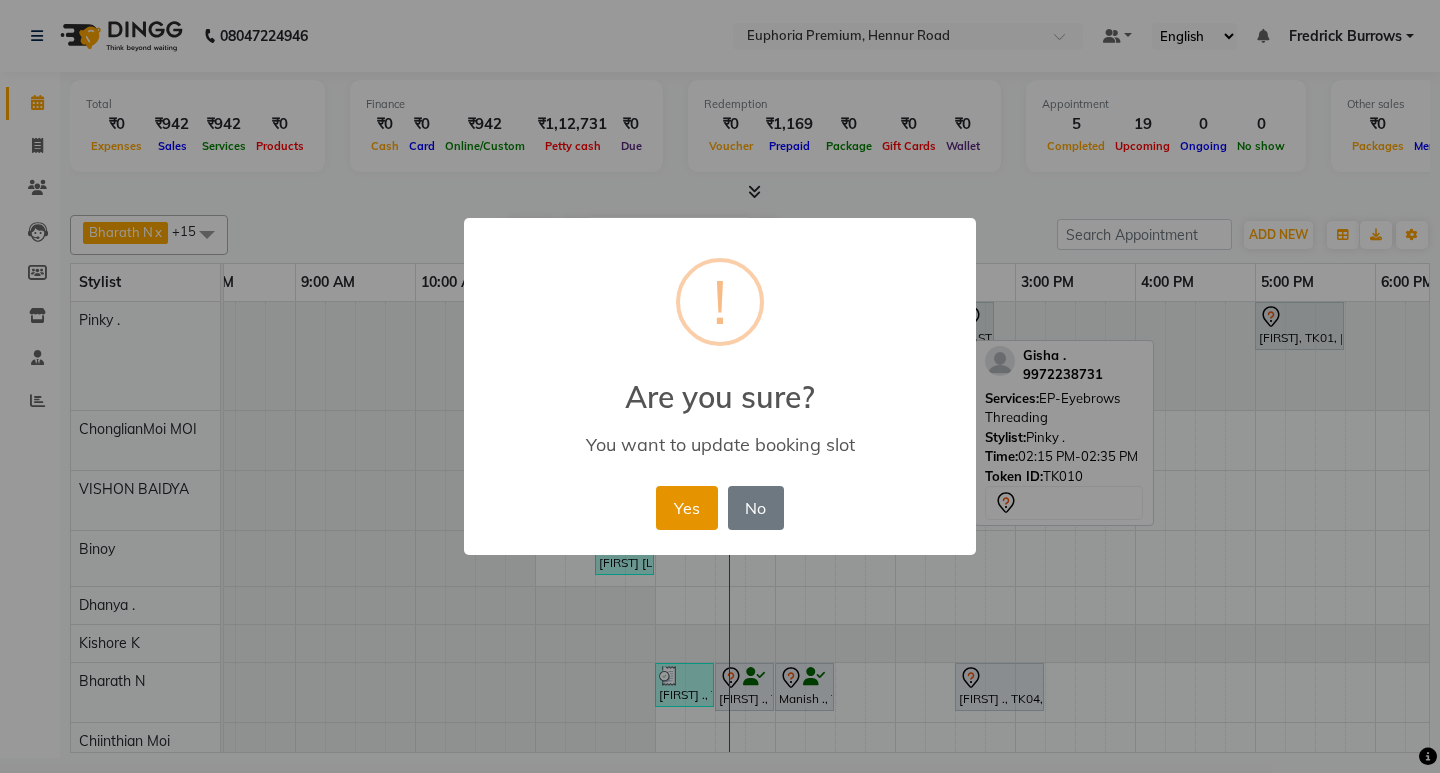 click on "Yes" at bounding box center (686, 508) 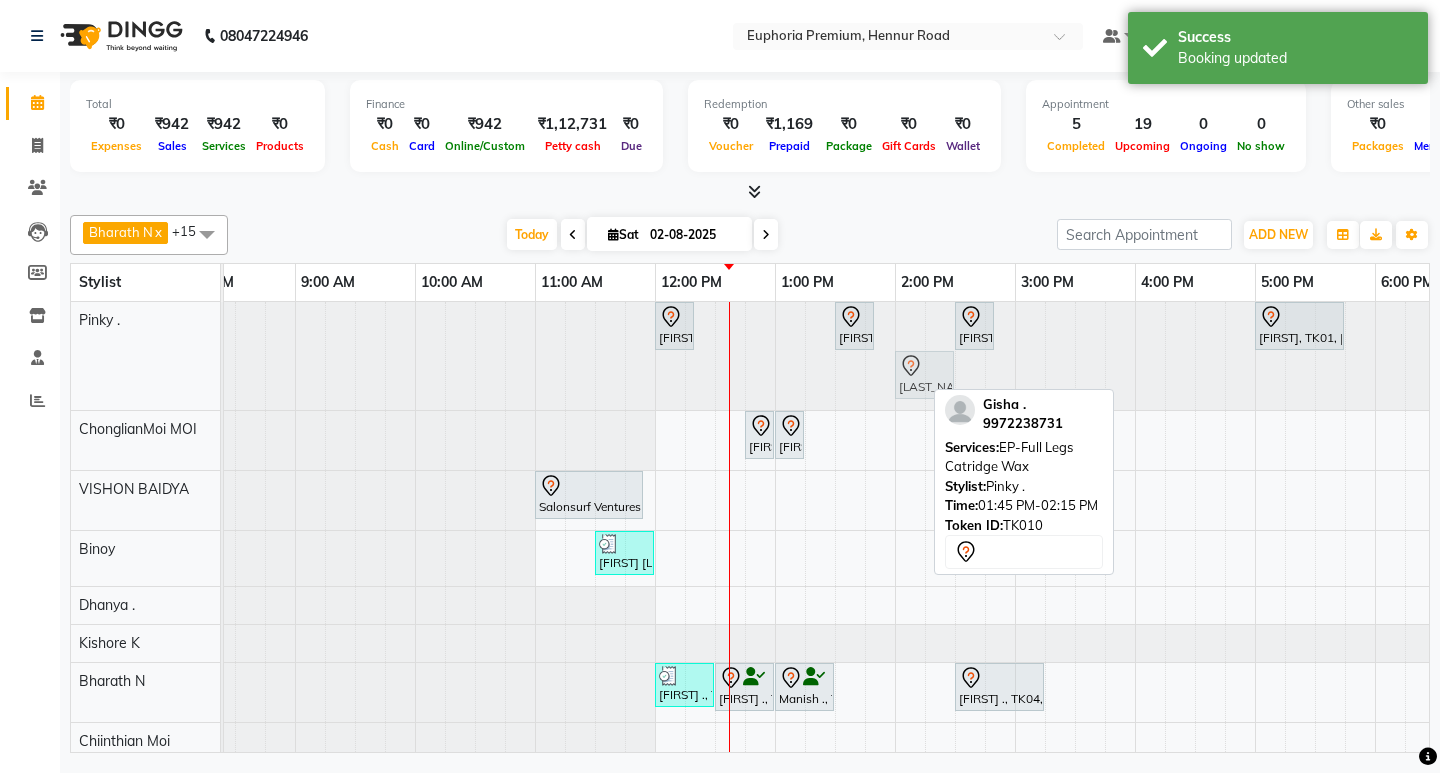 drag, startPoint x: 892, startPoint y: 383, endPoint x: 909, endPoint y: 376, distance: 18.384777 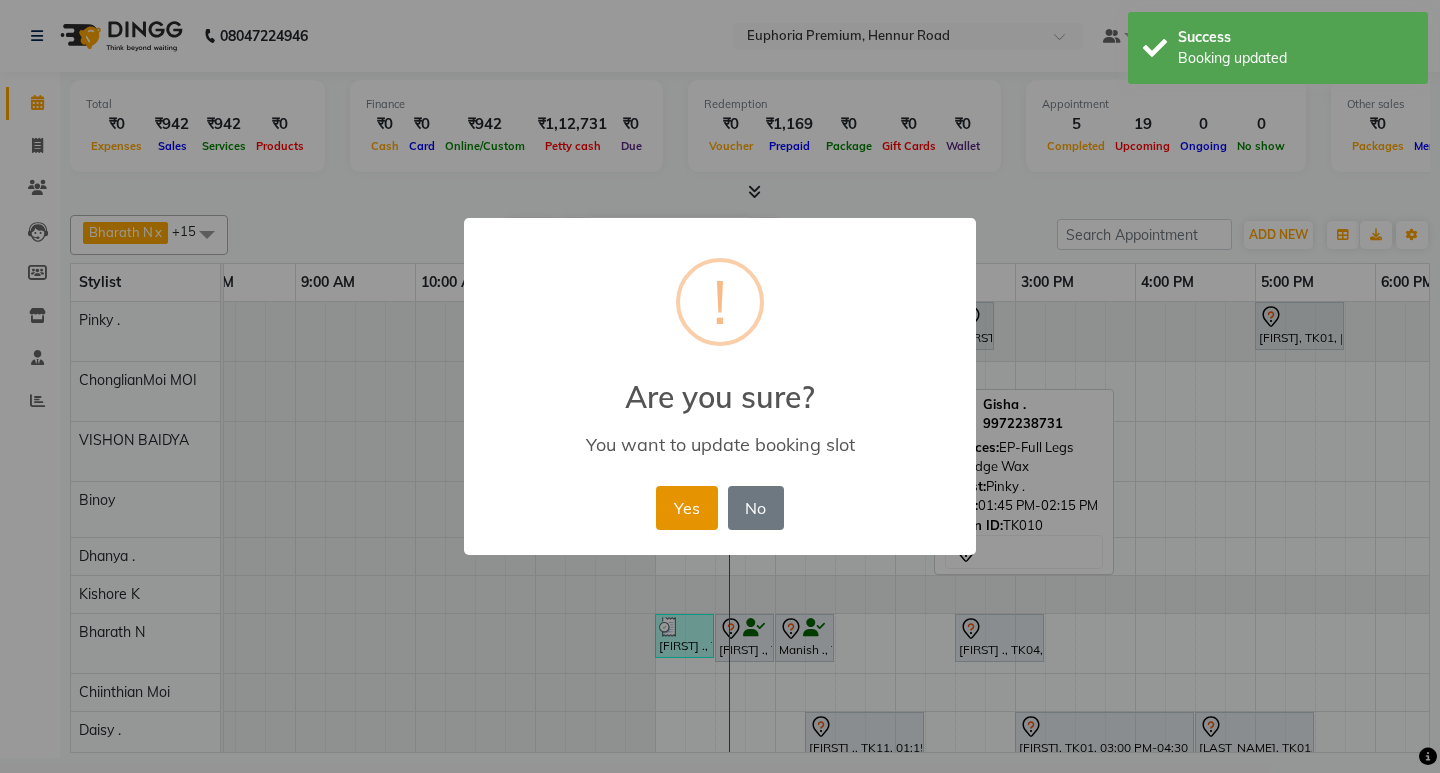 click on "Yes" at bounding box center (686, 508) 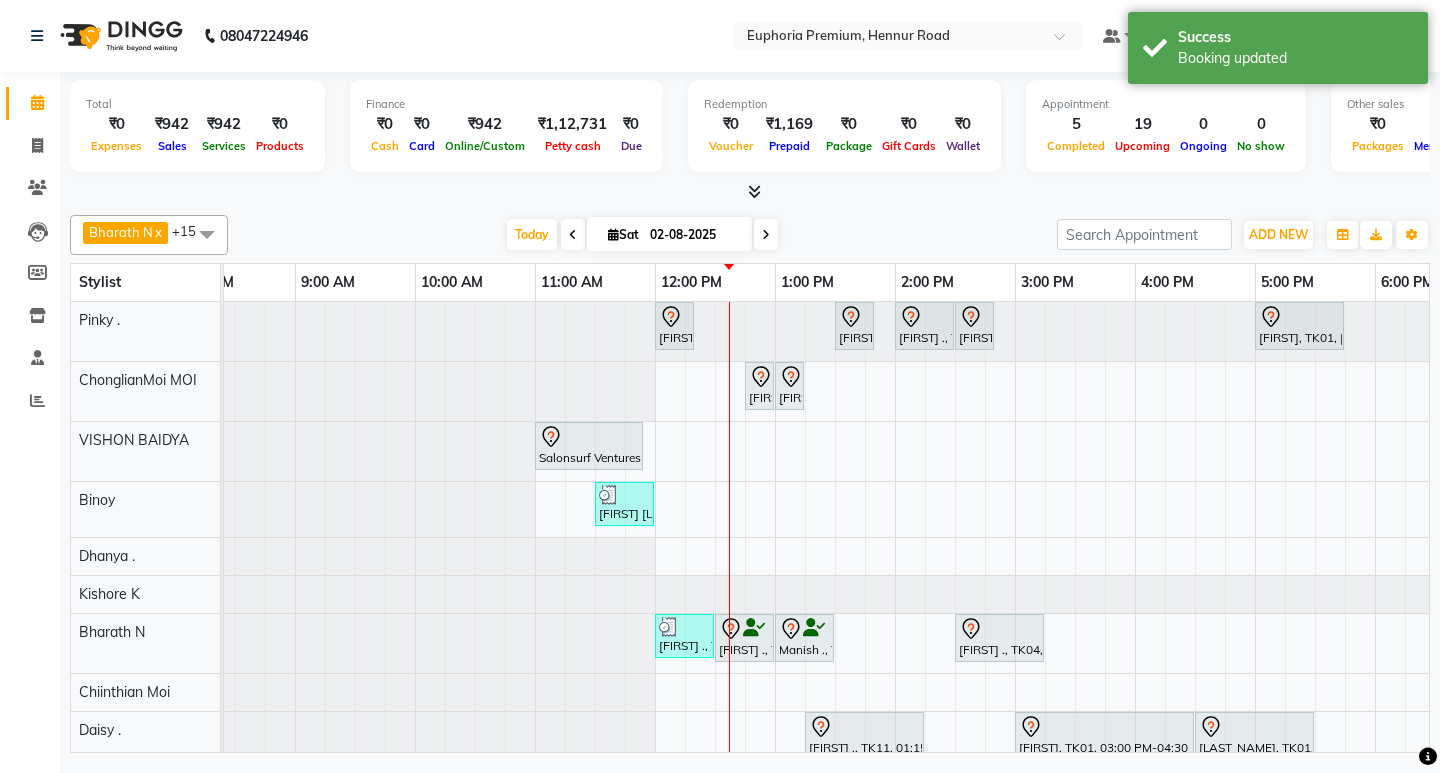 scroll, scrollTop: 80, scrollLeft: 49, axis: both 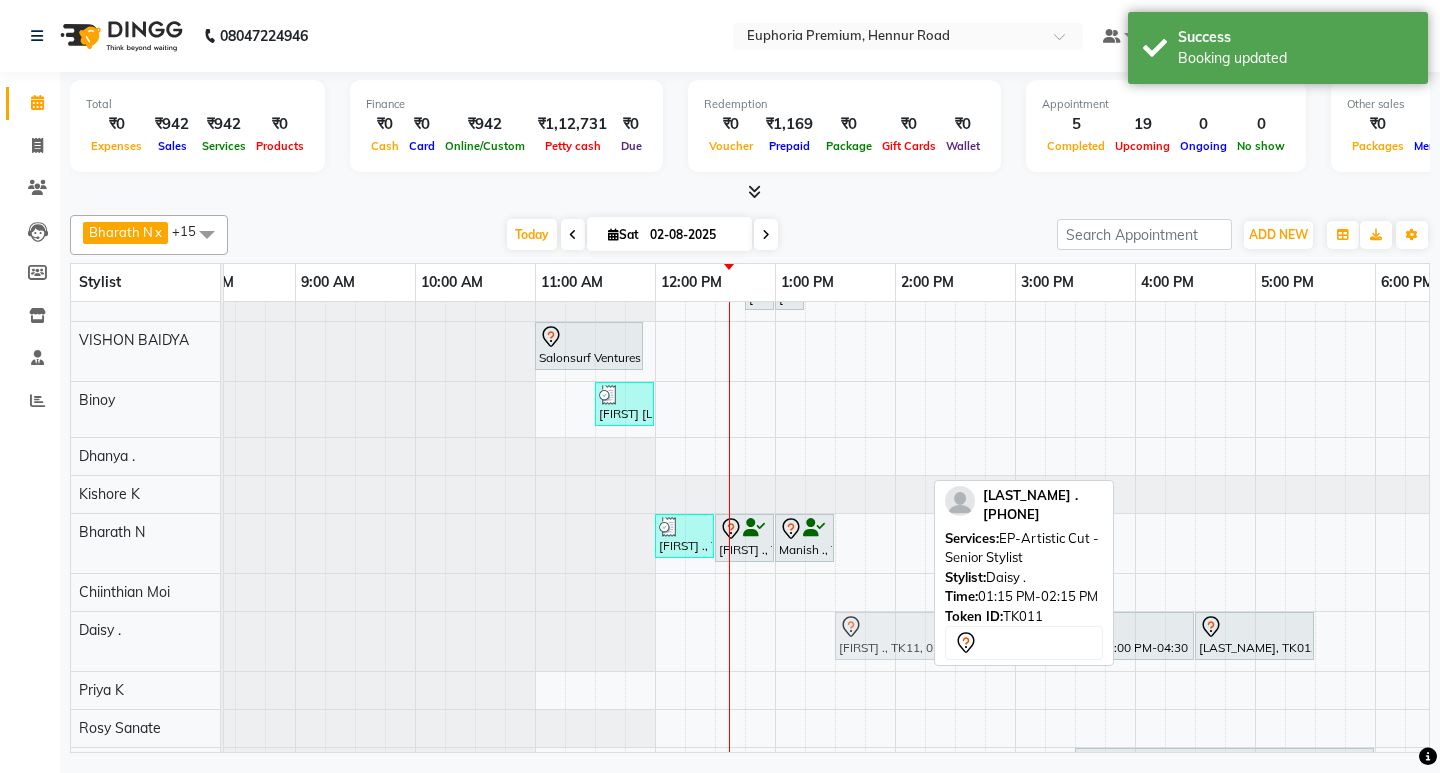 drag, startPoint x: 858, startPoint y: 631, endPoint x: 875, endPoint y: 631, distance: 17 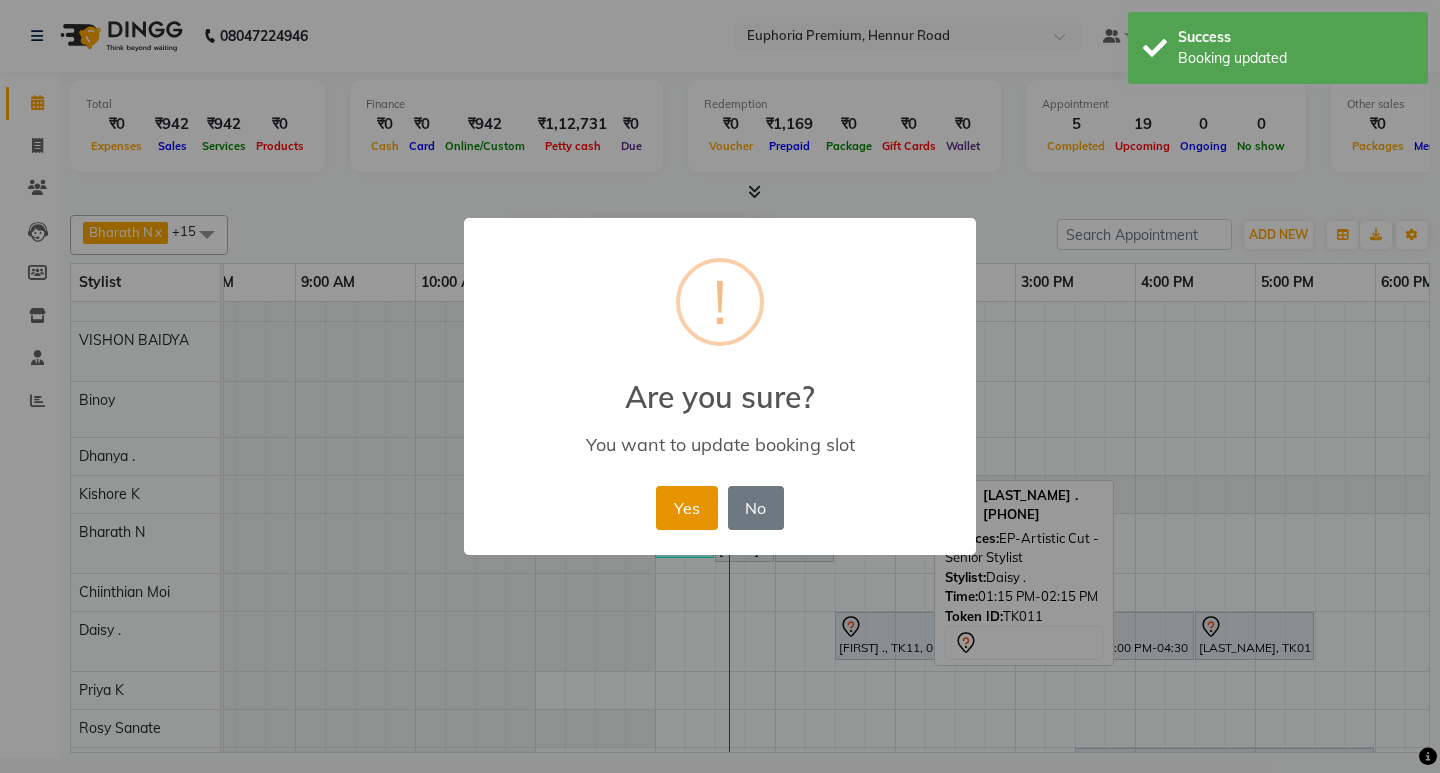 click on "Yes" at bounding box center (686, 508) 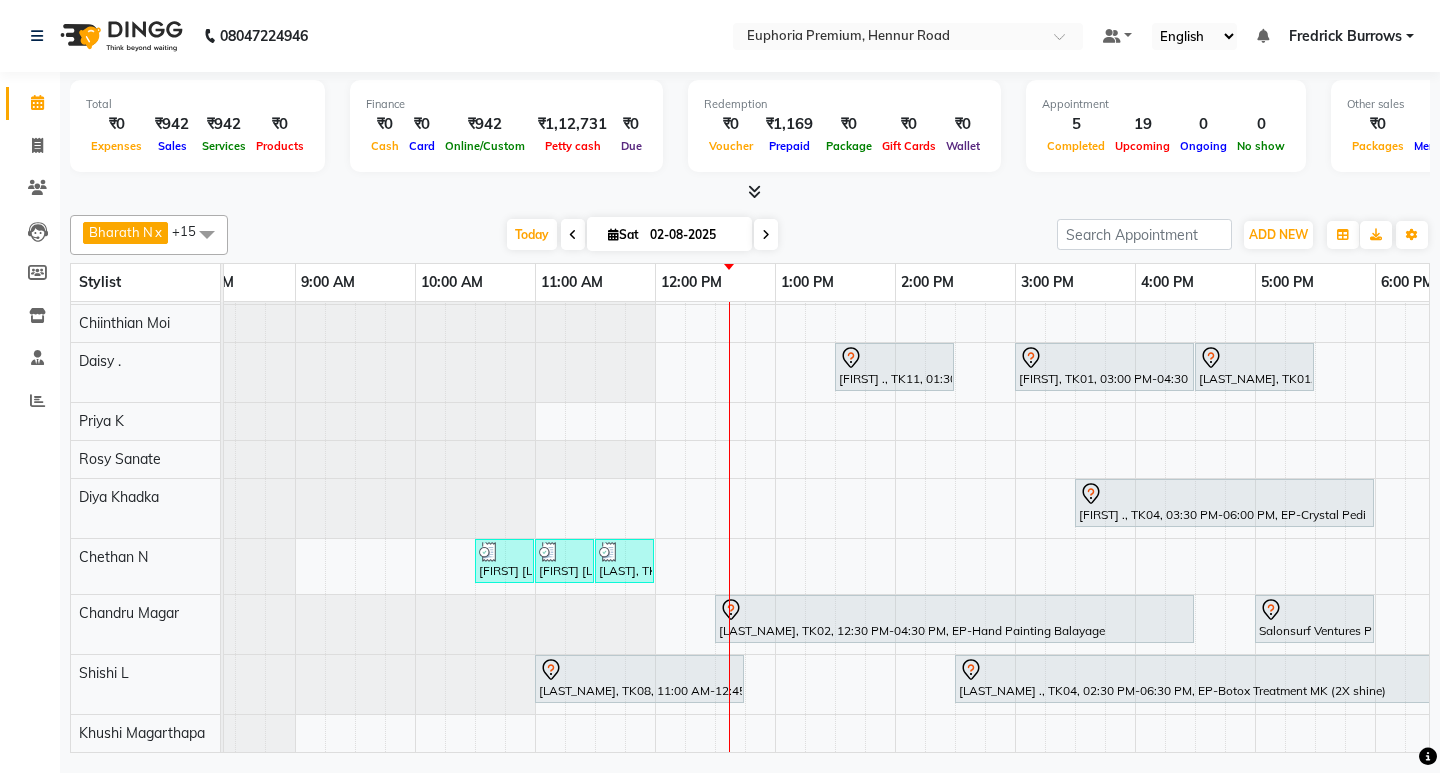 click at bounding box center [573, 234] 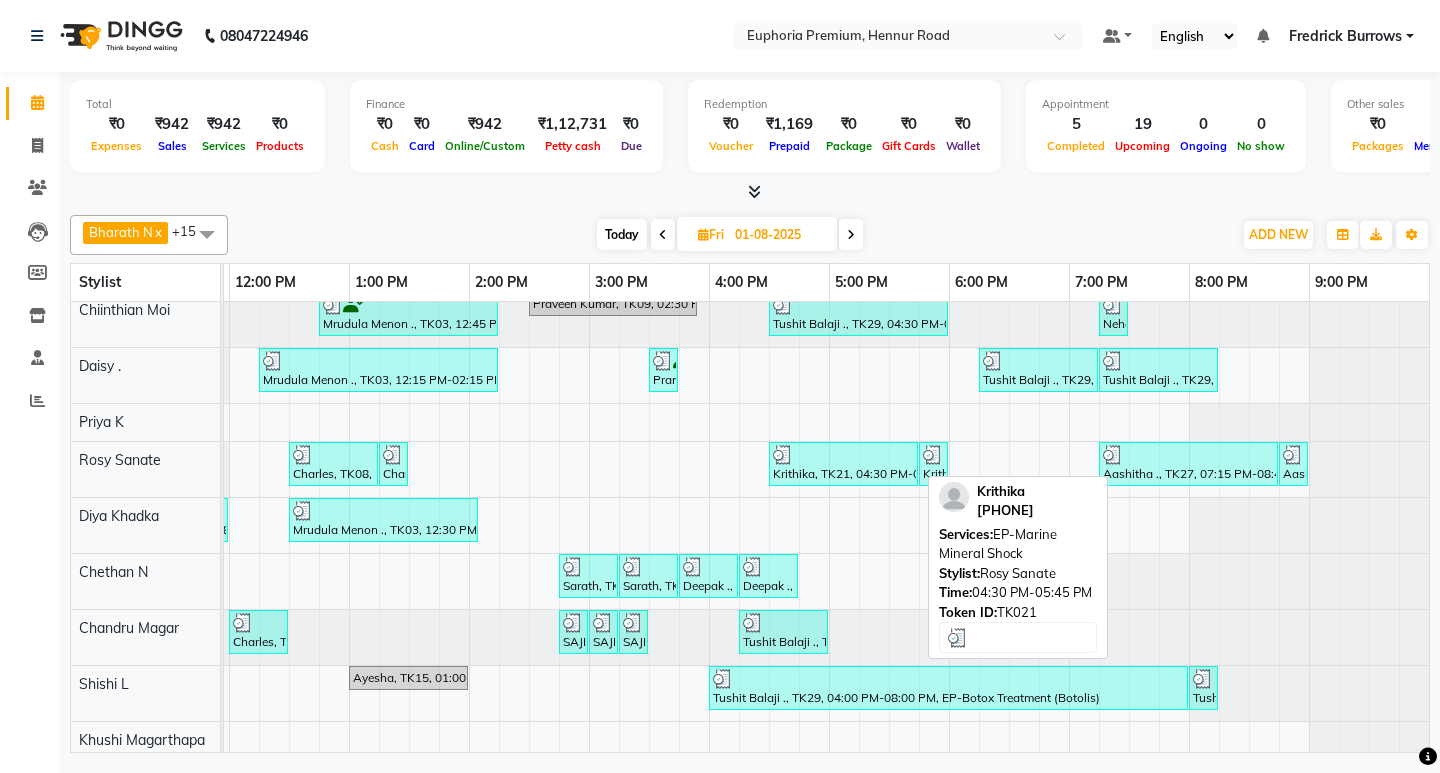 click at bounding box center (843, 455) 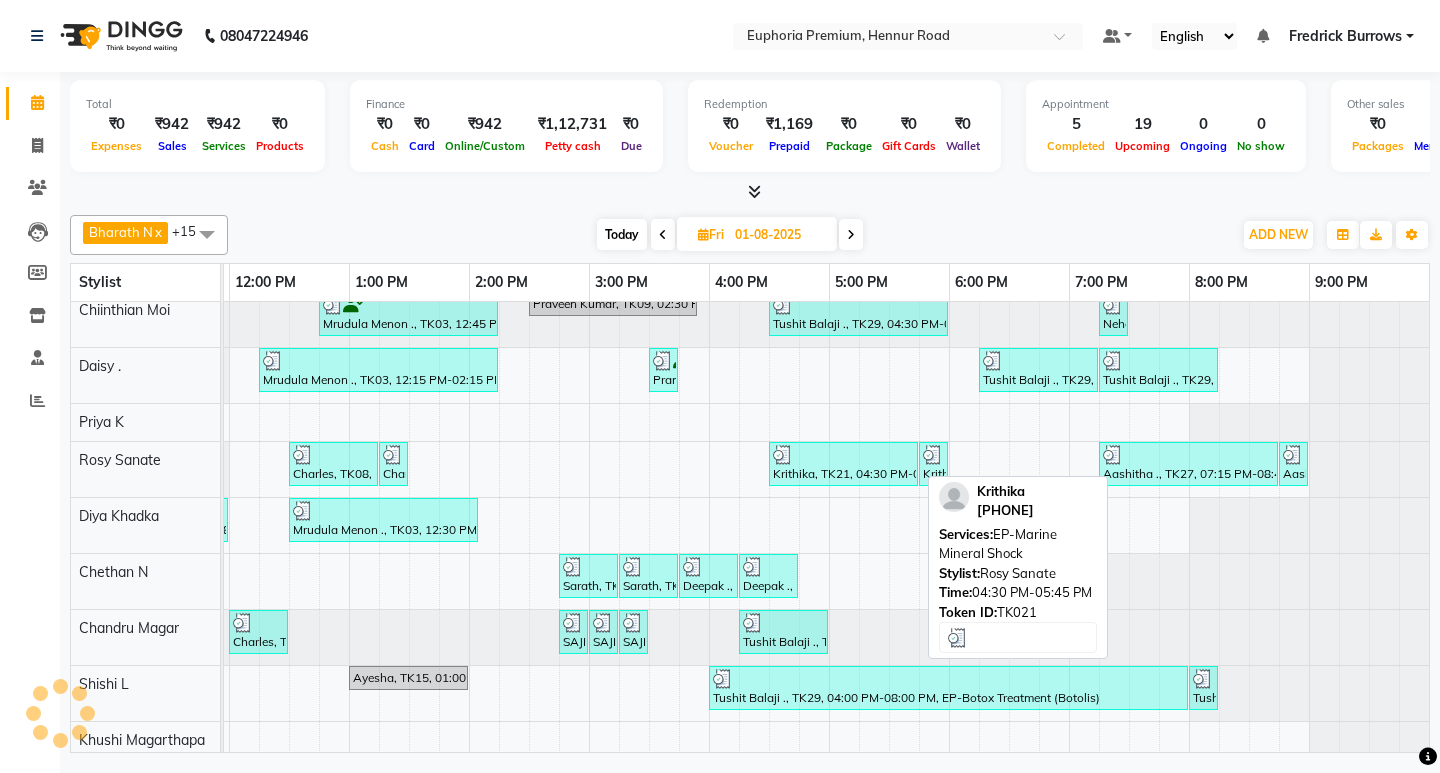 click at bounding box center [843, 455] 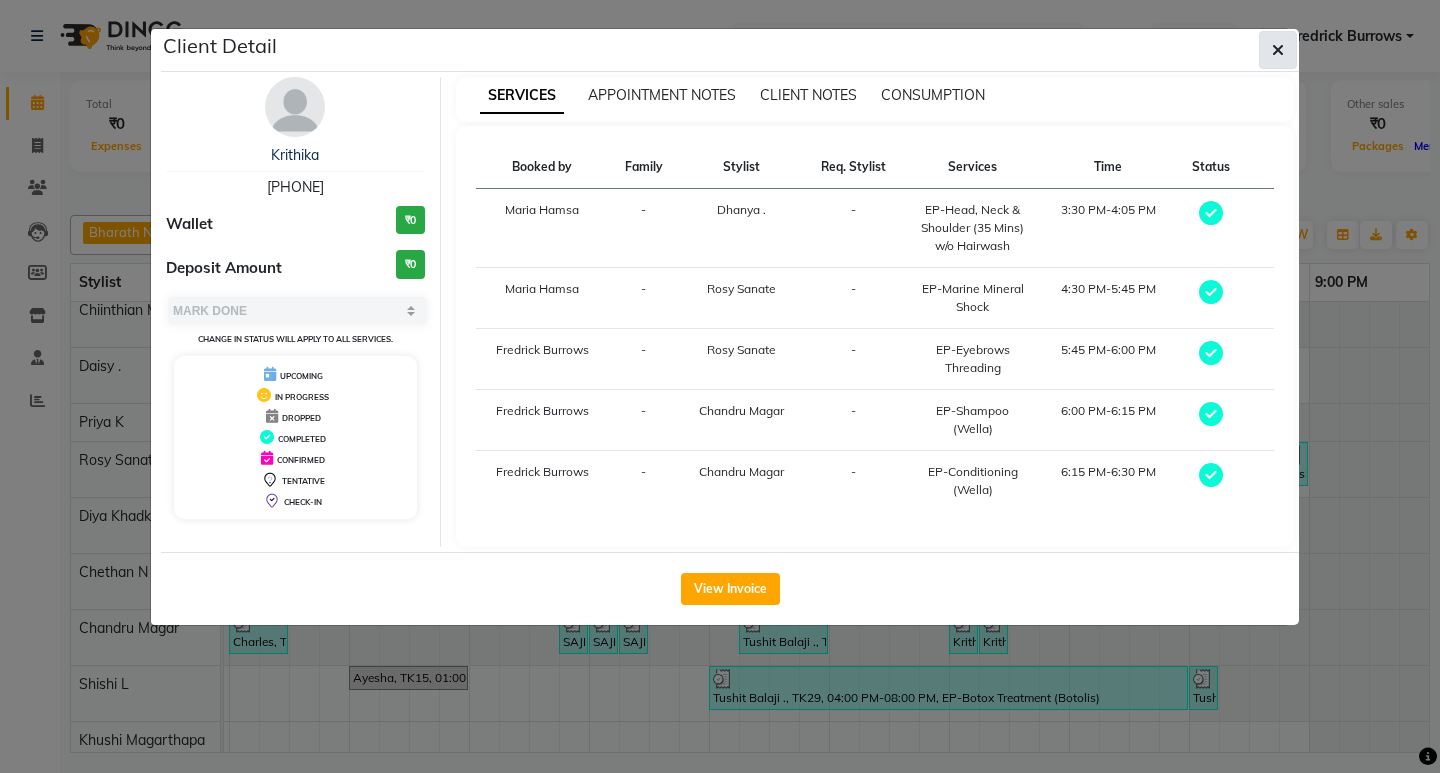 click 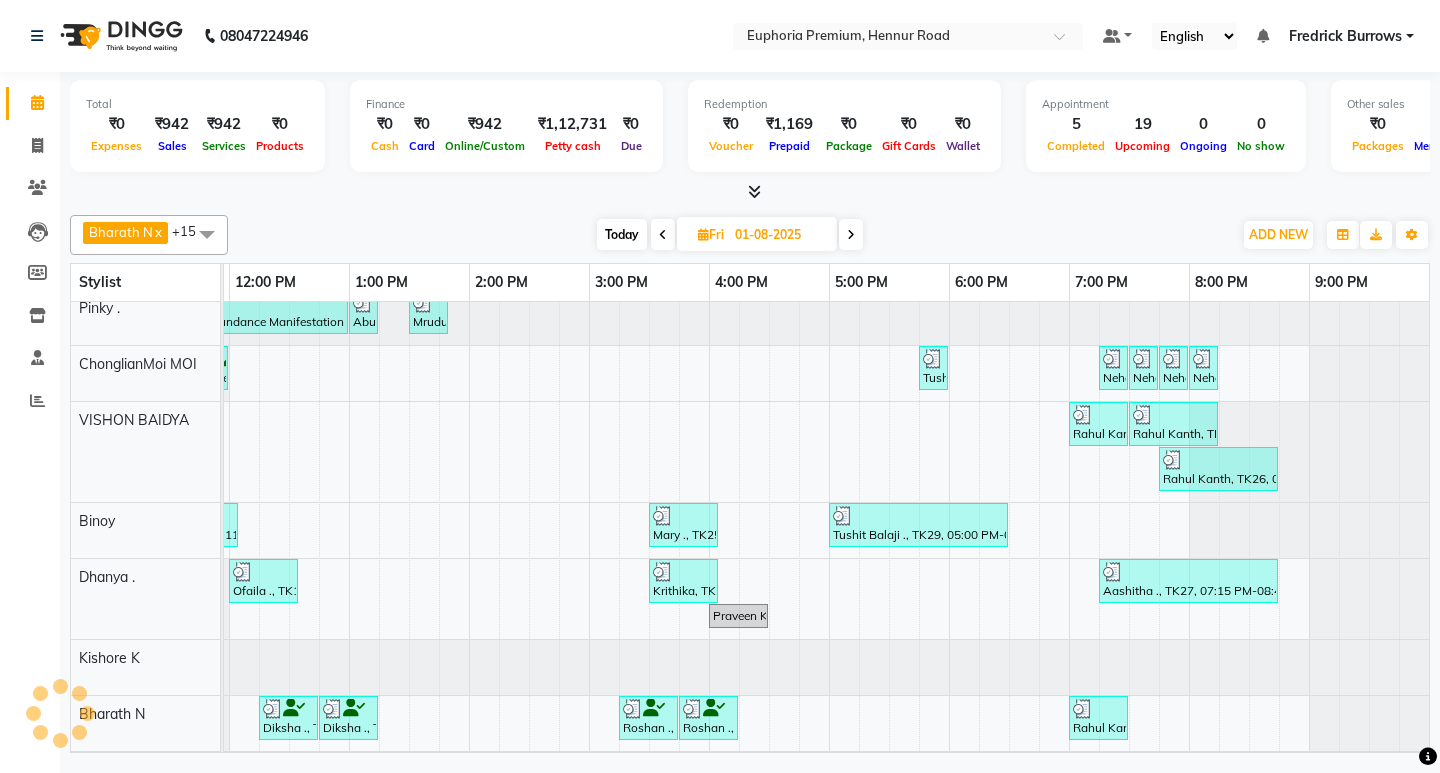 click on "Today" at bounding box center [622, 234] 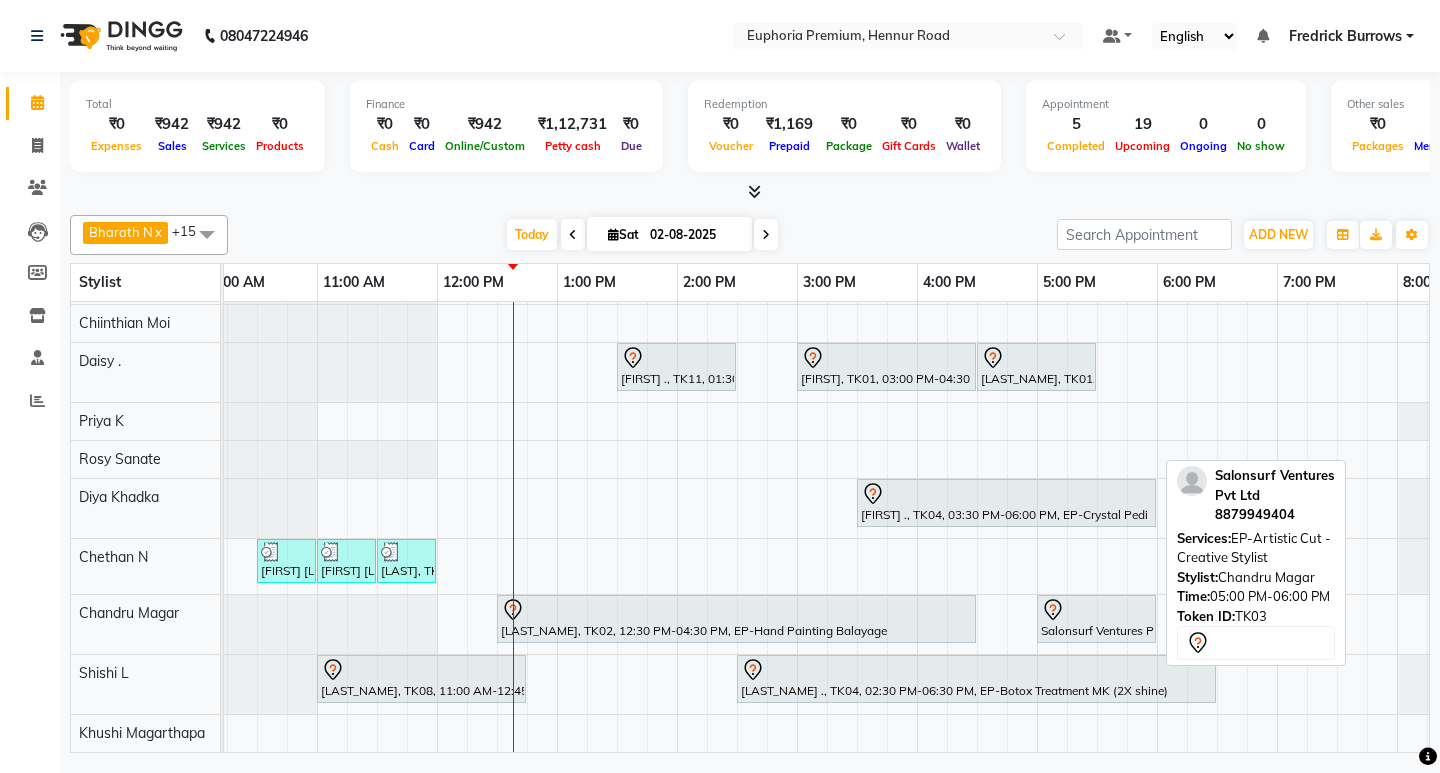click 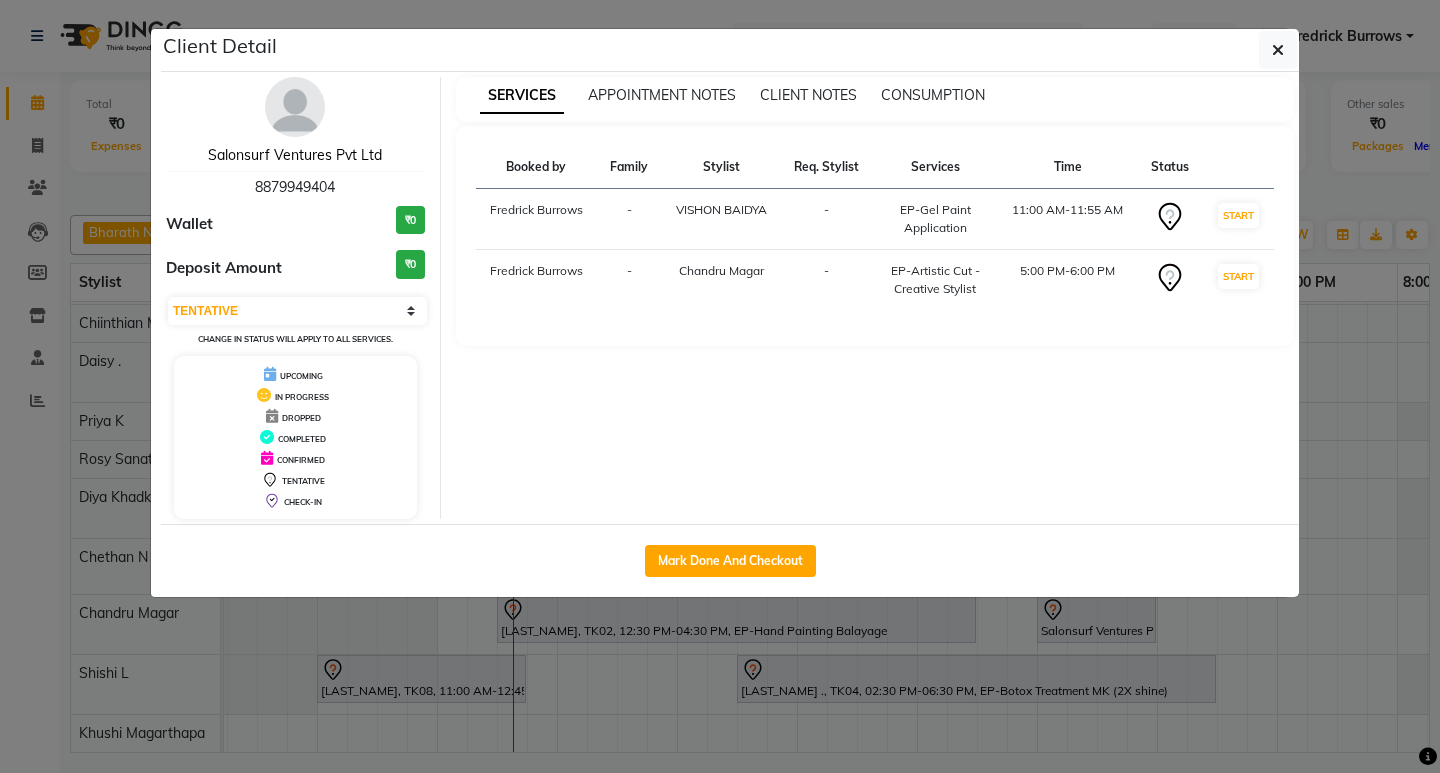 click on "Salonsurf Ventures Pvt Ltd" at bounding box center [295, 155] 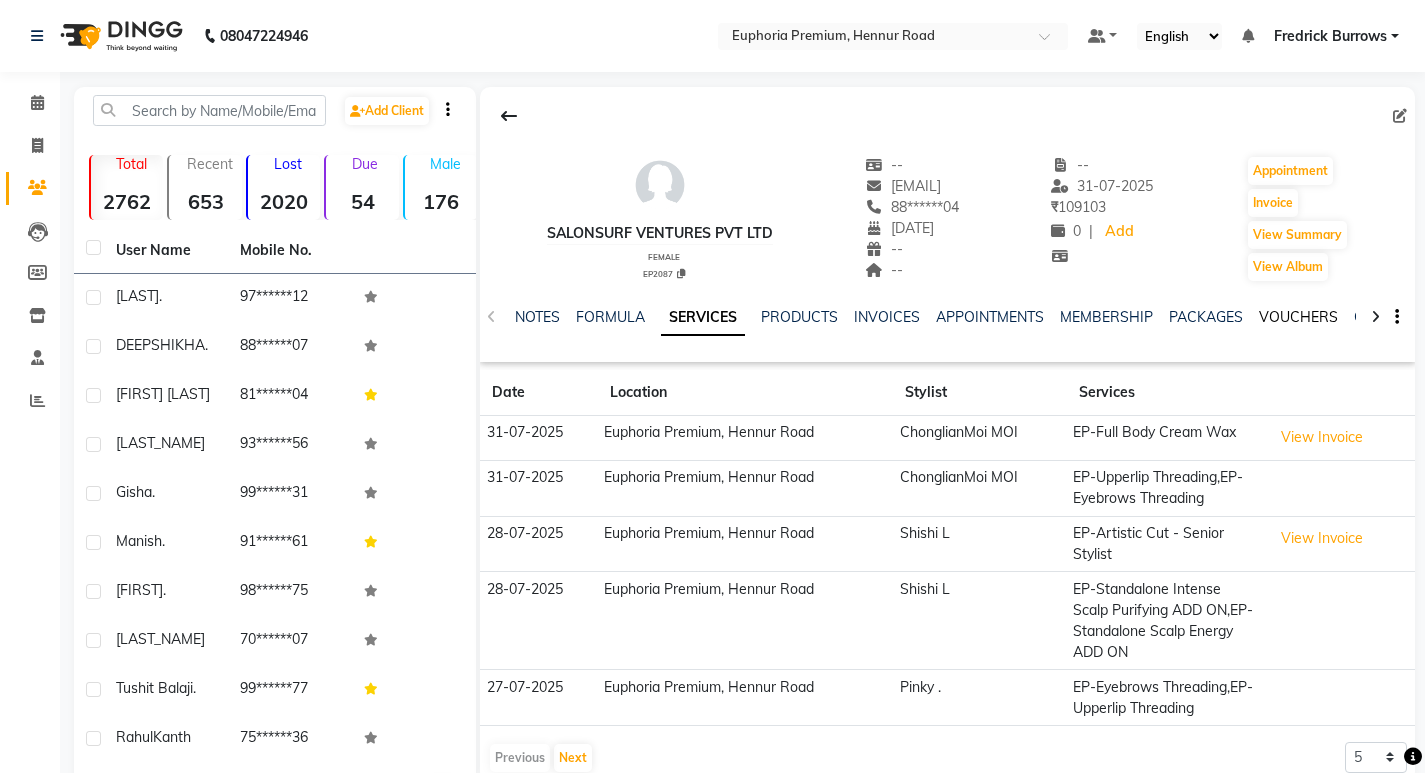click on "VOUCHERS" 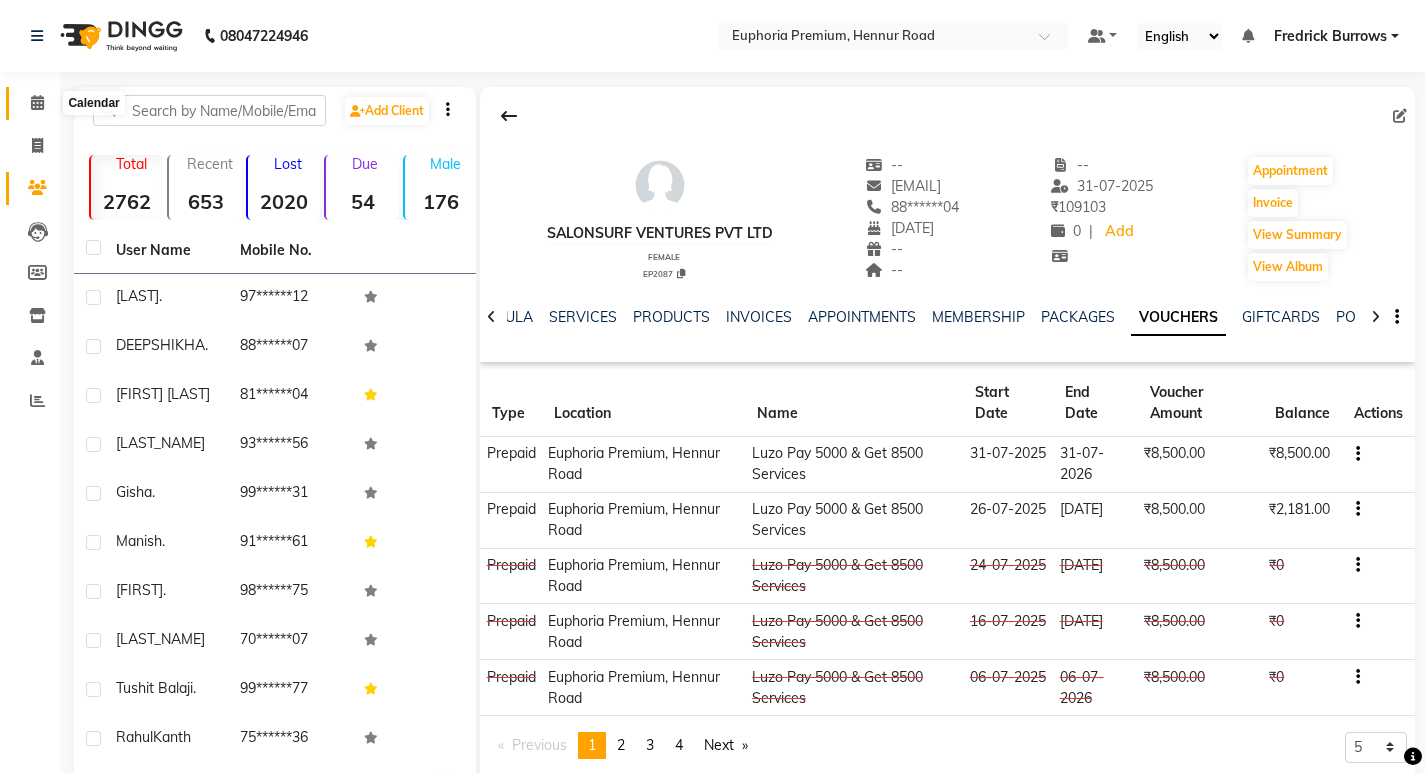 click 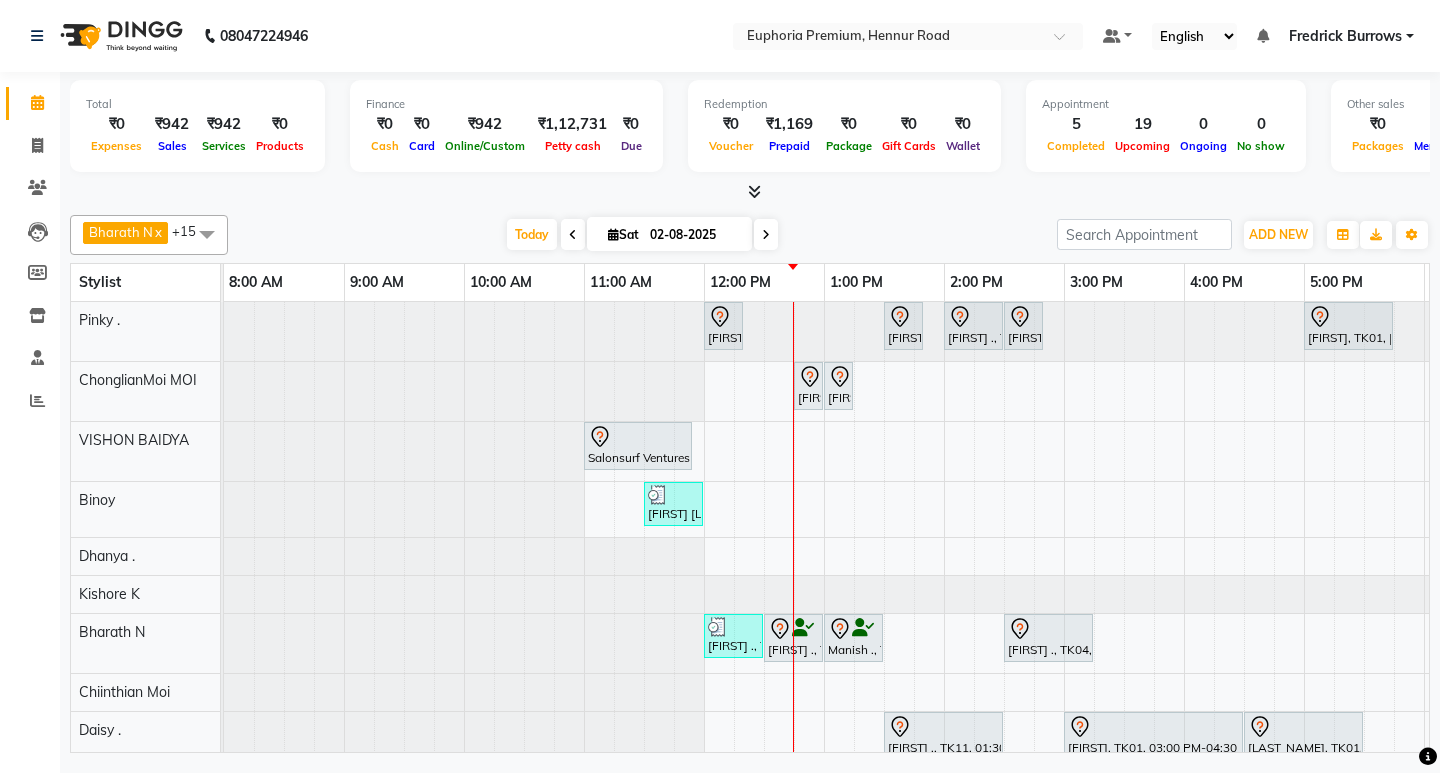 scroll, scrollTop: 384, scrollLeft: 0, axis: vertical 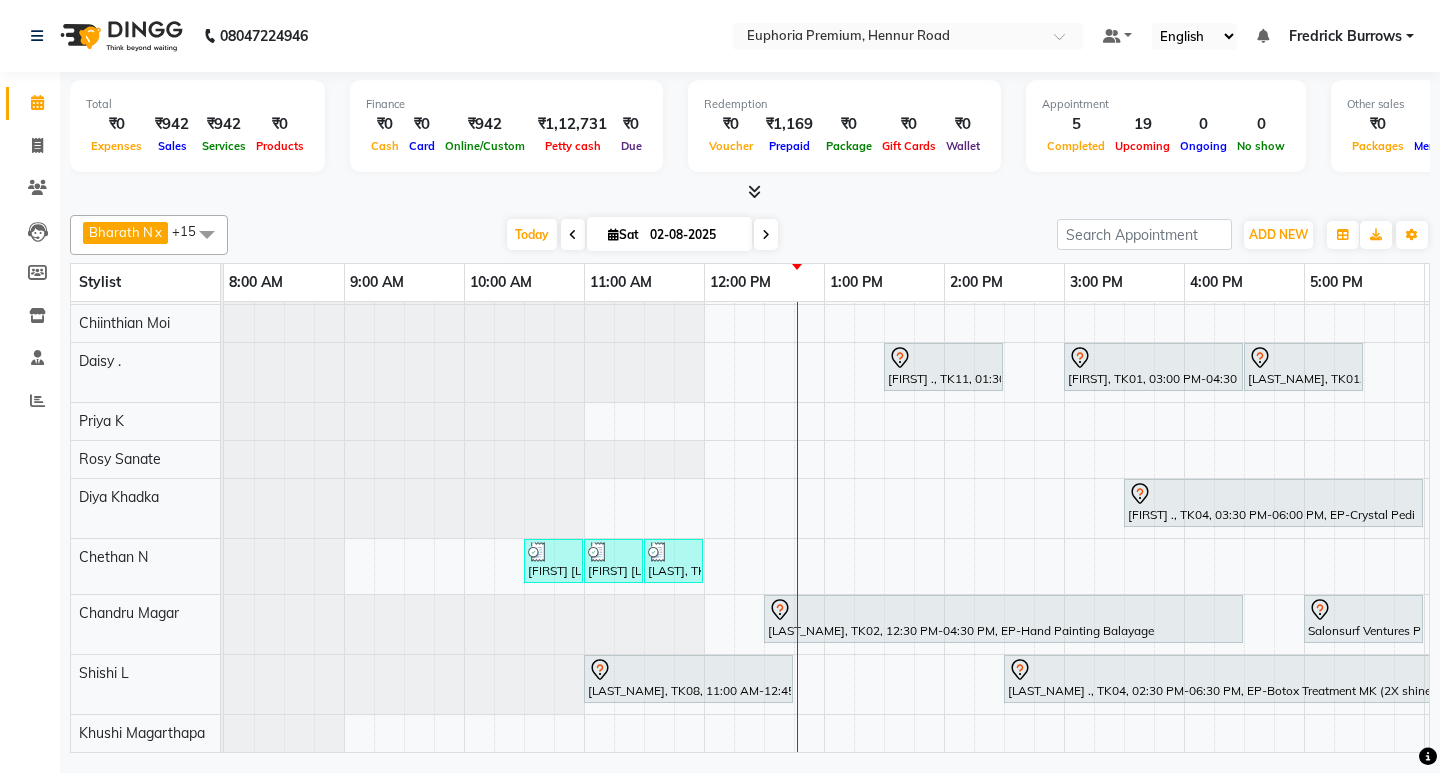 click on "[FIRST], TK02, [TIME]-[TIME], EP-Eyebrows Threading             [FIRST] ., TK10, [TIME]-[TIME], EP-Full Arms Catridge Wax             [FIRST] ., TK10, [TIME]-[TIME], EP-Full Legs Catridge Wax             [FIRST] ., TK10, [TIME]-[TIME], EP-Eyebrows Threading             [FIRST], TK01, [TIME]-[TIME], EP-Crystal Pedi             [FIRST] ., TK11, [TIME]-[TIME], EP-Full Arms Catridge Wax             [FIRST] ., TK11, [TIME]-[TIME], EP-Under Arms Intimate             [COMPANY] Ventures Pvt Ltd, TK03, [TIME]-[TIME], EP-Gel Paint Application     [FIRST] [LAST], TK05, [TIME]-[TIME], EP-Head Massage (30 Mins) w/o Hairwash     [FIRST] ., TK07, [TIME]-[TIME], EEP-HAIR CUT (Senior Stylist) with hairwash MEN             [FIRST] ., TK09, [TIME]-[TIME], EP-Beard Trim/Design MEN             [FIRST] ., TK04, [TIME]-[TIME], EP-HAIR CUT (Creative Stylist) with hairwash MEN" at bounding box center [1064, 342] 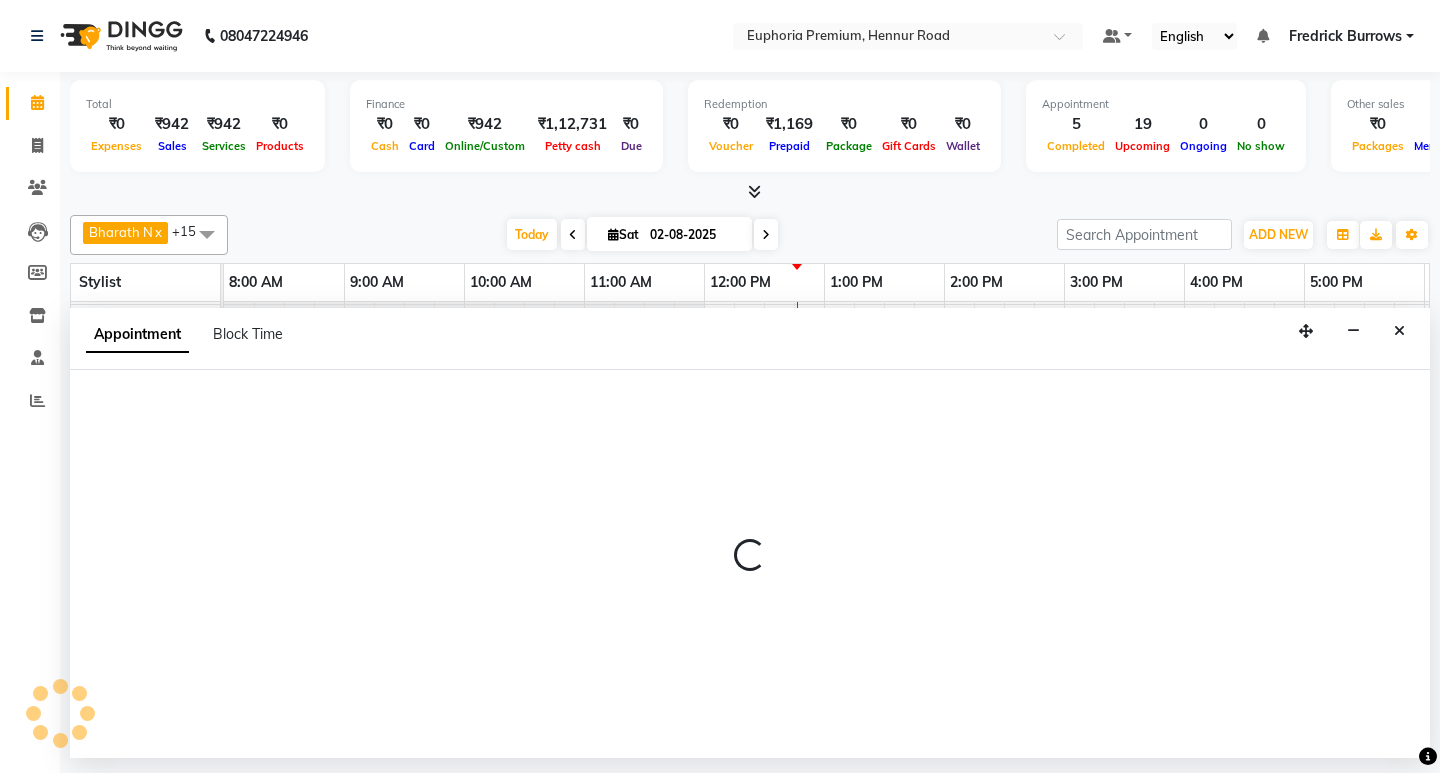 select on "75141" 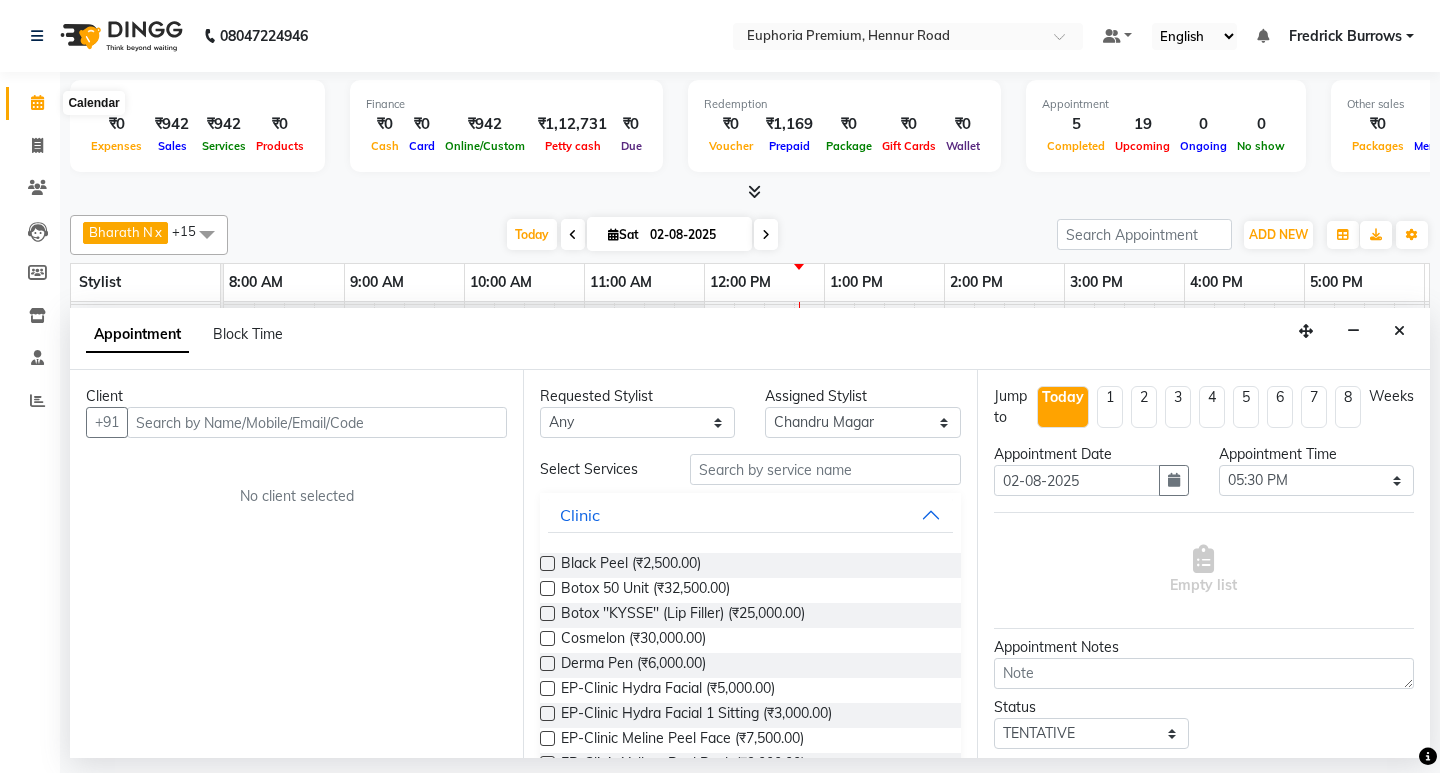click 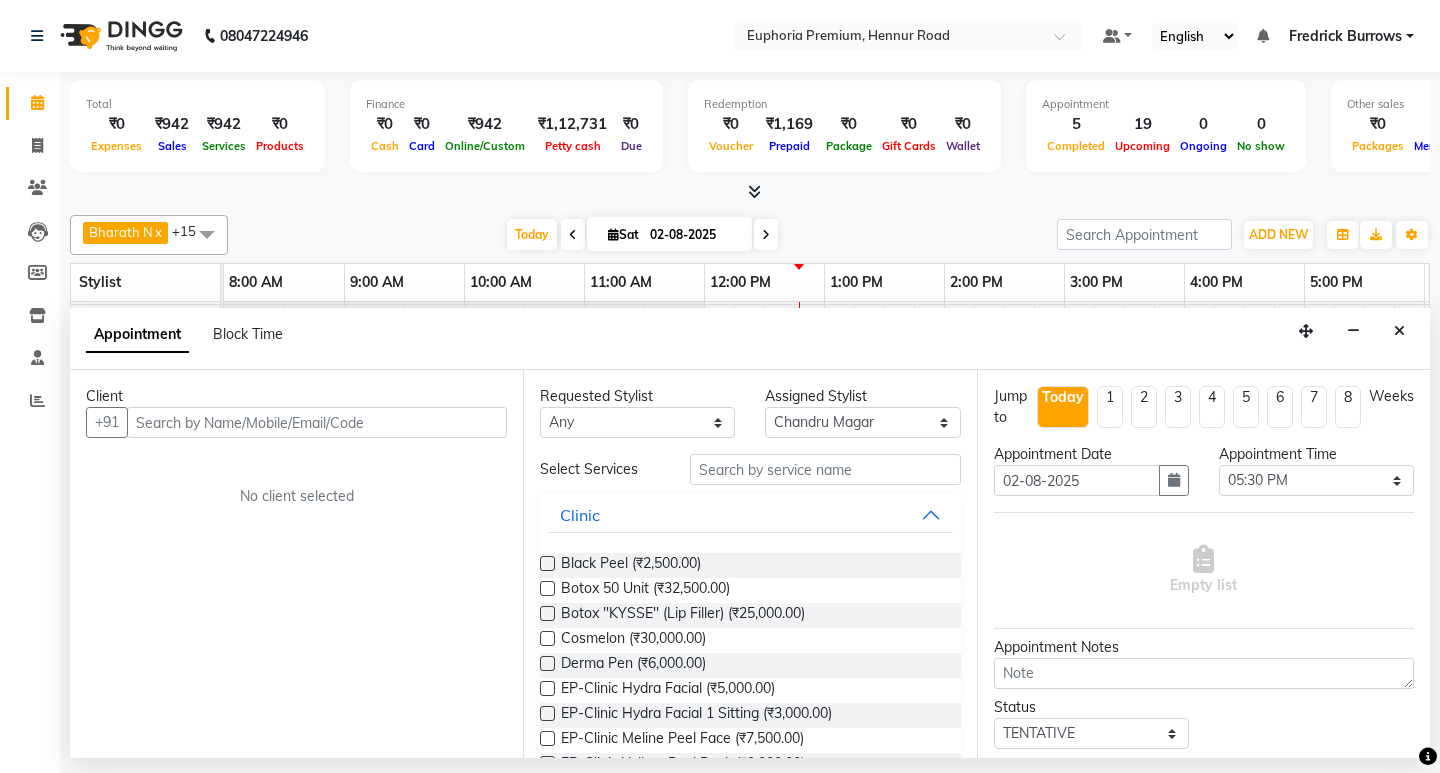drag, startPoint x: 38, startPoint y: 97, endPoint x: 46, endPoint y: 84, distance: 15.264338 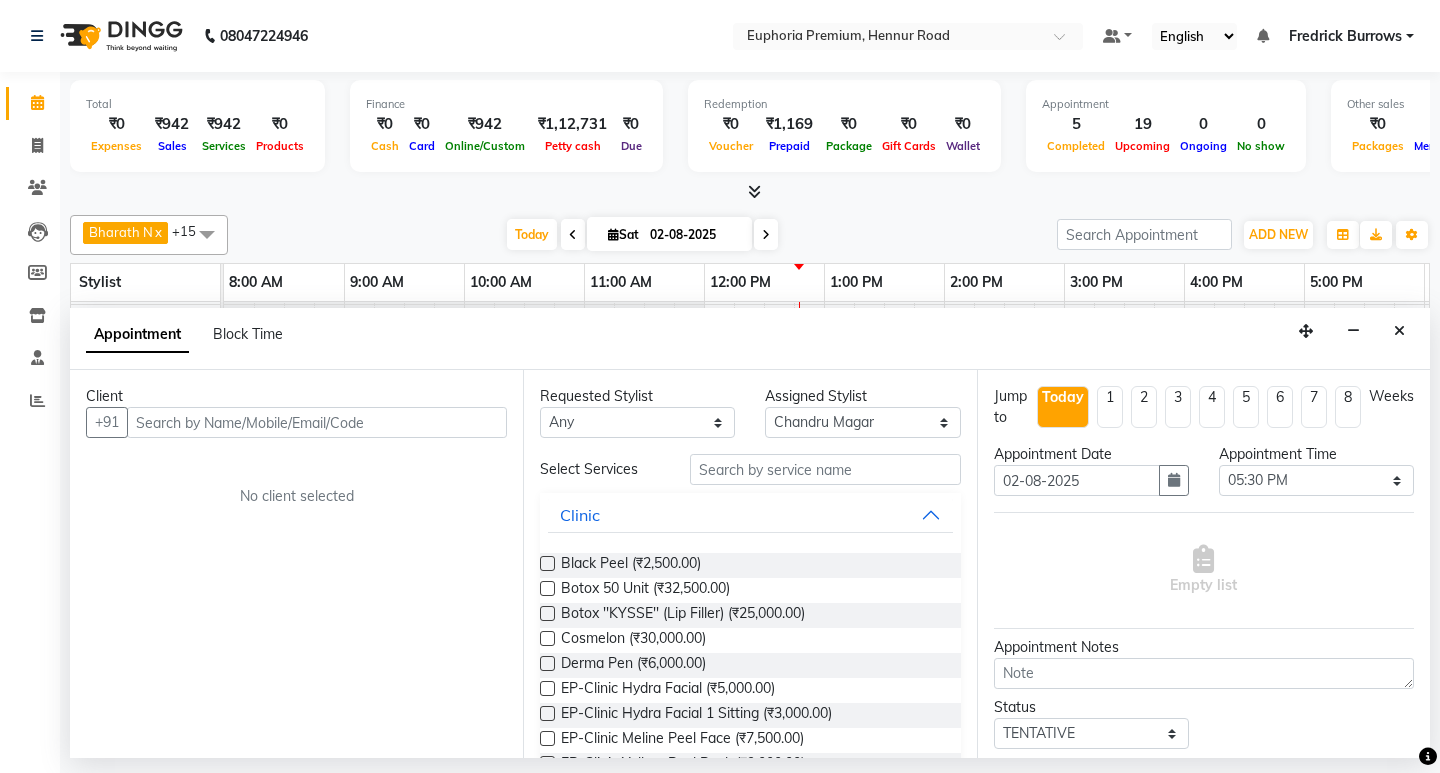 click on "[PHONE] Select Location × Euphoria Premium, Hennur Road Default Panel My Panel English ENGLISH Español العربية मराठी हिंदी ગુજરાતી தமிழ் 中文 Notifications nothing to show [FIRST] [LAST] Manage Profile Change Password Sign out  Version:3.15.11  ☀ Euphoria Premium, Hennur Road  Calendar  Invoice  Clients  Leads   Members  Inventory  Staff  Reports Completed InProgress Upcoming Dropped Tentative Check-In Confirm Bookings Segments Page Builder Total  ₹0  Expenses ₹942  Sales ₹942  Services ₹0  Products Finance  ₹0  Cash ₹0  Card ₹942  Online/Custom ₹1,12,731 Petty cash ₹0 Due  Redemption  ₹0 Voucher ₹1,169 Prepaid ₹0 Package ₹0  Gift Cards ₹0  Wallet  Appointment  5 Completed 19 Upcoming 0 Ongoing 0 No show  Other sales  ₹0  Packages ₹0  Memberships ₹0  Vouchers ₹0  Prepaids ₹0  Gift Cards [FIRST] [LAST] x [FIRST]   x [FIRST] [LAST]  x [FIRST] [LAST]  x [FIRST][LAST] MOI  x [FIRST] .  x [FIRST] .  x [FIRST] [LAST]  x" 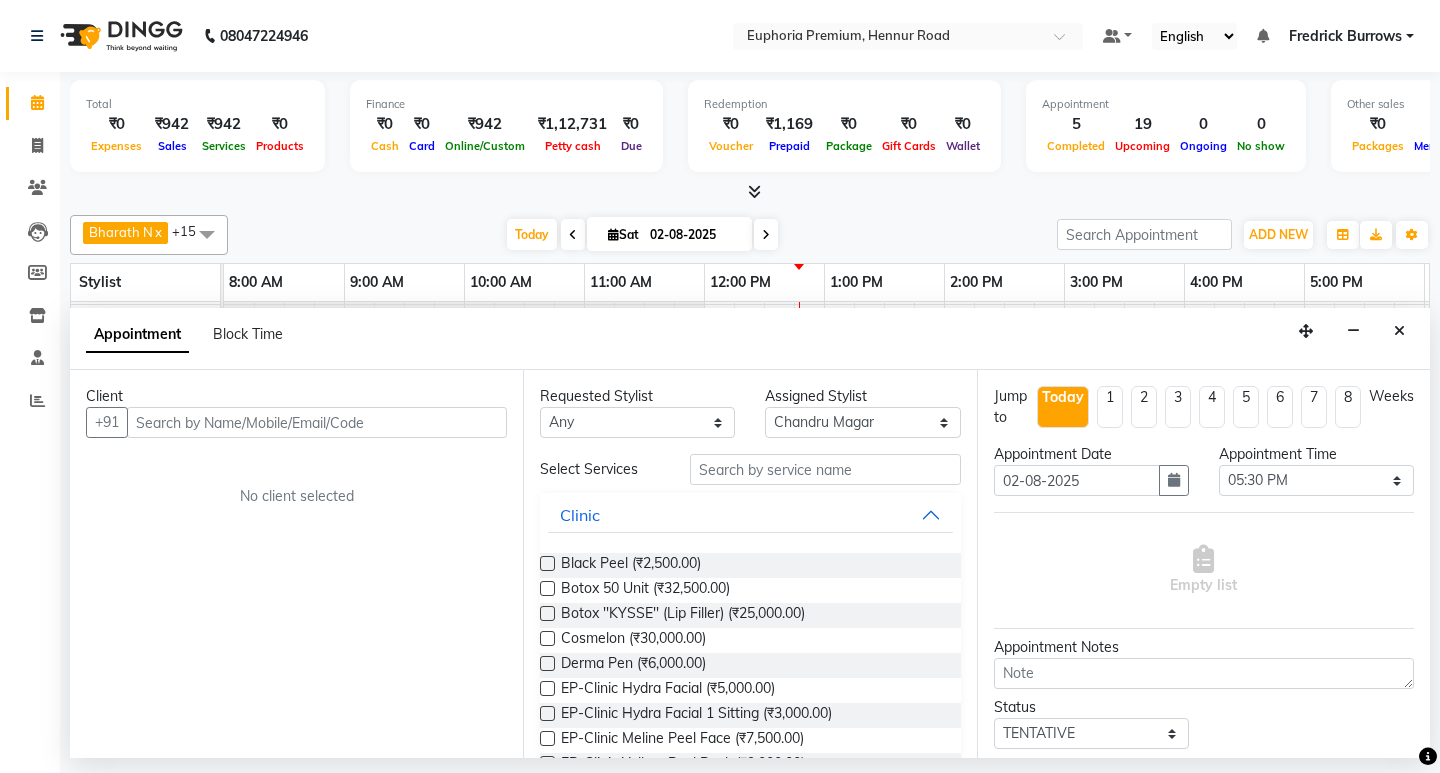 click on "Total" at bounding box center (197, 104) 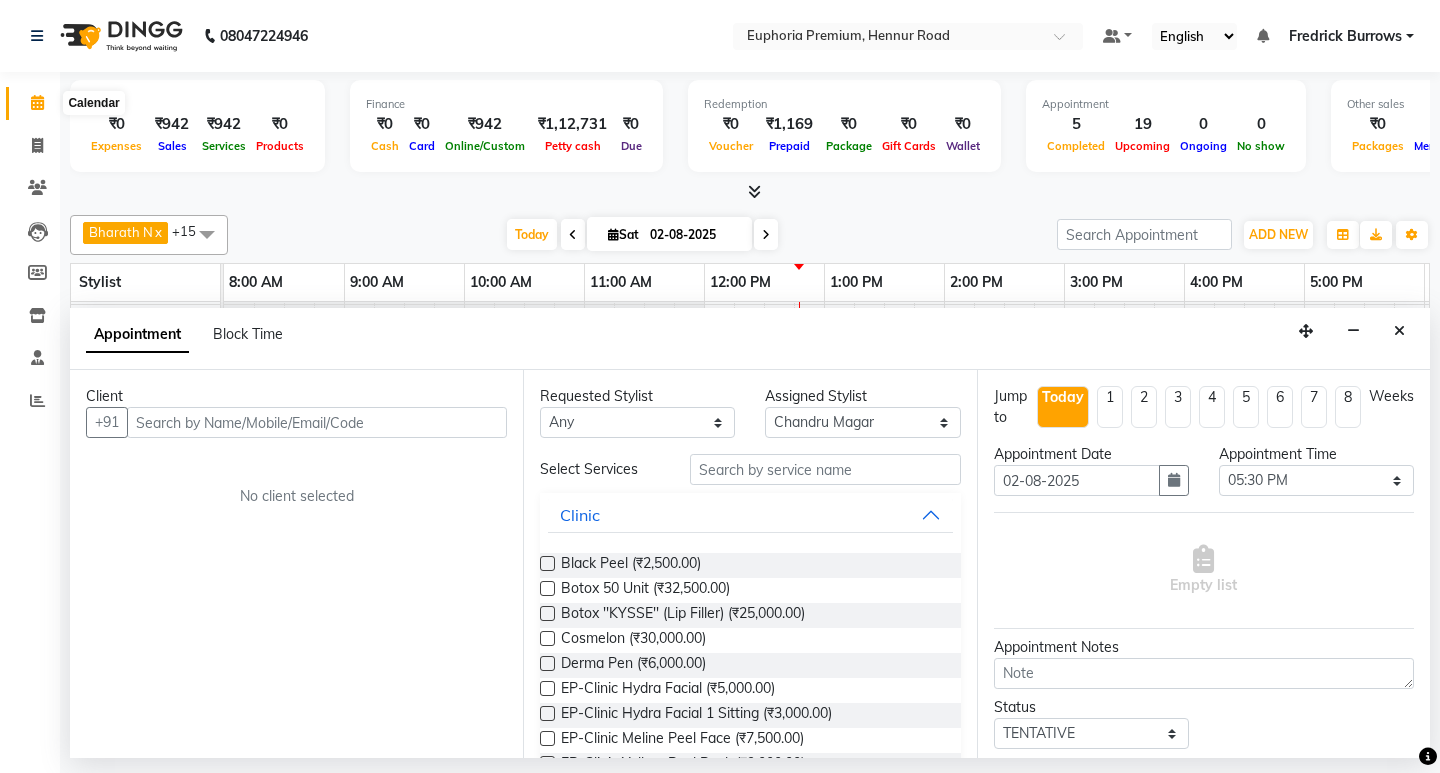 click 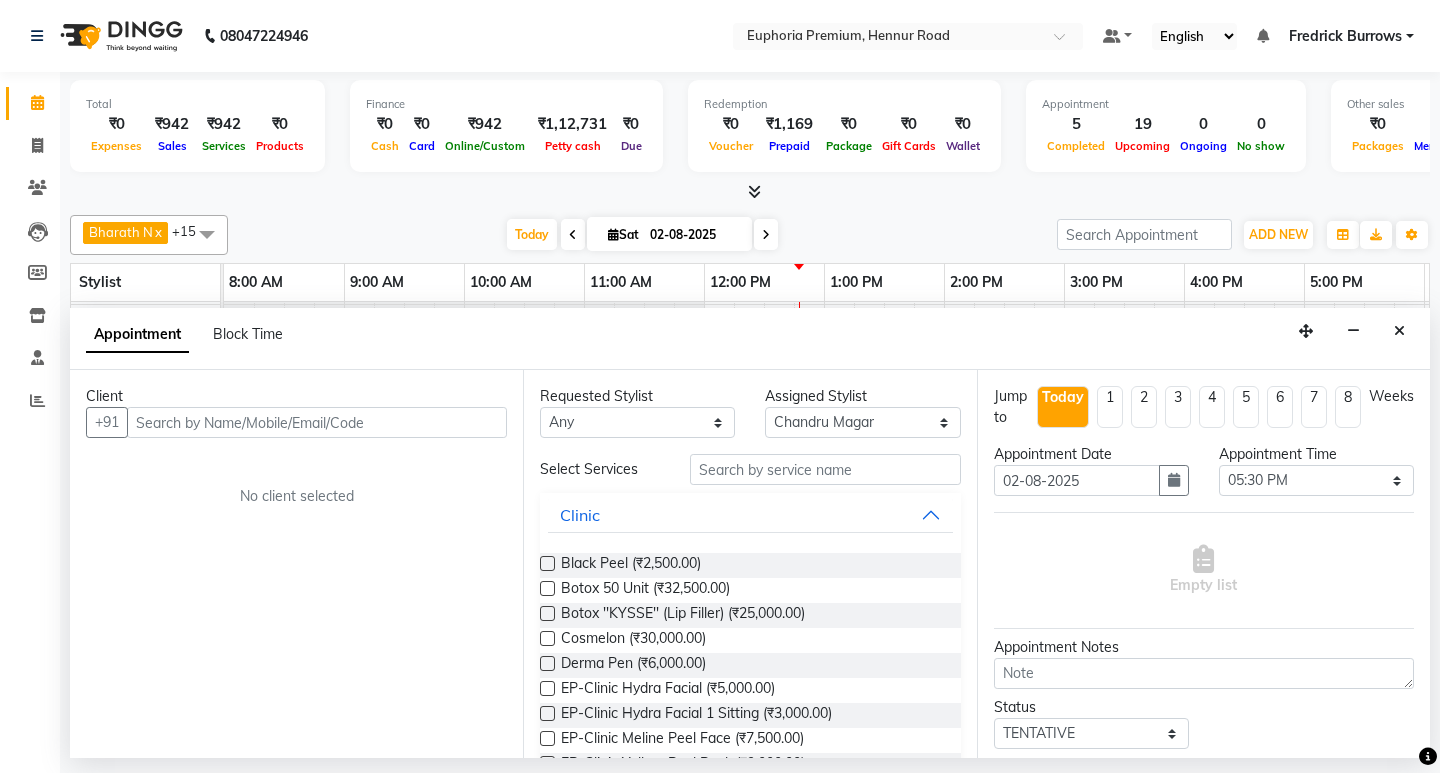 click 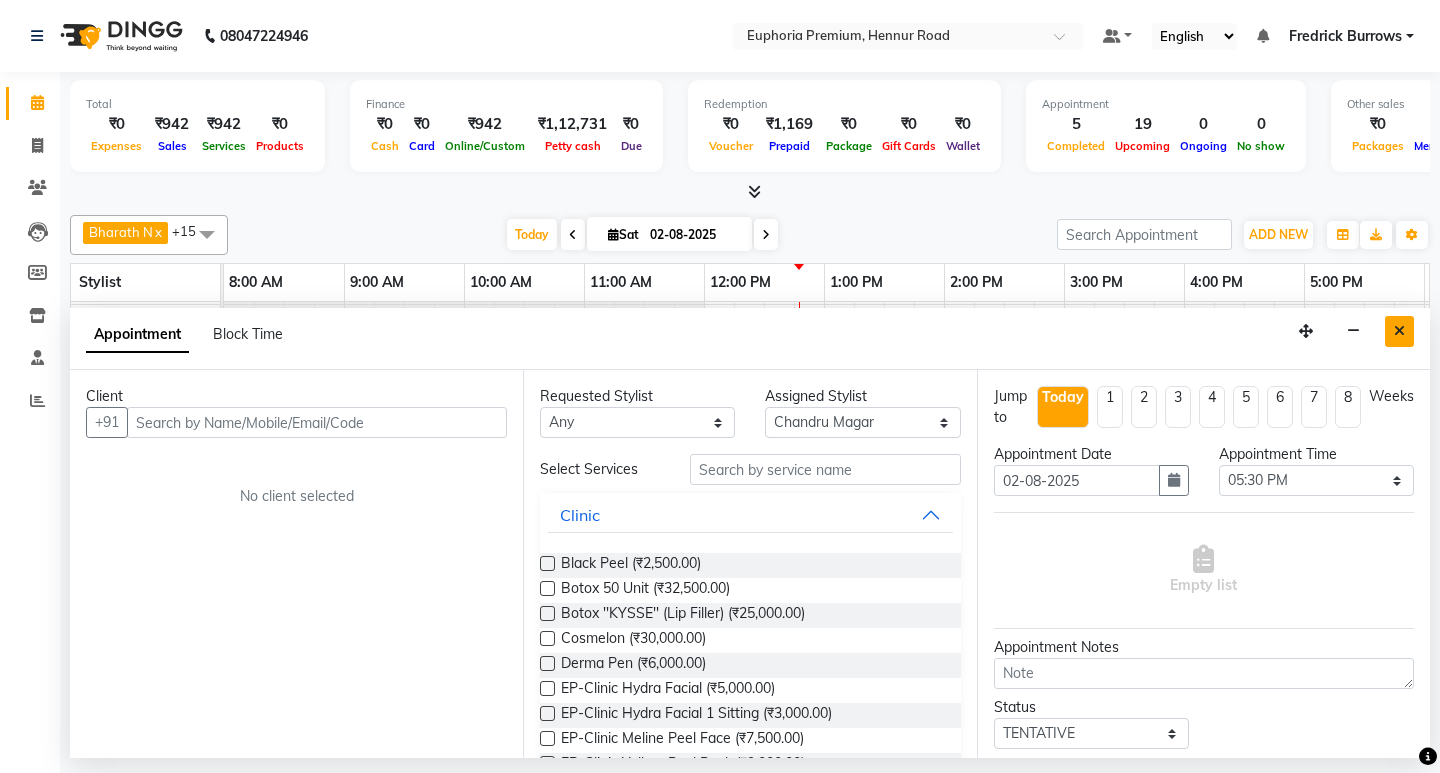 click at bounding box center [1399, 331] 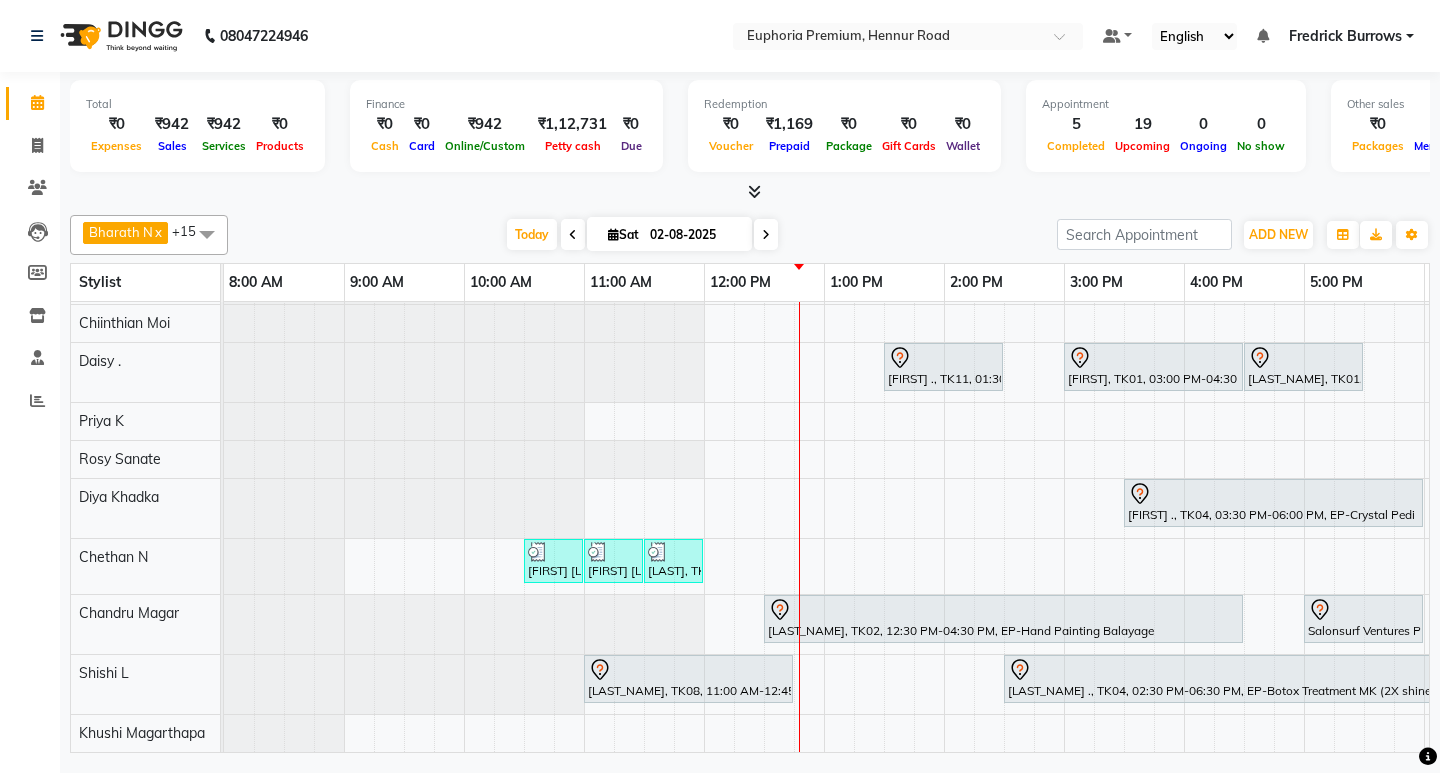 scroll, scrollTop: 90, scrollLeft: 0, axis: vertical 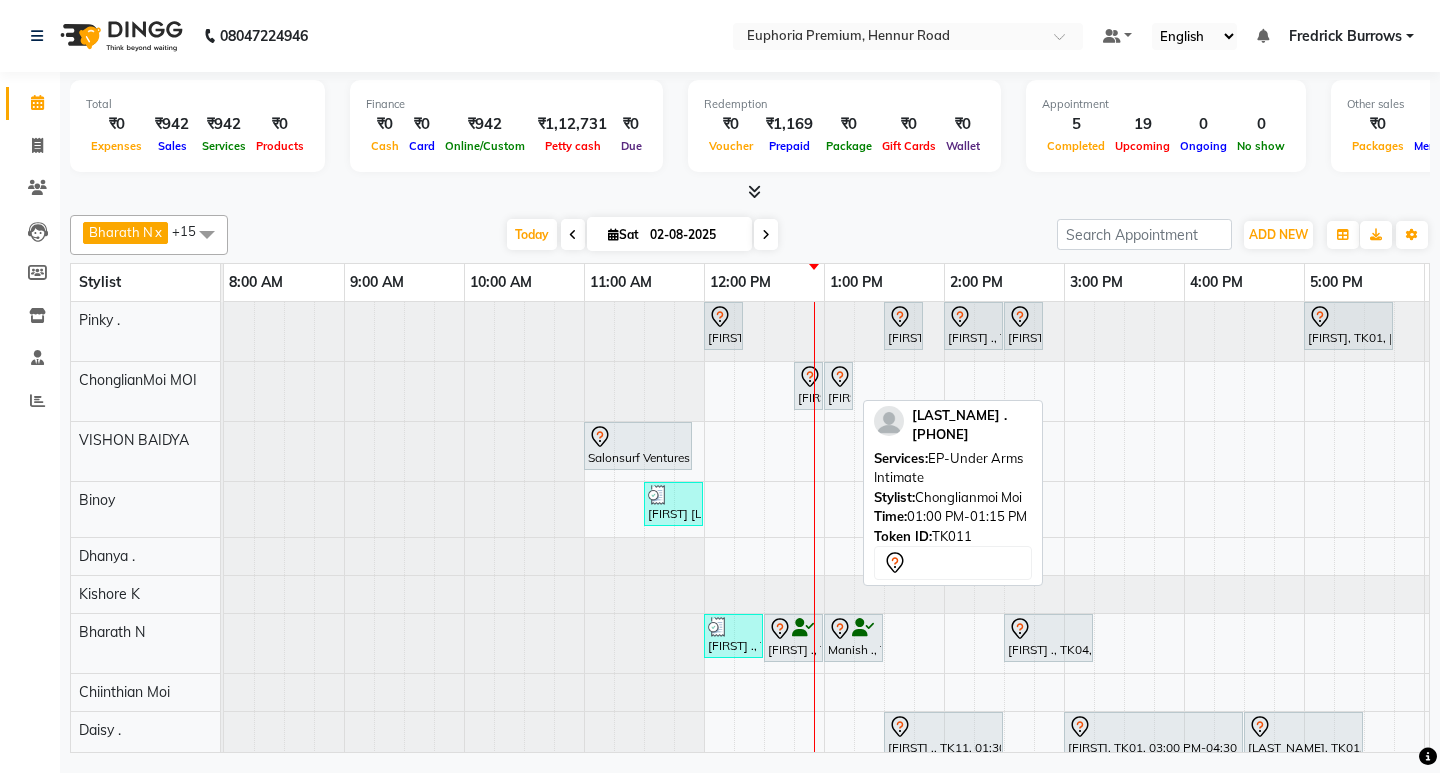 click 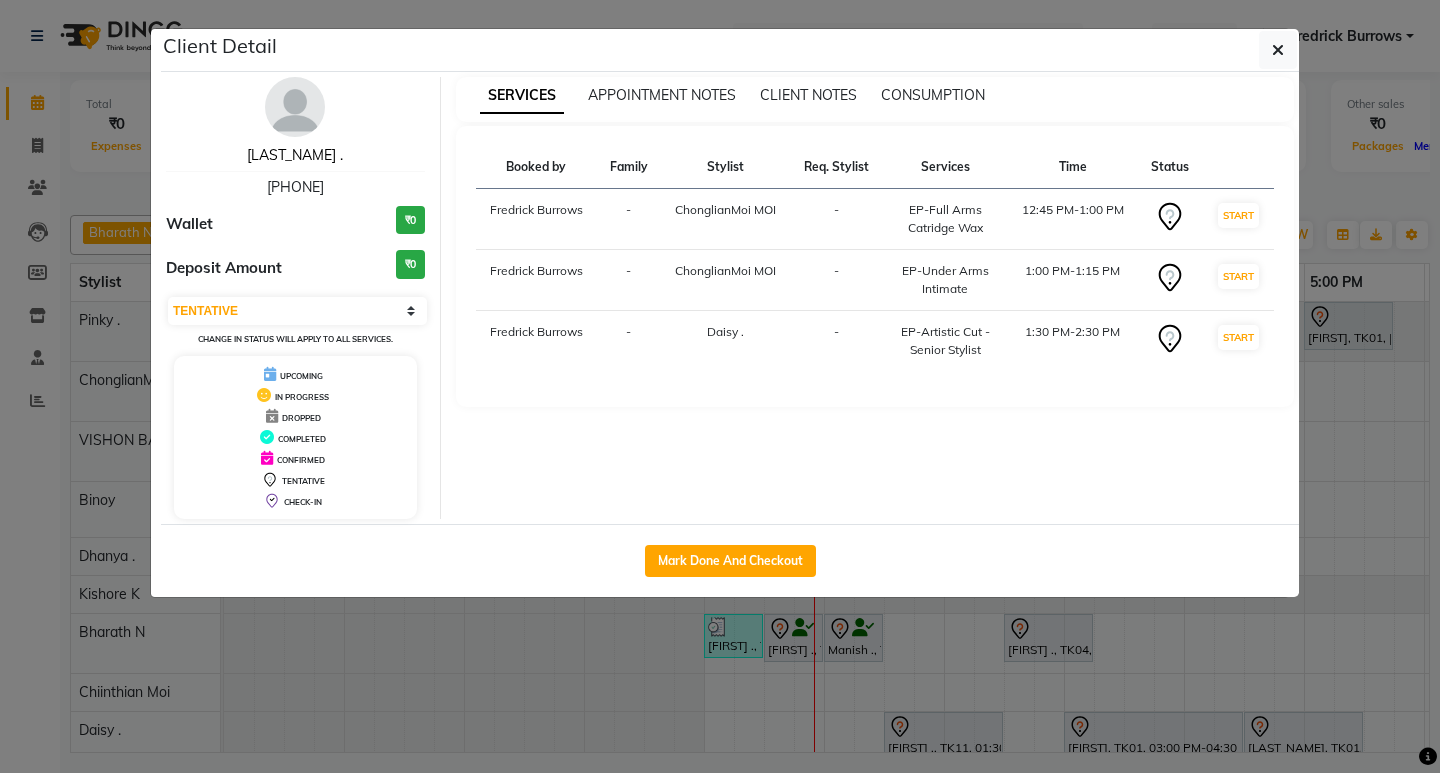 click on "[LAST_NAME] ." at bounding box center [295, 155] 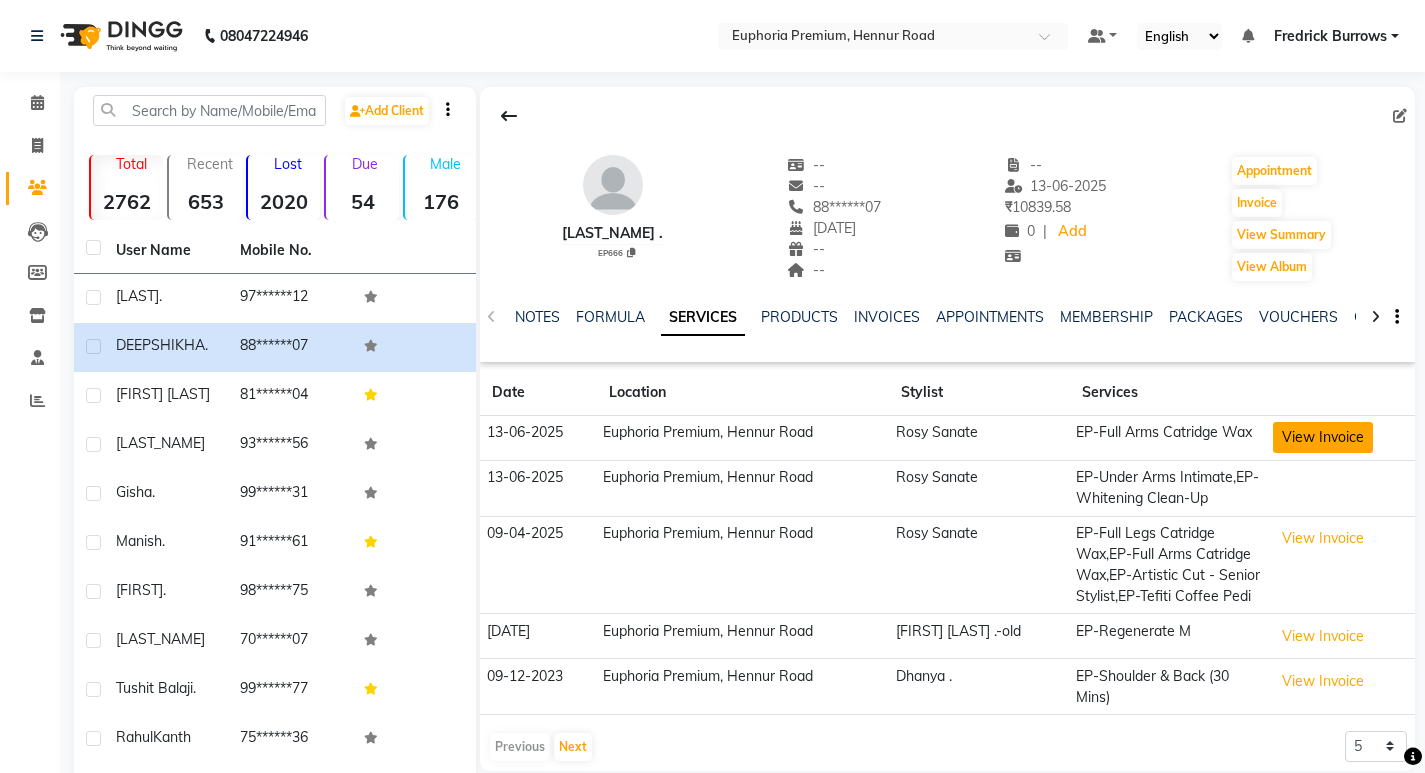 click on "View Invoice" 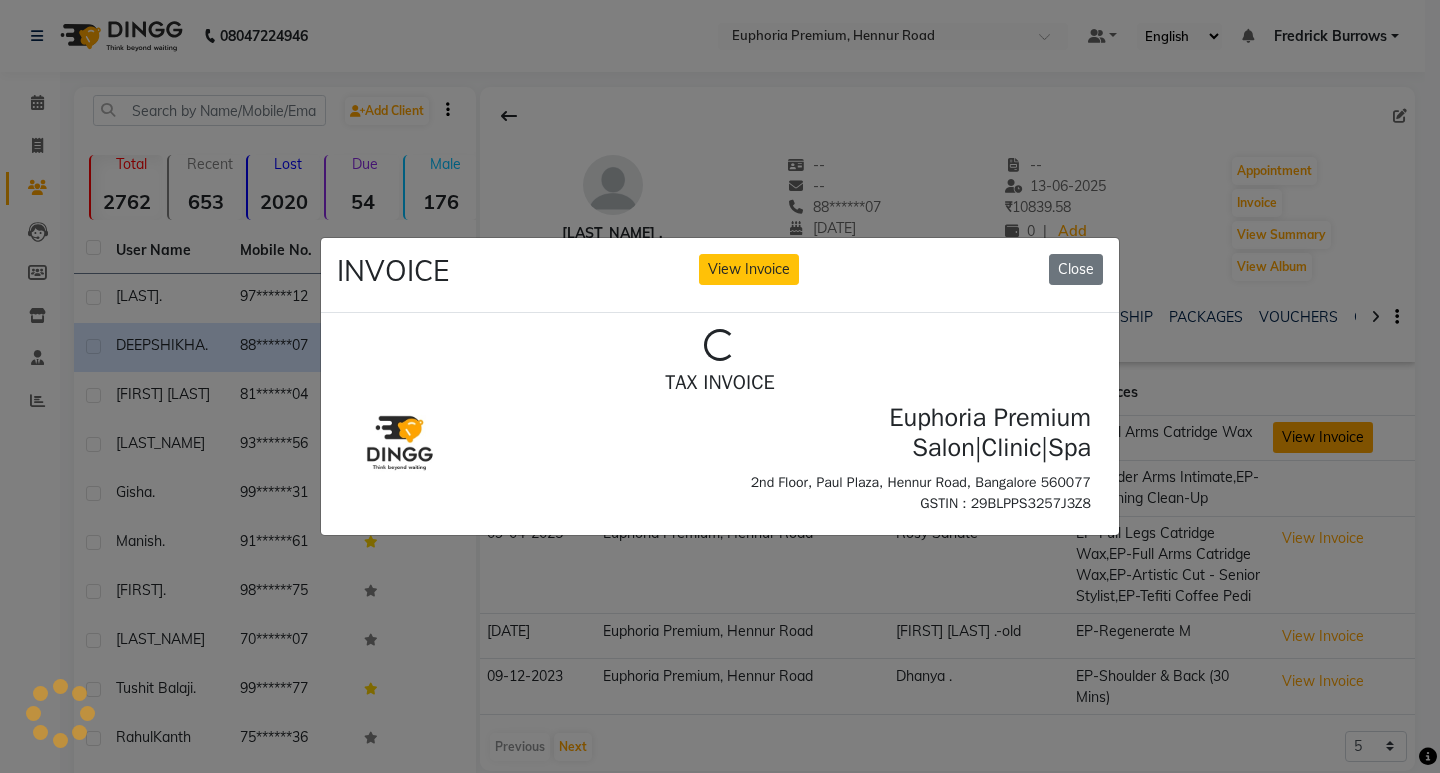 scroll, scrollTop: 0, scrollLeft: 0, axis: both 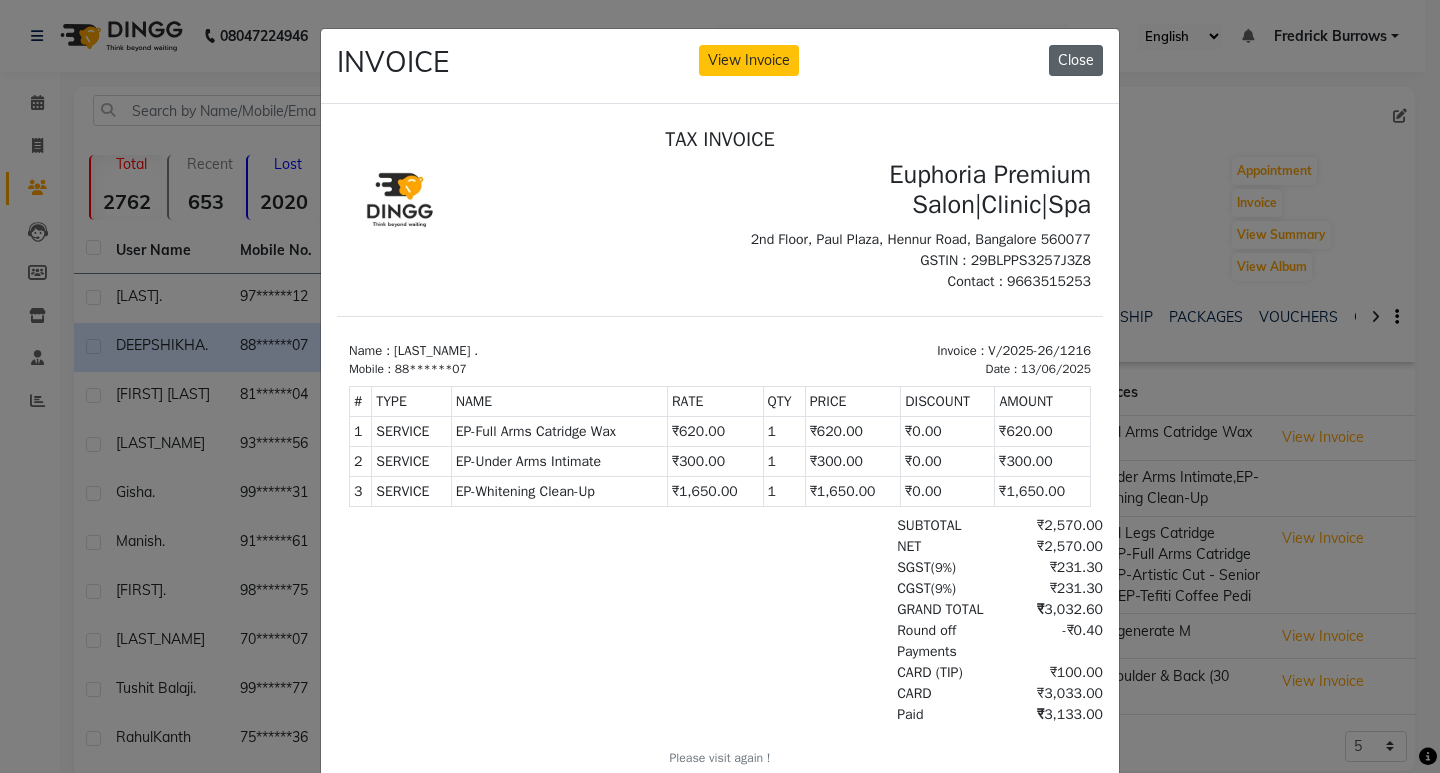 click on "Close" 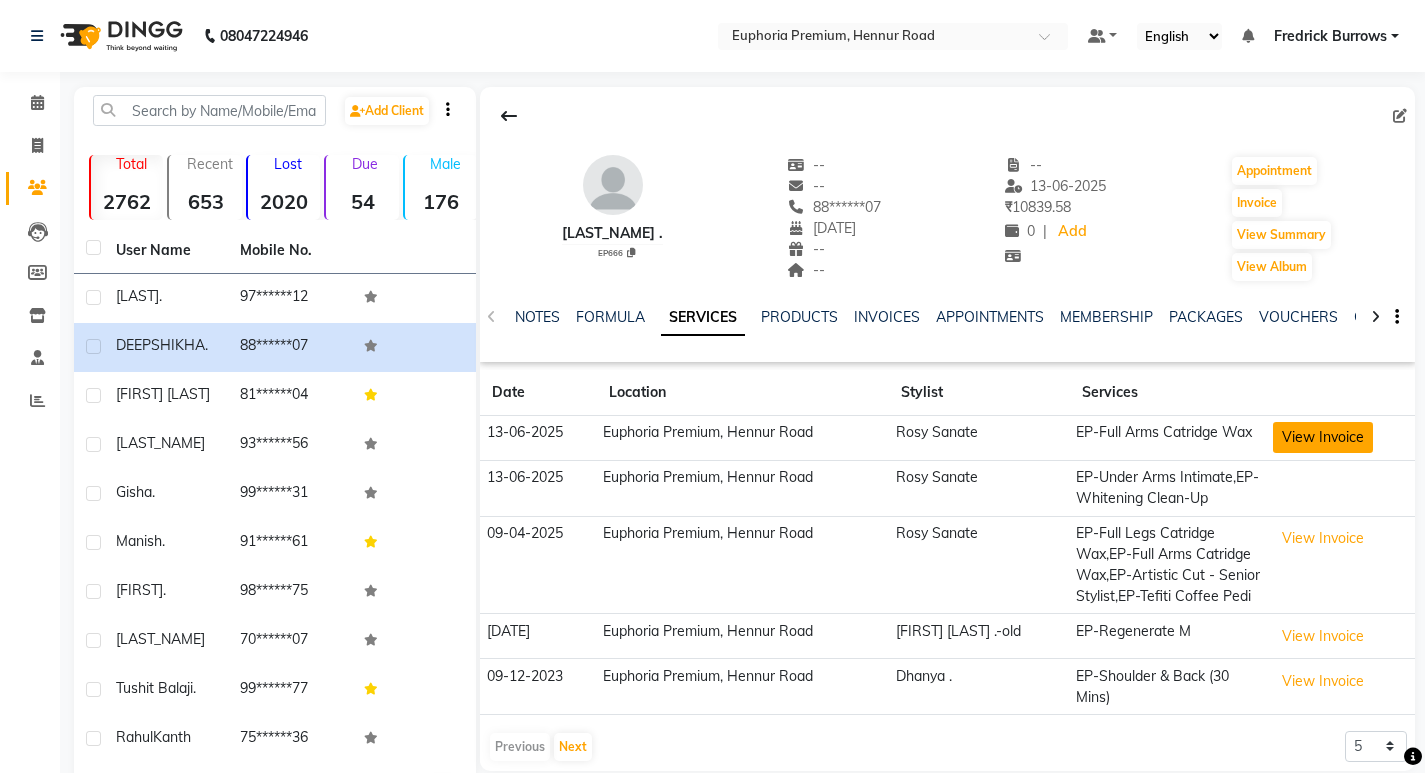 click on "View Invoice" 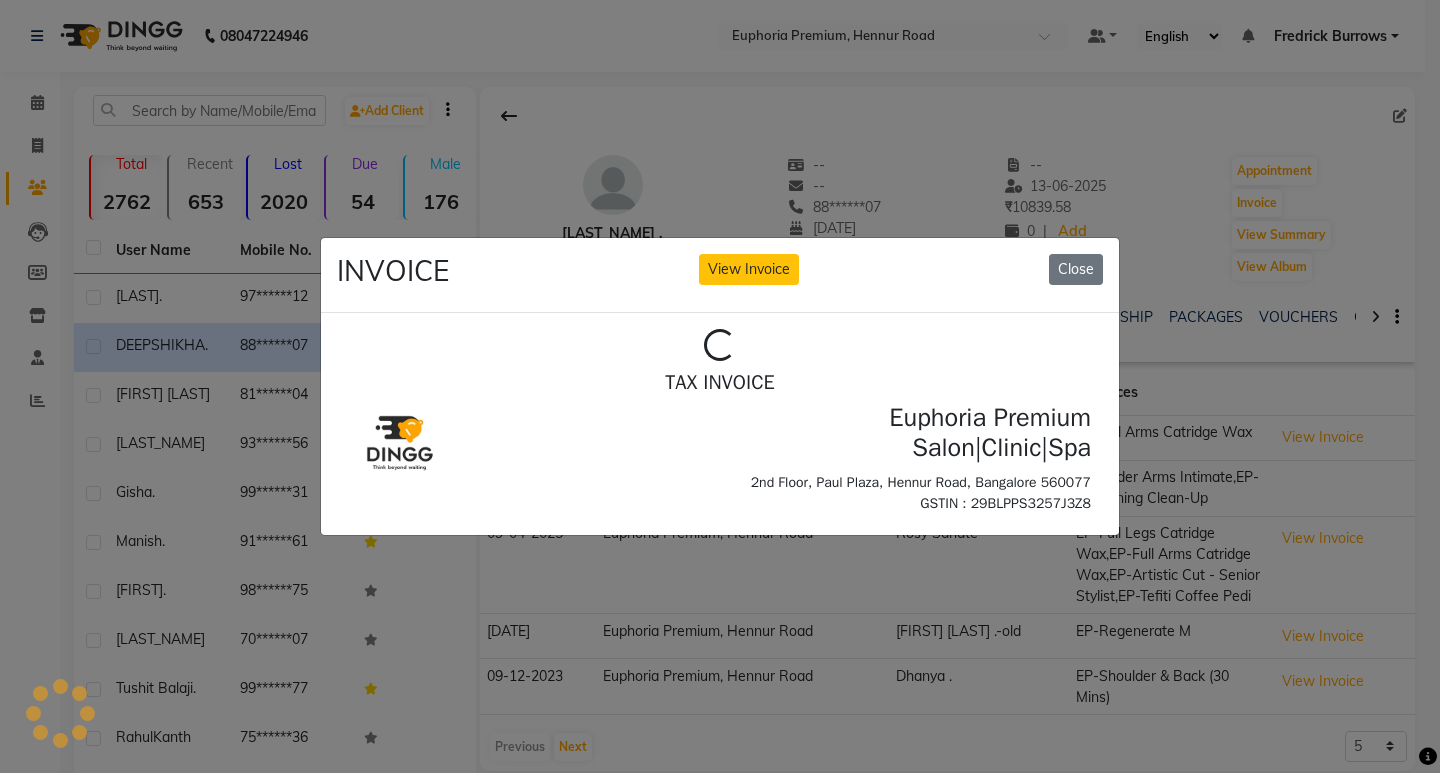 scroll, scrollTop: 0, scrollLeft: 0, axis: both 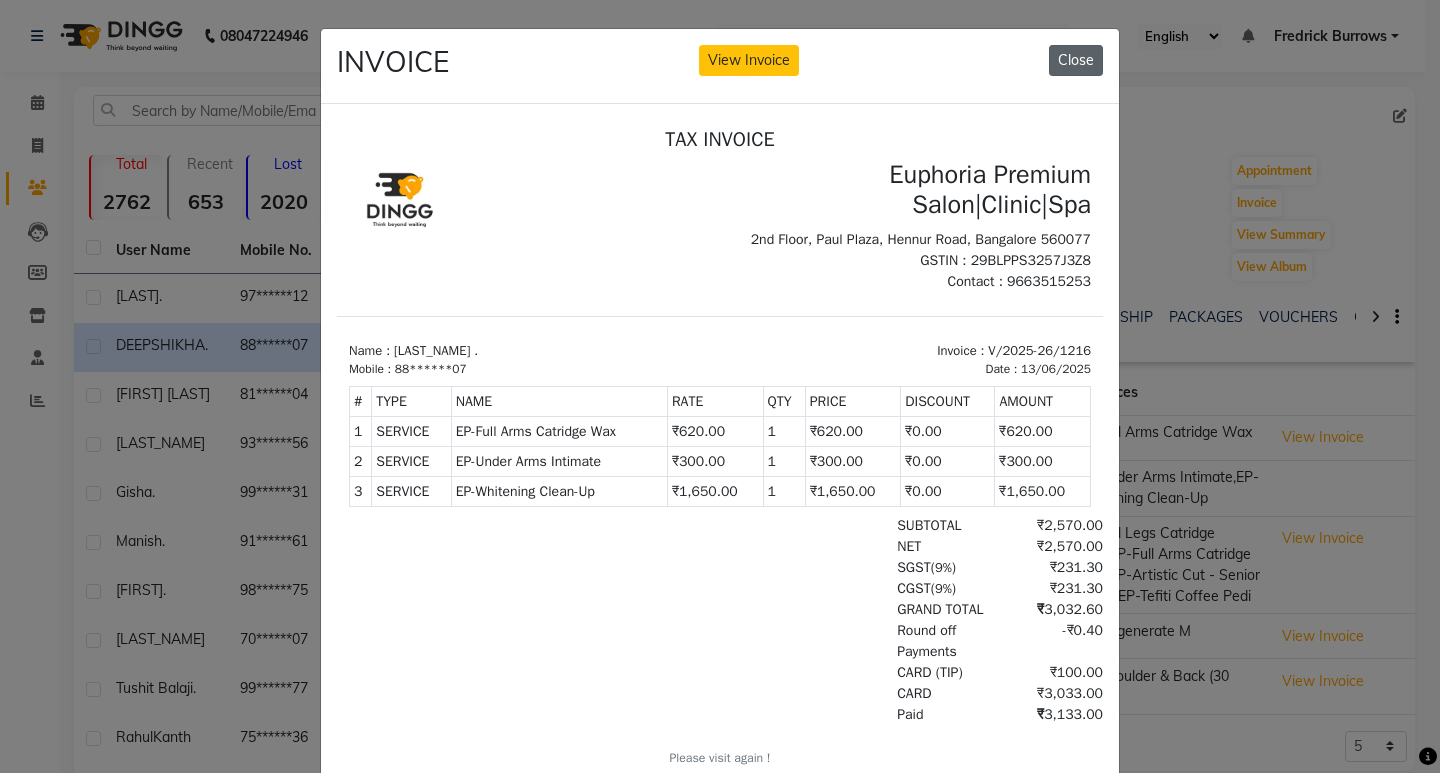 click on "Close" 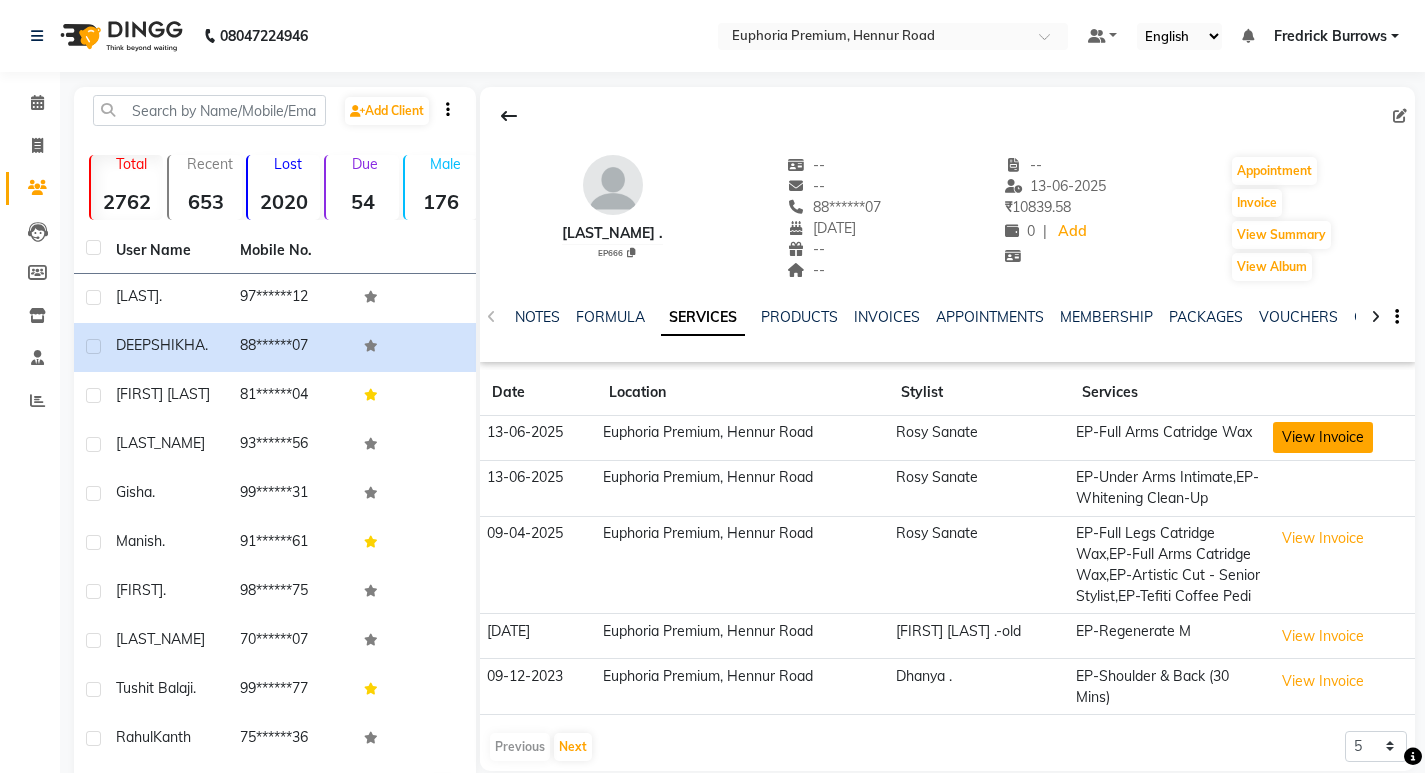 click on "View Invoice" 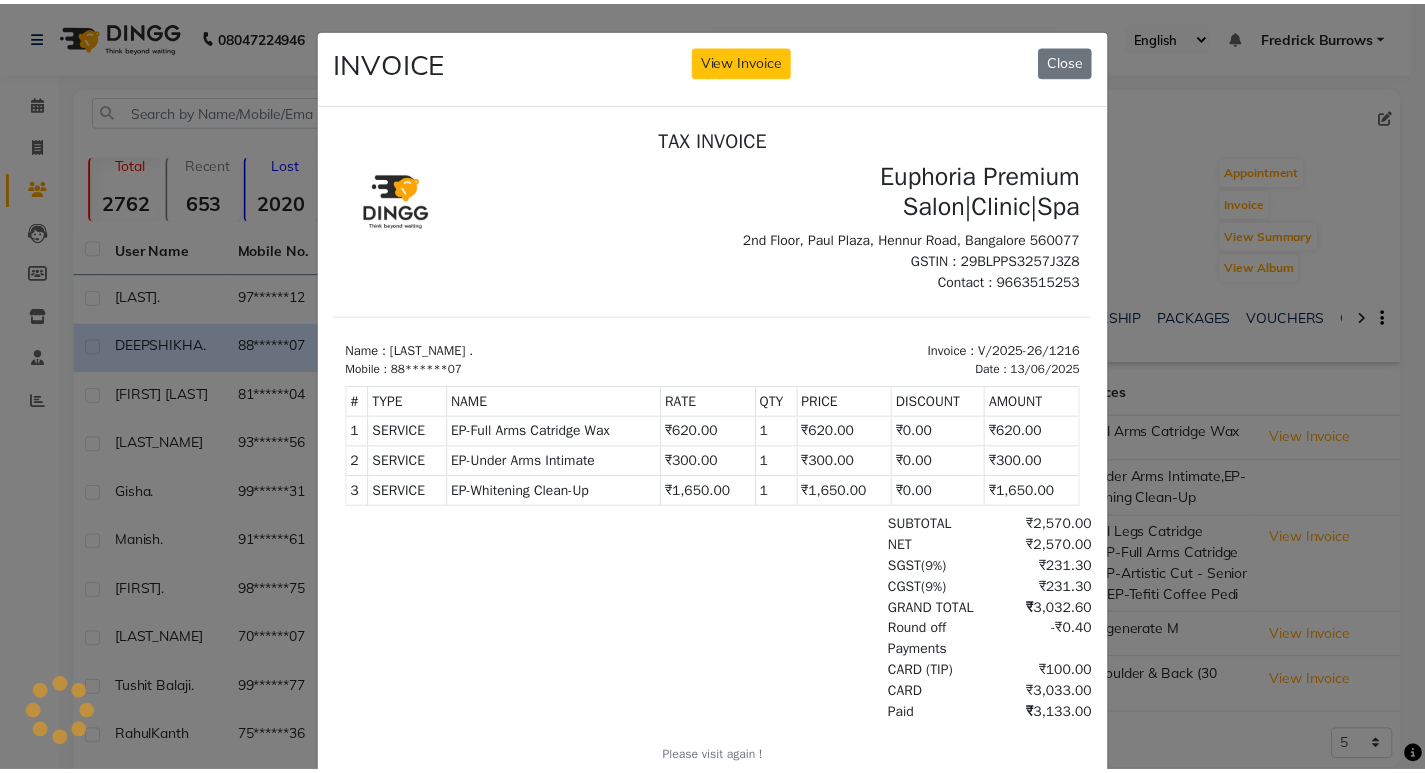 scroll, scrollTop: 0, scrollLeft: 0, axis: both 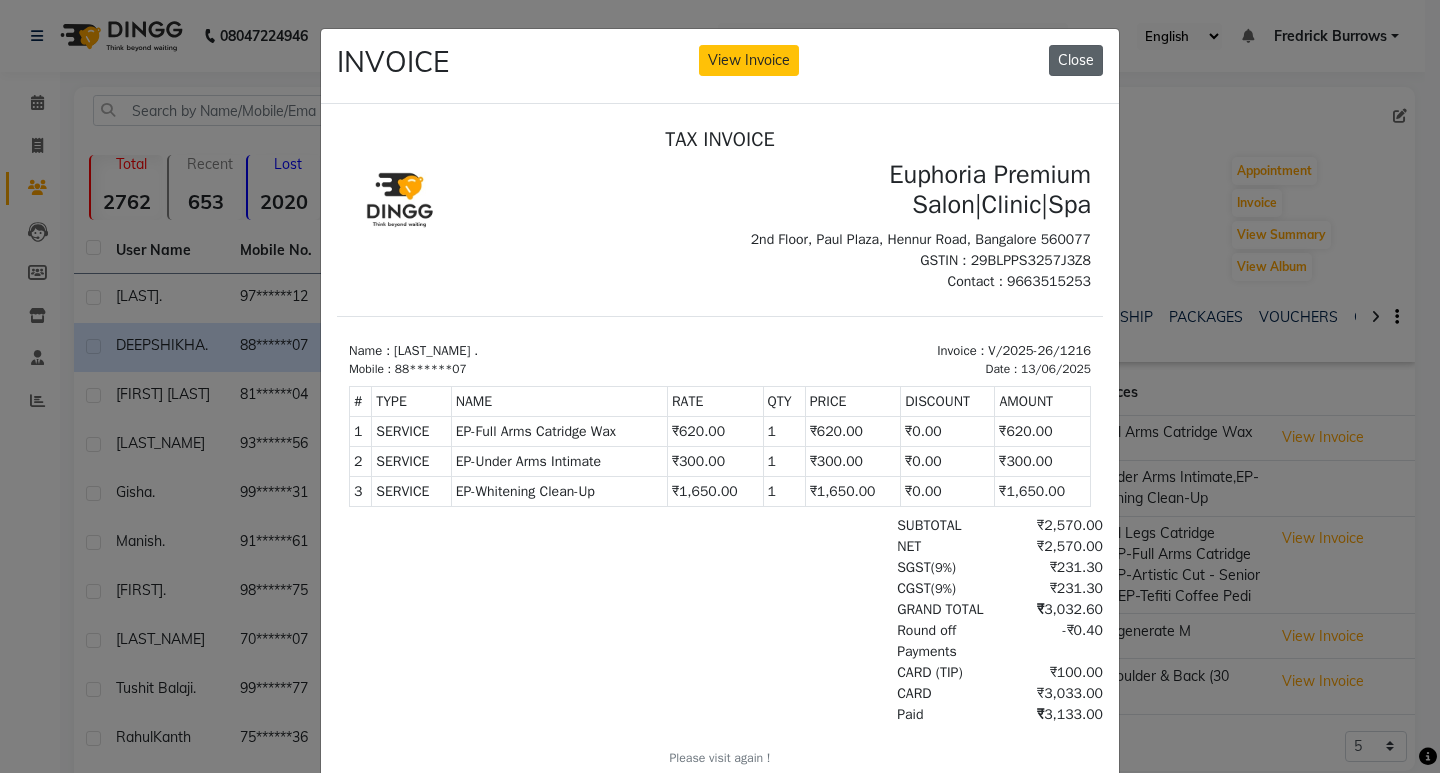 click on "Close" 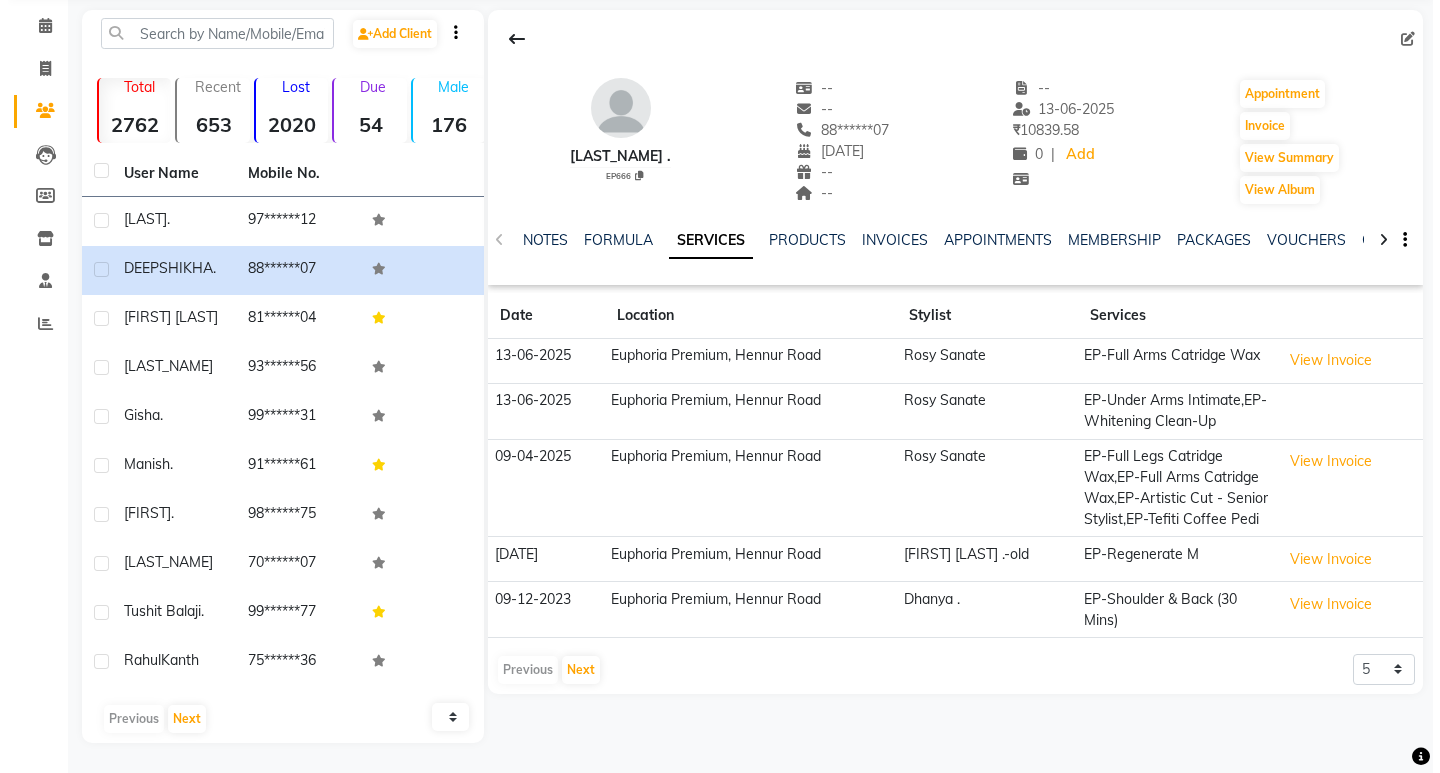 scroll, scrollTop: 0, scrollLeft: 0, axis: both 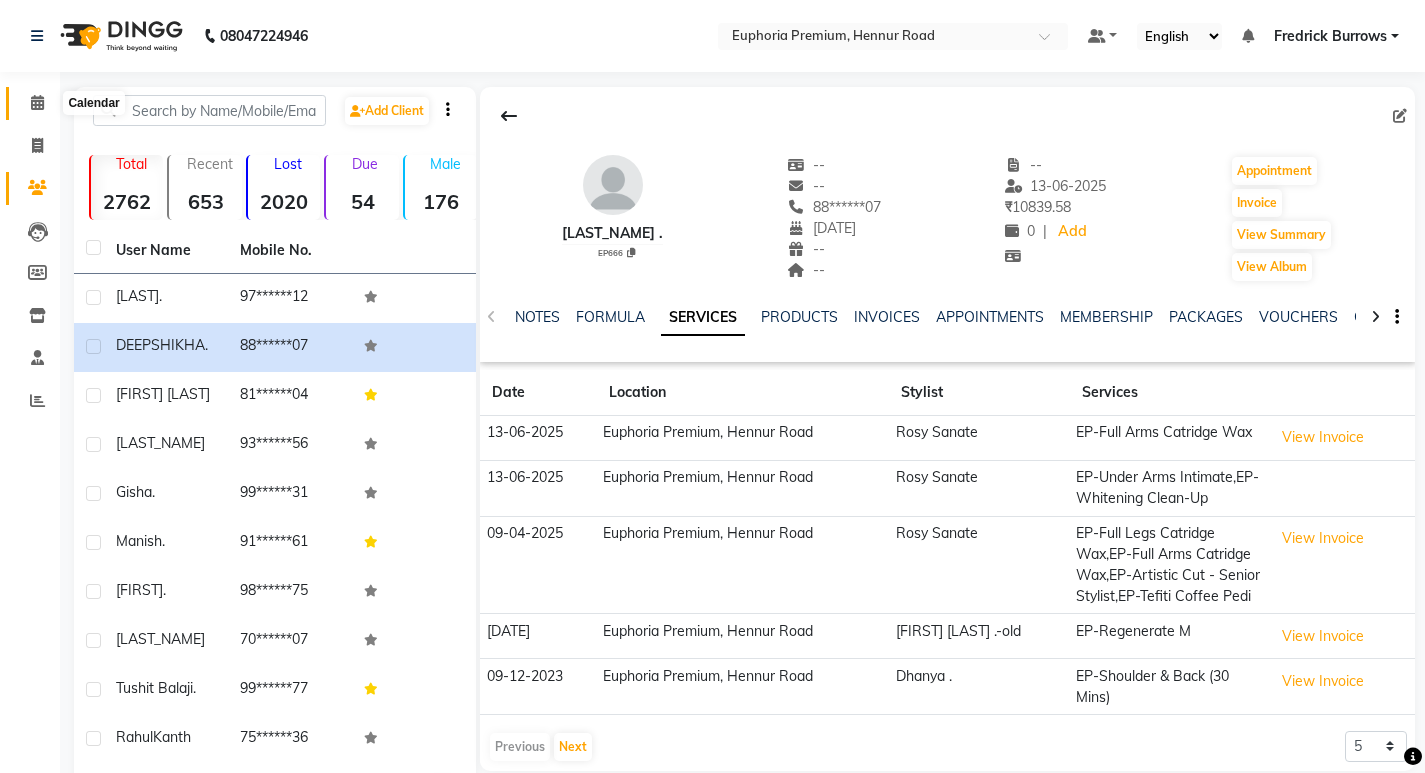 click 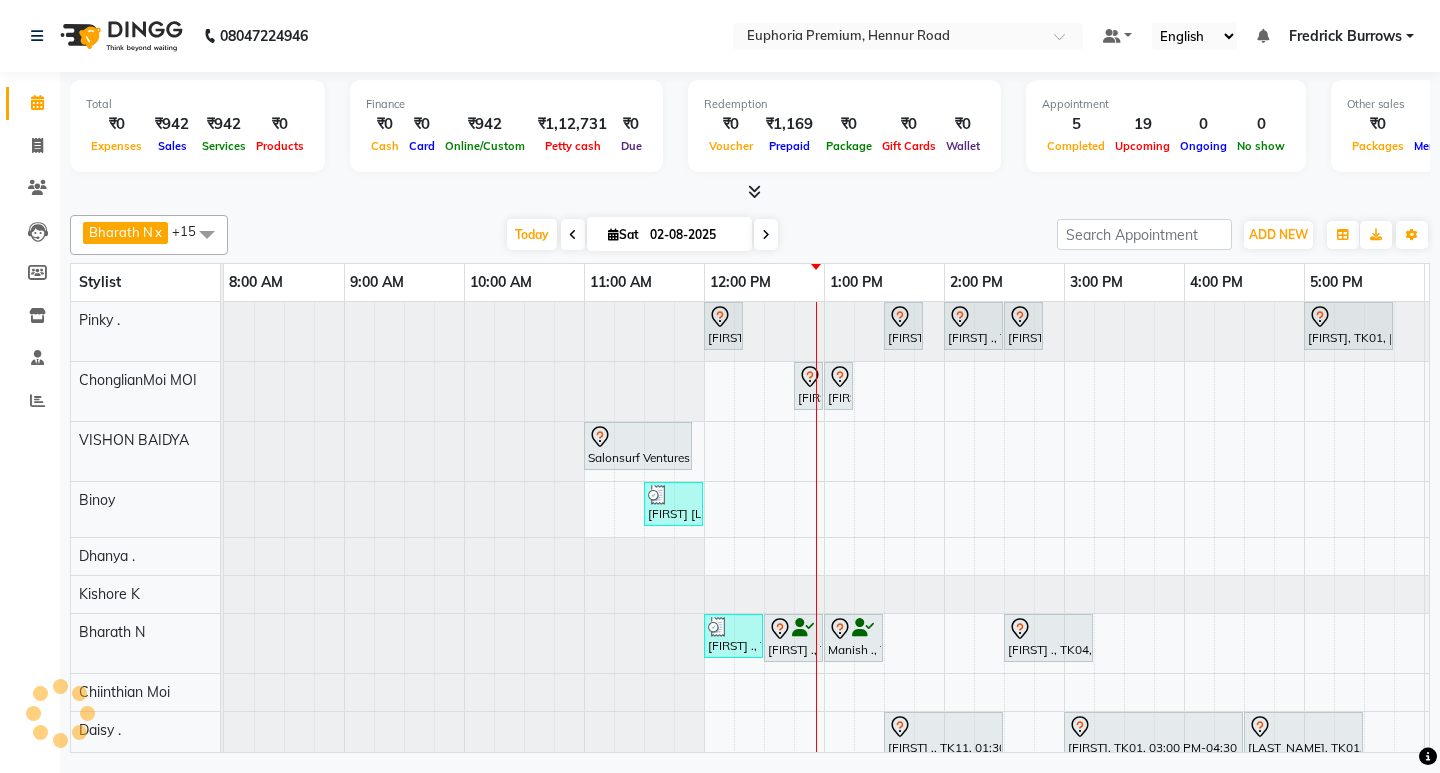scroll, scrollTop: 0, scrollLeft: 0, axis: both 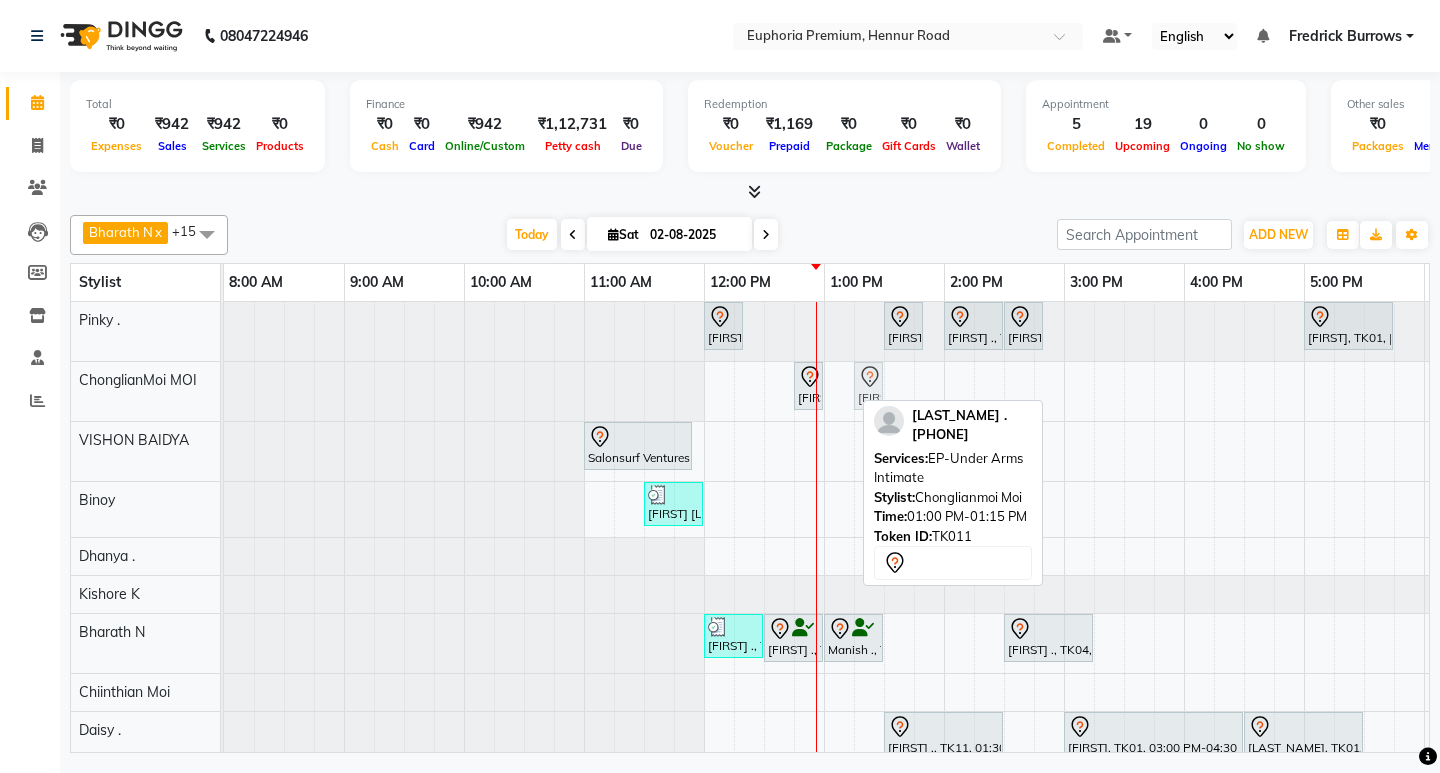 drag, startPoint x: 841, startPoint y: 388, endPoint x: 861, endPoint y: 385, distance: 20.22375 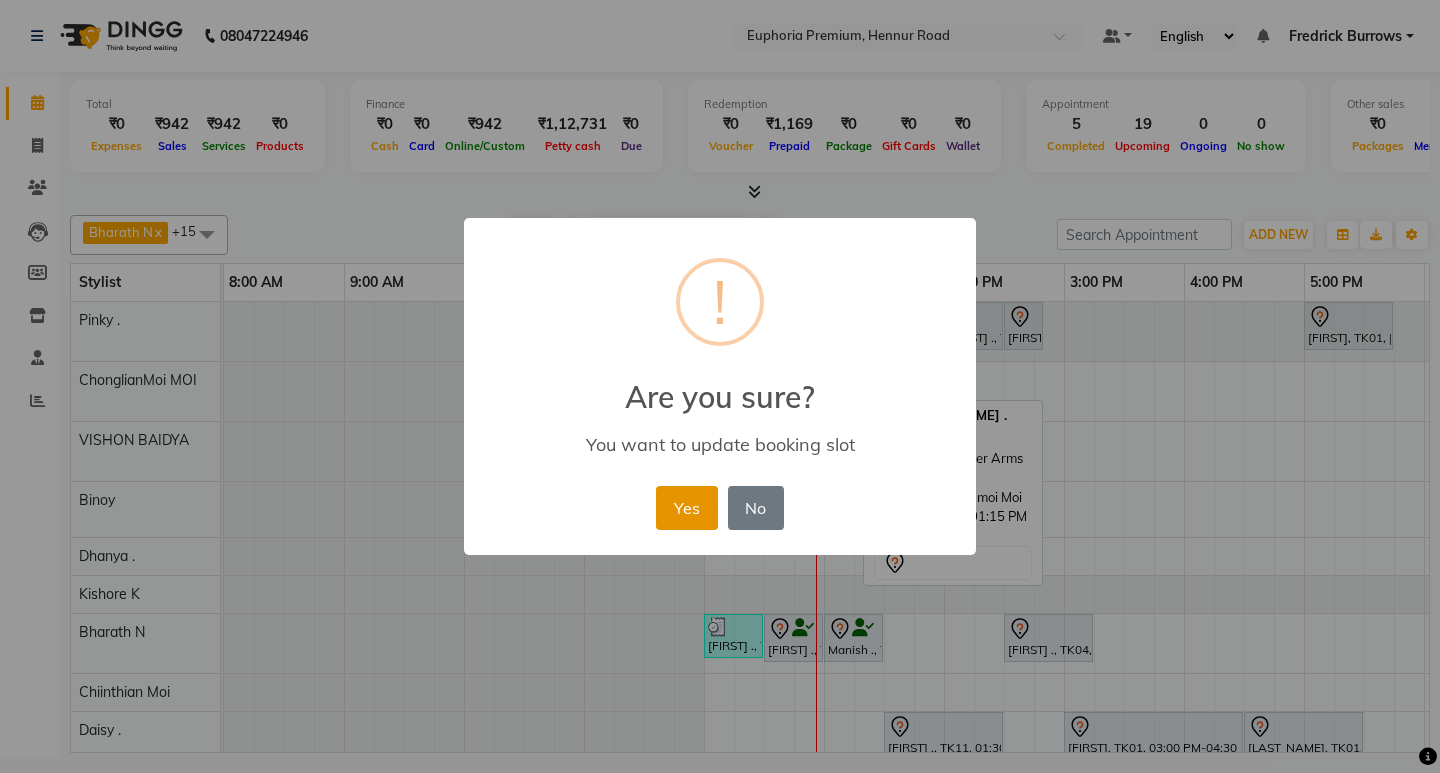 click on "Yes" at bounding box center (686, 508) 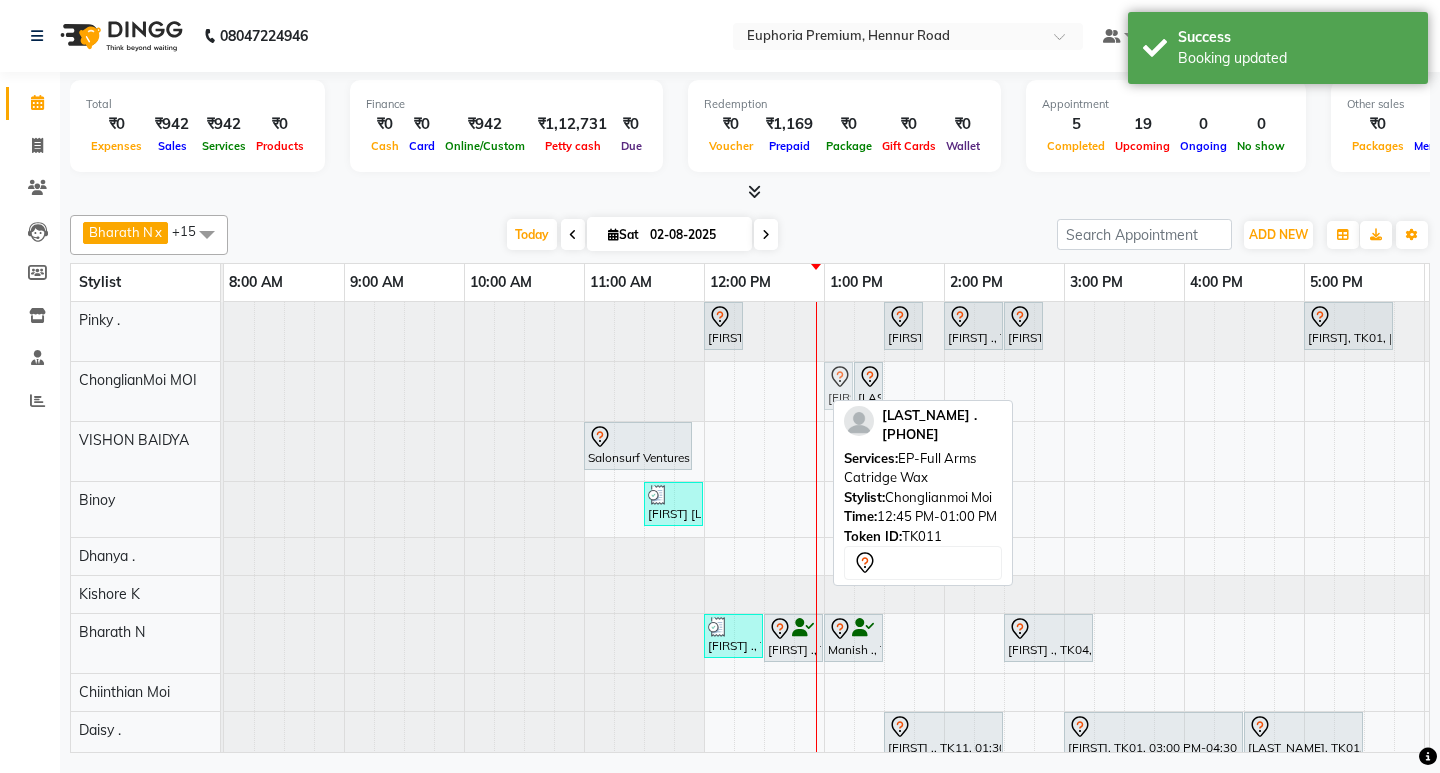 drag, startPoint x: 806, startPoint y: 395, endPoint x: 827, endPoint y: 392, distance: 21.213203 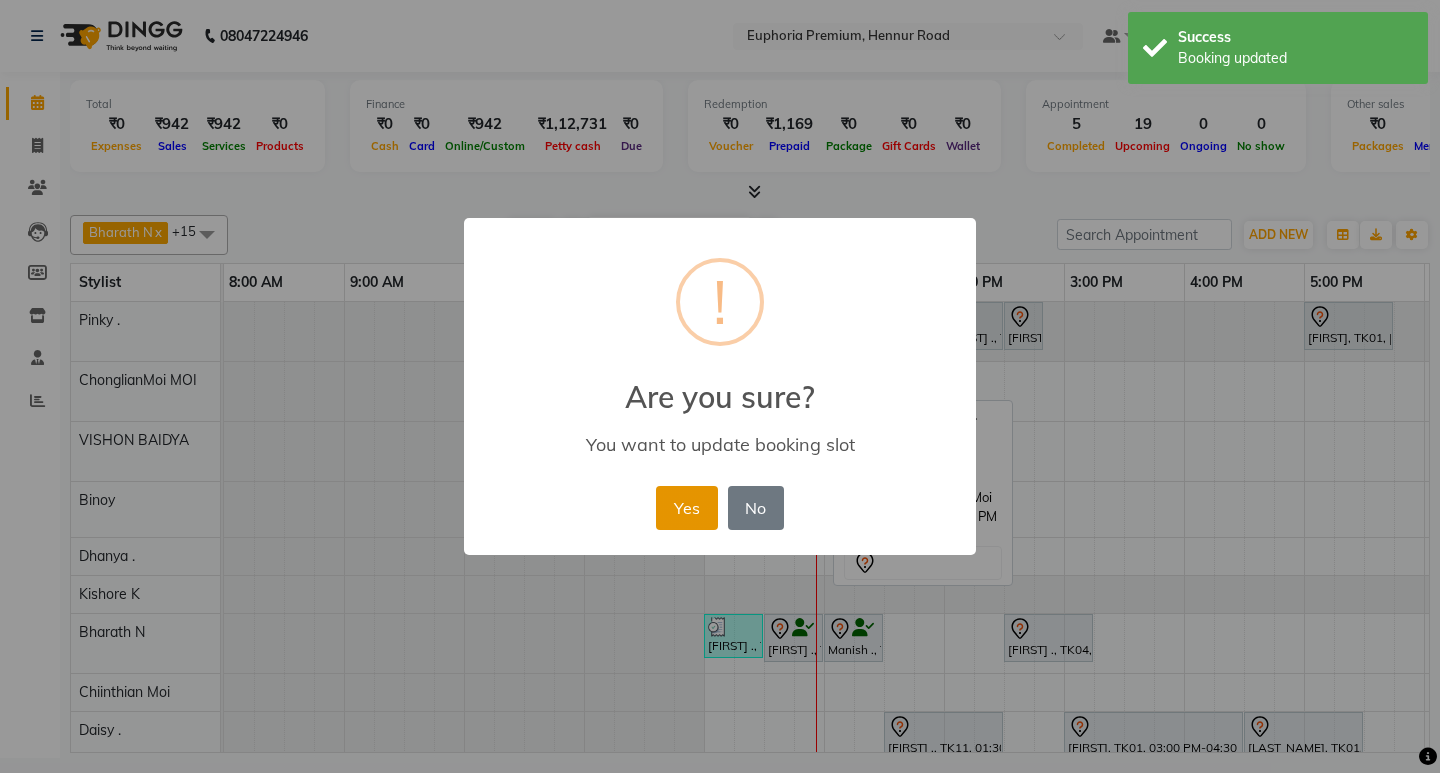 click on "Yes" at bounding box center [686, 508] 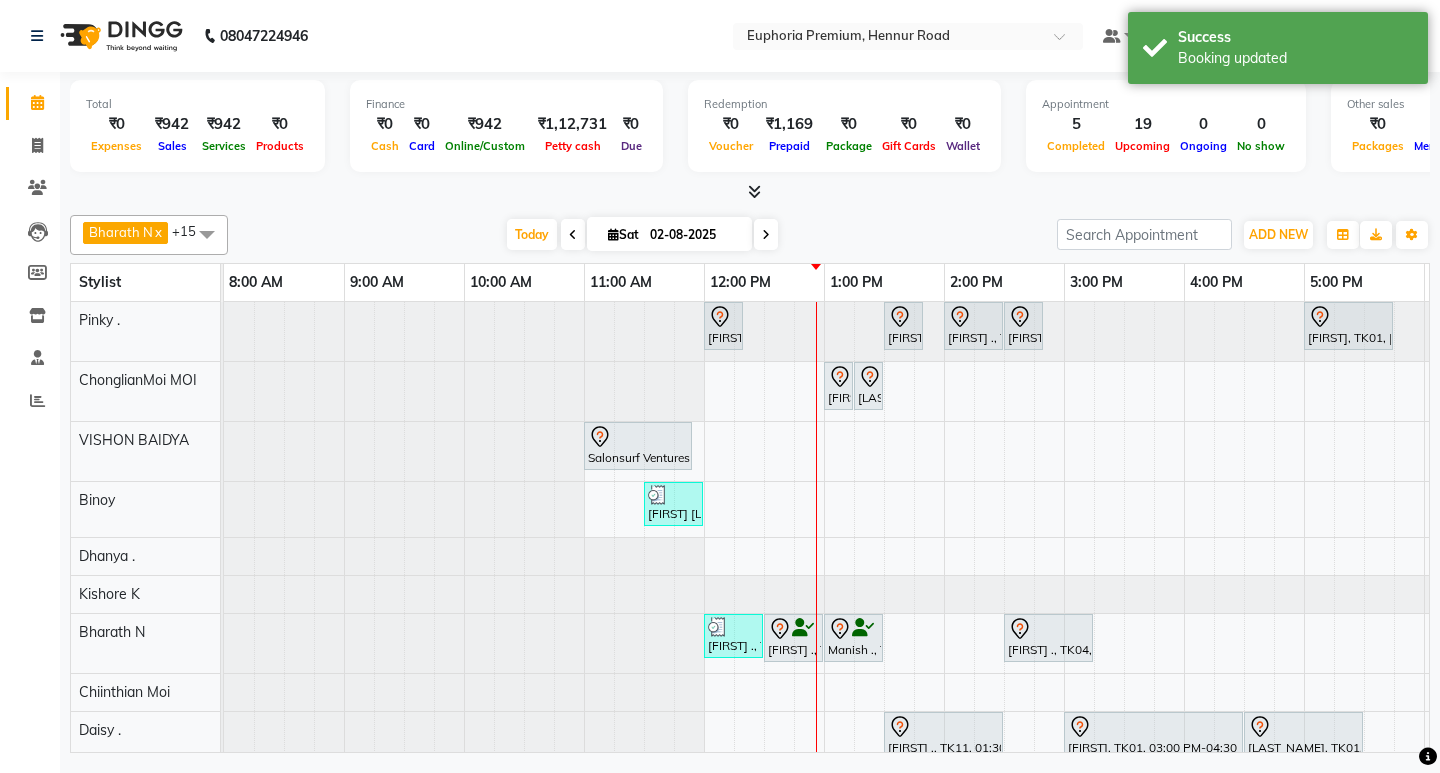 scroll, scrollTop: 153, scrollLeft: 0, axis: vertical 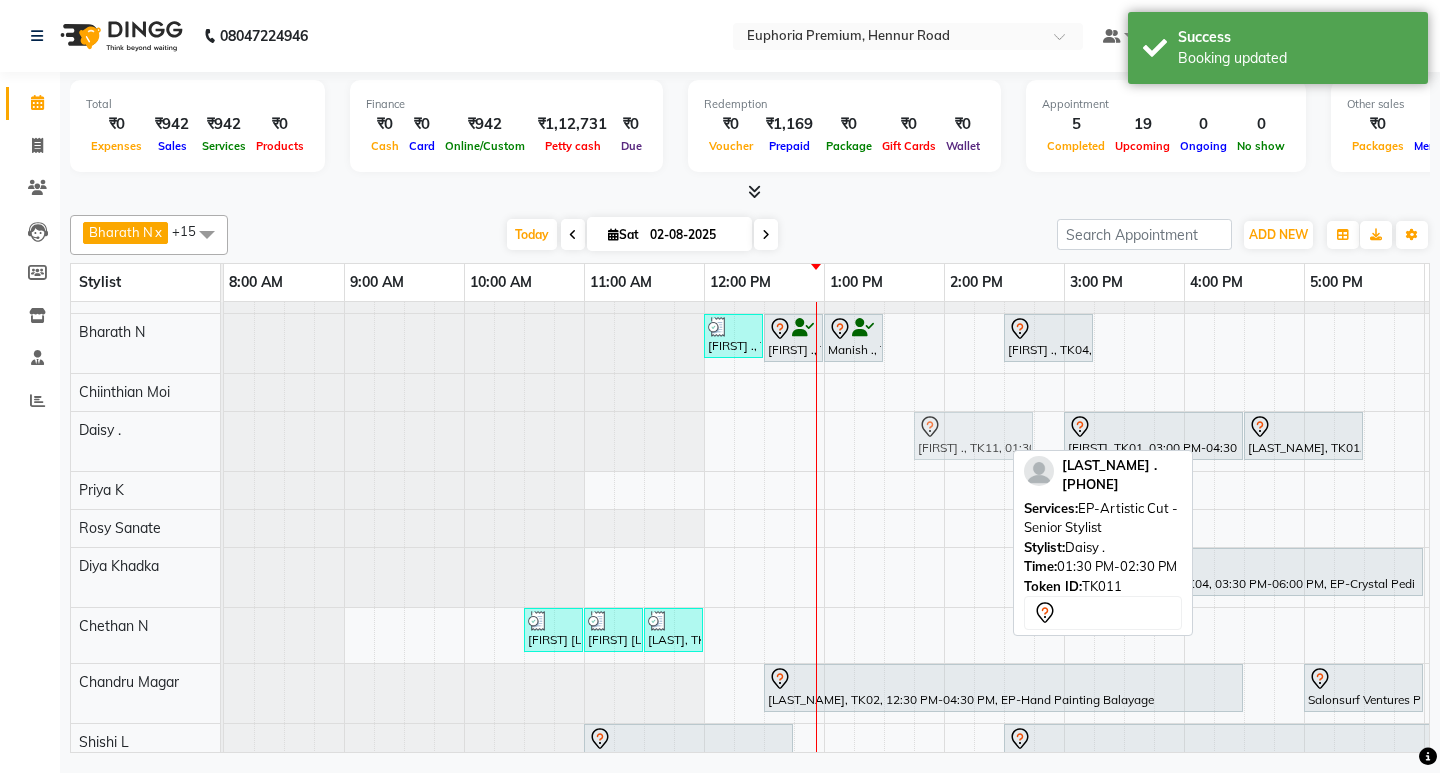 click on "[FIRST] ., TK11, 01:30 PM-02:30 PM, EP-Artistic Cut - Senior Stylist             [FIRST], TK01, 03:00 PM-04:30 PM, EP-Color My Root  CT             [FIRST], TK01, 04:30 PM-05:30 PM, EP-Artistic Cut - Creative Stylist             [FIRST] ., TK11, 01:30 PM-02:30 PM, EP-Artistic Cut - Senior Stylist" at bounding box center [224, 441] 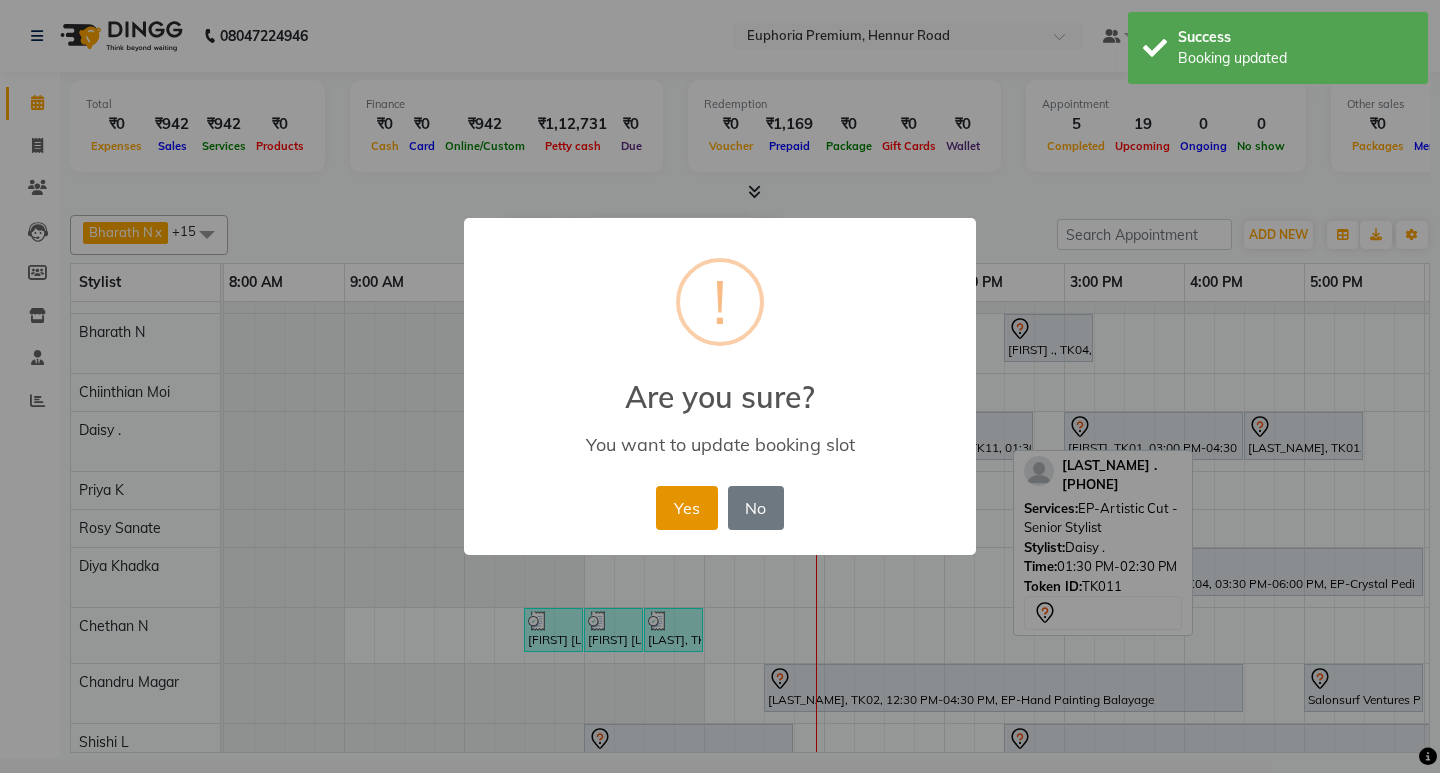 click on "Yes" at bounding box center (686, 508) 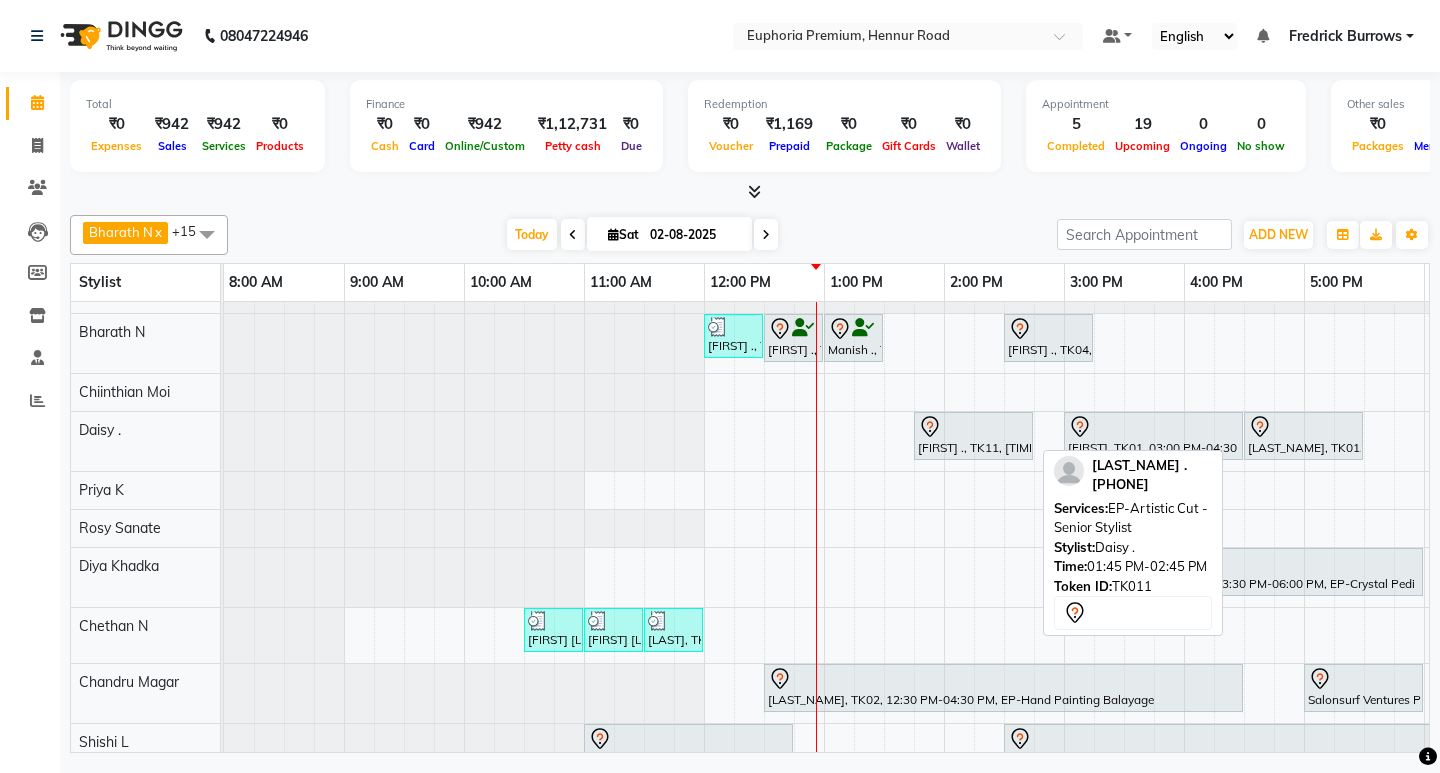 scroll, scrollTop: 0, scrollLeft: 0, axis: both 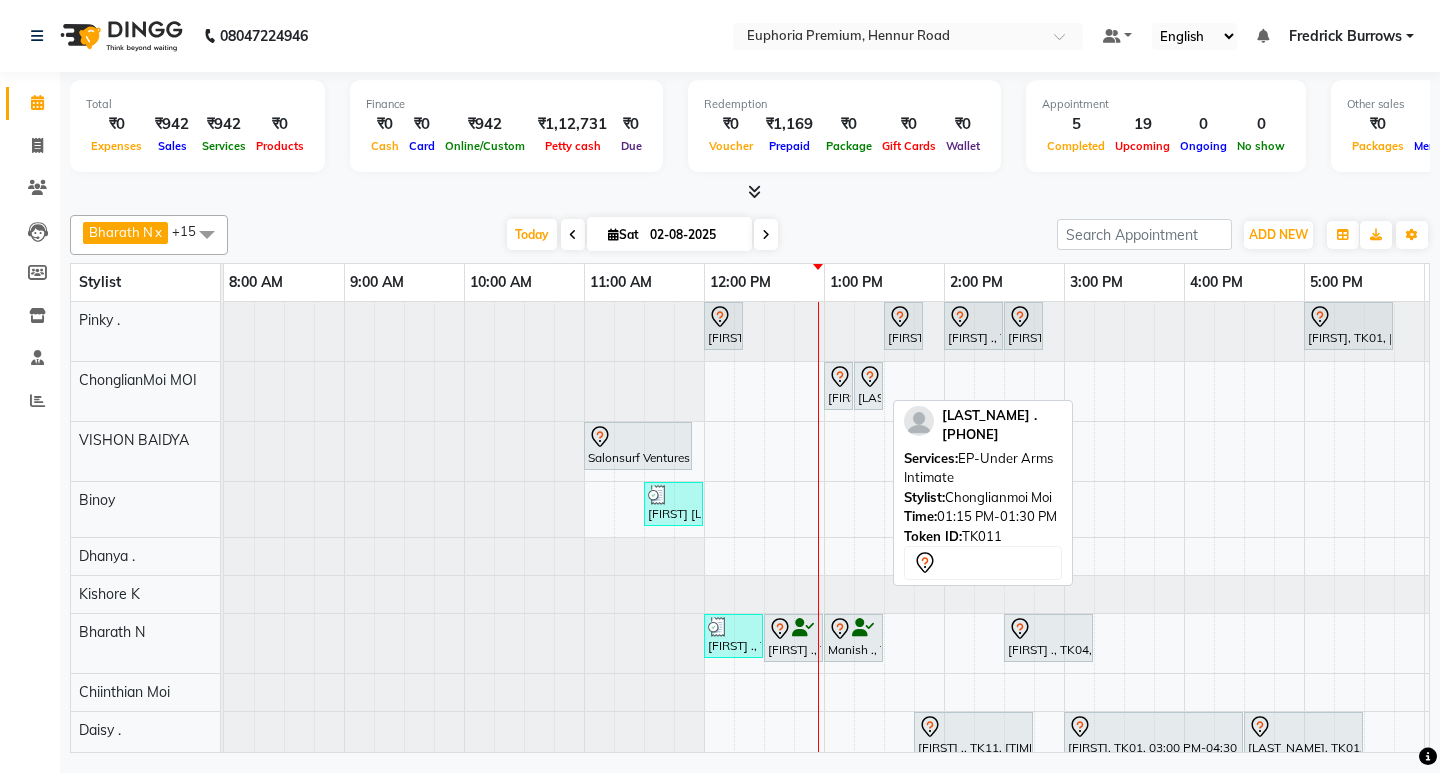 click on "[LAST_NAME] ., TK11, 01:15 PM-01:30 PM, EP-Under Arms Intimate" at bounding box center [868, 386] 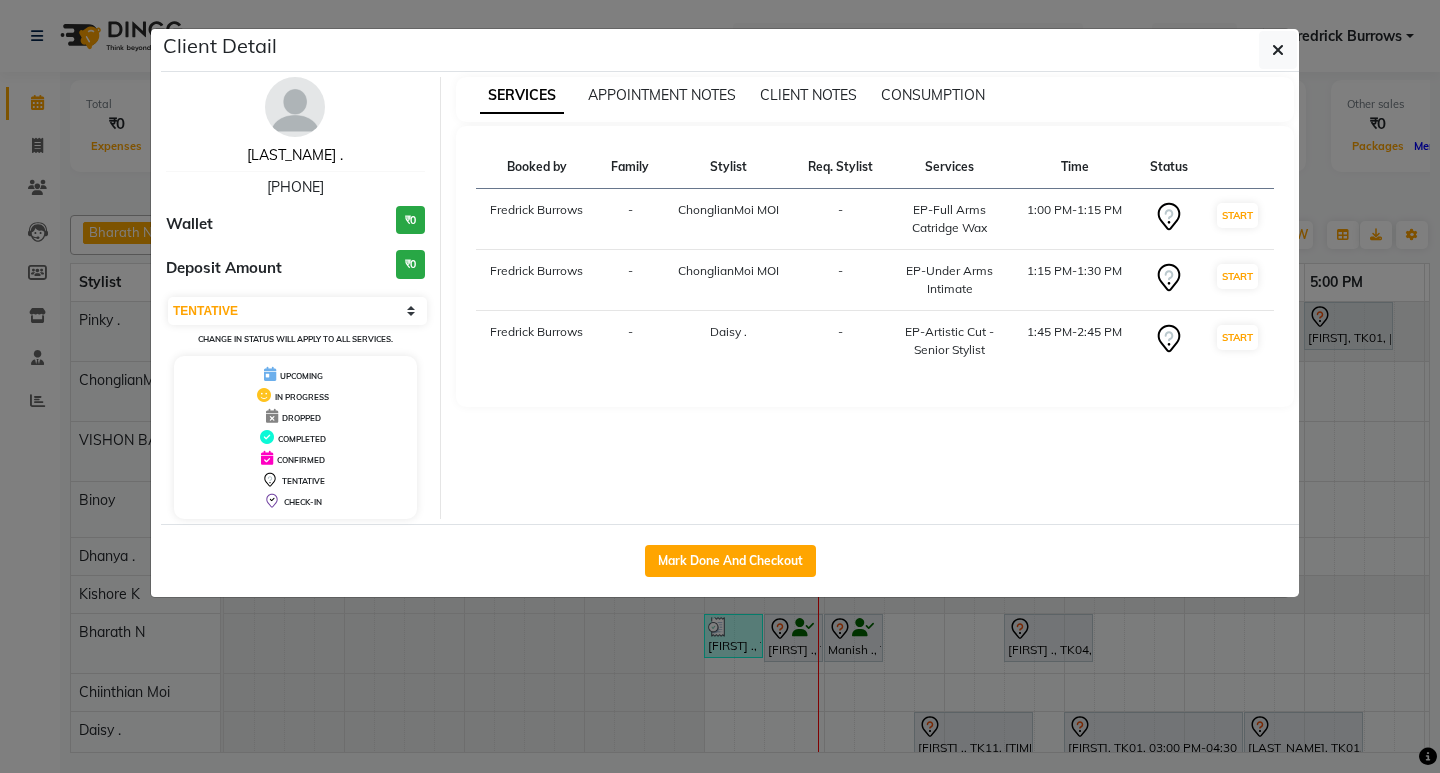 click on "[LAST_NAME] ." at bounding box center [295, 155] 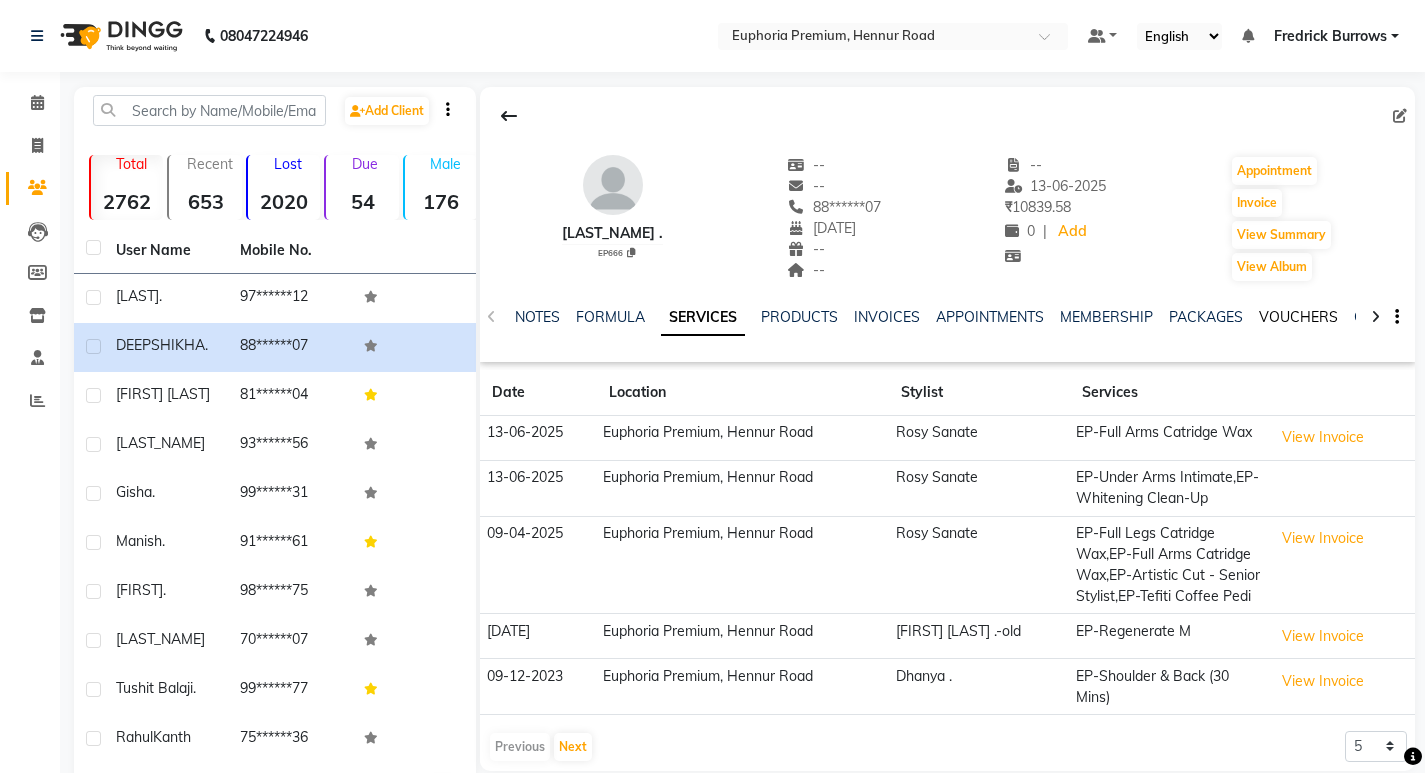 click on "VOUCHERS" 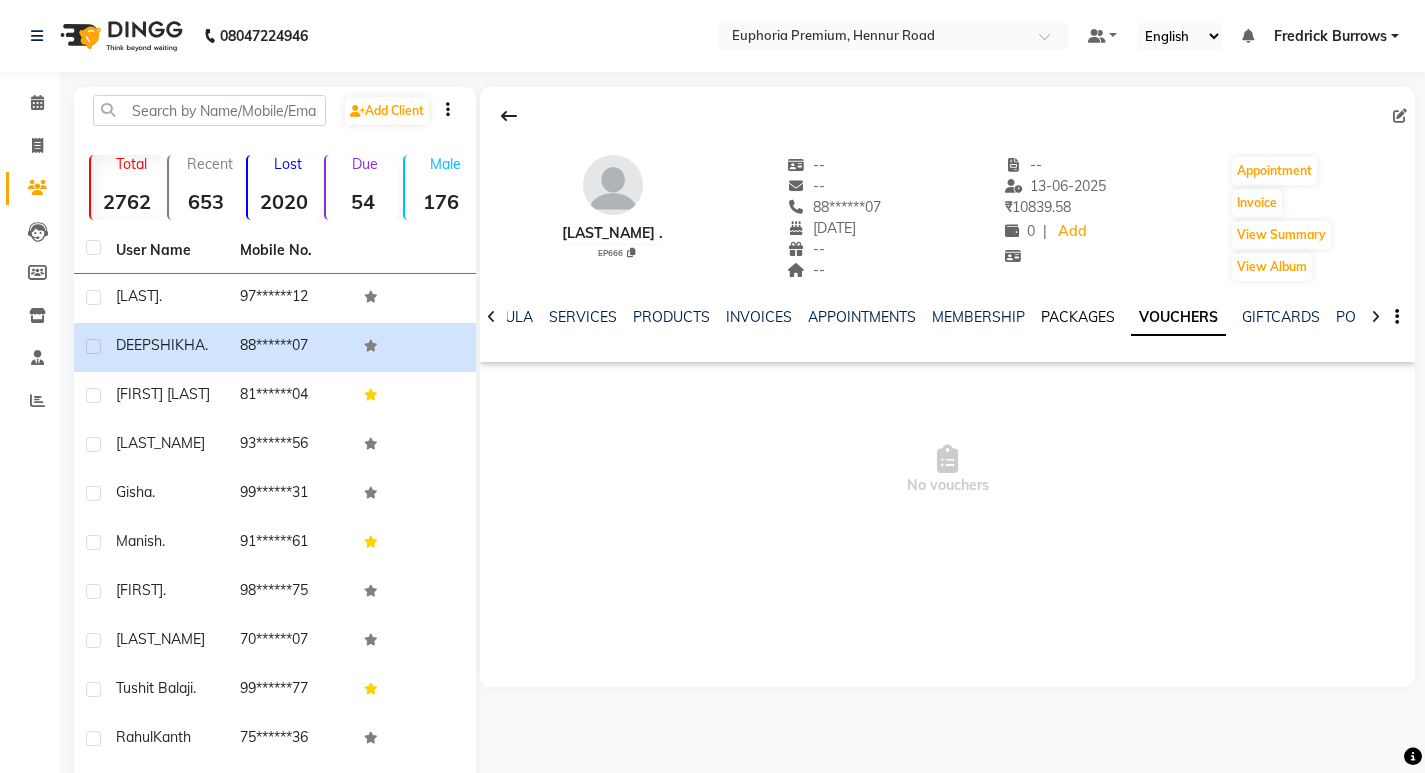 click on "PACKAGES" 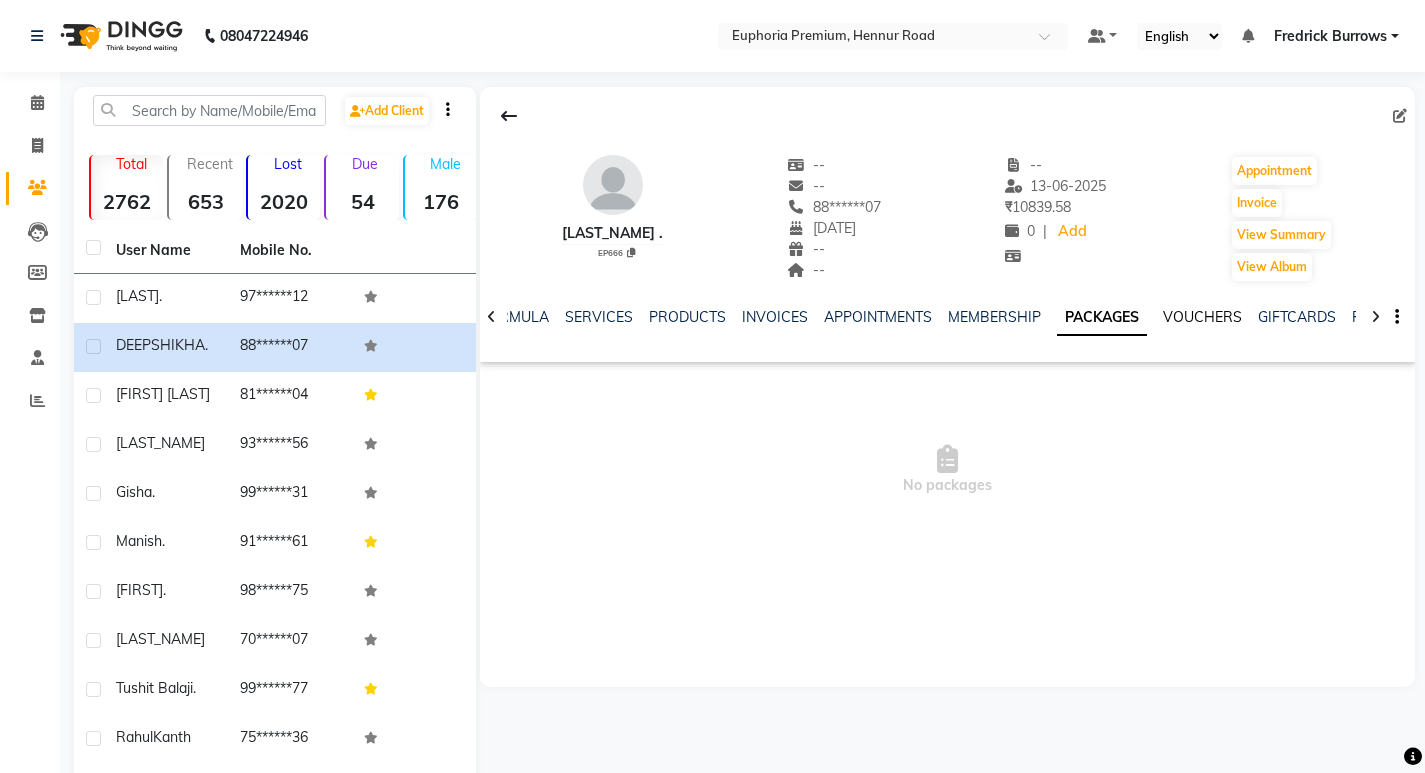 click on "VOUCHERS" 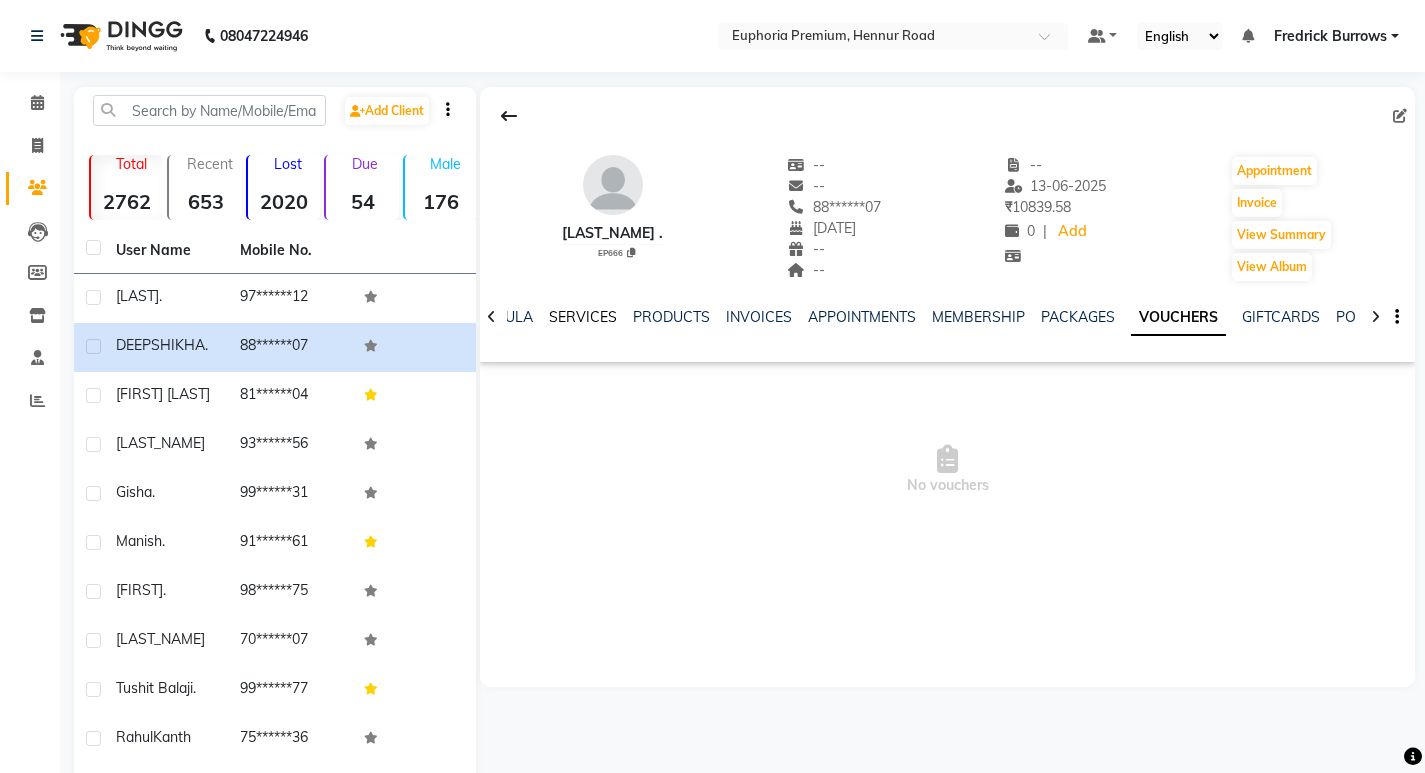 click on "SERVICES" 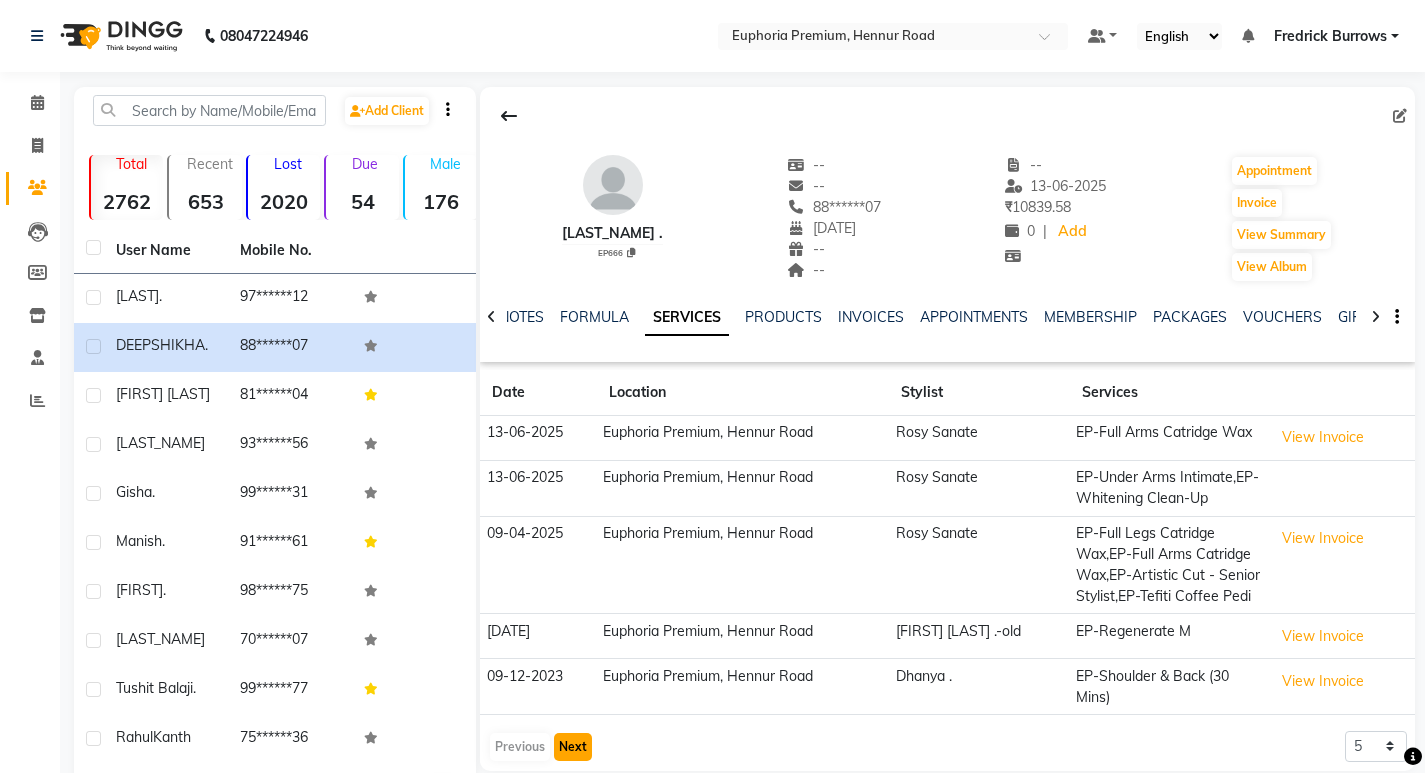 click on "Next" 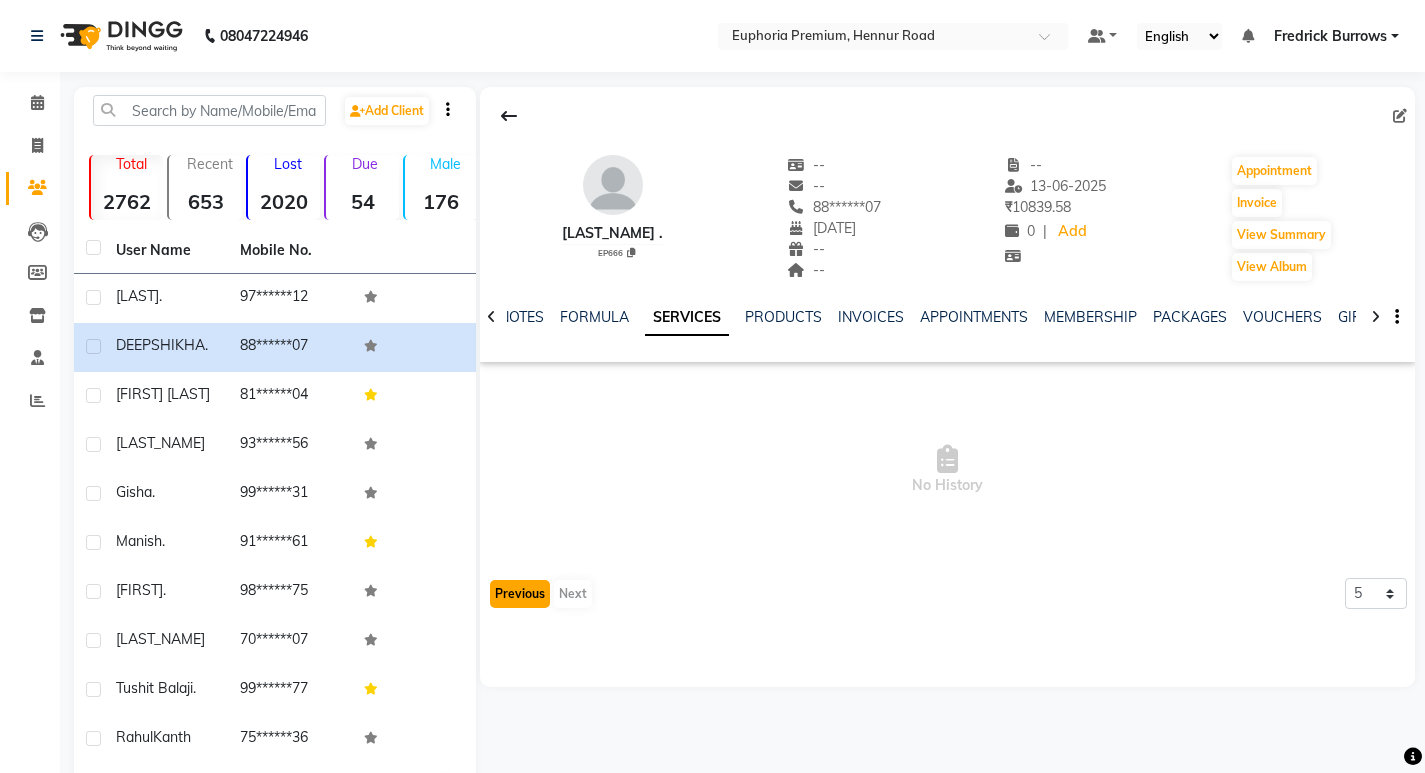 click on "Previous" 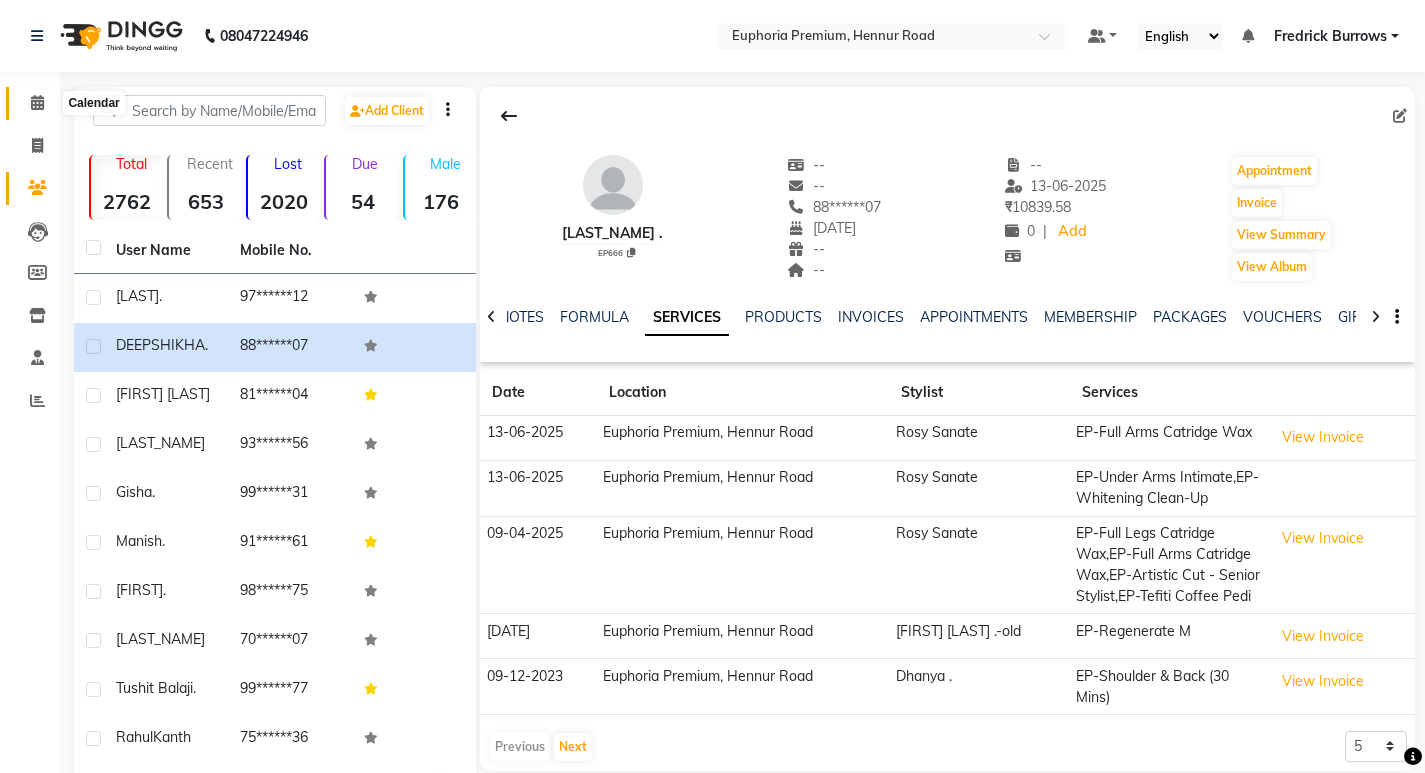 click 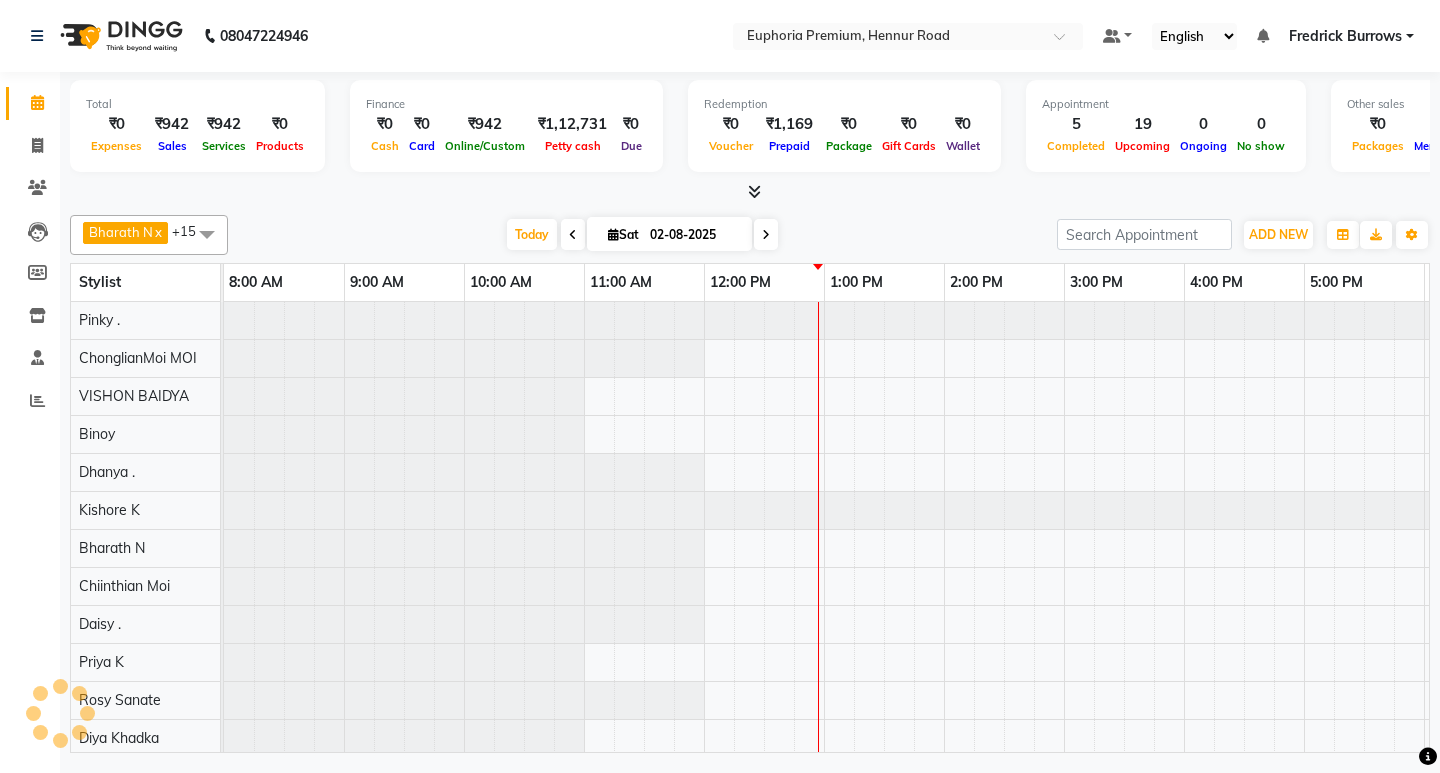 scroll, scrollTop: 0, scrollLeft: 475, axis: horizontal 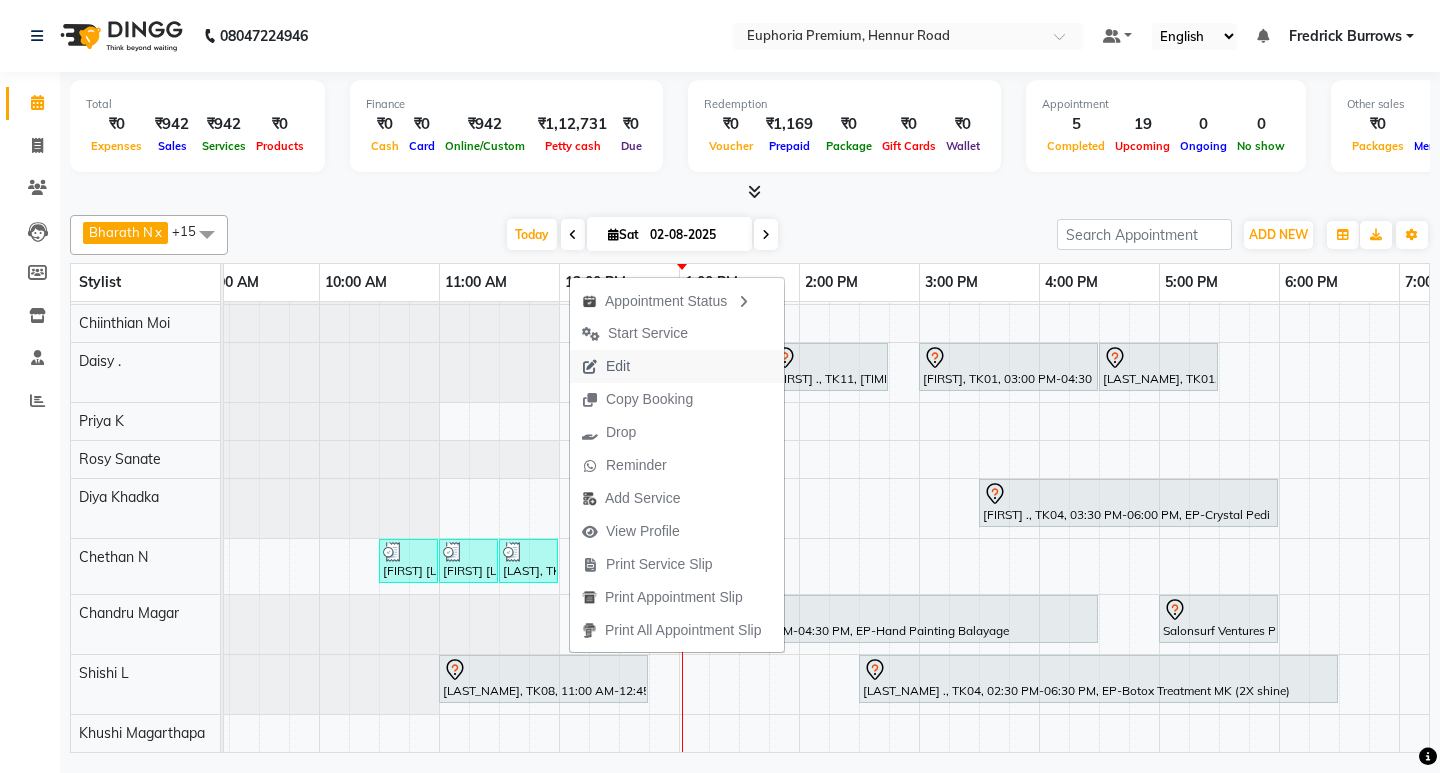 click on "Edit" at bounding box center (677, 366) 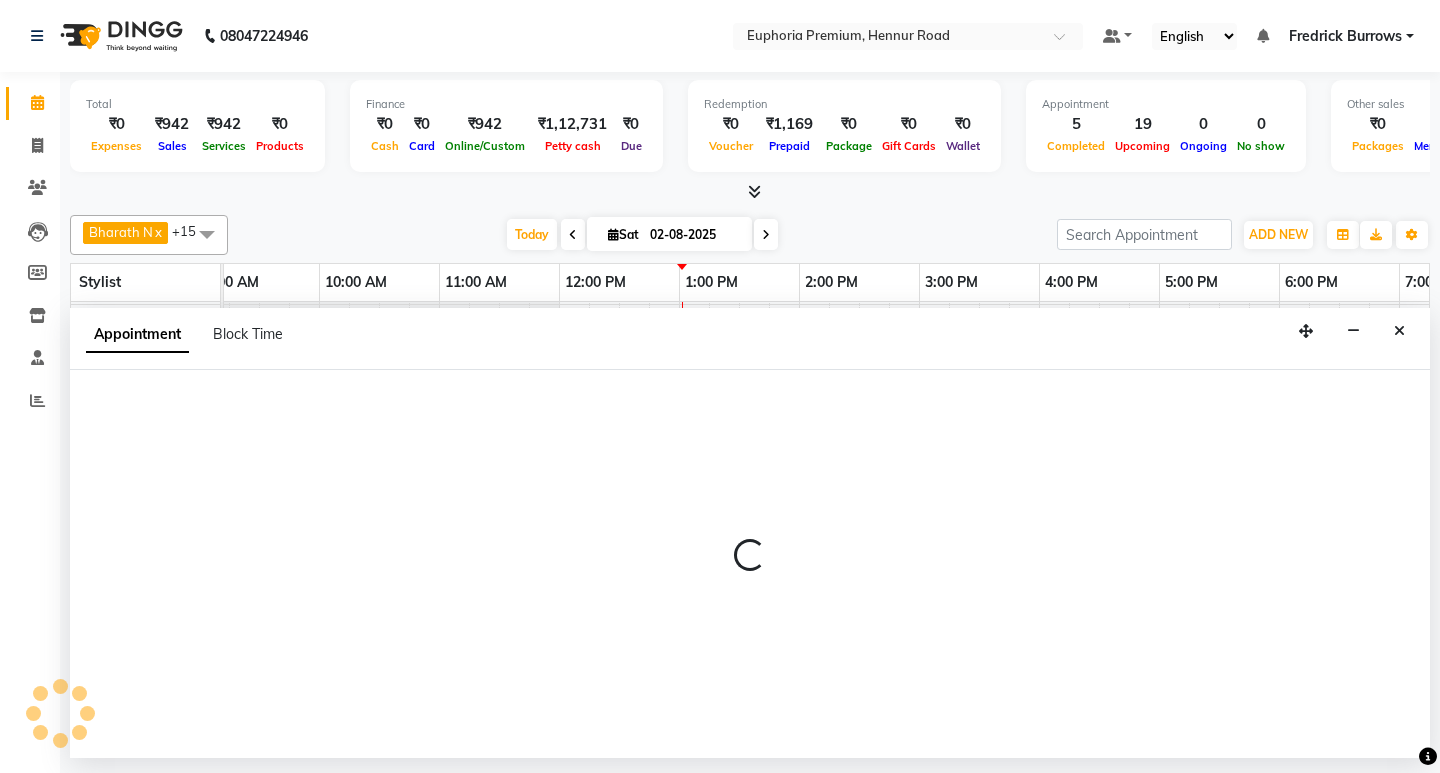 select on "tentative" 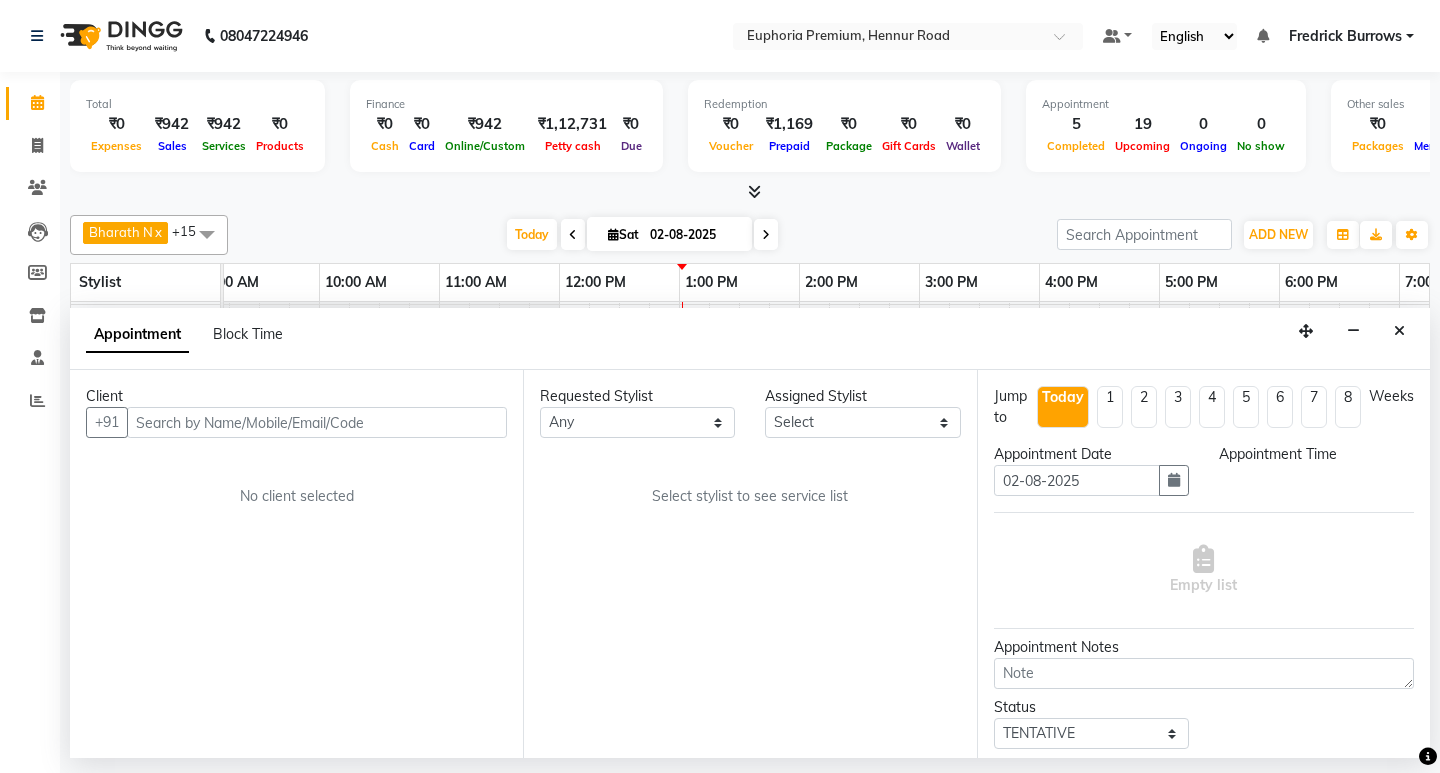 scroll, scrollTop: 0, scrollLeft: 0, axis: both 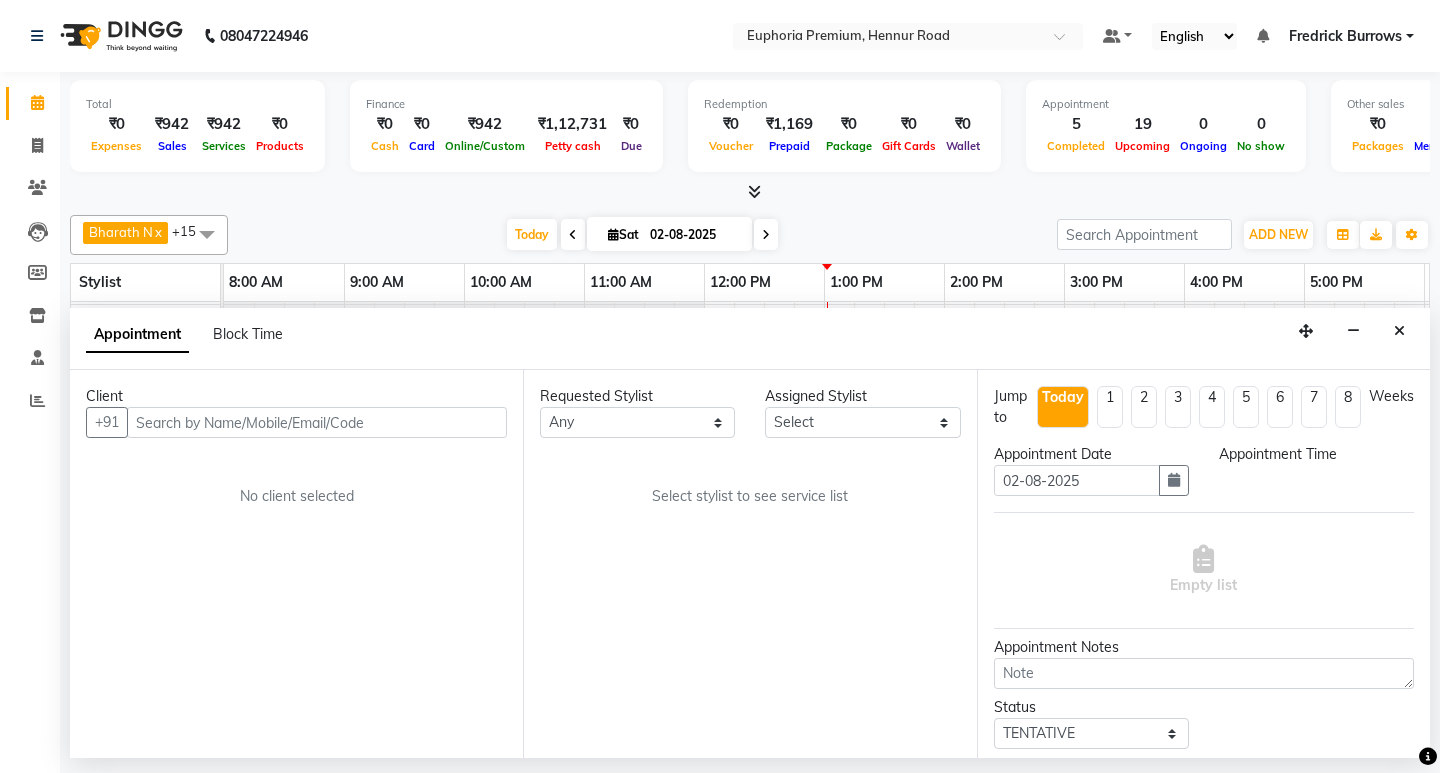 select on "78117" 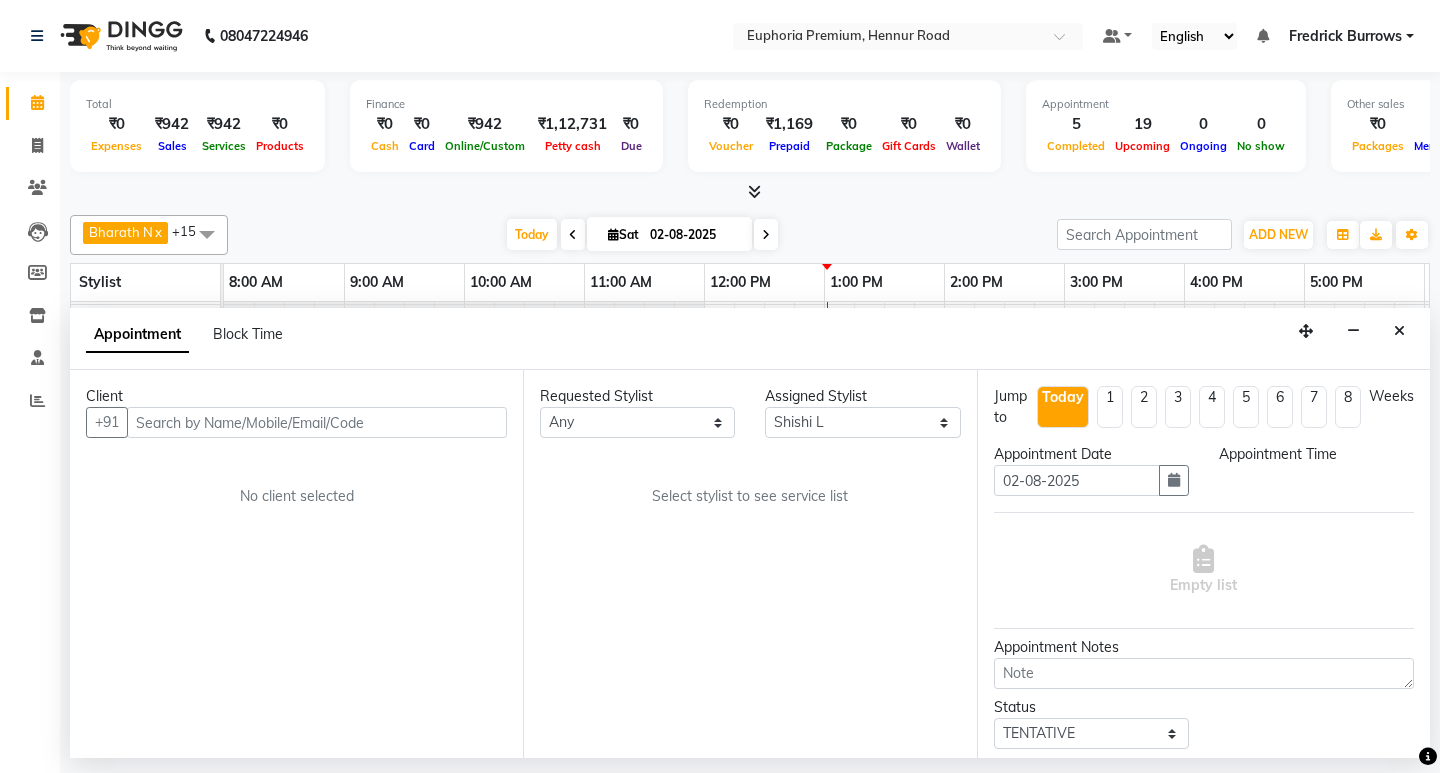 select on "660" 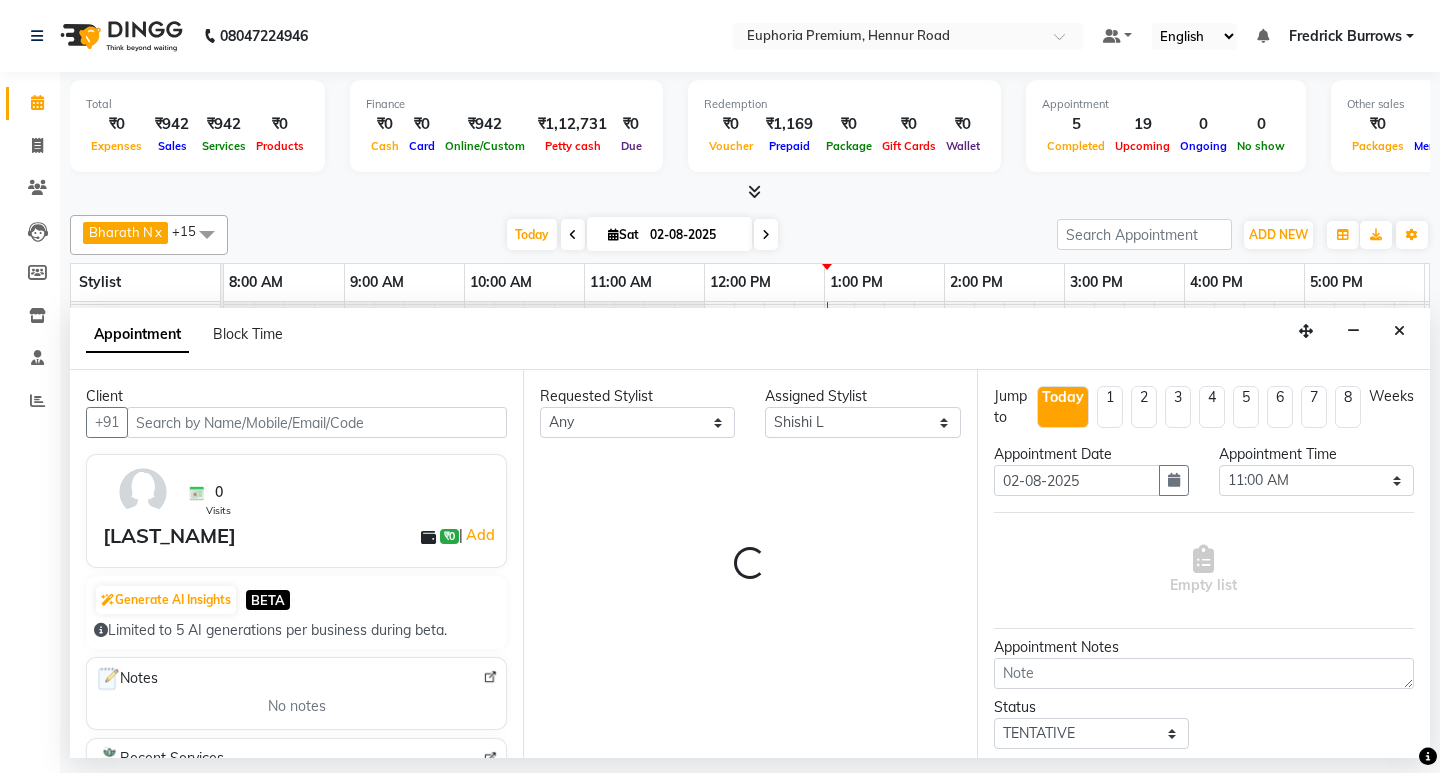 scroll, scrollTop: 0, scrollLeft: 475, axis: horizontal 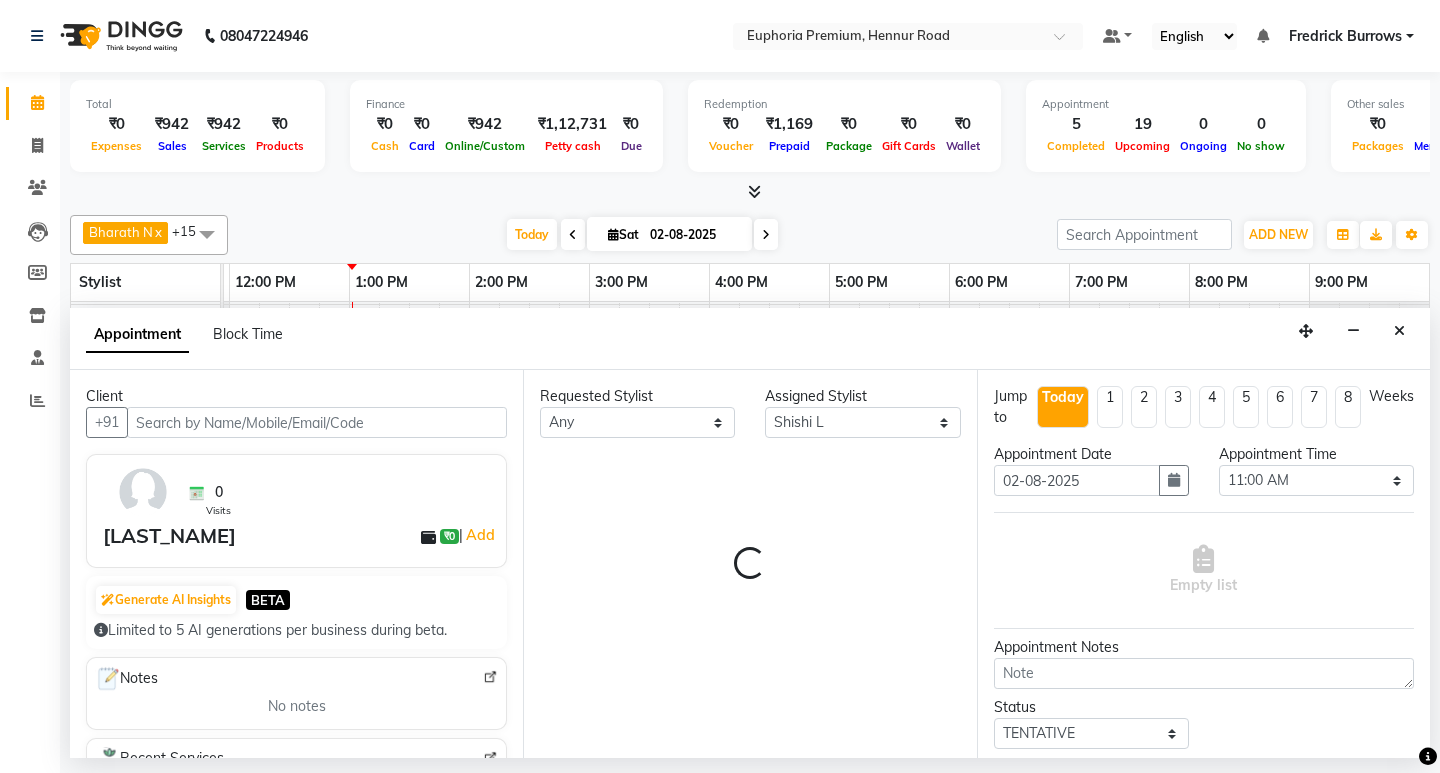 select on "4006" 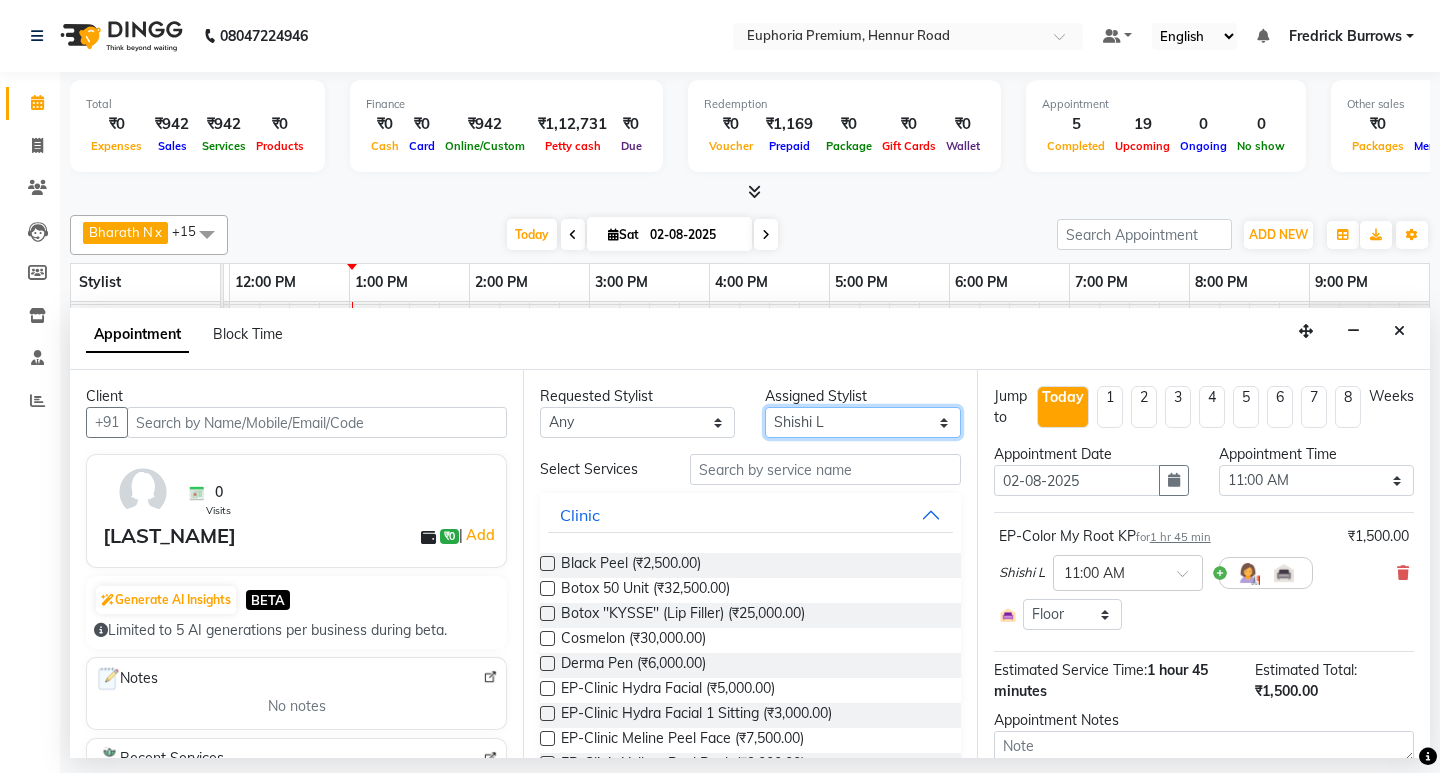 click on "Select Babu V Bharath N Binoy  Chandru Magar Chethan N  Chiinthian Moi ChonglianMoi MOI Daisy . Dhanya . Diya Khadka Fredrick Burrows Khushi Magarthapa Kishore K Maria Hamsa MRINALI MILI Pinky . Priya  K Rosy Sanate Savitha Vijayan Shalini Deivasigamani Shishi L Vijayalakshmi M VISHON BAIDYA" at bounding box center [862, 422] 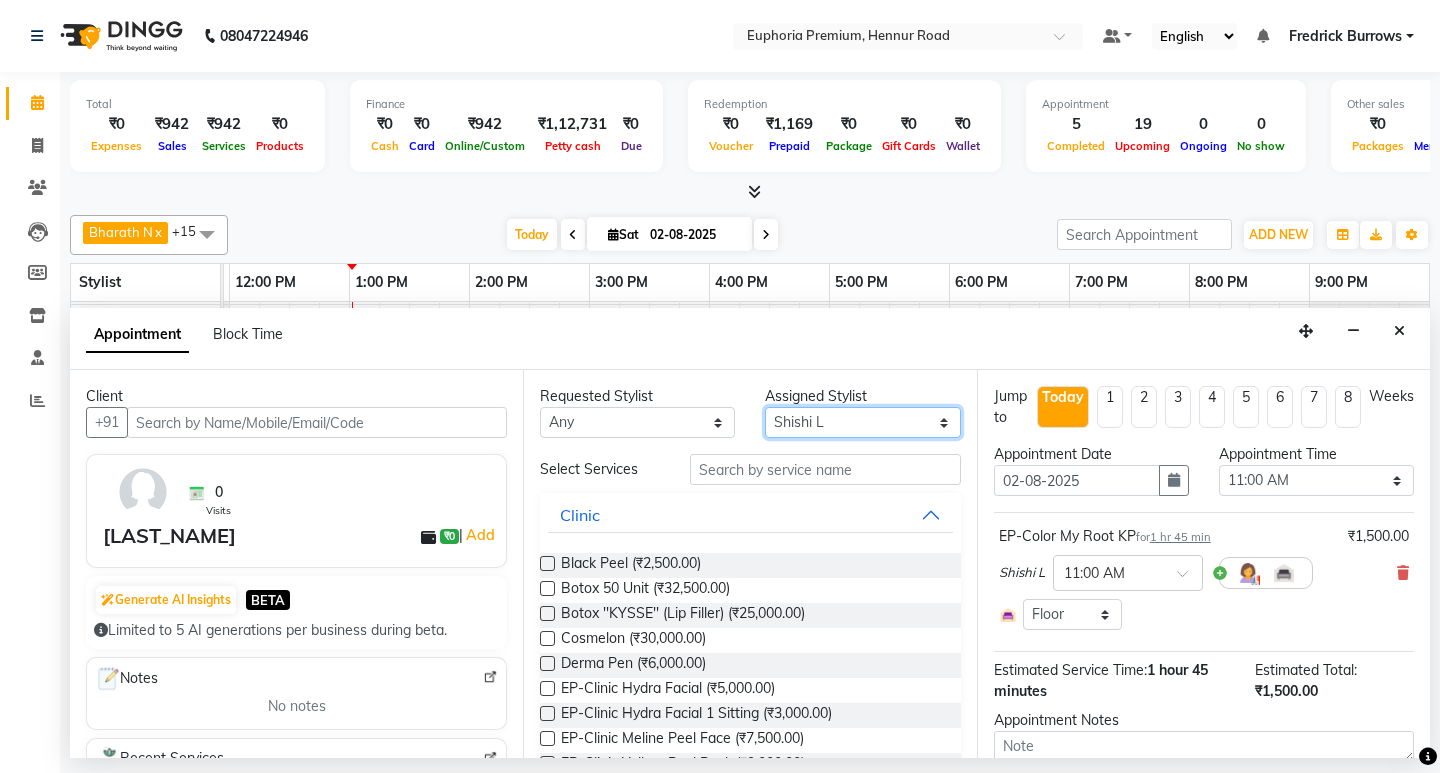 select on "71596" 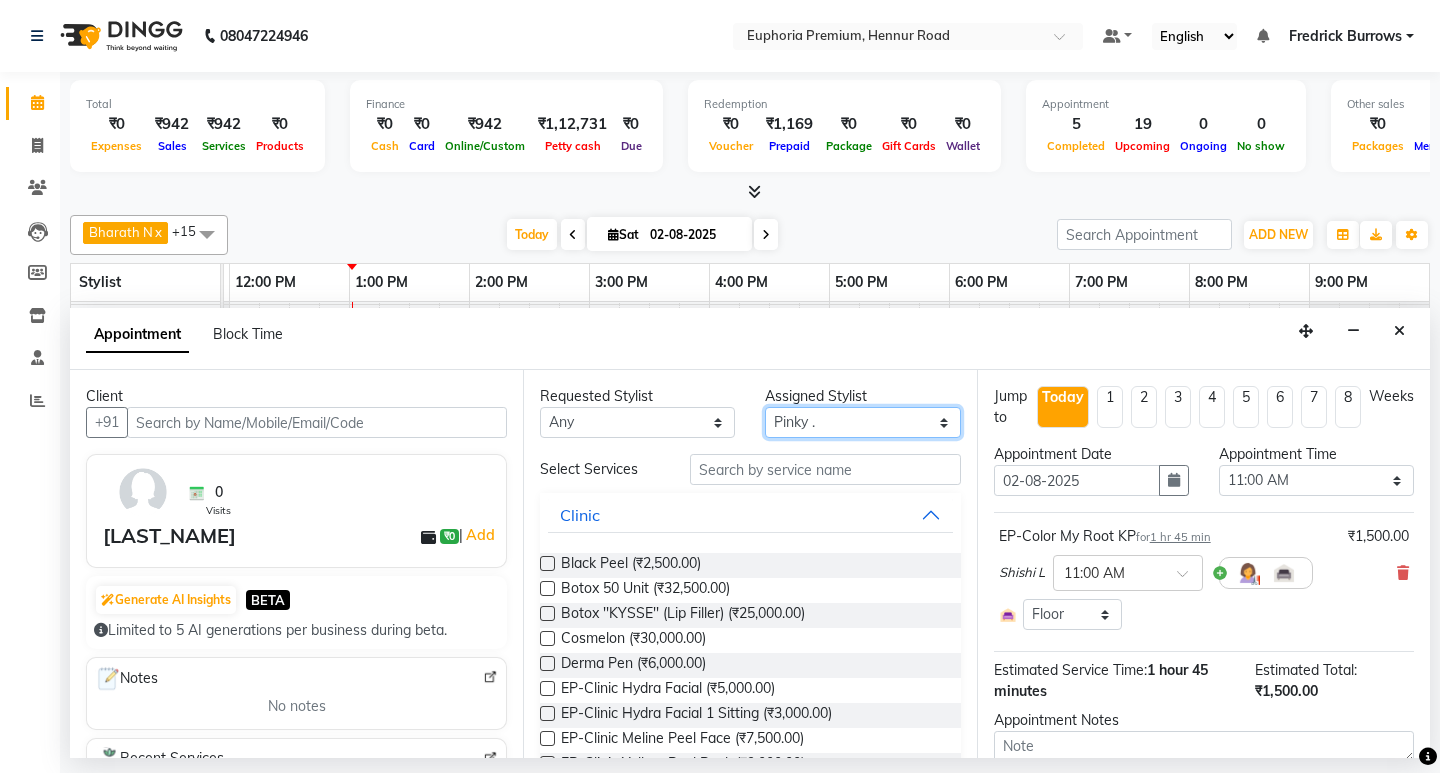 click on "Select Babu V Bharath N Binoy  Chandru Magar Chethan N  Chiinthian Moi ChonglianMoi MOI Daisy . Dhanya . Diya Khadka Fredrick Burrows Khushi Magarthapa Kishore K Maria Hamsa MRINALI MILI Pinky . Priya  K Rosy Sanate Savitha Vijayan Shalini Deivasigamani Shishi L Vijayalakshmi M VISHON BAIDYA" at bounding box center [862, 422] 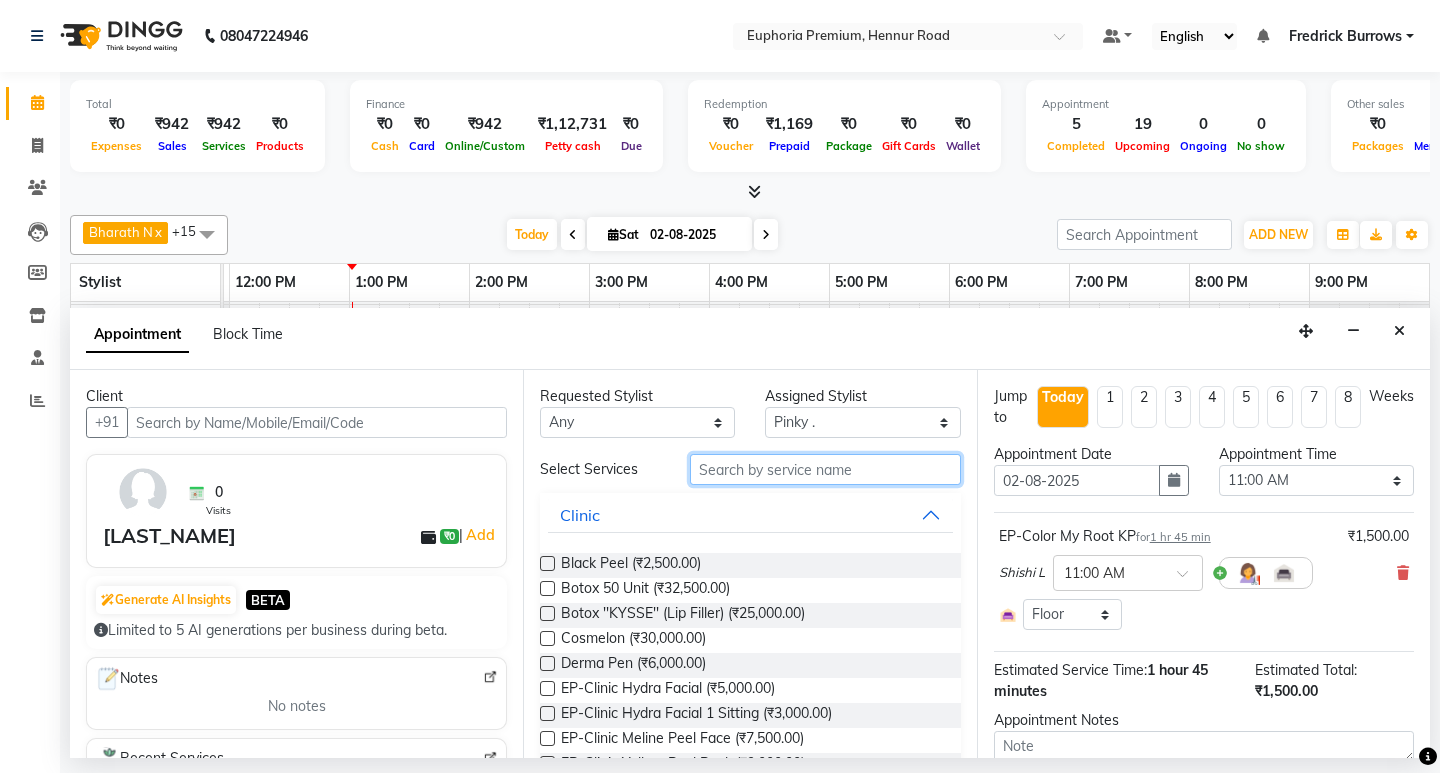 click at bounding box center [825, 469] 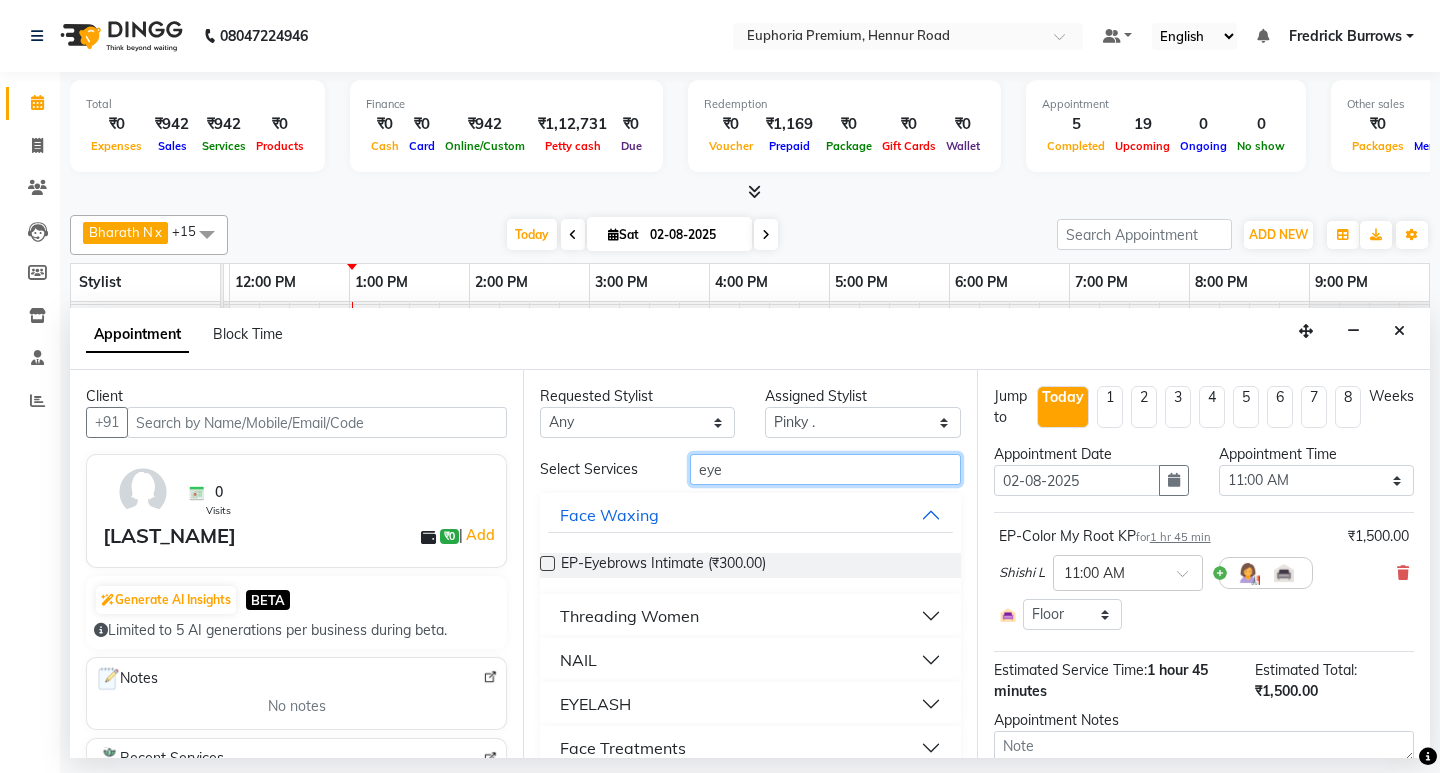 type on "eye" 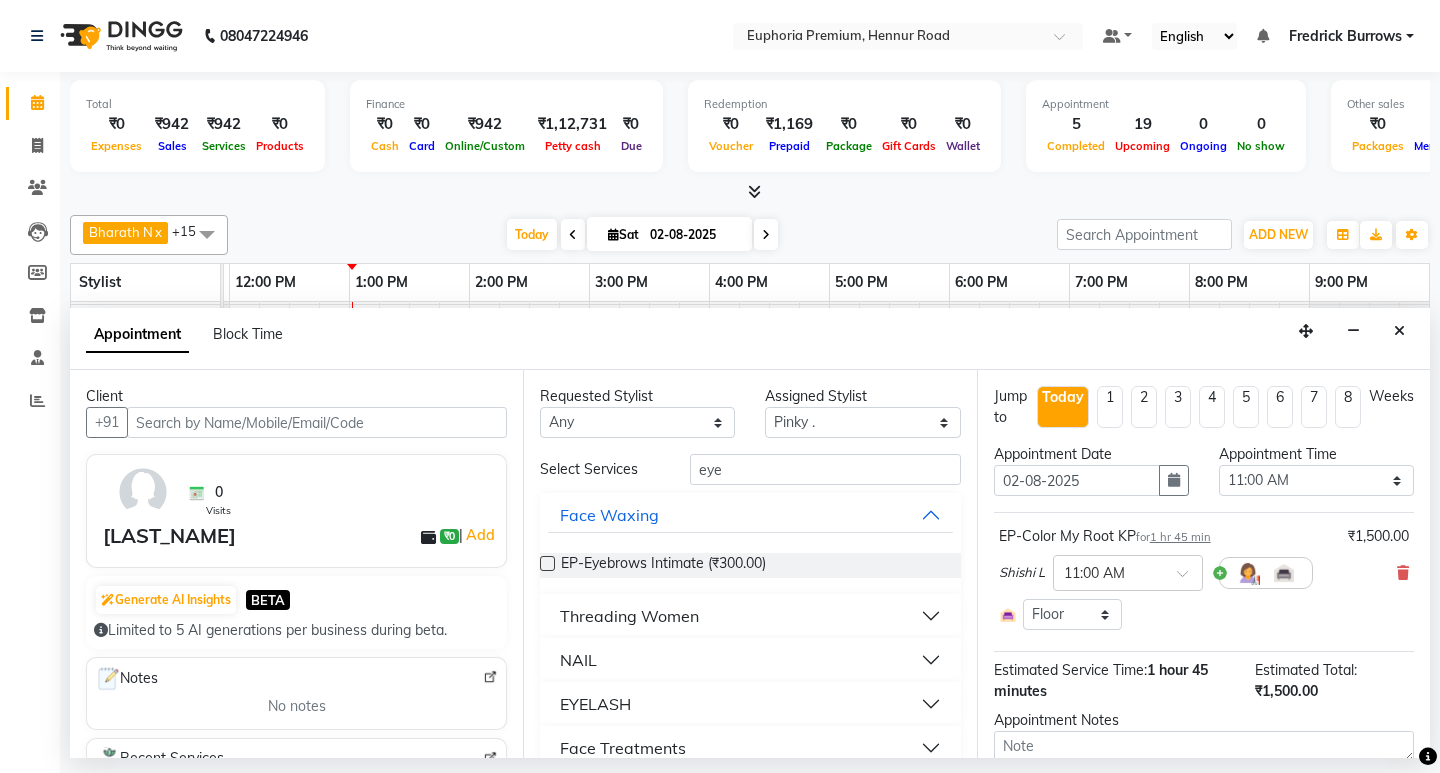 click on "Threading Women" at bounding box center [629, 616] 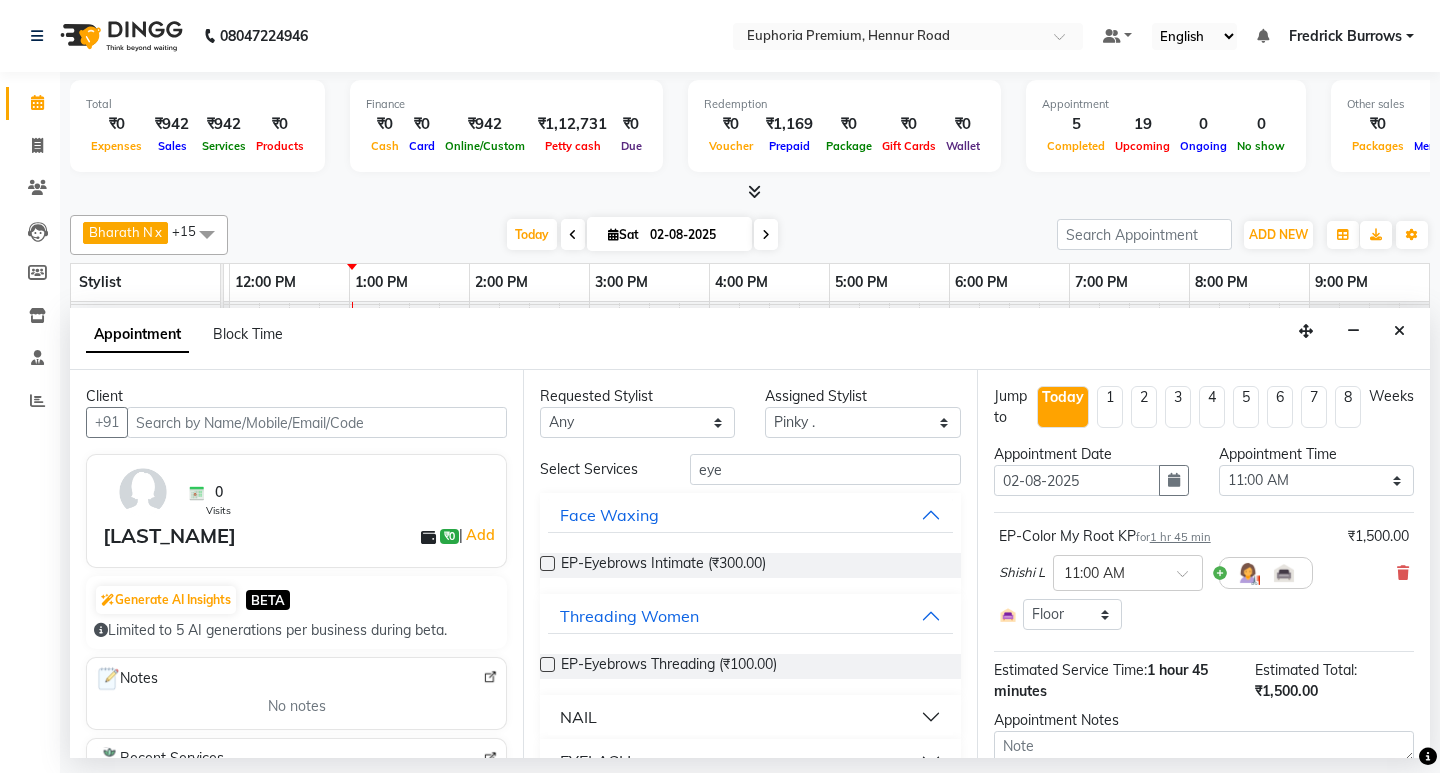 click at bounding box center (547, 664) 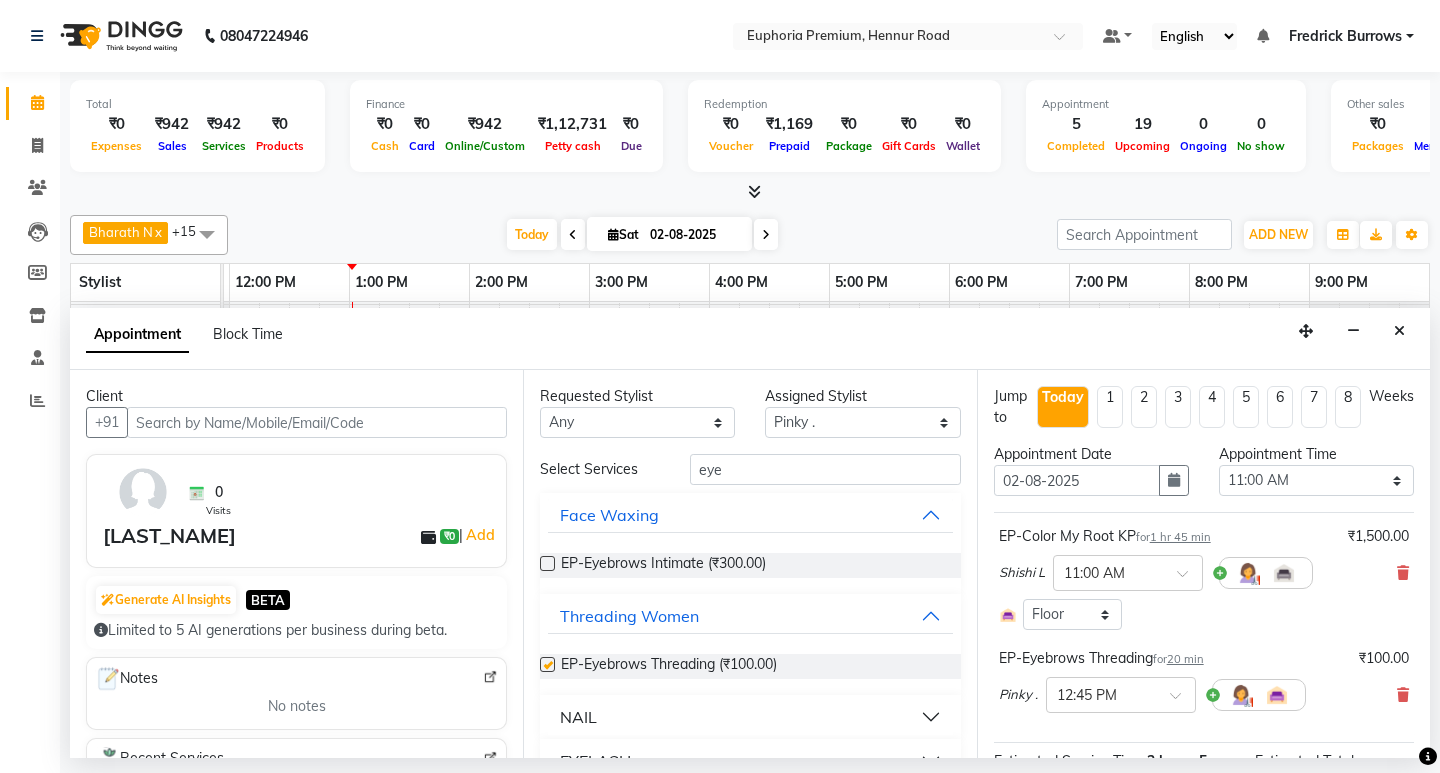 checkbox on "false" 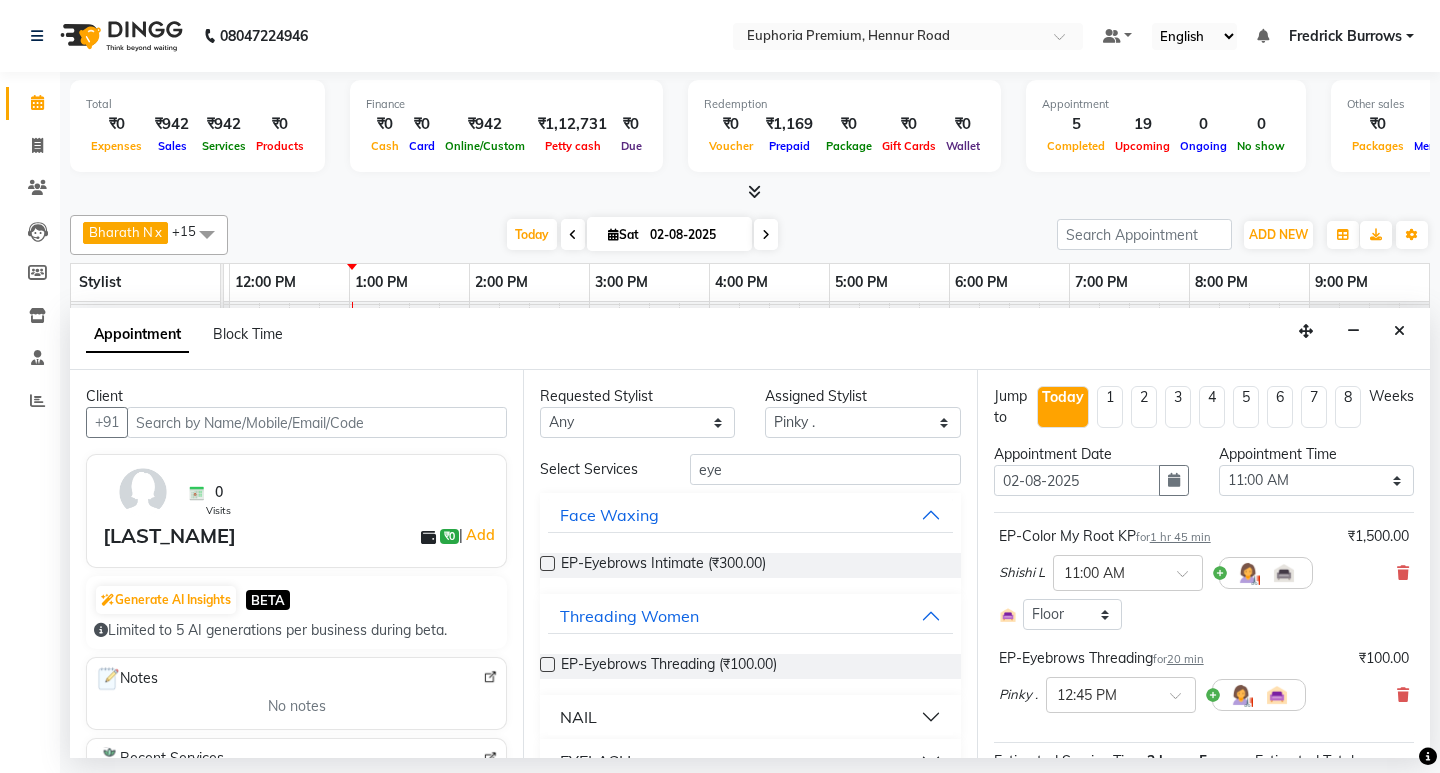 click on "20 min" at bounding box center [1185, 659] 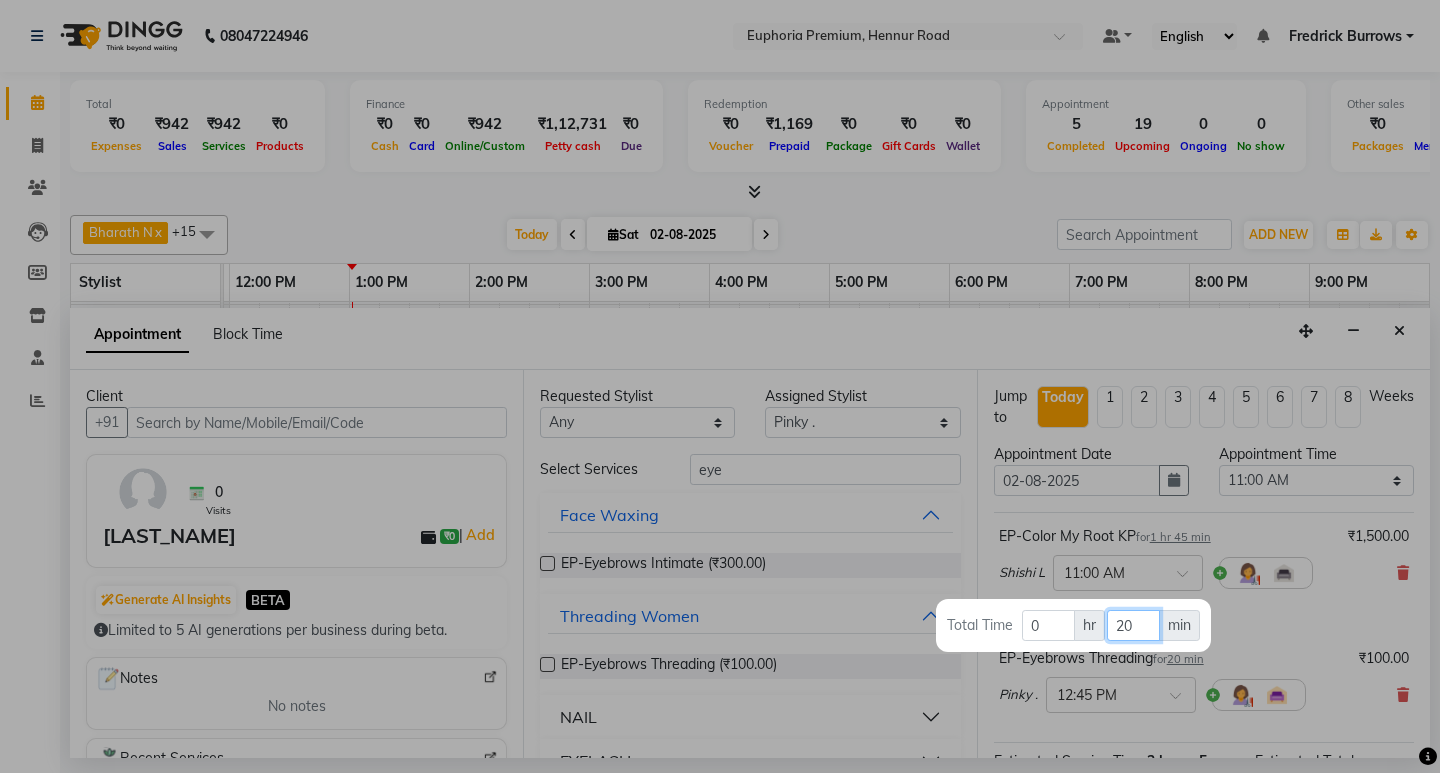 click on "20" at bounding box center [1133, 625] 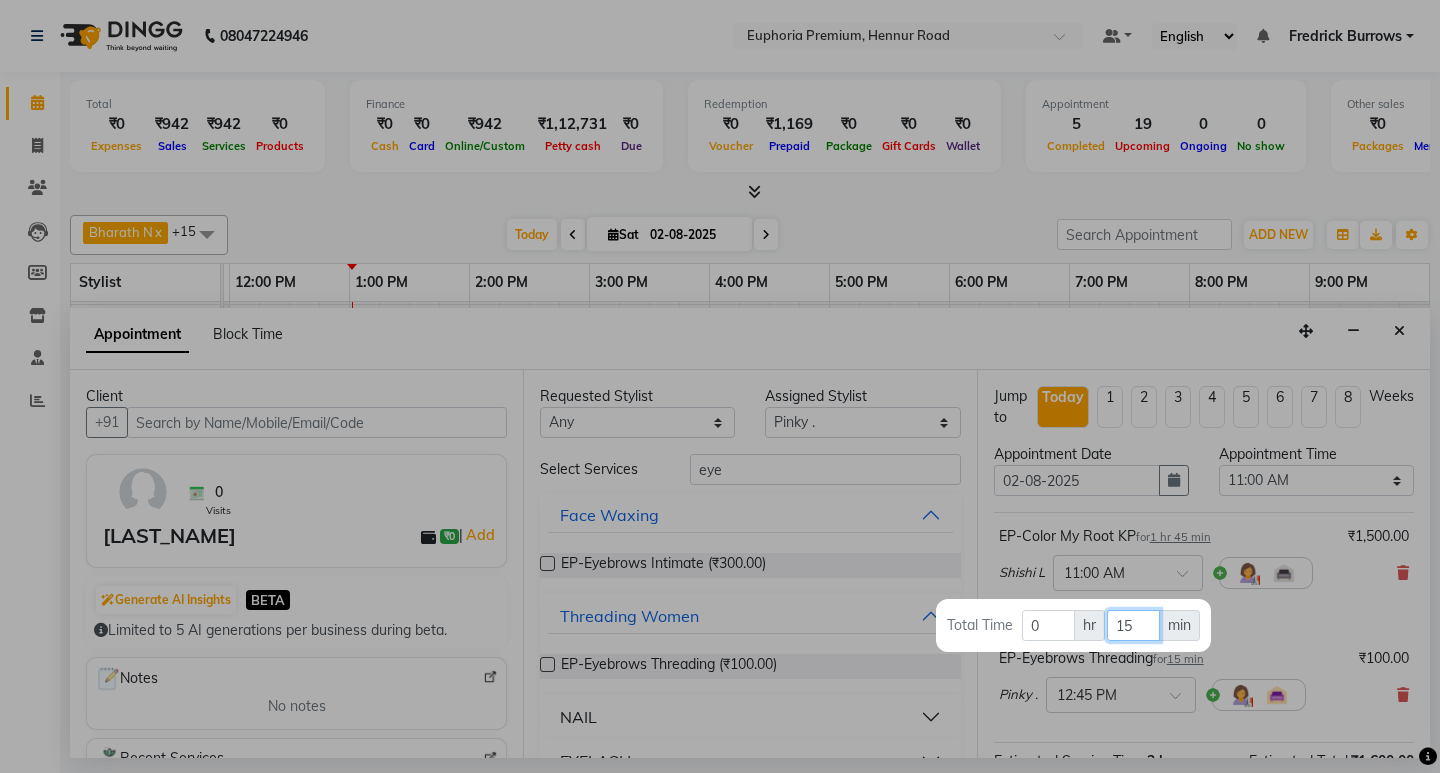 type on "15" 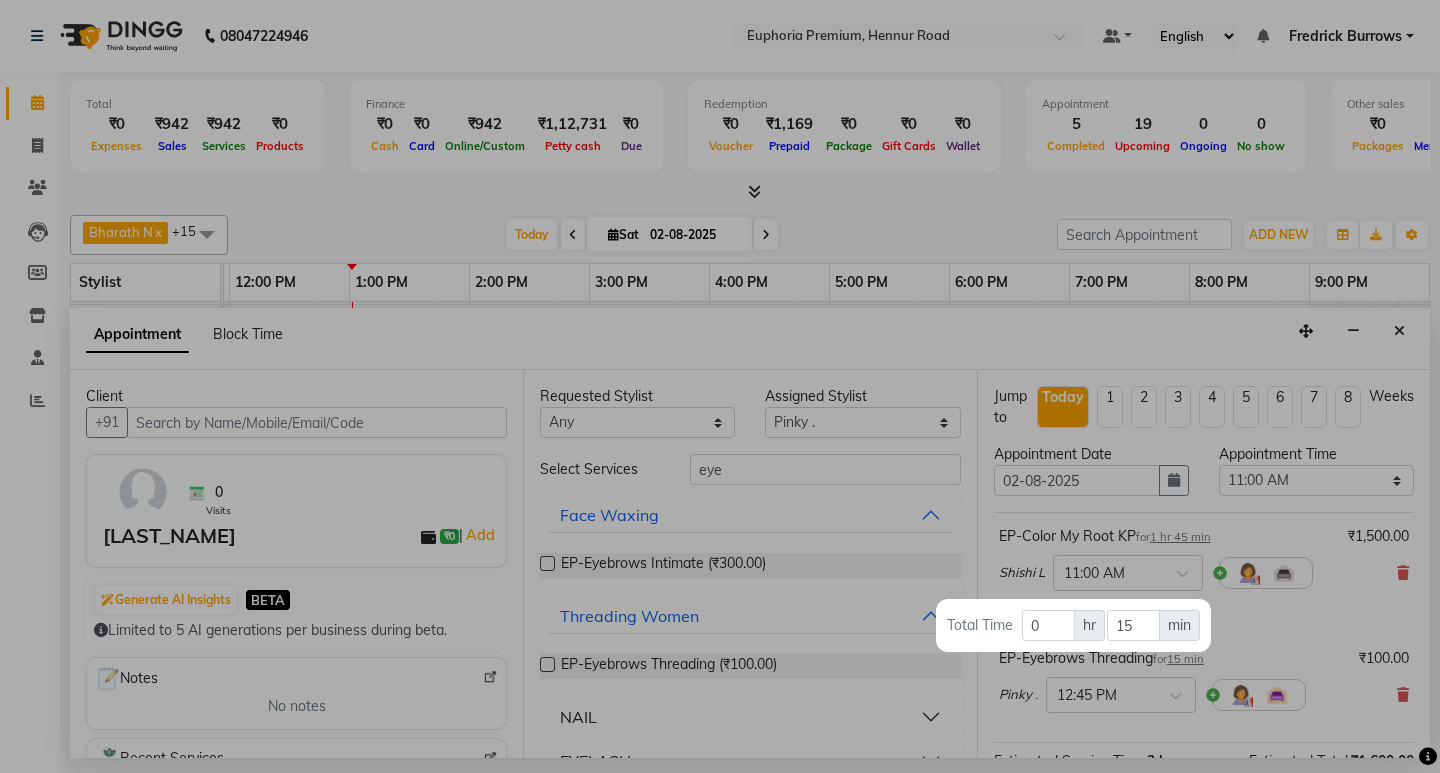 click at bounding box center (720, 386) 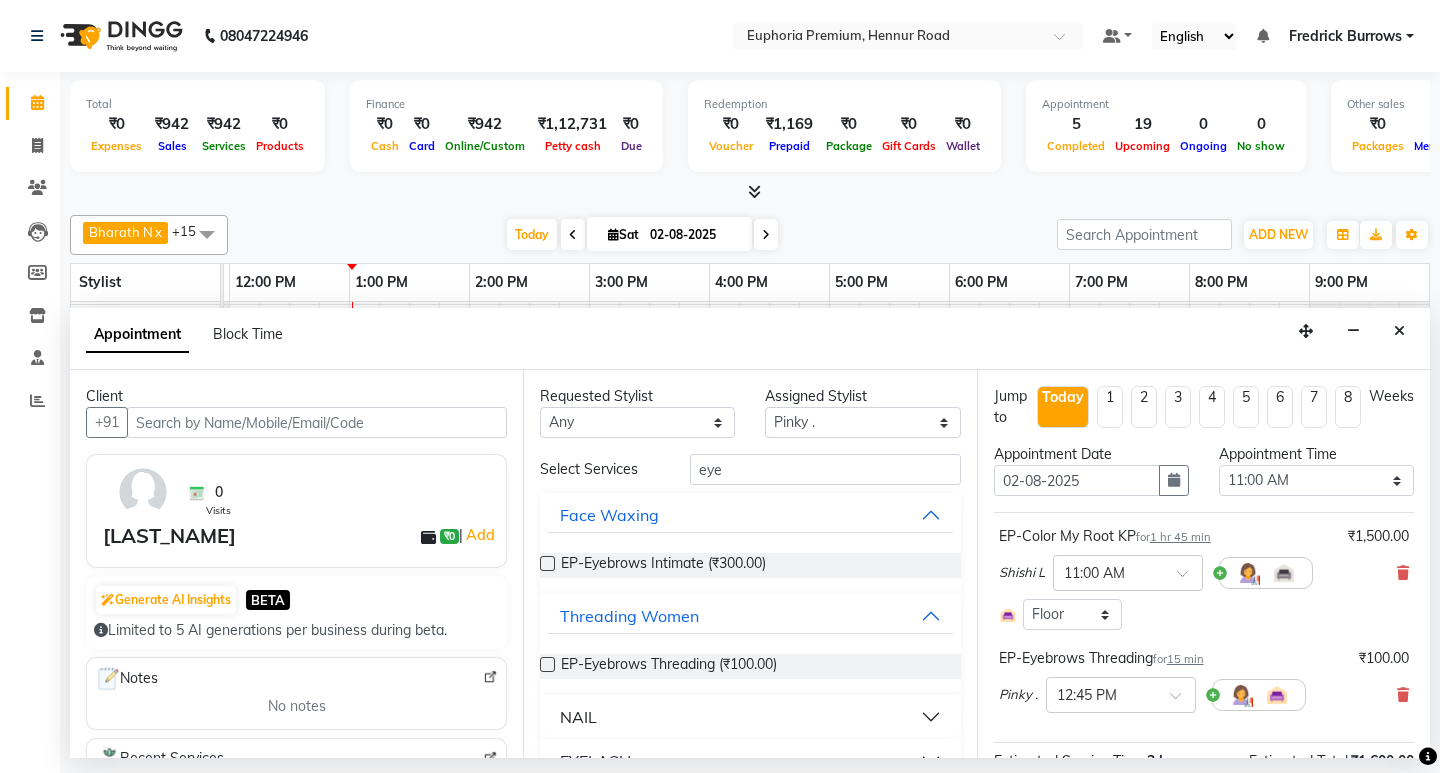 click on "EP-Color My Root  KP   for  1 hr 45 min ₹1,500.00 [FIRST] [LAST] × 11:00 AM Select Room Floor" at bounding box center [1204, 578] 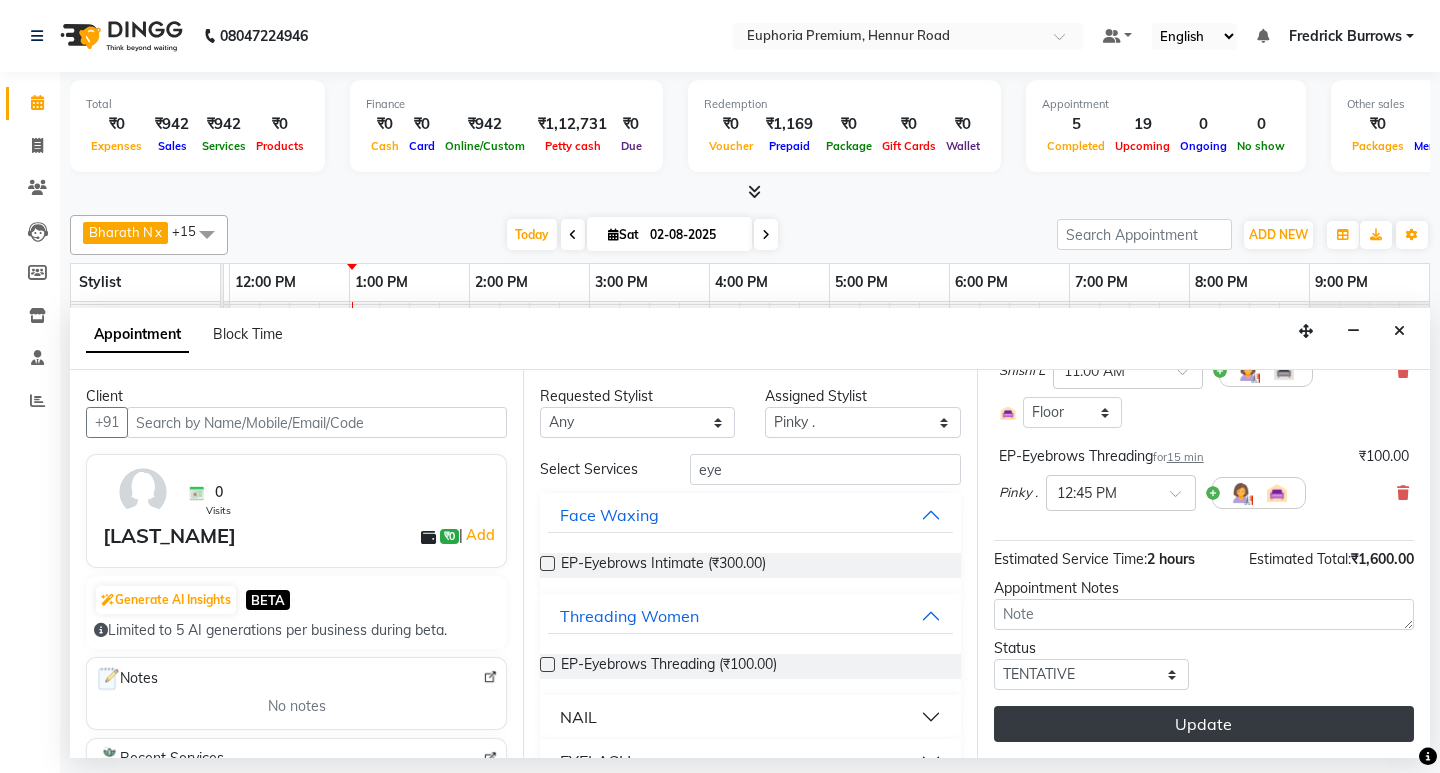 click on "Update" at bounding box center [1204, 724] 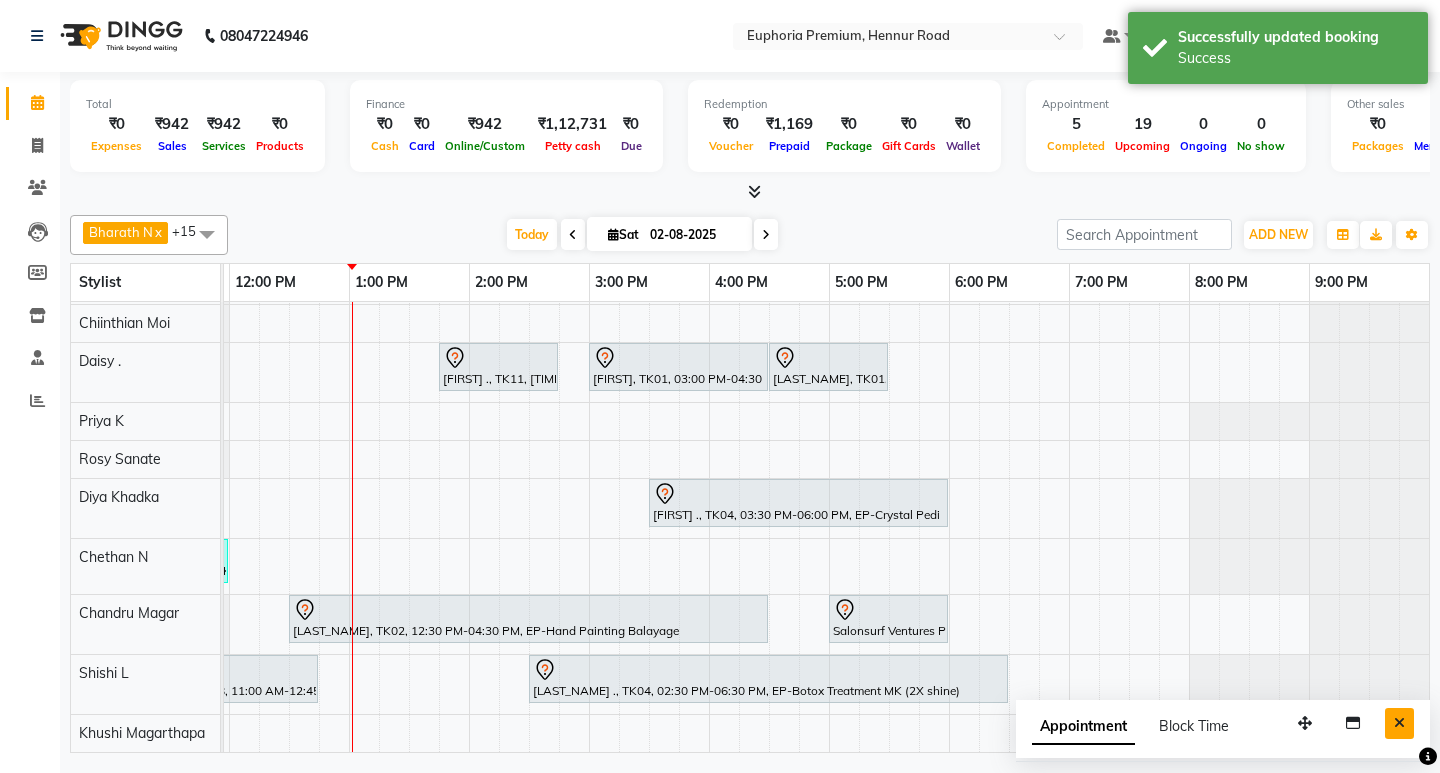 click at bounding box center [1399, 723] 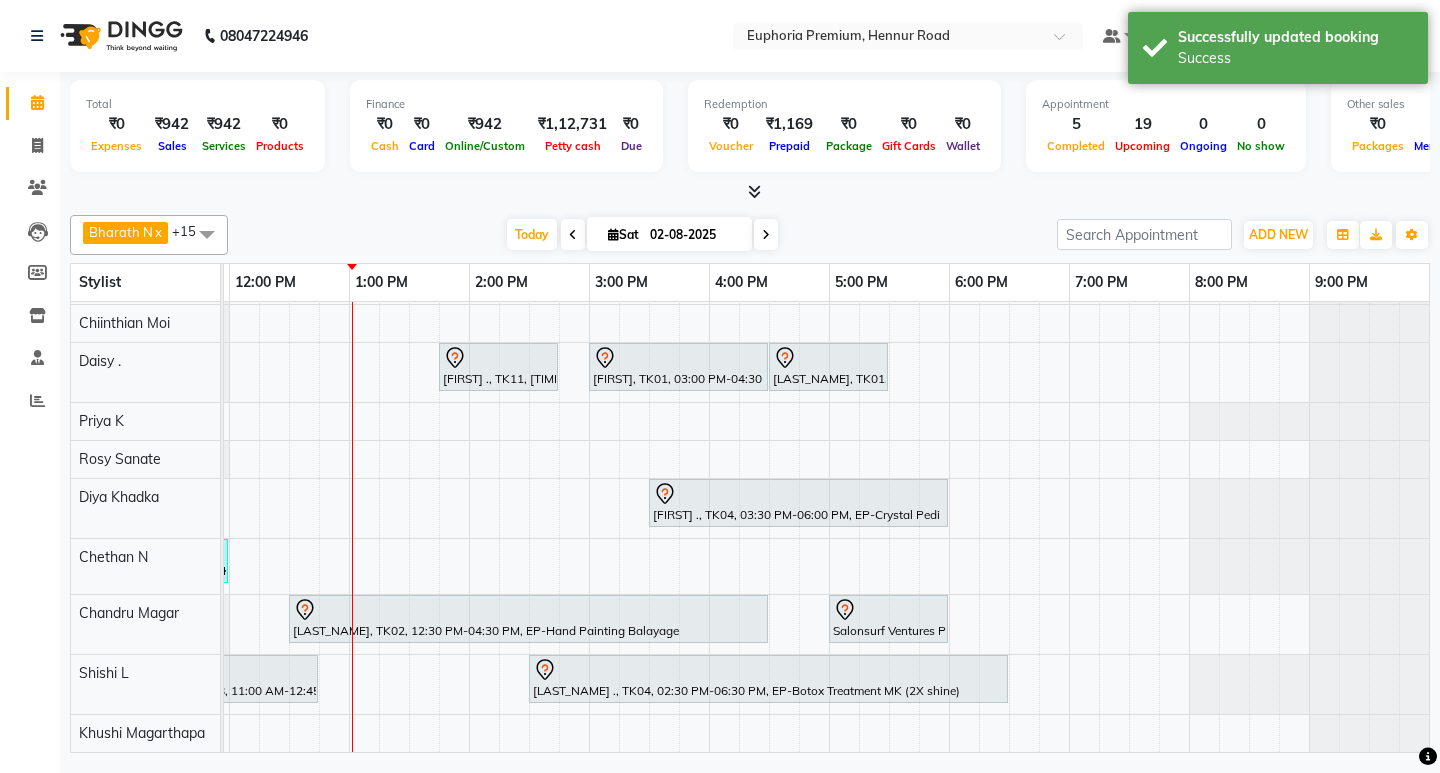 scroll, scrollTop: 384, scrollLeft: 223, axis: both 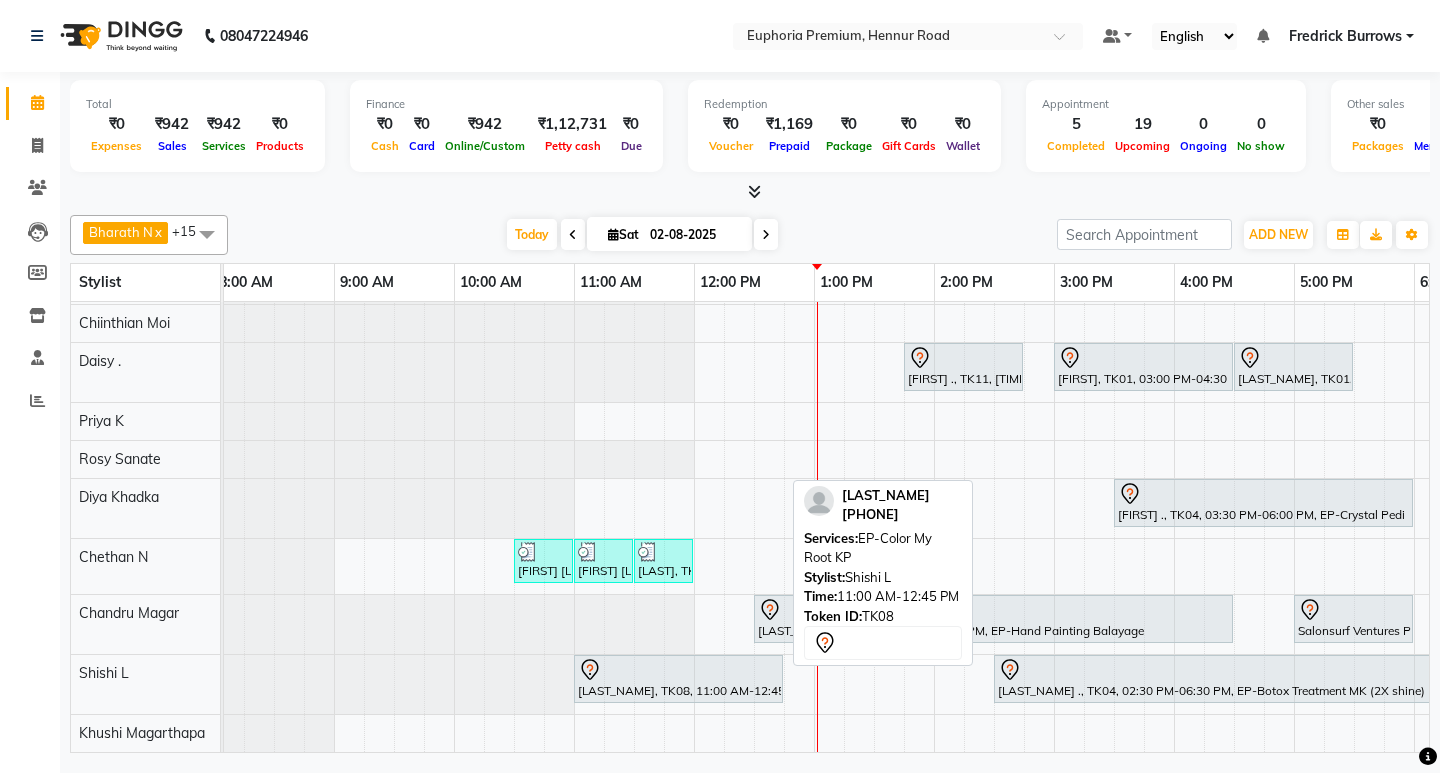 click at bounding box center [678, 670] 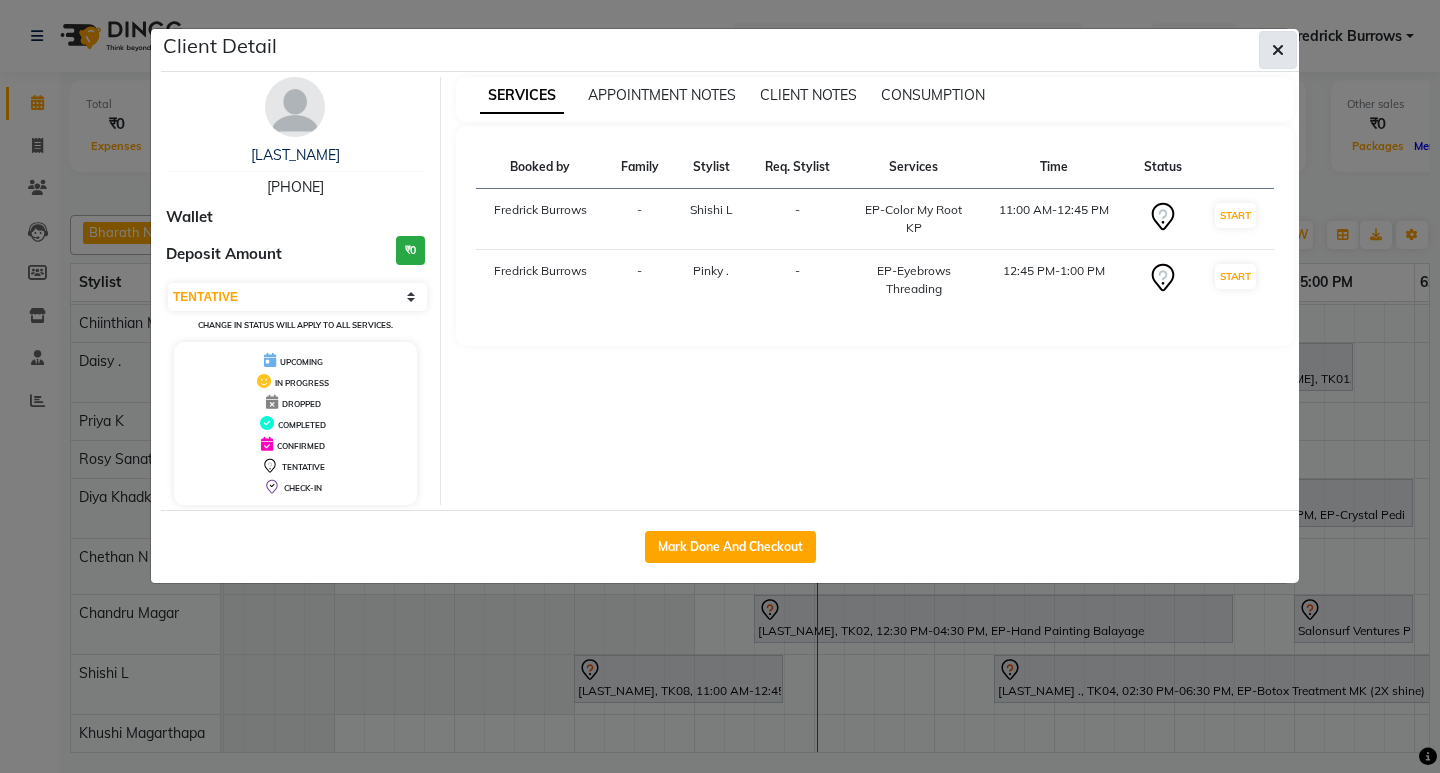 click 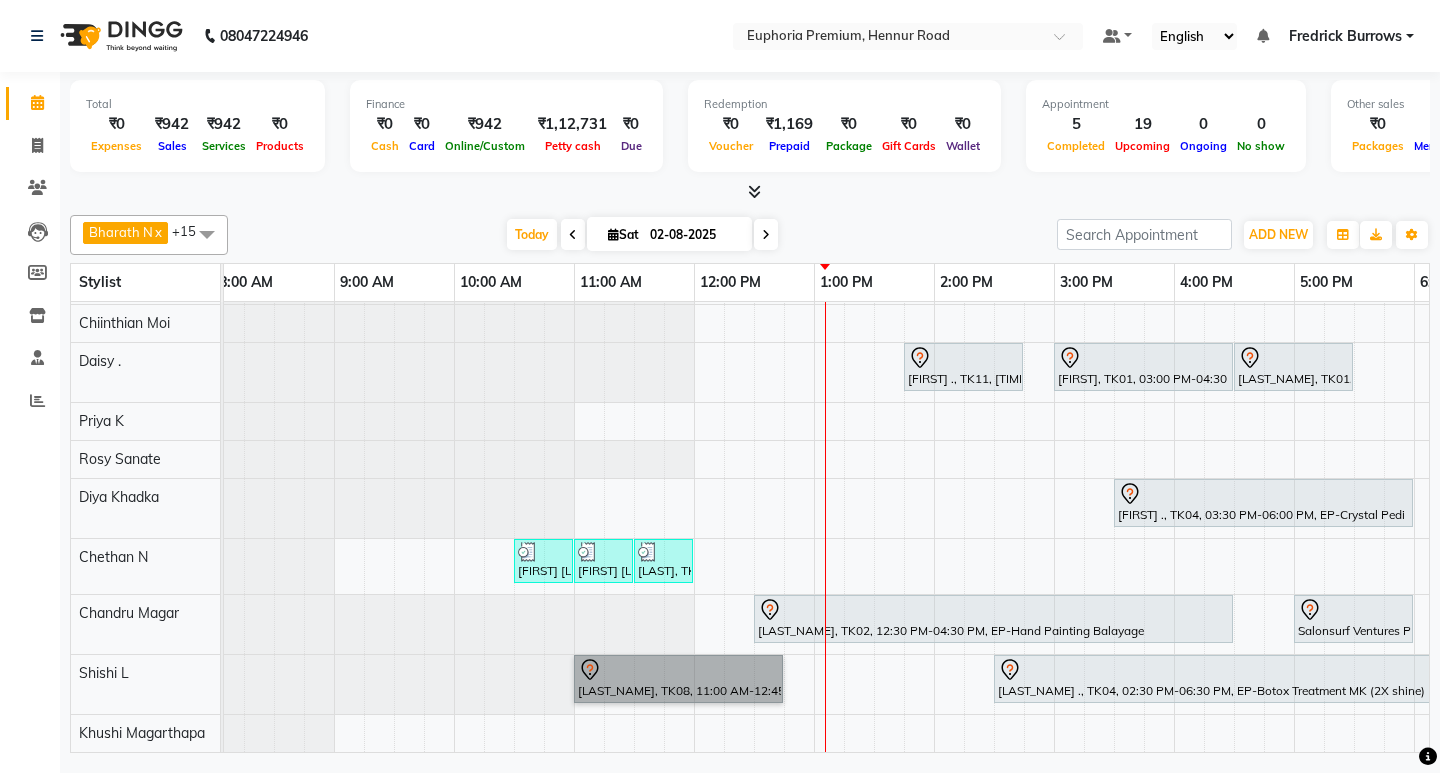 drag, startPoint x: 702, startPoint y: 638, endPoint x: 659, endPoint y: 656, distance: 46.615448 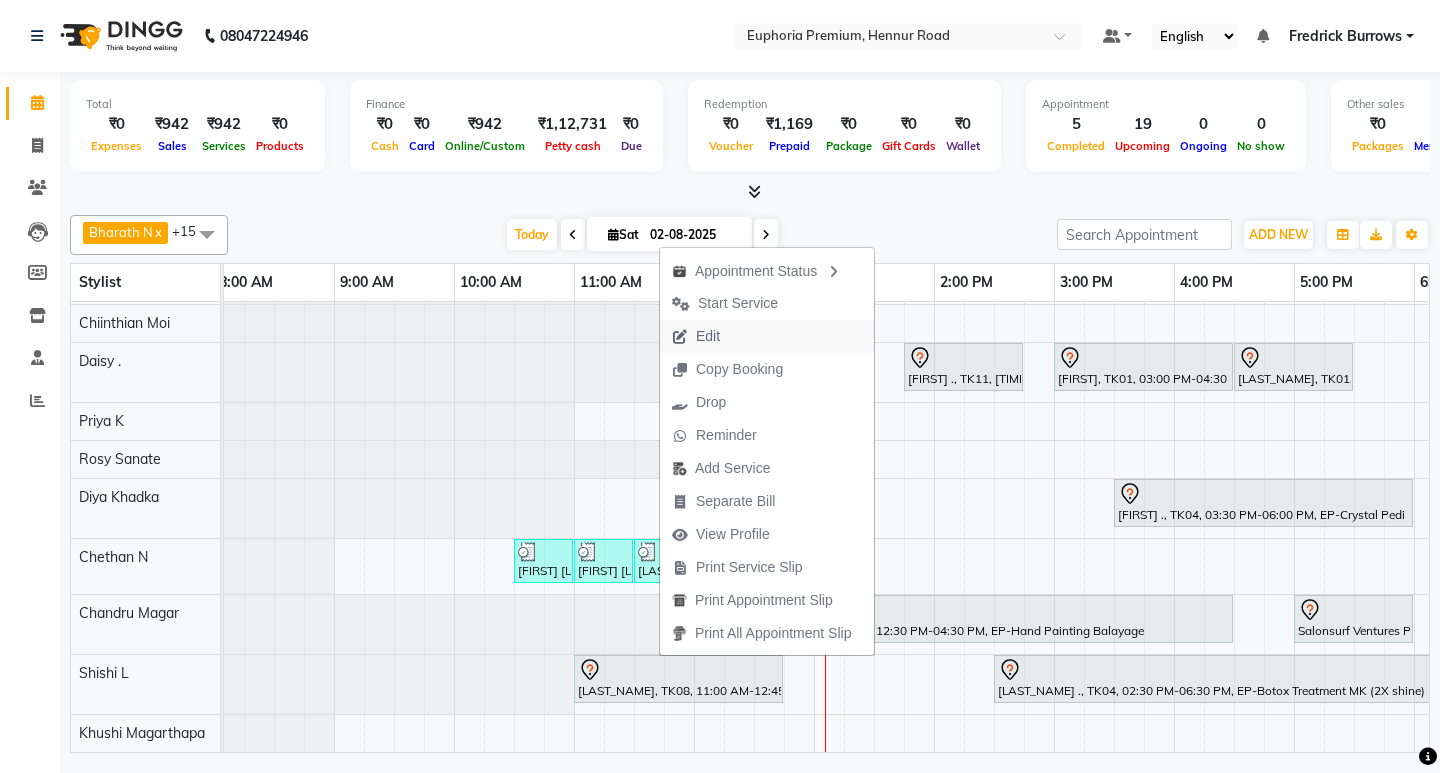 click on "Edit" at bounding box center [767, 336] 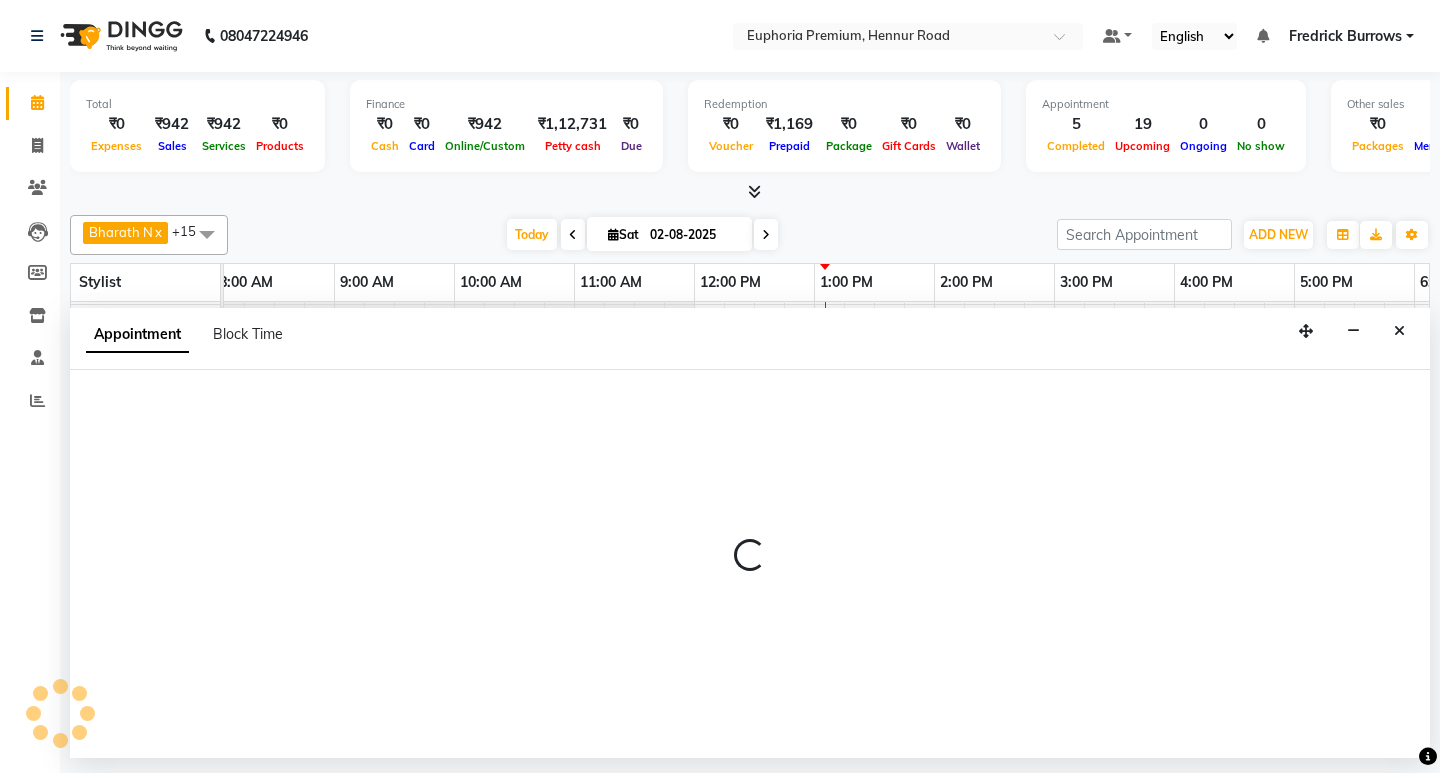 select on "tentative" 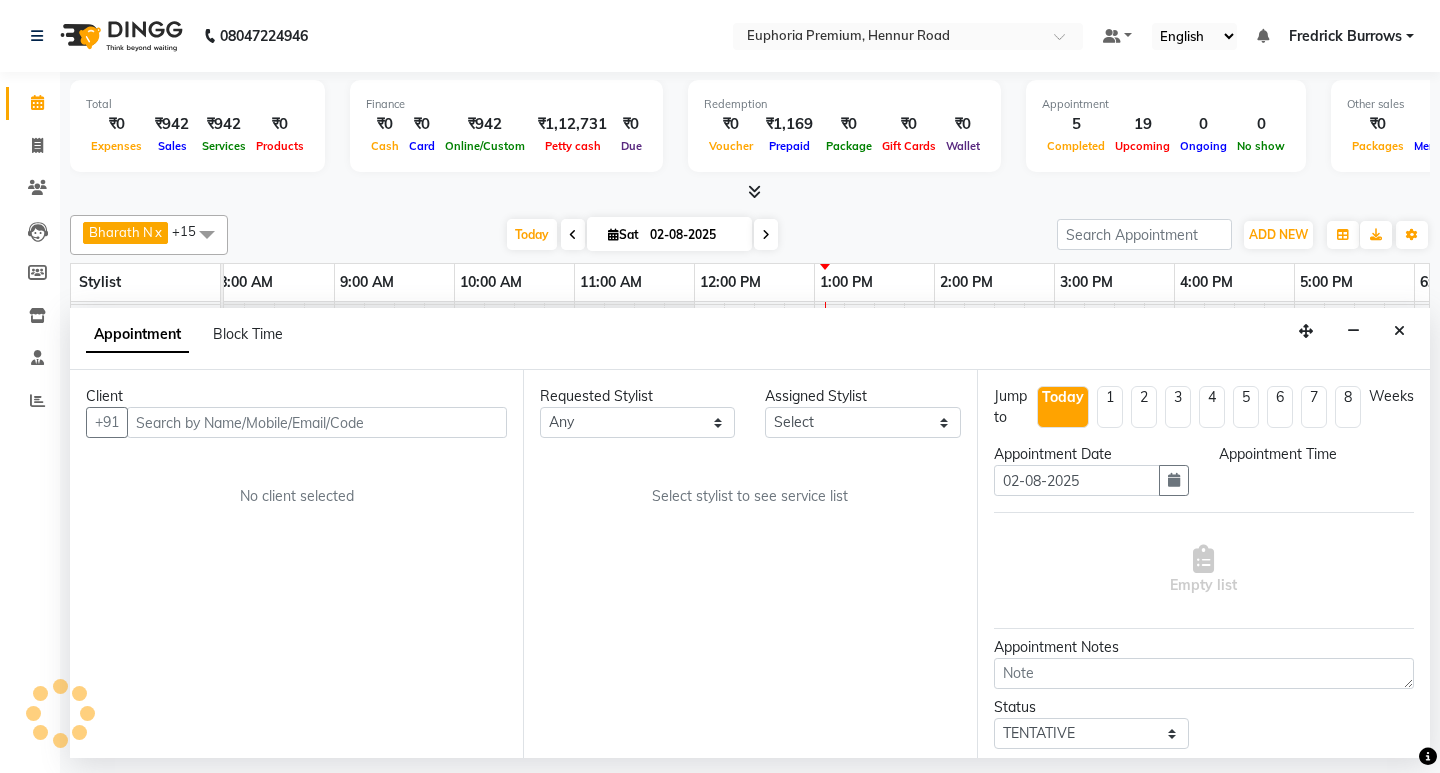 scroll, scrollTop: 0, scrollLeft: 475, axis: horizontal 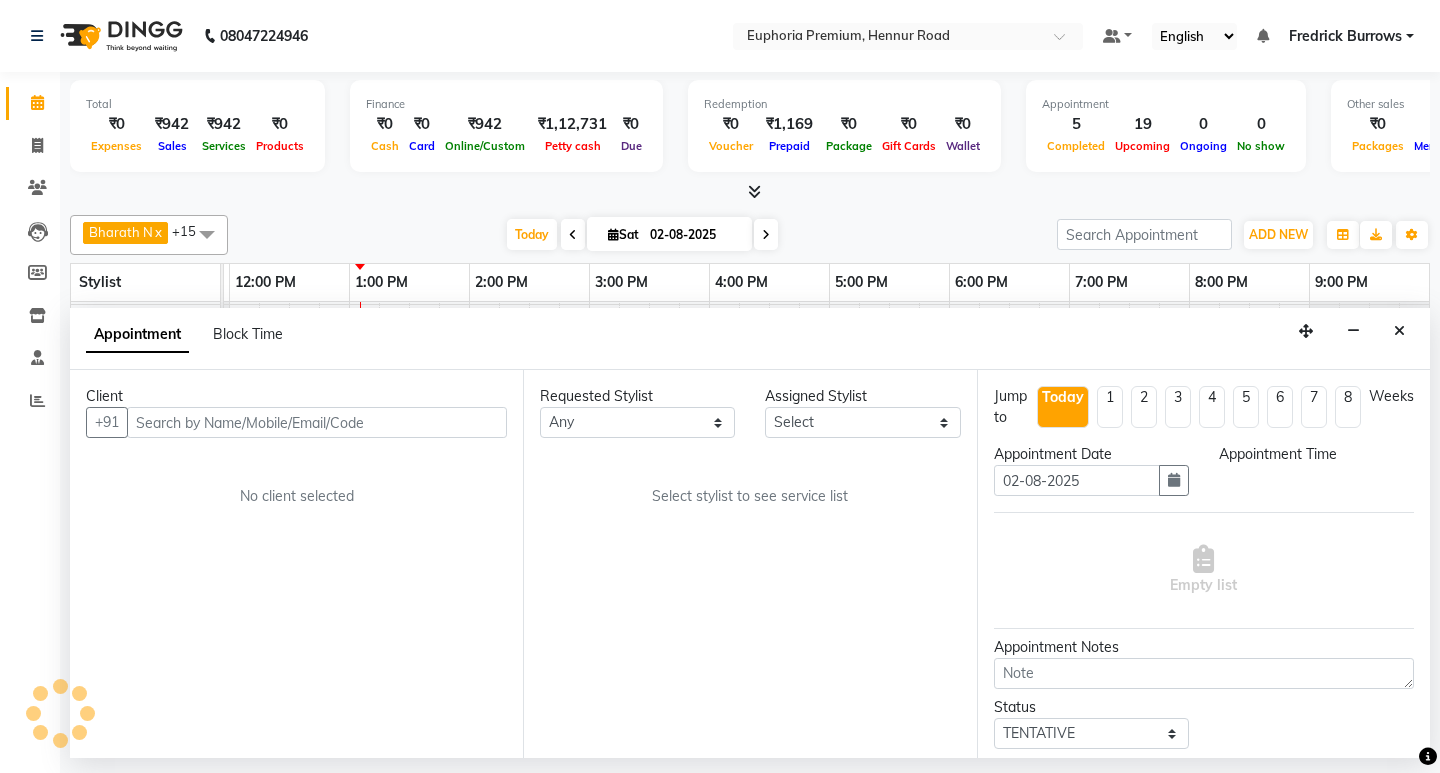 select on "660" 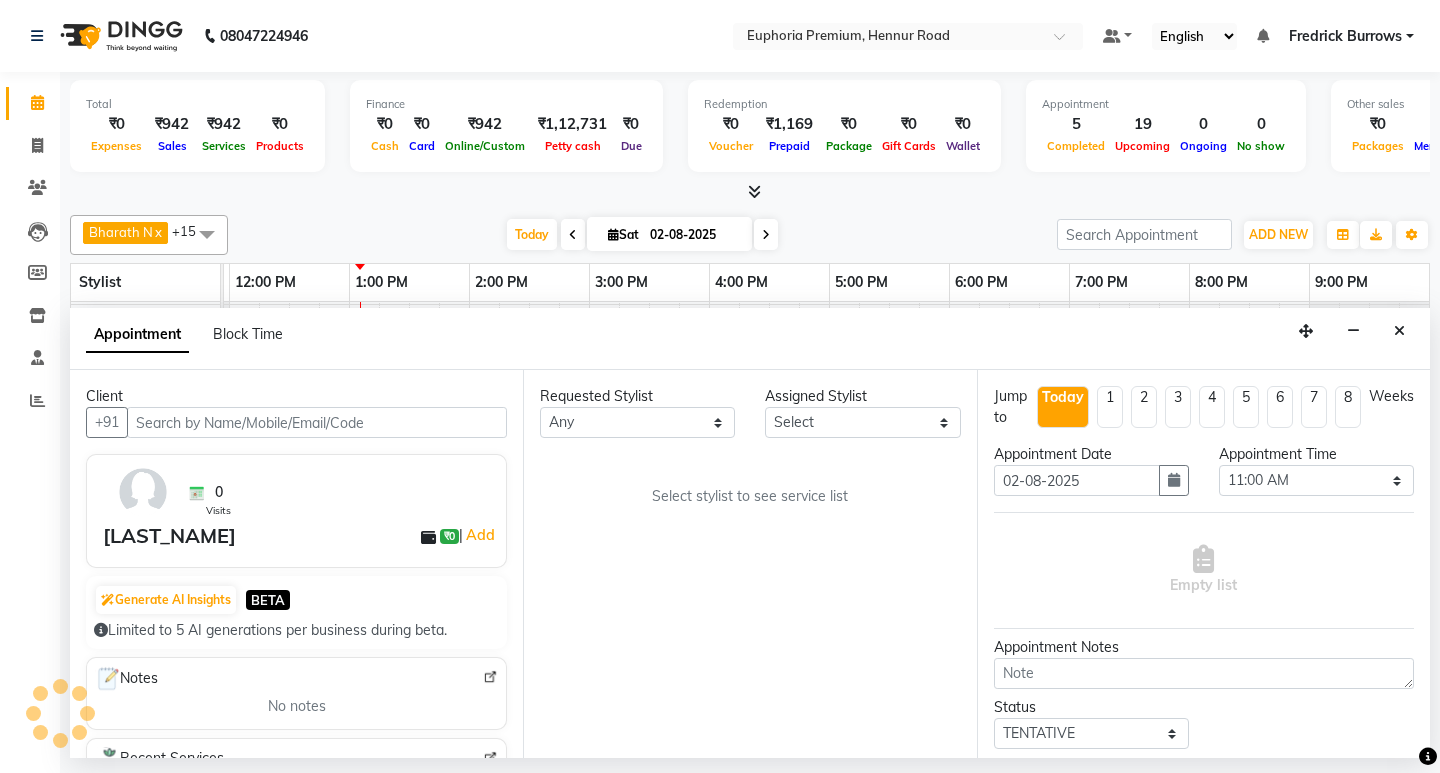 select on "71596" 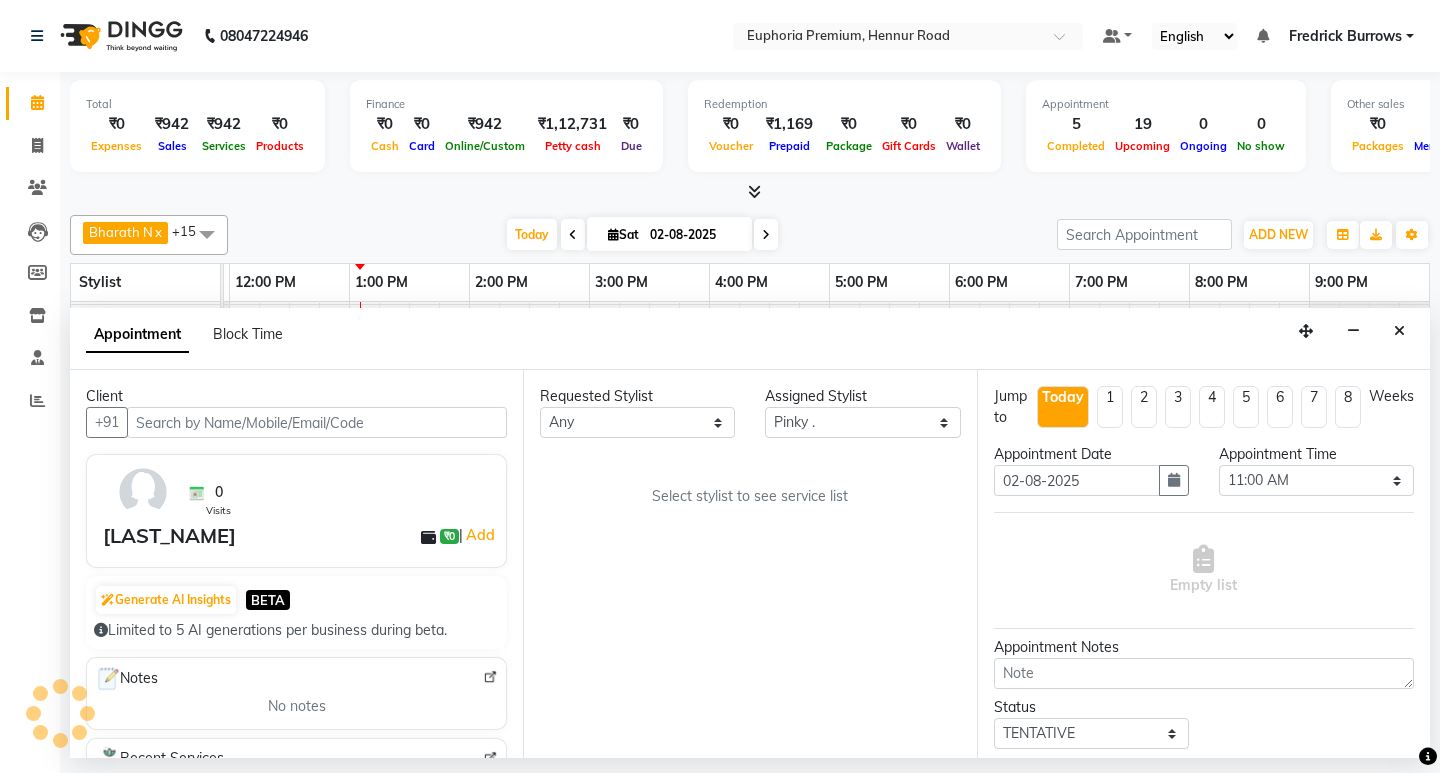 select on "4006" 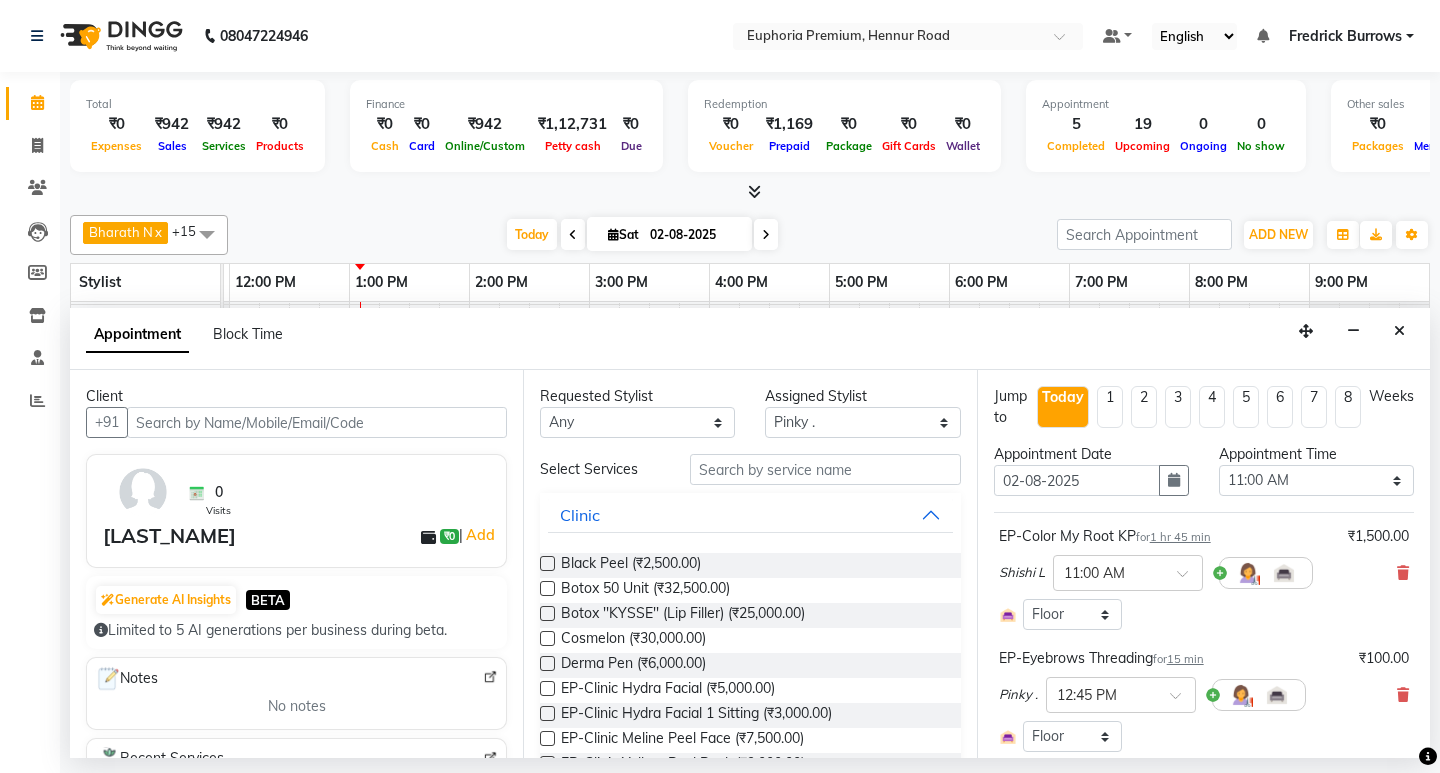 click at bounding box center (317, 422) 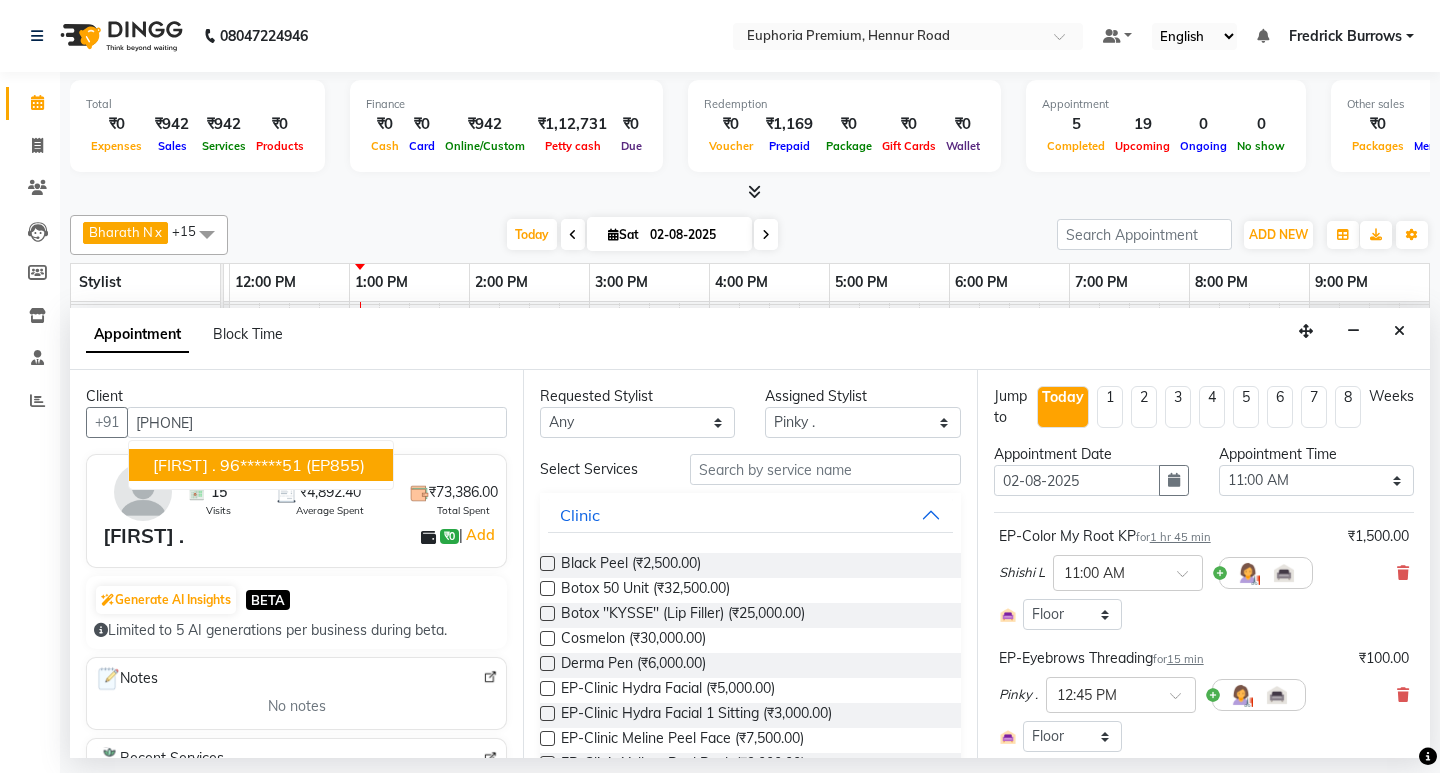click on "96******51" at bounding box center (261, 465) 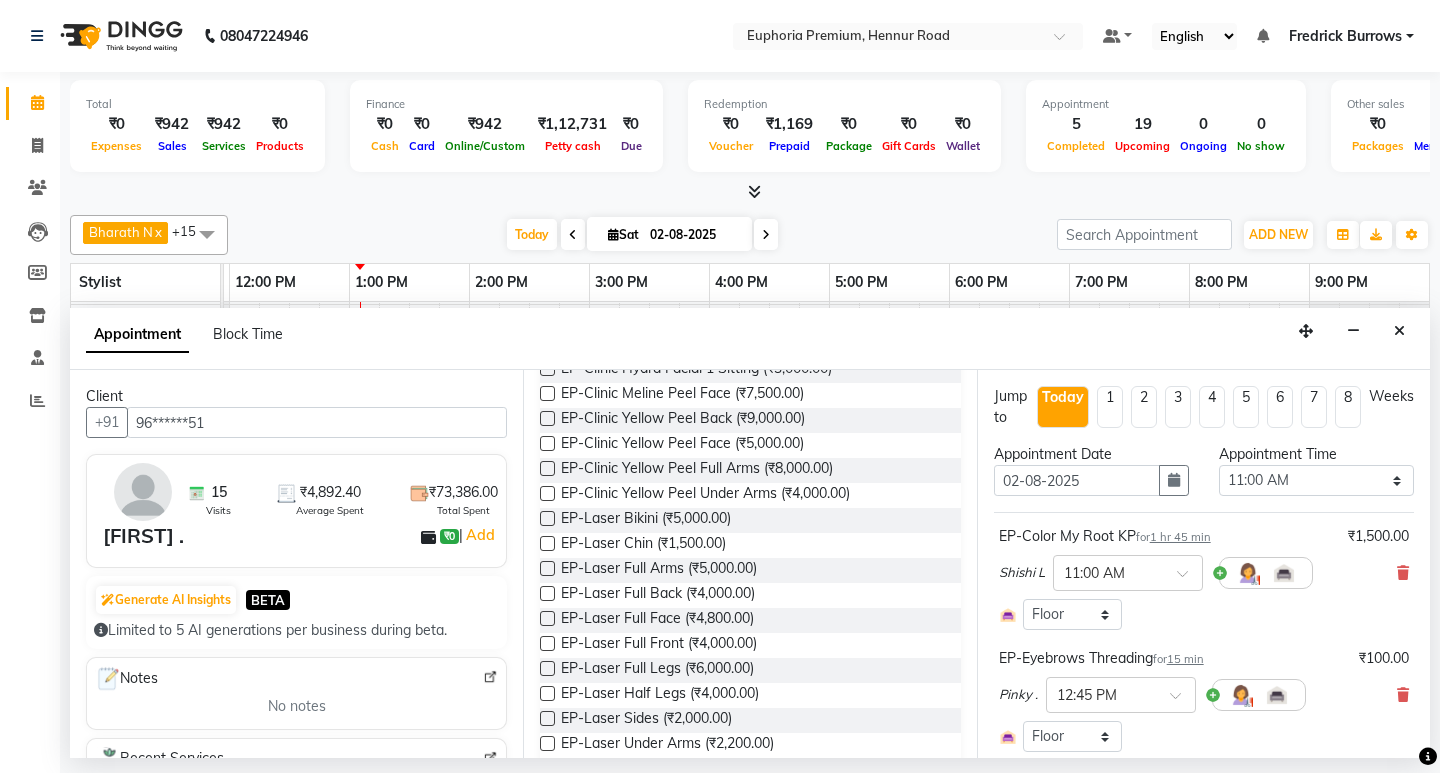 scroll, scrollTop: 600, scrollLeft: 0, axis: vertical 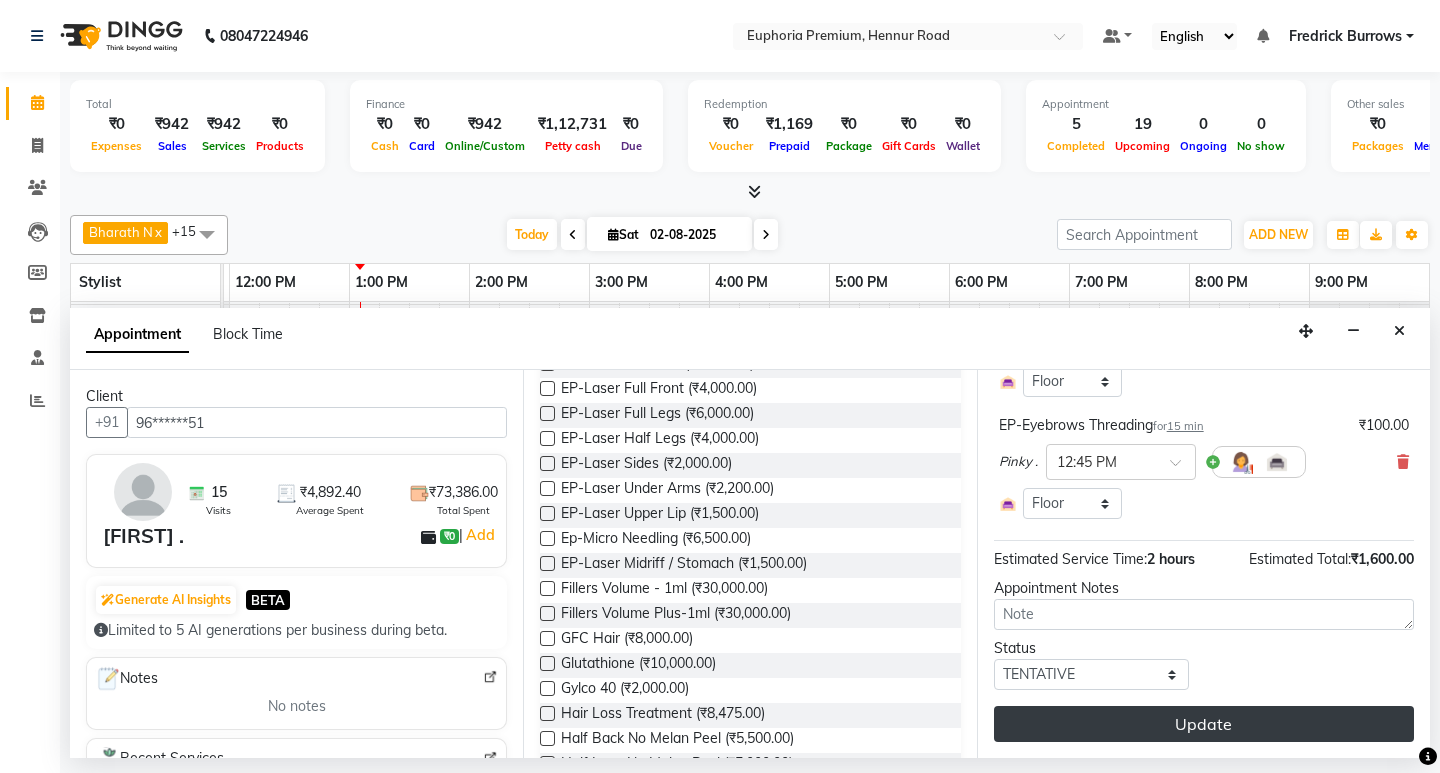 type on "96******51" 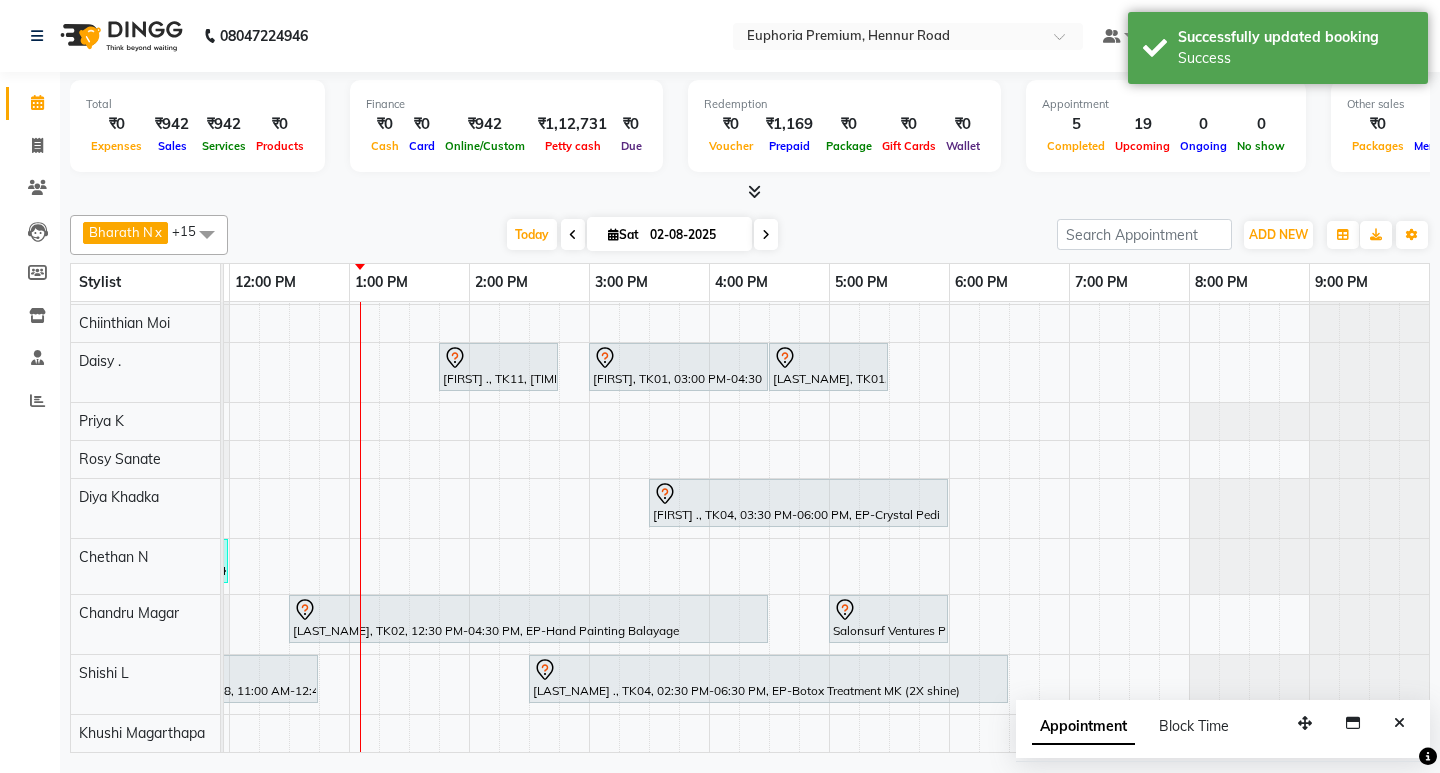 scroll, scrollTop: 384, scrollLeft: 111, axis: both 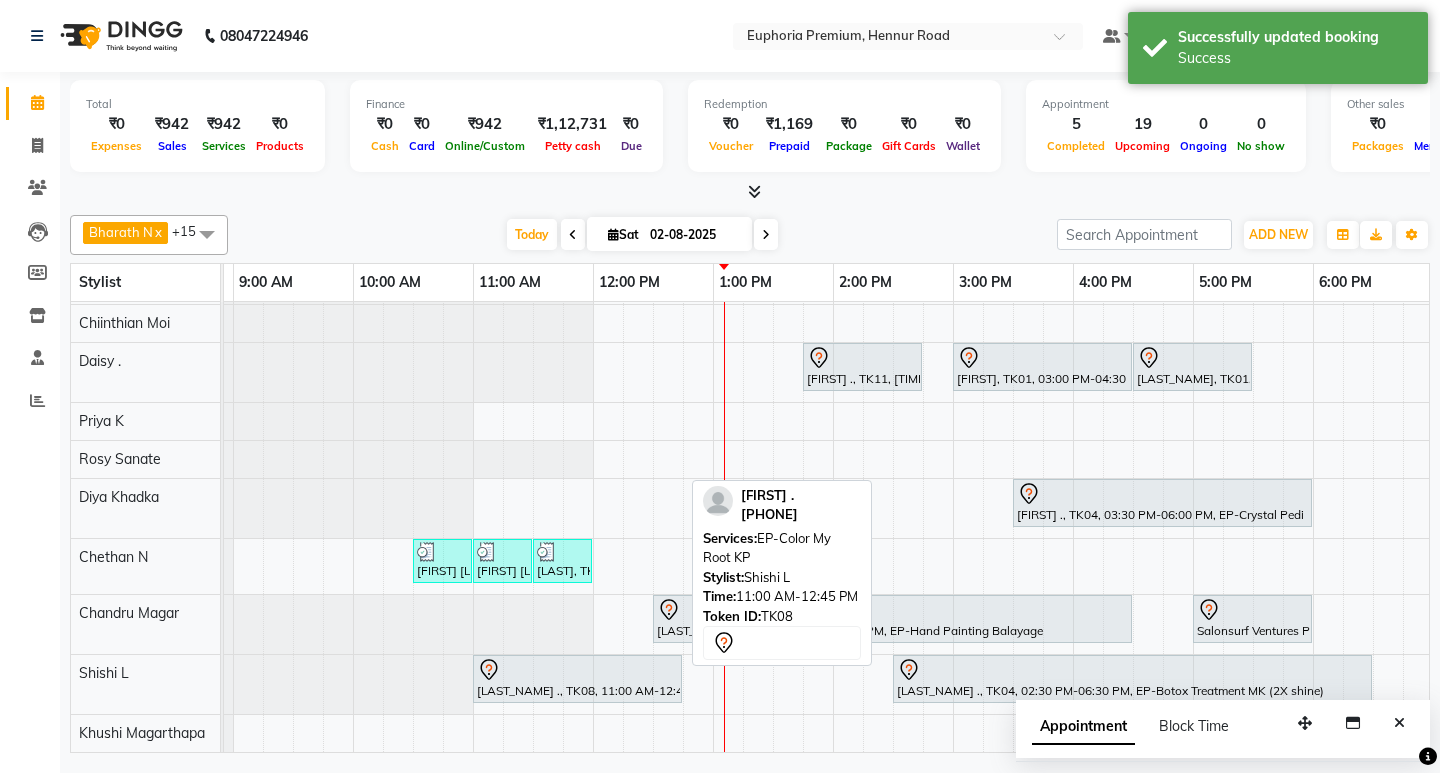 click on "[LAST_NAME] ., TK08, 11:00 AM-12:45 PM, EP-Color My Root  KP" at bounding box center [577, 679] 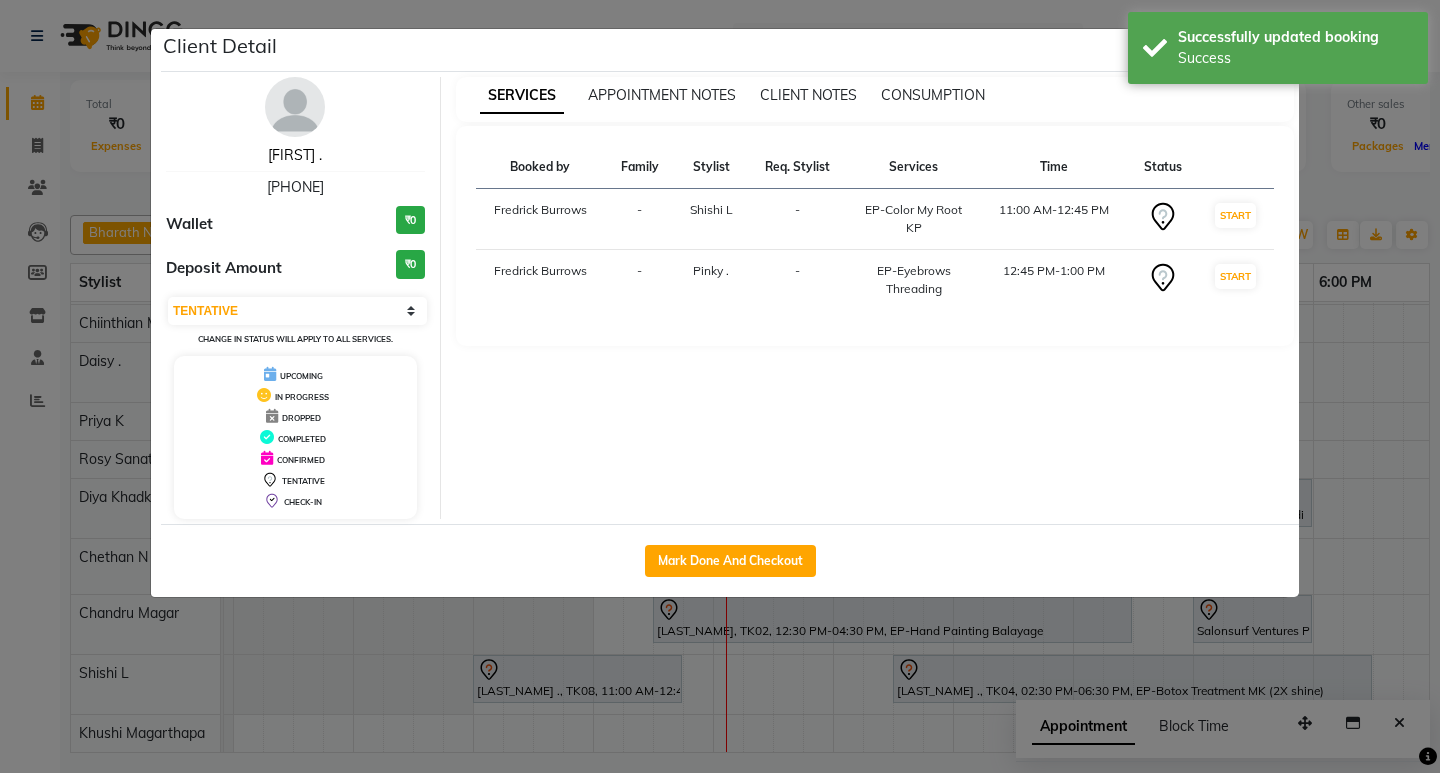 click on "[FIRST] ." at bounding box center (295, 155) 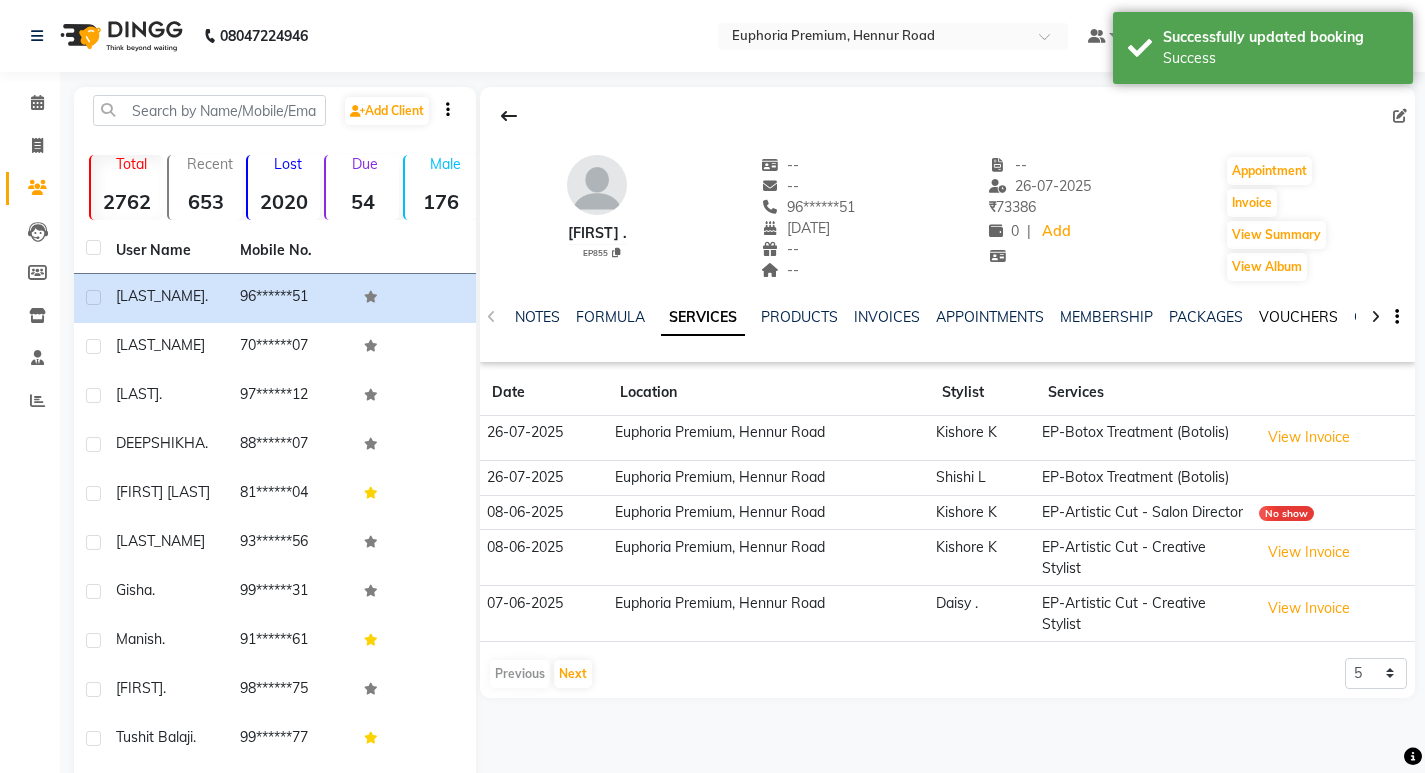 click on "VOUCHERS" 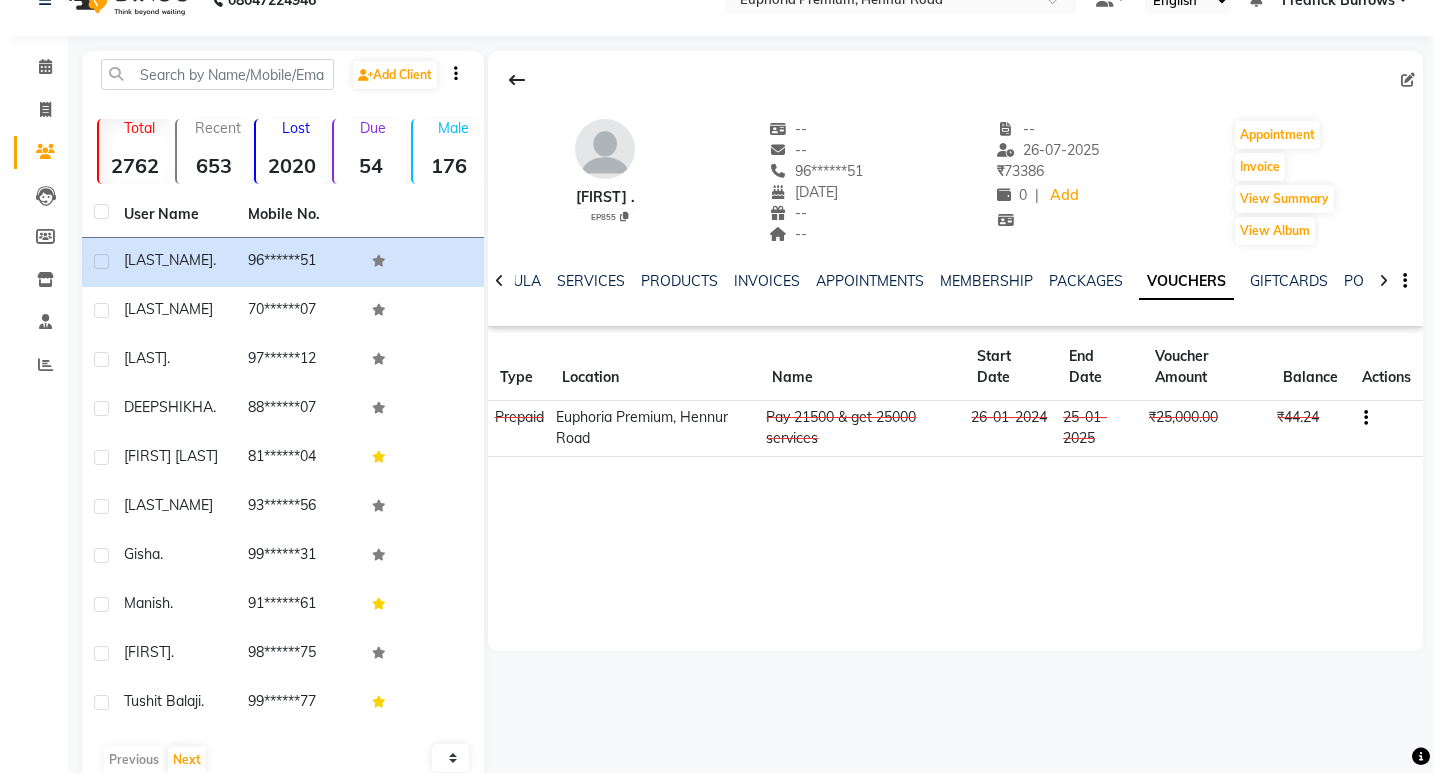 scroll, scrollTop: 0, scrollLeft: 0, axis: both 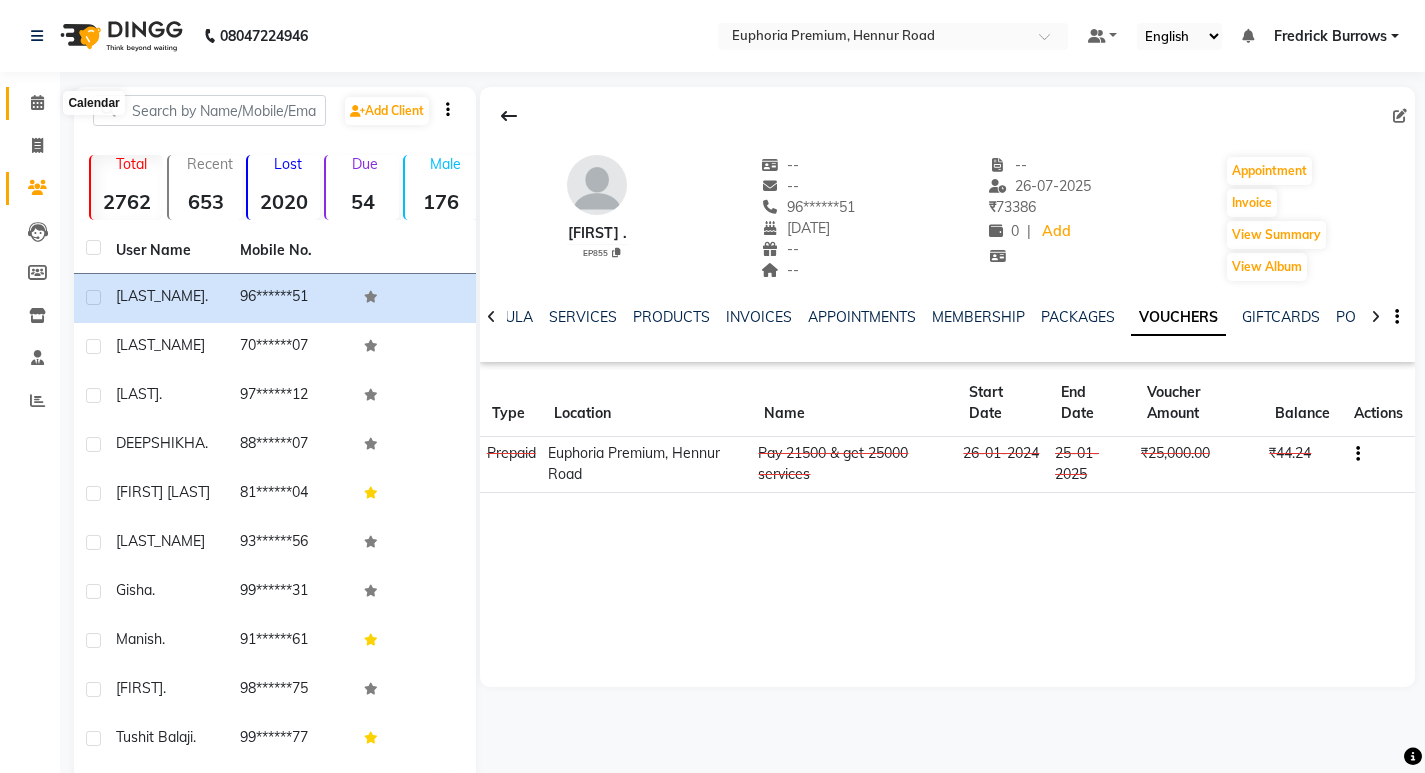 click 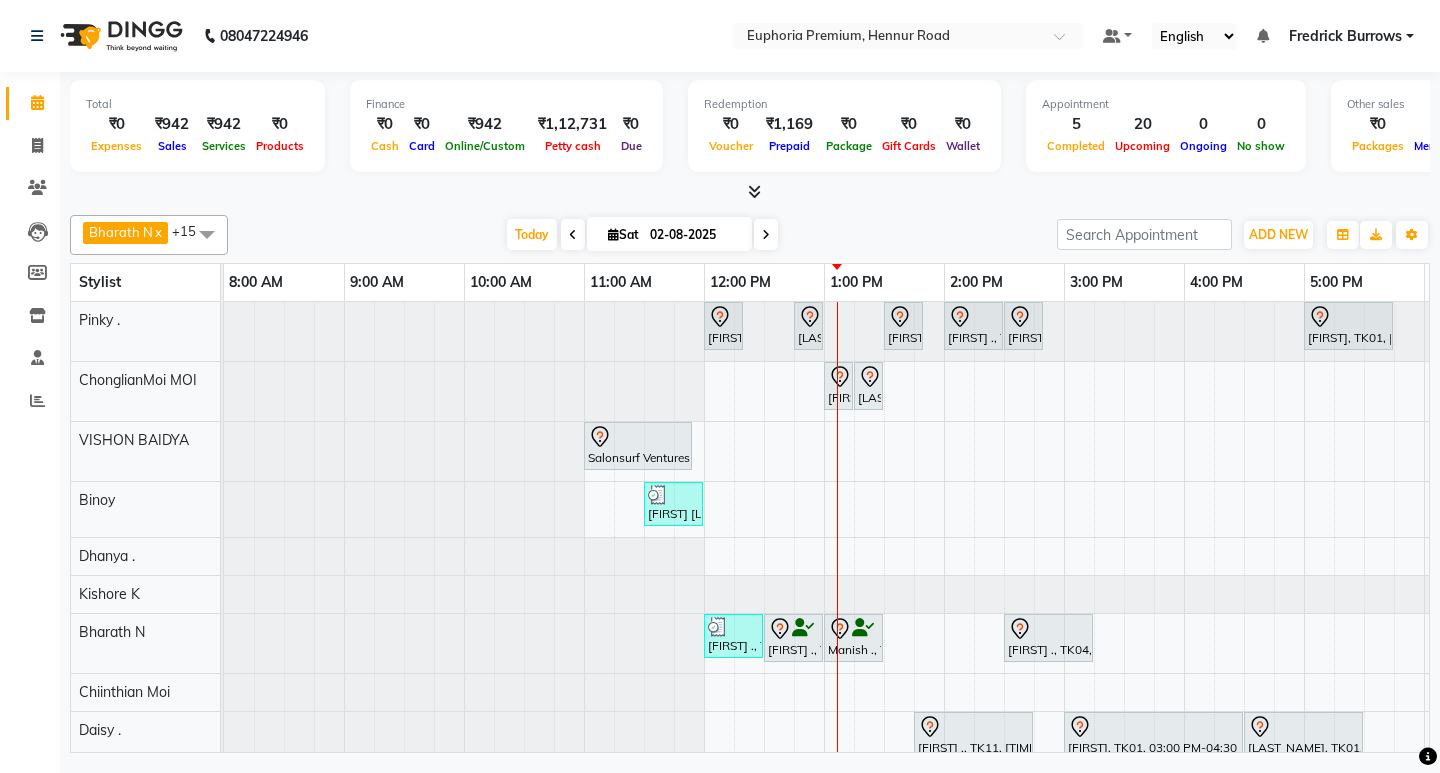 scroll, scrollTop: 136, scrollLeft: 0, axis: vertical 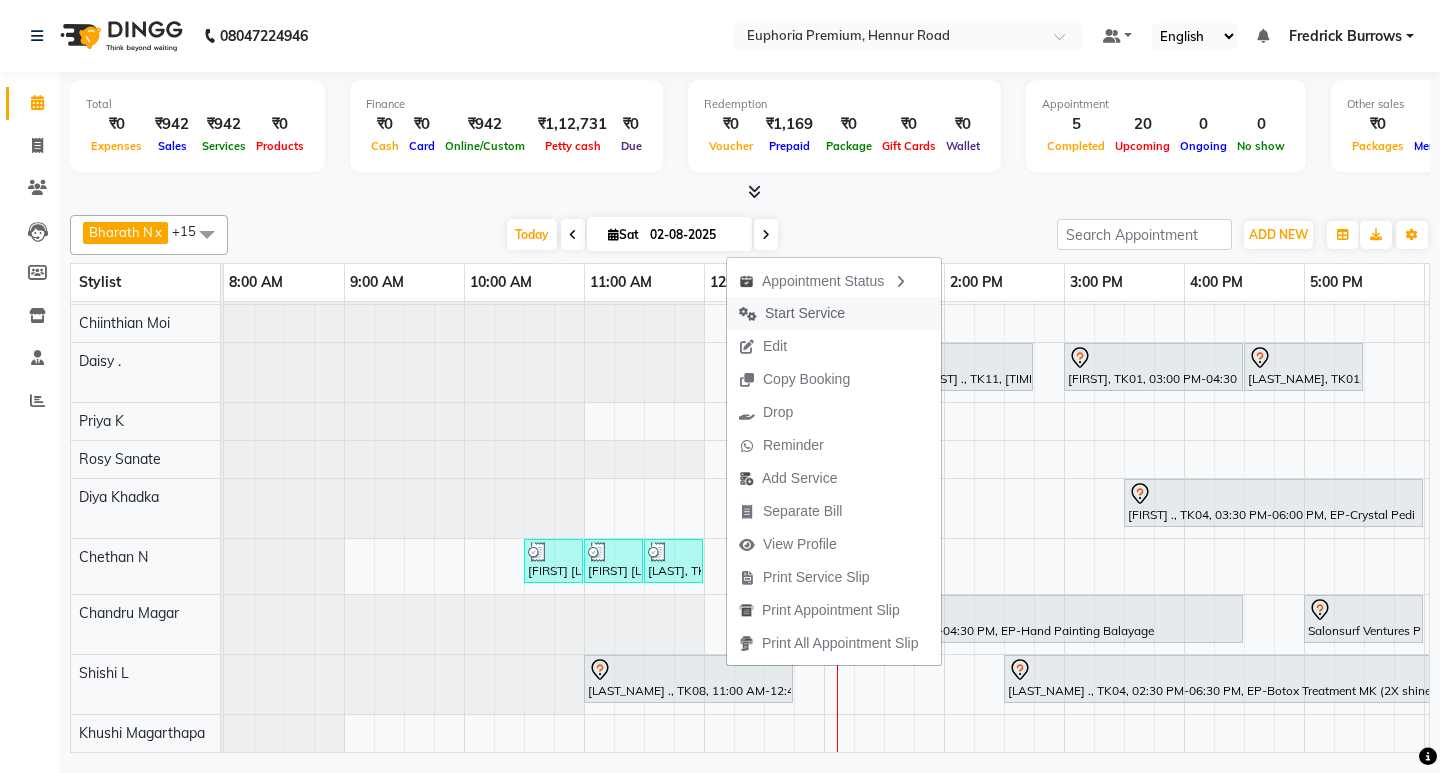 click on "Start Service" at bounding box center [792, 313] 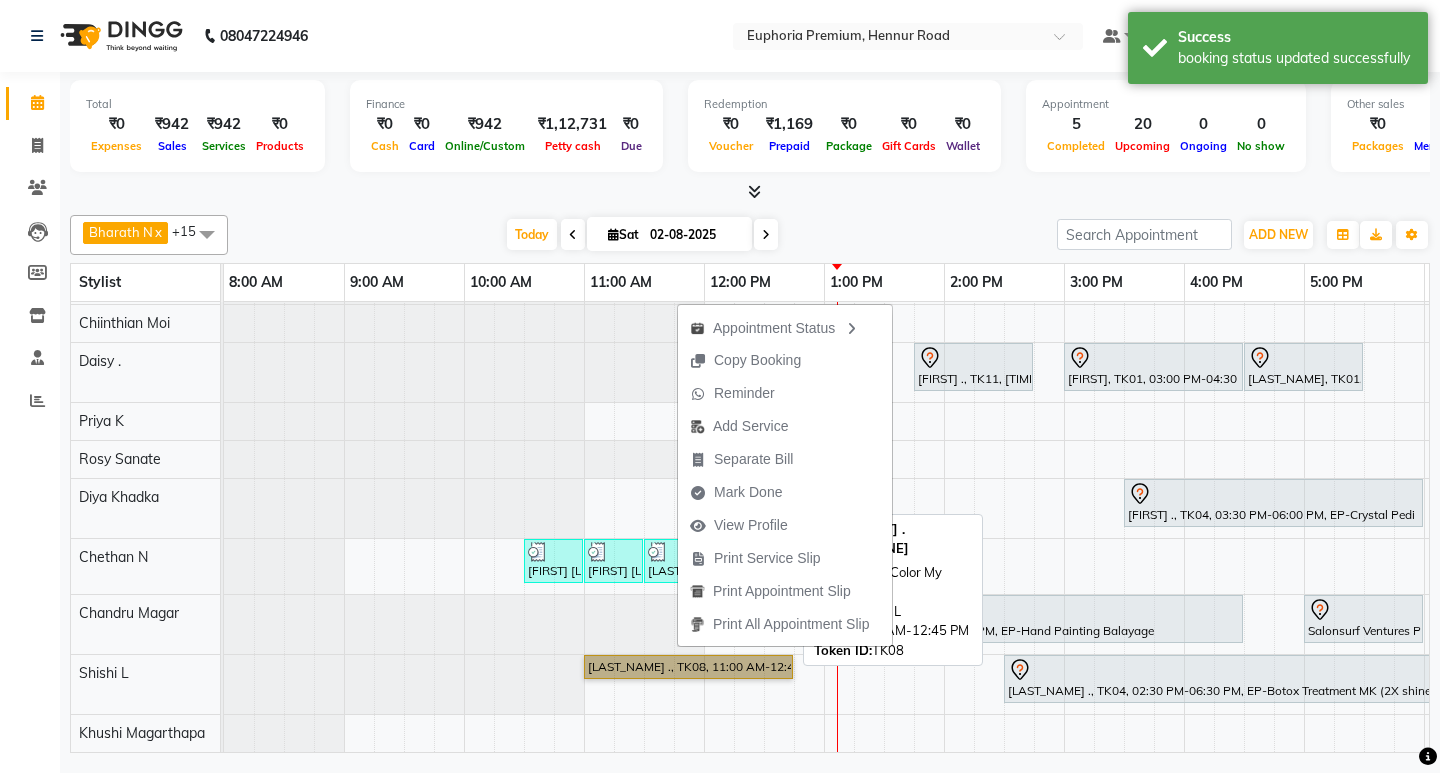 click on "[LAST_NAME] ., TK08, 11:00 AM-12:45 PM, EP-Color My Root  KP" at bounding box center [688, 667] 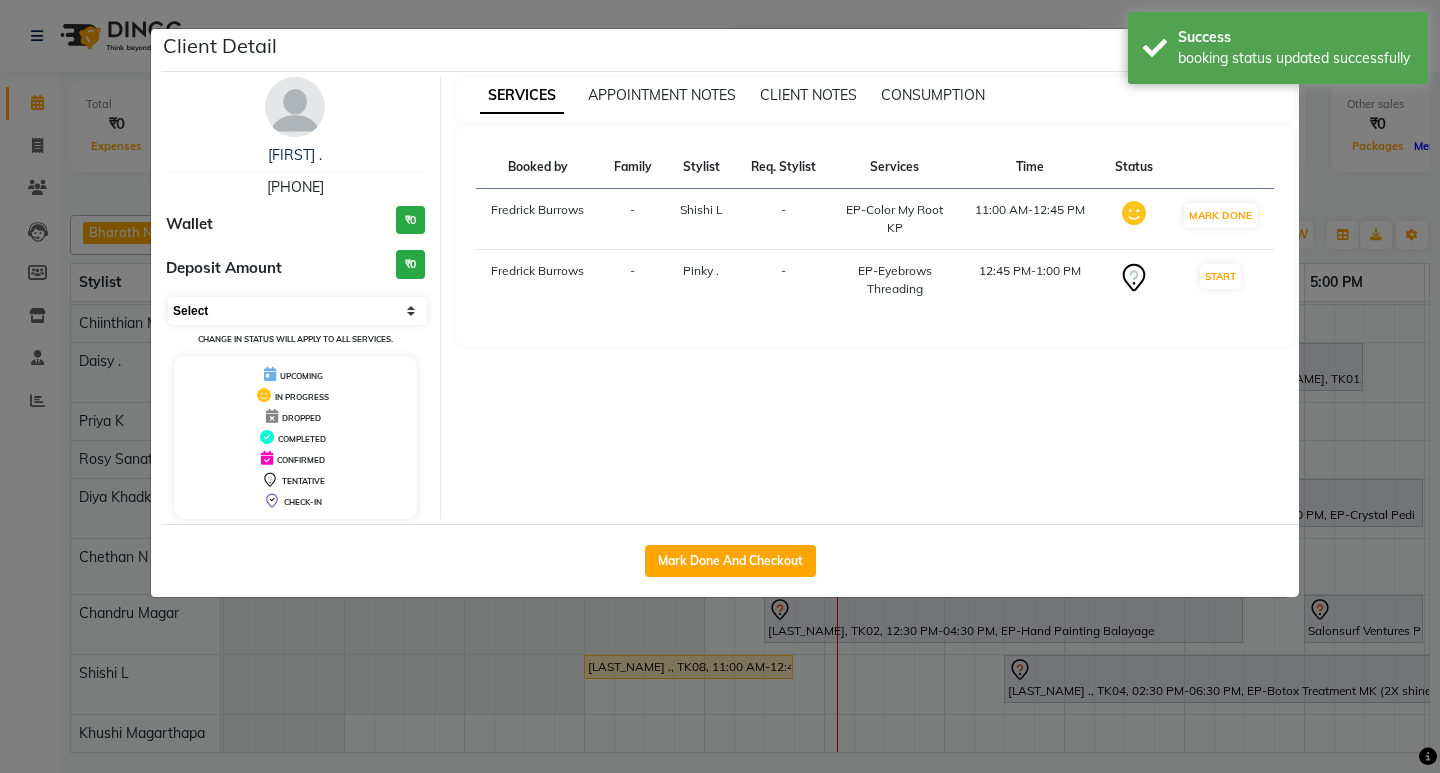 click on "Select IN SERVICE CONFIRMED TENTATIVE CHECK IN MARK DONE DROPPED UPCOMING" at bounding box center (297, 311) 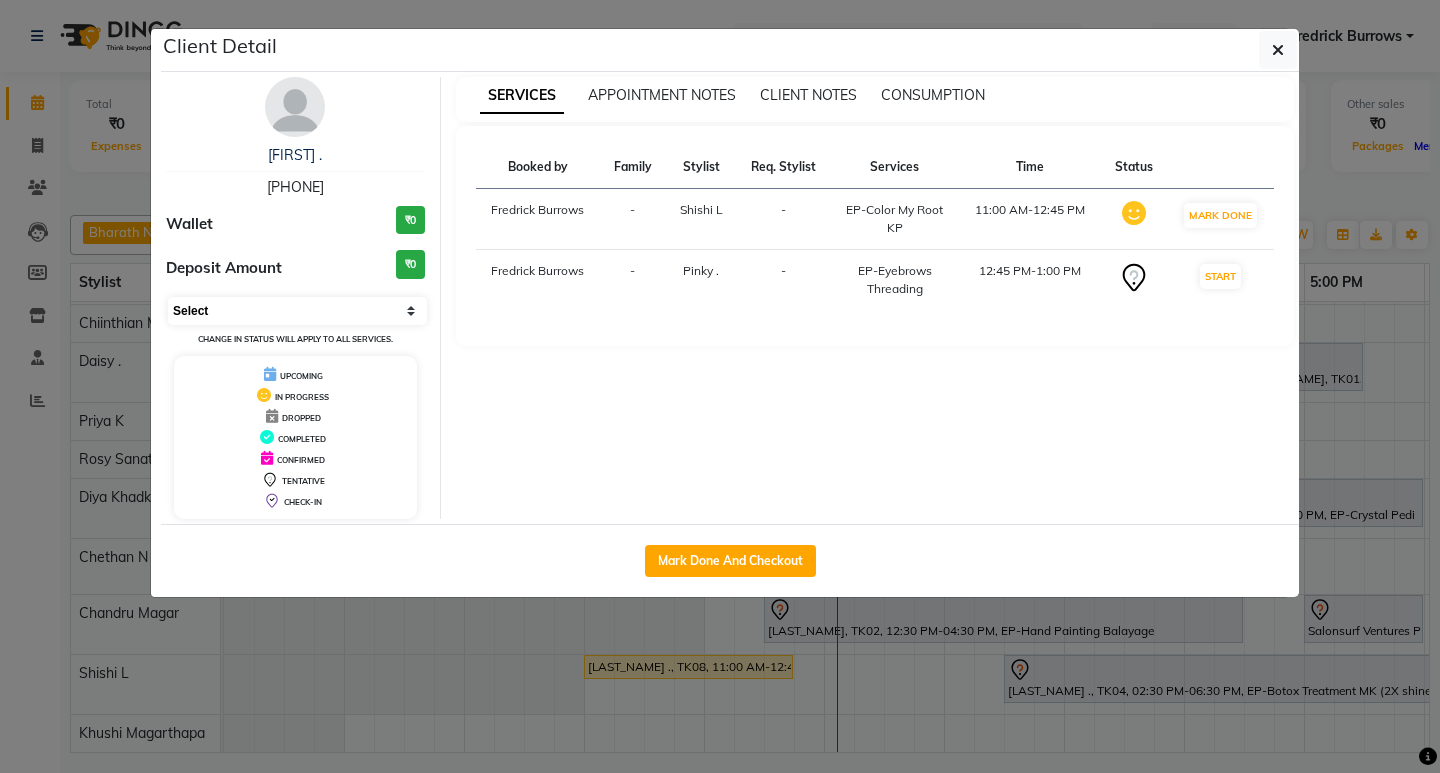 select on "5" 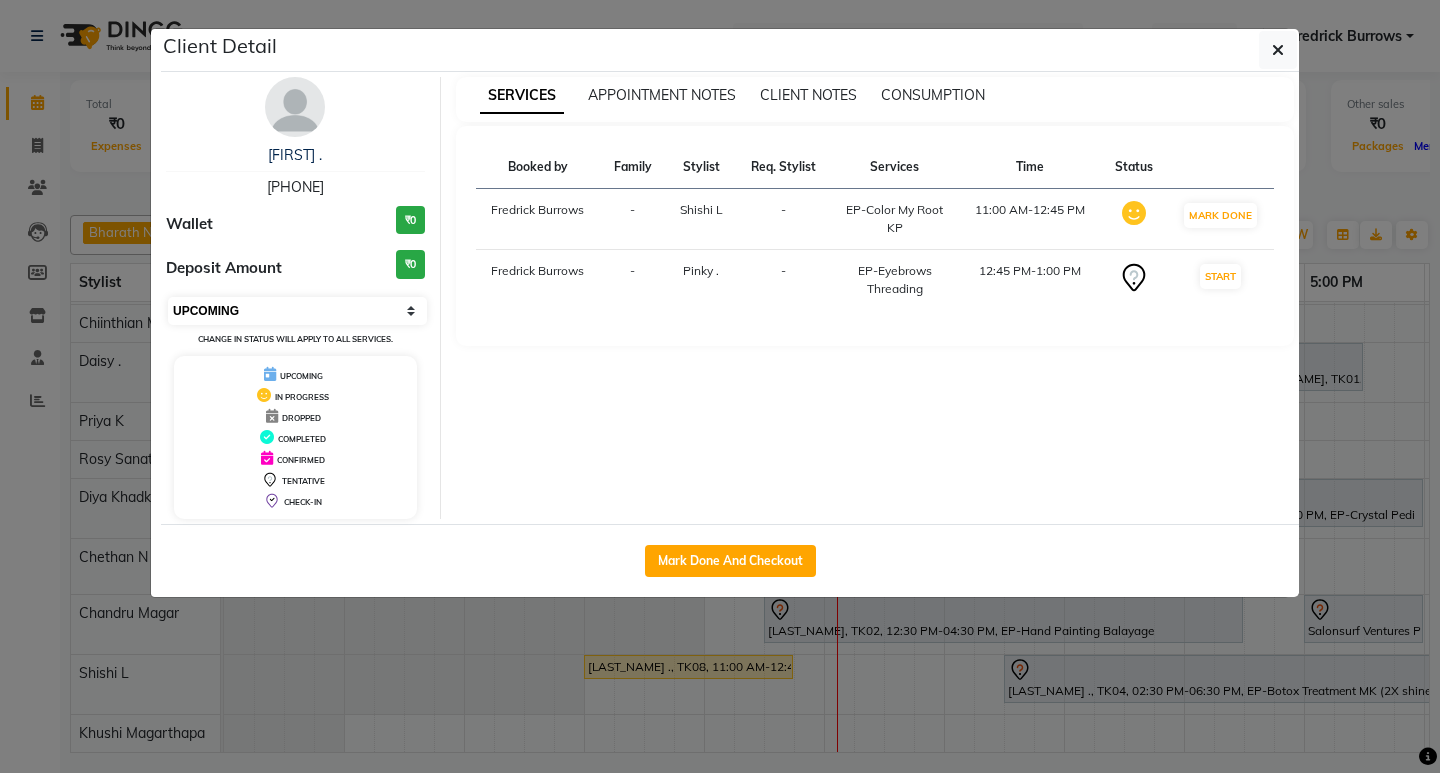click on "Select IN SERVICE CONFIRMED TENTATIVE CHECK IN MARK DONE DROPPED UPCOMING" at bounding box center [297, 311] 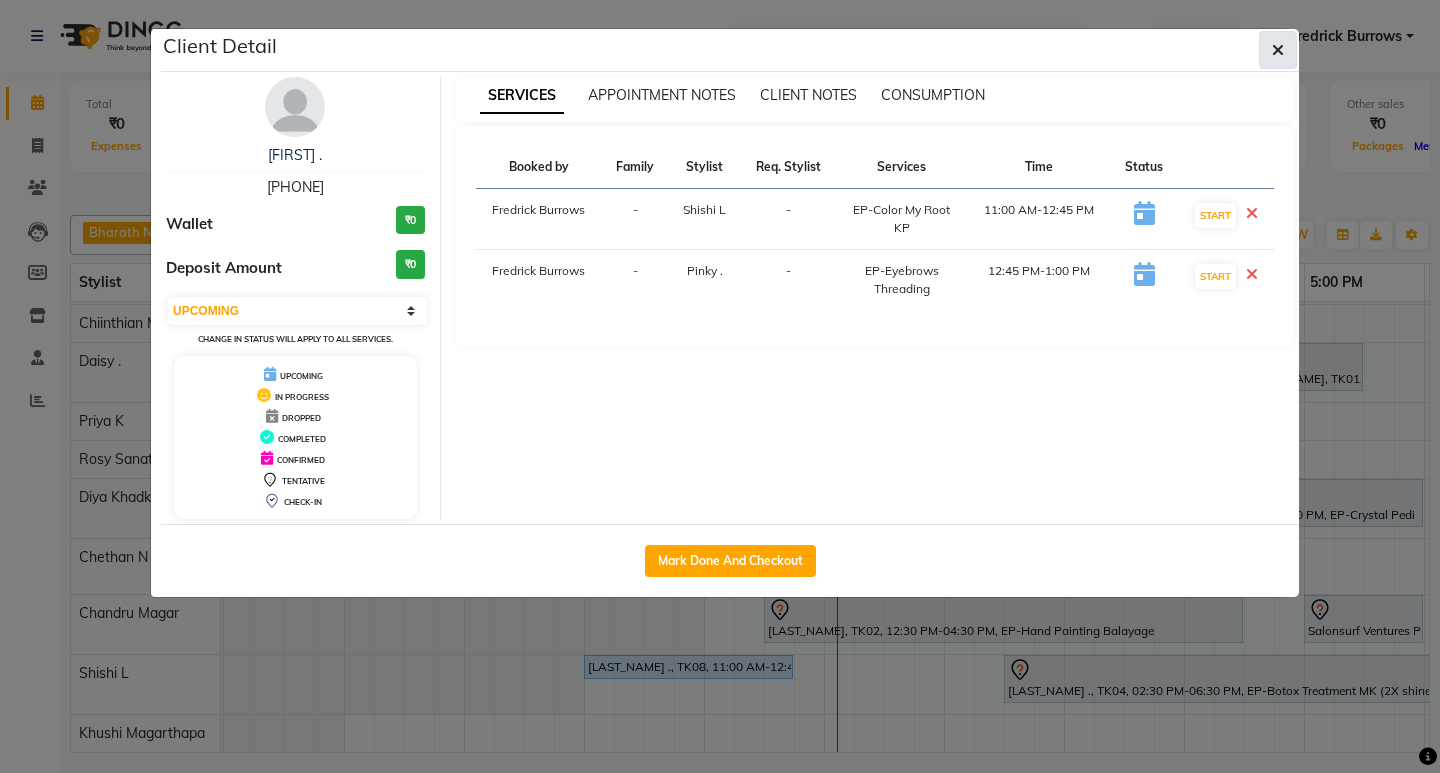 click 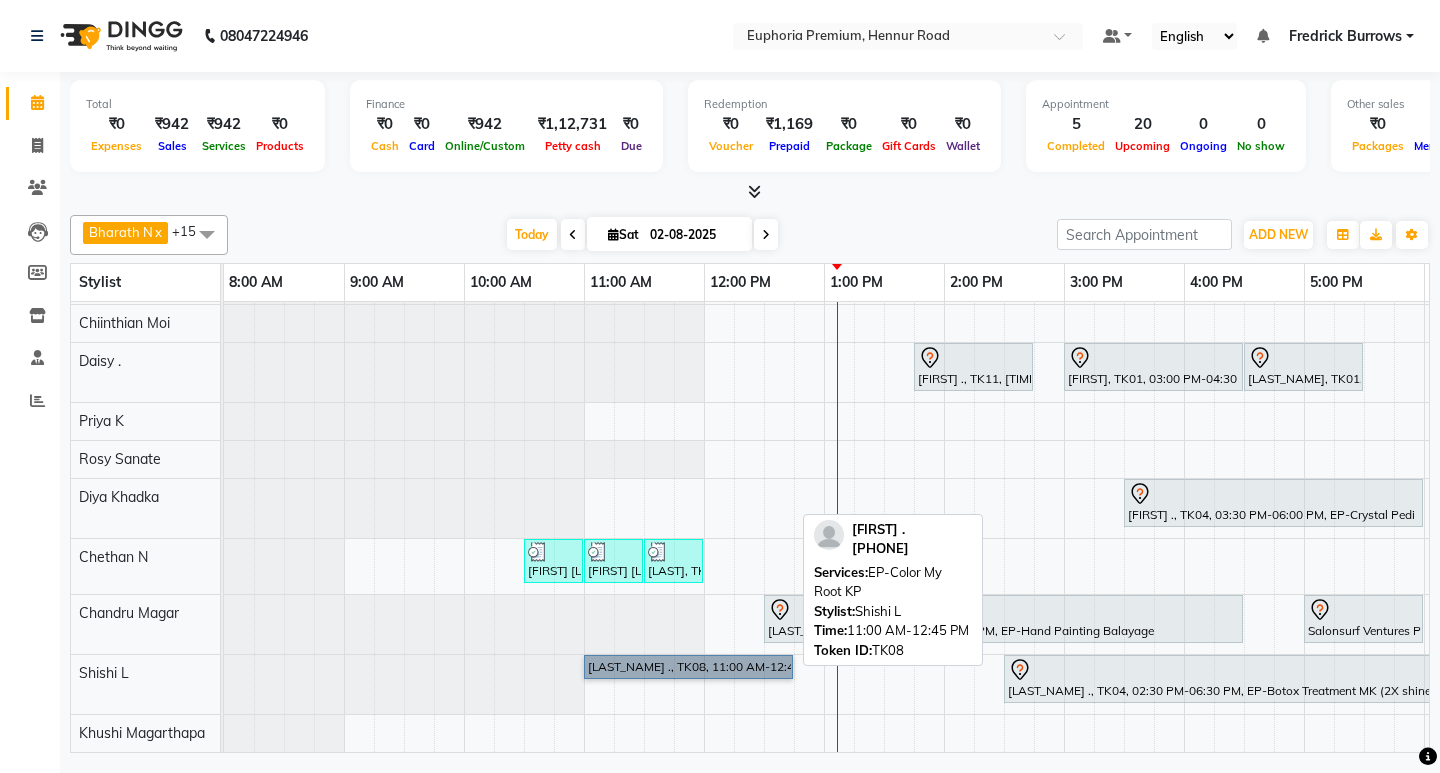 click on "[LAST_NAME] ., TK08, 11:00 AM-12:45 PM, EP-Color My Root  KP" at bounding box center [688, 667] 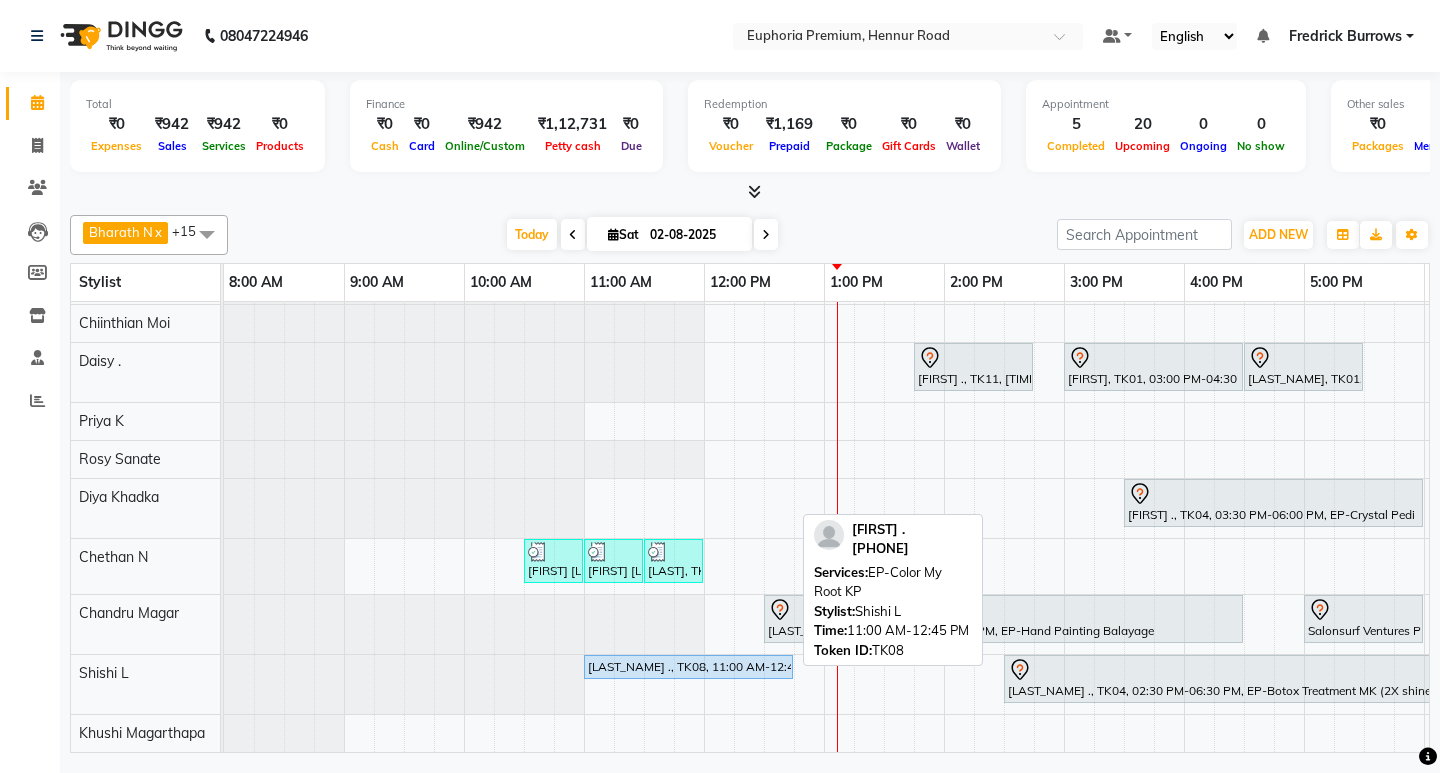 select on "5" 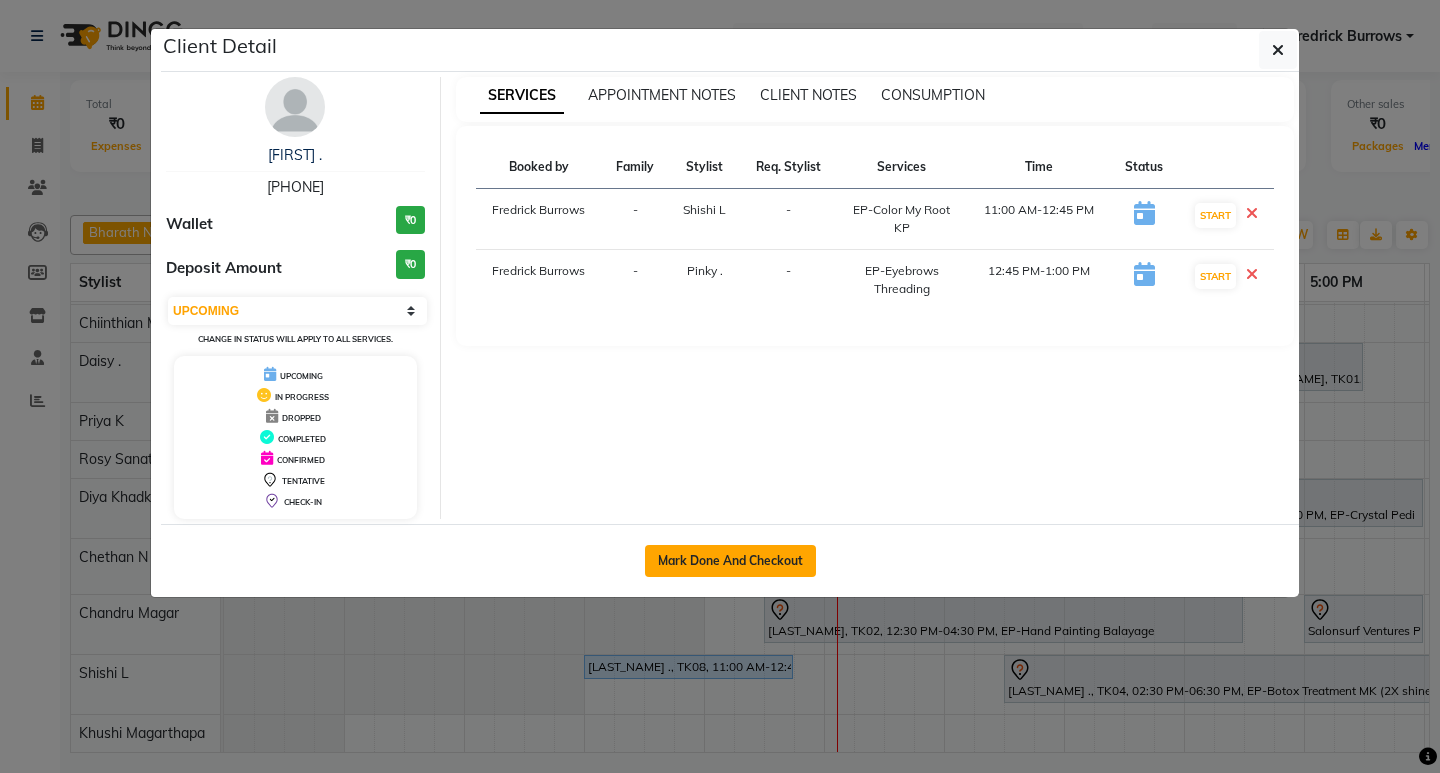click on "Mark Done And Checkout" 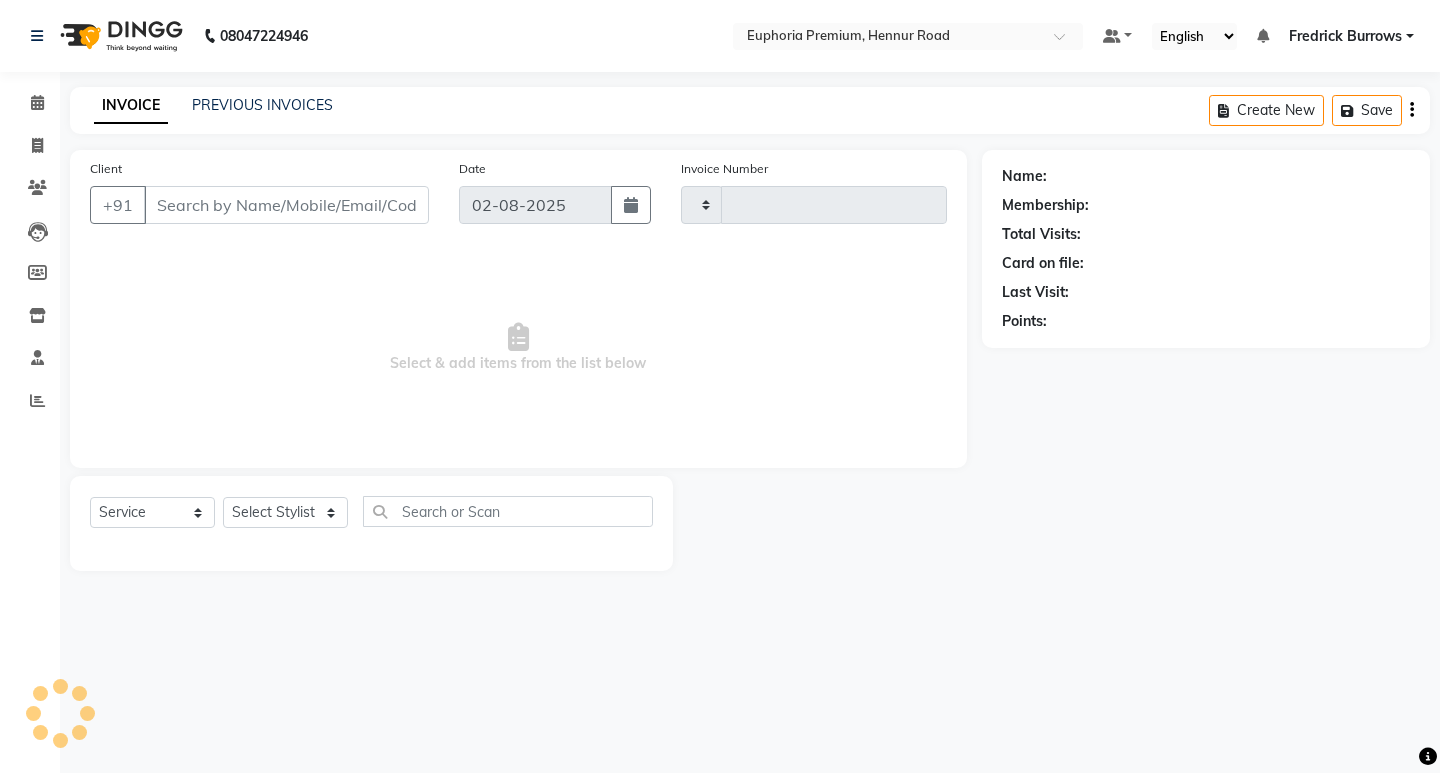 type on "2069" 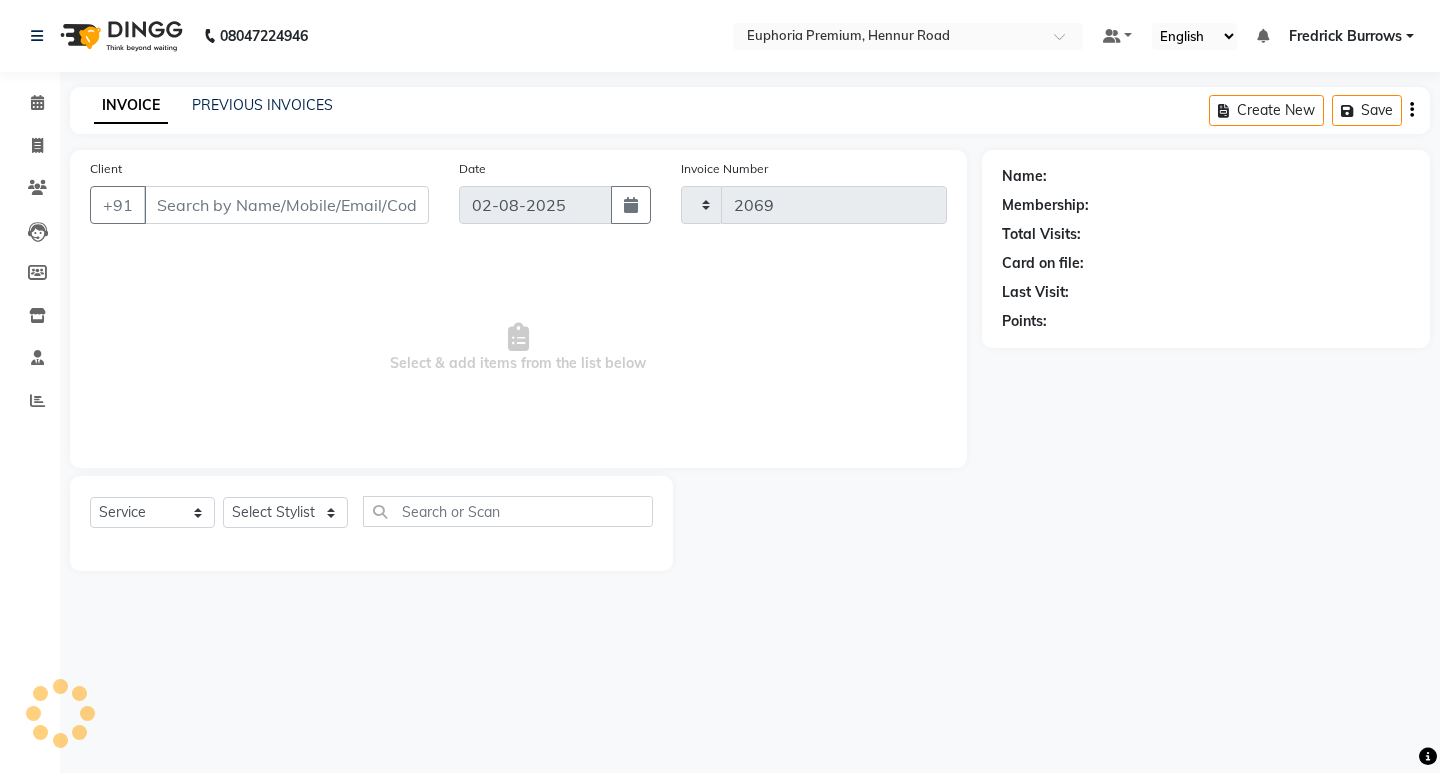 select on "7925" 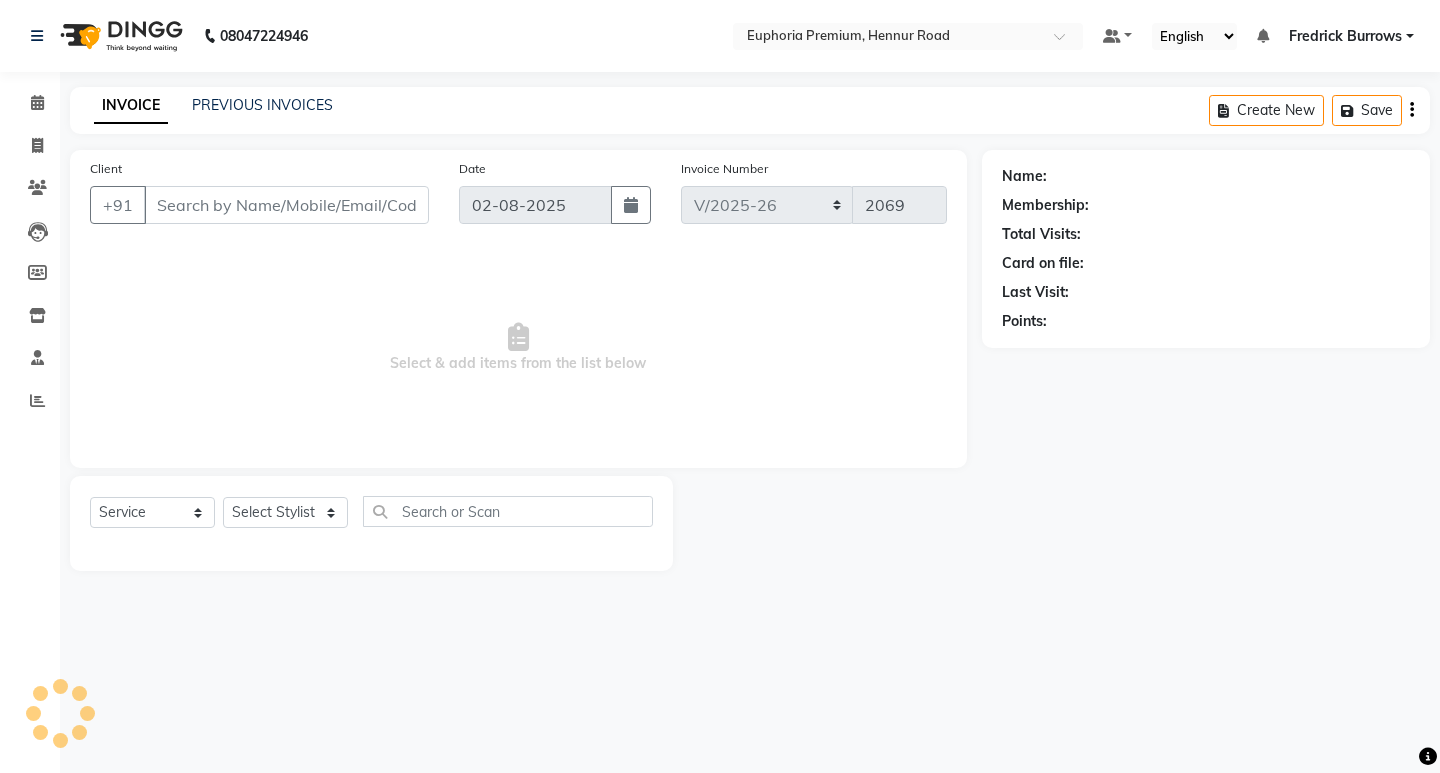 type on "96******51" 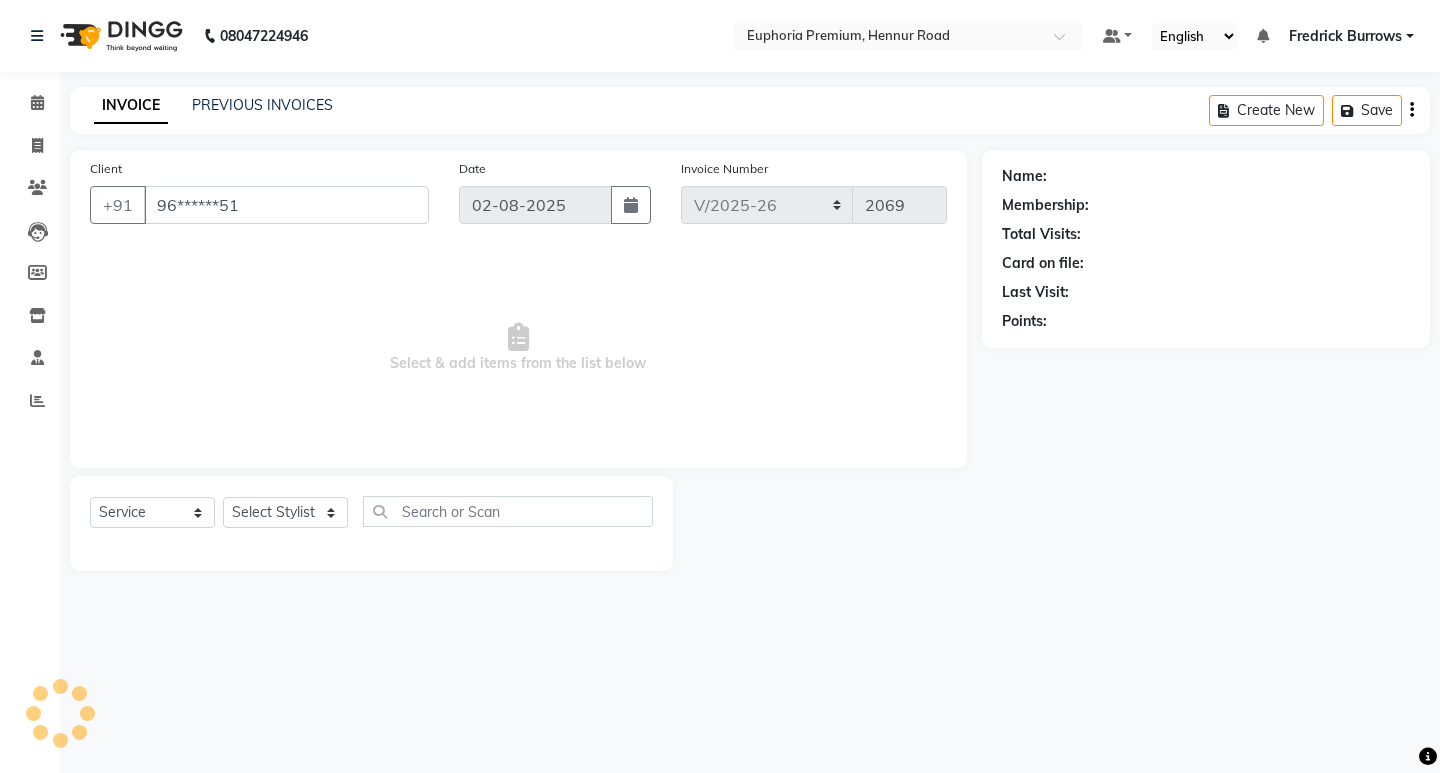select on "71596" 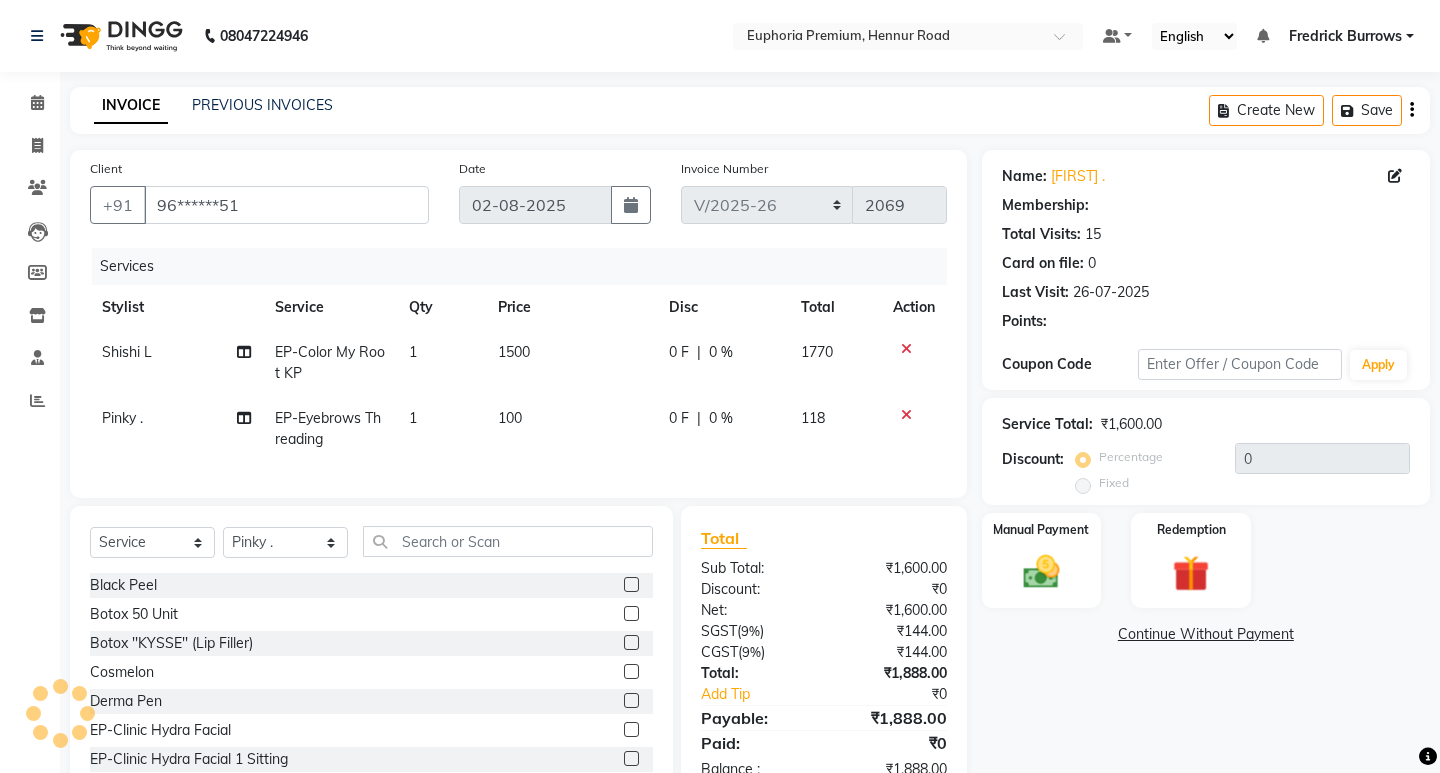 select on "1: Object" 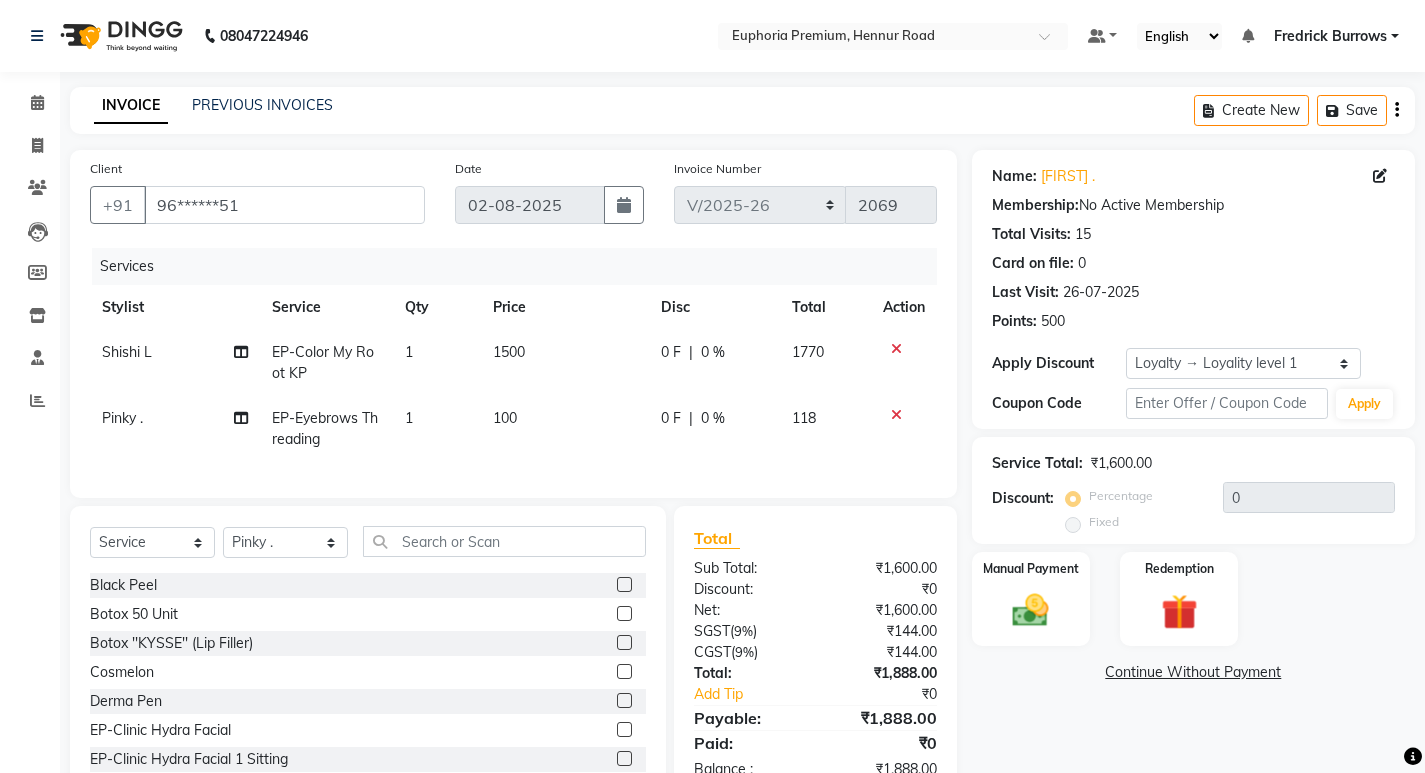 click on "1500" 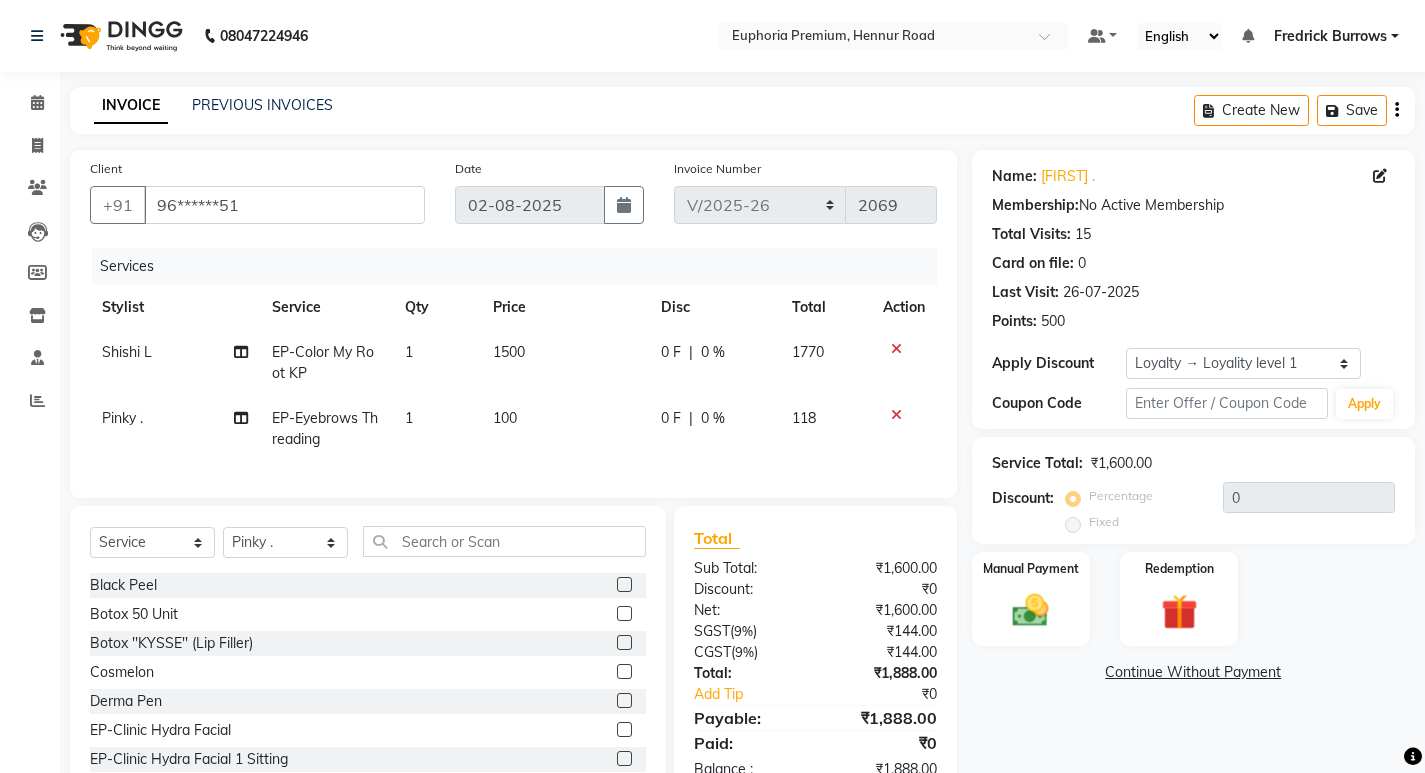 select on "78117" 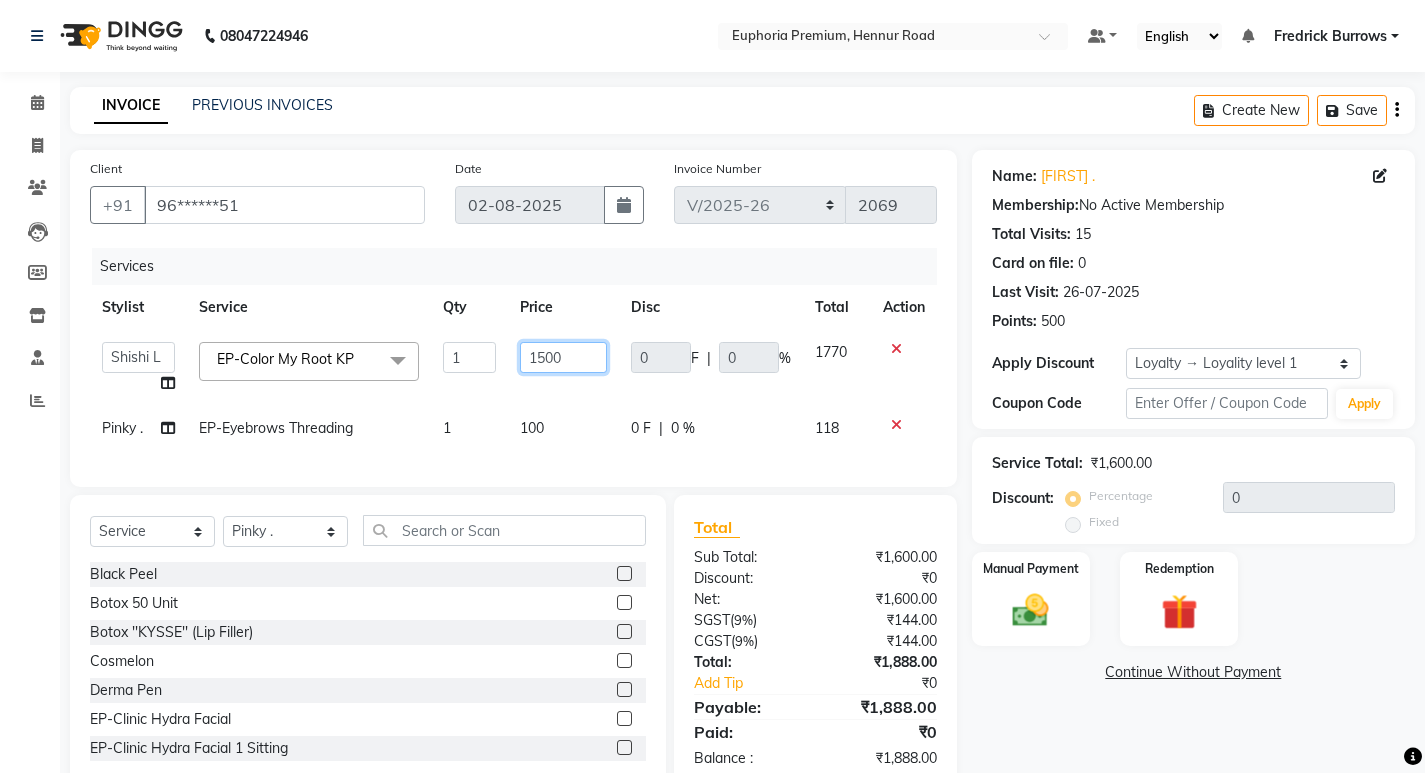 click on "1500" 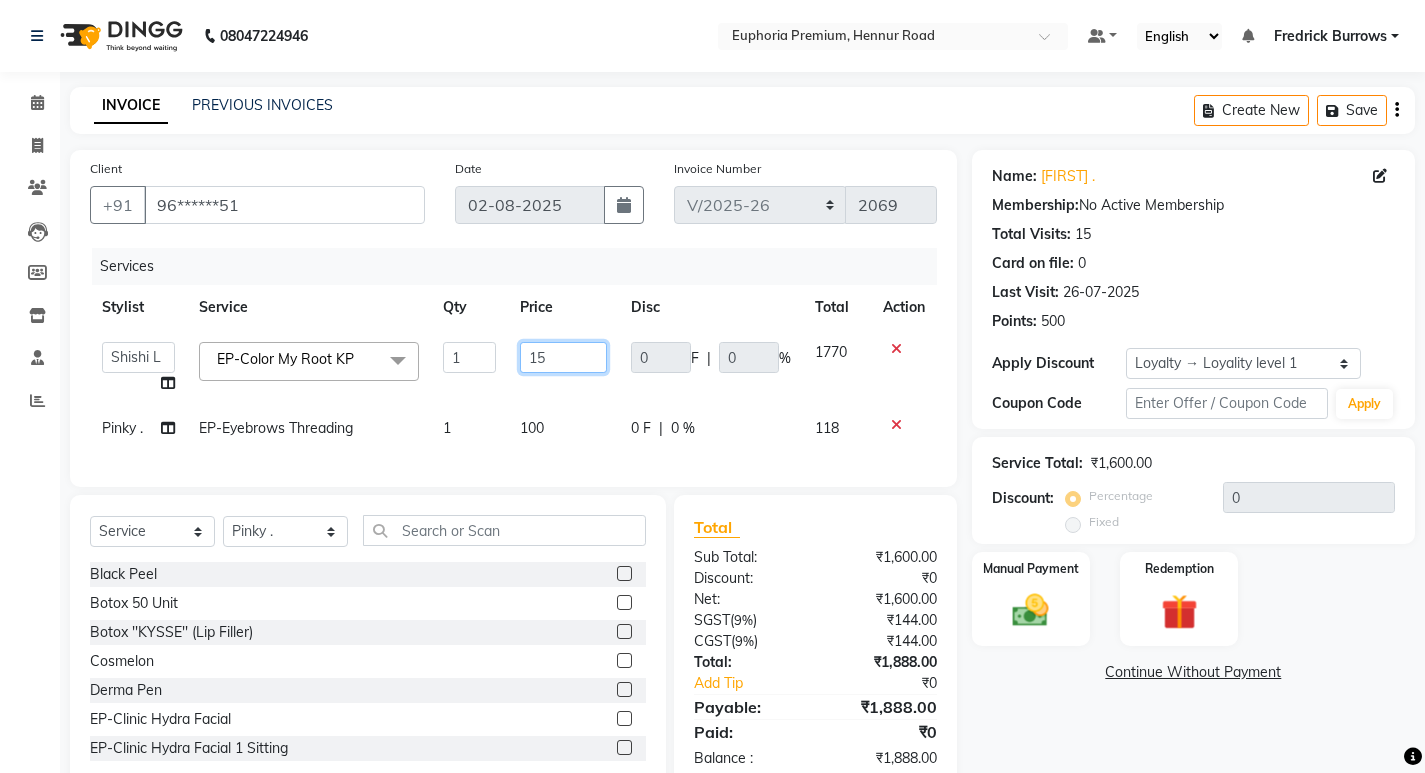 type on "1" 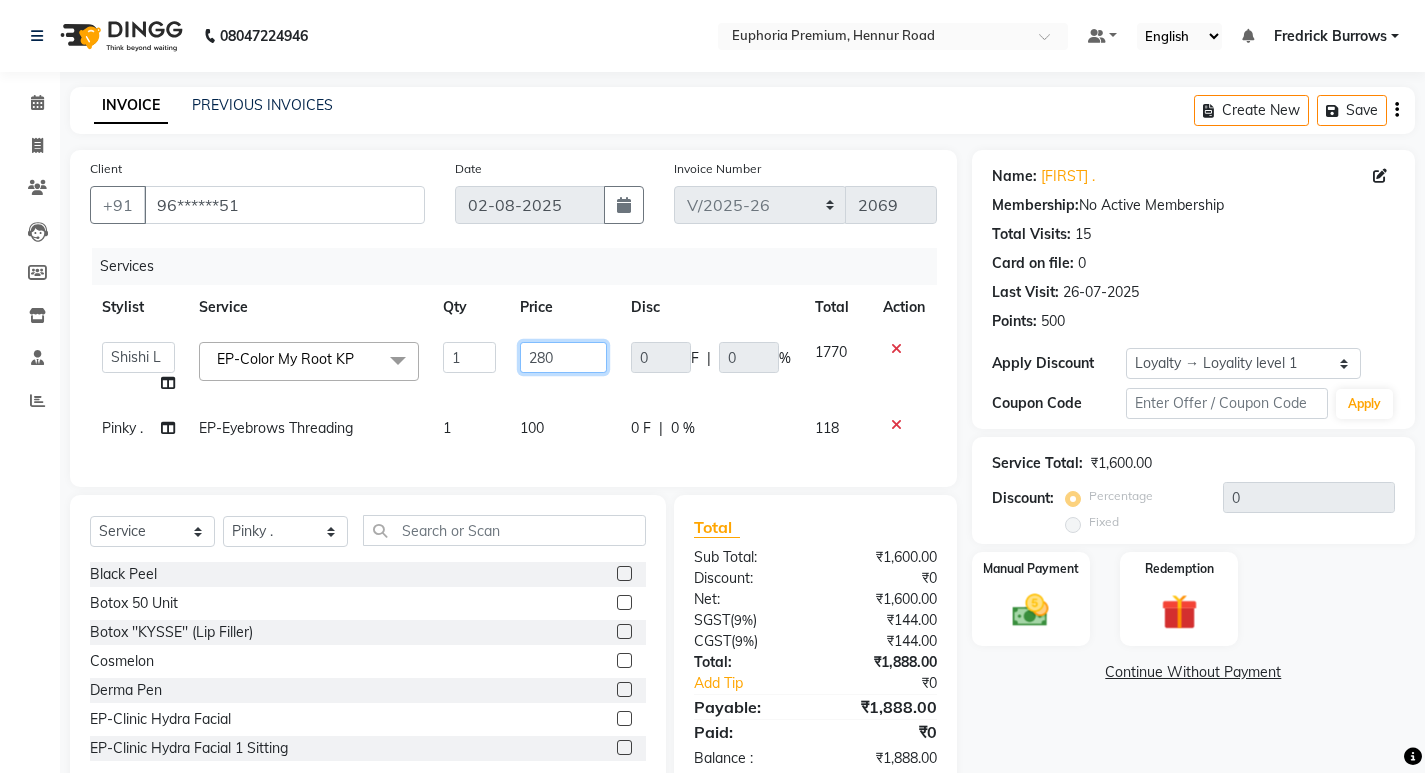 type on "2800" 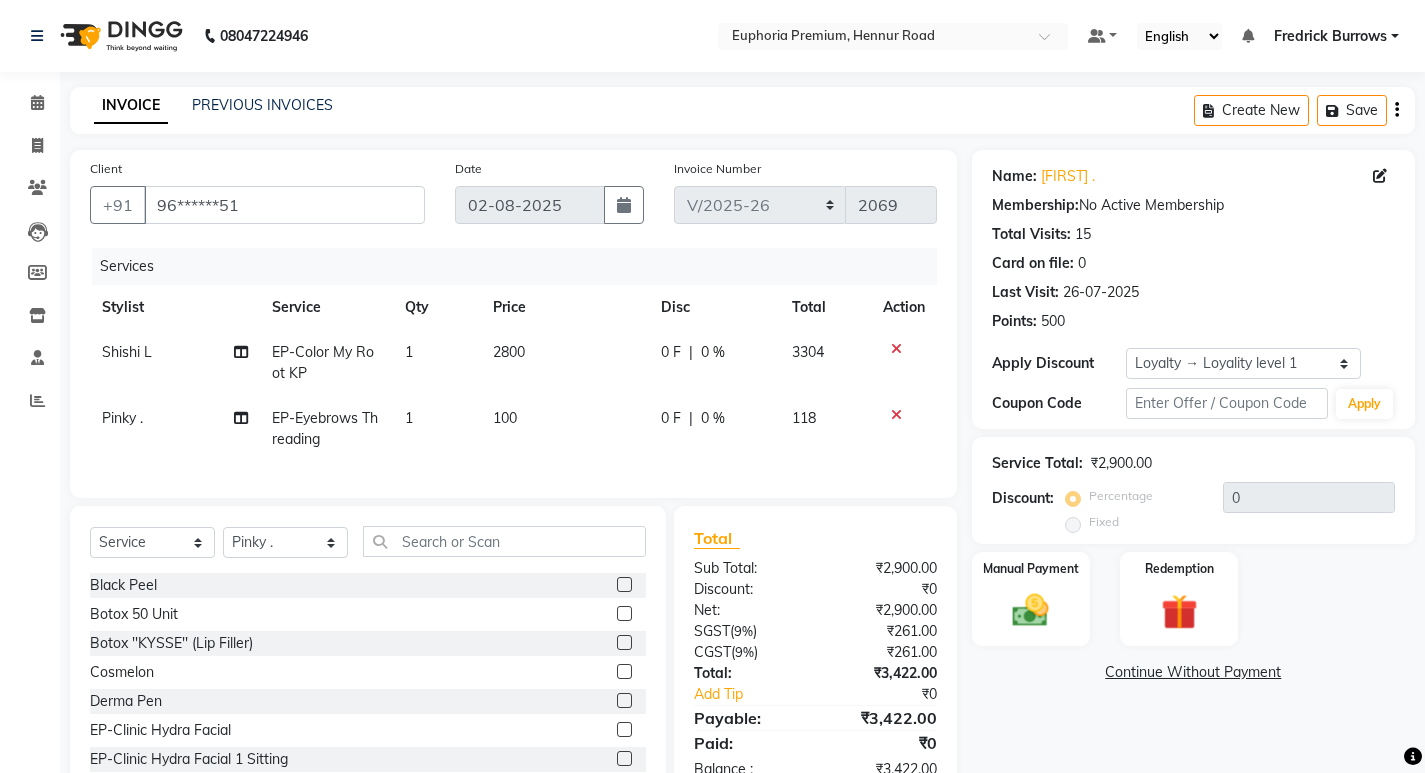 click on "100" 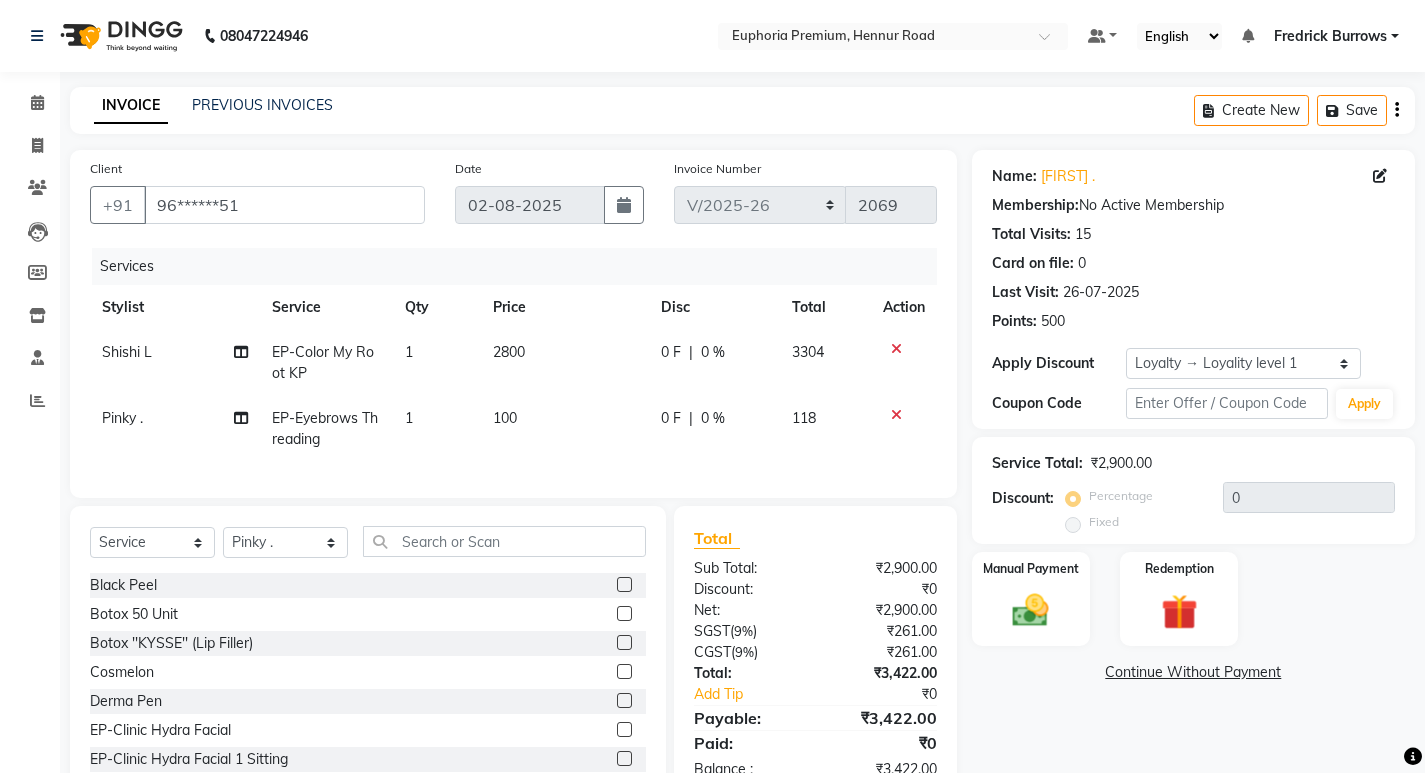 select on "71596" 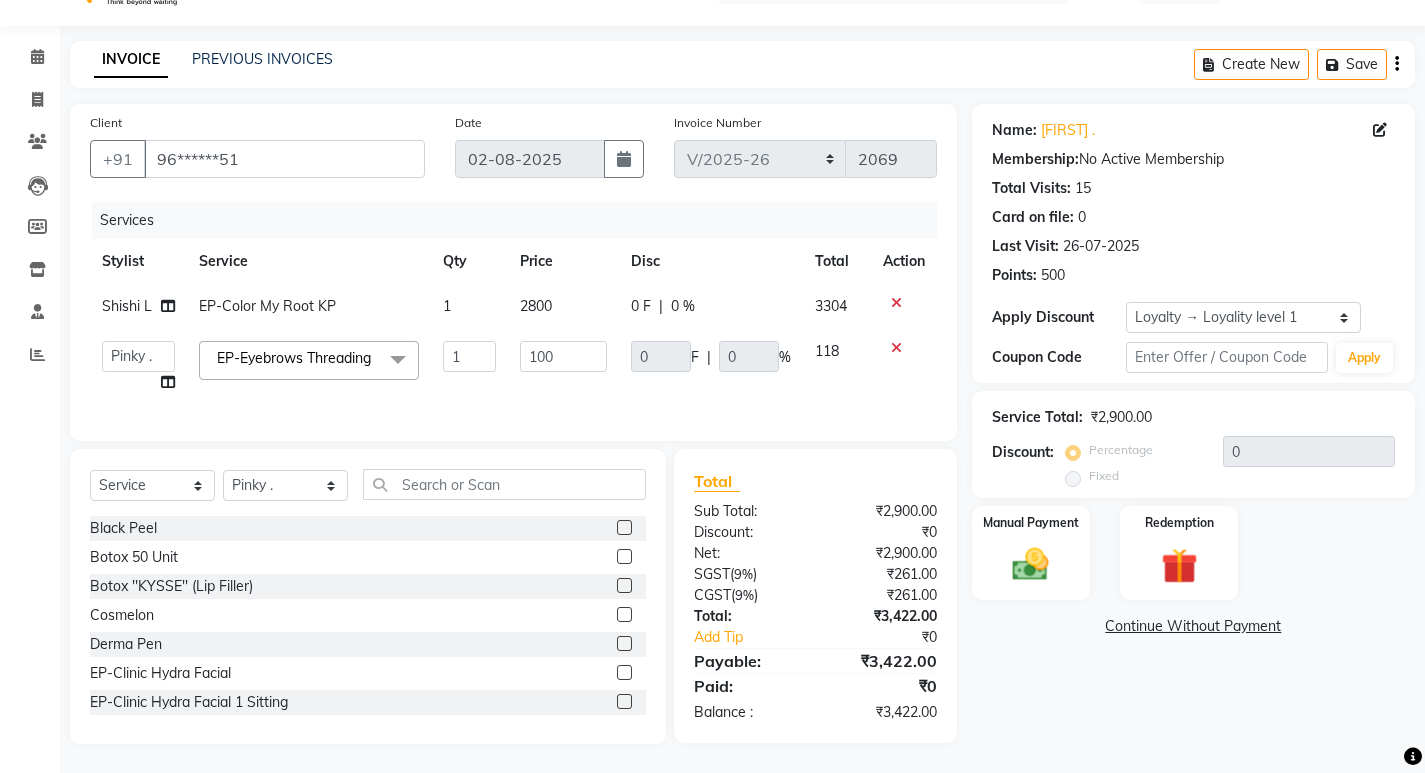 scroll, scrollTop: 71, scrollLeft: 0, axis: vertical 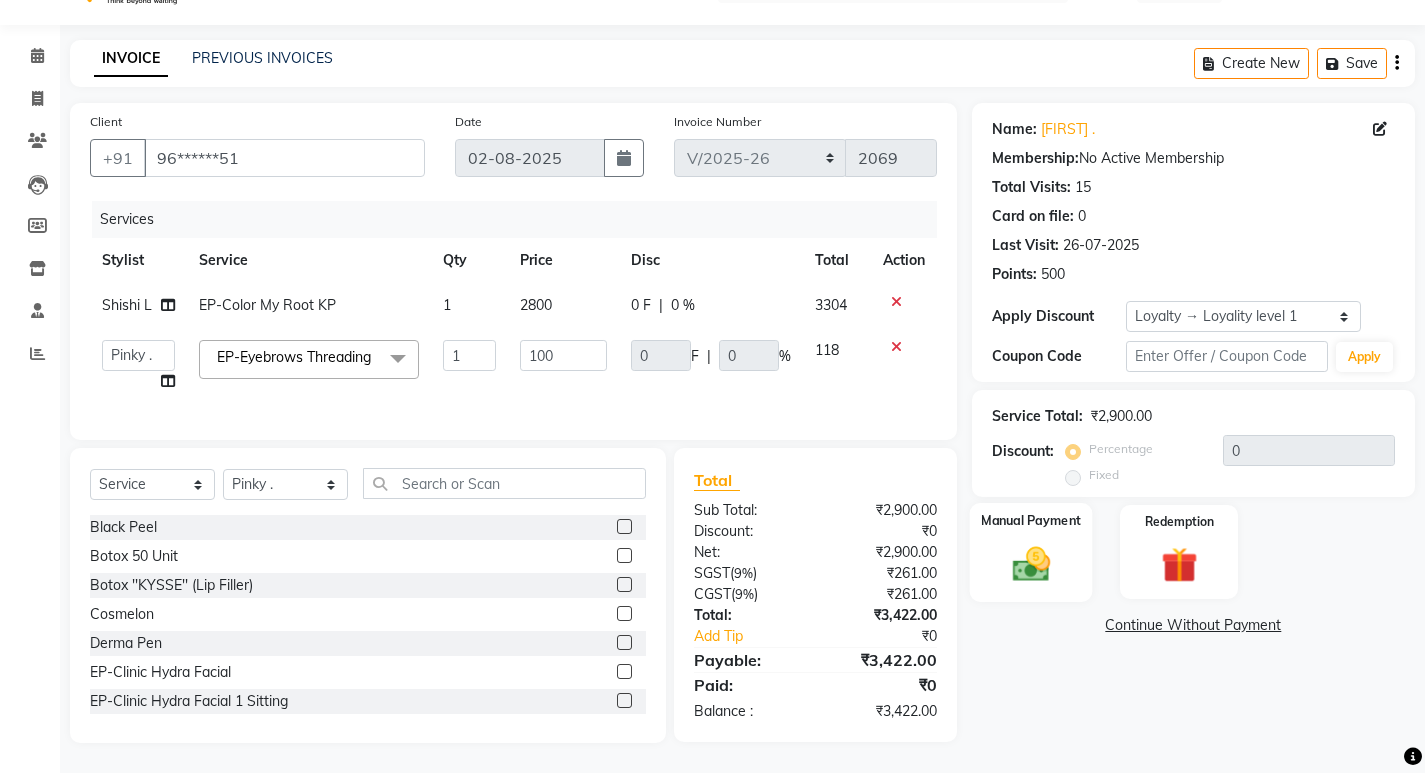click 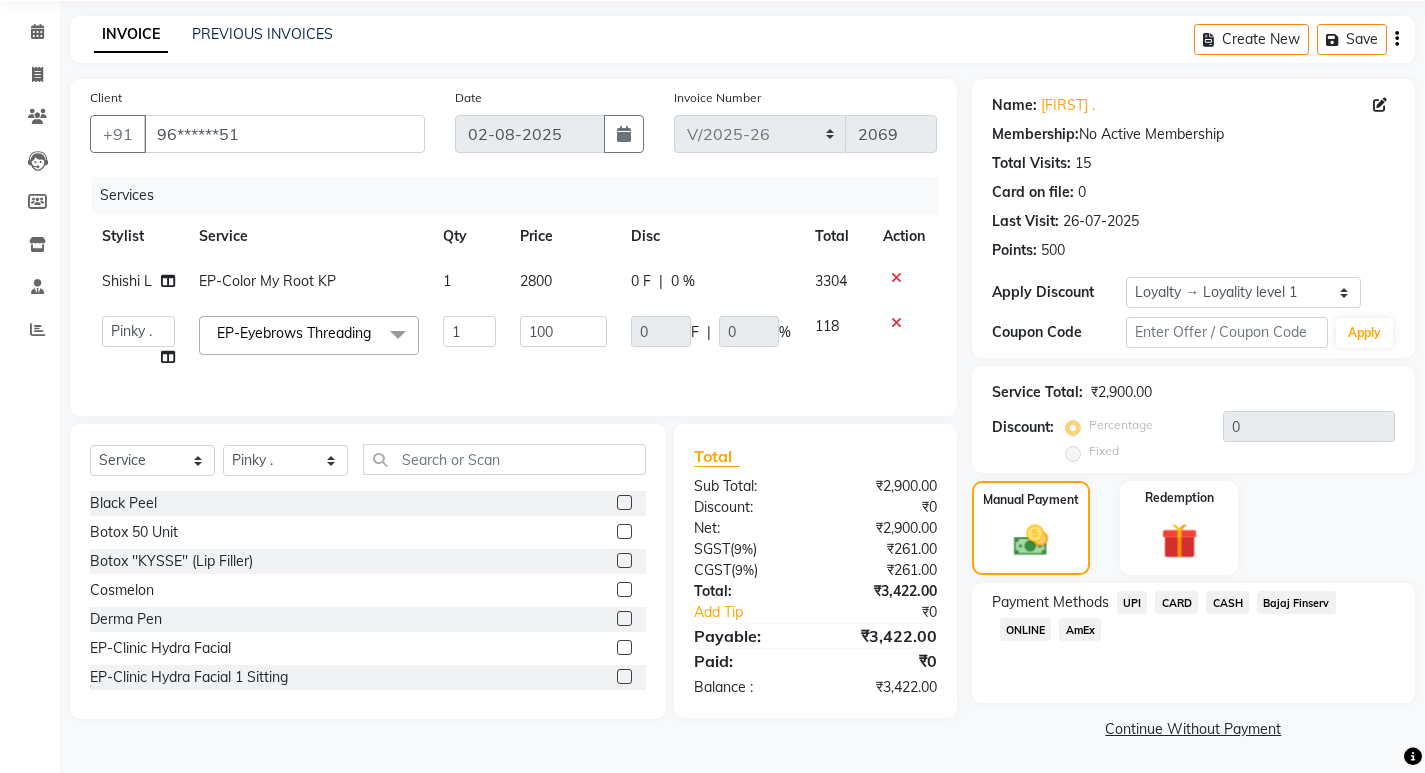 click on "CARD" 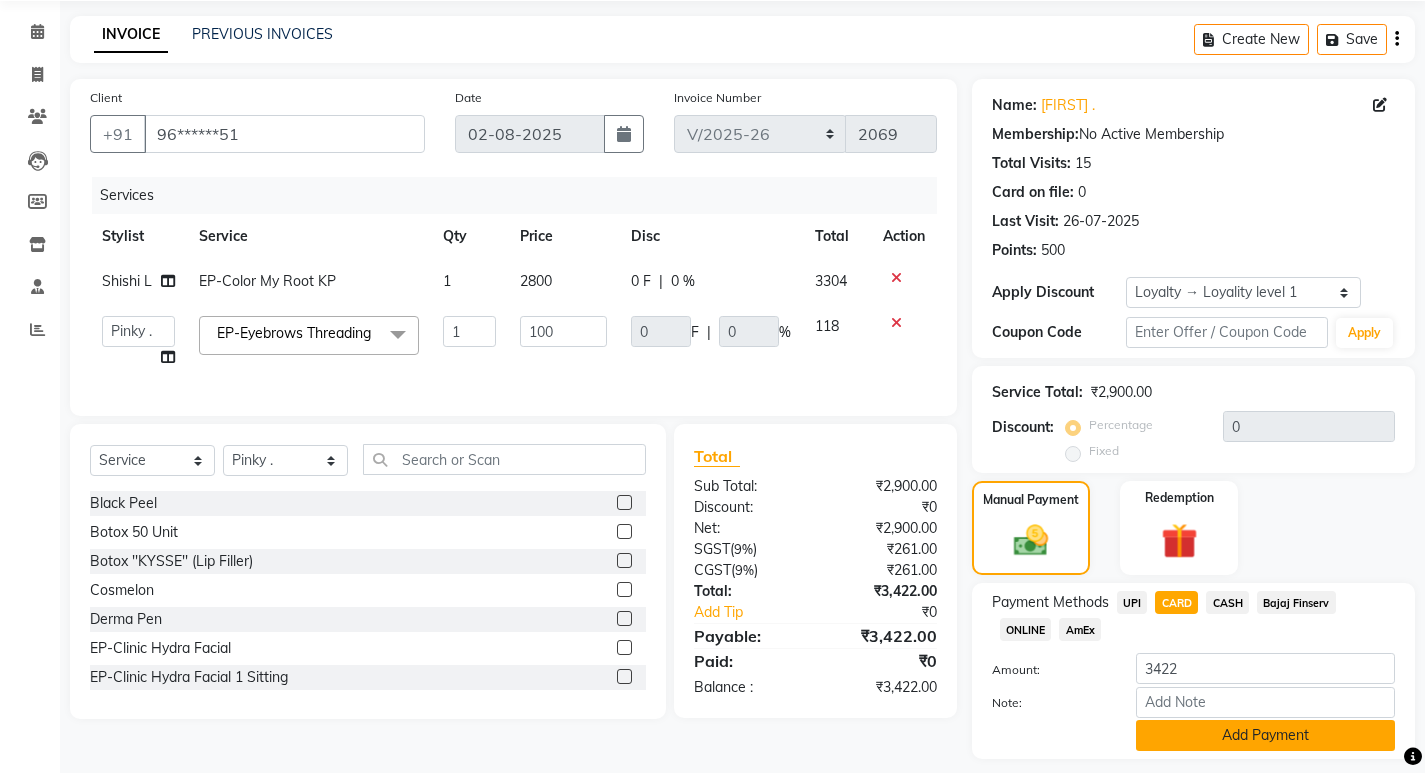 click on "Add Payment" 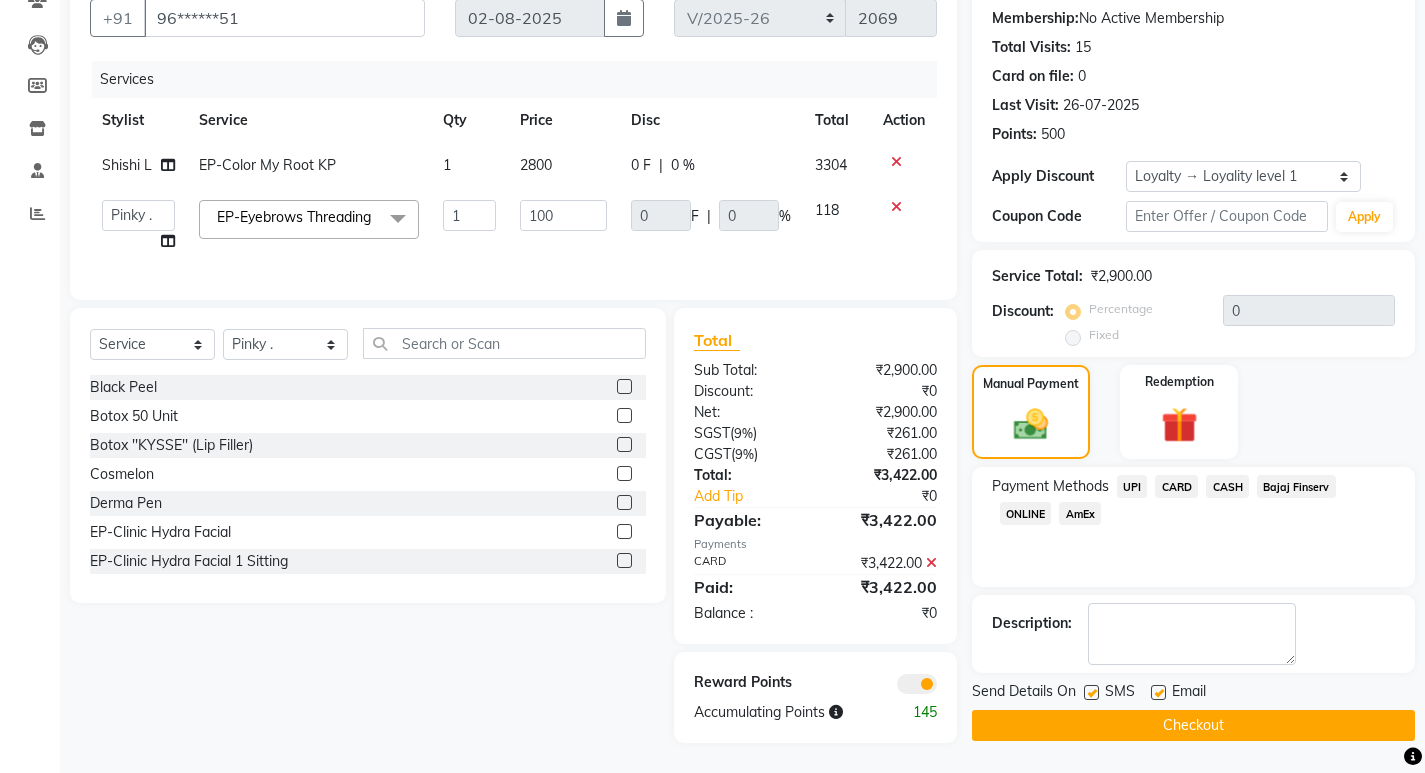 scroll, scrollTop: 211, scrollLeft: 0, axis: vertical 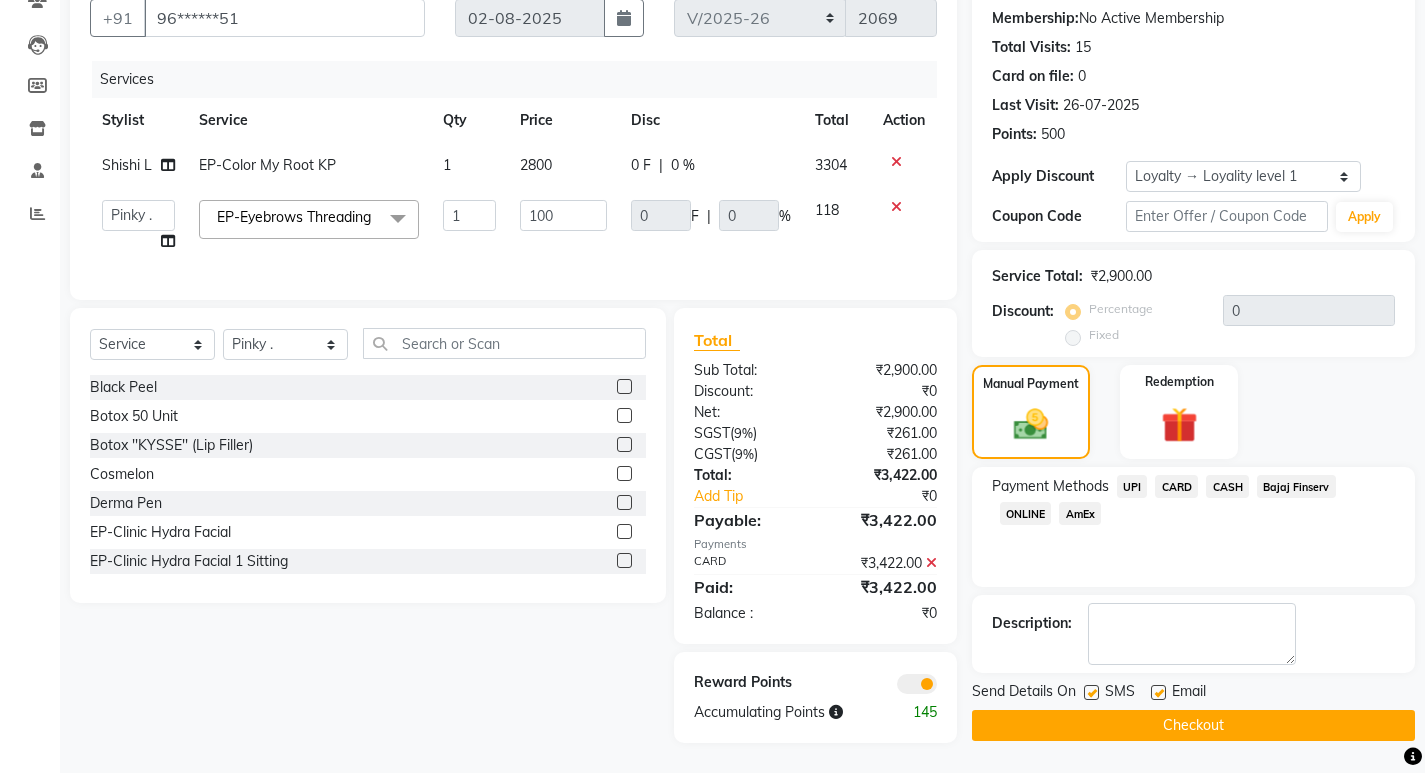 click on "Checkout" 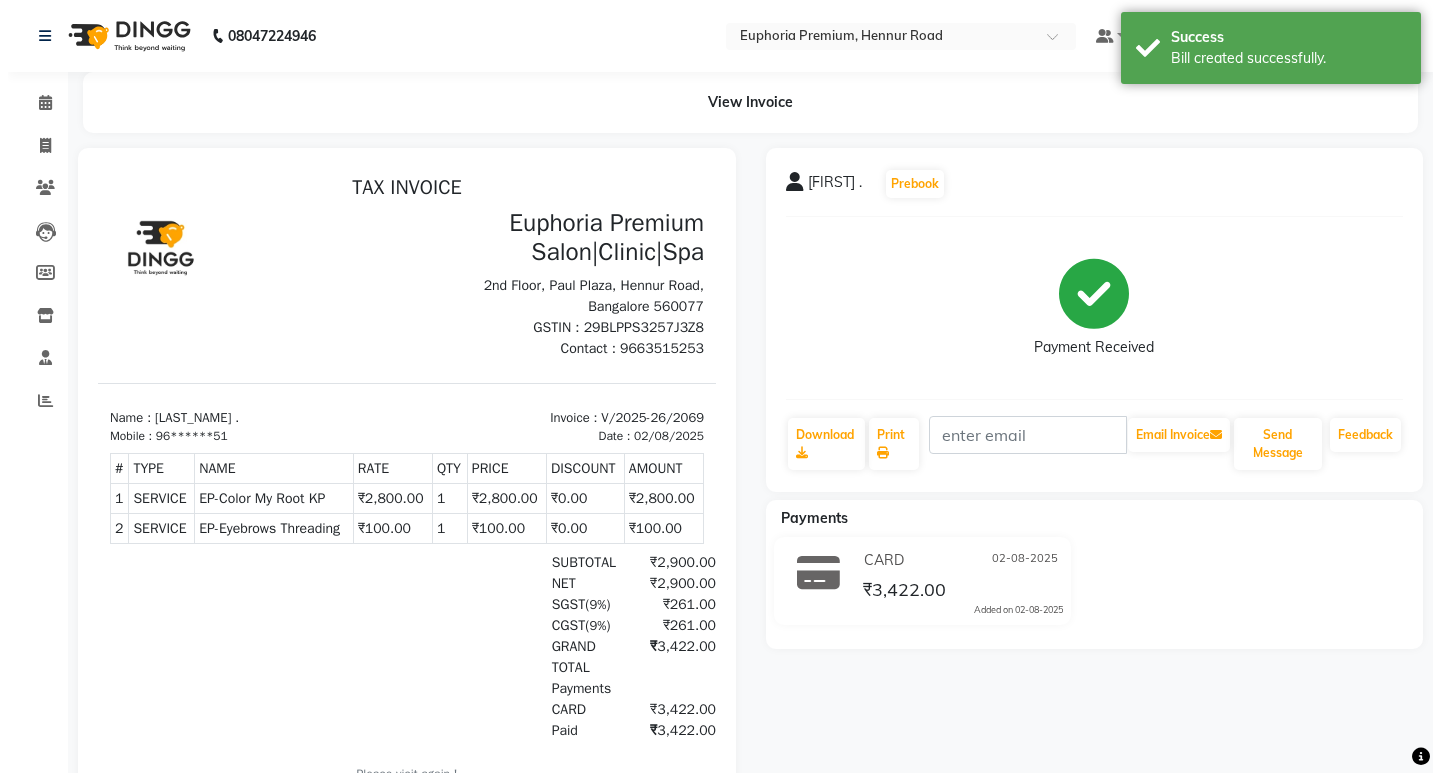 scroll, scrollTop: 0, scrollLeft: 0, axis: both 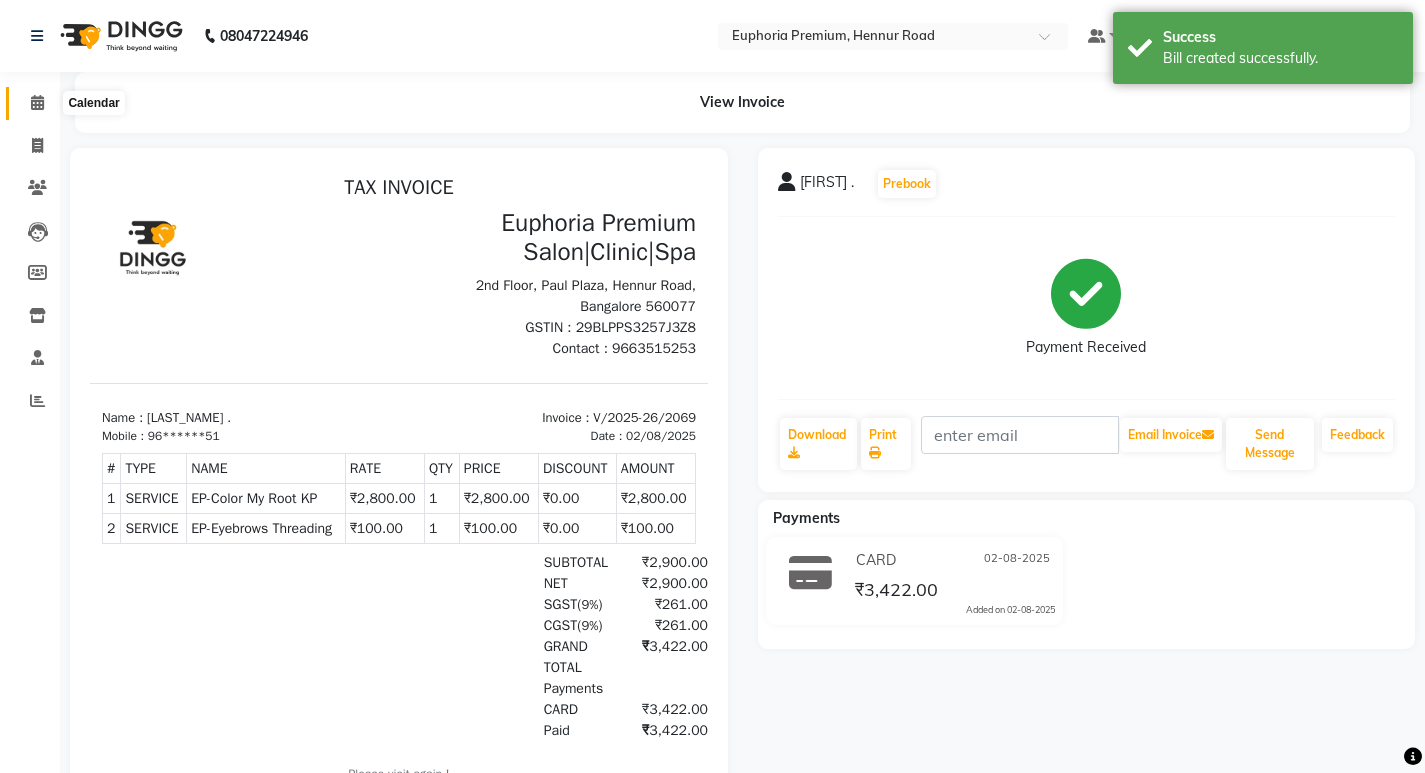 click 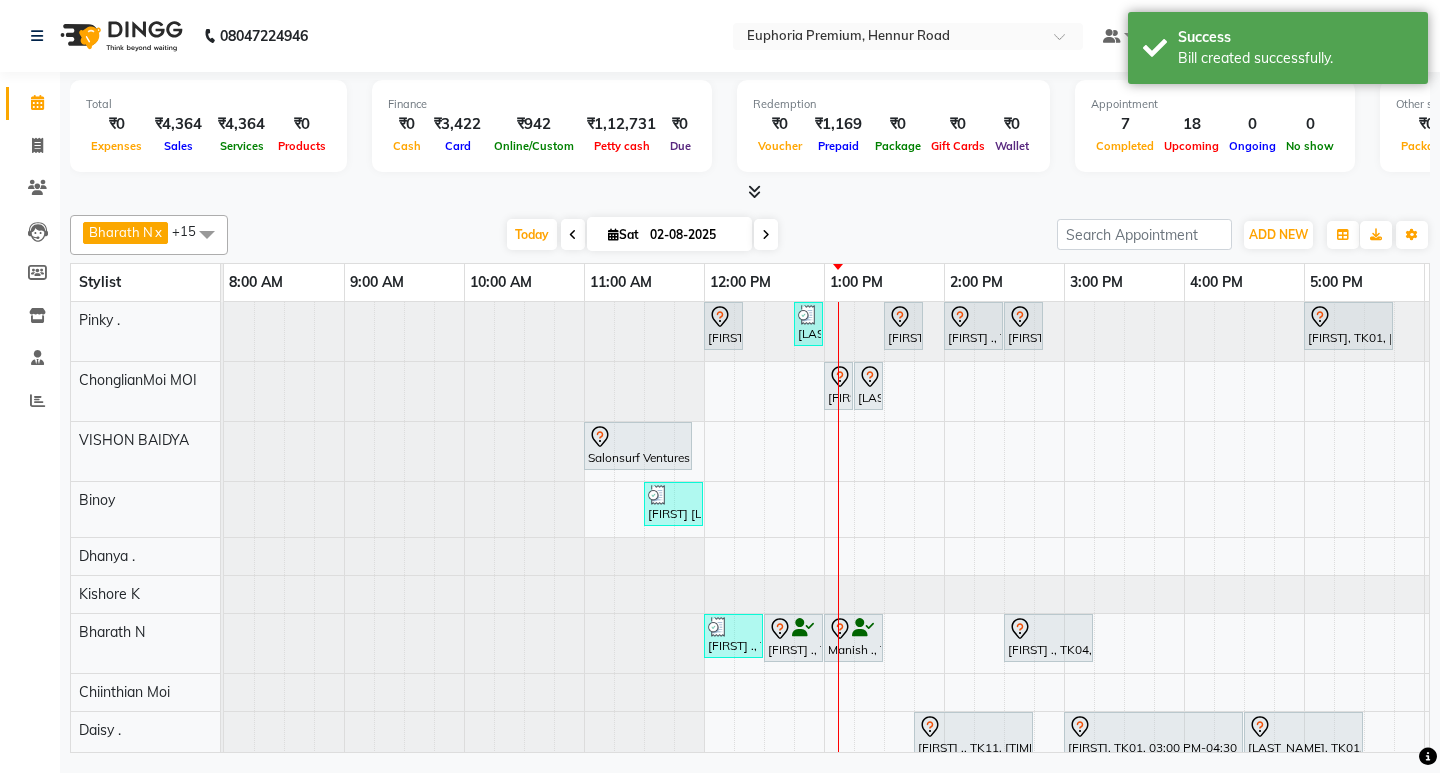 scroll, scrollTop: 217, scrollLeft: 0, axis: vertical 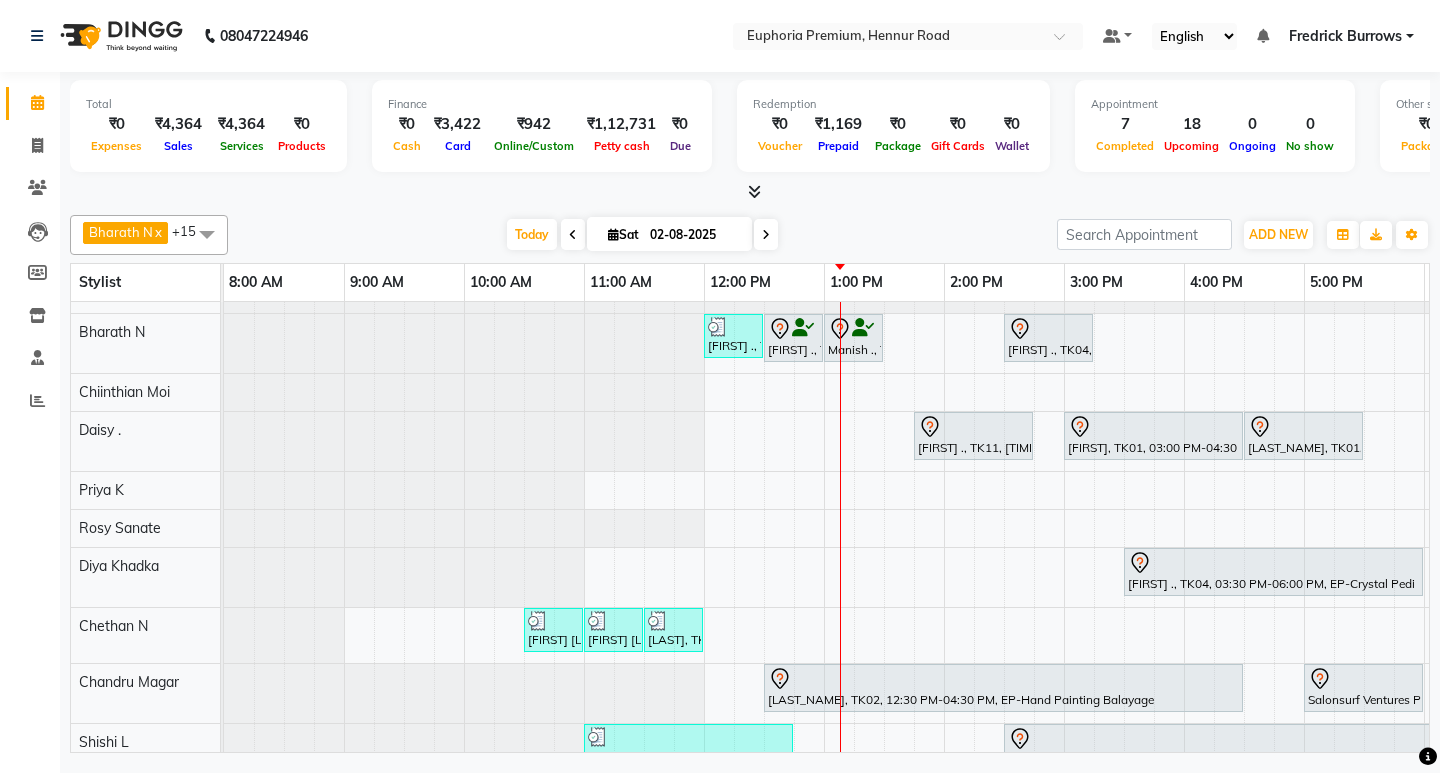click on "[LAST_NAME], TK02, 12:00 PM-12:20 PM, EP-Eyebrows Threading     [LAST_NAME] ., TK08, 12:45 PM-01:00 PM, EP-Eyebrows Threading             [LAST_NAME] ., TK10, 01:30 PM-01:50 PM, EP-Full Arms Catridge Wax             [LAST_NAME] ., TK10, 02:00 PM-02:30 PM, EP-Full Legs Catridge Wax             [LAST_NAME] ., TK10, 02:30 PM-02:50 PM, EP-Eyebrows Threading             [LAST_NAME], TK01, 05:00 PM-05:45 PM, EP-Crystal Pedi             [LAST_NAME] ., TK11, 01:00 PM-01:15 PM, EP-Full Arms Catridge Wax             [LAST_NAME] ., TK11, 01:15 PM-01:30 PM, EP-Under Arms Intimate             Salonsurf Ventures Pvt Ltd, TK03, 11:00 AM-11:55 AM, EP-Gel Paint Application     [LAST_NAME] [LAST_NAME], TK05, 11:30 AM-12:00 PM, EP-Head Massage (30 Mins) w/o Hairwash     [LAST_NAME] ., TK07, 12:00 PM-12:30 PM, EEP-HAIR CUT (Senior Stylist) with hairwash MEN             [LAST_NAME] ., TK09, 12:30 PM-01:00 PM, EEP-HAIR CUT (Senior Stylist) with hairwash MEN             [LAST_NAME] ., TK09, 01:00 PM-01:30 PM, EP-Beard Trim/Design MEN" at bounding box center [1064, 411] 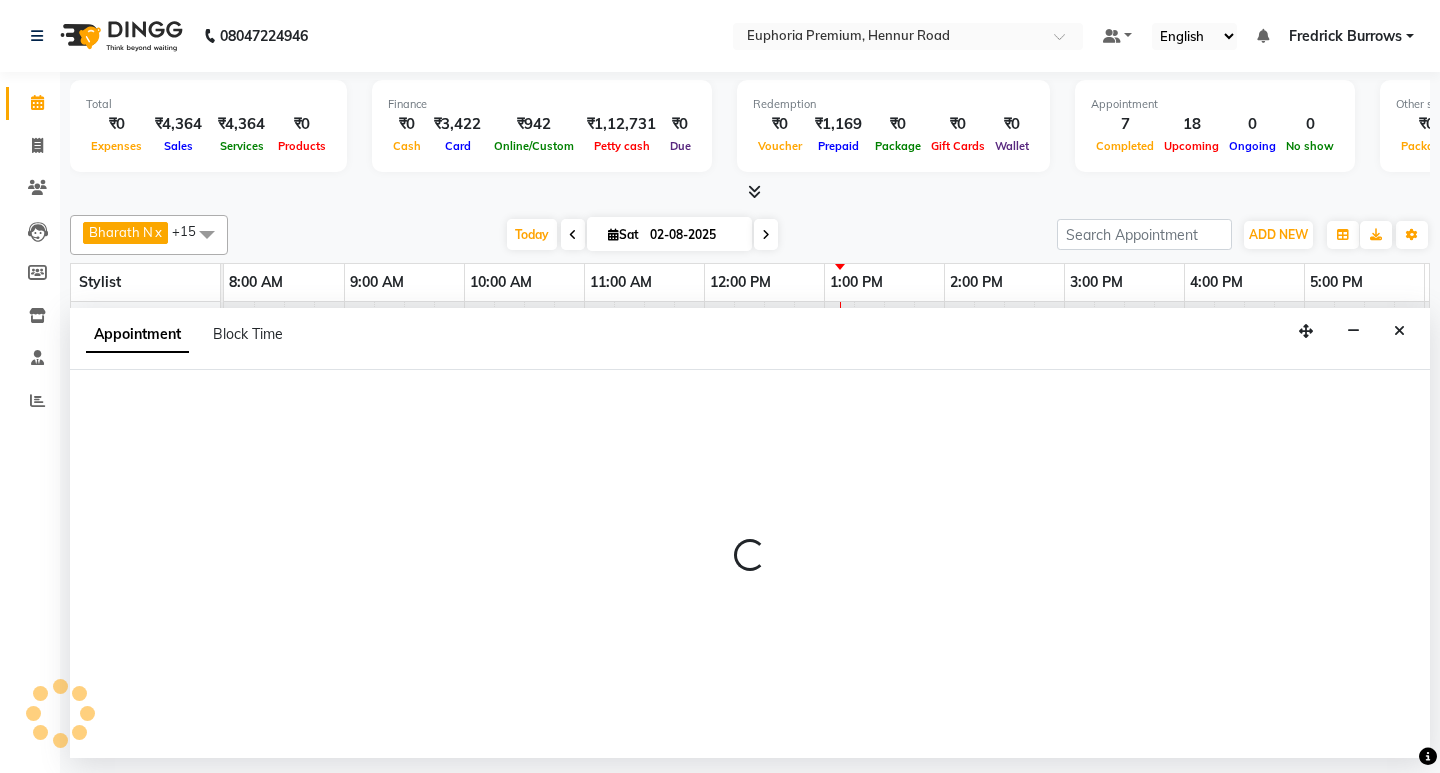 select on "74080" 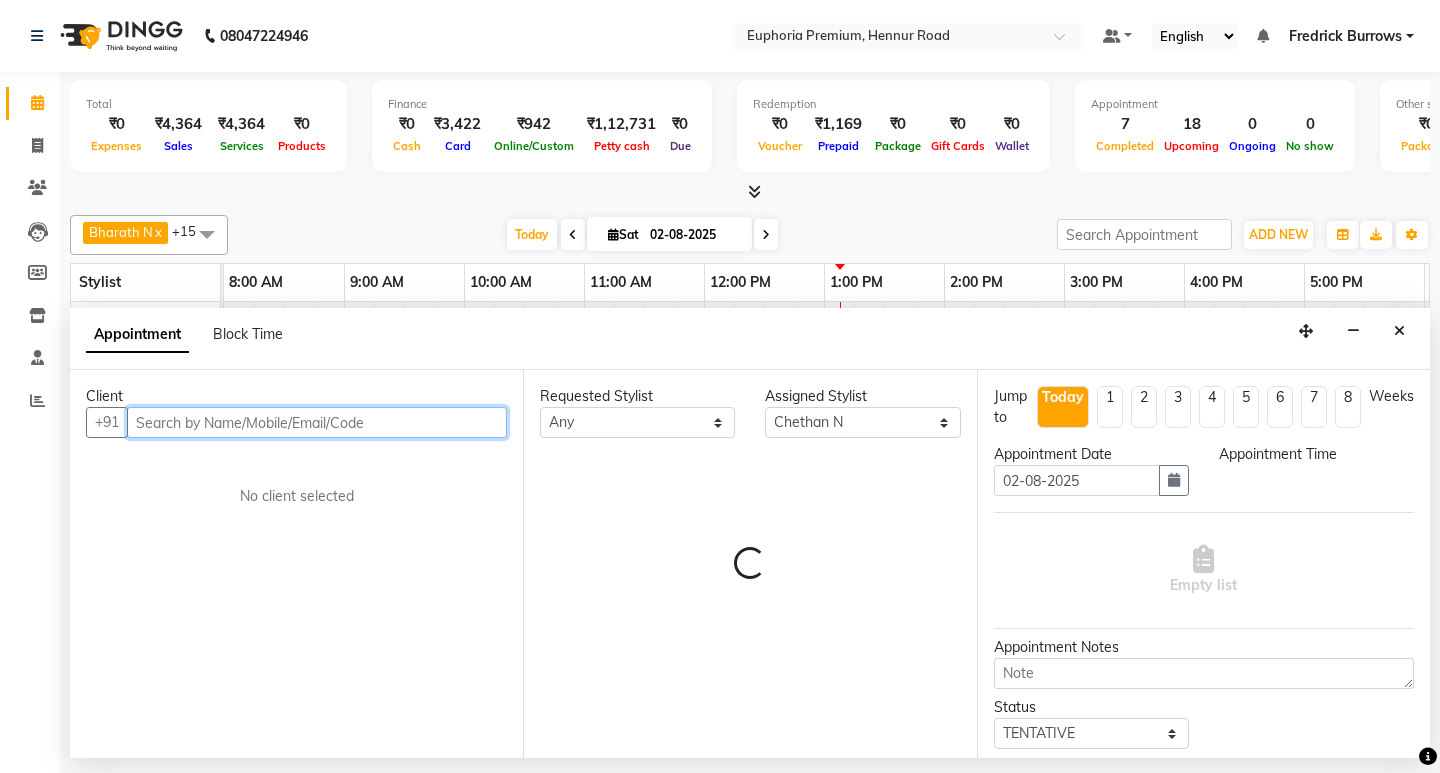 select on "840" 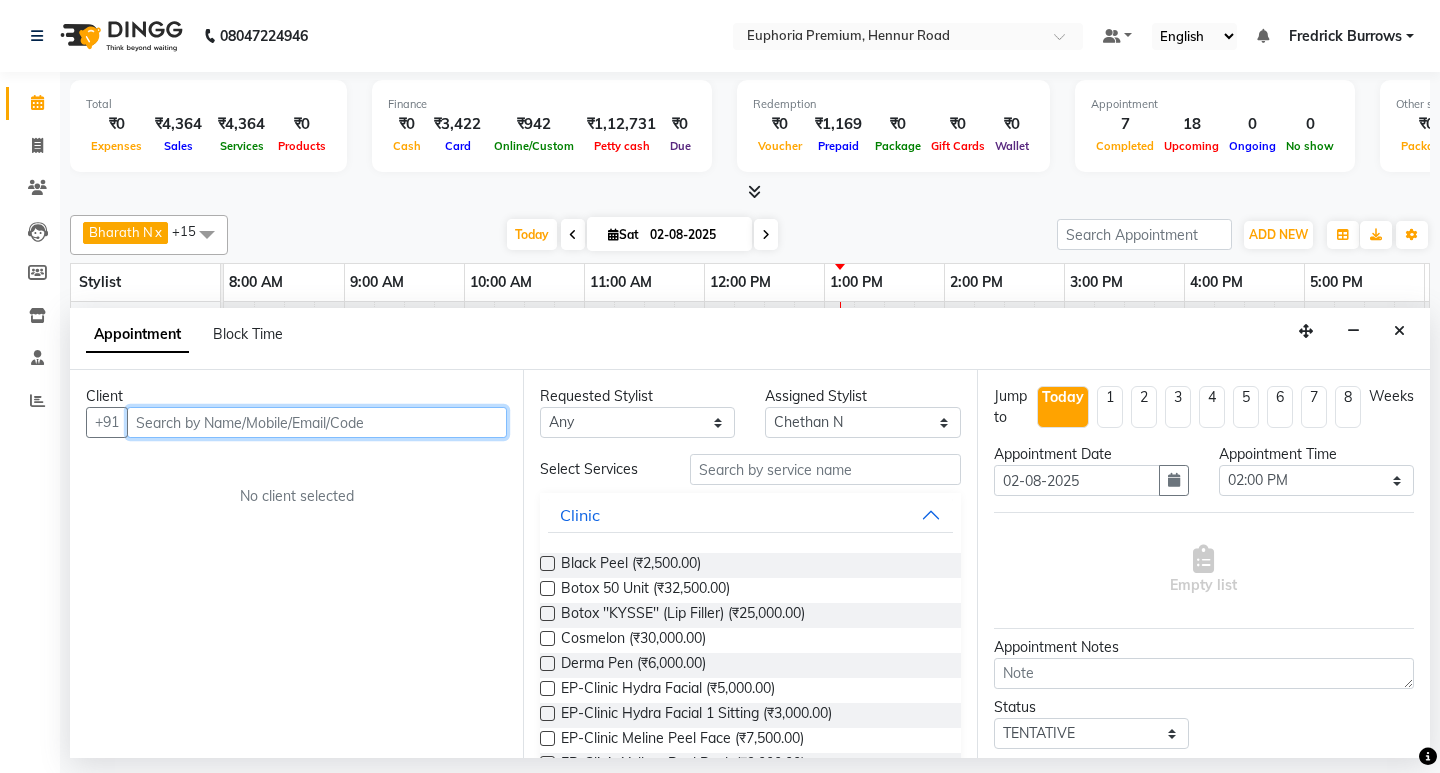 click at bounding box center [317, 422] 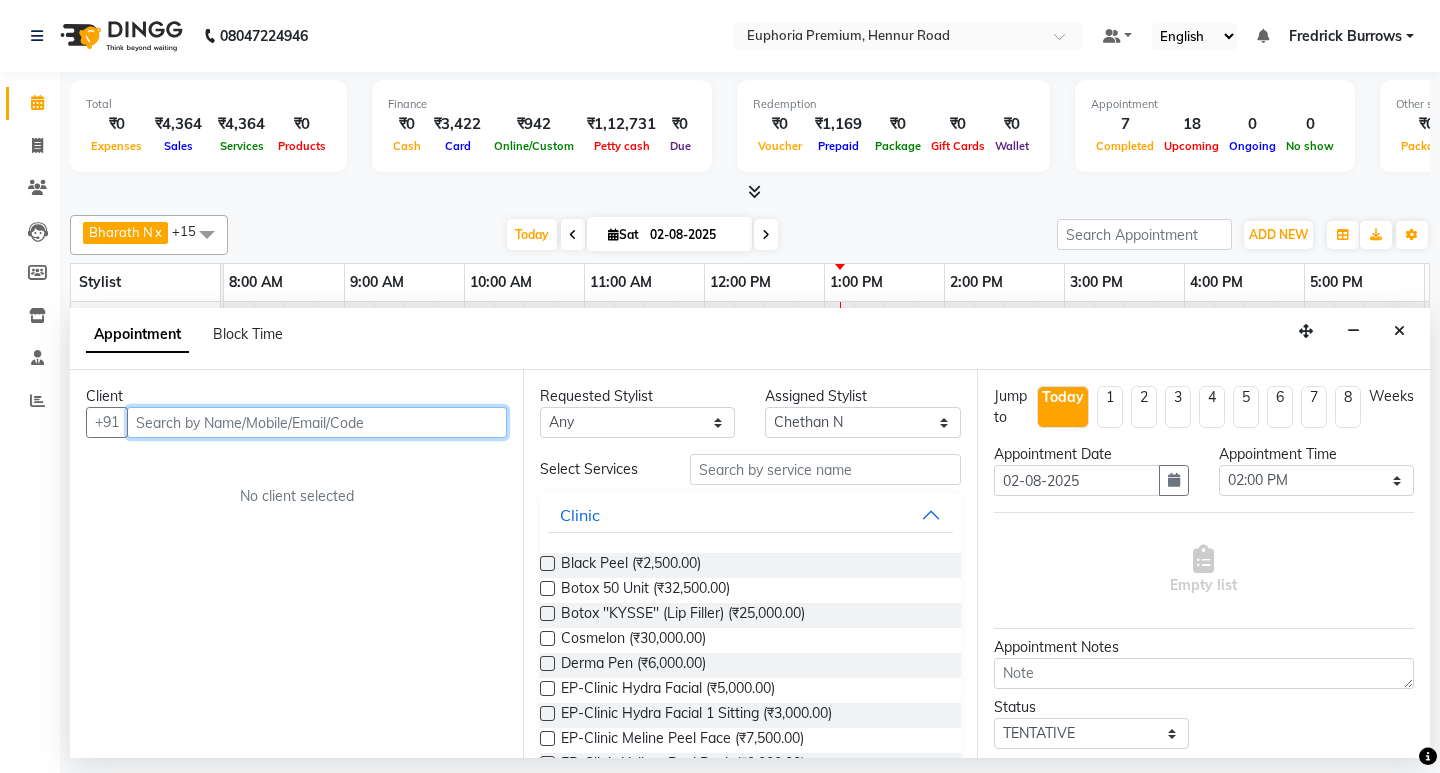 click at bounding box center (317, 422) 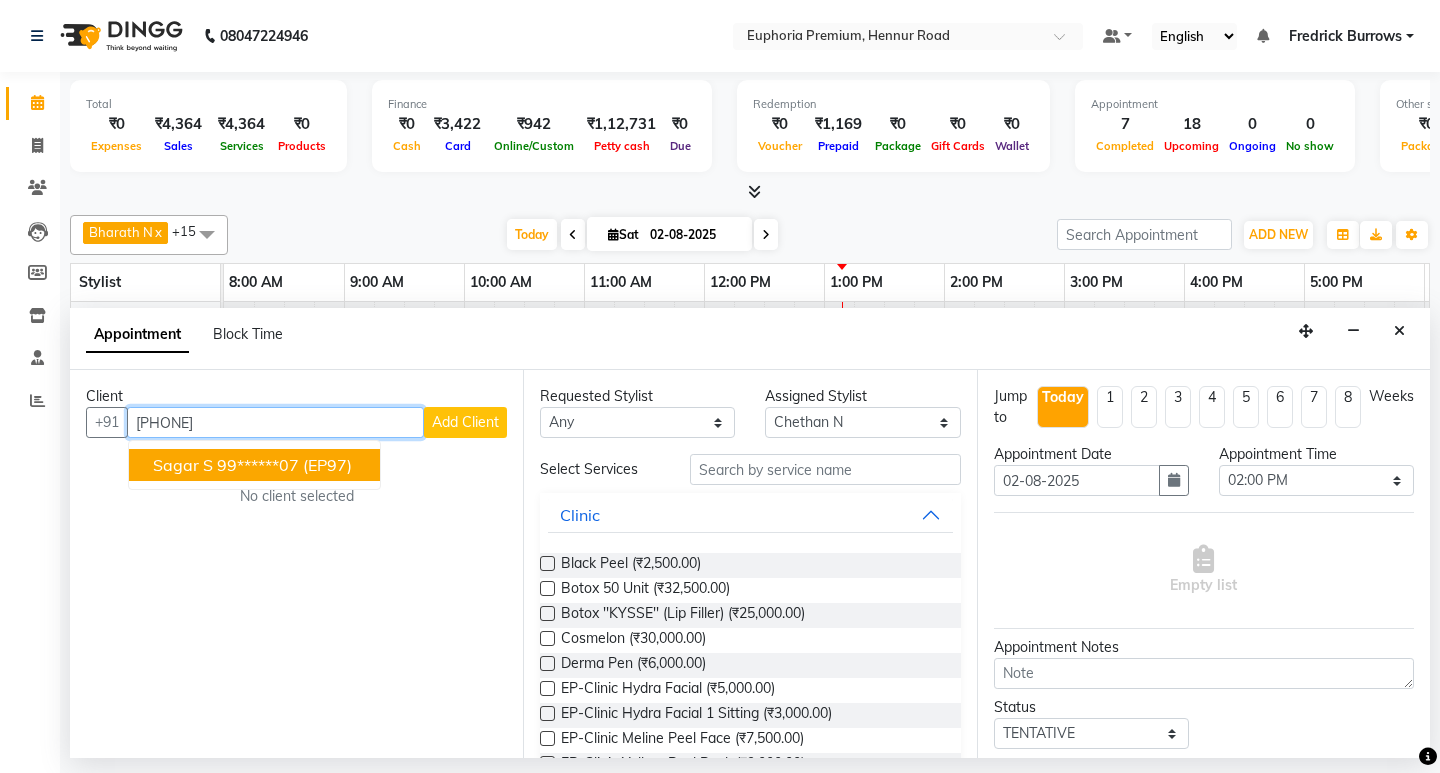click on "(EP97)" at bounding box center [327, 465] 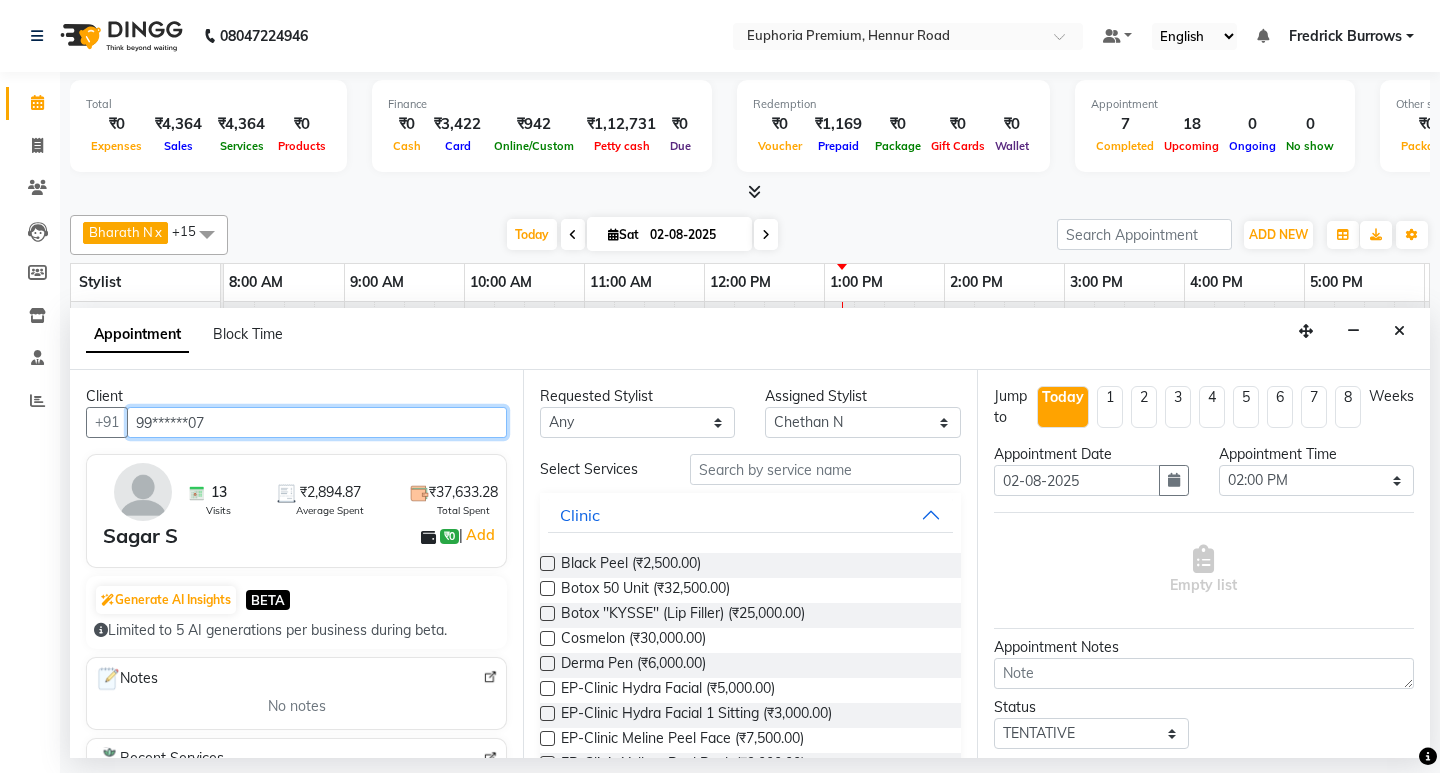 type on "99******07" 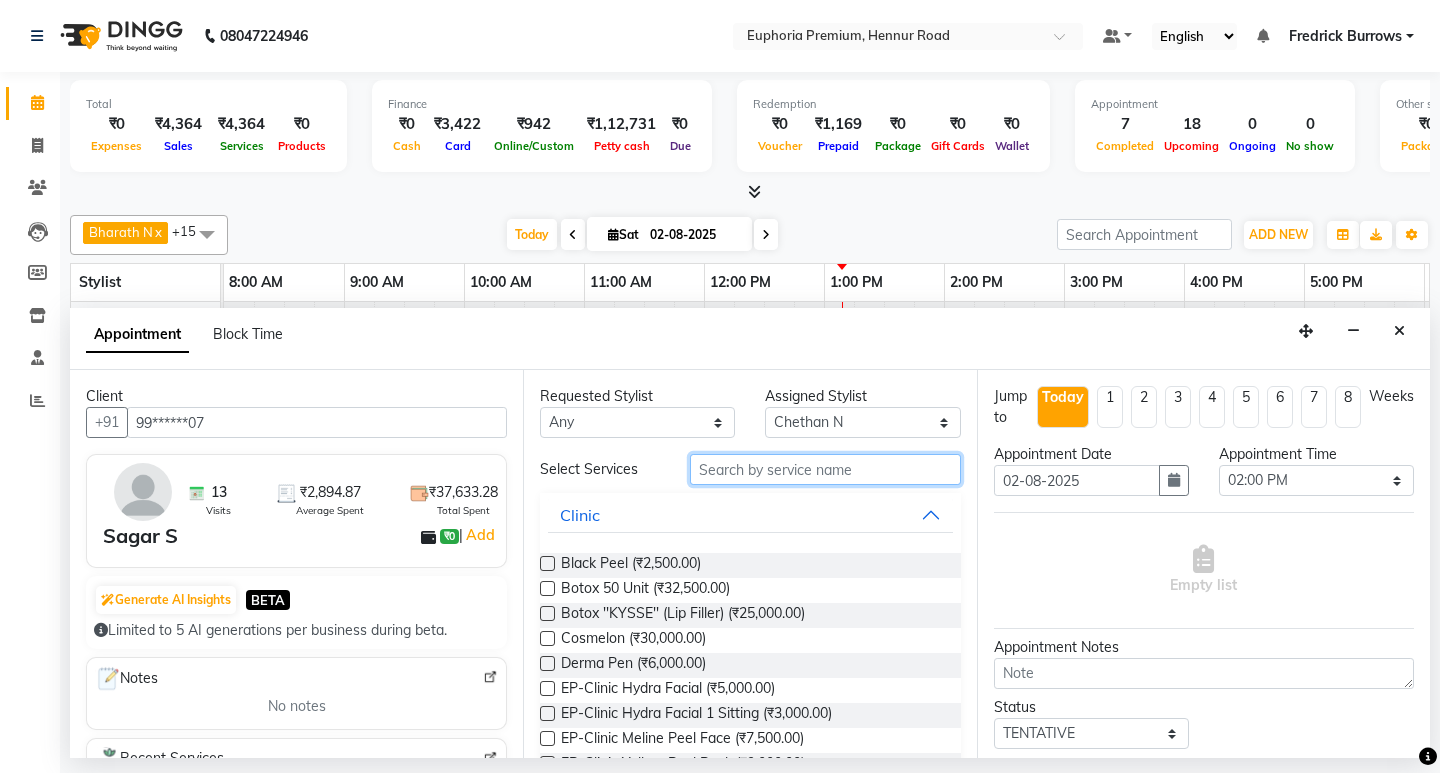 click at bounding box center [825, 469] 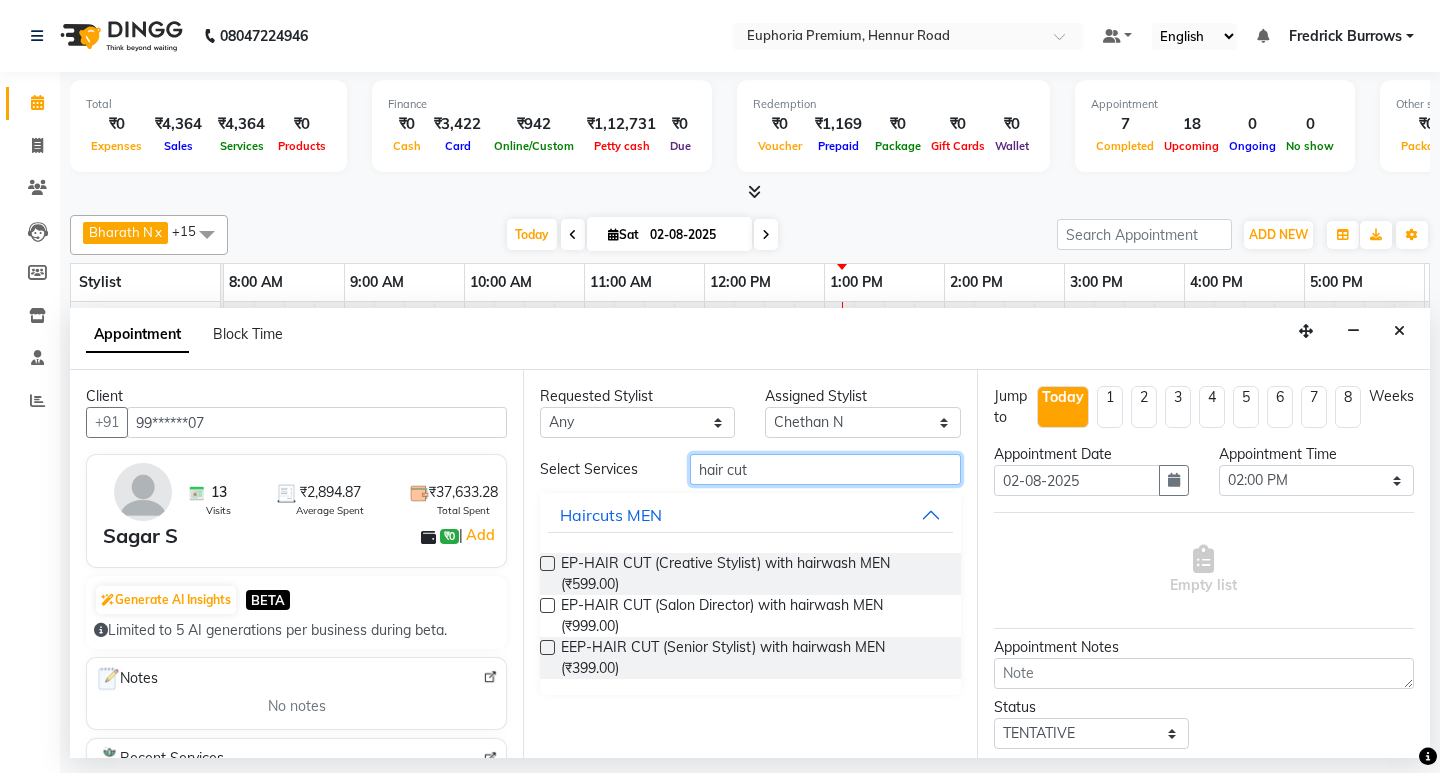 type on "hair cut" 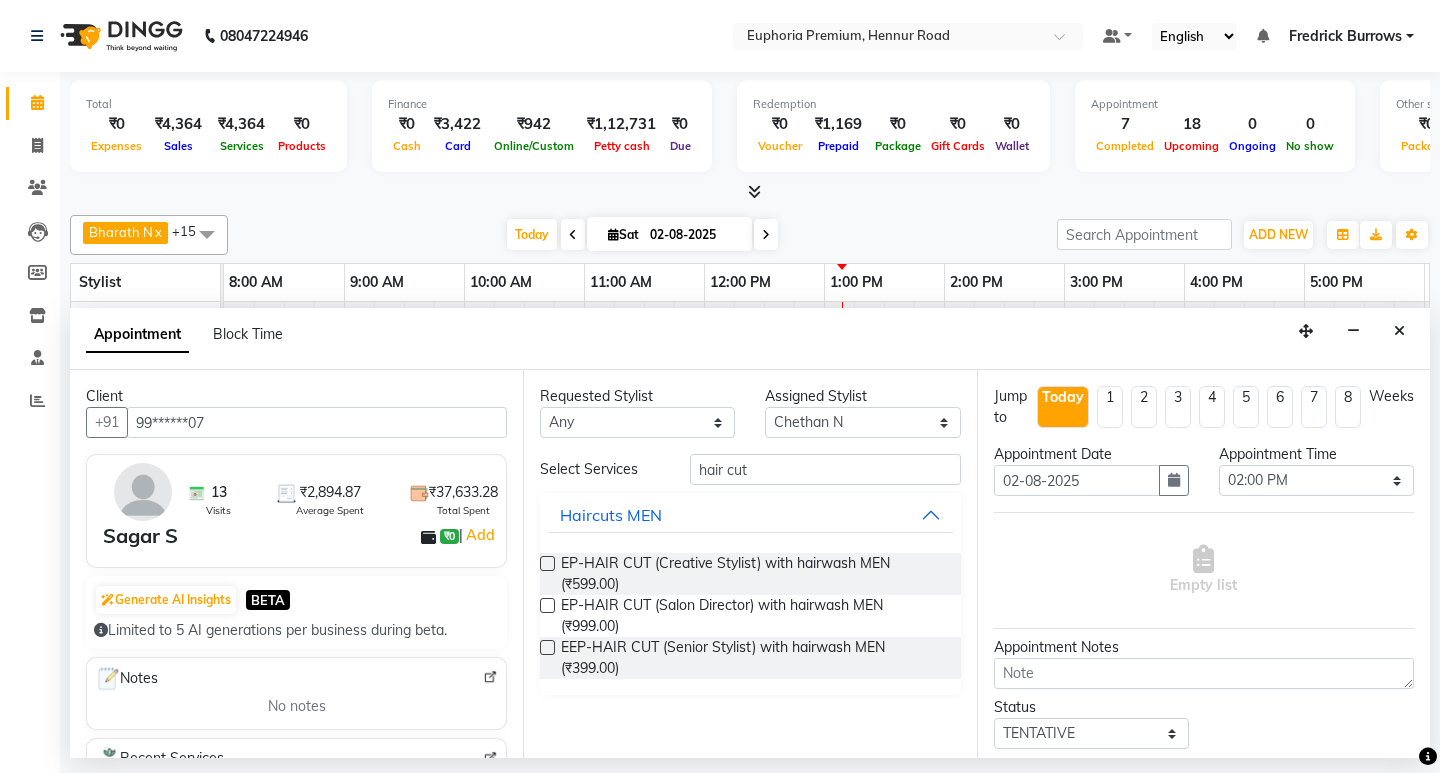 click at bounding box center (547, 647) 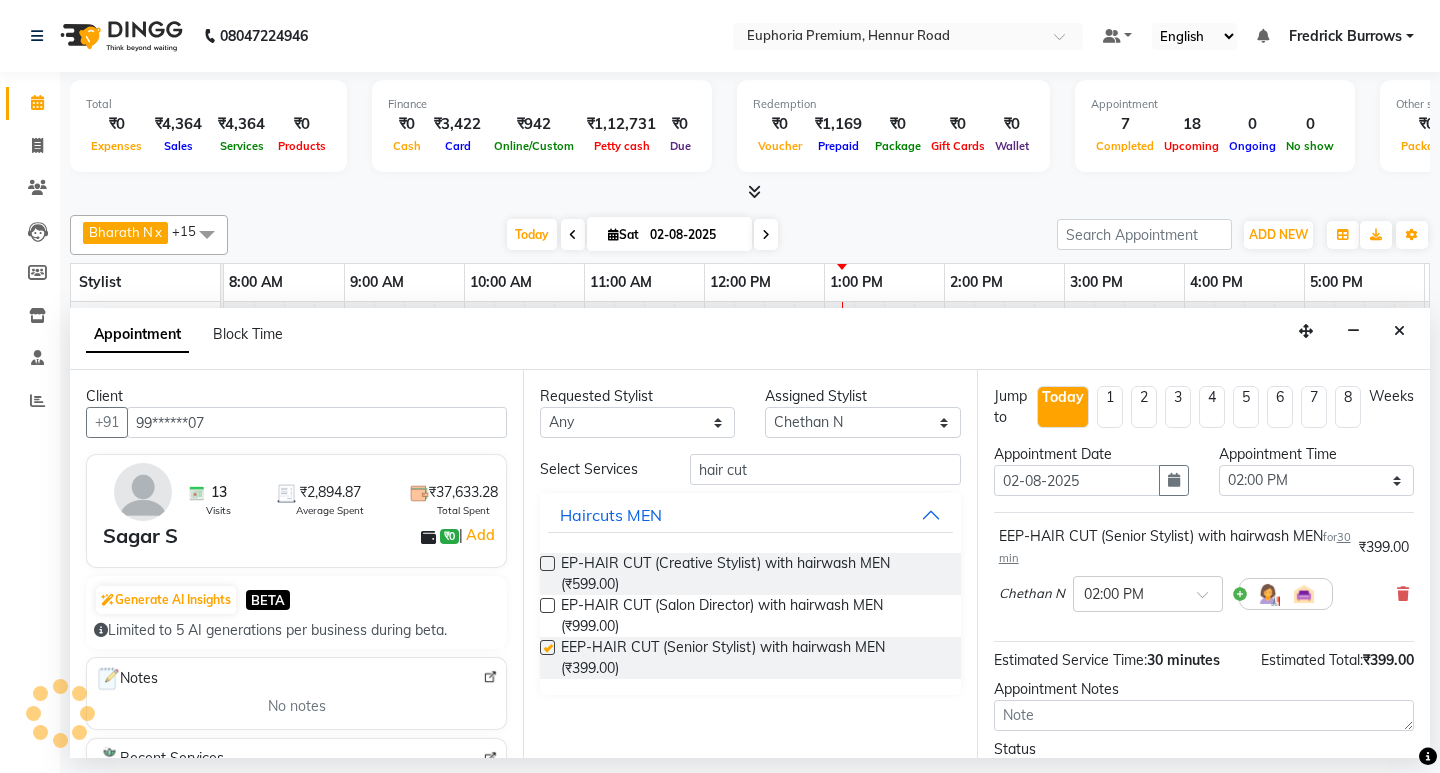 checkbox on "false" 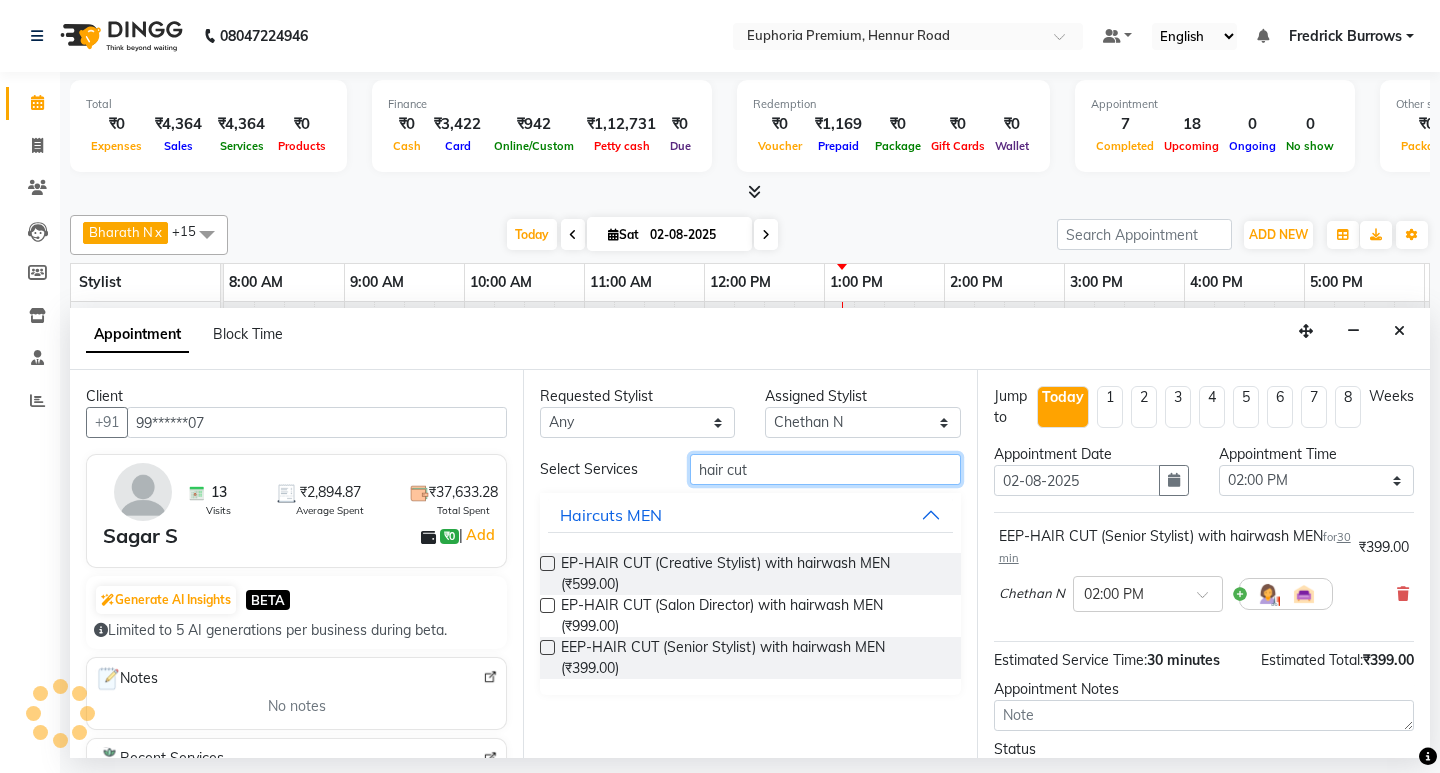 click on "hair cut" at bounding box center [825, 469] 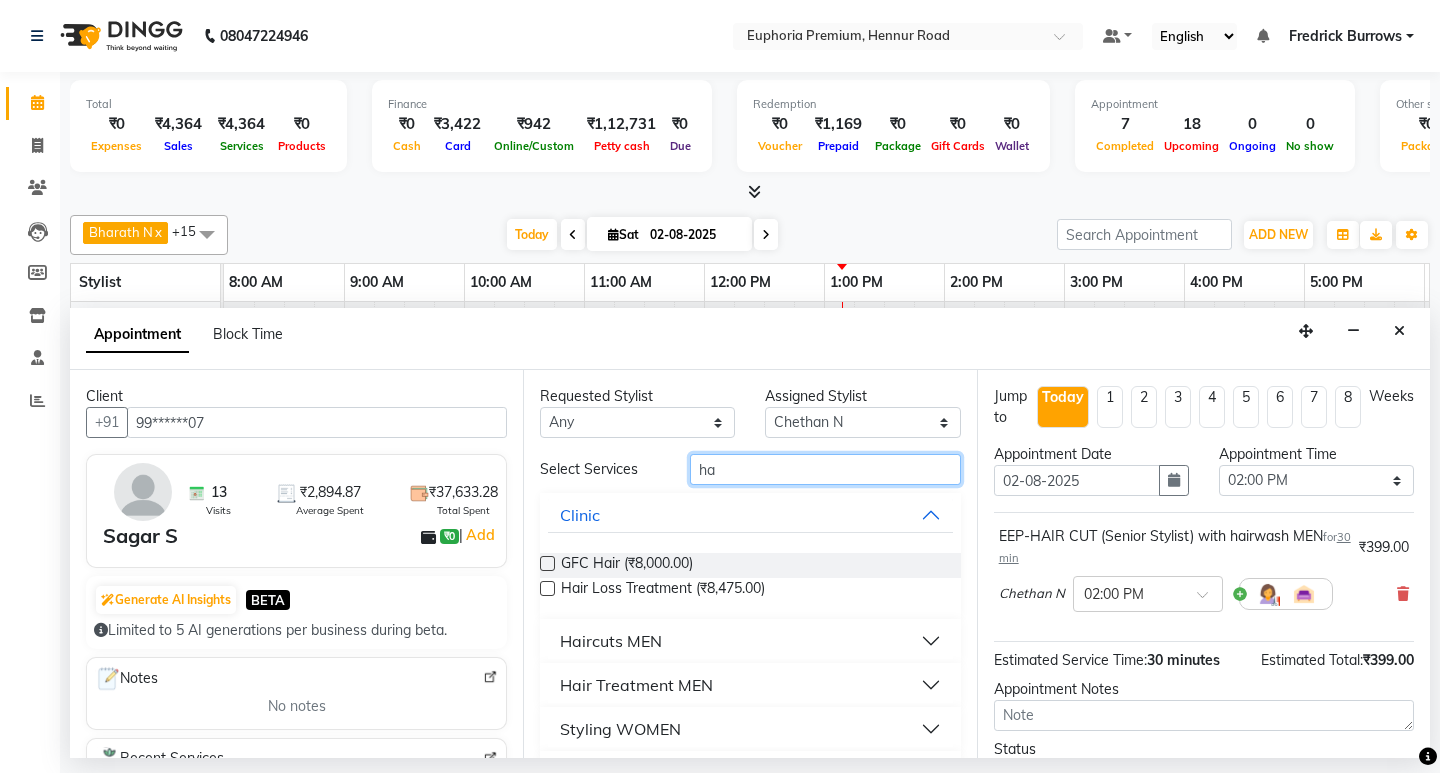 type on "h" 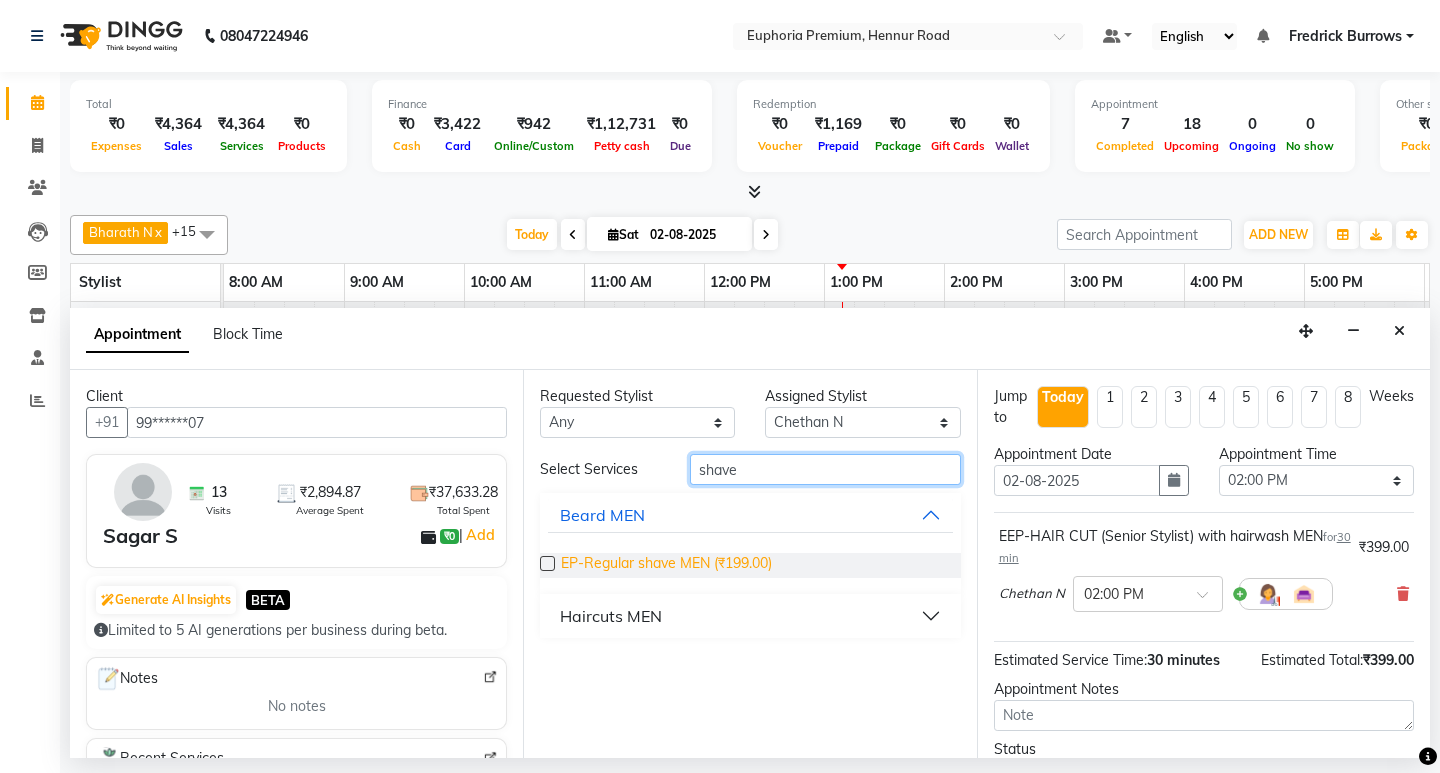 type on "shave" 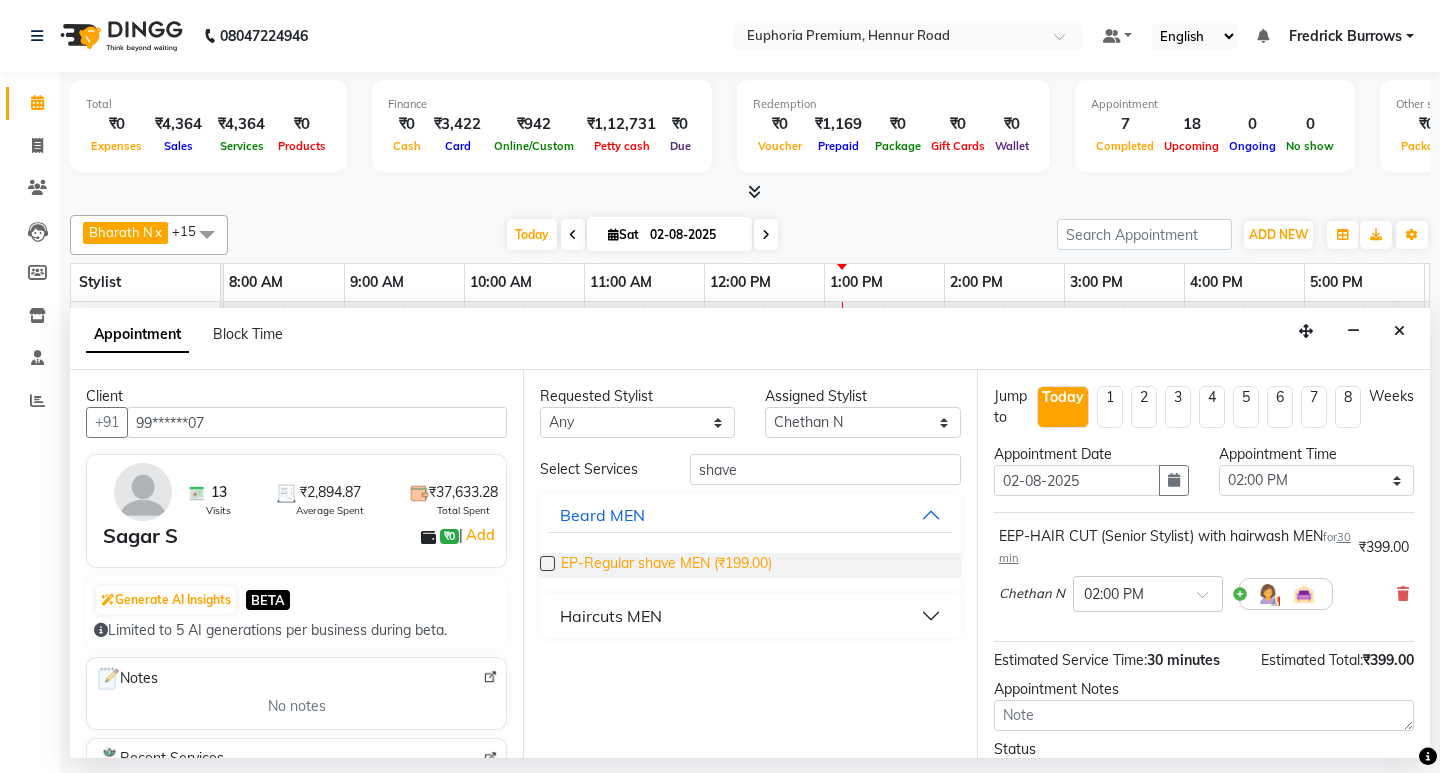 click at bounding box center (547, 563) 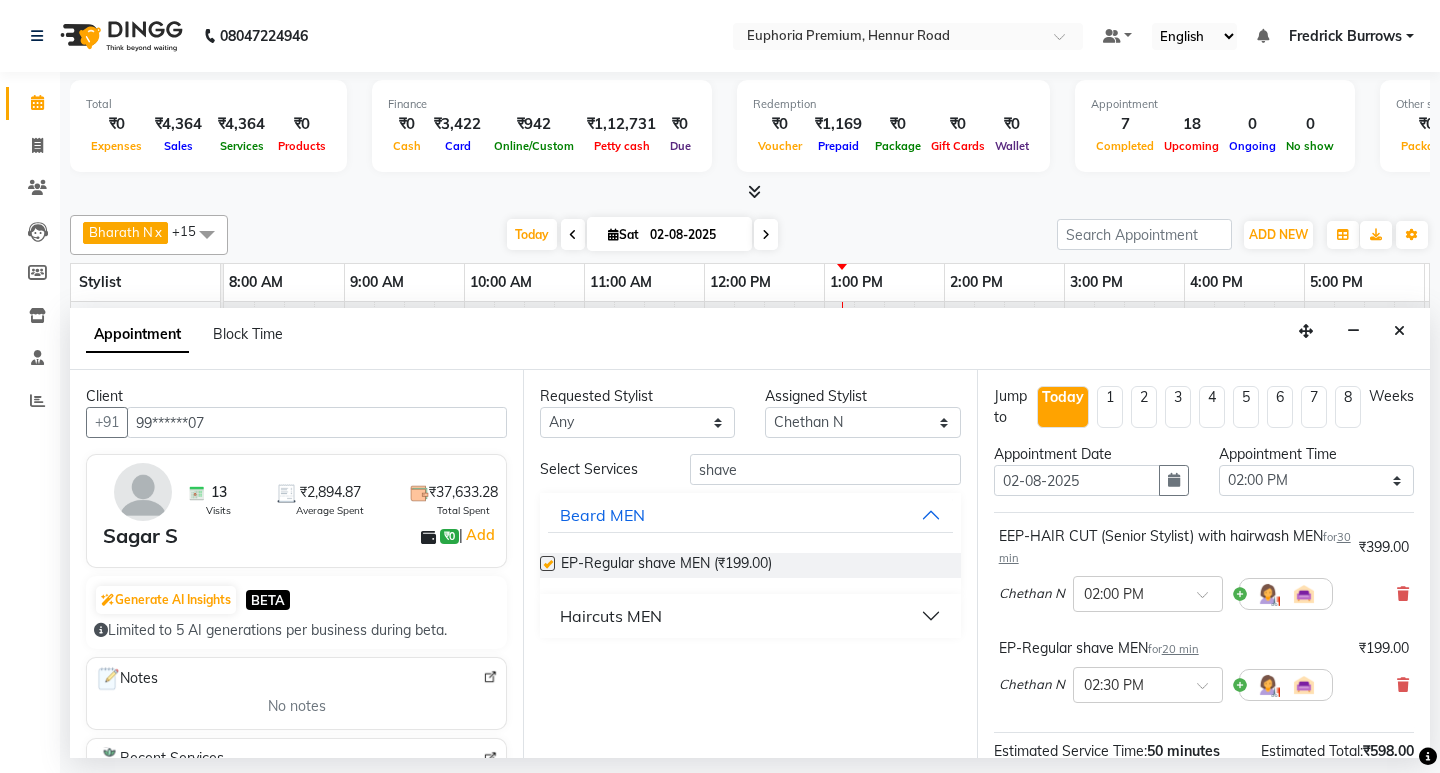 checkbox on "false" 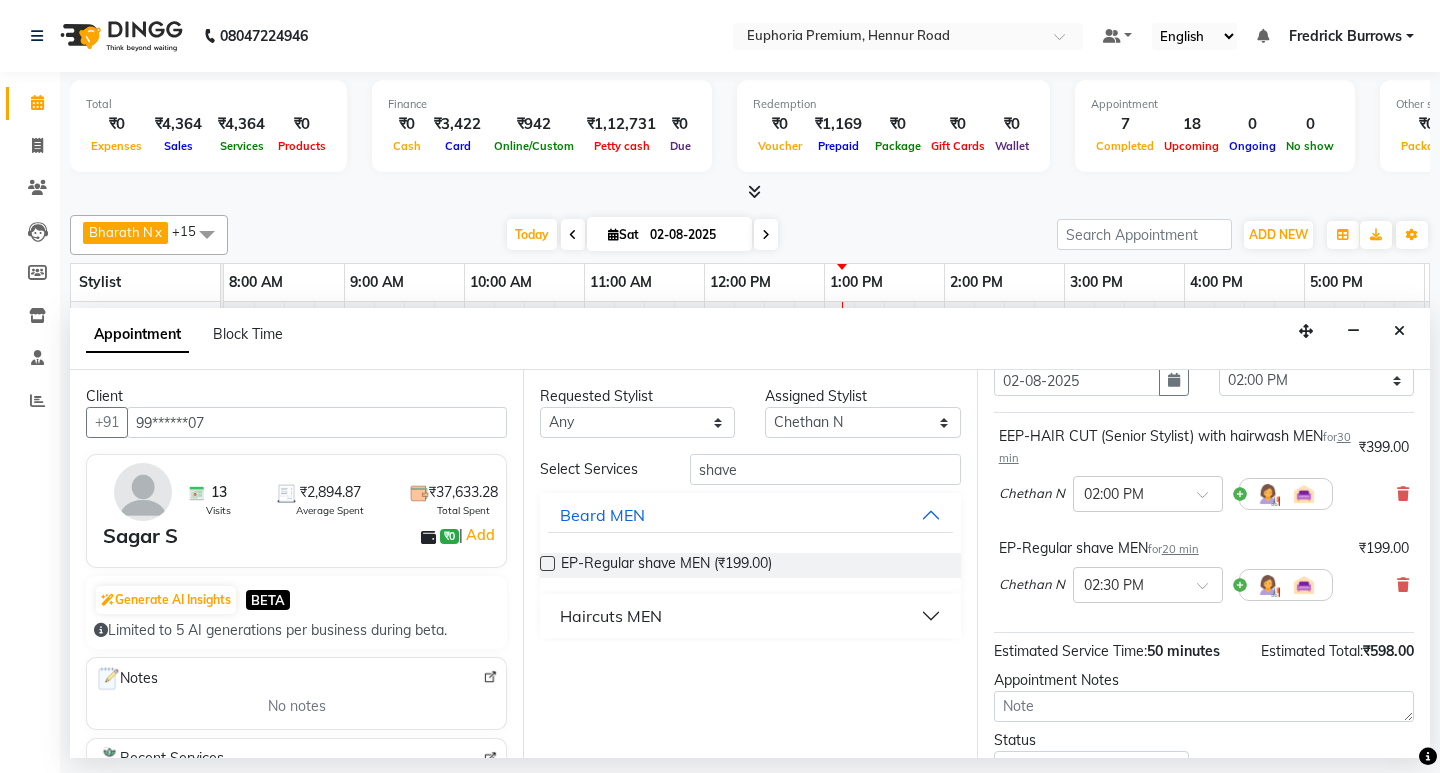 scroll, scrollTop: 250, scrollLeft: 0, axis: vertical 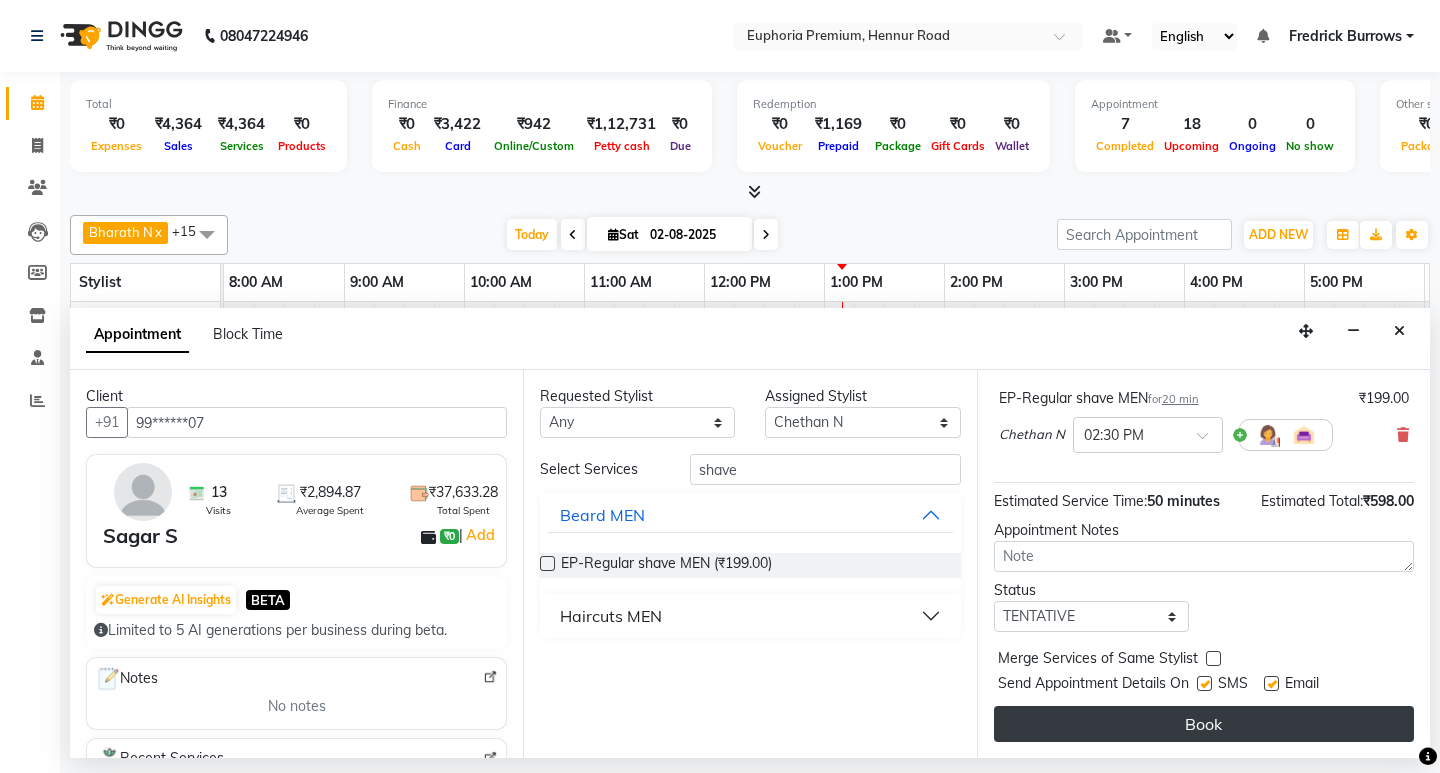 click on "Book" at bounding box center (1204, 724) 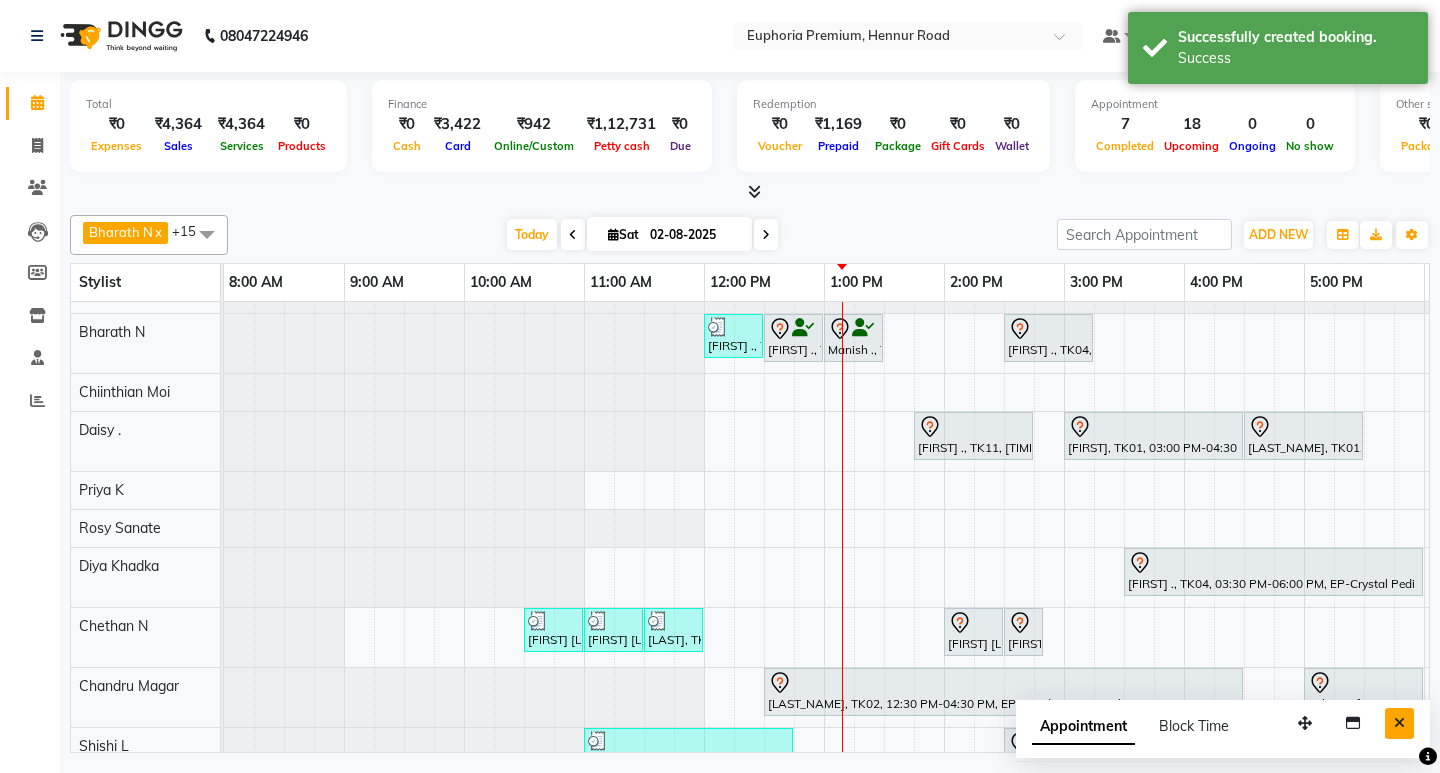 click at bounding box center [1399, 723] 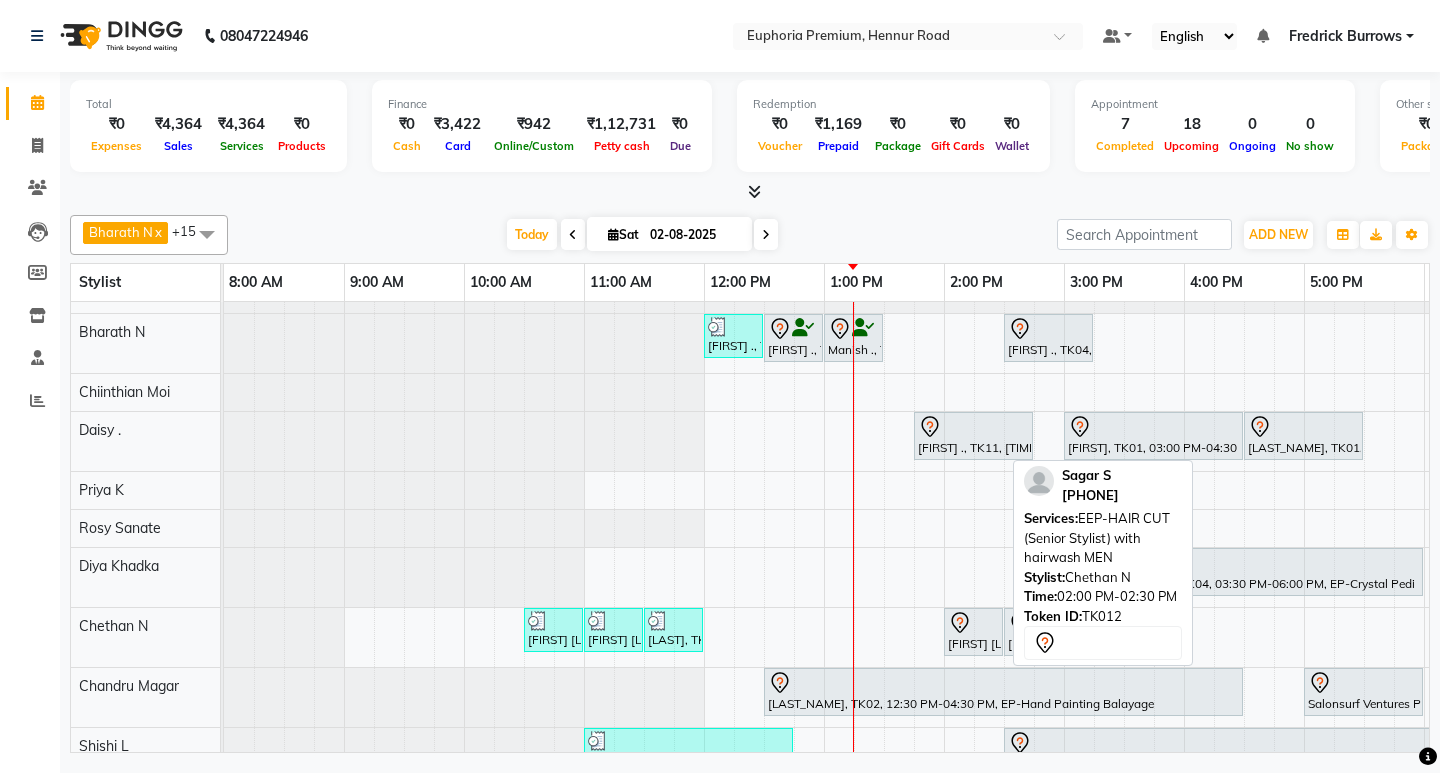 scroll, scrollTop: 348, scrollLeft: 0, axis: vertical 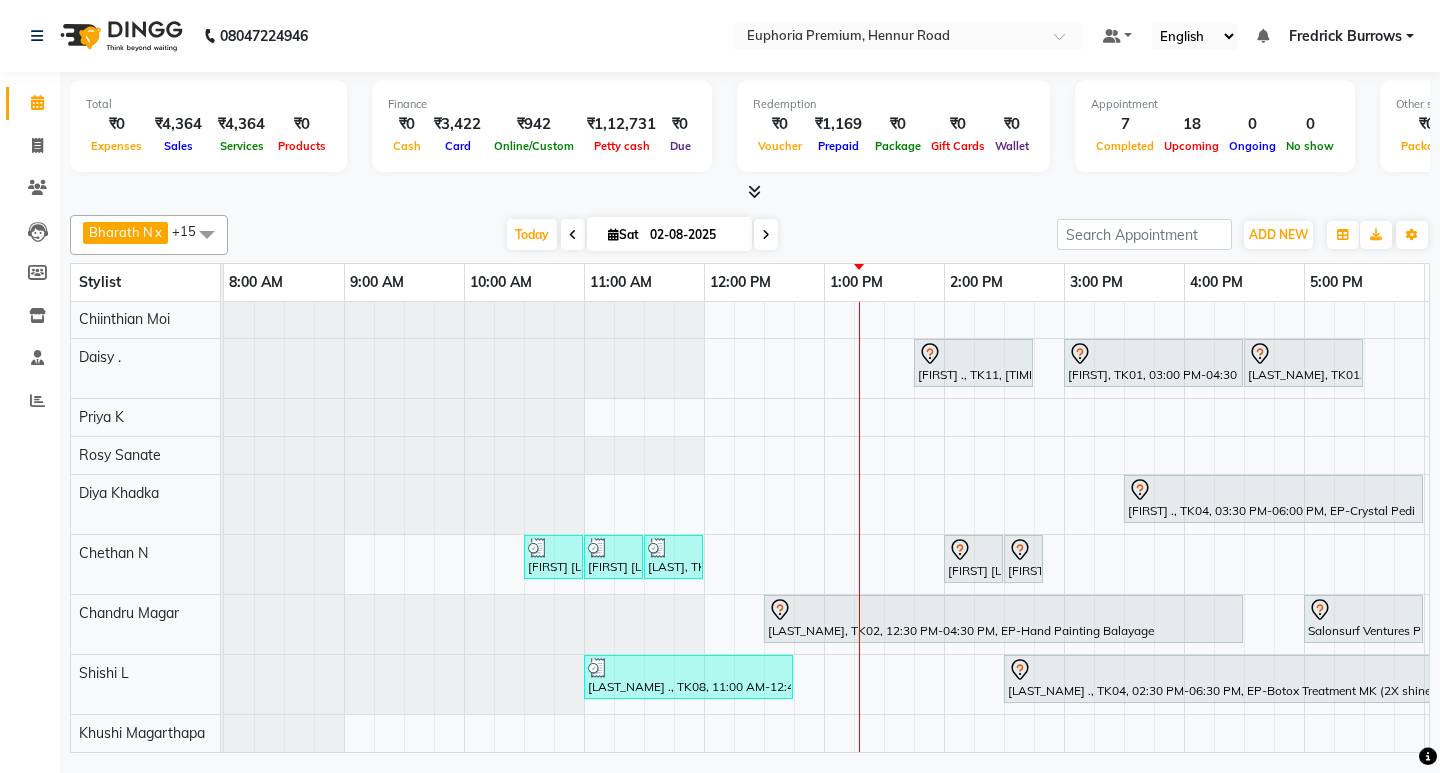 click at bounding box center (573, 234) 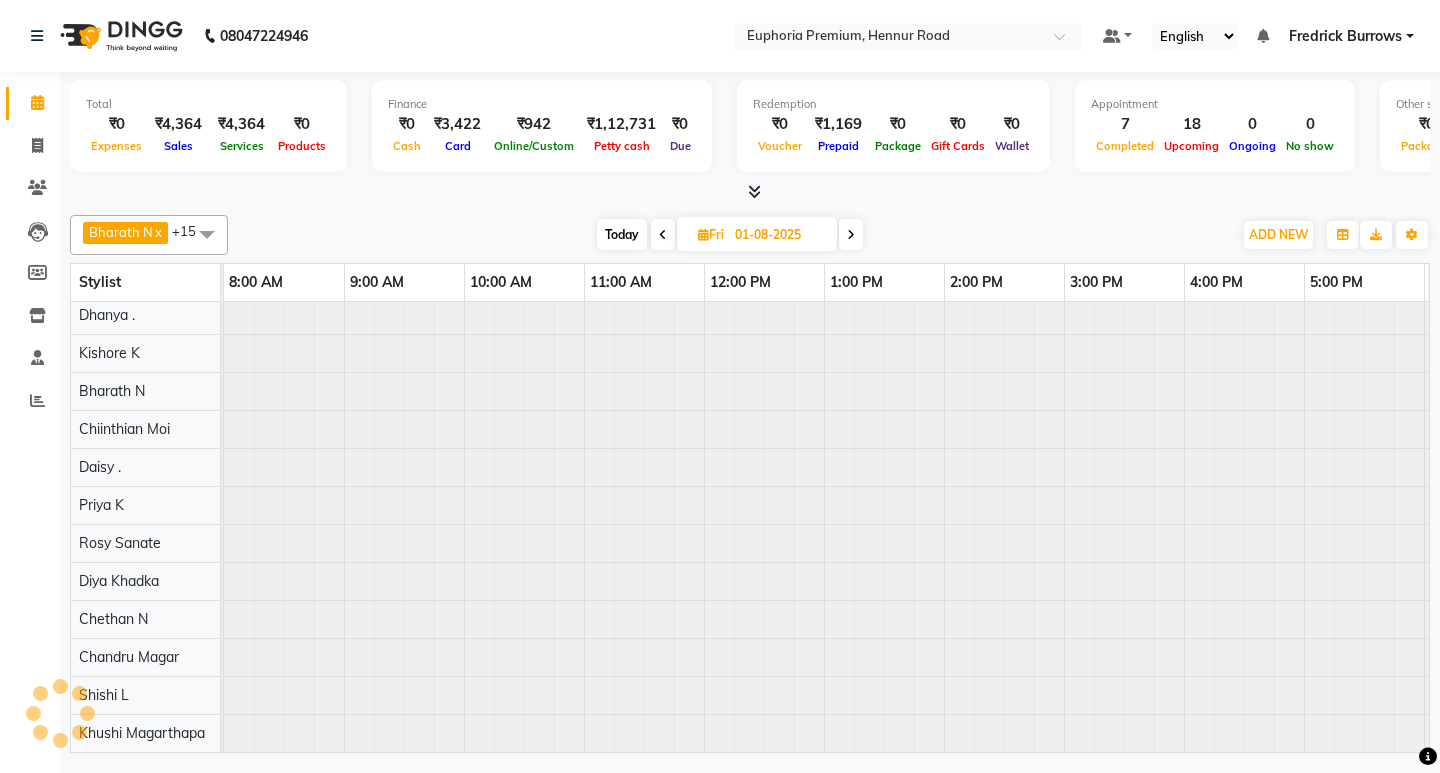 scroll, scrollTop: 172, scrollLeft: 0, axis: vertical 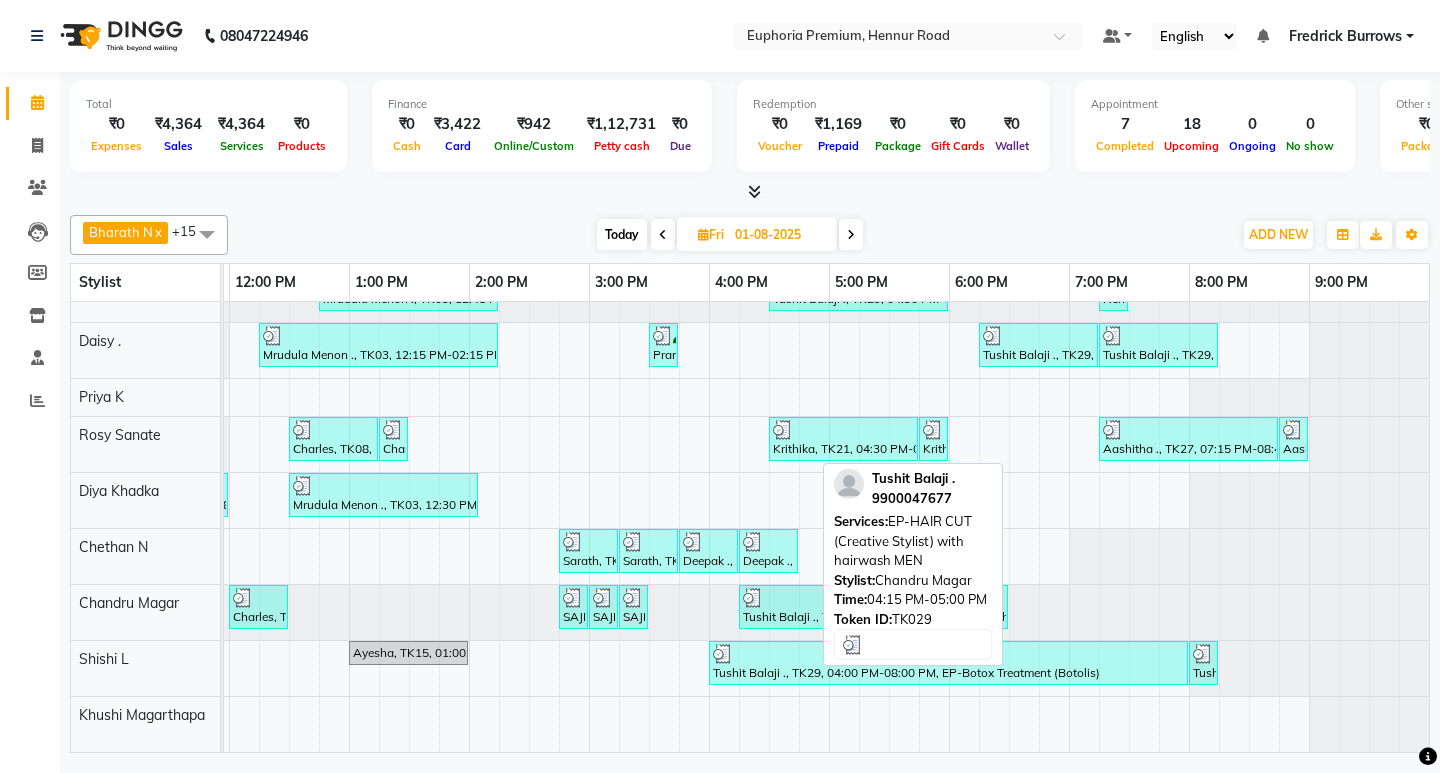 click at bounding box center (783, 598) 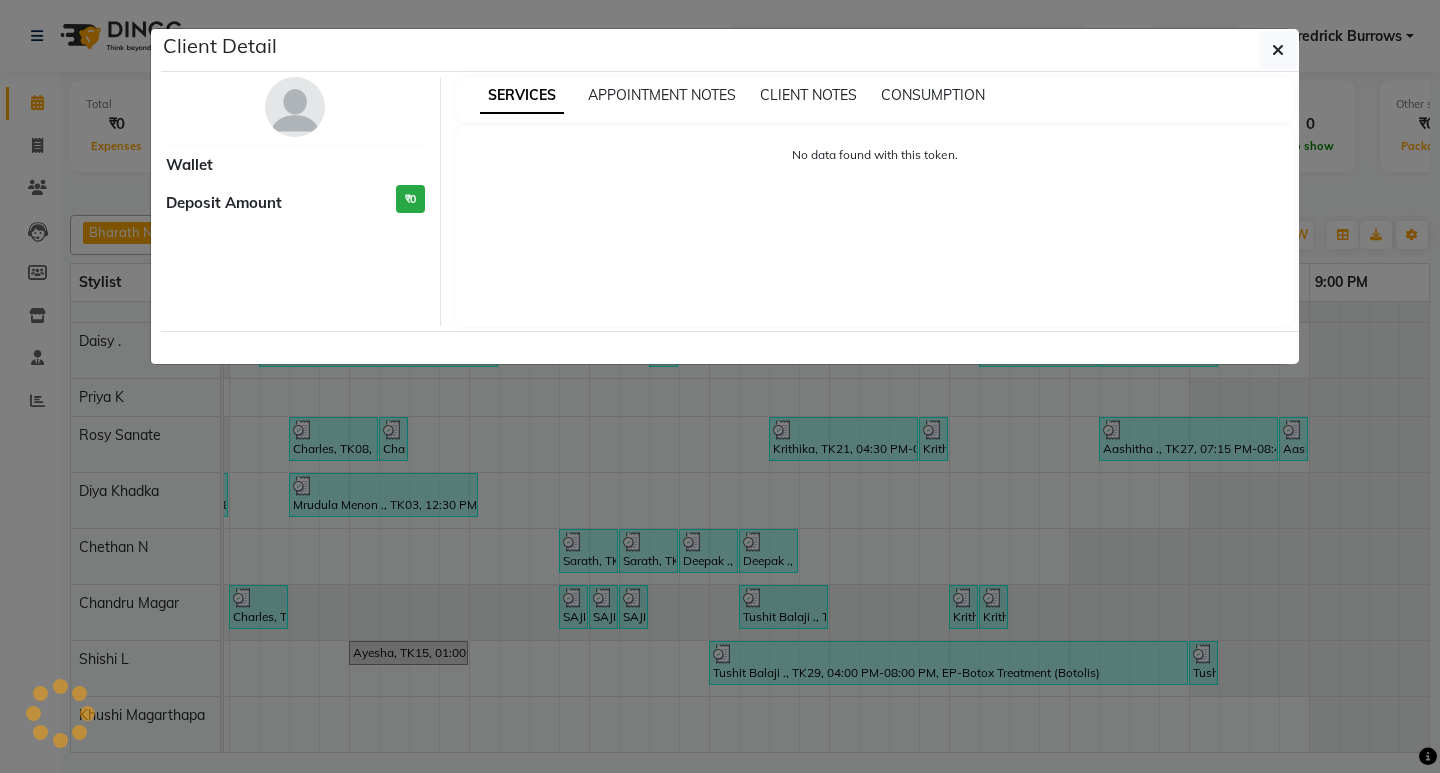 select on "3" 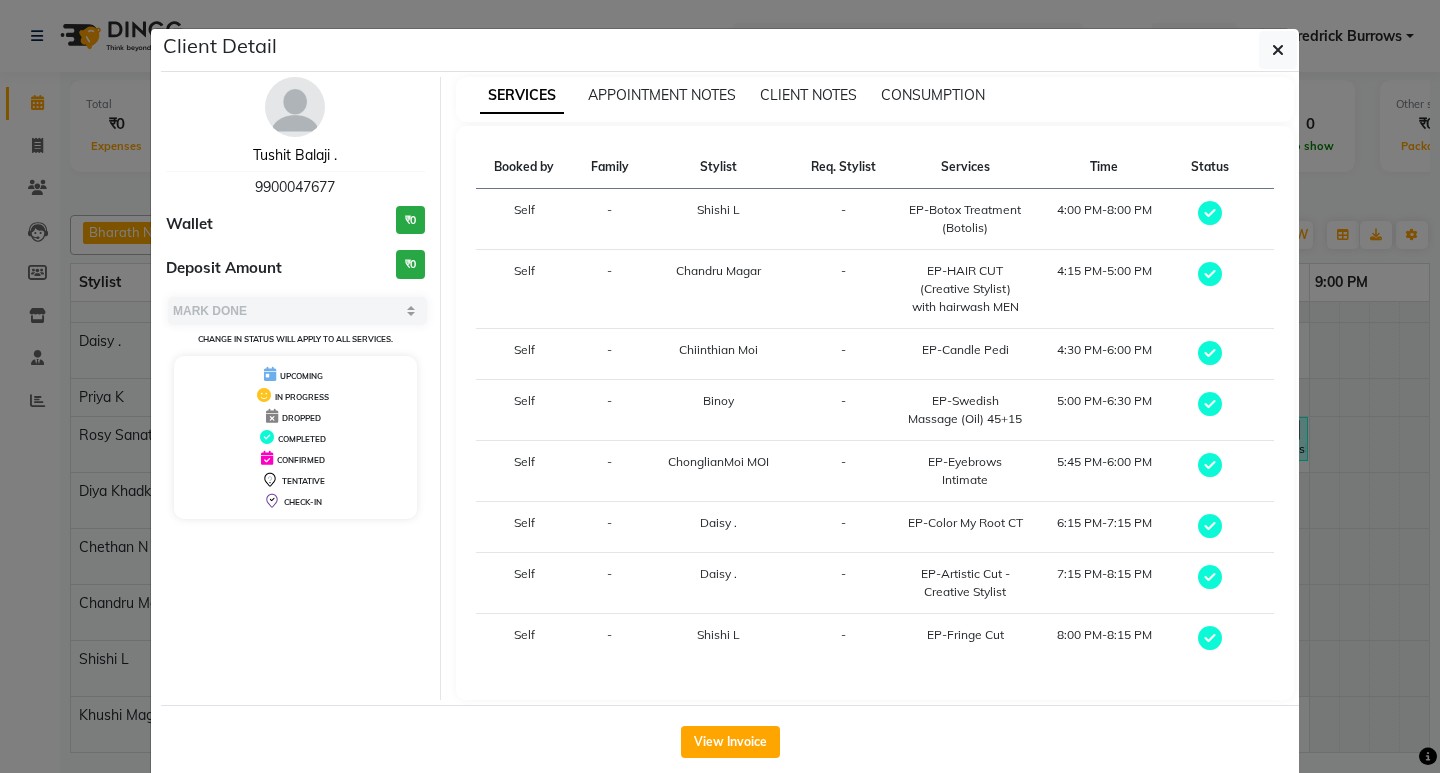 click on "Tushit Balaji ." at bounding box center [295, 155] 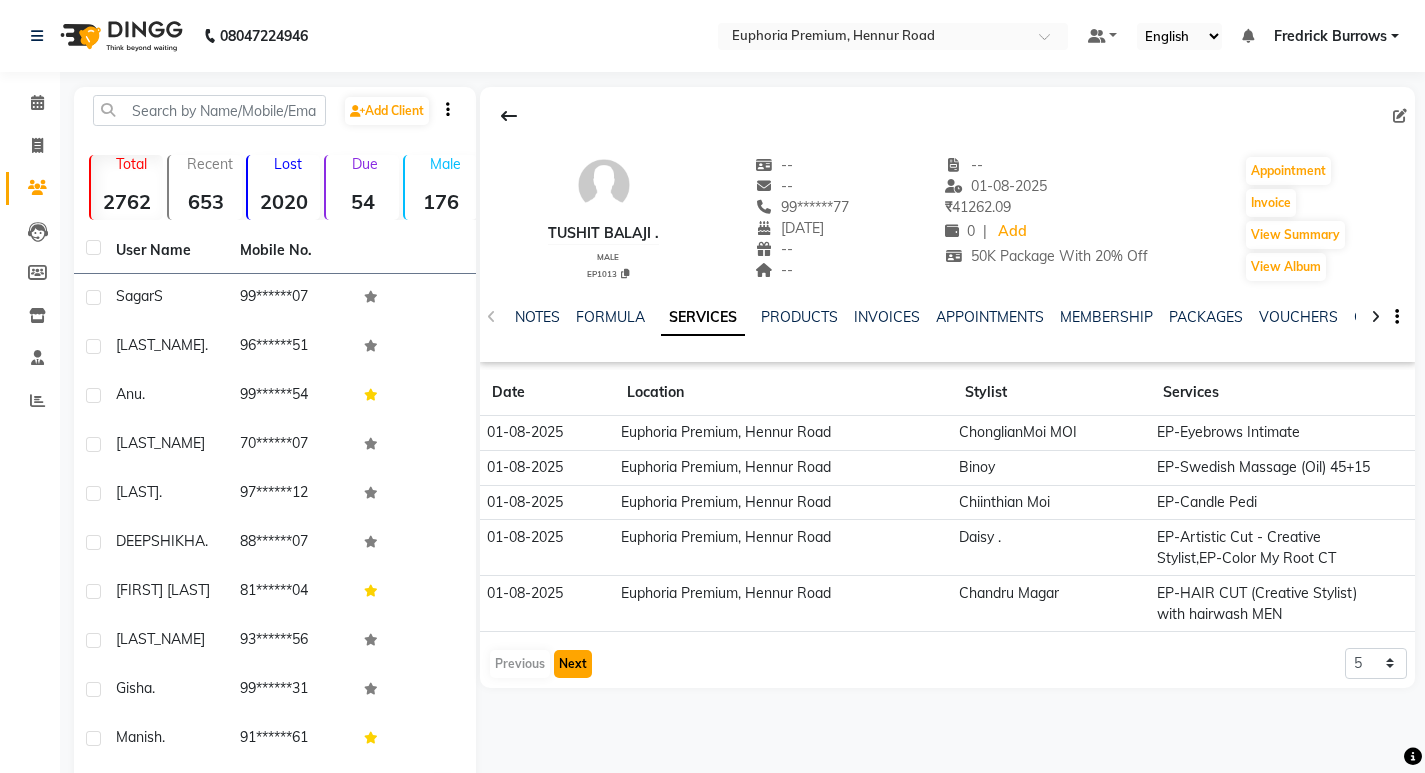 click on "Next" 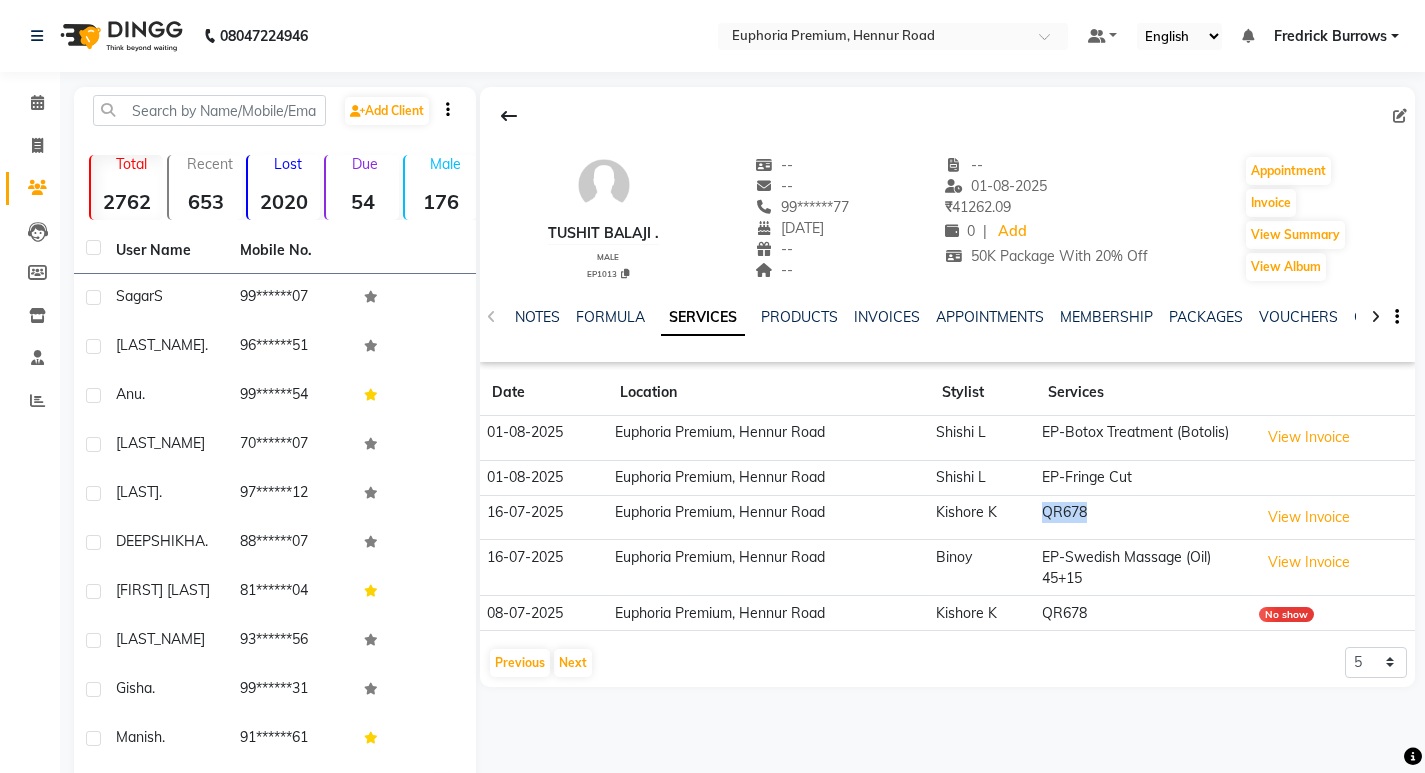 drag, startPoint x: 1096, startPoint y: 508, endPoint x: 1031, endPoint y: 518, distance: 65.76473 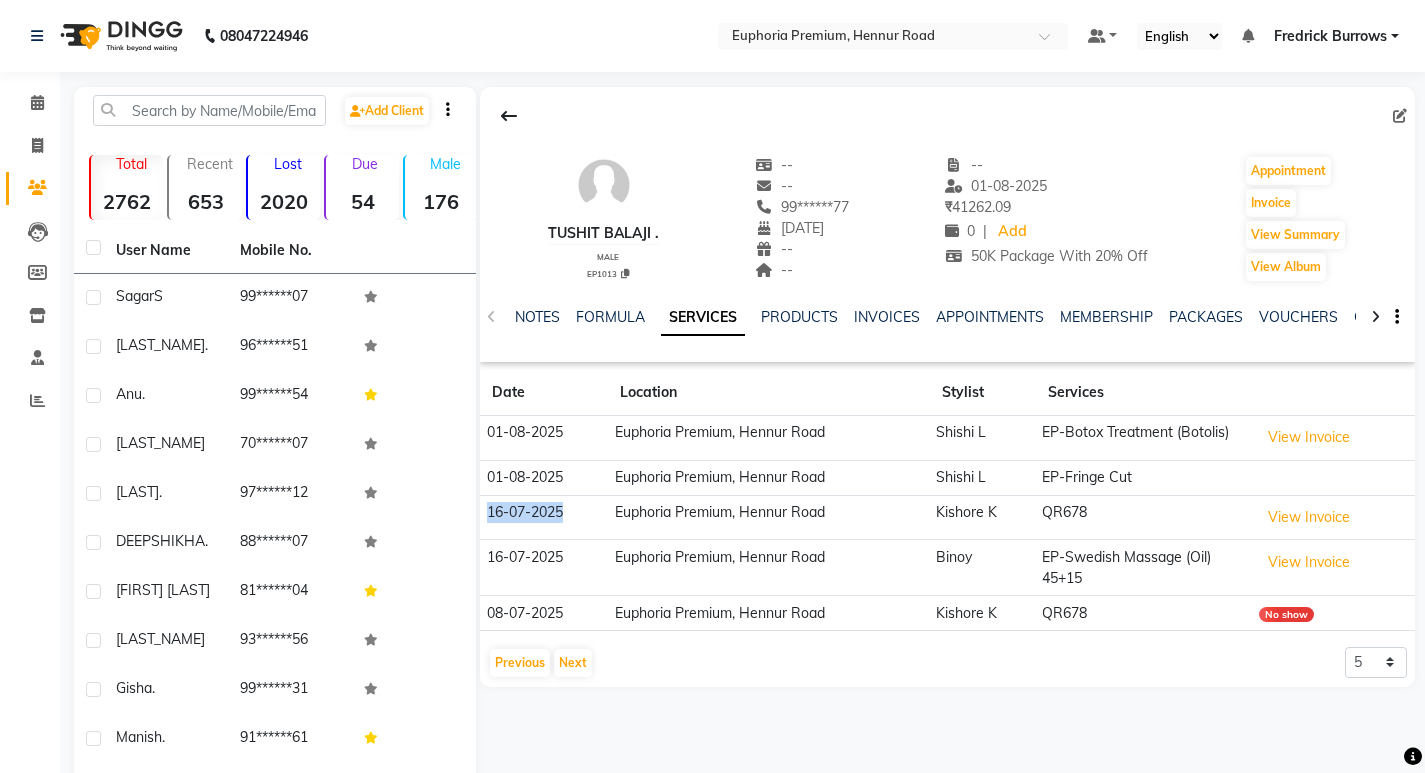 drag, startPoint x: 570, startPoint y: 510, endPoint x: 486, endPoint y: 514, distance: 84.095184 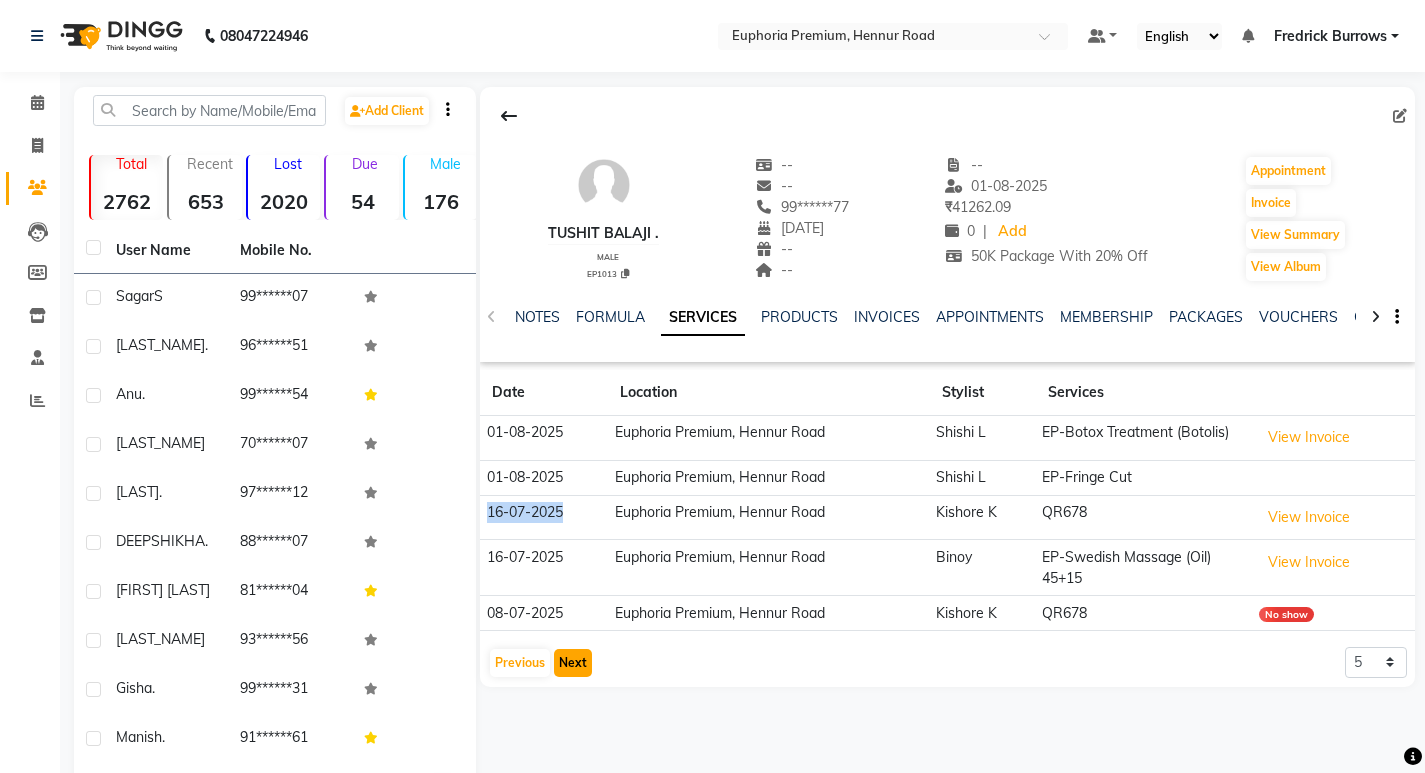 click on "Next" 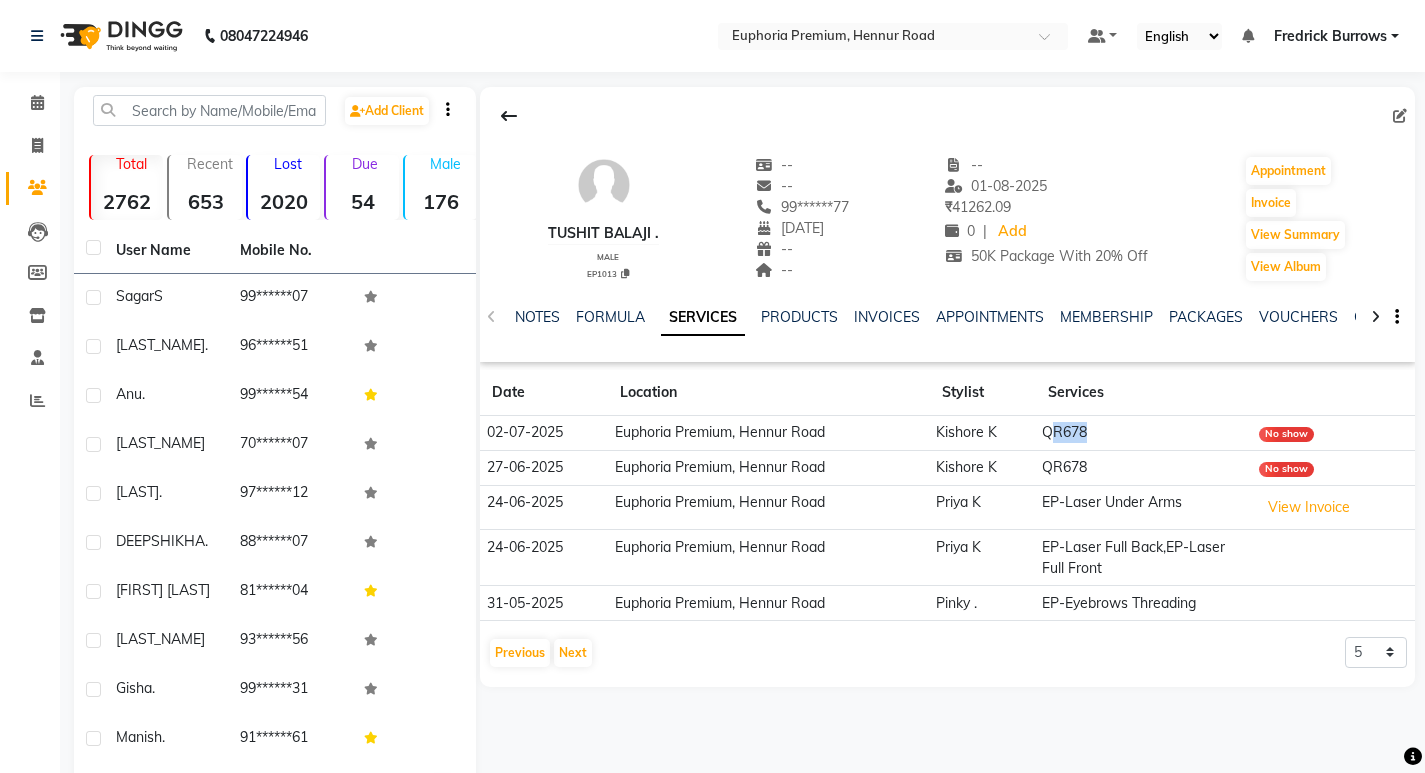 drag, startPoint x: 1098, startPoint y: 426, endPoint x: 1052, endPoint y: 423, distance: 46.09772 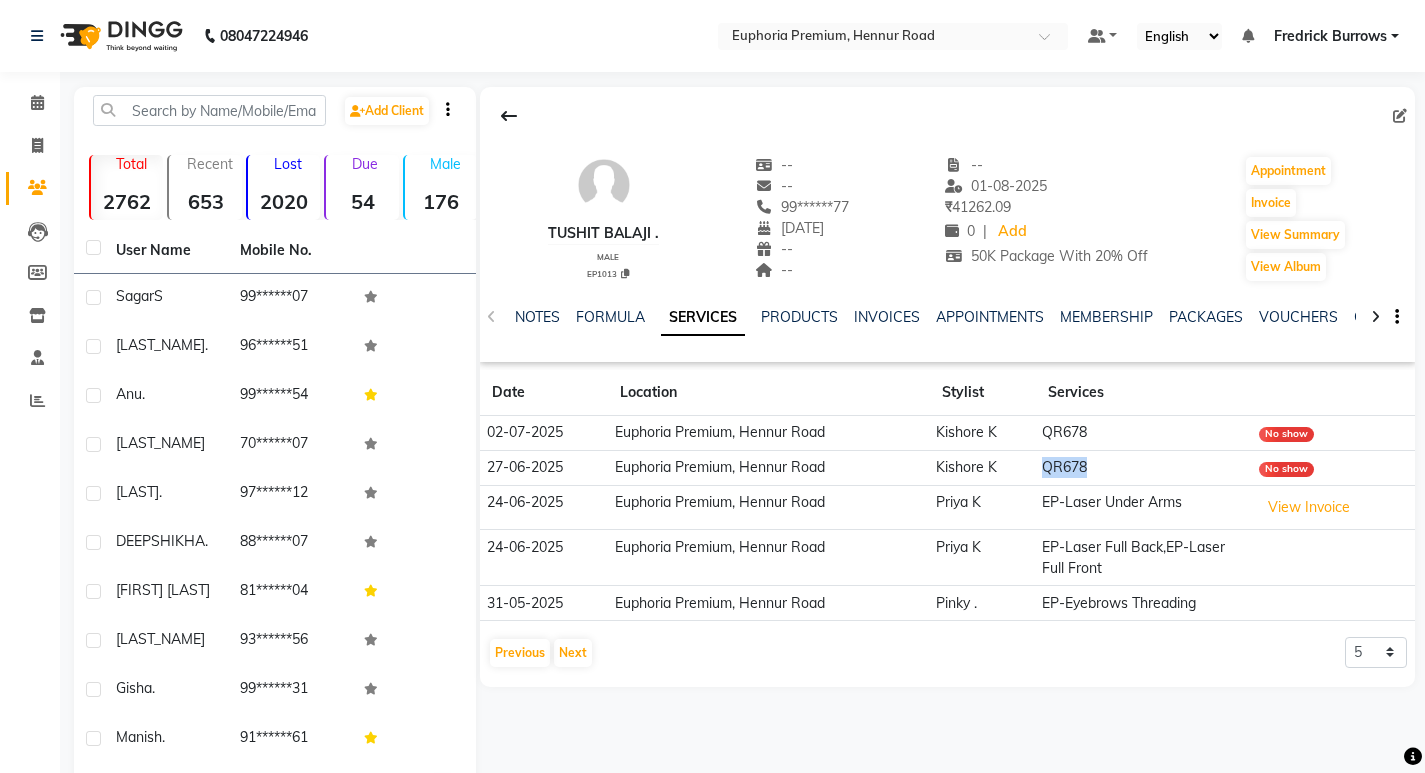 drag, startPoint x: 1090, startPoint y: 465, endPoint x: 1038, endPoint y: 464, distance: 52.009613 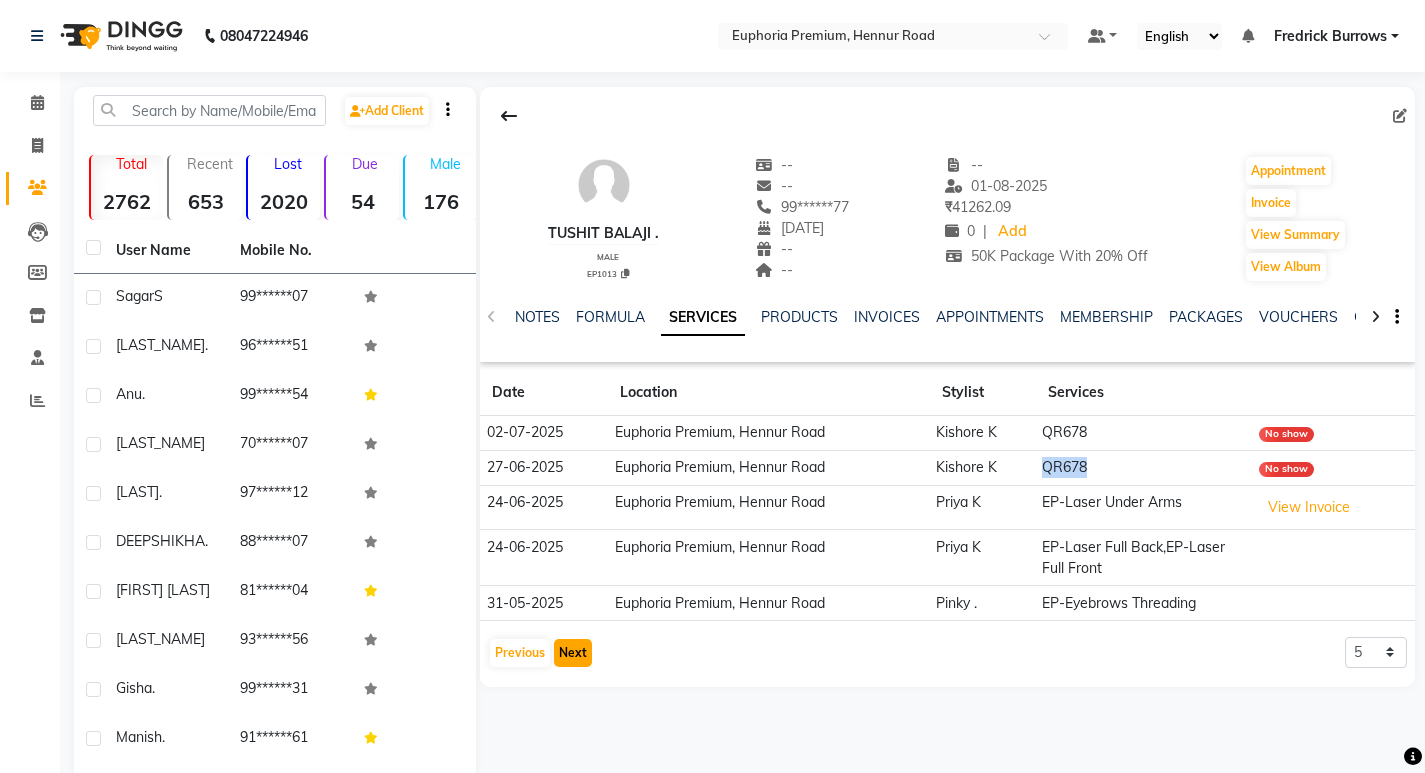 click on "Next" 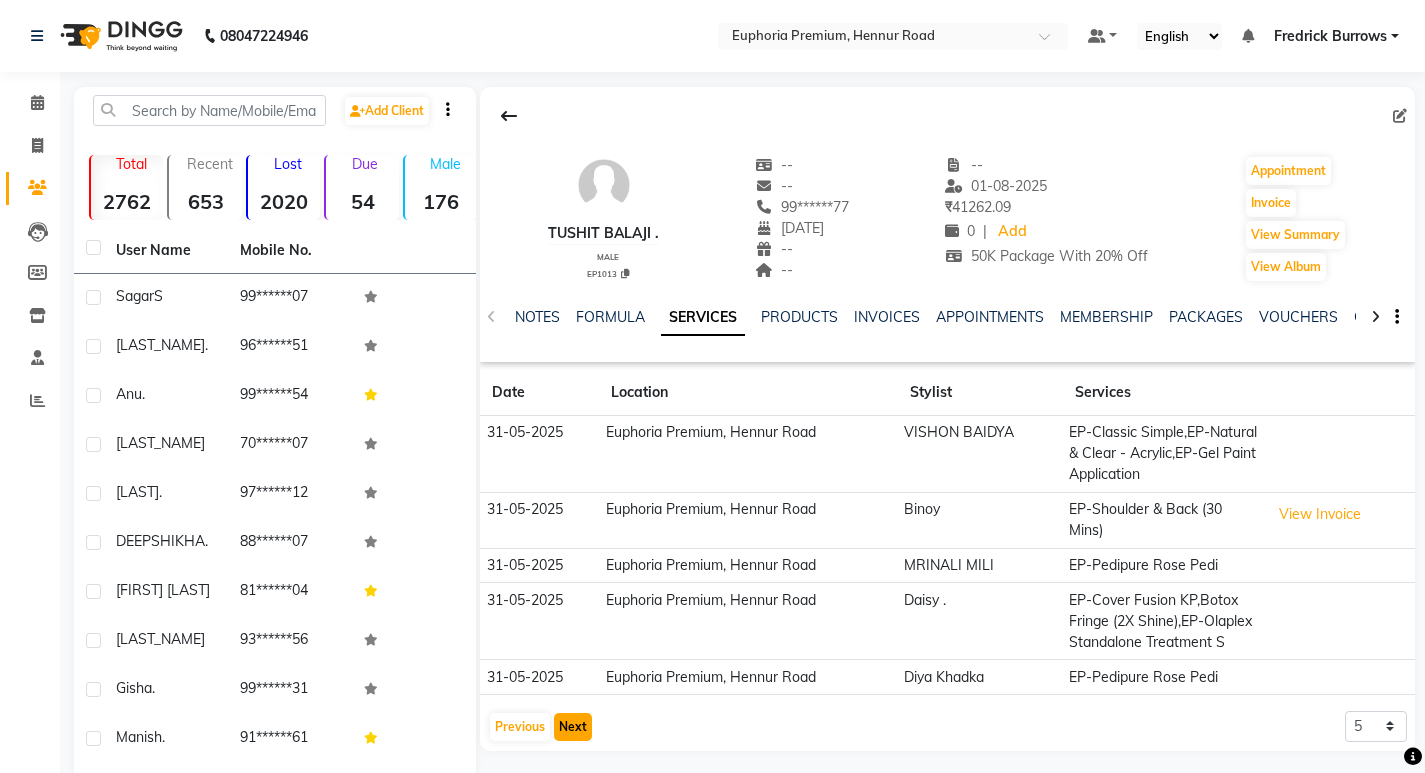 click on "Next" 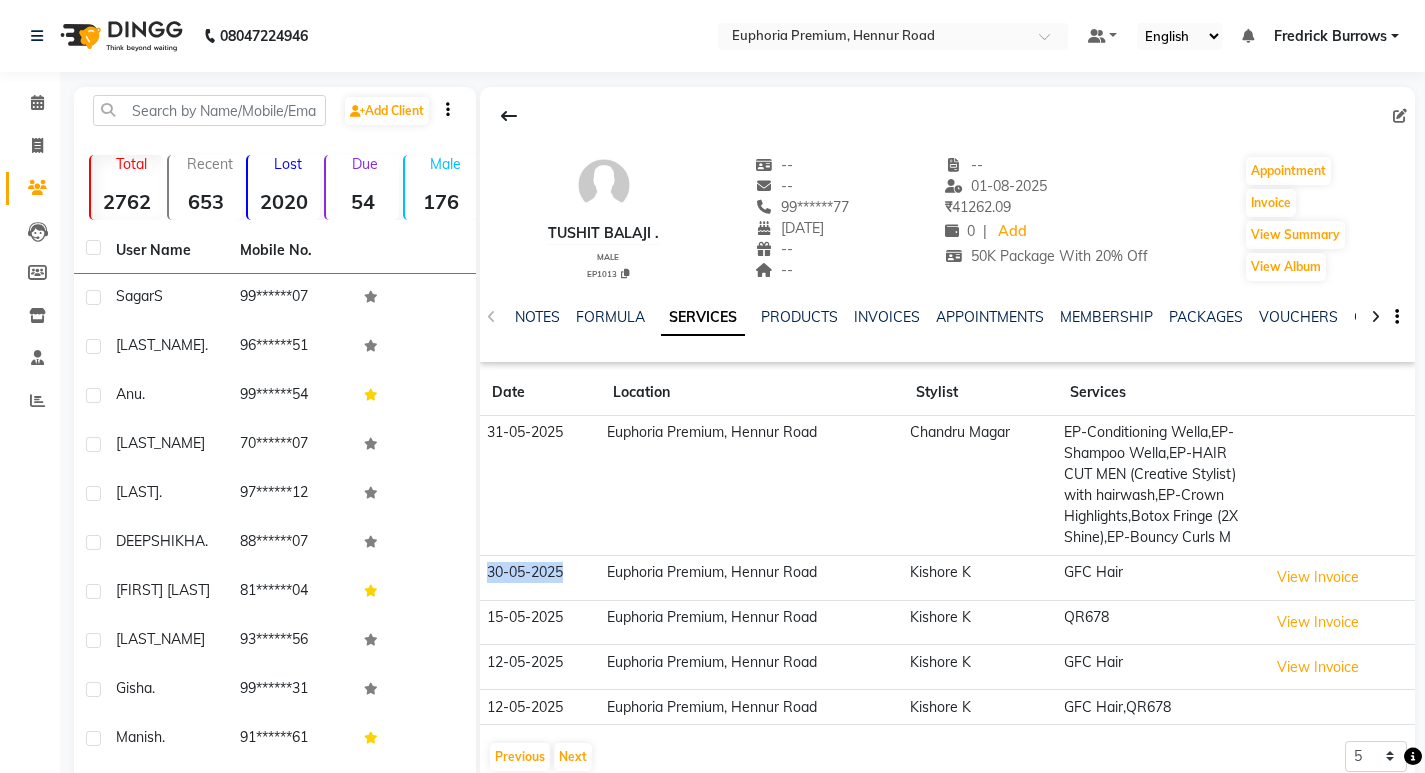 drag, startPoint x: 568, startPoint y: 571, endPoint x: 488, endPoint y: 571, distance: 80 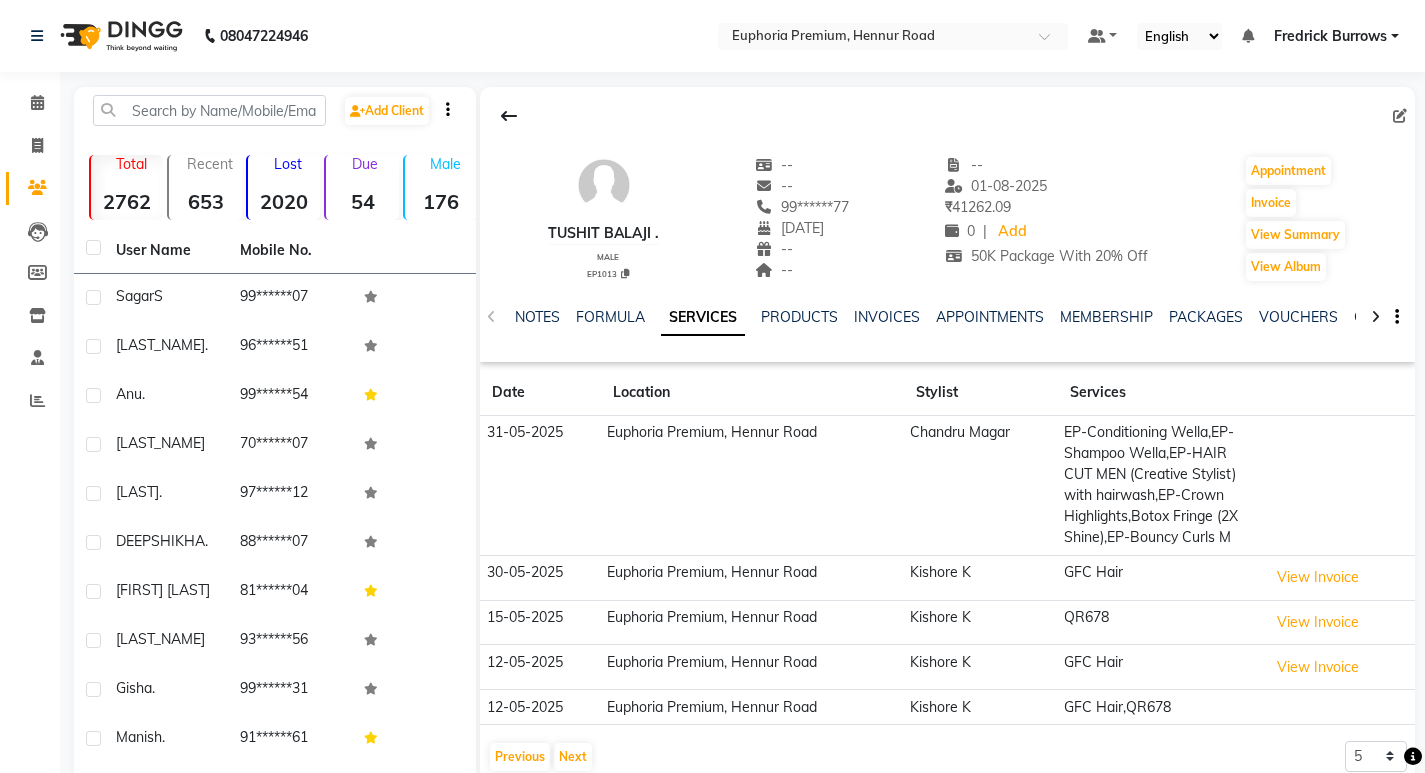 click on "Euphoria Premium, Hennur Road" 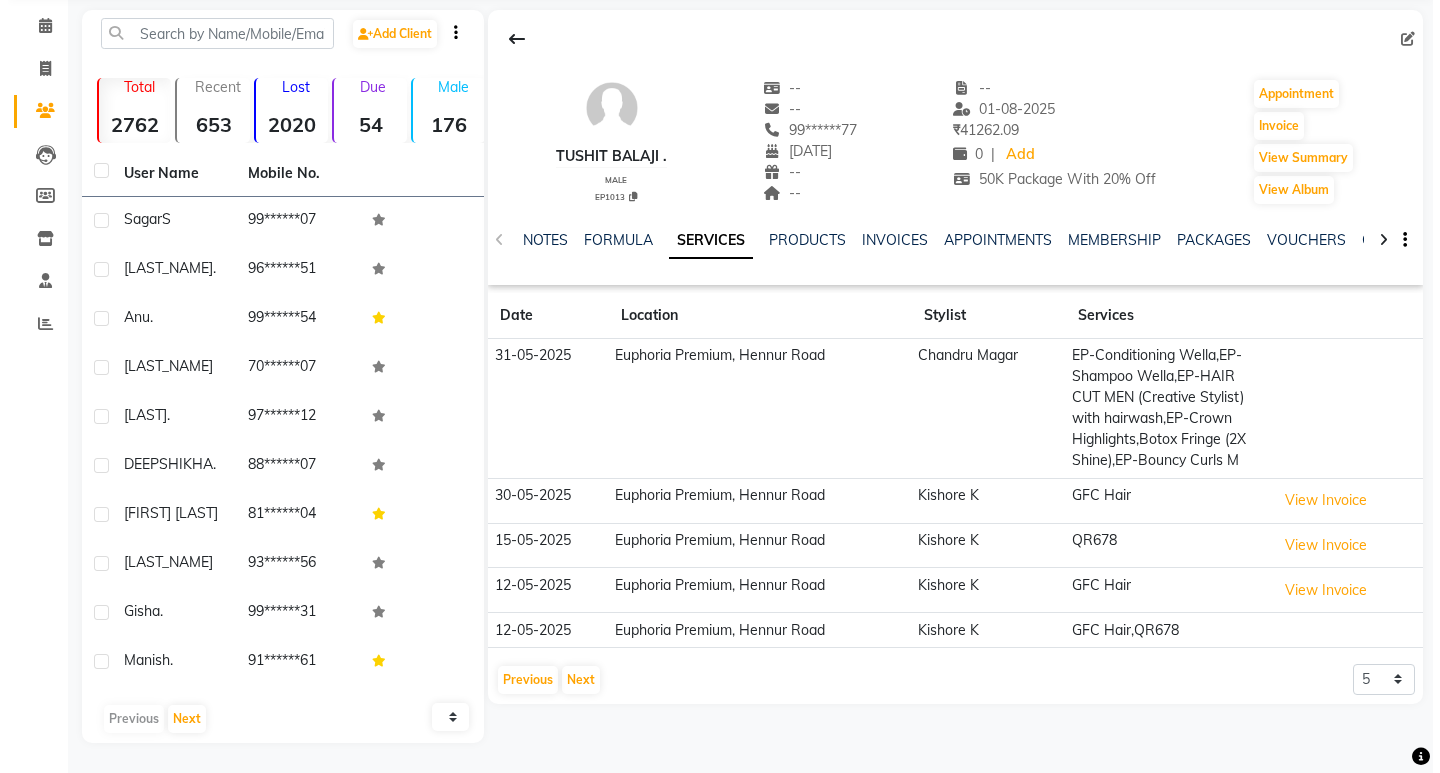 scroll, scrollTop: 0, scrollLeft: 0, axis: both 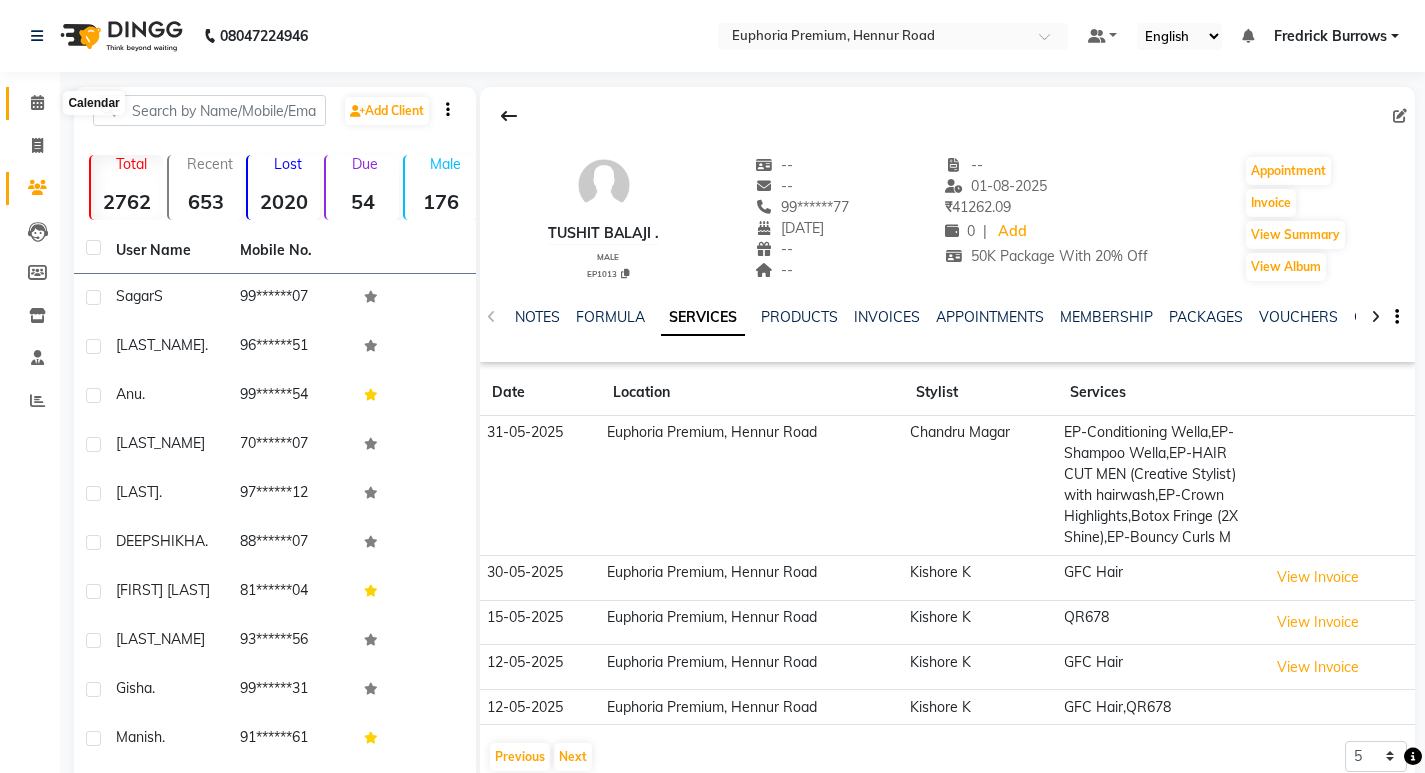 click 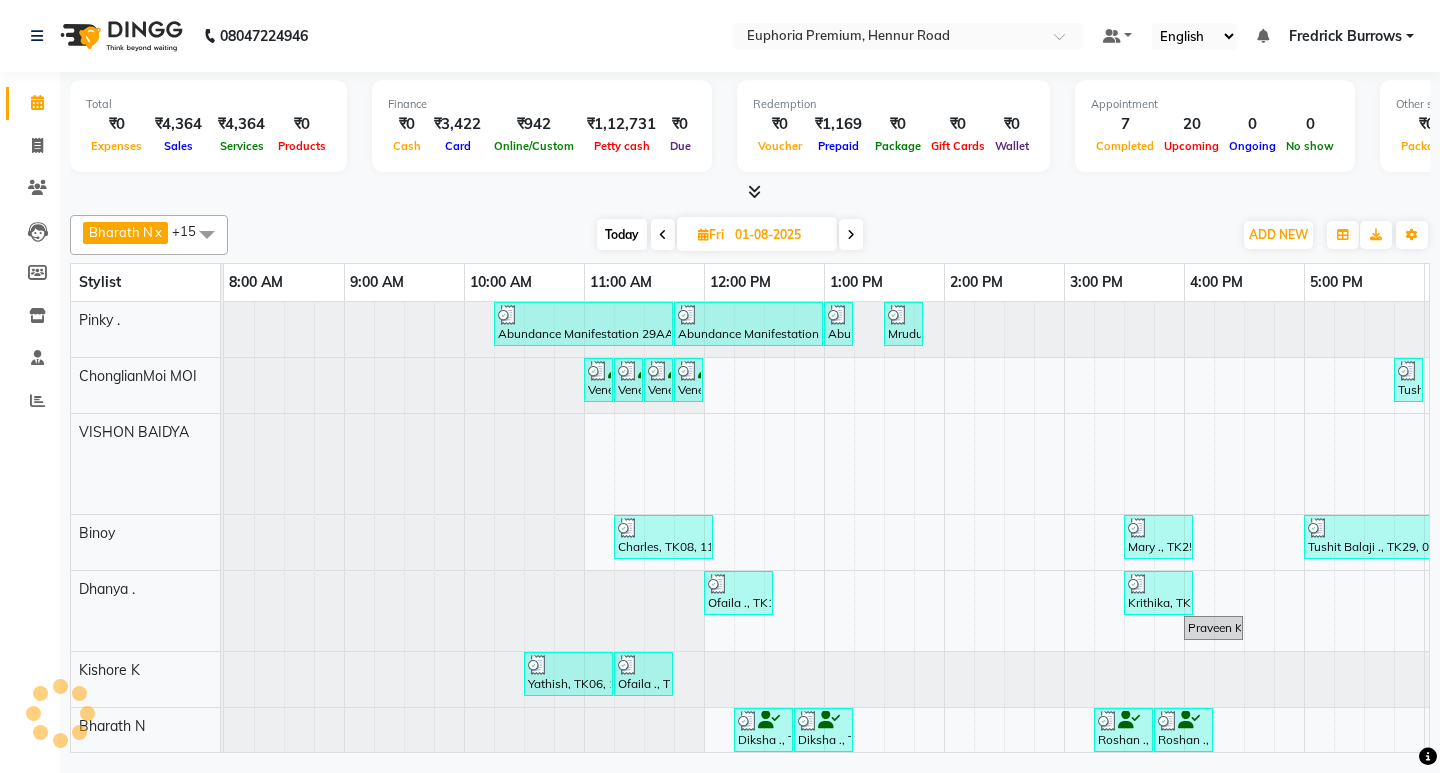 scroll, scrollTop: 0, scrollLeft: 0, axis: both 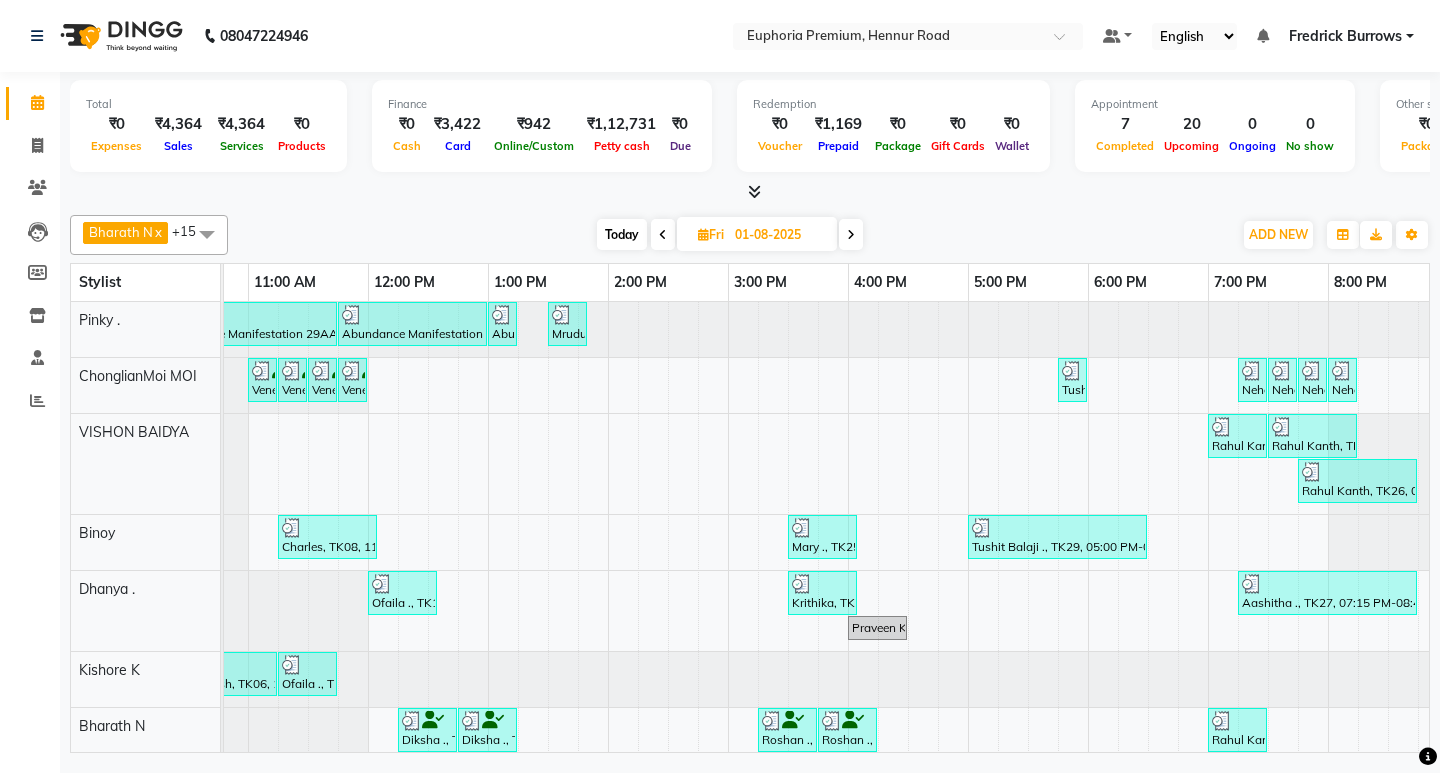 click on "Today" at bounding box center (622, 234) 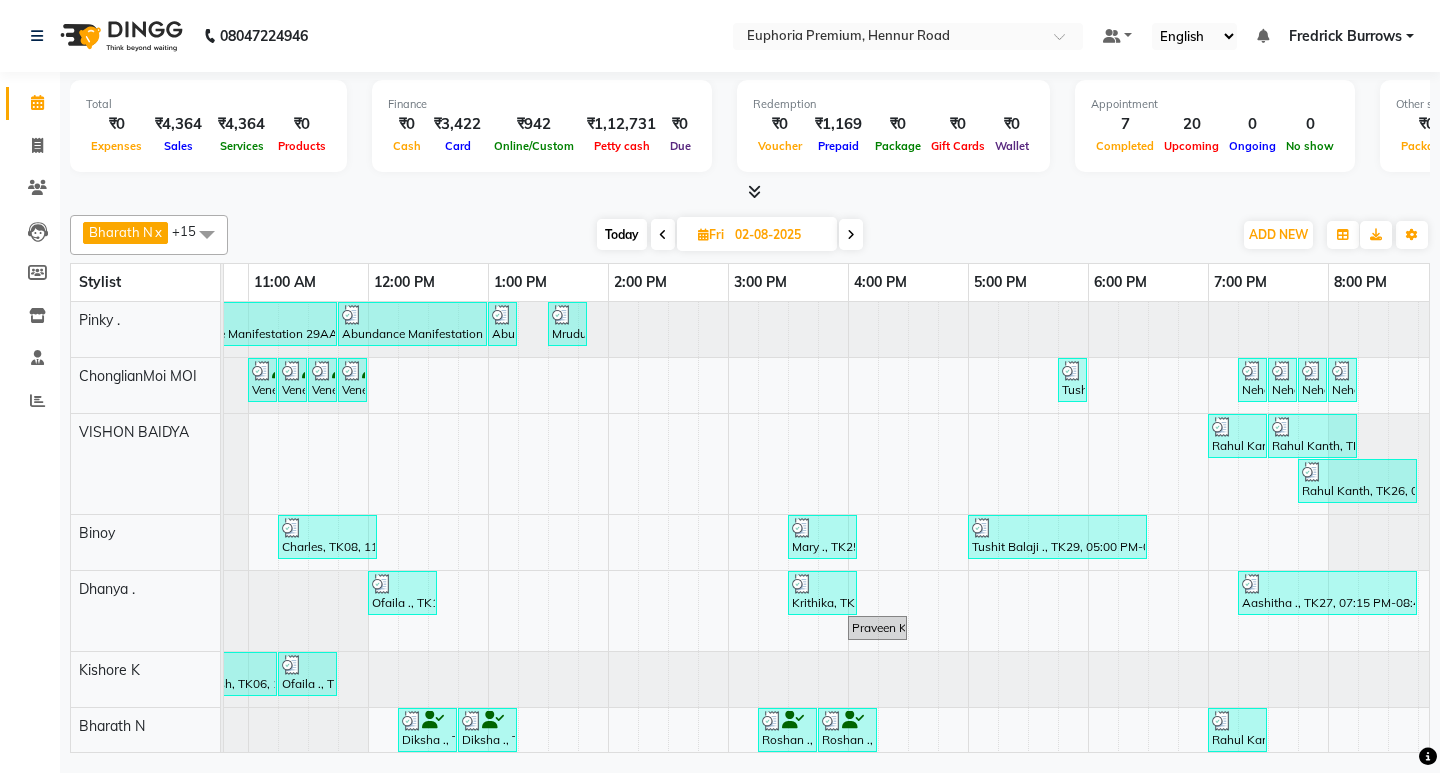scroll, scrollTop: 0, scrollLeft: 0, axis: both 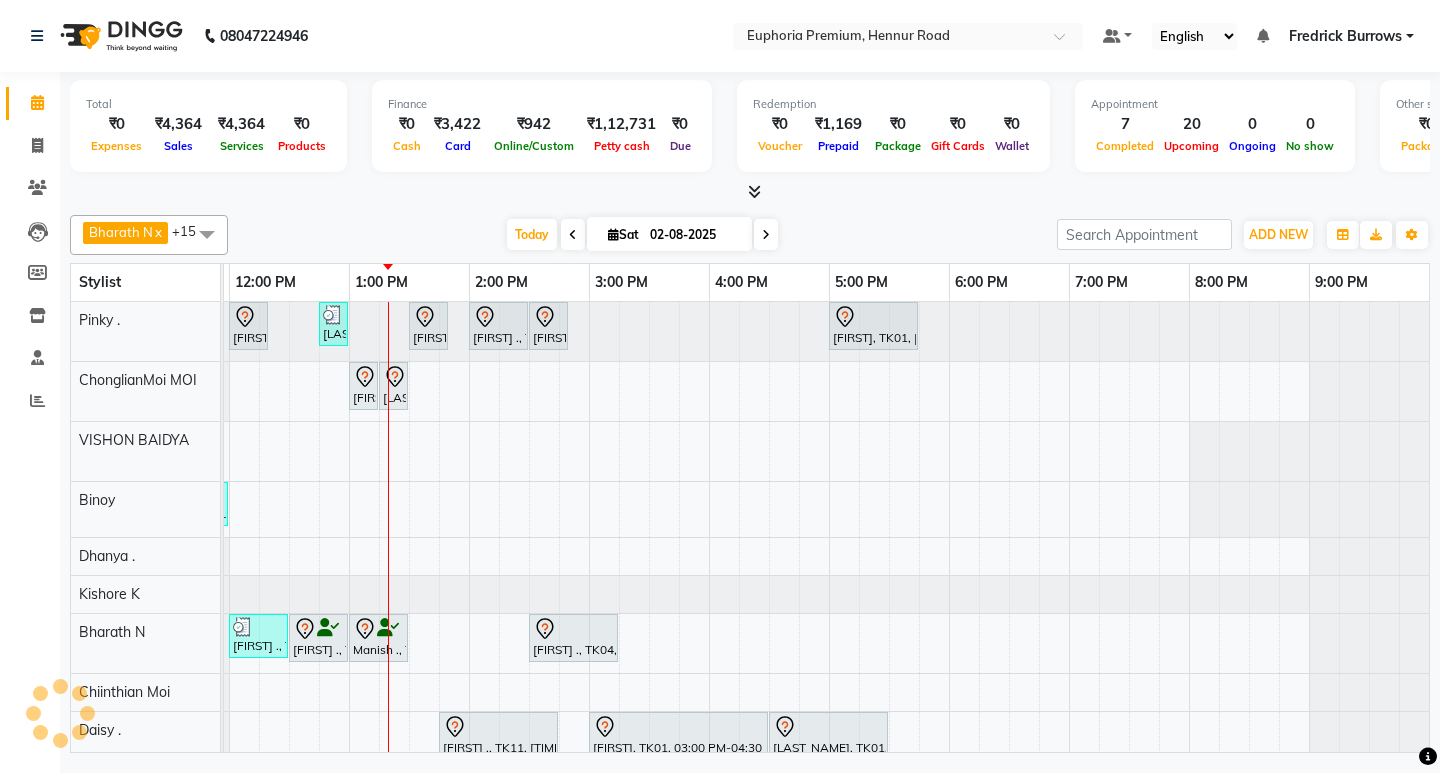 click on "02-08-2025" at bounding box center [694, 235] 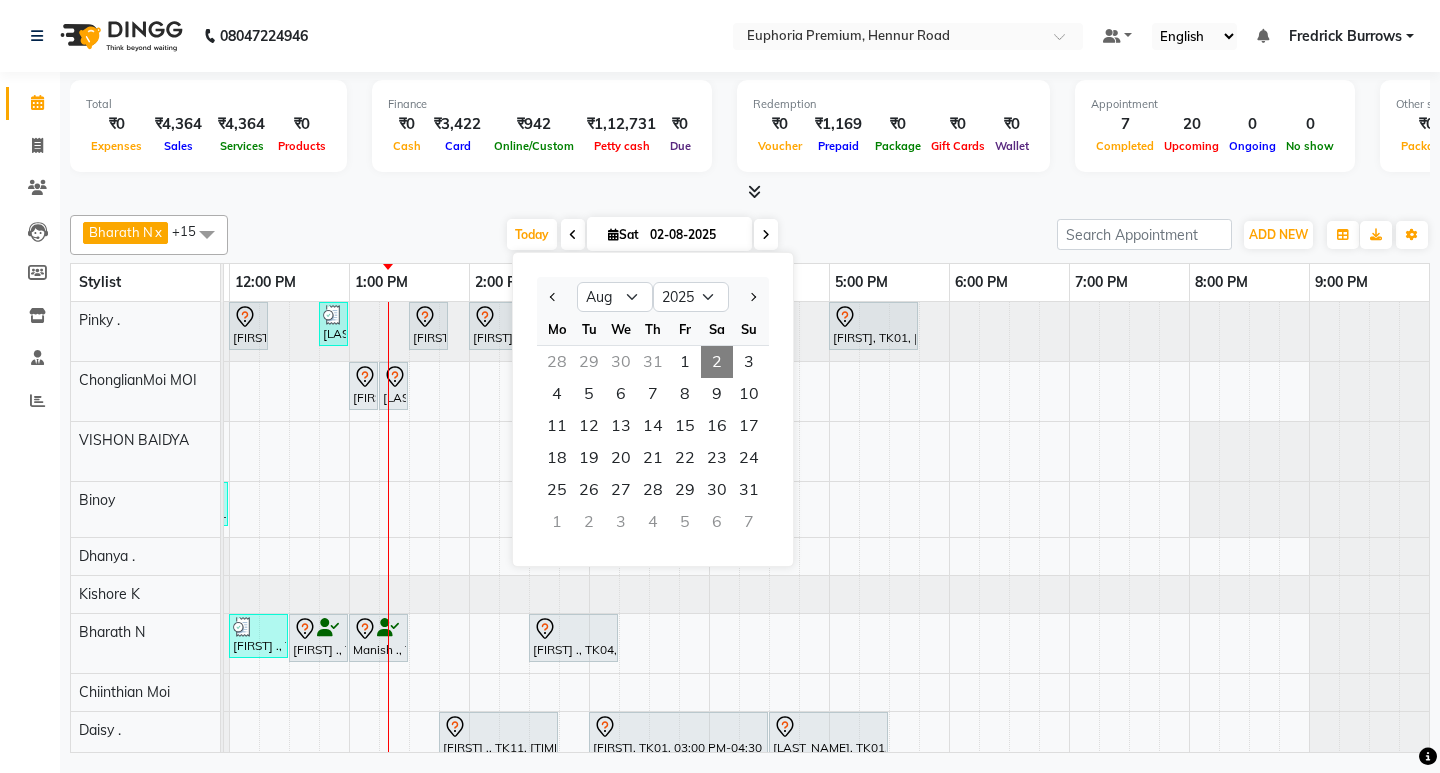click on "31" at bounding box center [653, 362] 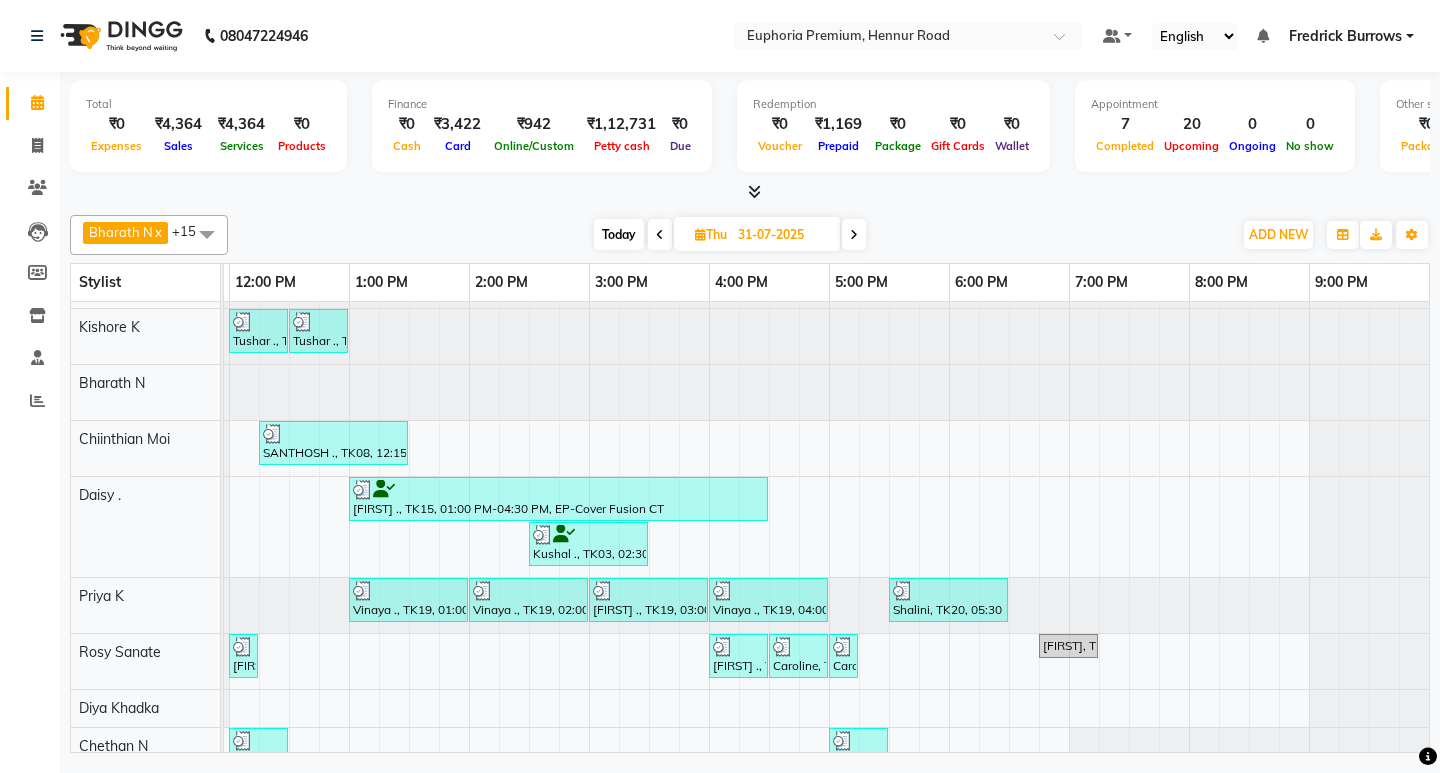 click on "Thu" at bounding box center [711, 234] 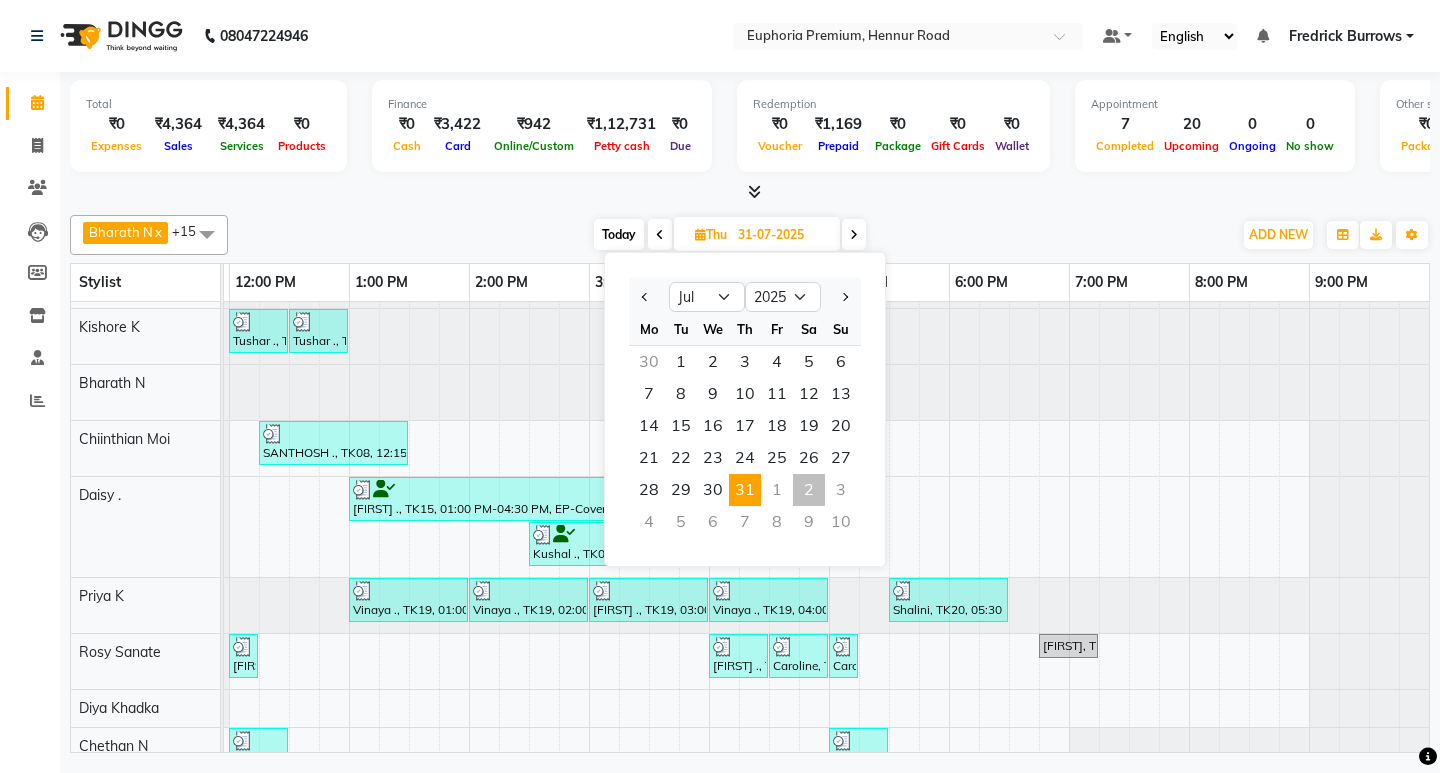 click on "2" at bounding box center (809, 490) 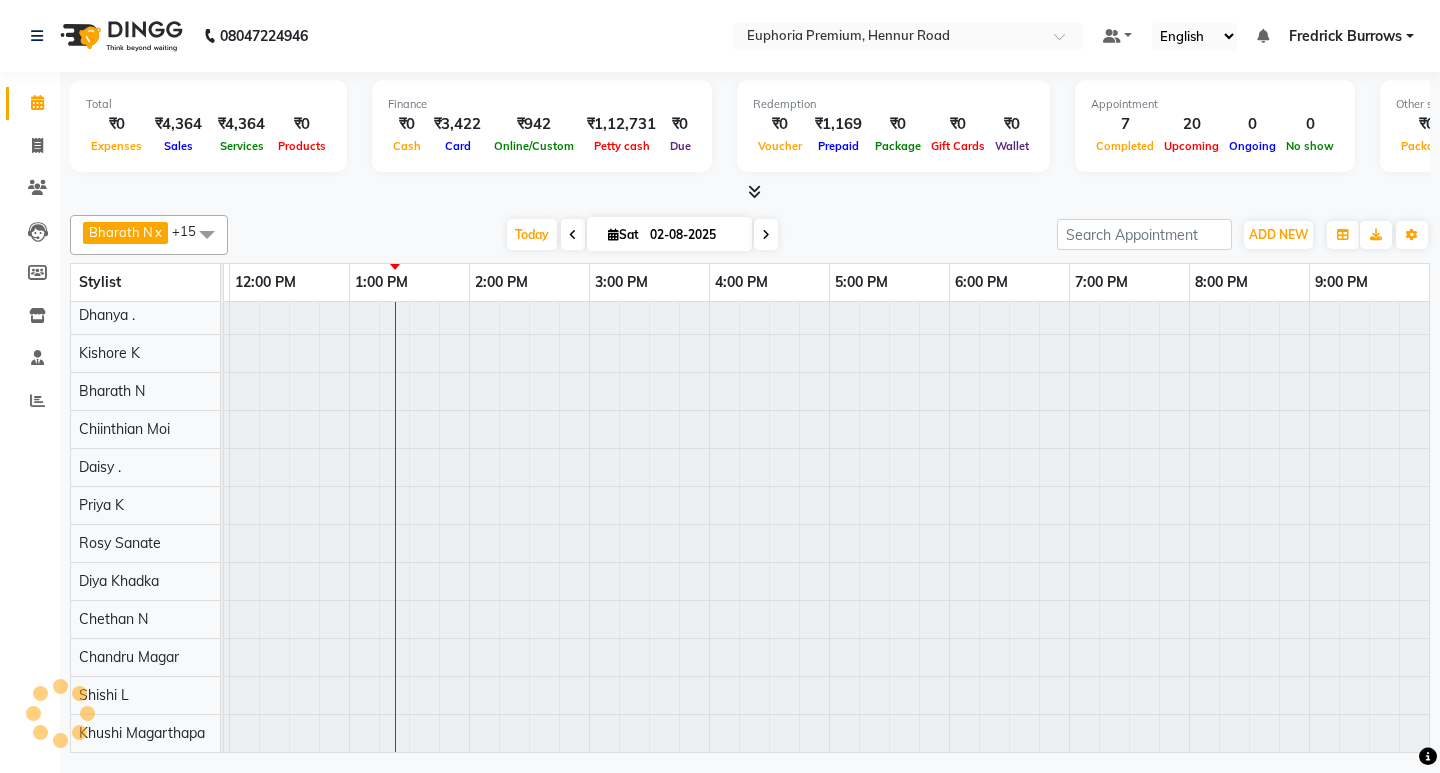 scroll, scrollTop: 0, scrollLeft: 475, axis: horizontal 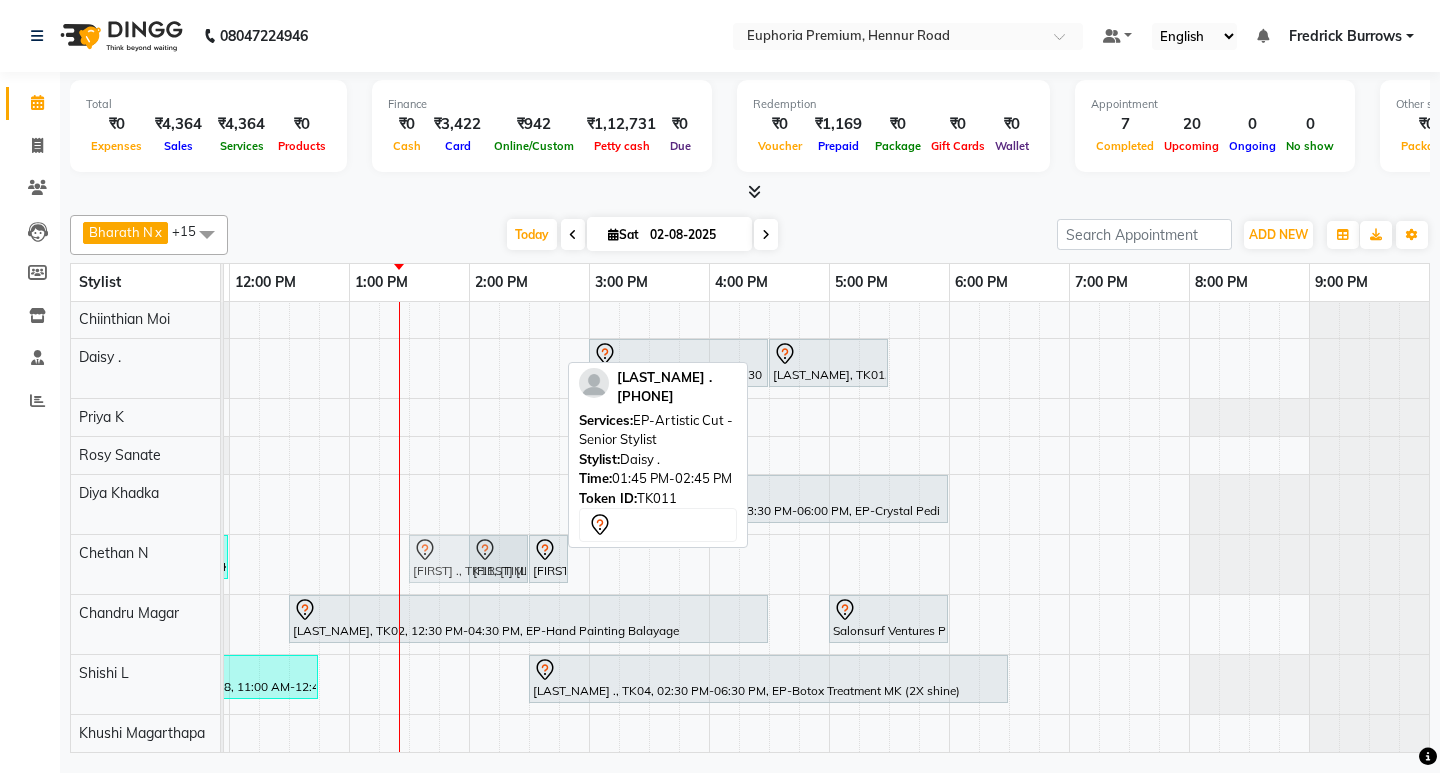 drag, startPoint x: 502, startPoint y: 342, endPoint x: 464, endPoint y: 538, distance: 199.64969 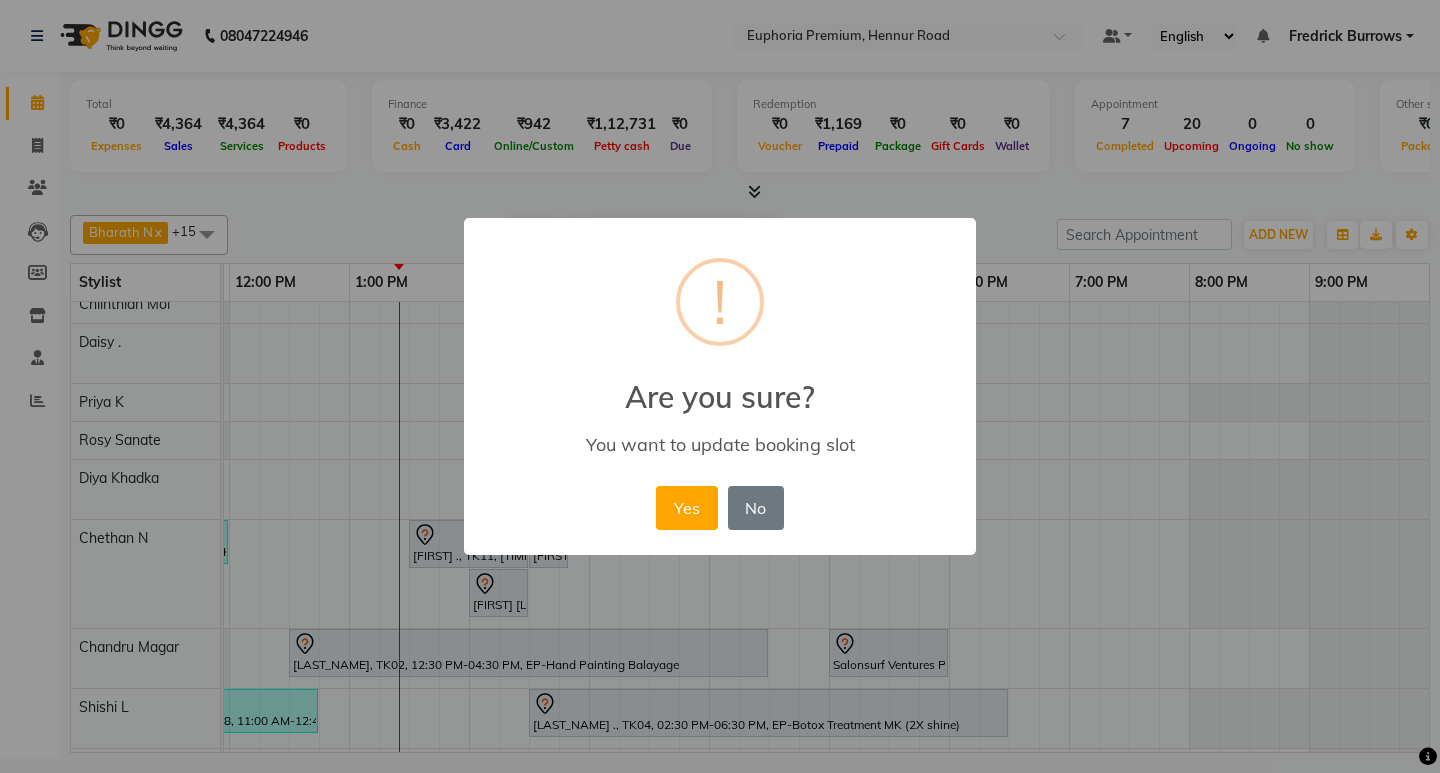 drag, startPoint x: 691, startPoint y: 511, endPoint x: 712, endPoint y: 492, distance: 28.319605 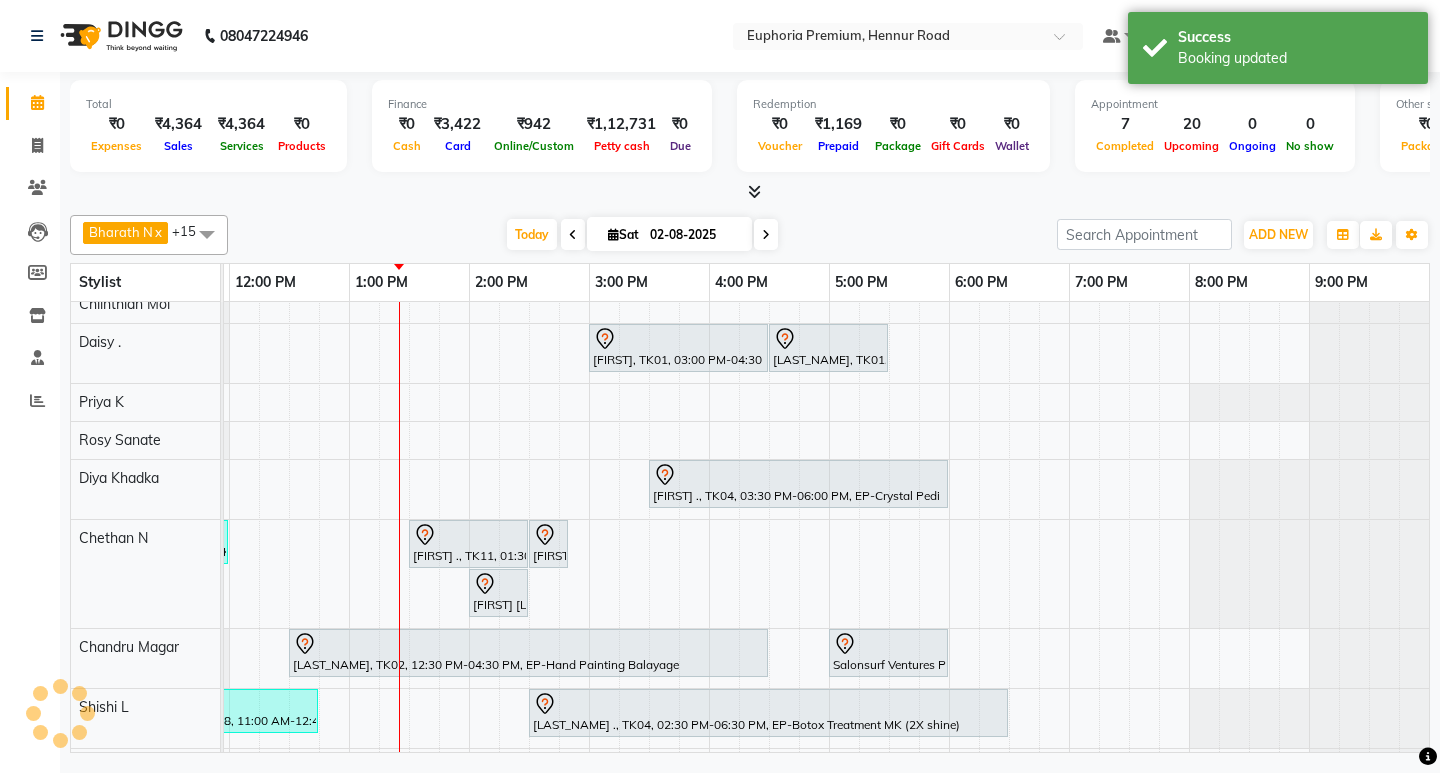 scroll, scrollTop: 423, scrollLeft: 475, axis: both 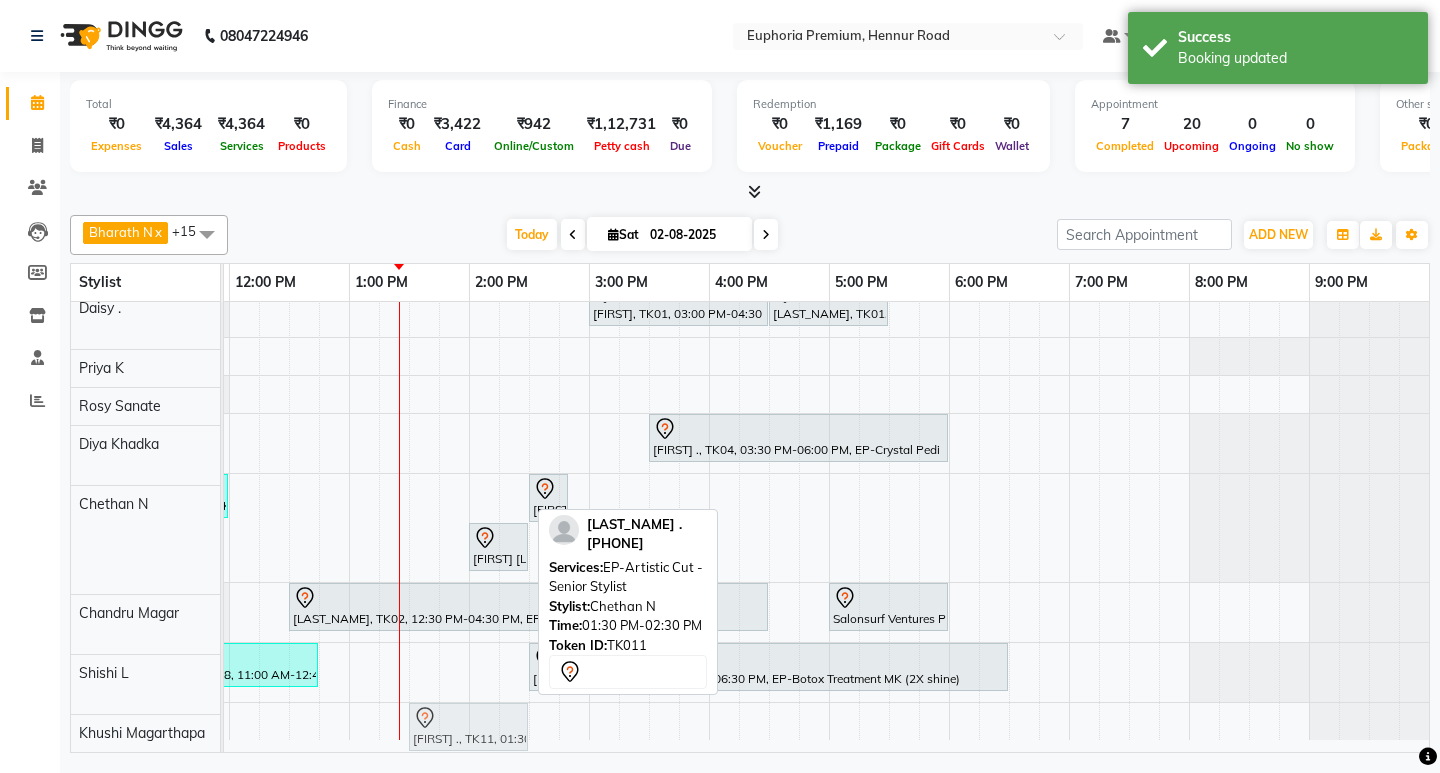 drag, startPoint x: 451, startPoint y: 502, endPoint x: 452, endPoint y: 719, distance: 217.0023 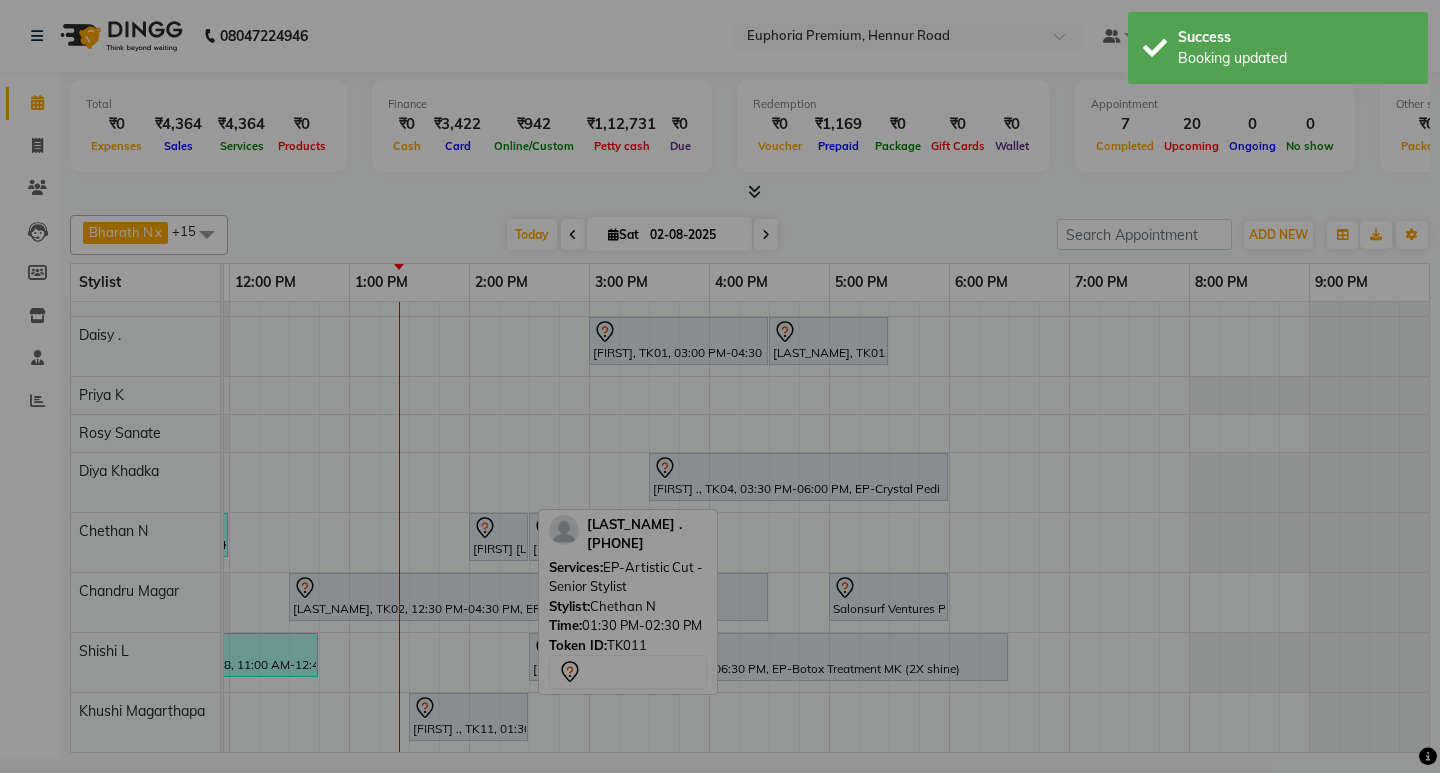 scroll, scrollTop: 410, scrollLeft: 0, axis: vertical 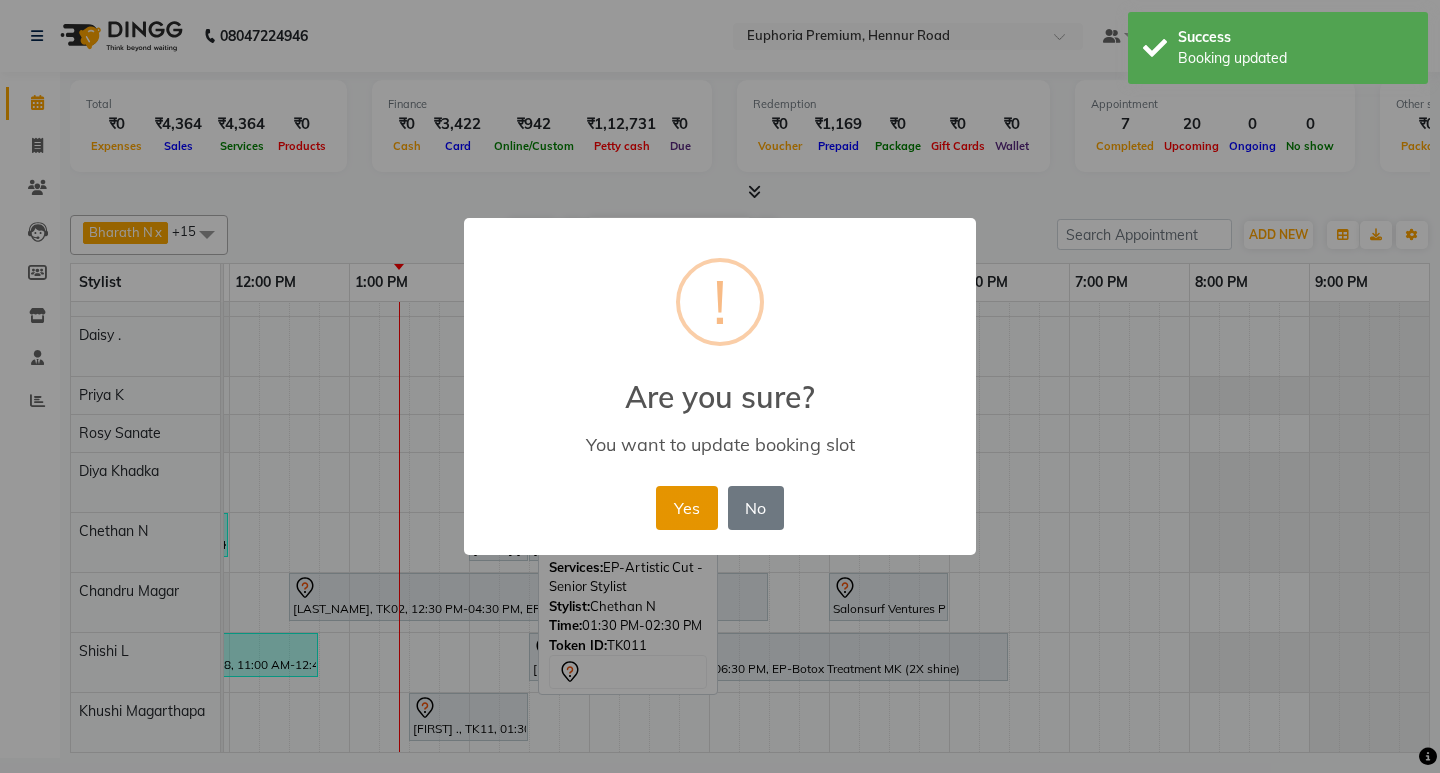 click on "Yes" at bounding box center [686, 508] 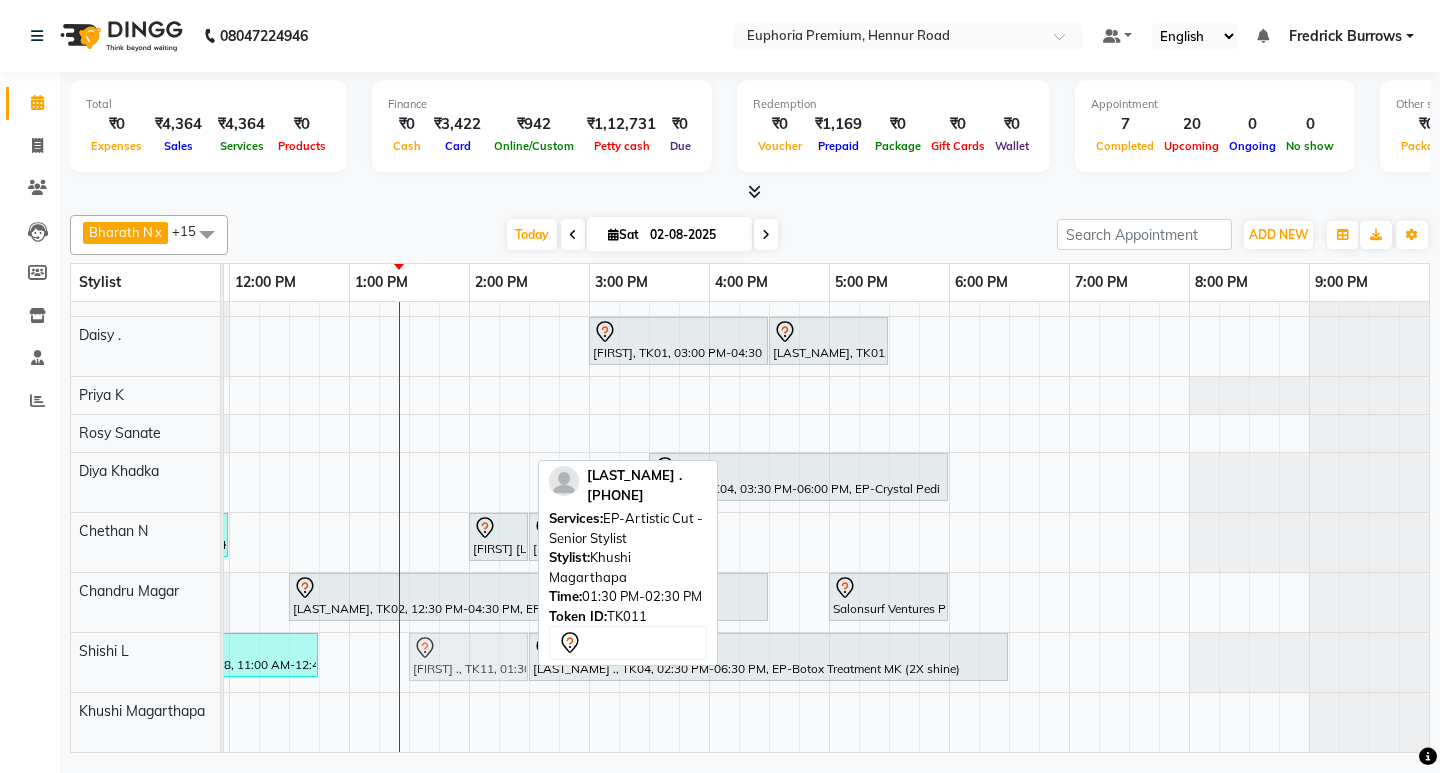 drag, startPoint x: 468, startPoint y: 702, endPoint x: 470, endPoint y: 667, distance: 35.057095 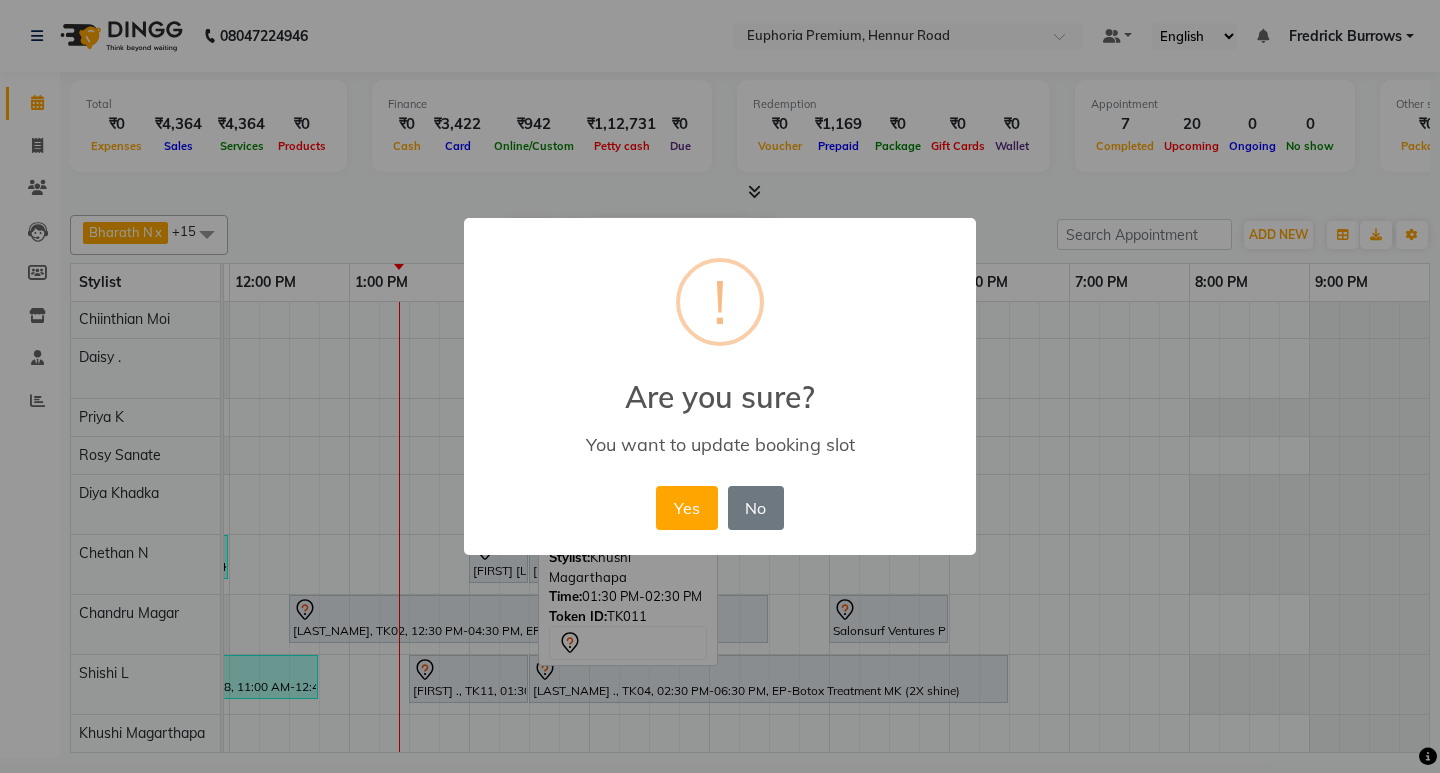 scroll, scrollTop: 388, scrollLeft: 0, axis: vertical 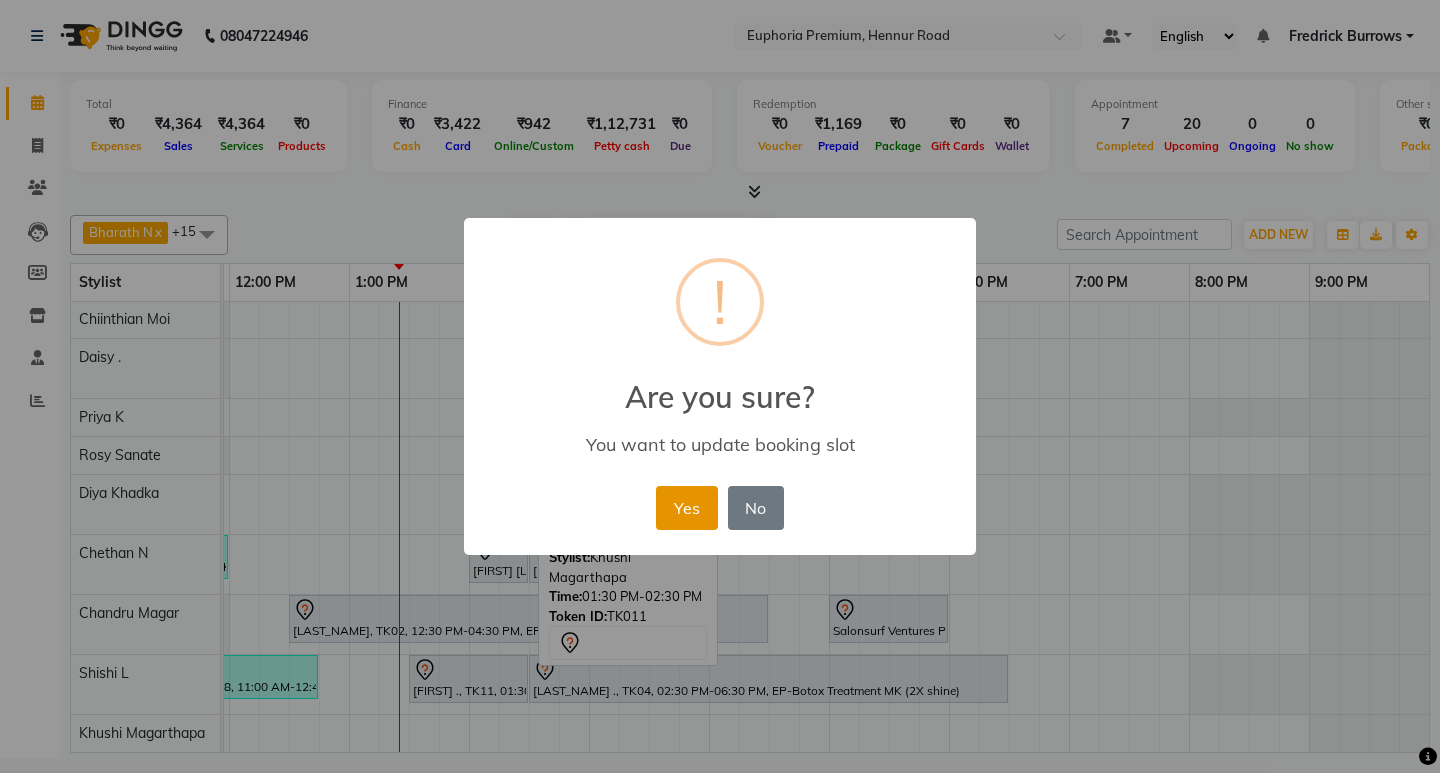 click on "Yes" at bounding box center (686, 508) 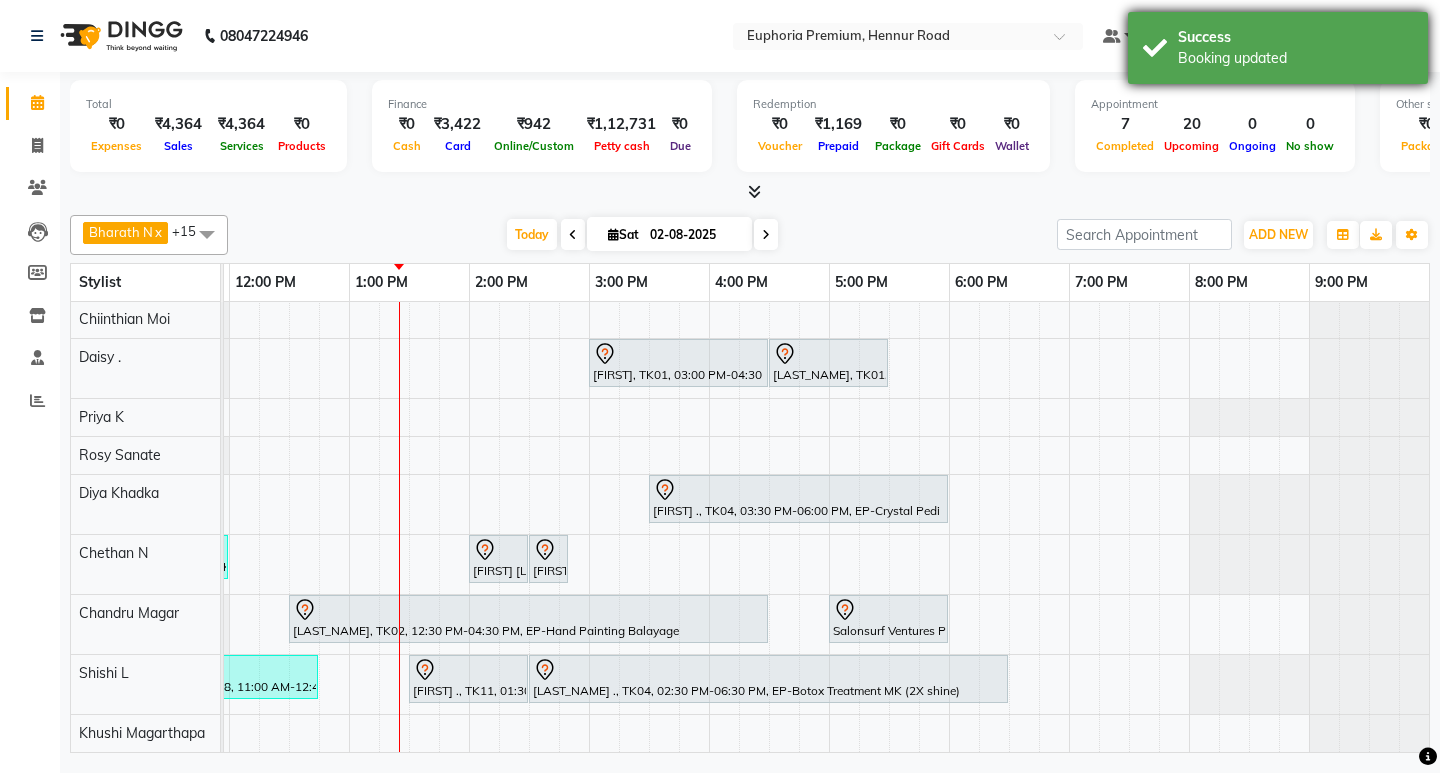 click on "Booking updated" at bounding box center (1295, 58) 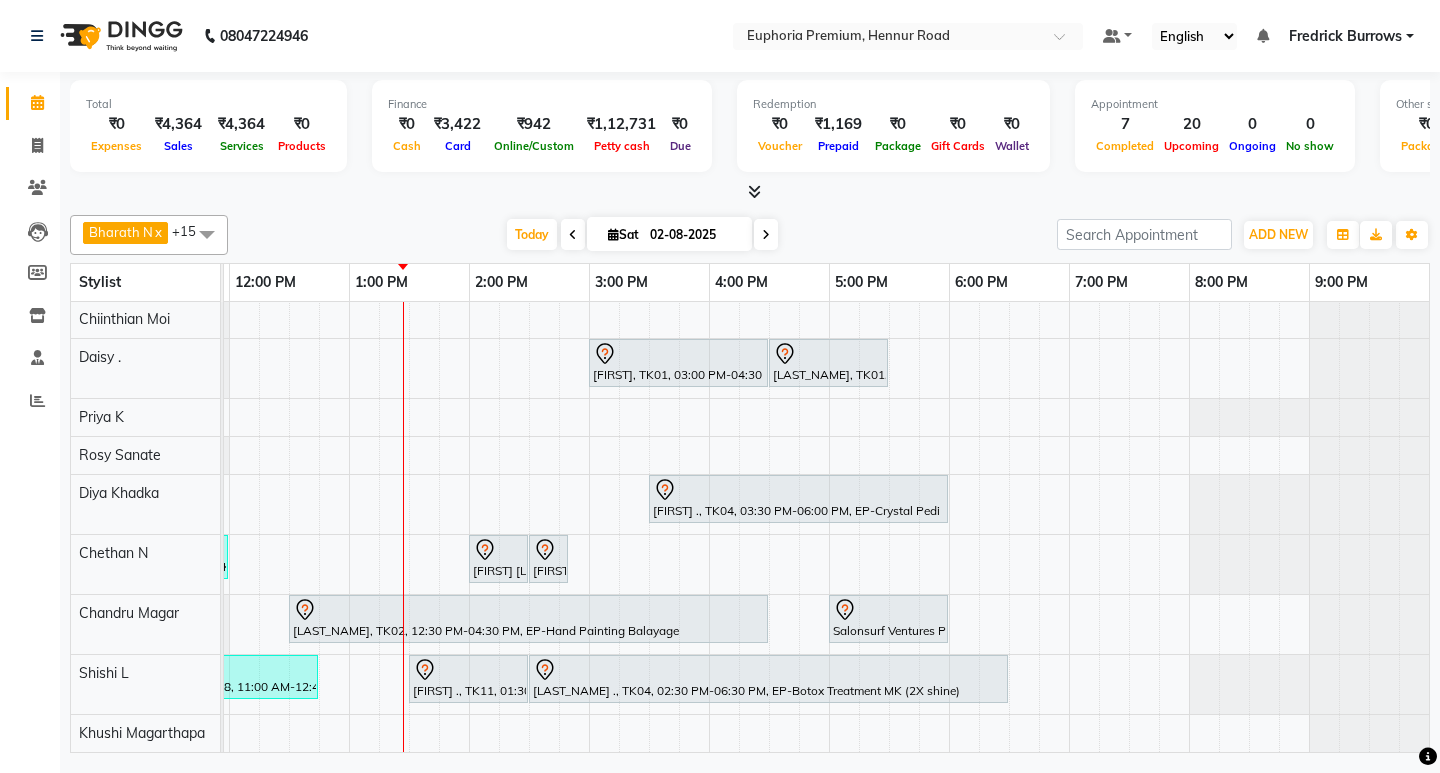 scroll, scrollTop: 310, scrollLeft: 475, axis: both 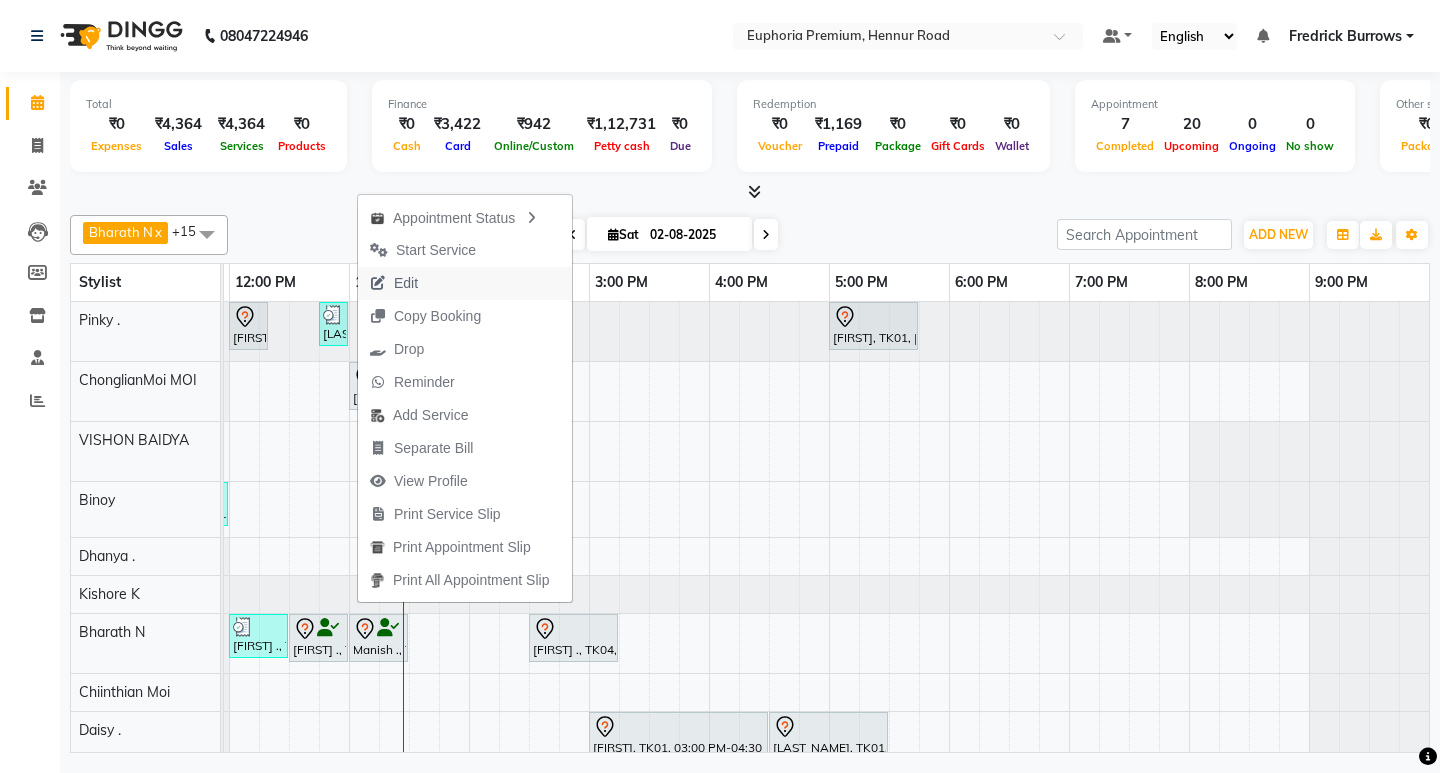 click on "Edit" at bounding box center [465, 283] 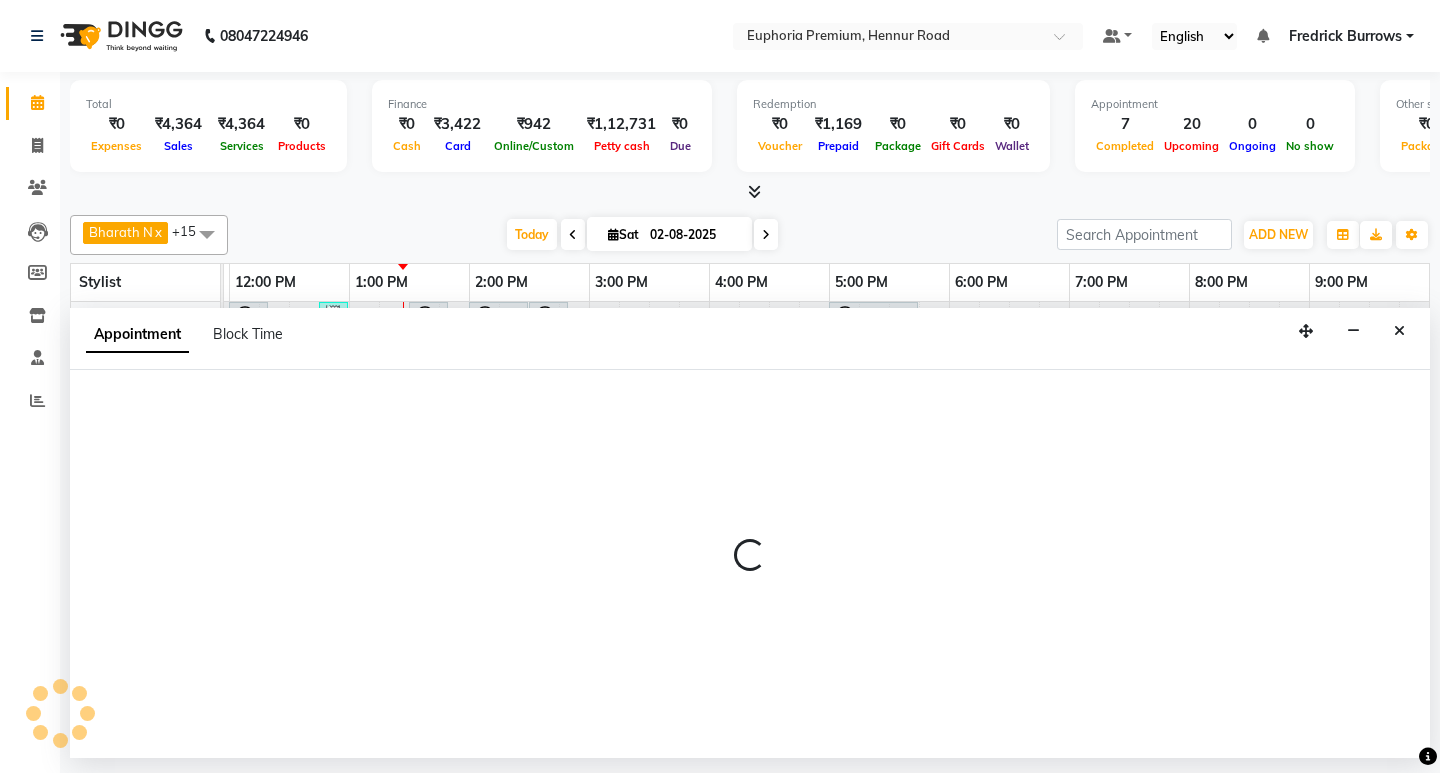 select on "tentative" 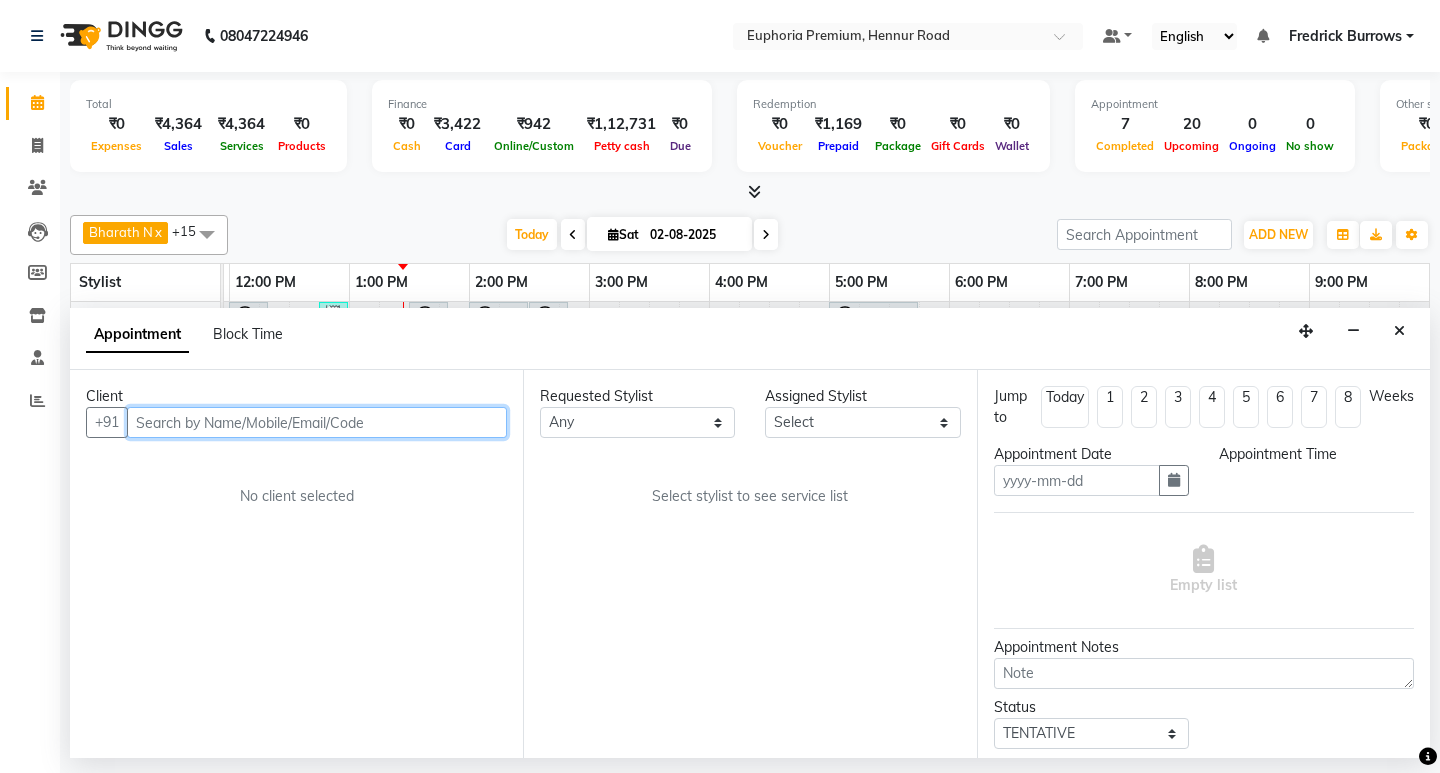 type on "02-08-2025" 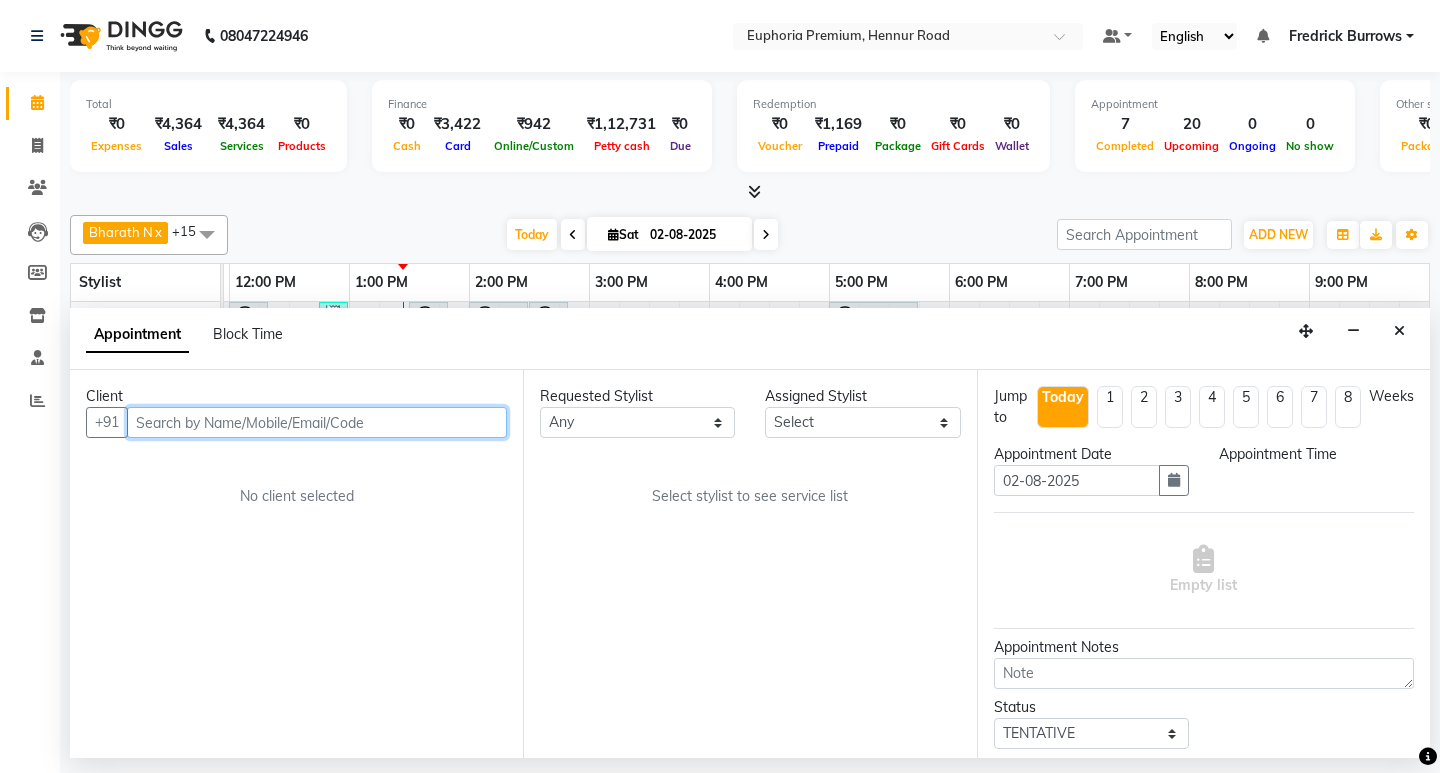 scroll, scrollTop: 0, scrollLeft: 0, axis: both 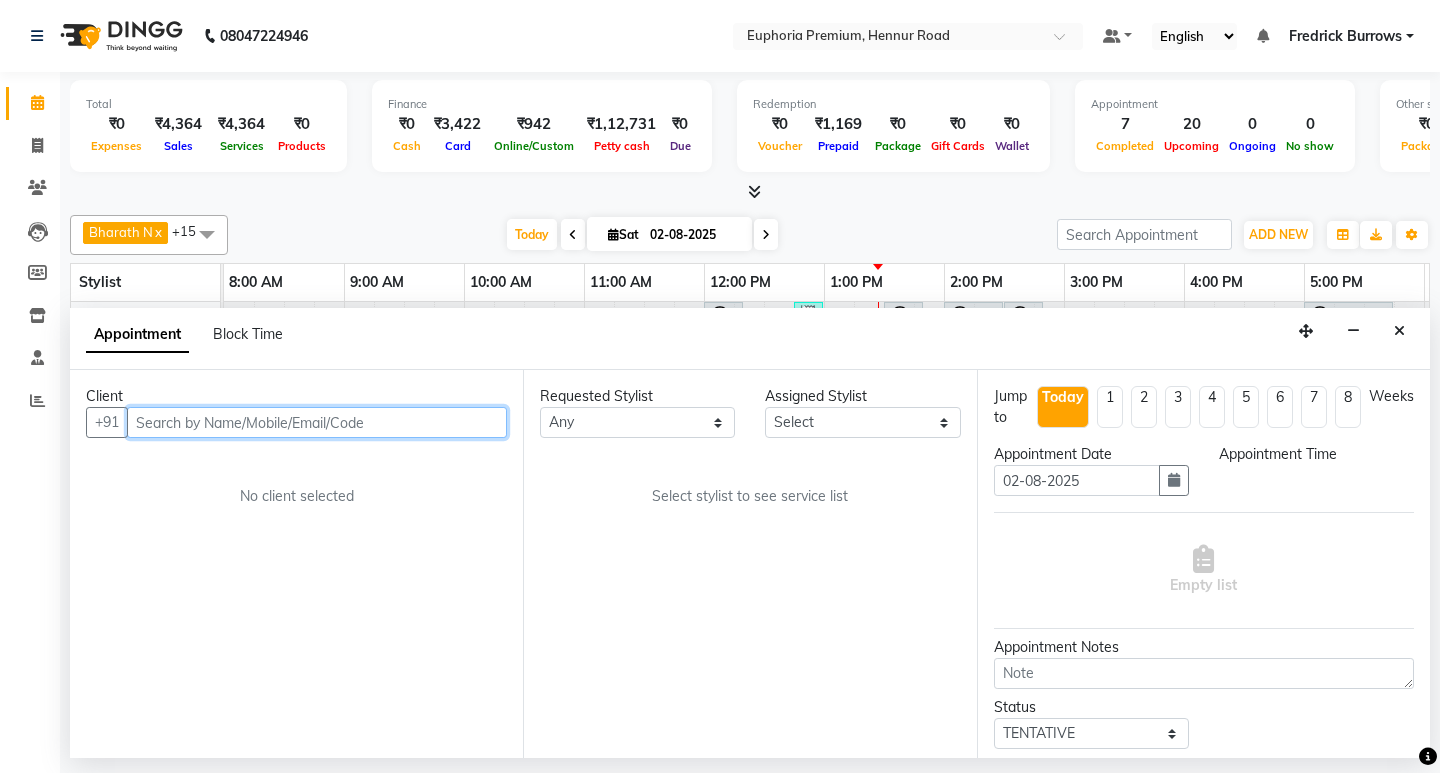 select on "78117" 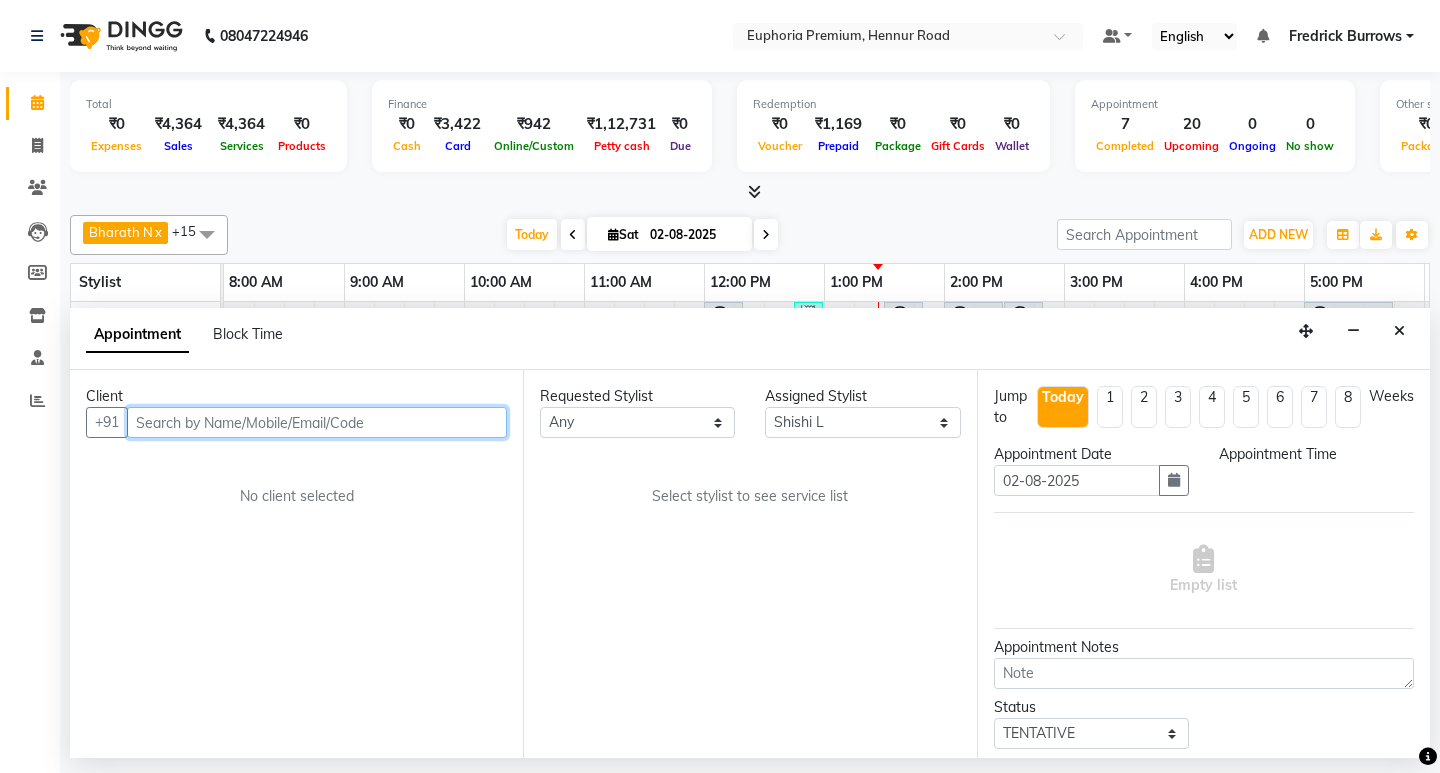 select on "780" 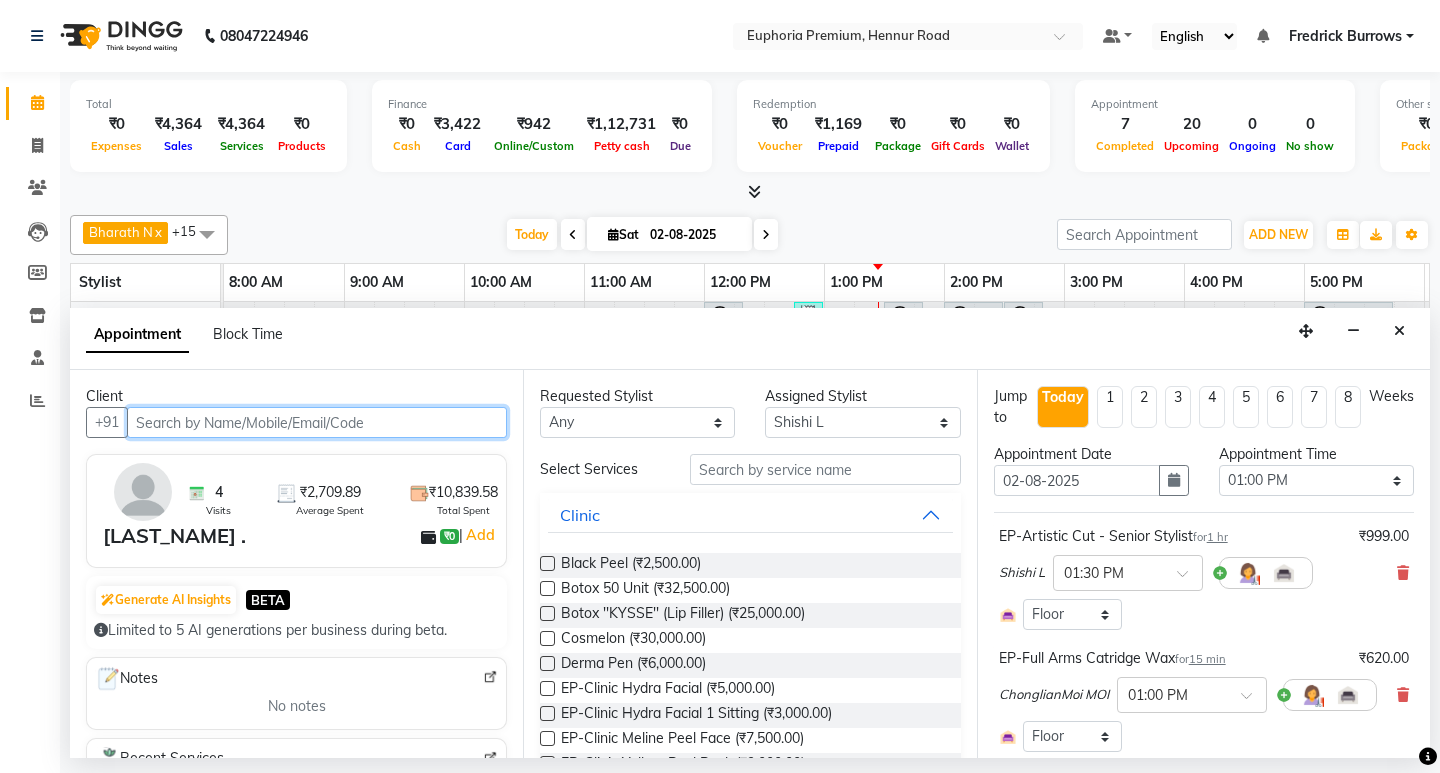 select on "4006" 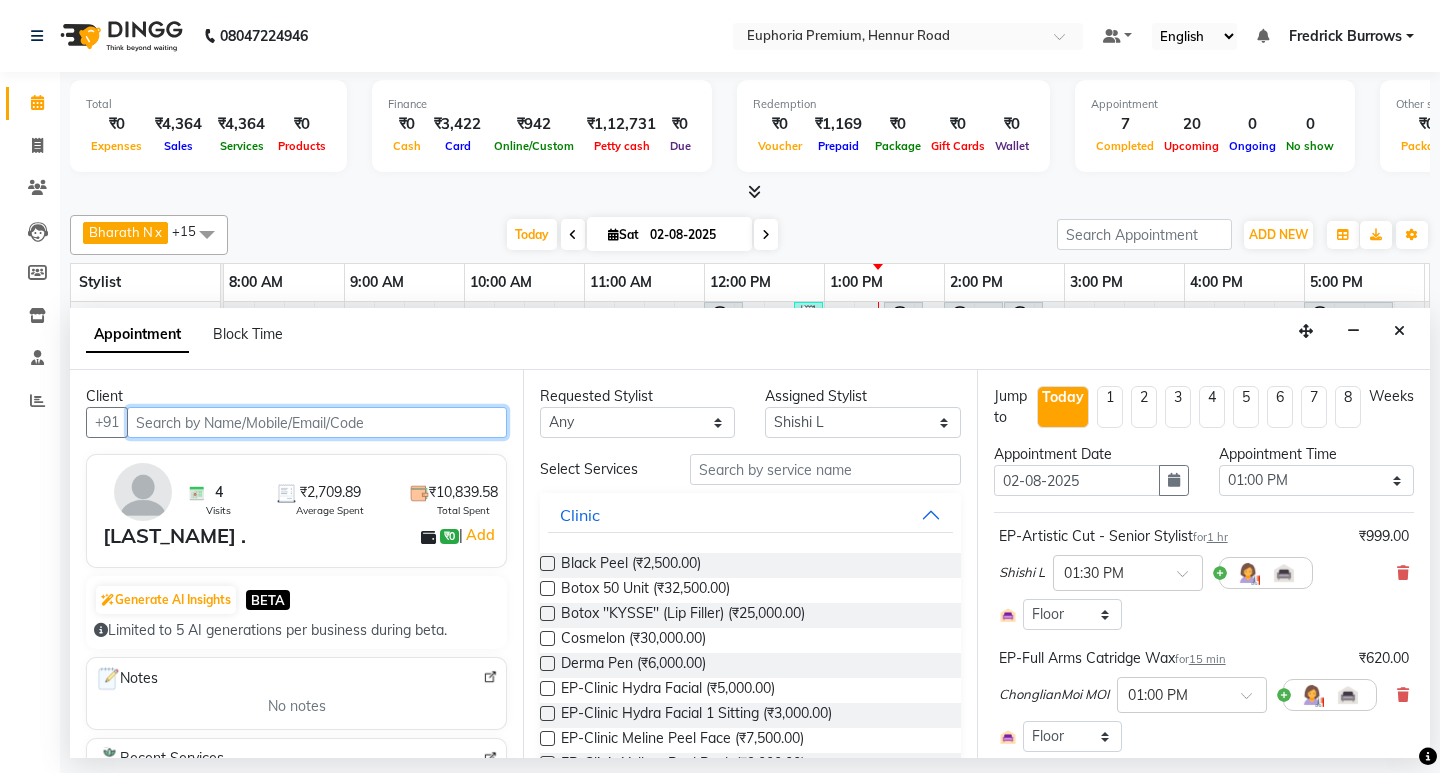 scroll, scrollTop: 0, scrollLeft: 475, axis: horizontal 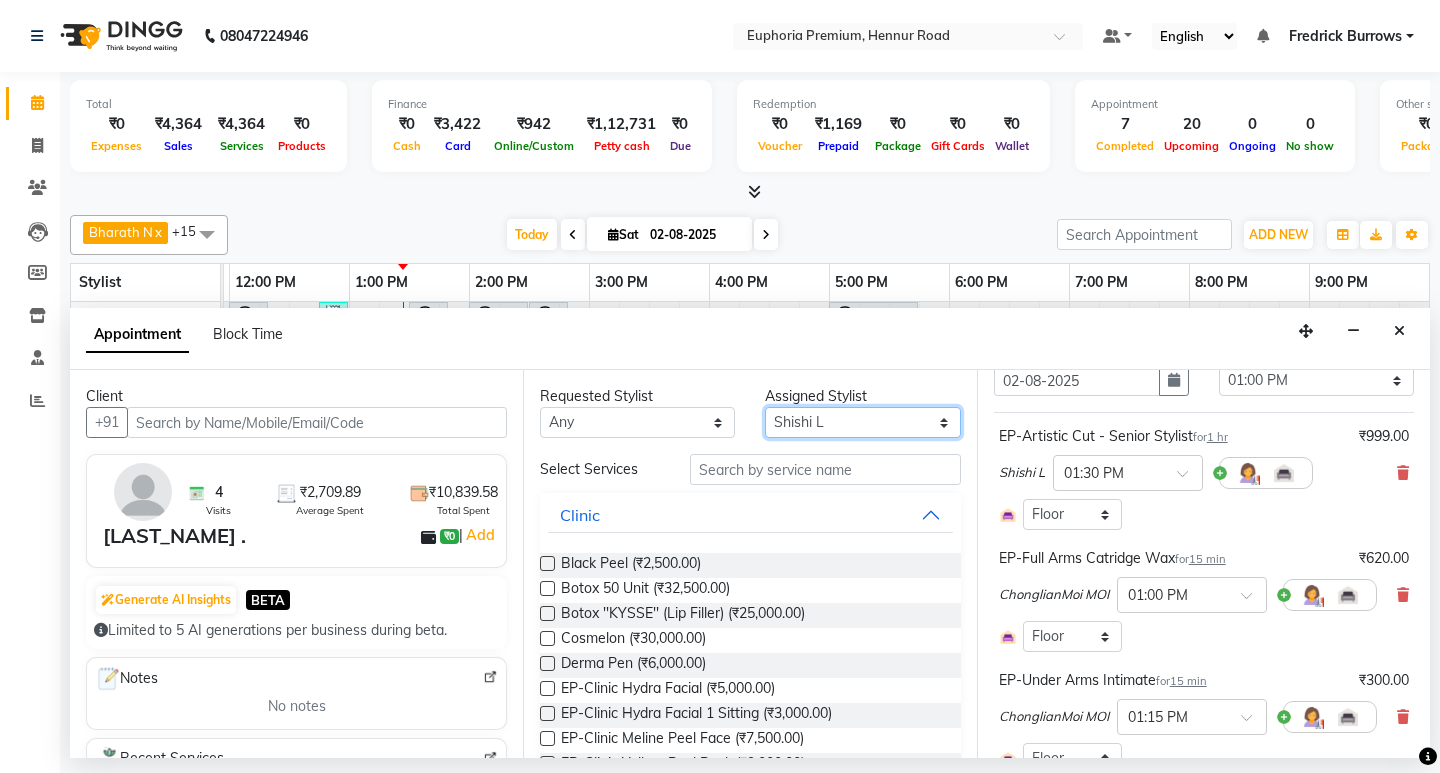 click on "Select Babu V Bharath N Binoy  Chandru Magar Chethan N  Chiinthian Moi ChonglianMoi MOI Daisy . Dhanya . Diya Khadka Fredrick Burrows Khushi Magarthapa Kishore K Maria Hamsa MRINALI MILI Pinky . Priya  K Rosy Sanate Savitha Vijayan Shalini Deivasigamani Shishi L Vijayalakshmi M VISHON BAIDYA" at bounding box center [862, 422] 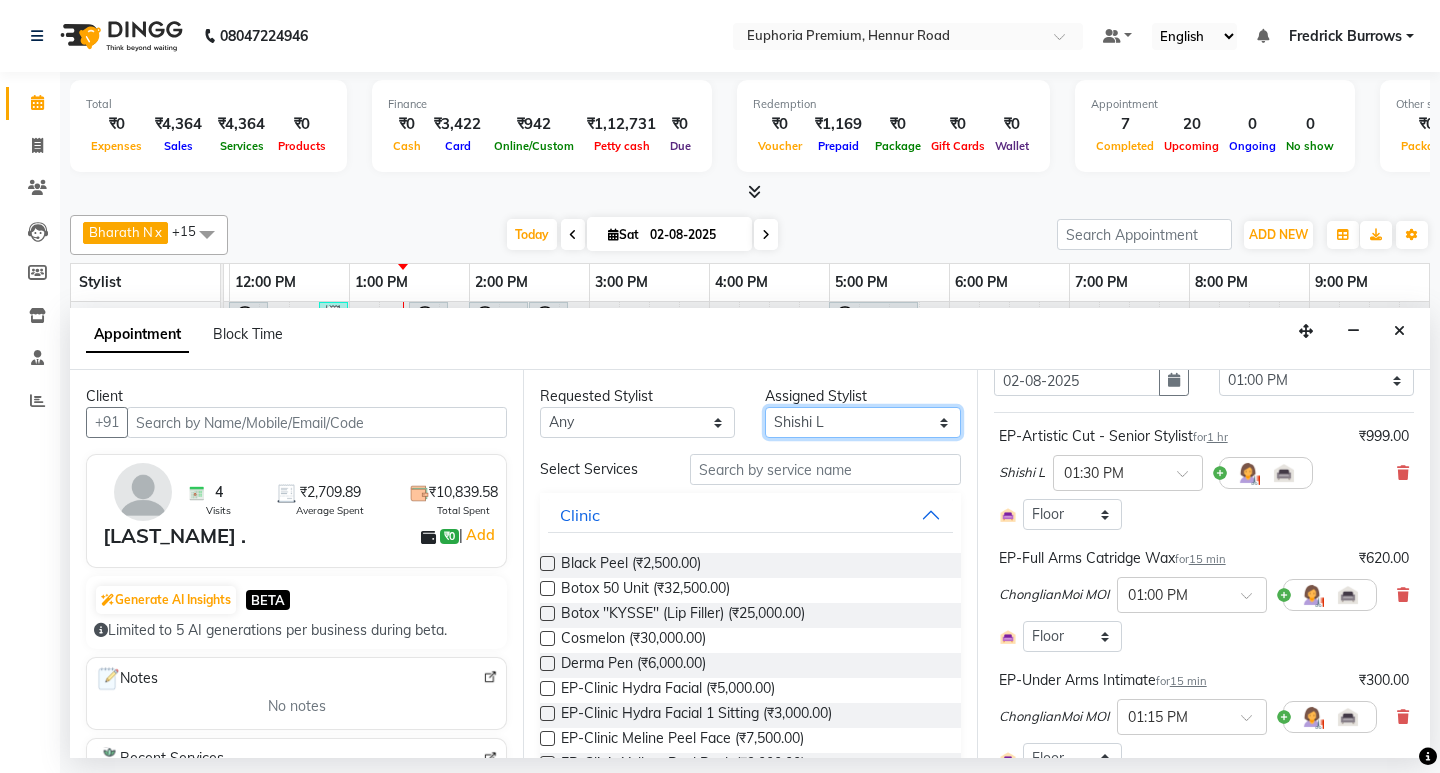 select on "71597" 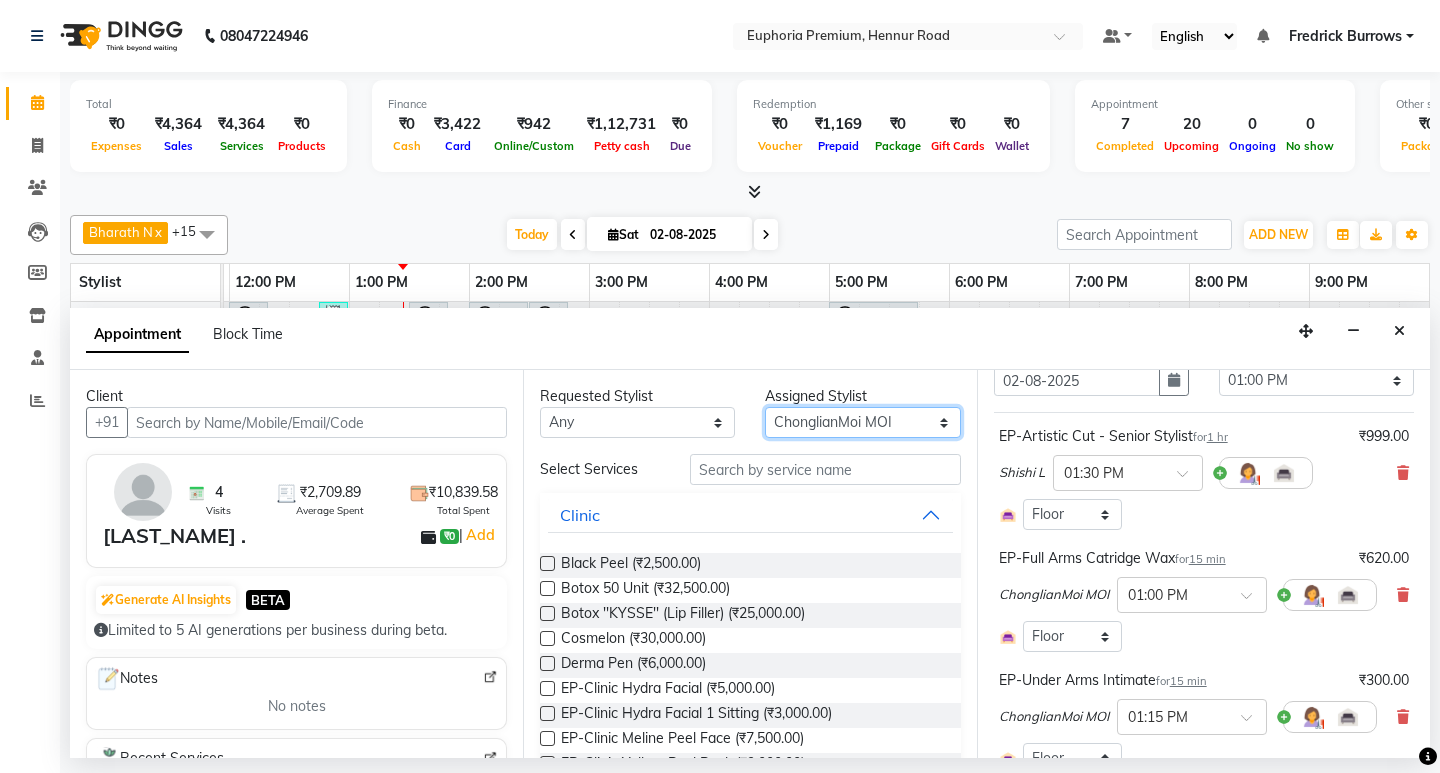 click on "Select Babu V Bharath N Binoy  Chandru Magar Chethan N  Chiinthian Moi ChonglianMoi MOI Daisy . Dhanya . Diya Khadka Fredrick Burrows Khushi Magarthapa Kishore K Maria Hamsa MRINALI MILI Pinky . Priya  K Rosy Sanate Savitha Vijayan Shalini Deivasigamani Shishi L Vijayalakshmi M VISHON BAIDYA" at bounding box center (862, 422) 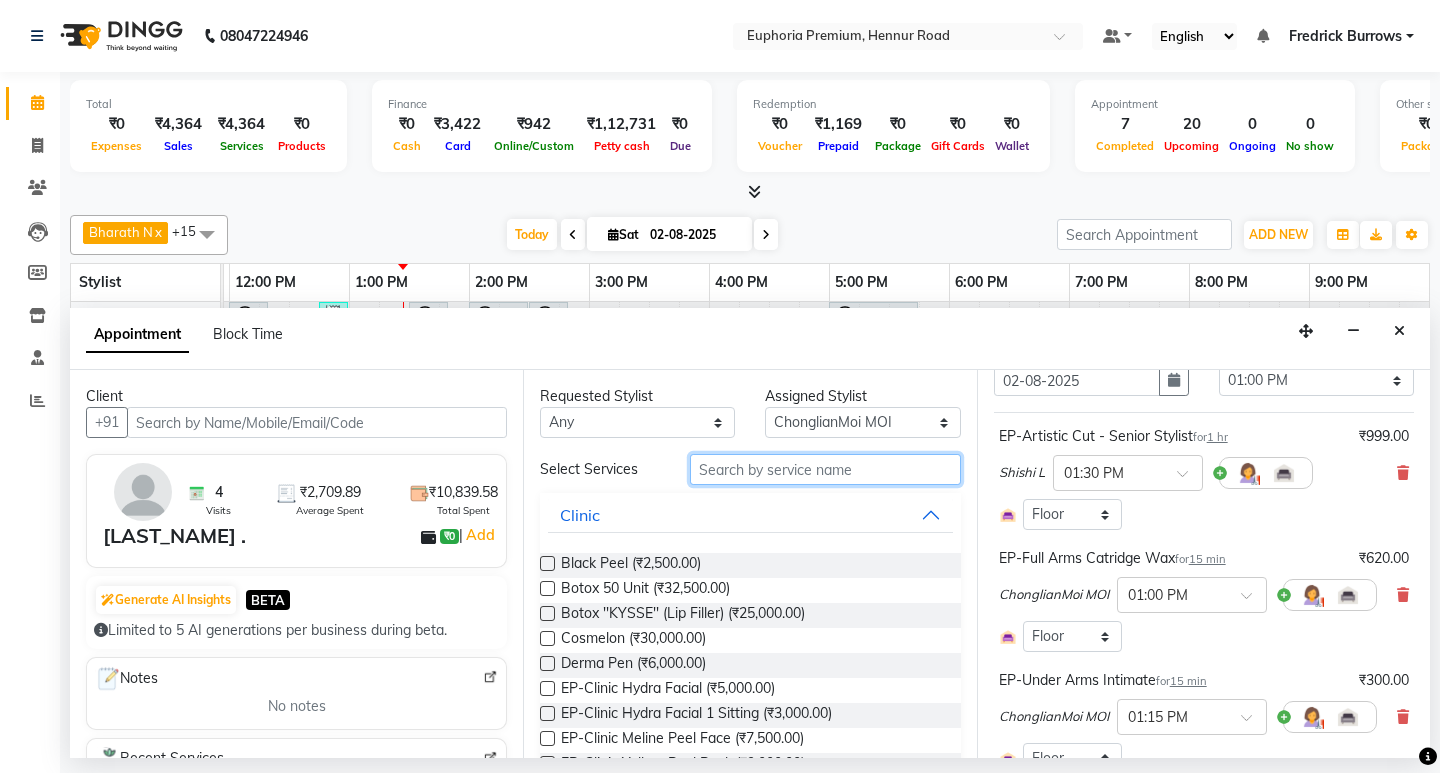 click at bounding box center (825, 469) 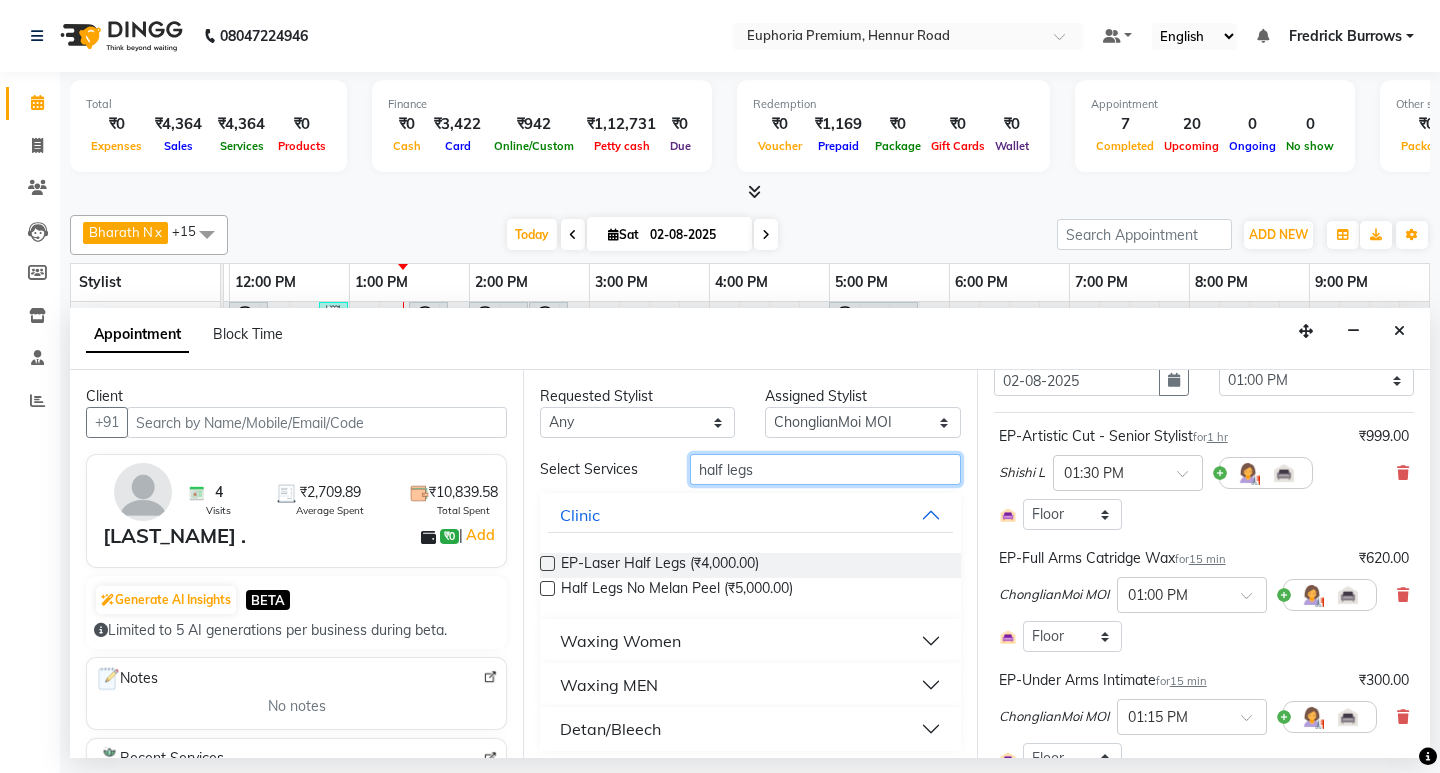 type on "half legs" 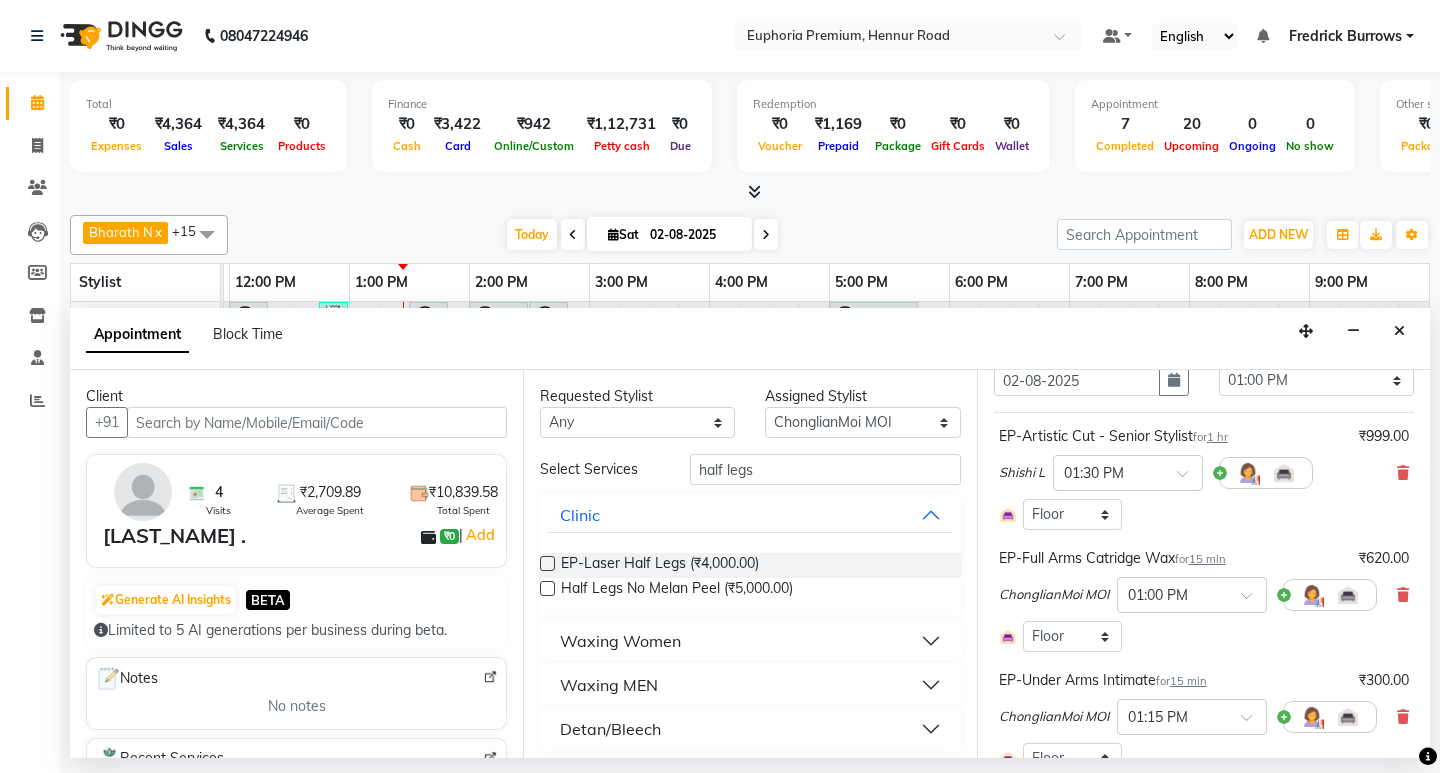 click on "Waxing Women" at bounding box center (620, 641) 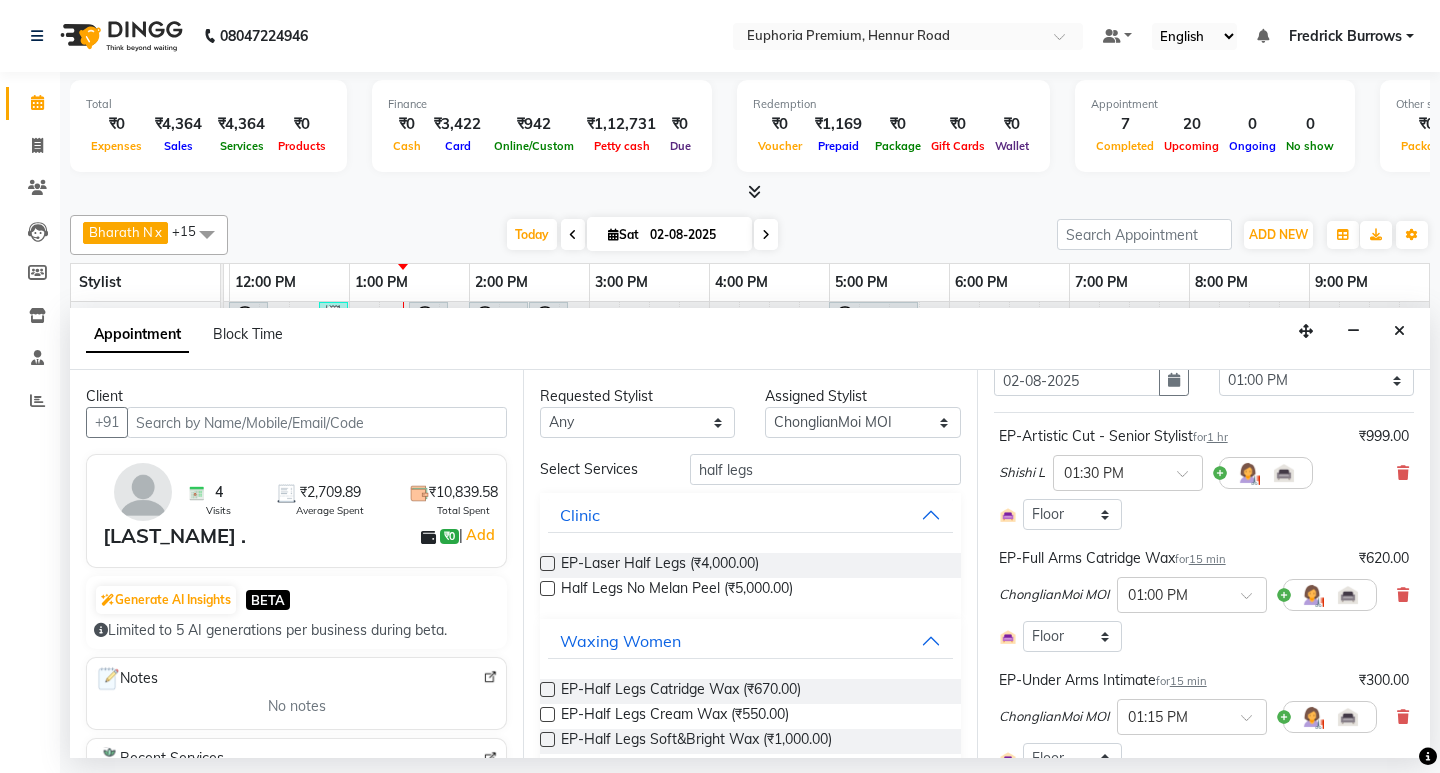 click at bounding box center [547, 714] 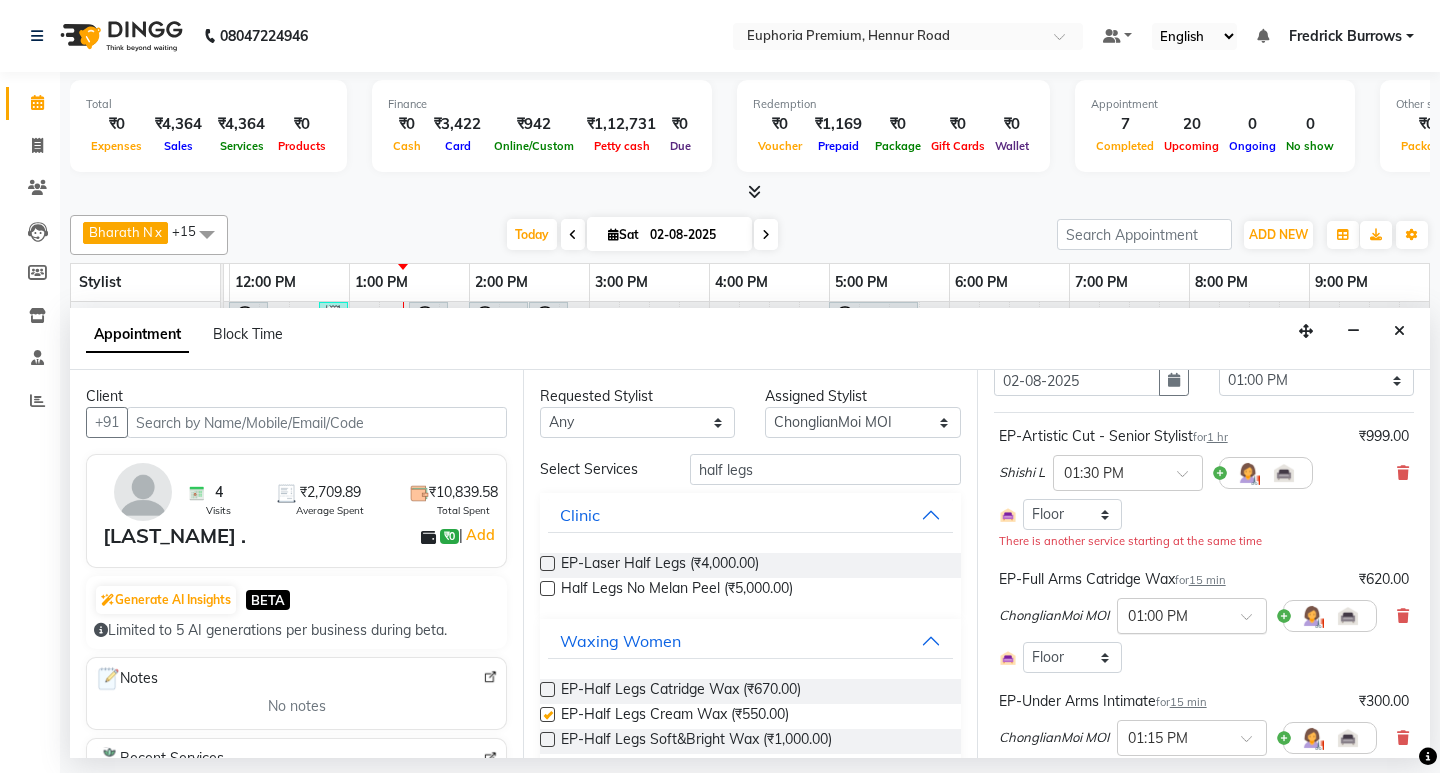 checkbox on "false" 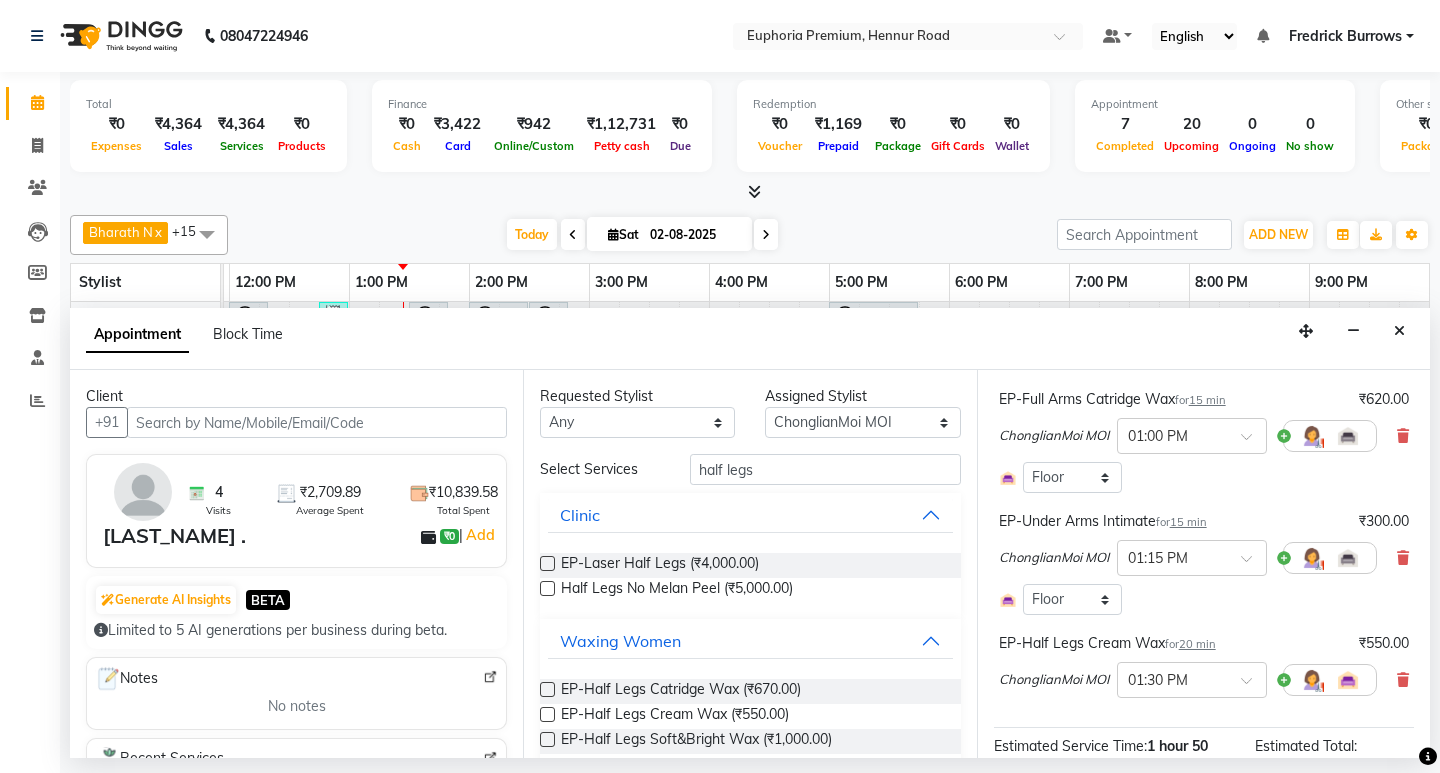 scroll, scrollTop: 300, scrollLeft: 0, axis: vertical 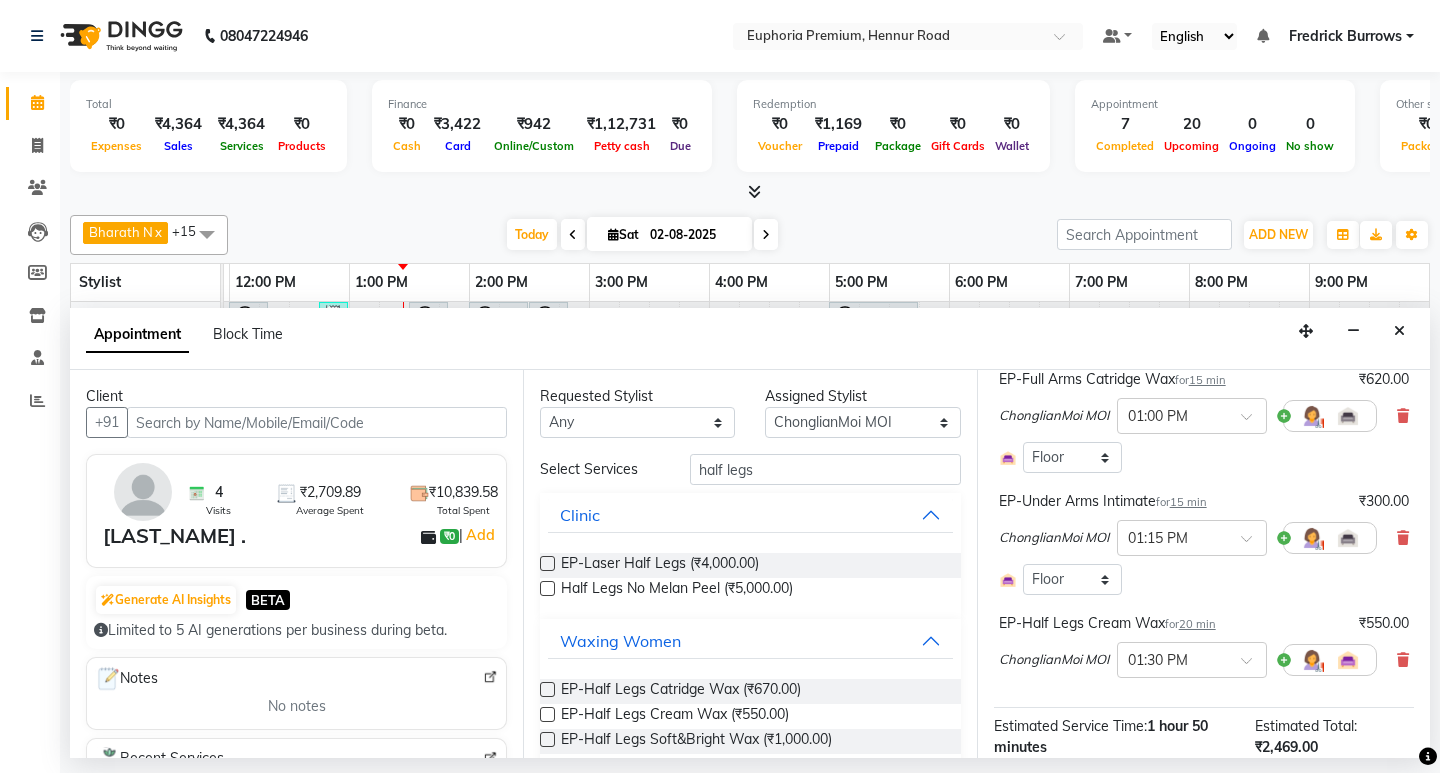 click on "20 min" at bounding box center [1197, 624] 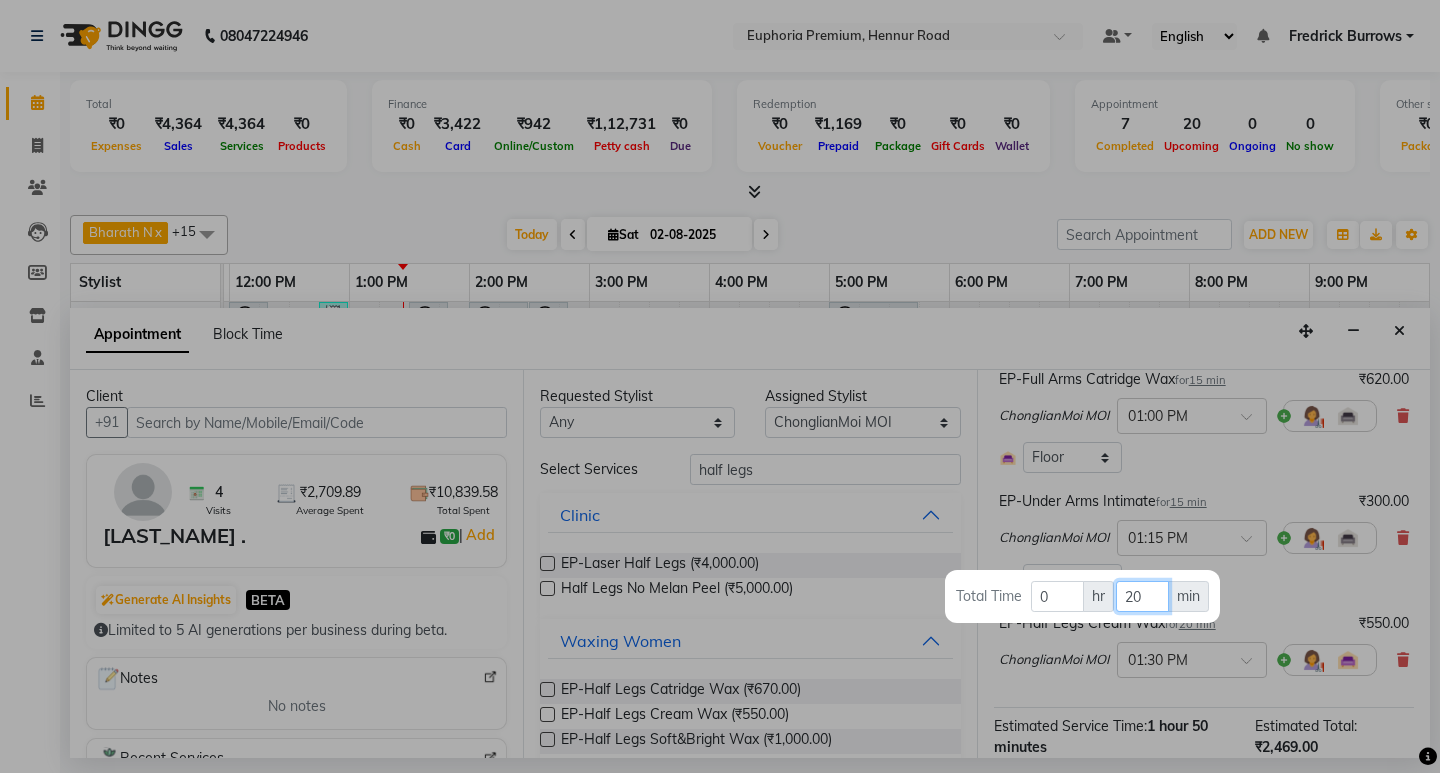 click on "20" at bounding box center [1142, 596] 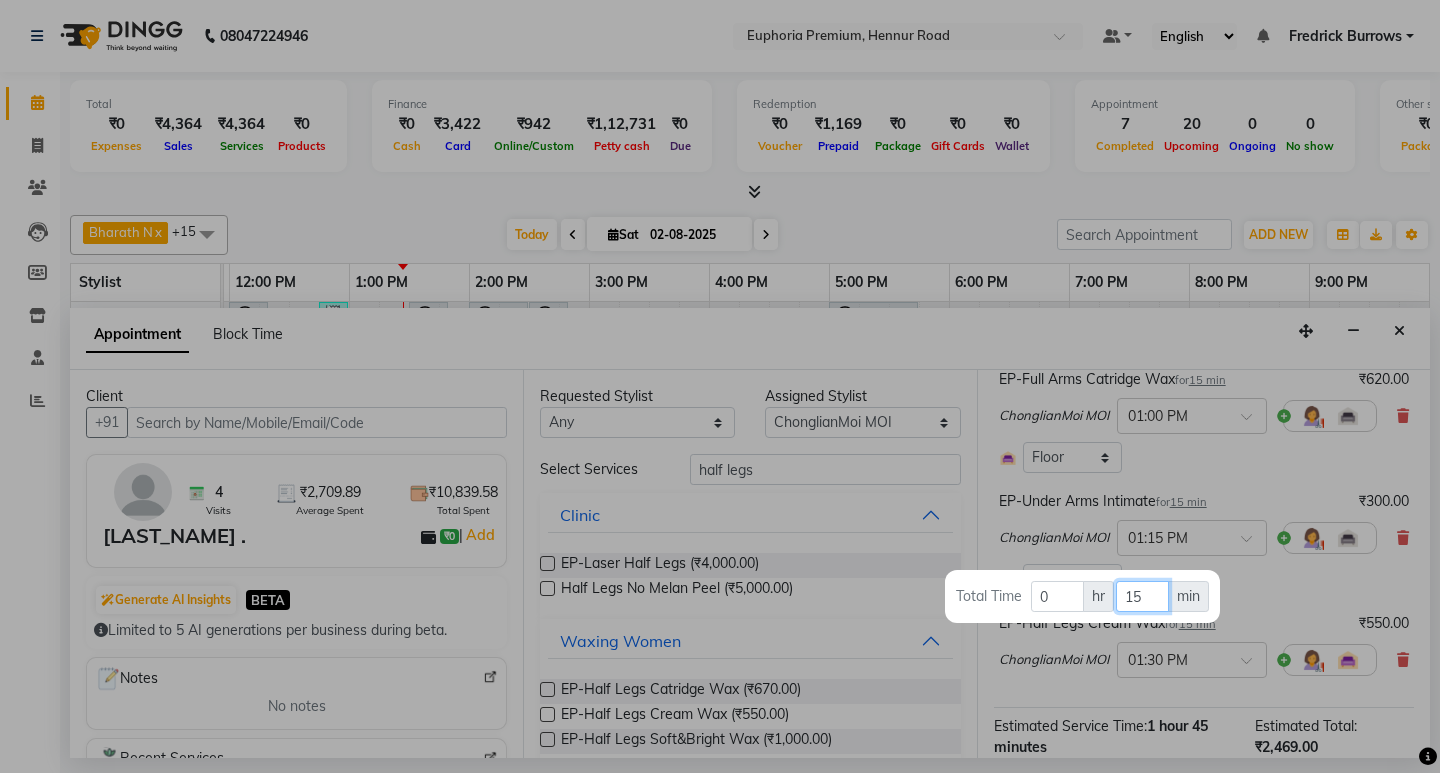 type on "15" 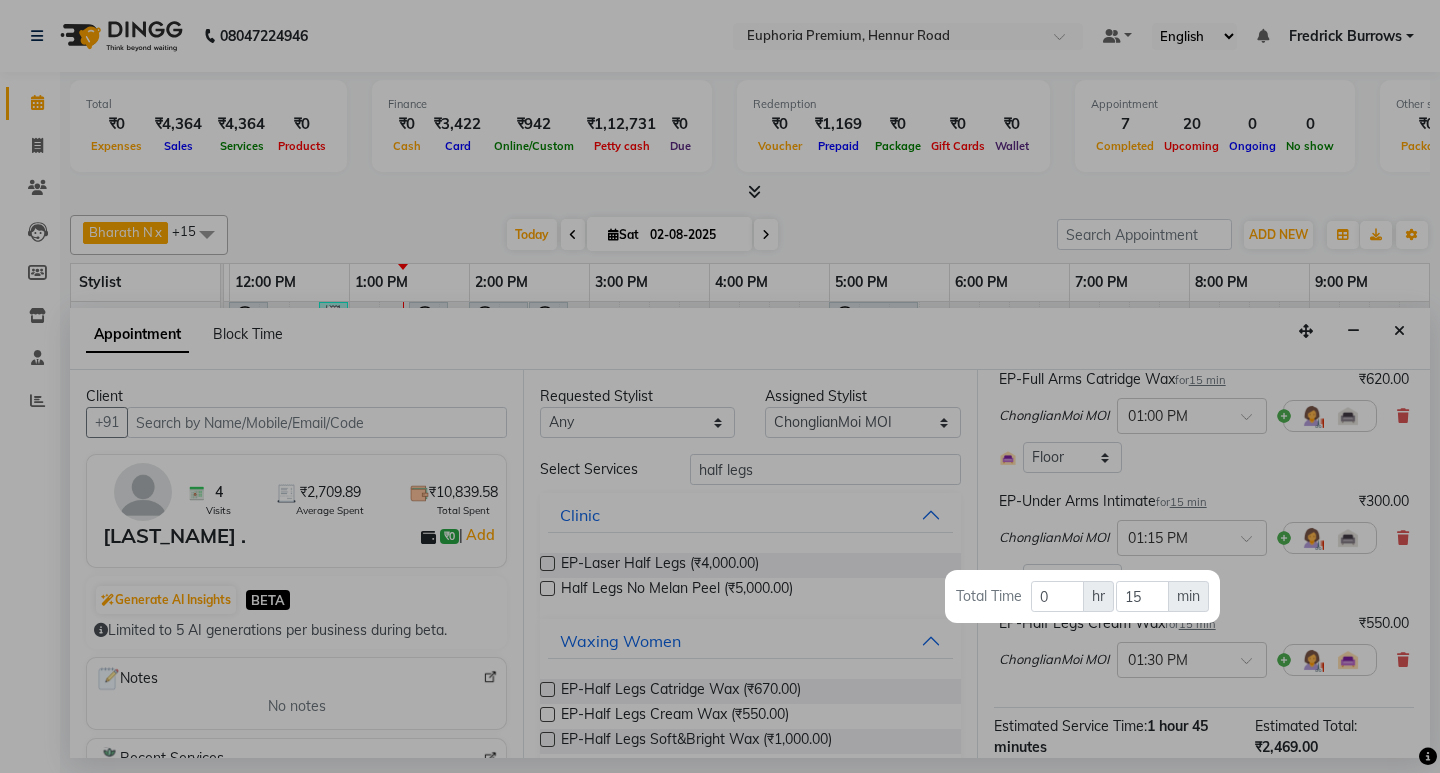 click at bounding box center (720, 386) 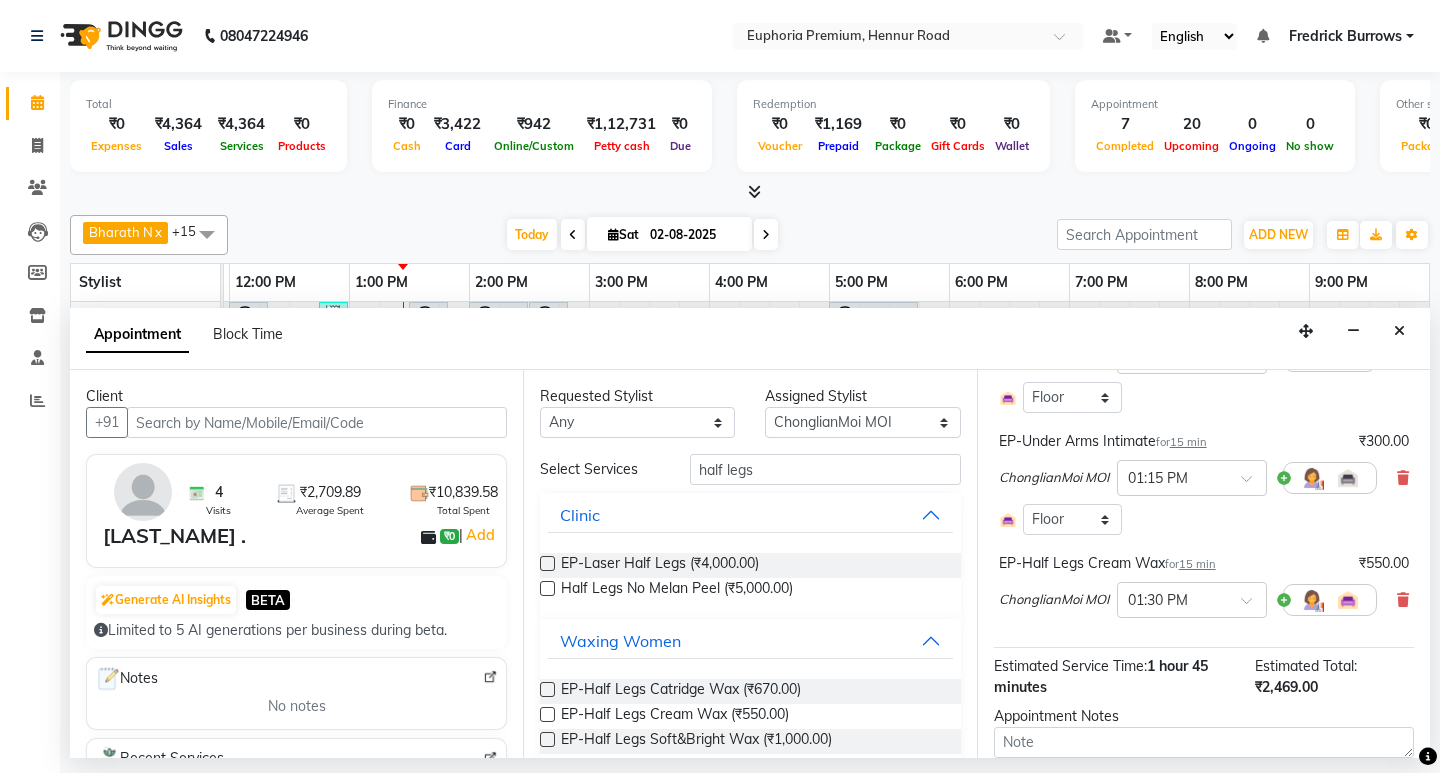 scroll, scrollTop: 497, scrollLeft: 0, axis: vertical 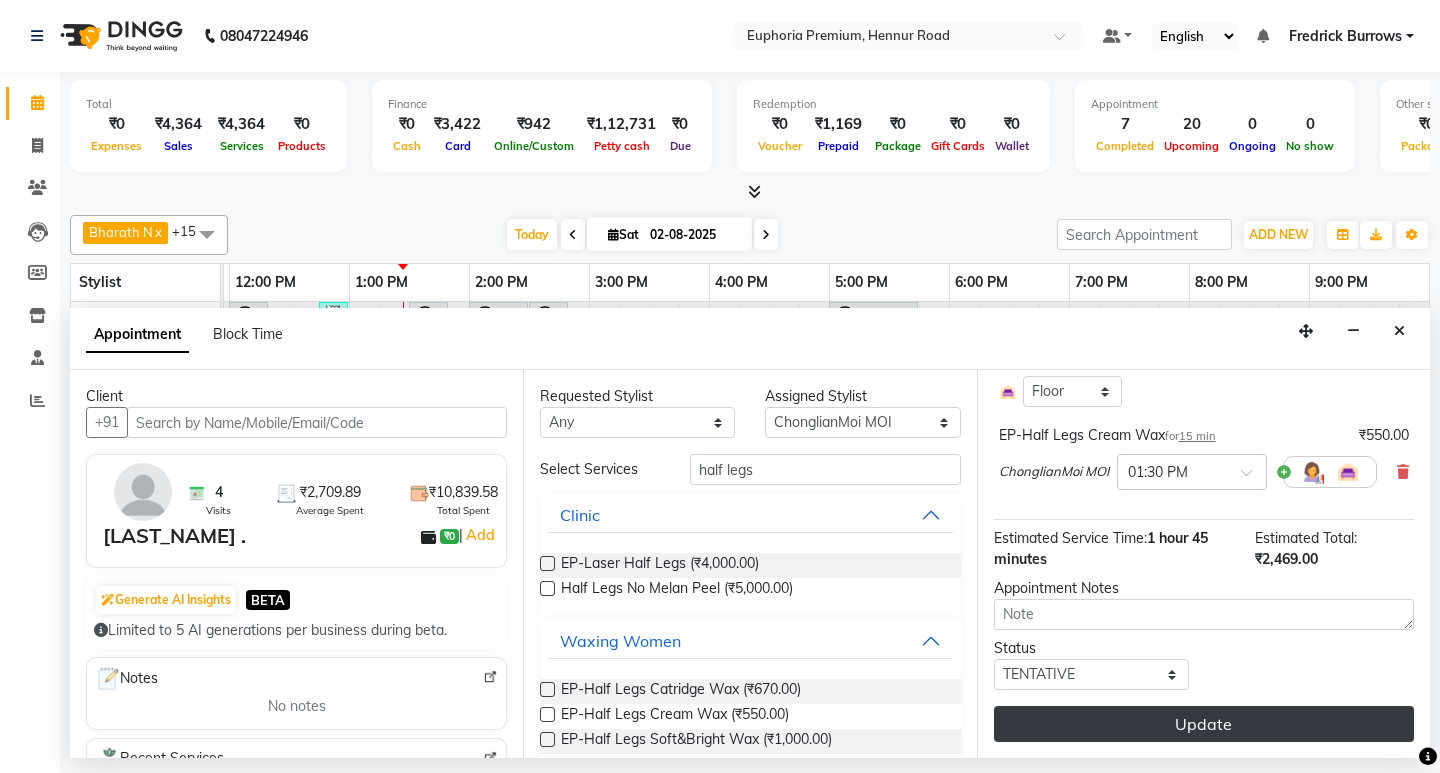 click on "Update" at bounding box center (1204, 724) 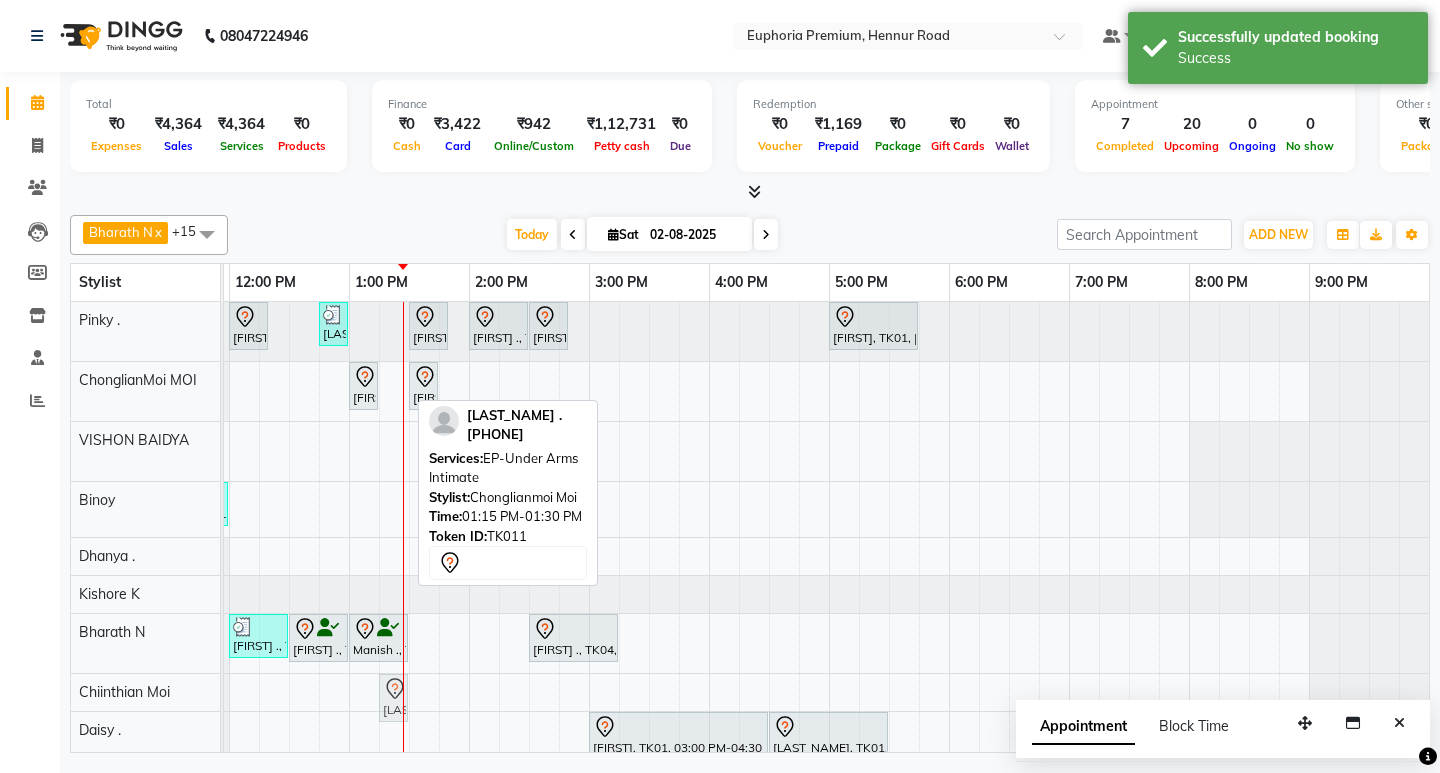 drag, startPoint x: 390, startPoint y: 389, endPoint x: 381, endPoint y: 677, distance: 288.1406 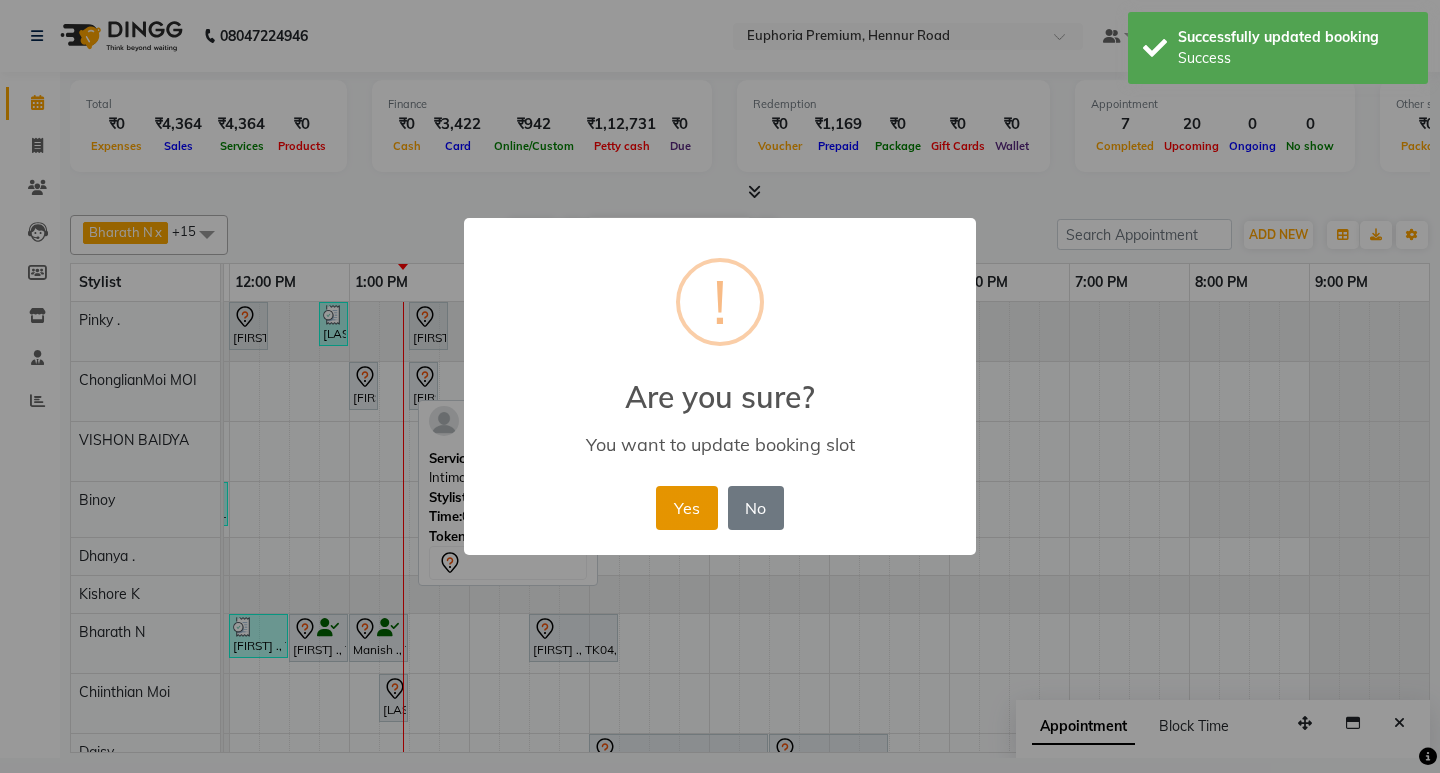 click on "Yes" at bounding box center (686, 508) 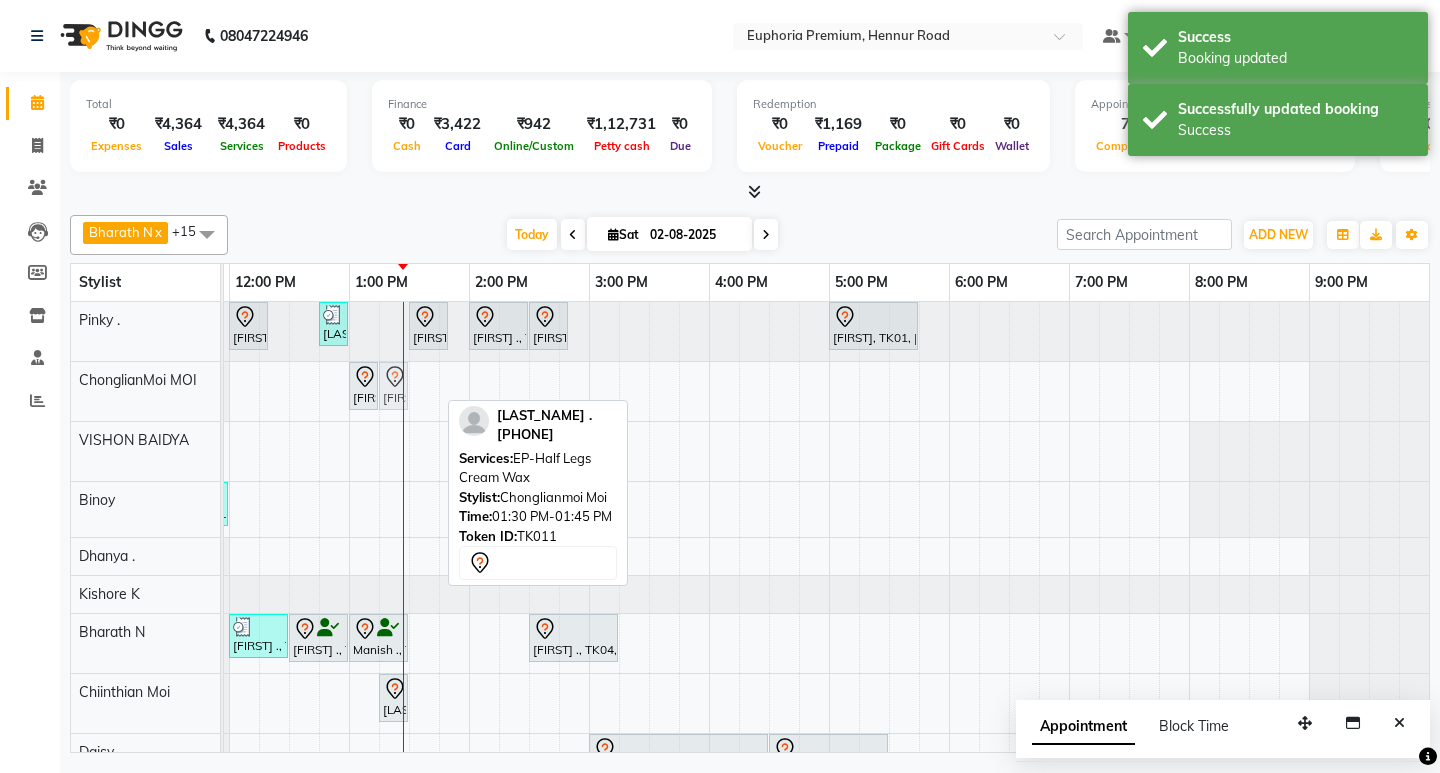 drag, startPoint x: 417, startPoint y: 388, endPoint x: 402, endPoint y: 392, distance: 15.524175 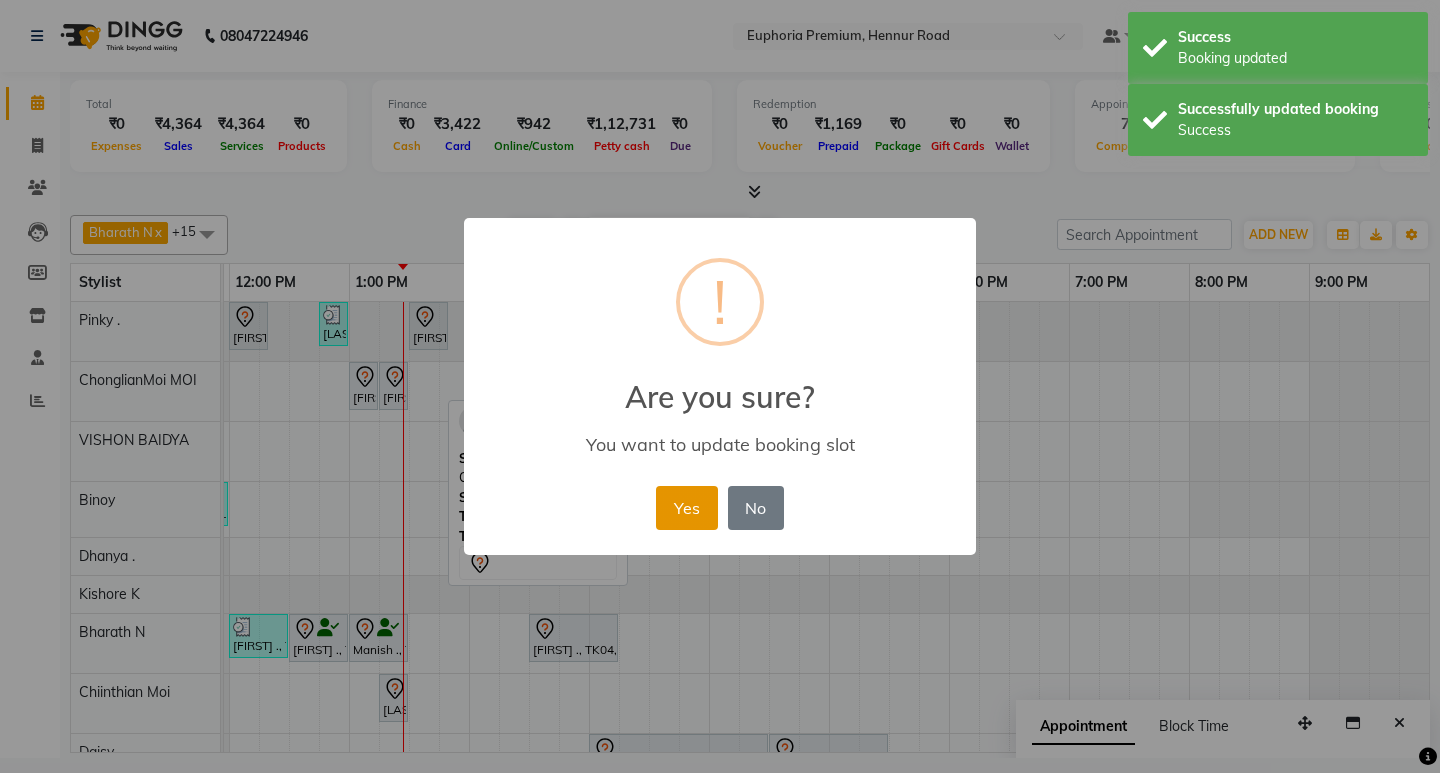 click on "Yes" at bounding box center (686, 508) 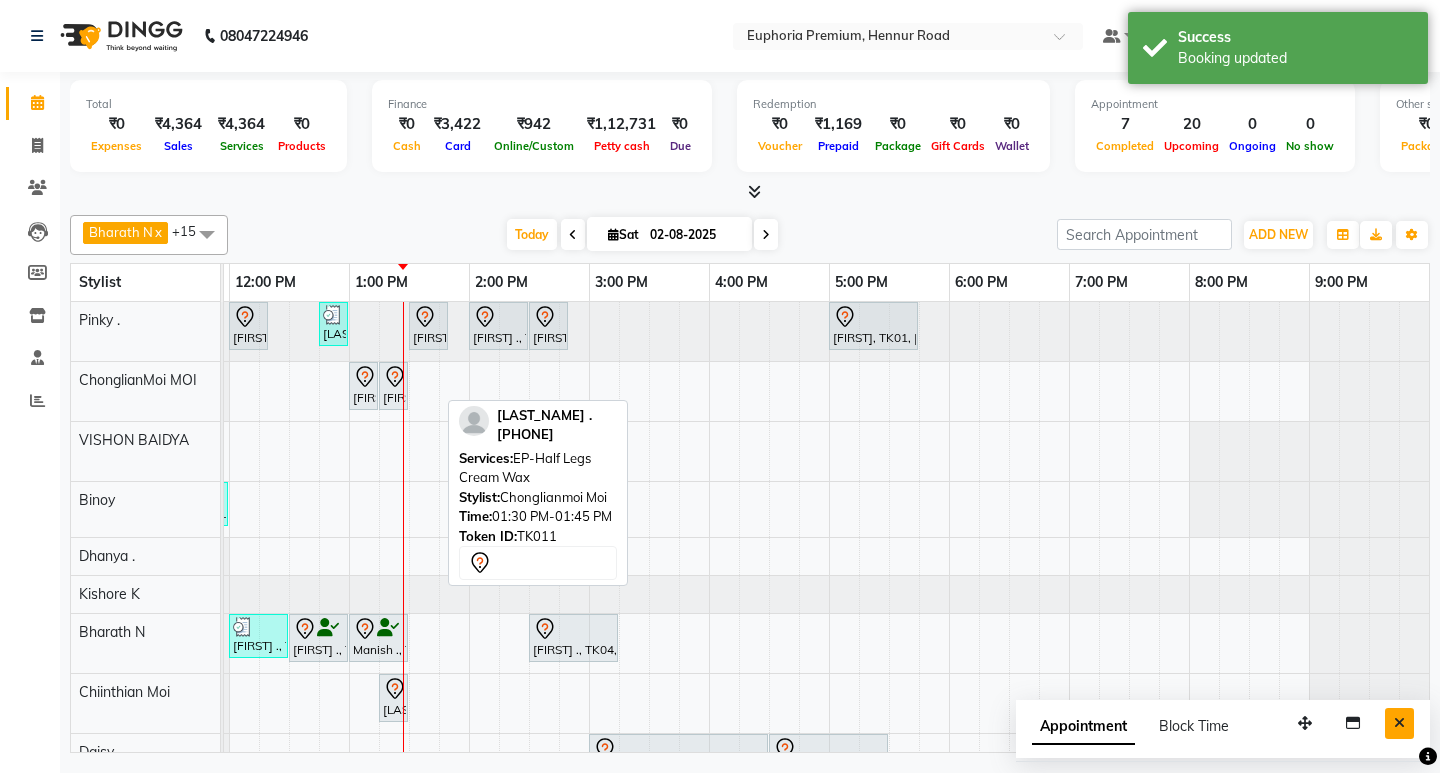 click at bounding box center (1399, 723) 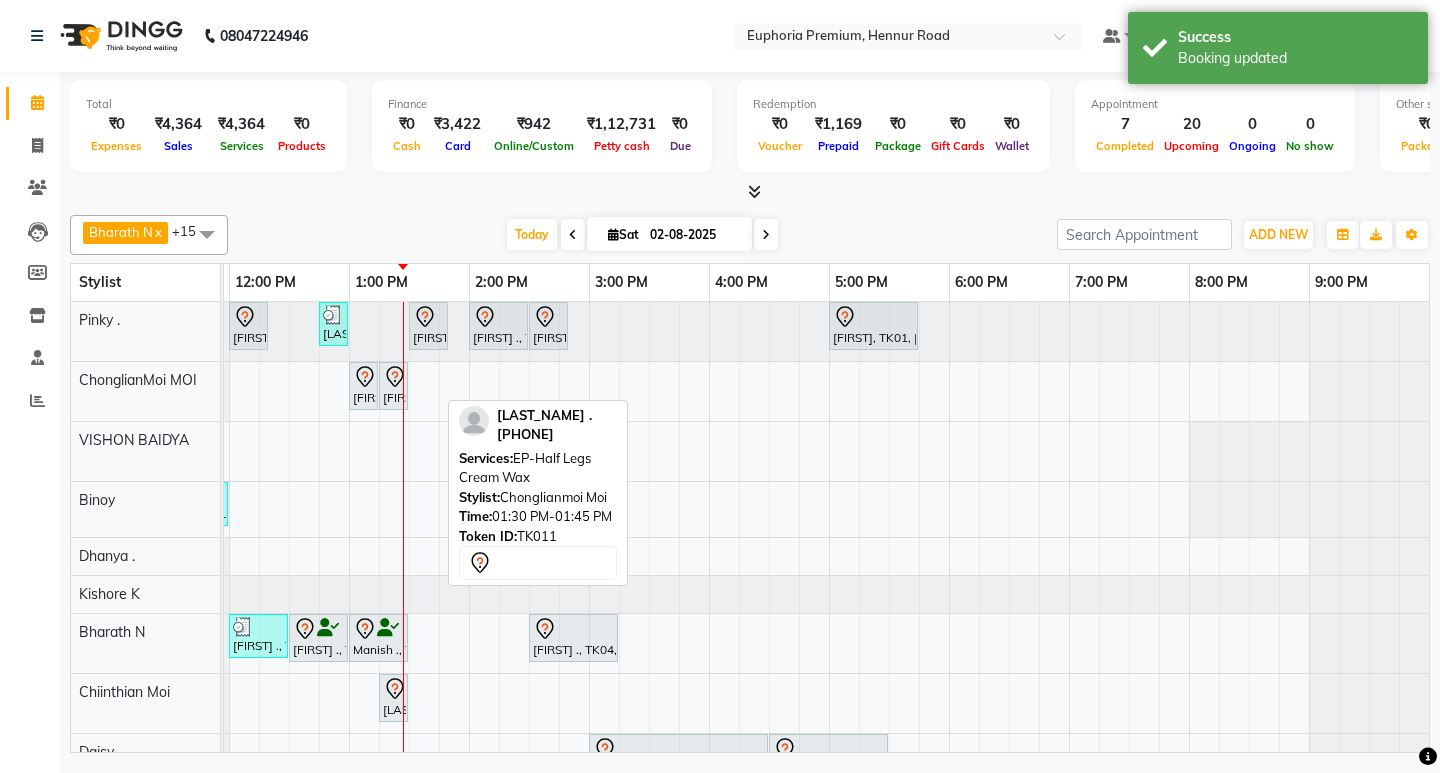 scroll, scrollTop: 236, scrollLeft: 475, axis: both 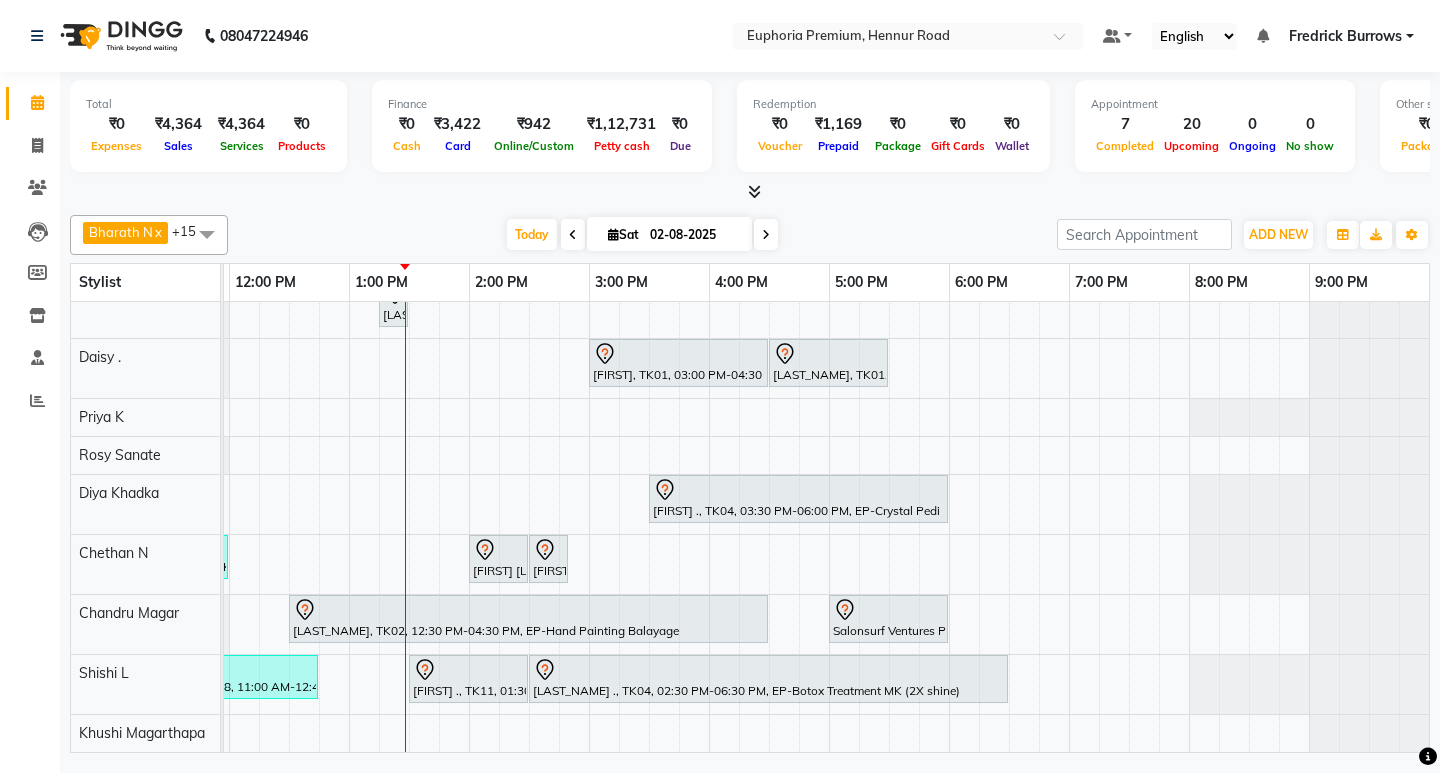 click at bounding box center [754, 191] 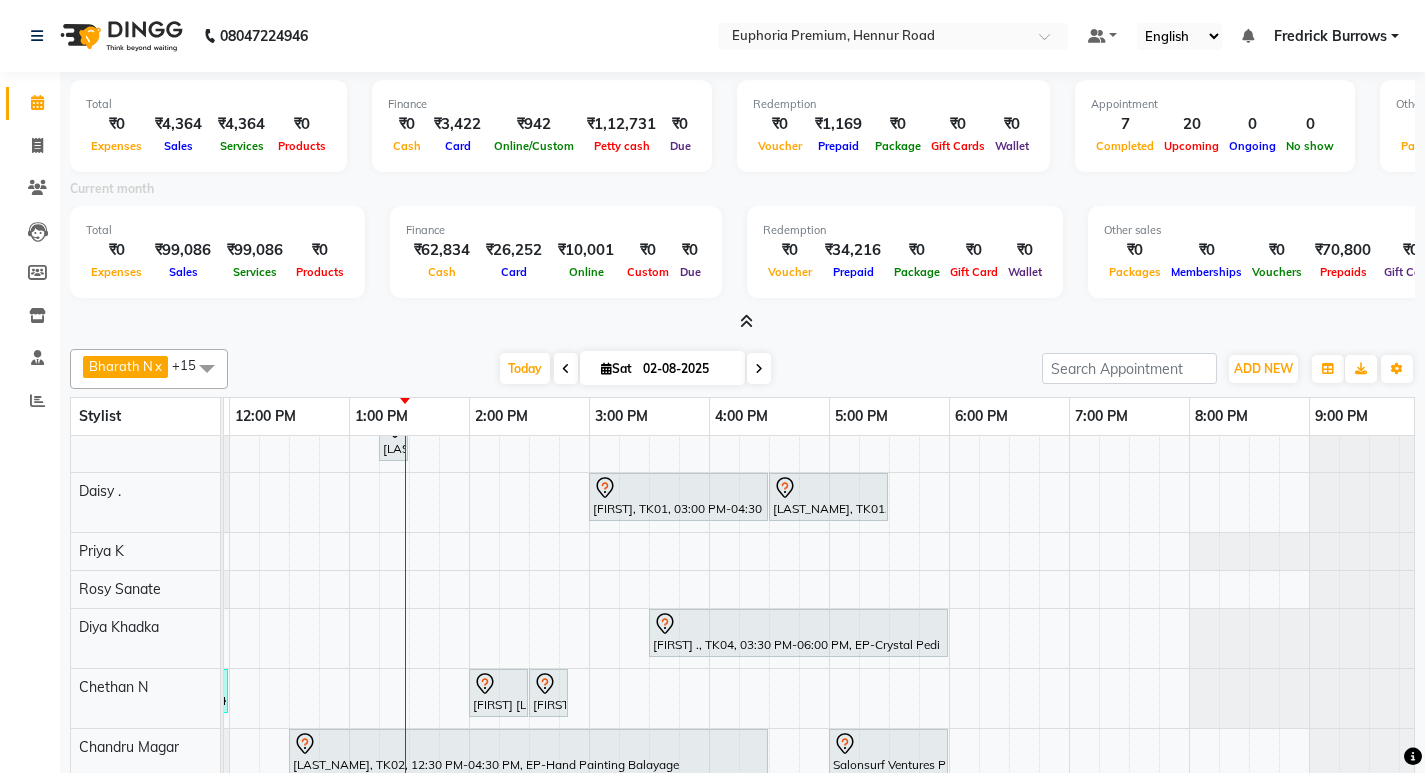 click at bounding box center (746, 321) 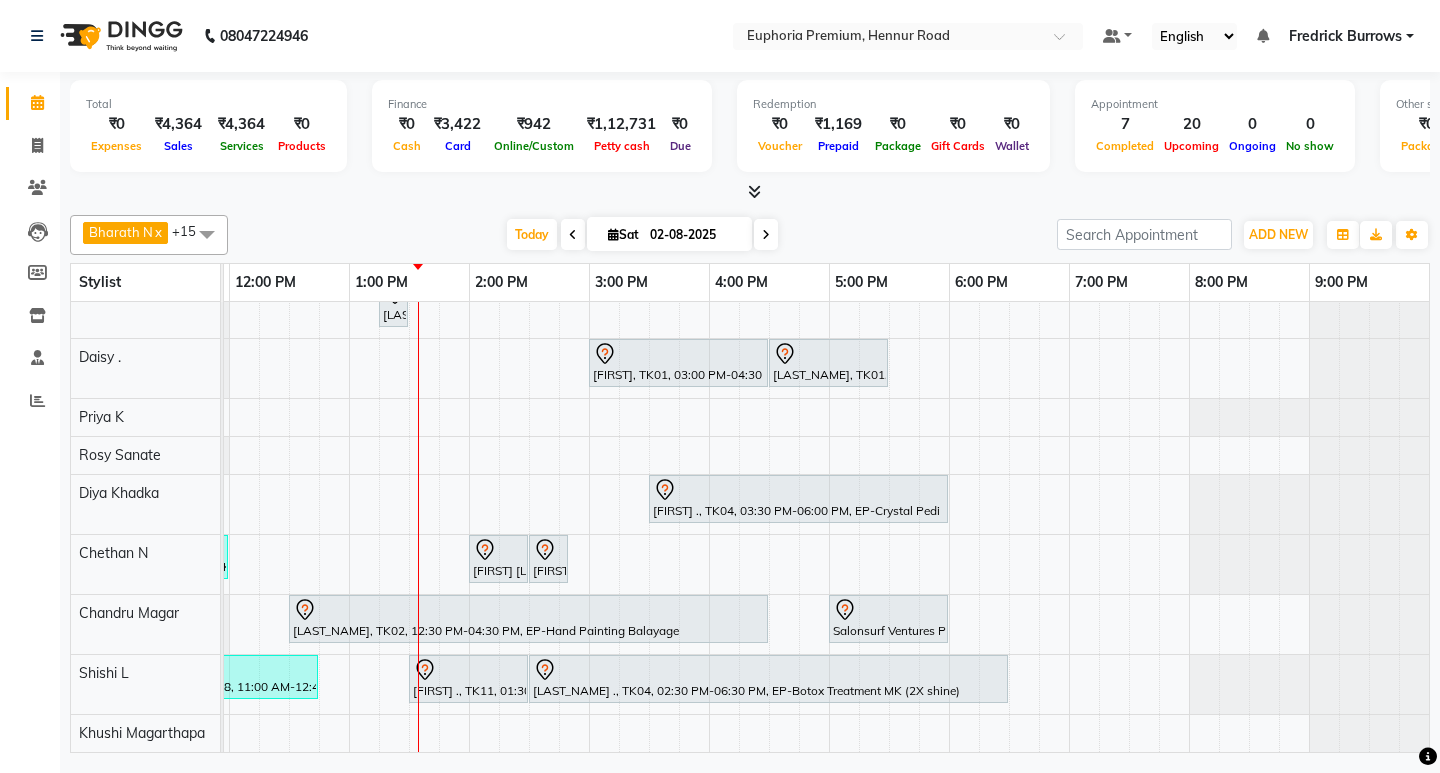 scroll, scrollTop: 355, scrollLeft: 475, axis: both 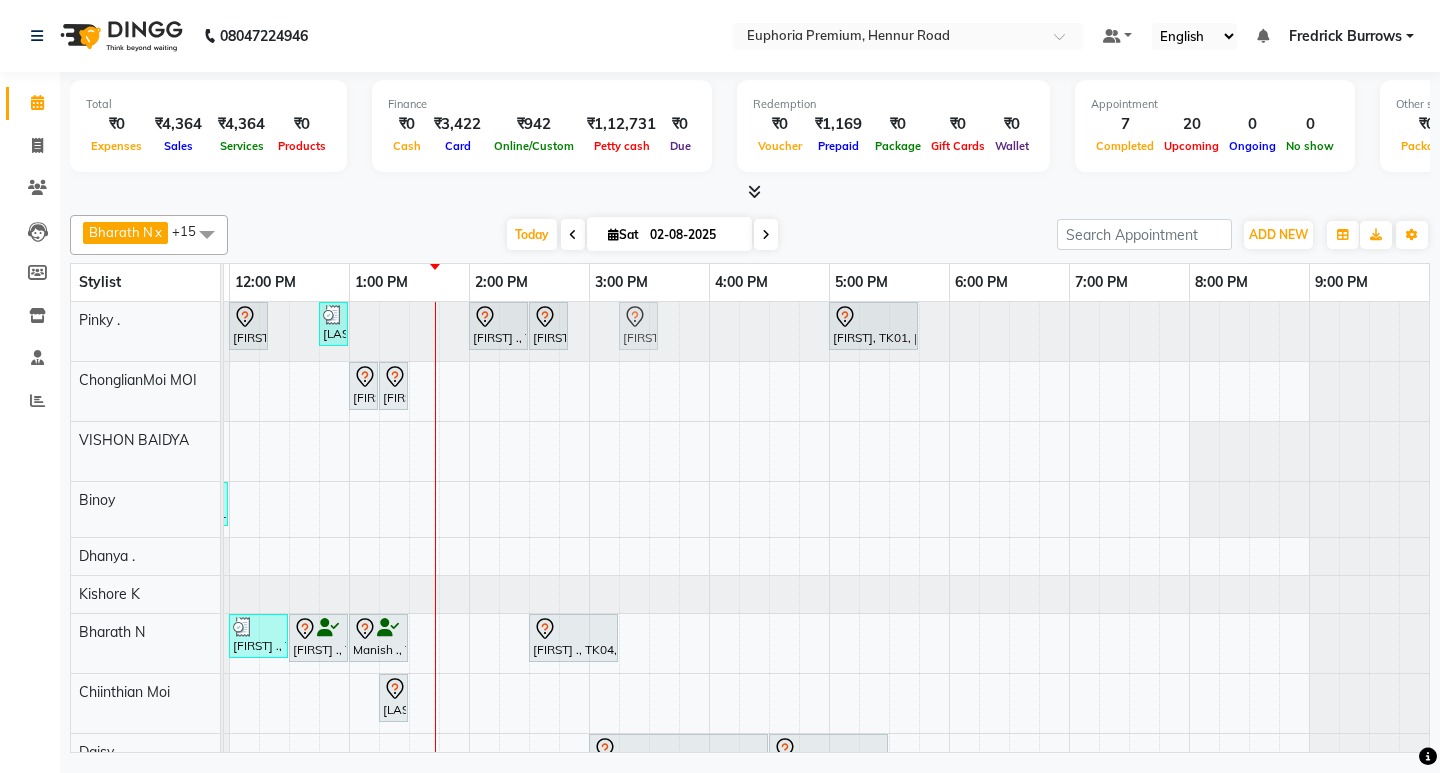 drag, startPoint x: 433, startPoint y: 341, endPoint x: 632, endPoint y: 355, distance: 199.49185 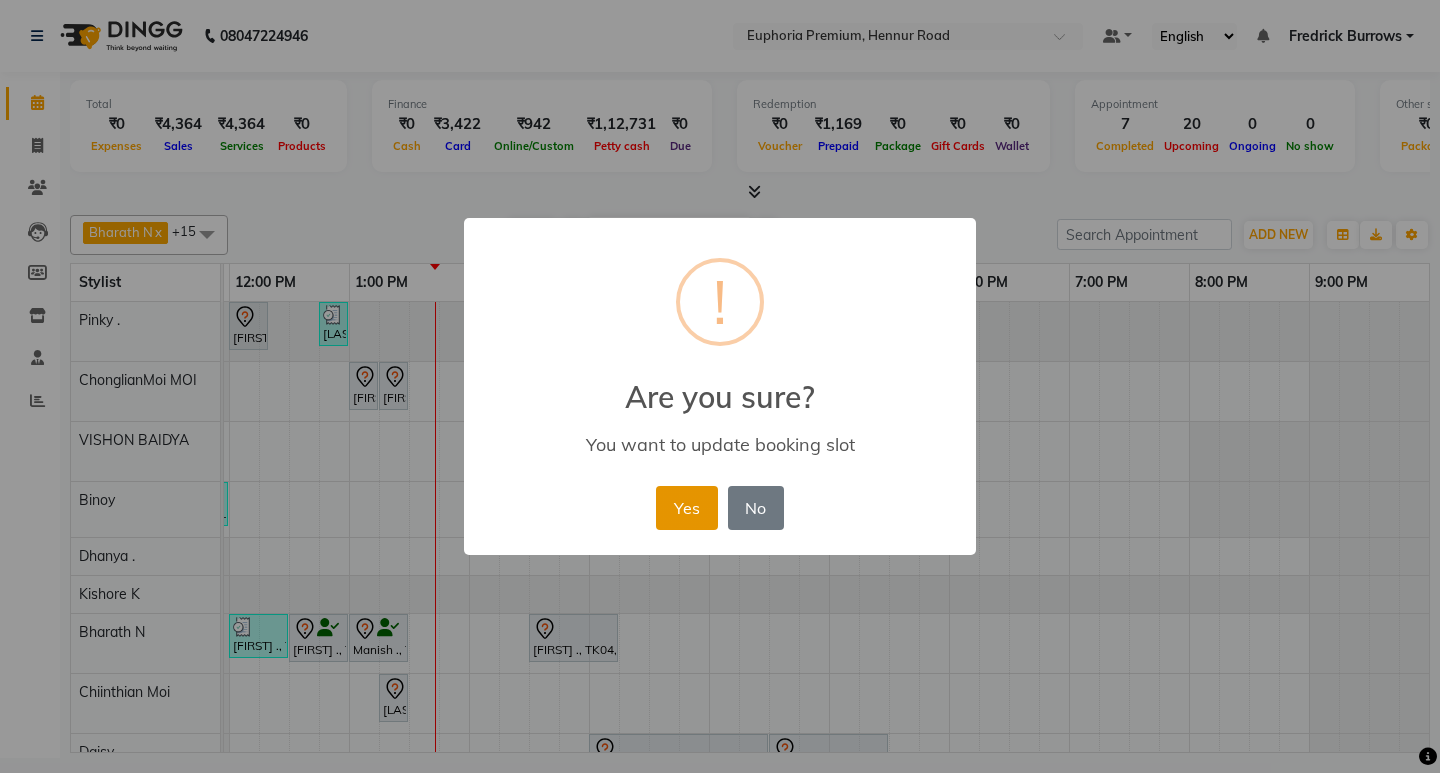 click on "Yes" at bounding box center (686, 508) 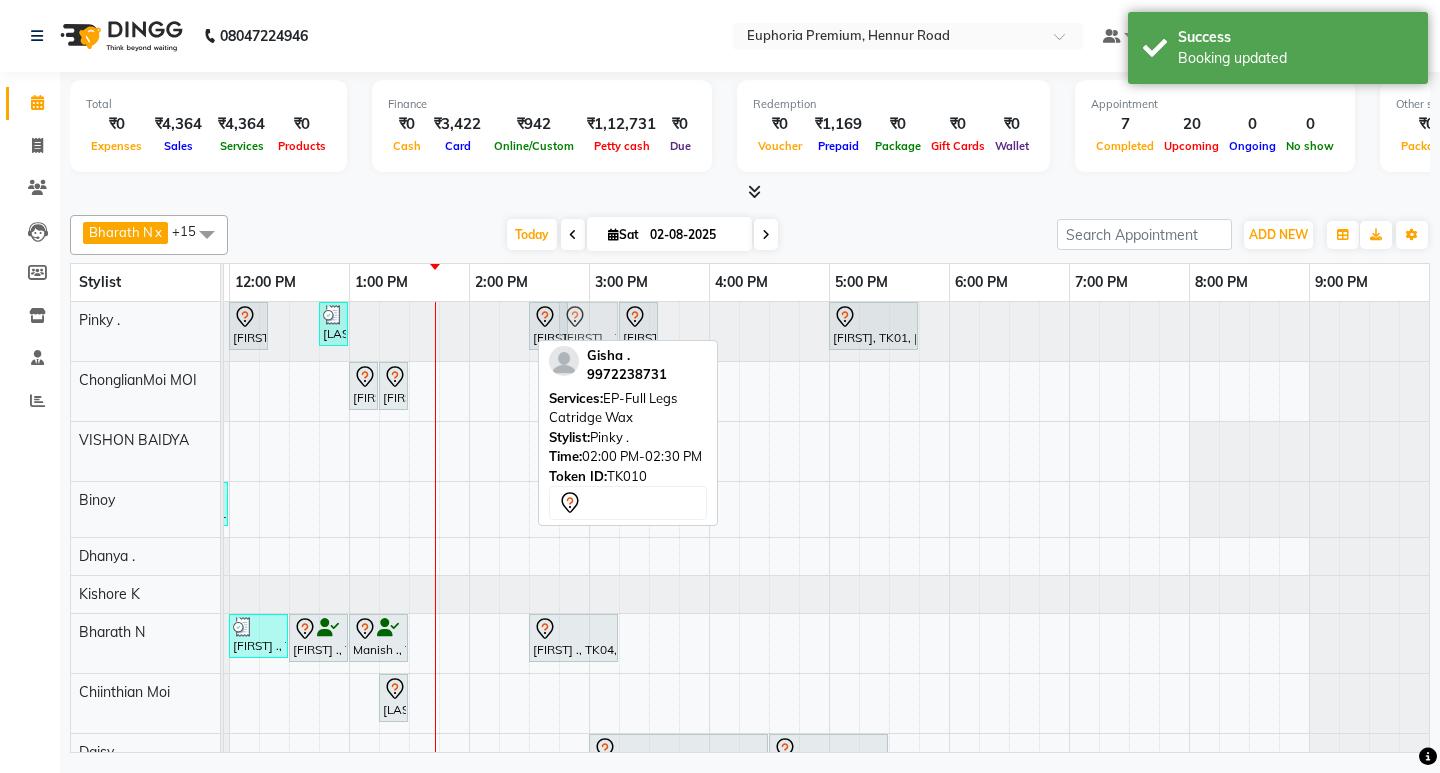 drag, startPoint x: 495, startPoint y: 331, endPoint x: 593, endPoint y: 331, distance: 98 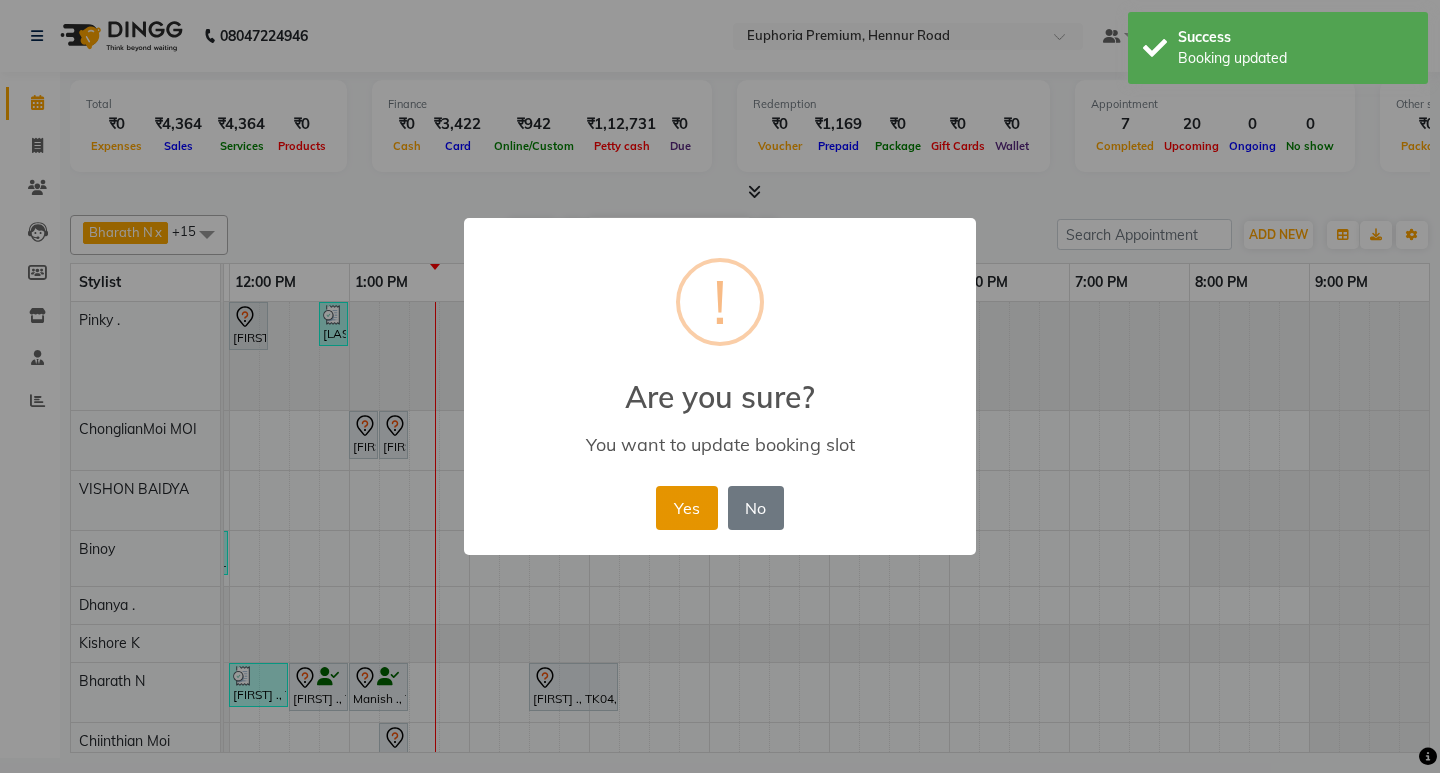 click on "Yes" at bounding box center (686, 508) 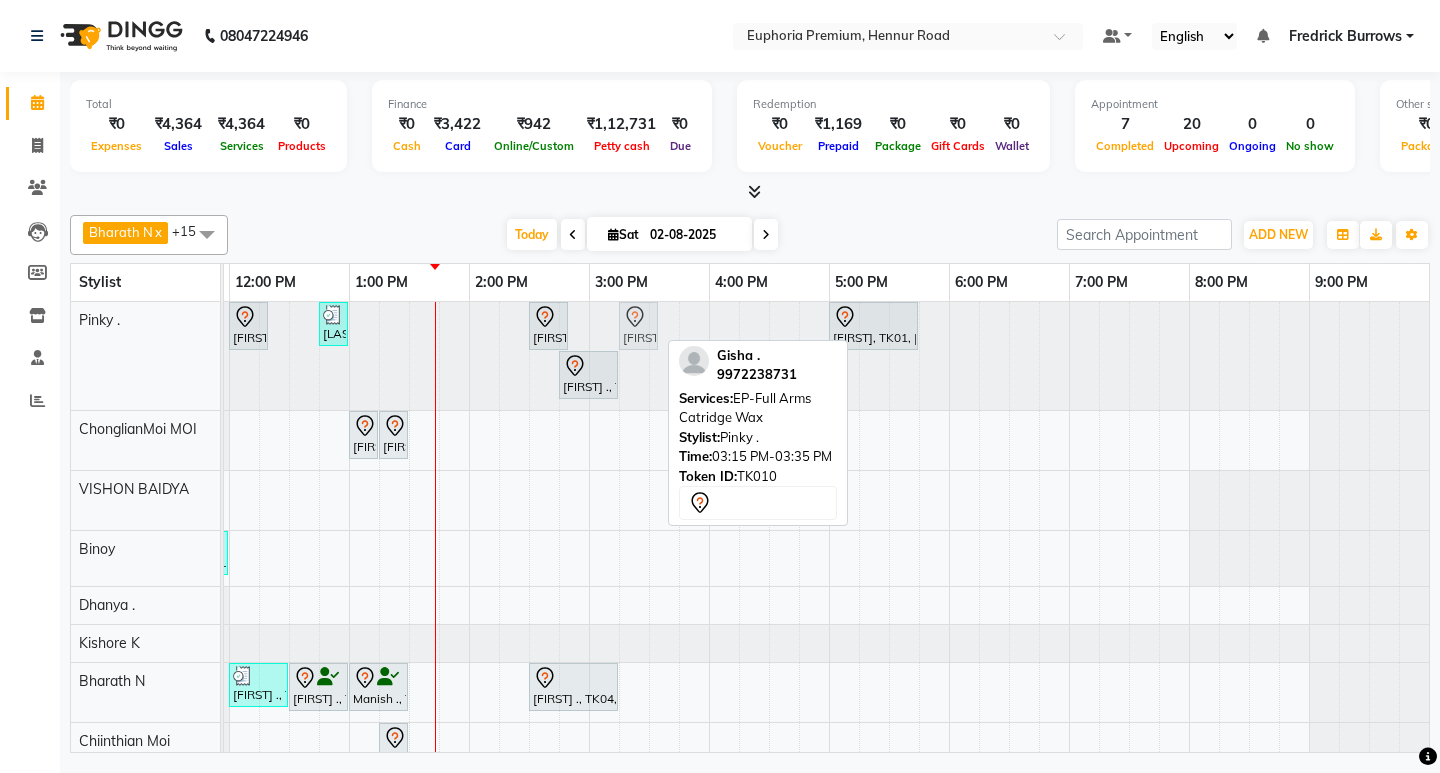 click on "[LAST_NAME], TK02, 12:00 PM-12:20 PM, EP-Eyebrows Threading     [LAST_NAME] ., TK08, 12:45 PM-01:00 PM, EP-Eyebrows Threading             [LAST_NAME] ., TK10, 02:30 PM-02:50 PM, EP-Eyebrows Threading             [LAST_NAME] ., TK10, 03:15 PM-03:35 PM, EP-Full Arms Catridge Wax             [LAST_NAME], TK01, 05:00 PM-05:45 PM, EP-Crystal Pedi             [LAST_NAME] ., TK10, 02:45 PM-03:15 PM, EP-Full Legs Catridge Wax             [LAST_NAME] ., TK10, 03:15 PM-03:35 PM, EP-Full Arms Catridge Wax" at bounding box center [-251, 356] 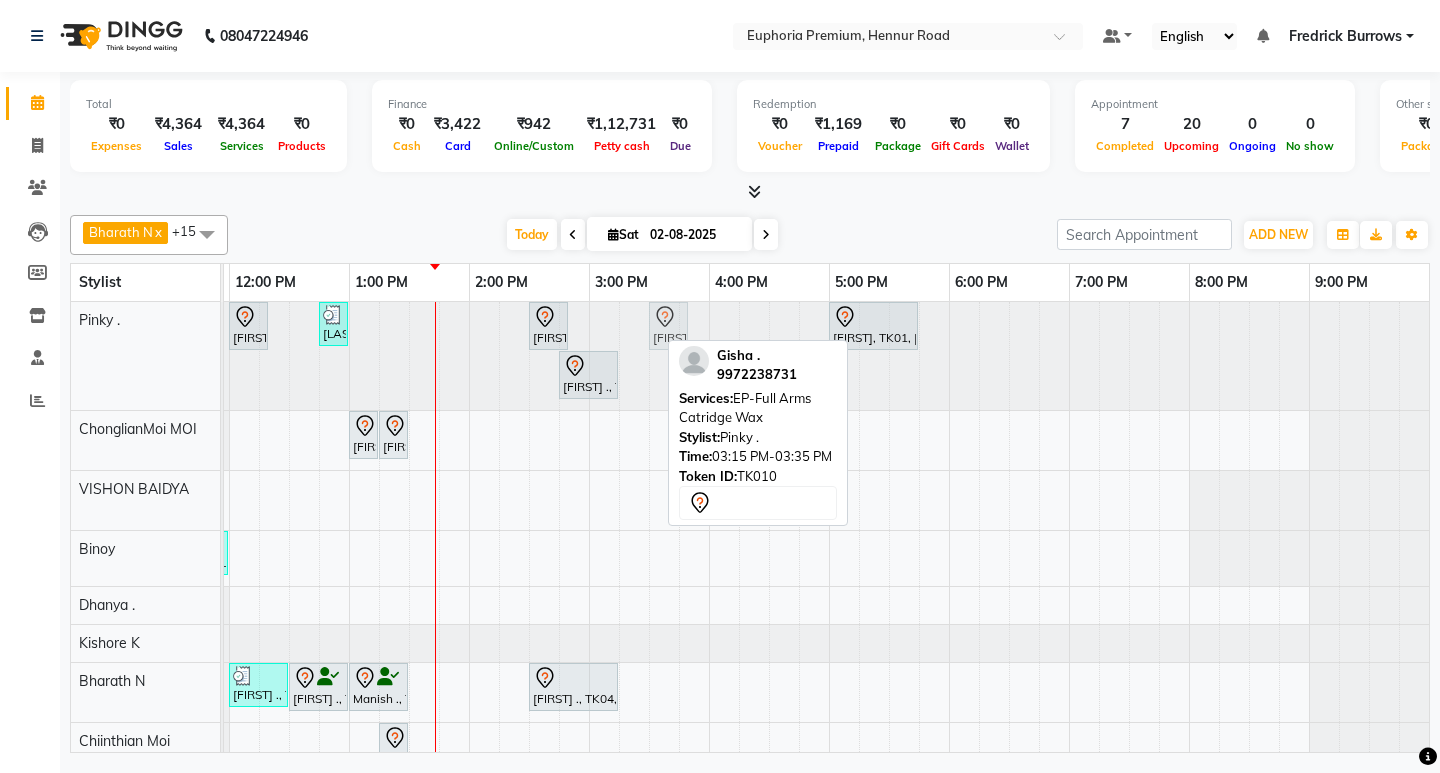 drag, startPoint x: 647, startPoint y: 330, endPoint x: 670, endPoint y: 335, distance: 23.537205 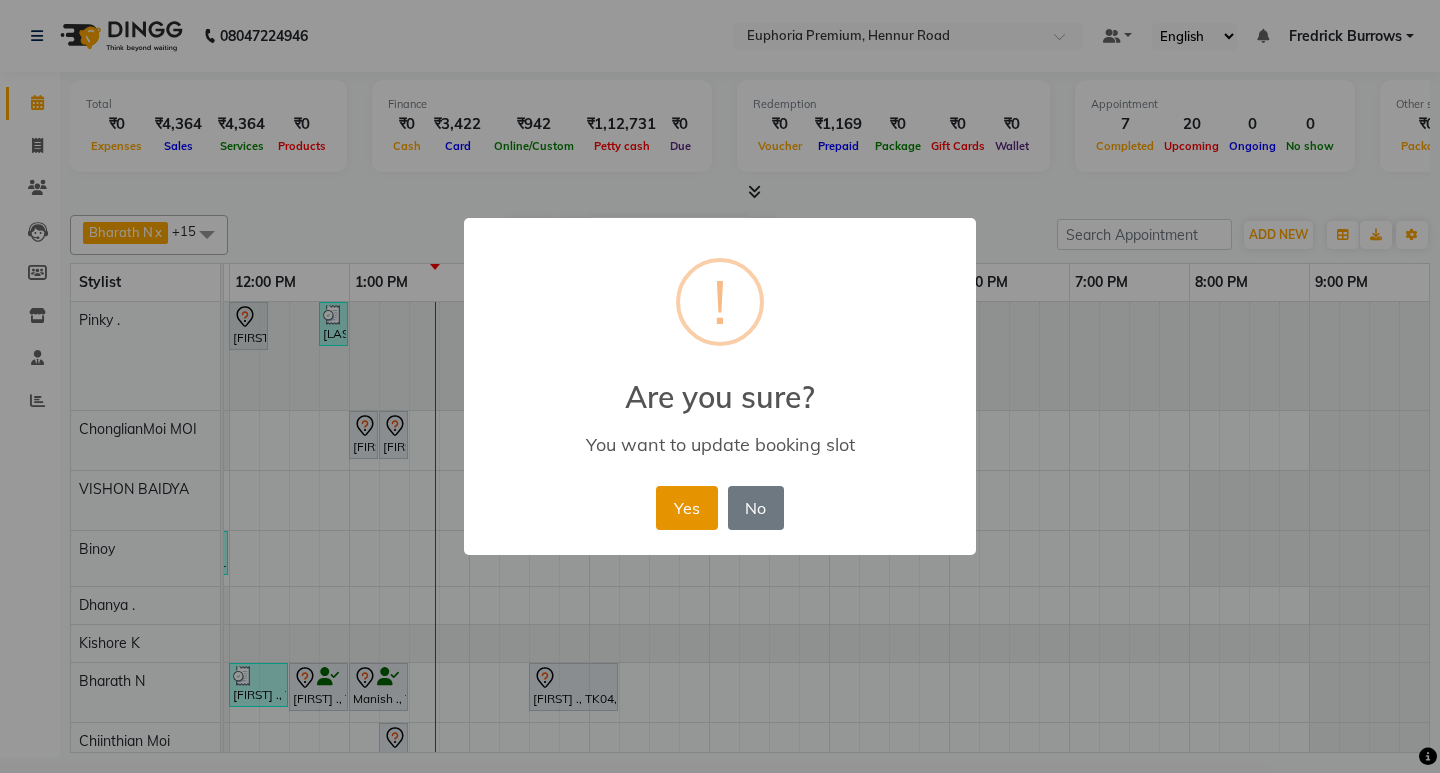 click on "Yes" at bounding box center (686, 508) 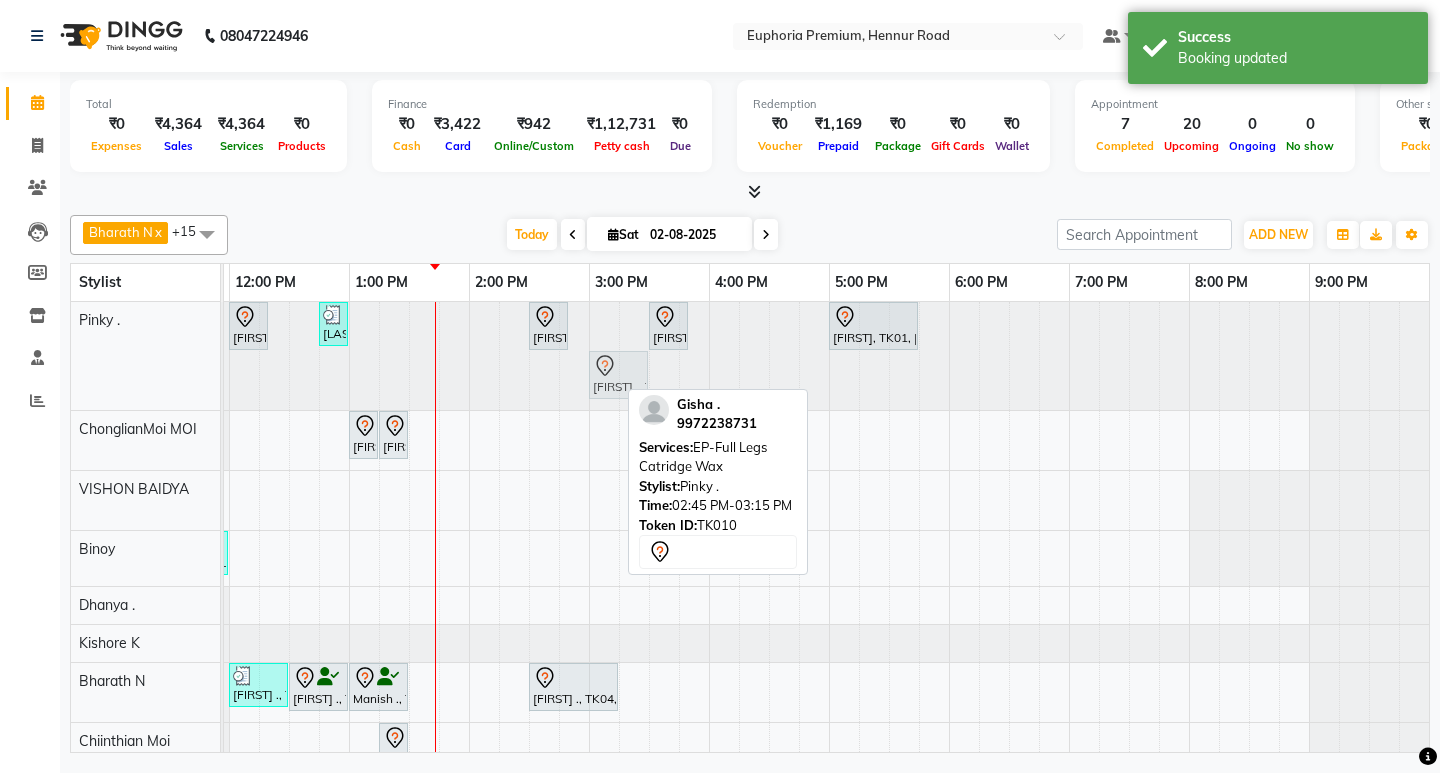 drag, startPoint x: 578, startPoint y: 388, endPoint x: 599, endPoint y: 363, distance: 32.649654 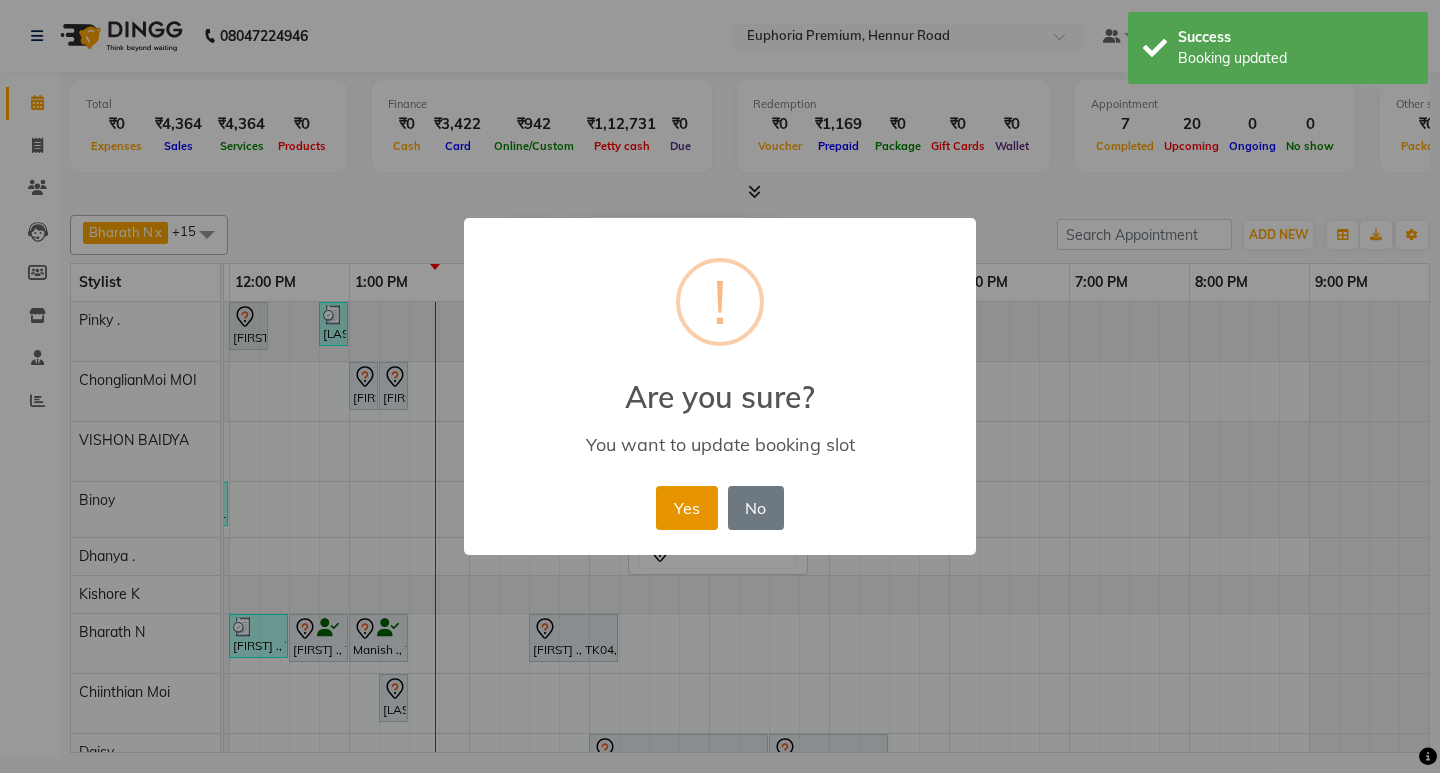 click on "Yes" at bounding box center (686, 508) 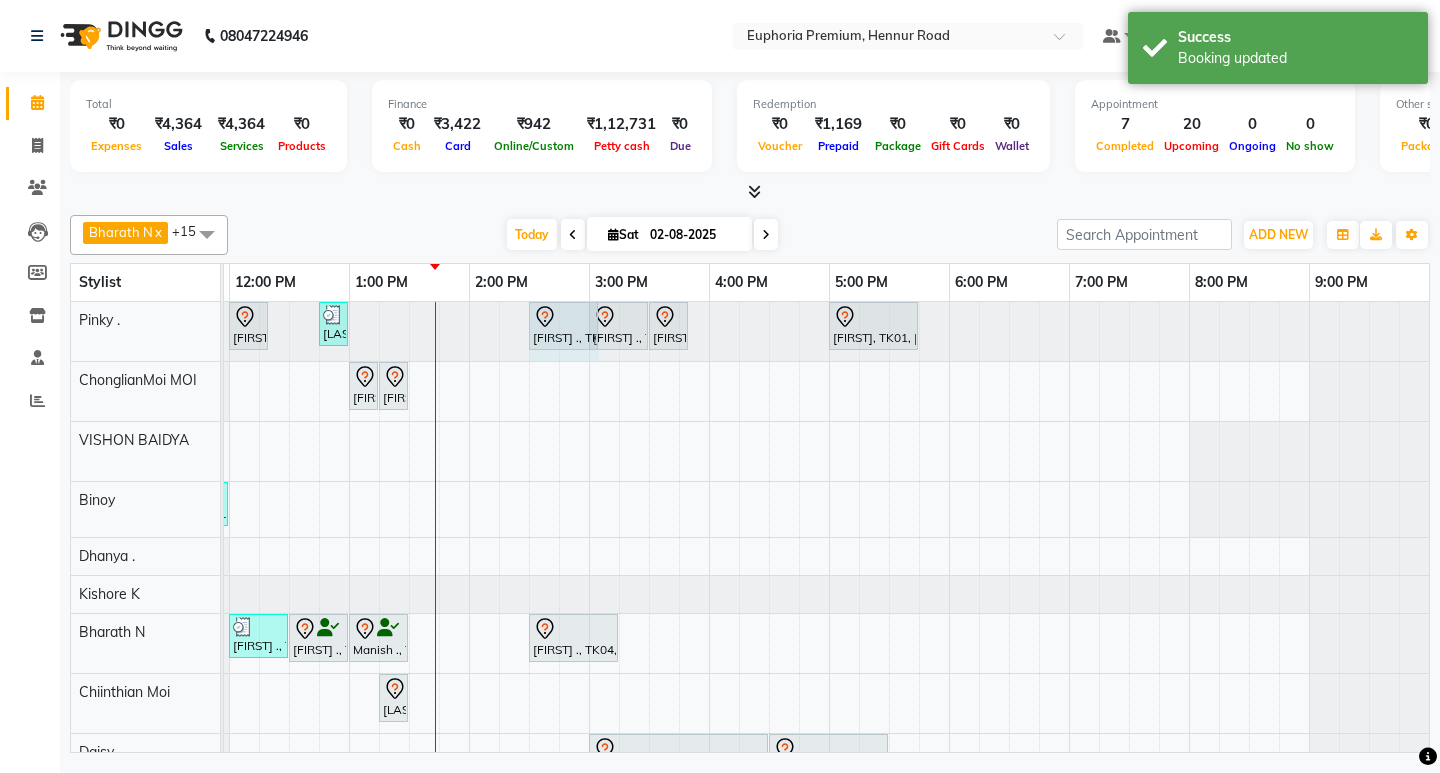 drag, startPoint x: 567, startPoint y: 322, endPoint x: 590, endPoint y: 338, distance: 28.01785 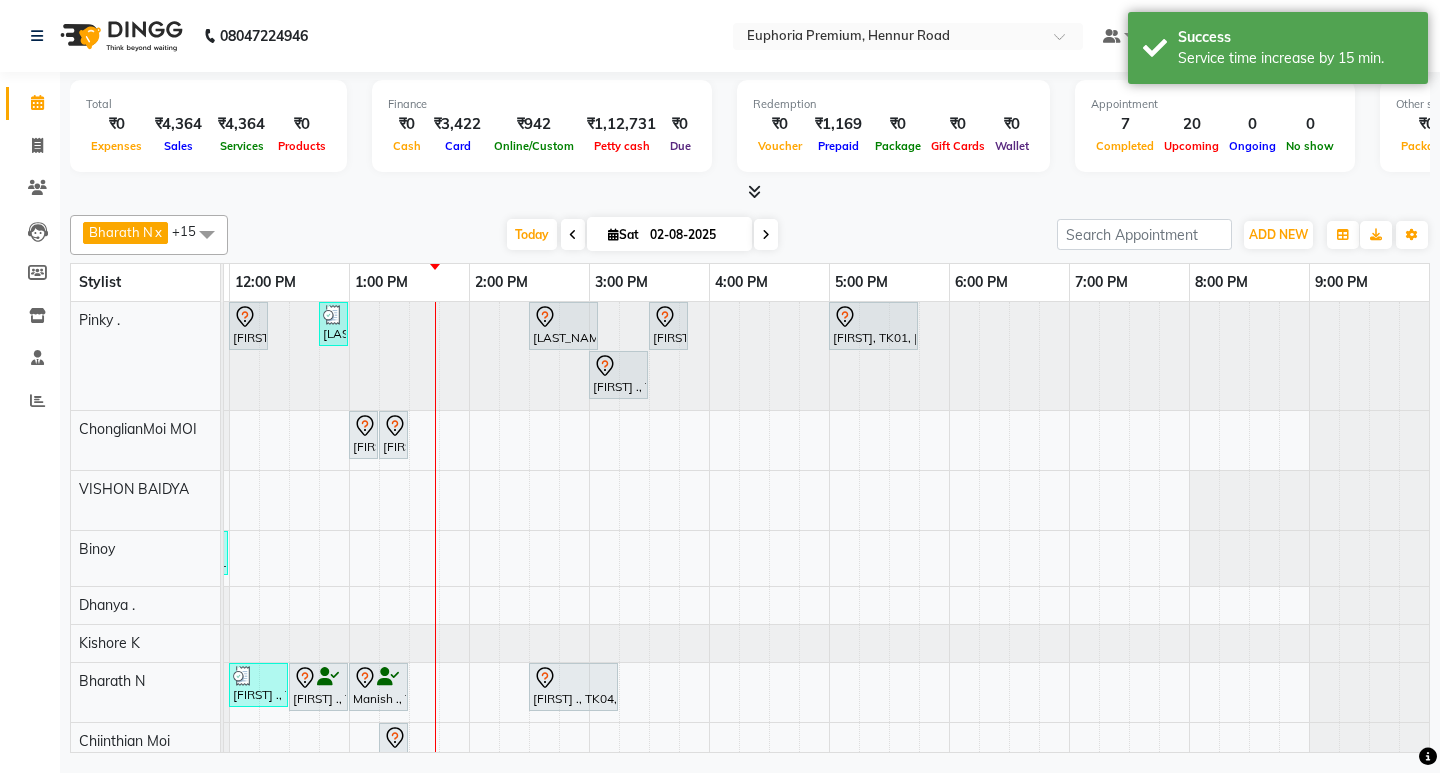 scroll, scrollTop: 132, scrollLeft: 475, axis: both 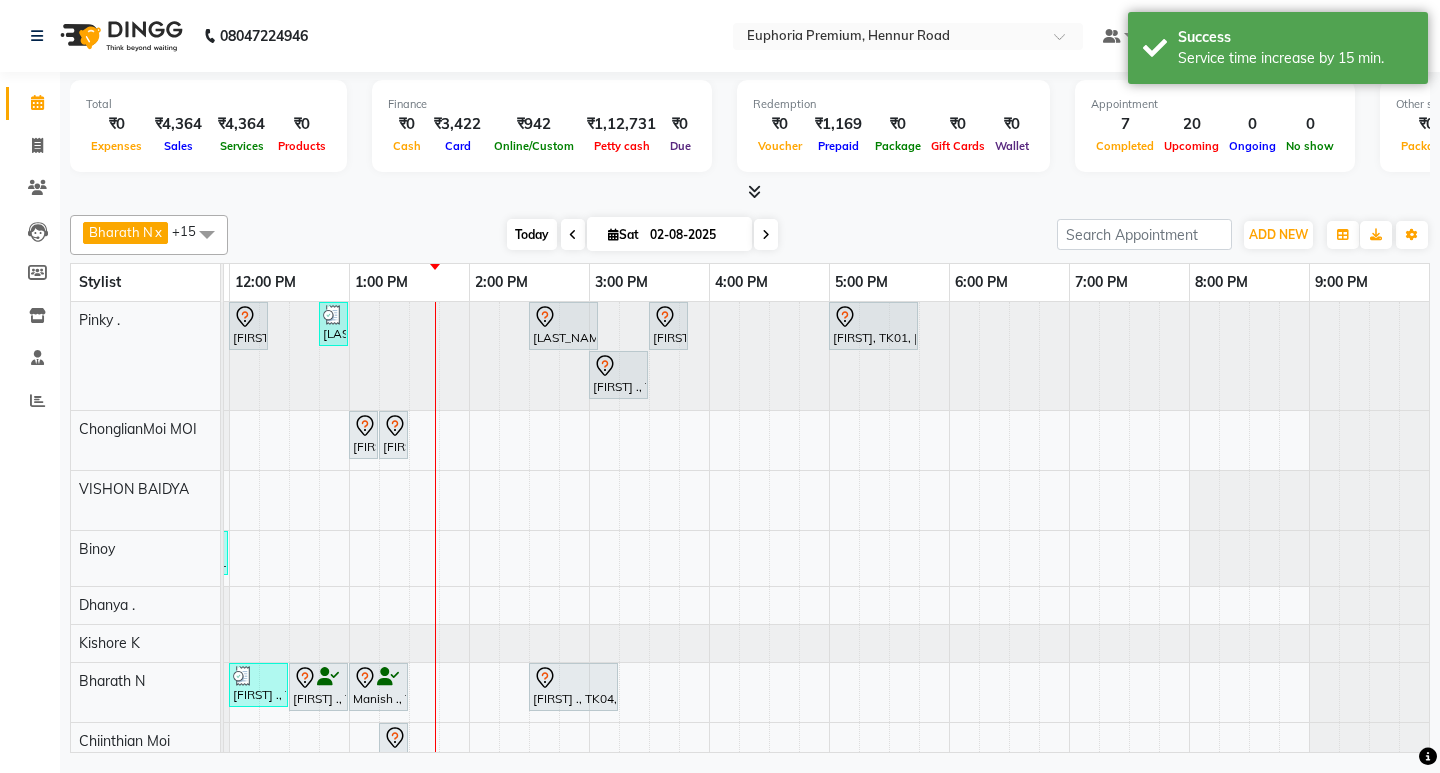 click on "Today" at bounding box center (532, 234) 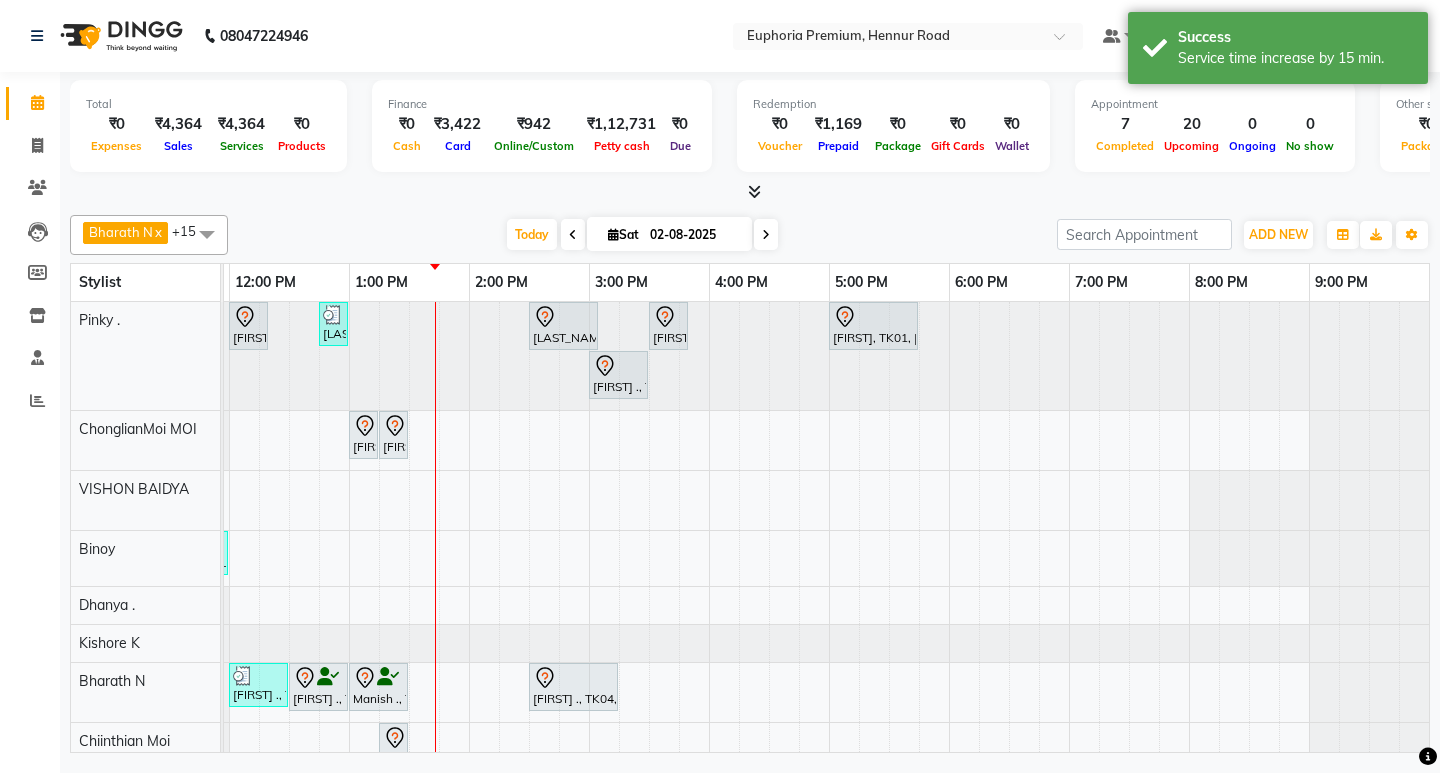 scroll, scrollTop: 100, scrollLeft: 475, axis: both 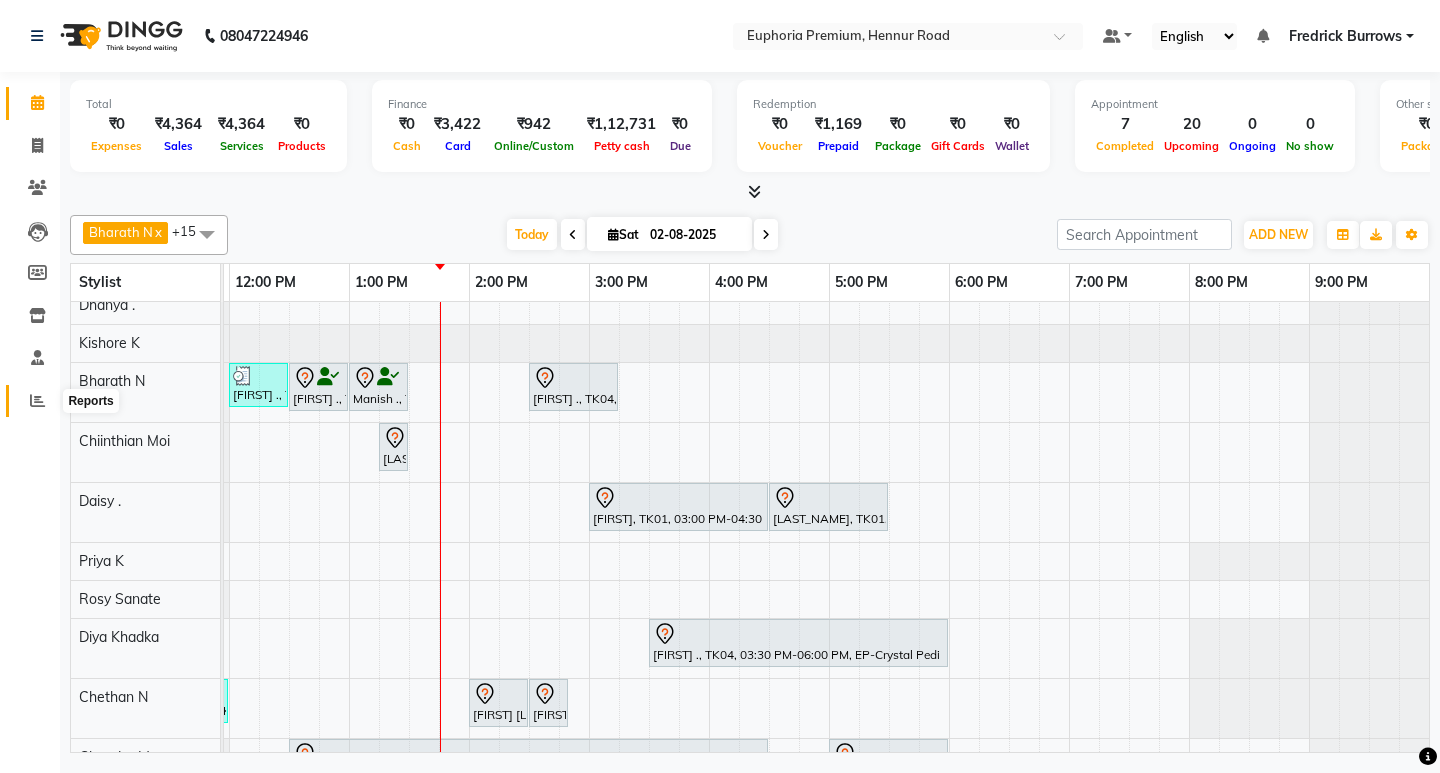 click 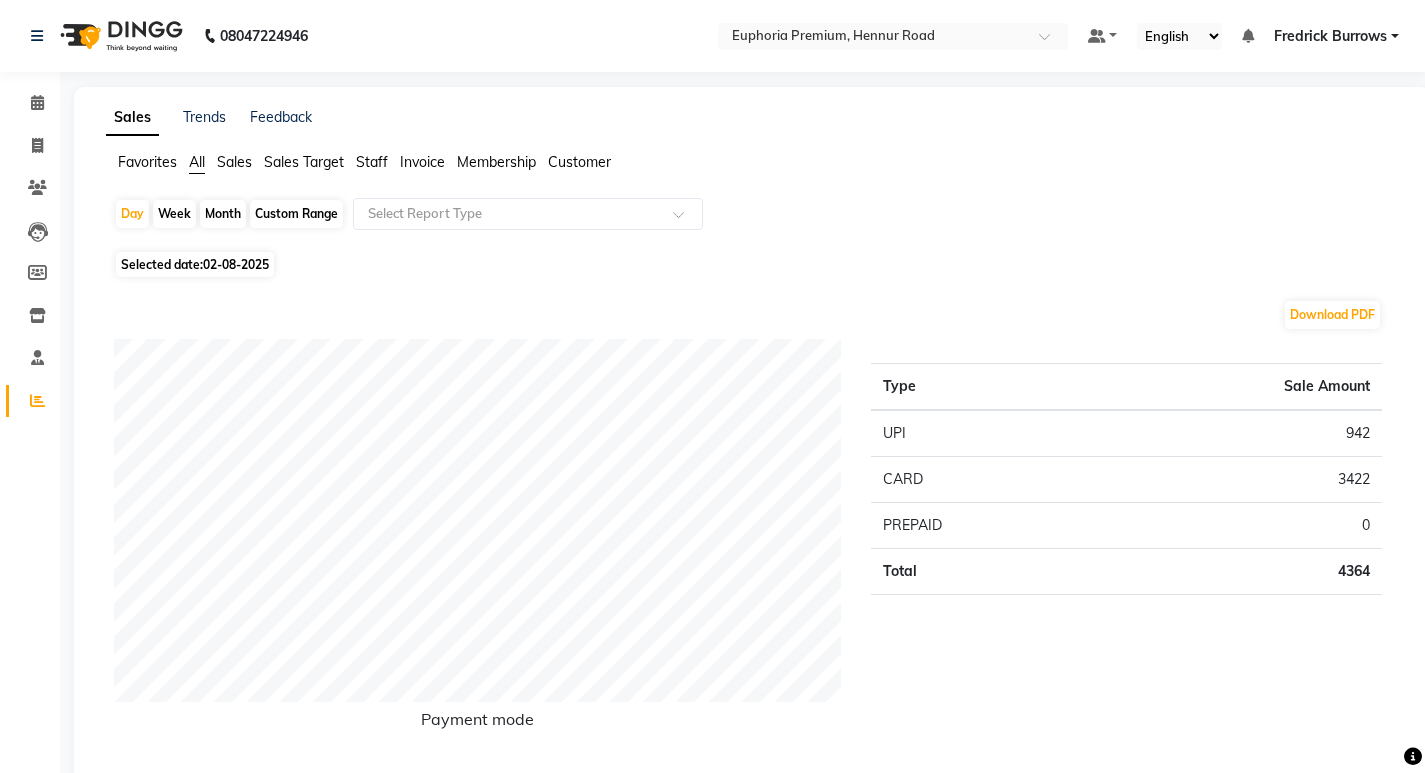 click on "Staff" 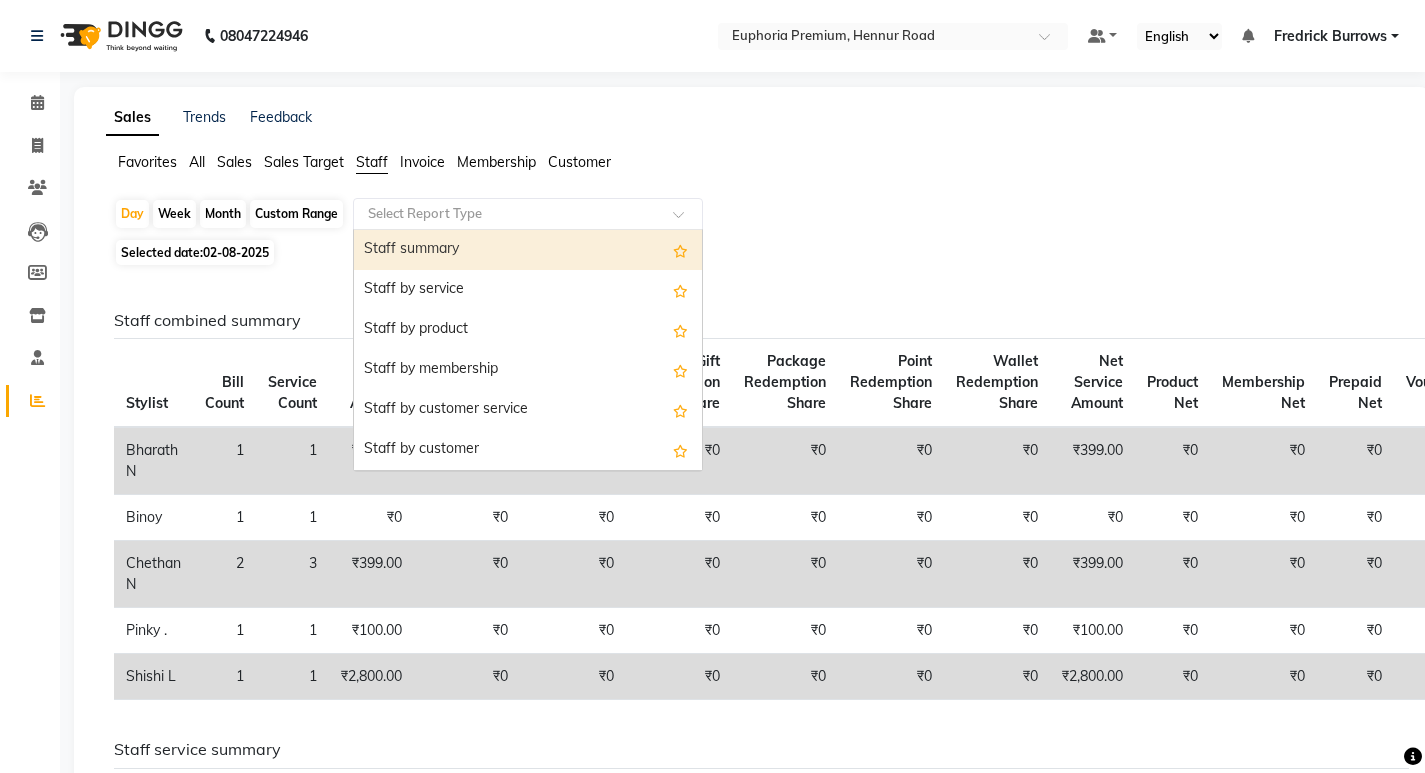 click 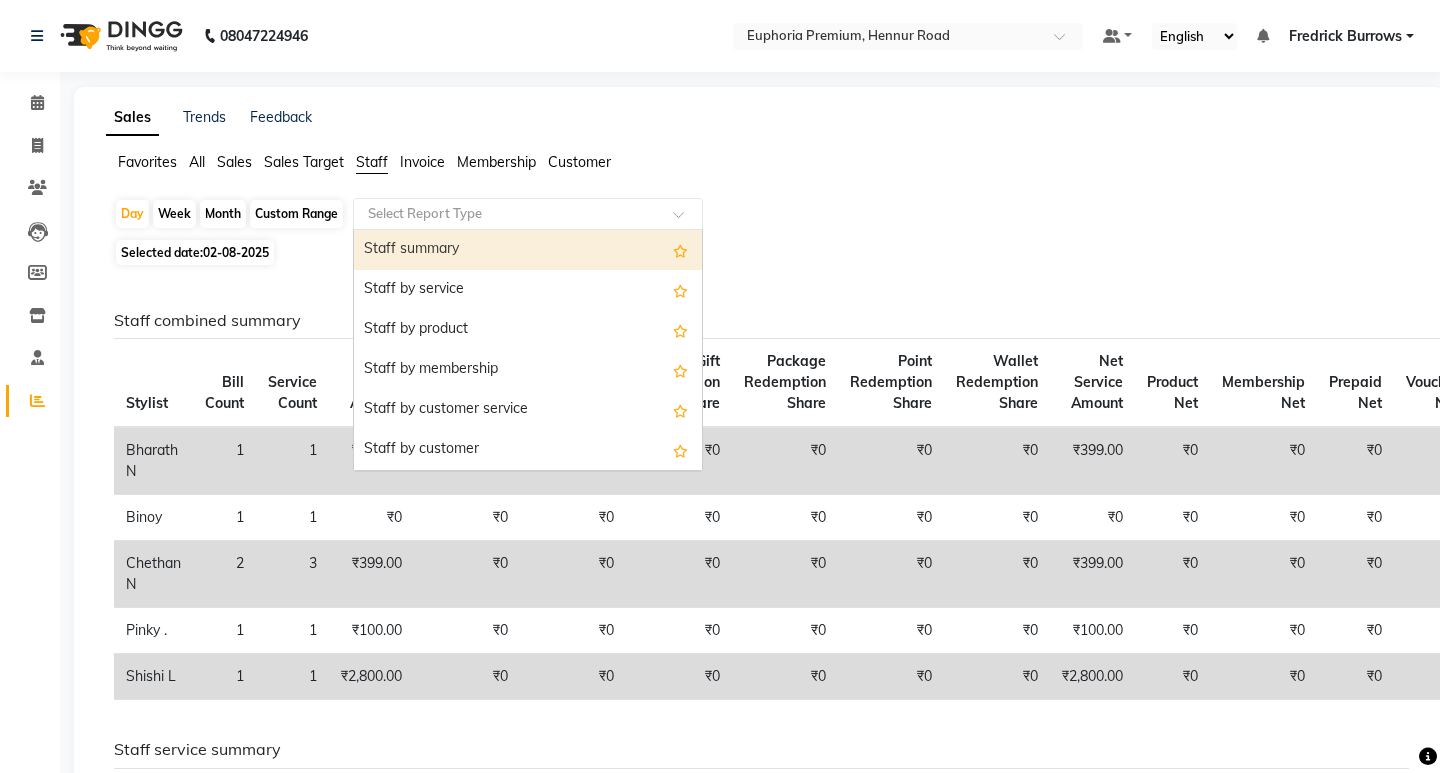 select on "full_report" 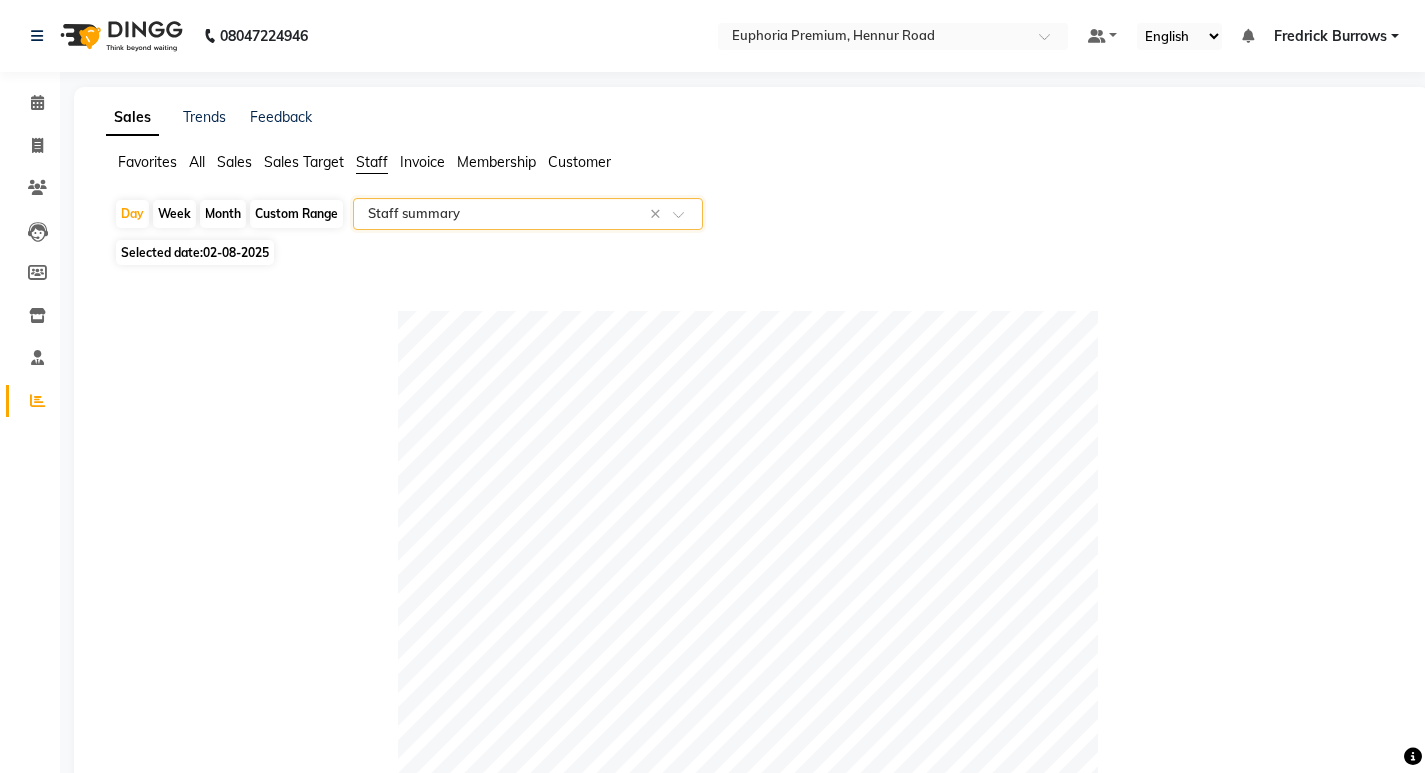 click on "Custom Range" 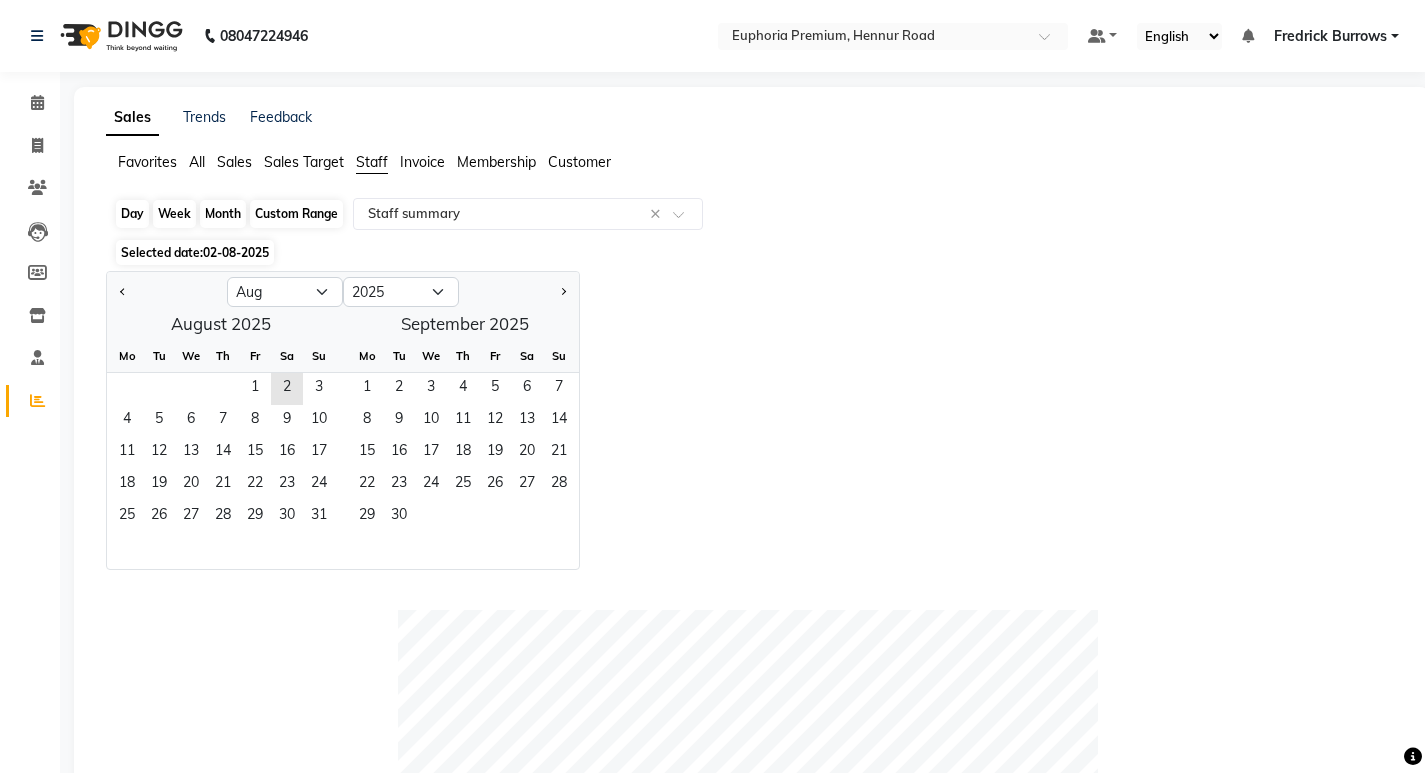 click on "Custom Range" 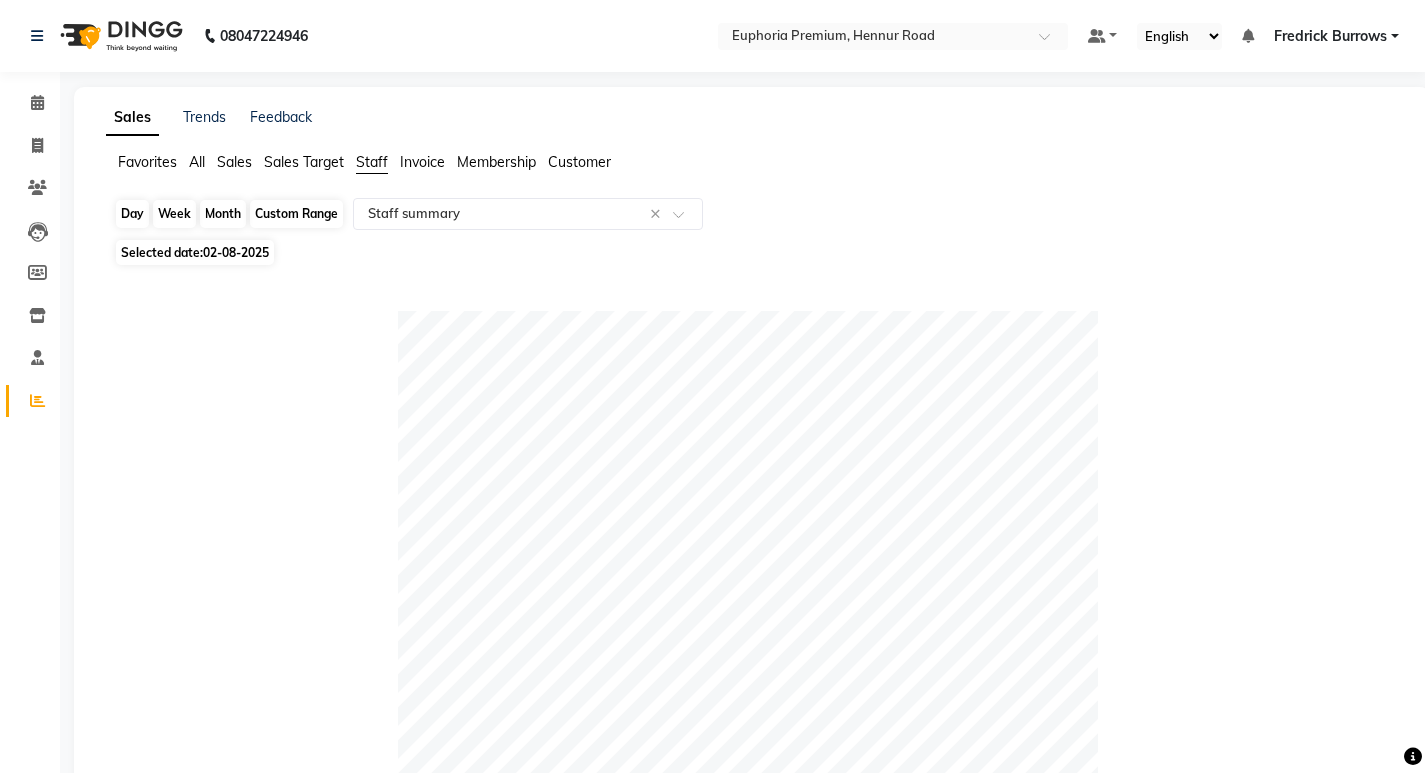 click on "Custom Range" 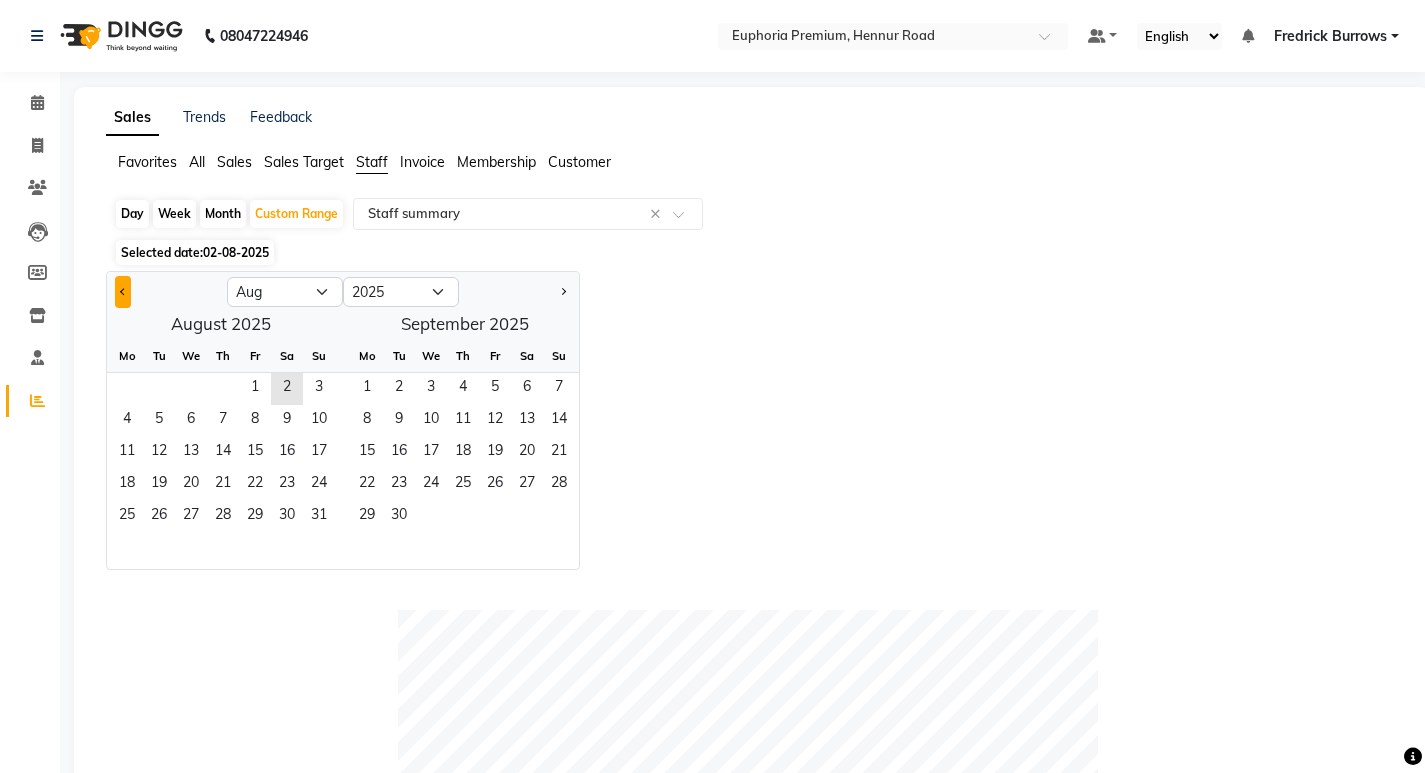 click 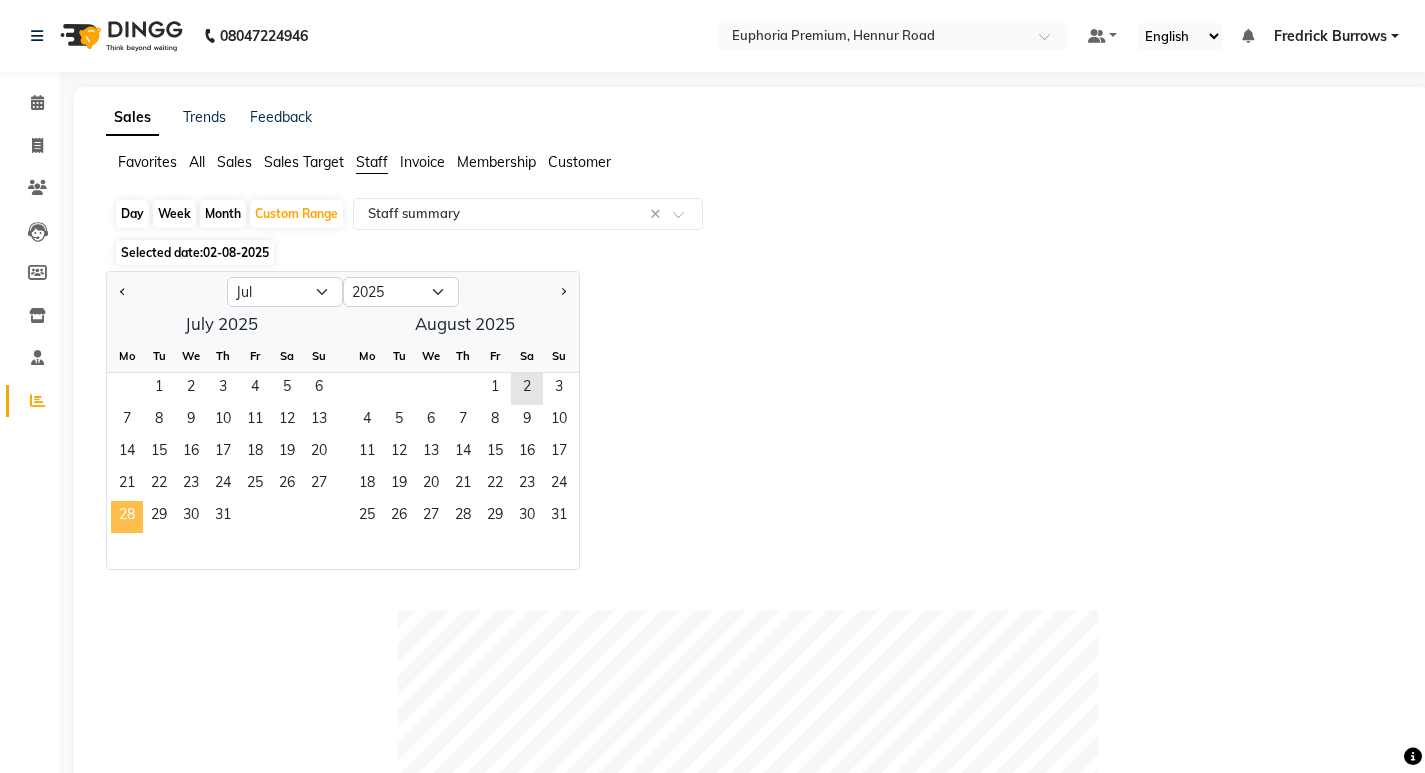 click on "28" 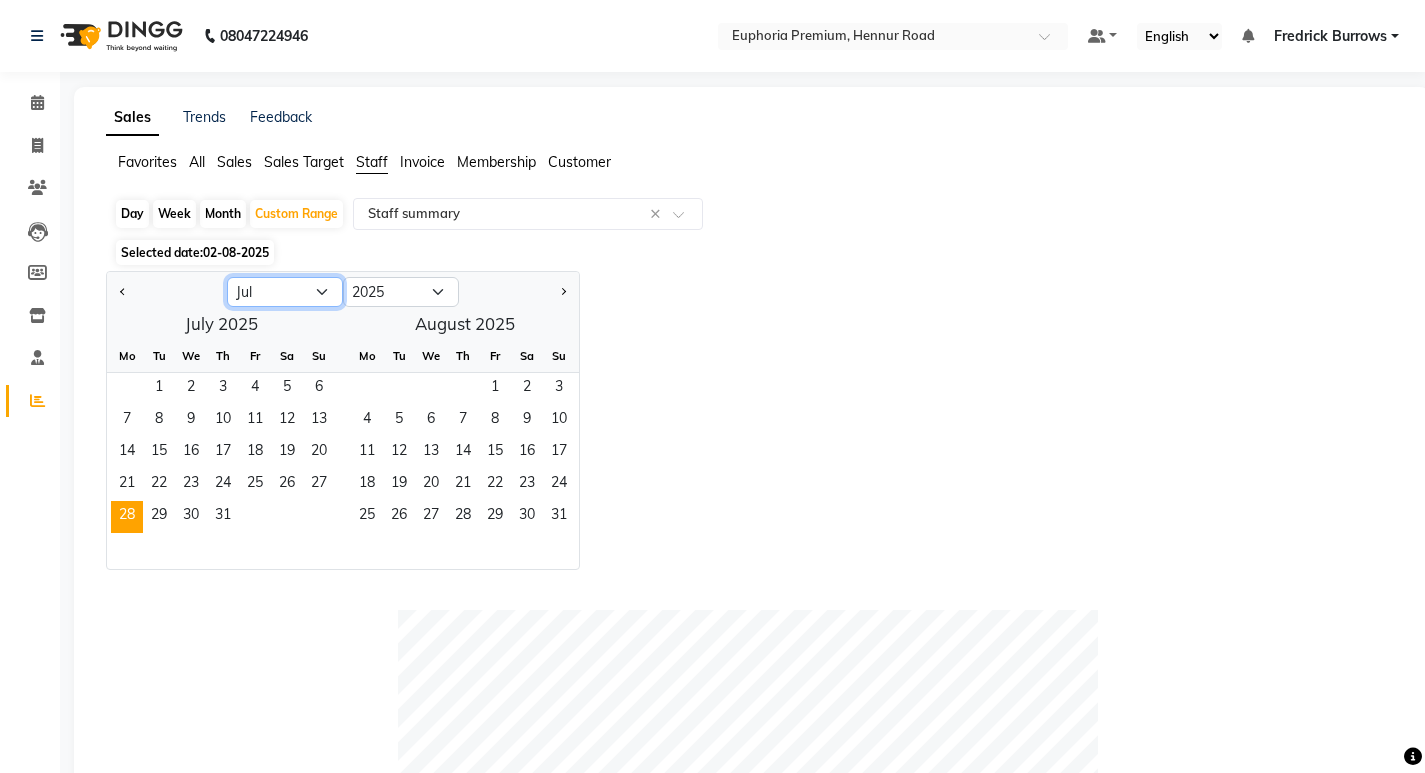 click on "Jan Feb Mar Apr May Jun Jul Aug Sep Oct Nov Dec" 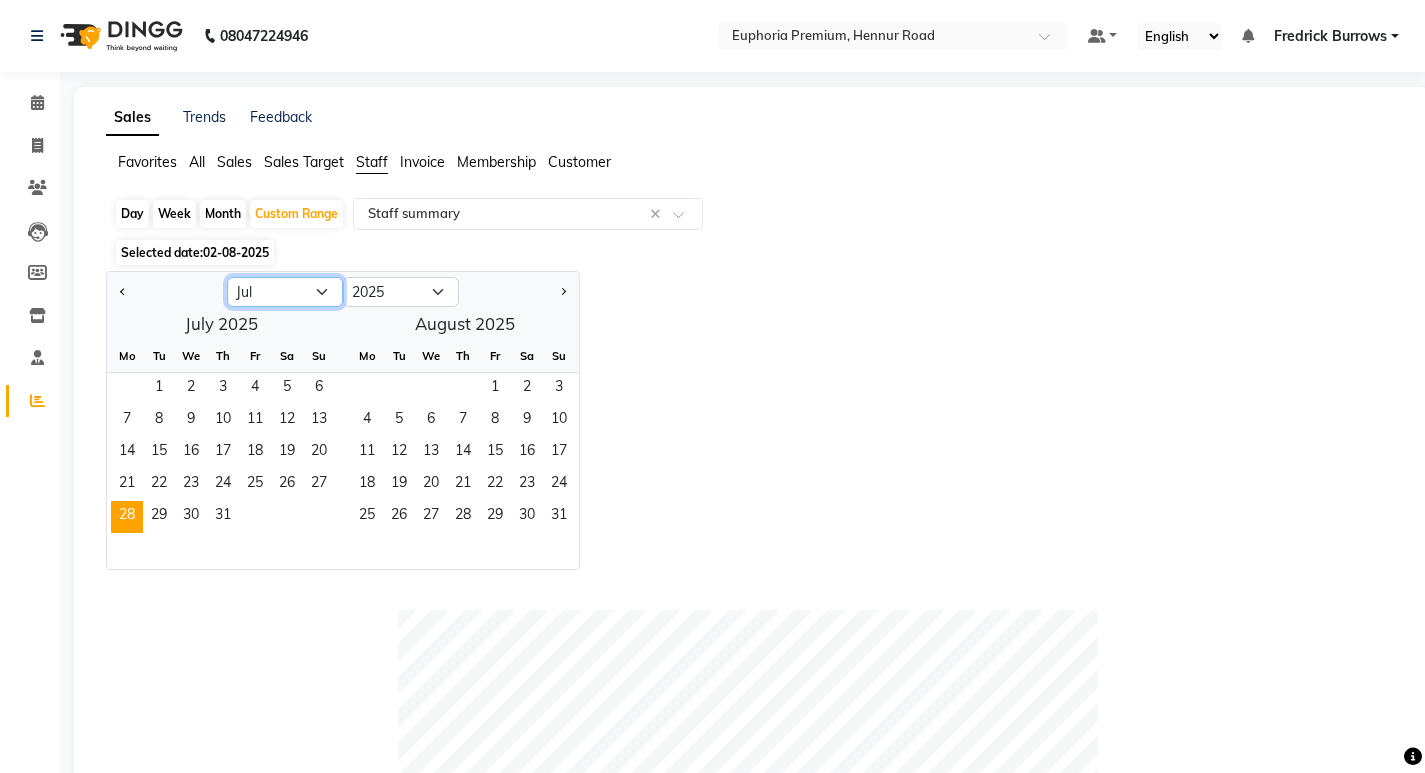 select on "8" 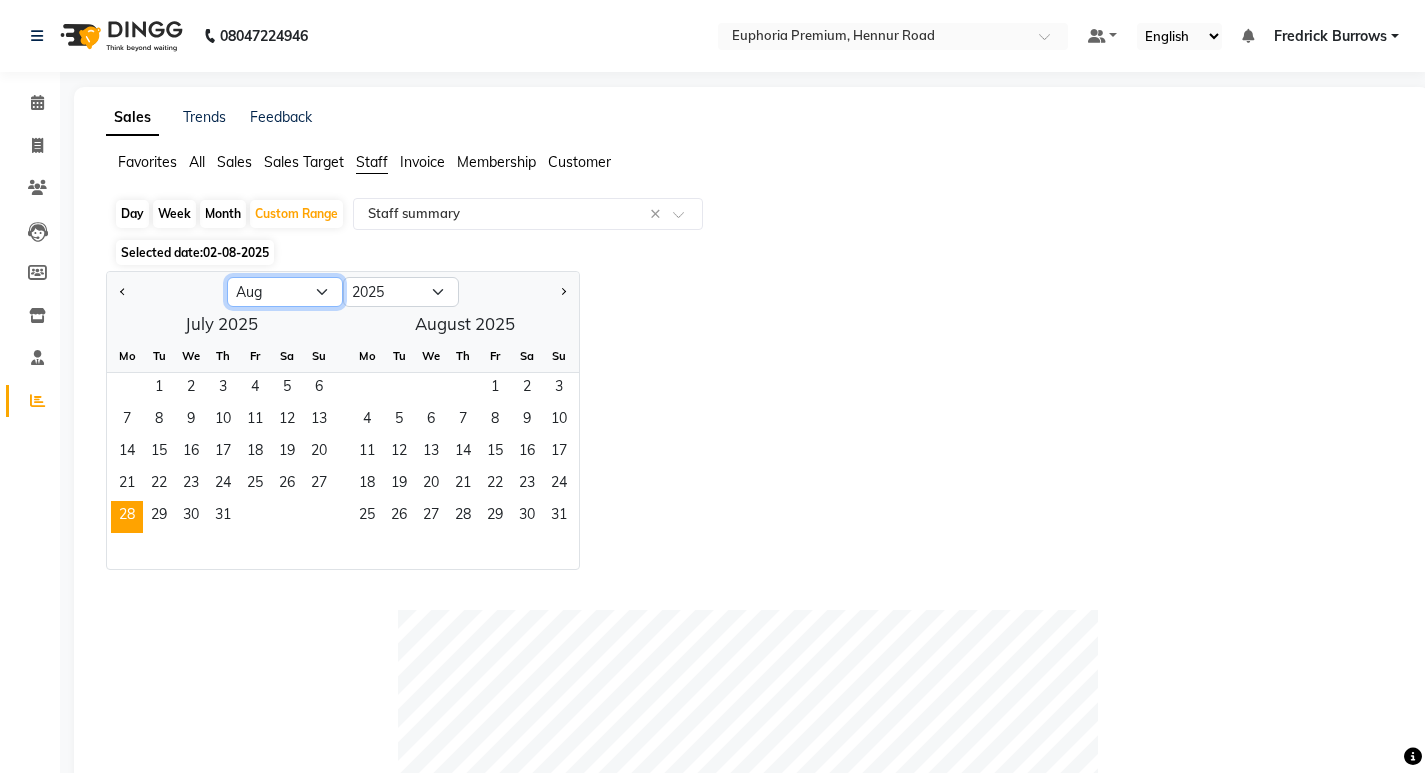 click on "Jan Feb Mar Apr May Jun Jul Aug Sep Oct Nov Dec" 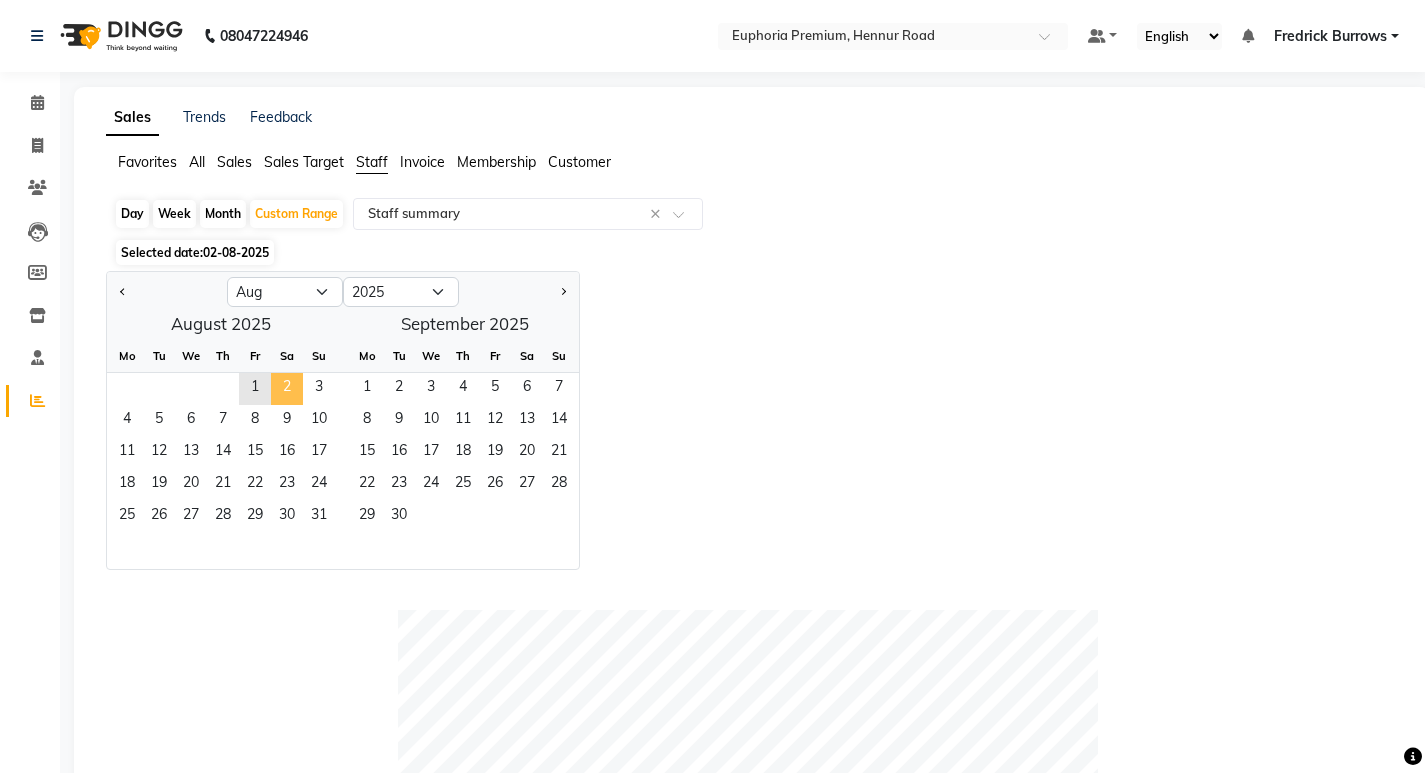 click on "2" 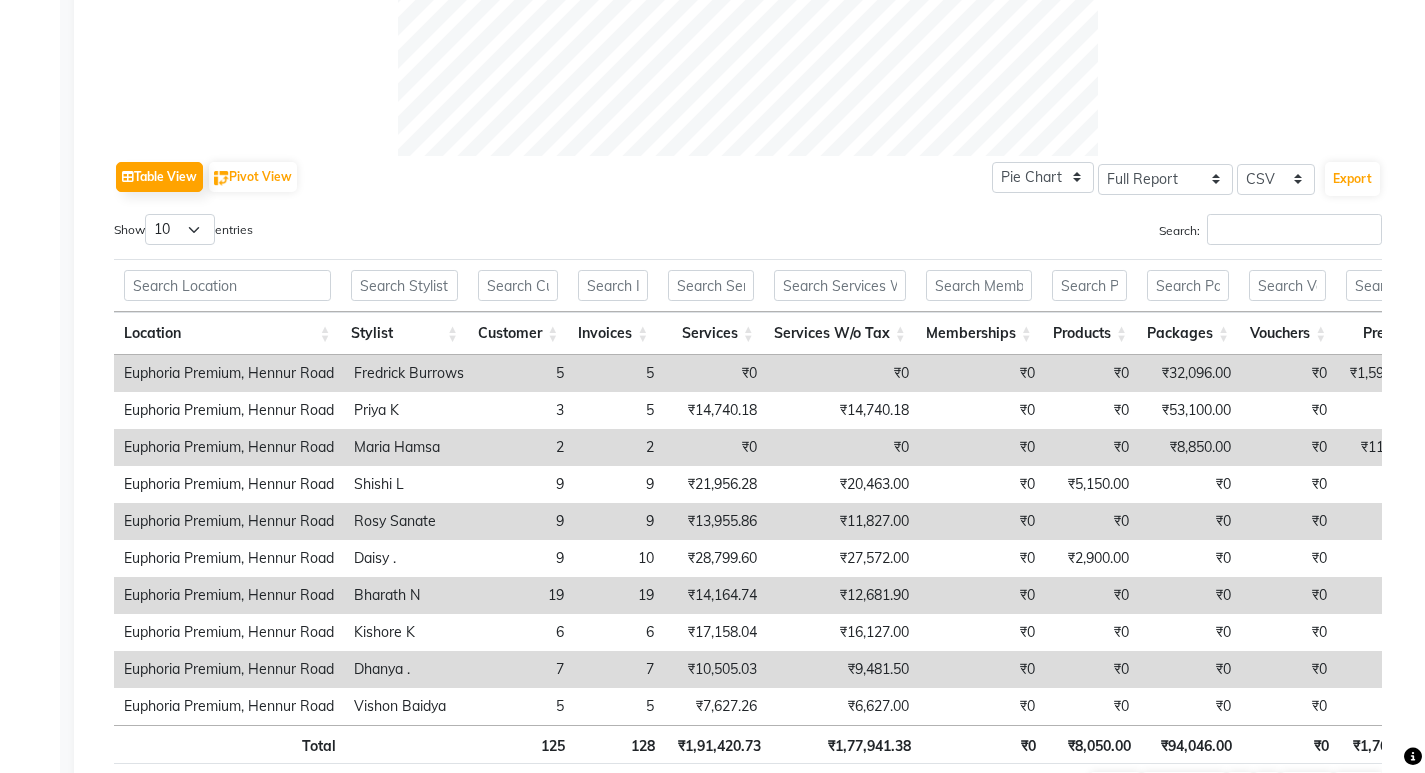 scroll, scrollTop: 900, scrollLeft: 0, axis: vertical 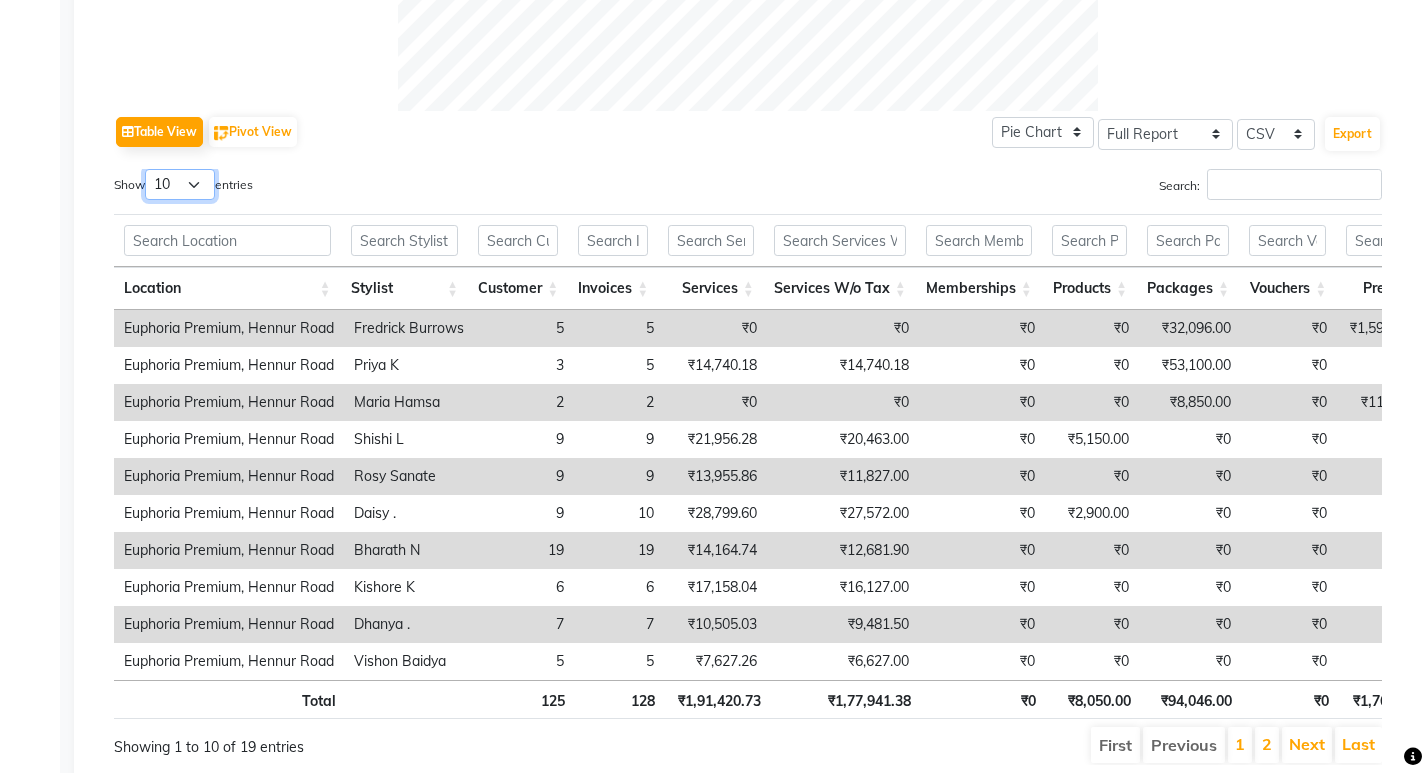 click on "10 25 50 100" at bounding box center [180, 184] 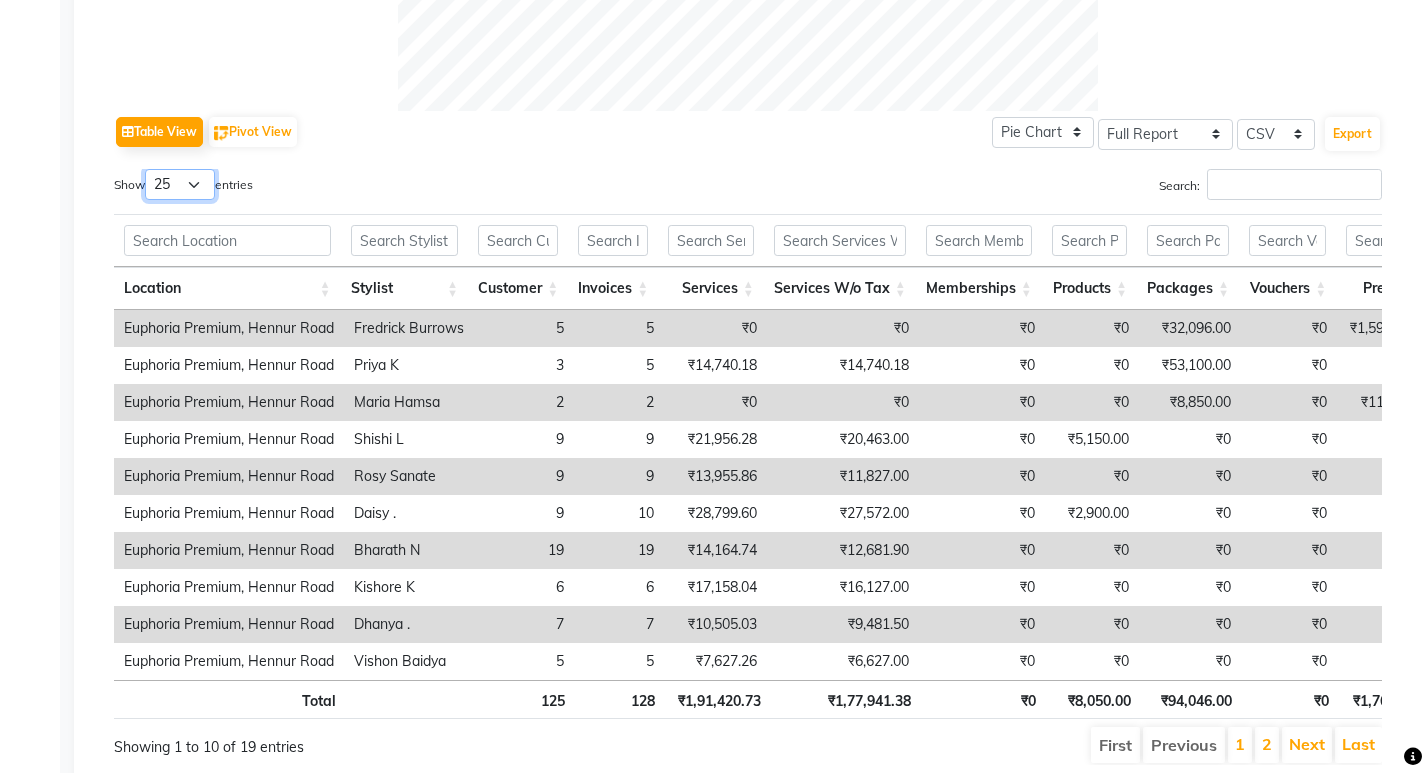 click on "10 25 50 100" at bounding box center [180, 184] 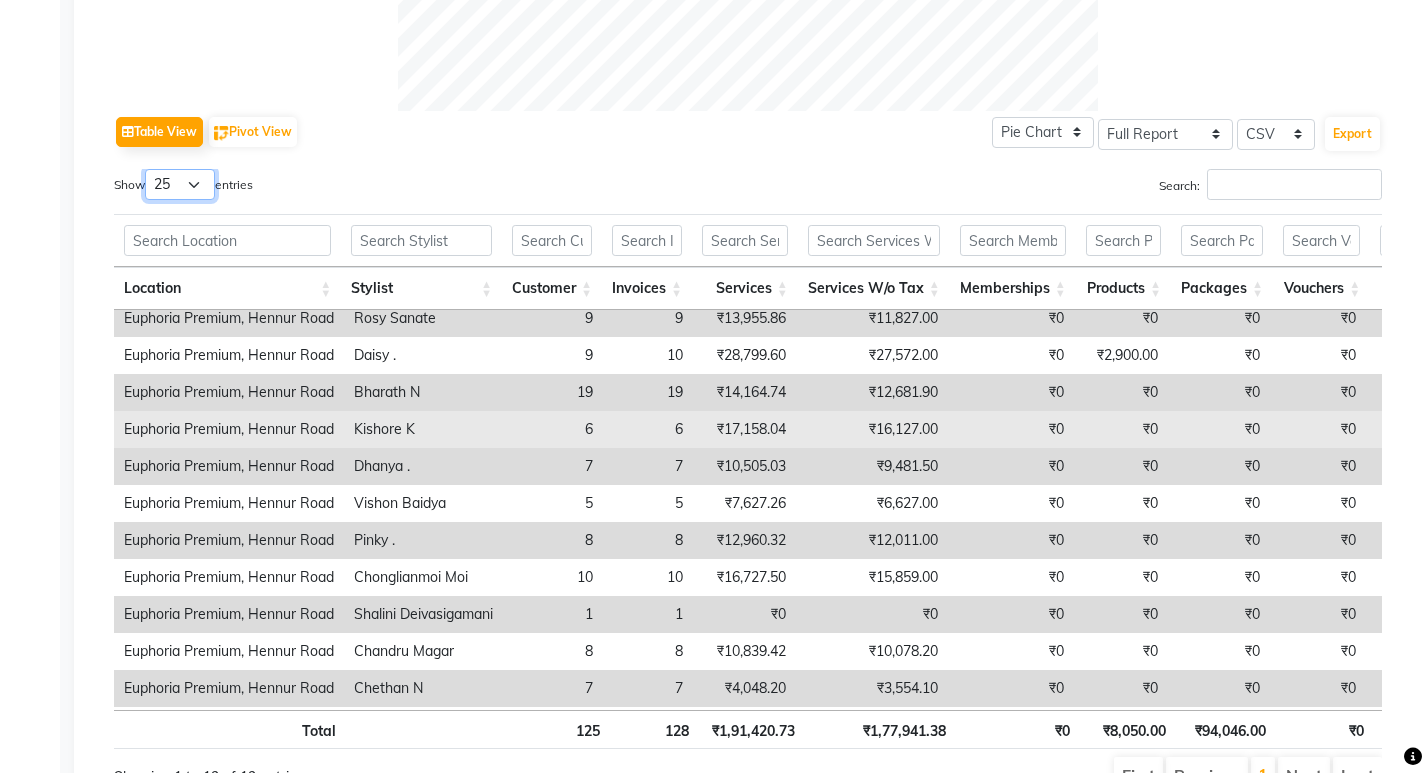 scroll, scrollTop: 318, scrollLeft: 0, axis: vertical 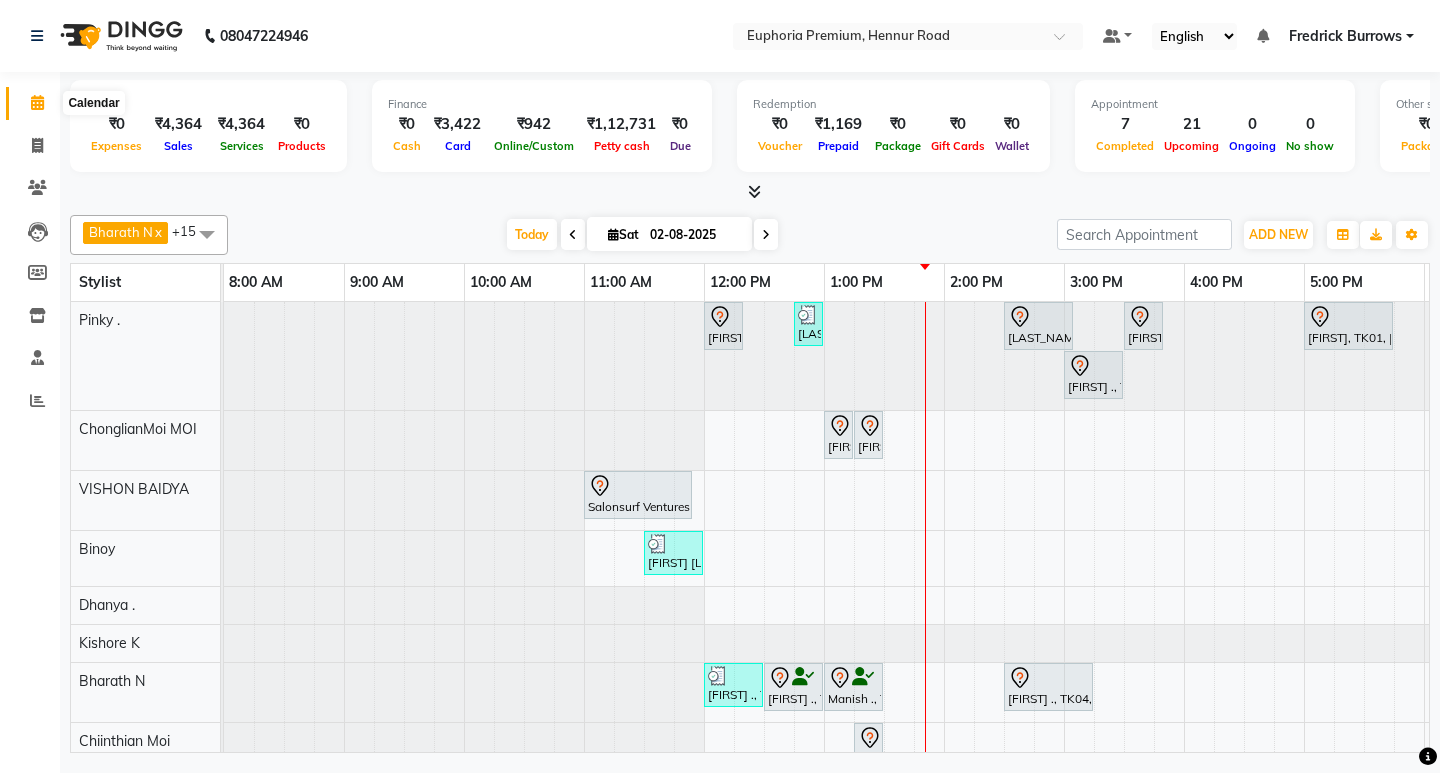 click 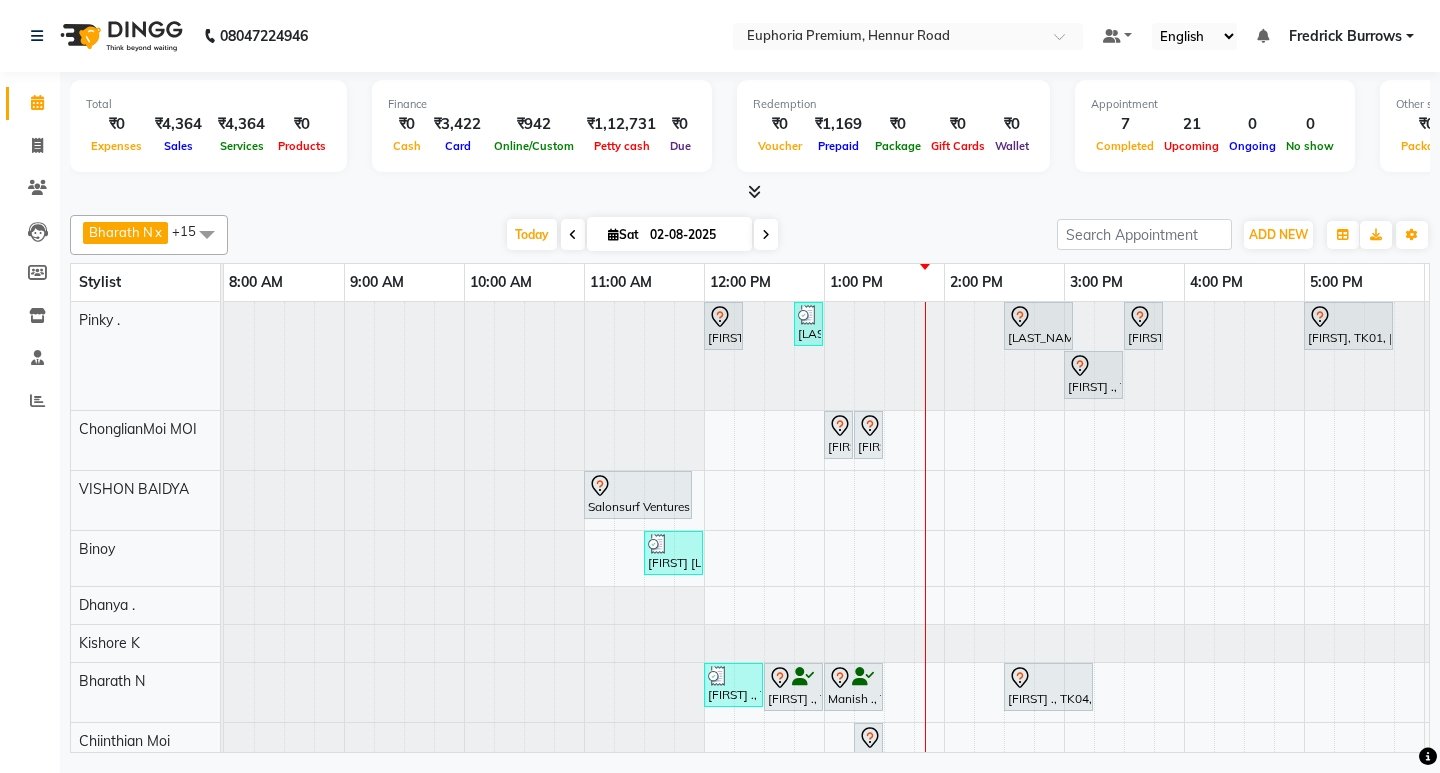 scroll, scrollTop: 52, scrollLeft: 0, axis: vertical 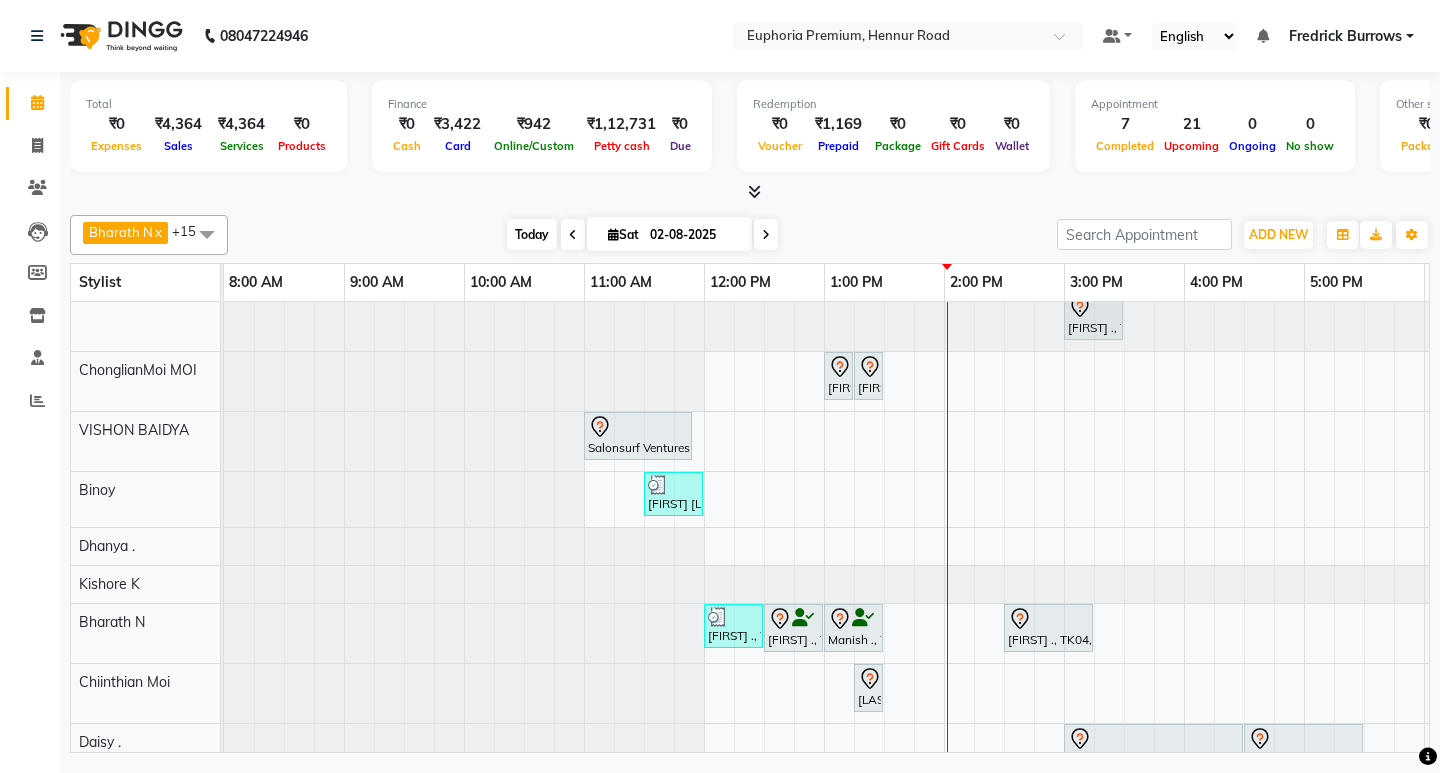 click on "Today" at bounding box center [532, 234] 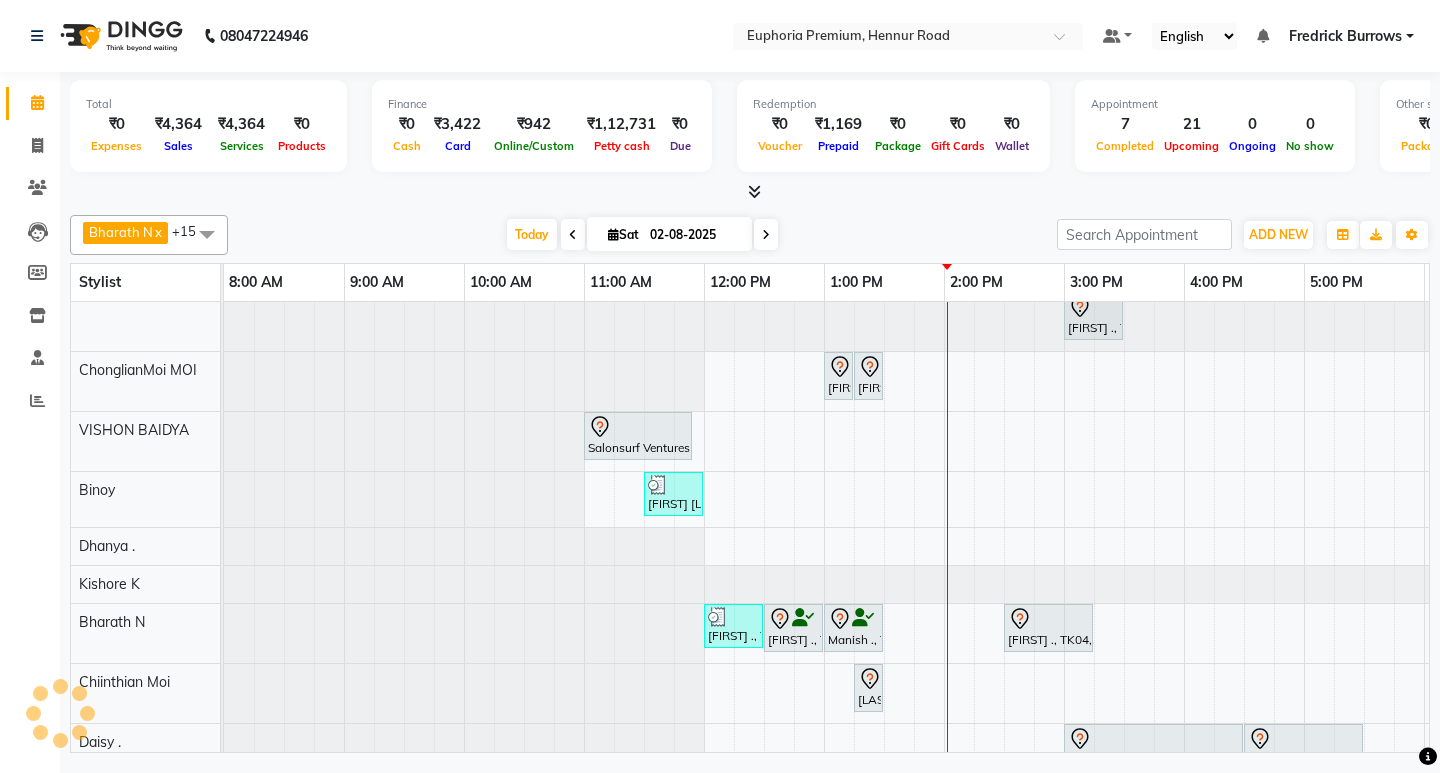 scroll, scrollTop: 0, scrollLeft: 475, axis: horizontal 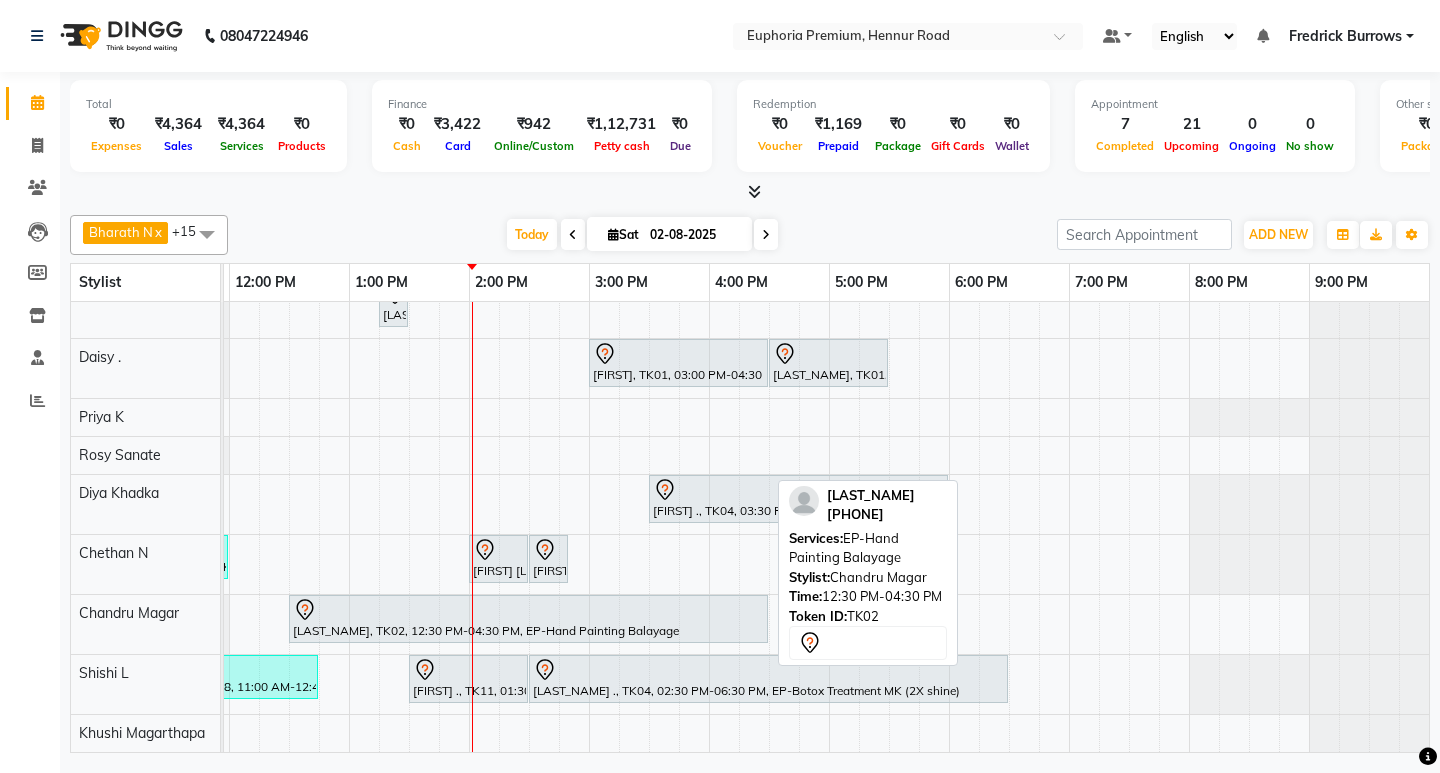 click 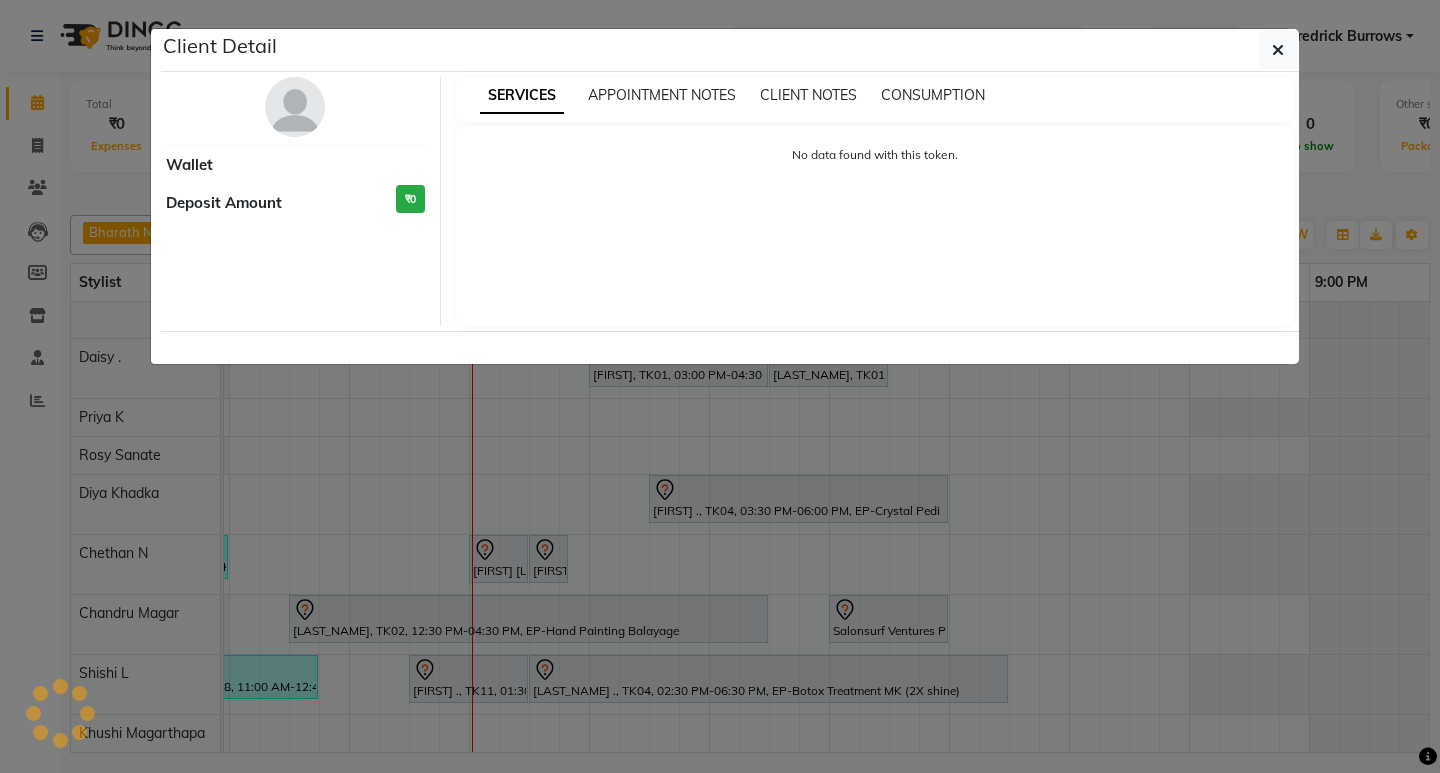 select on "7" 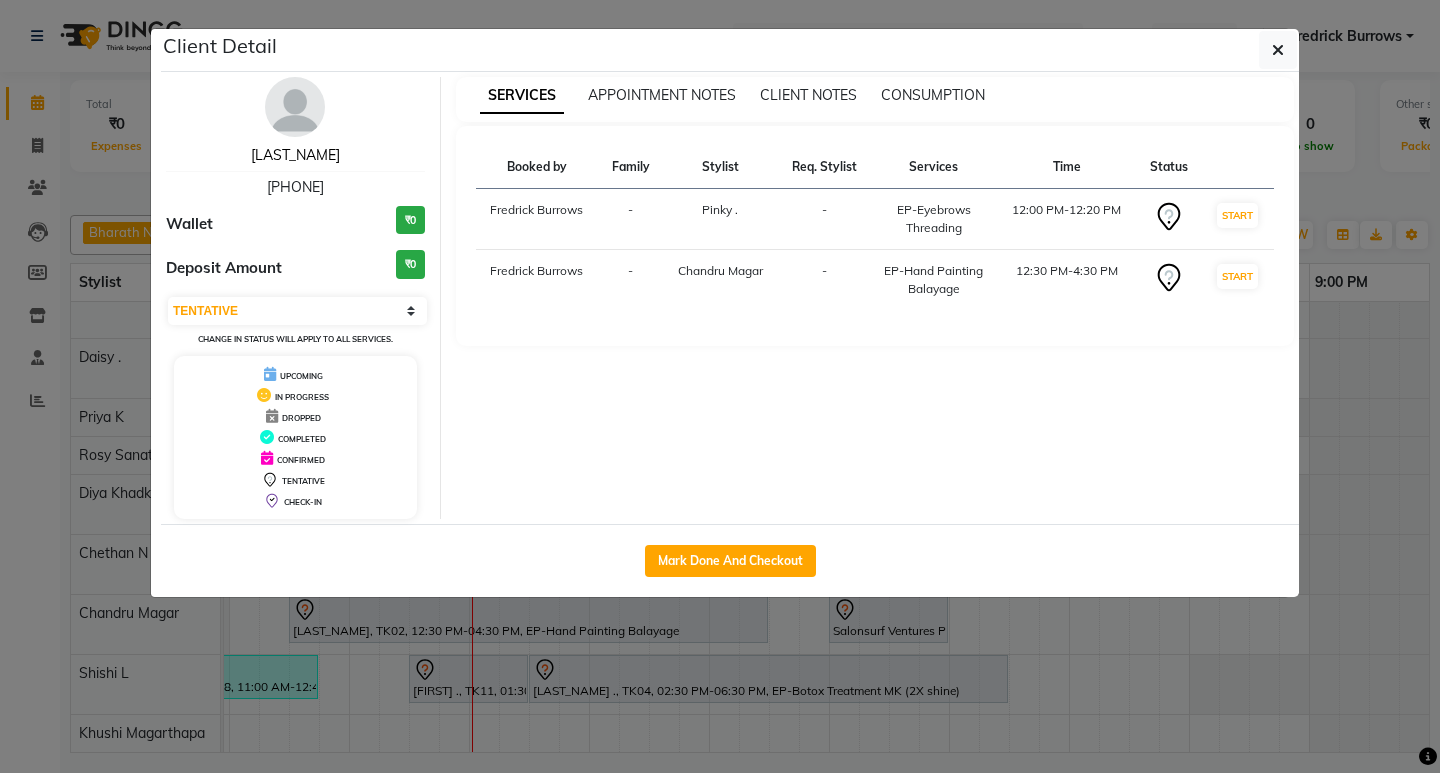 click on "[LAST_NAME]" at bounding box center (295, 155) 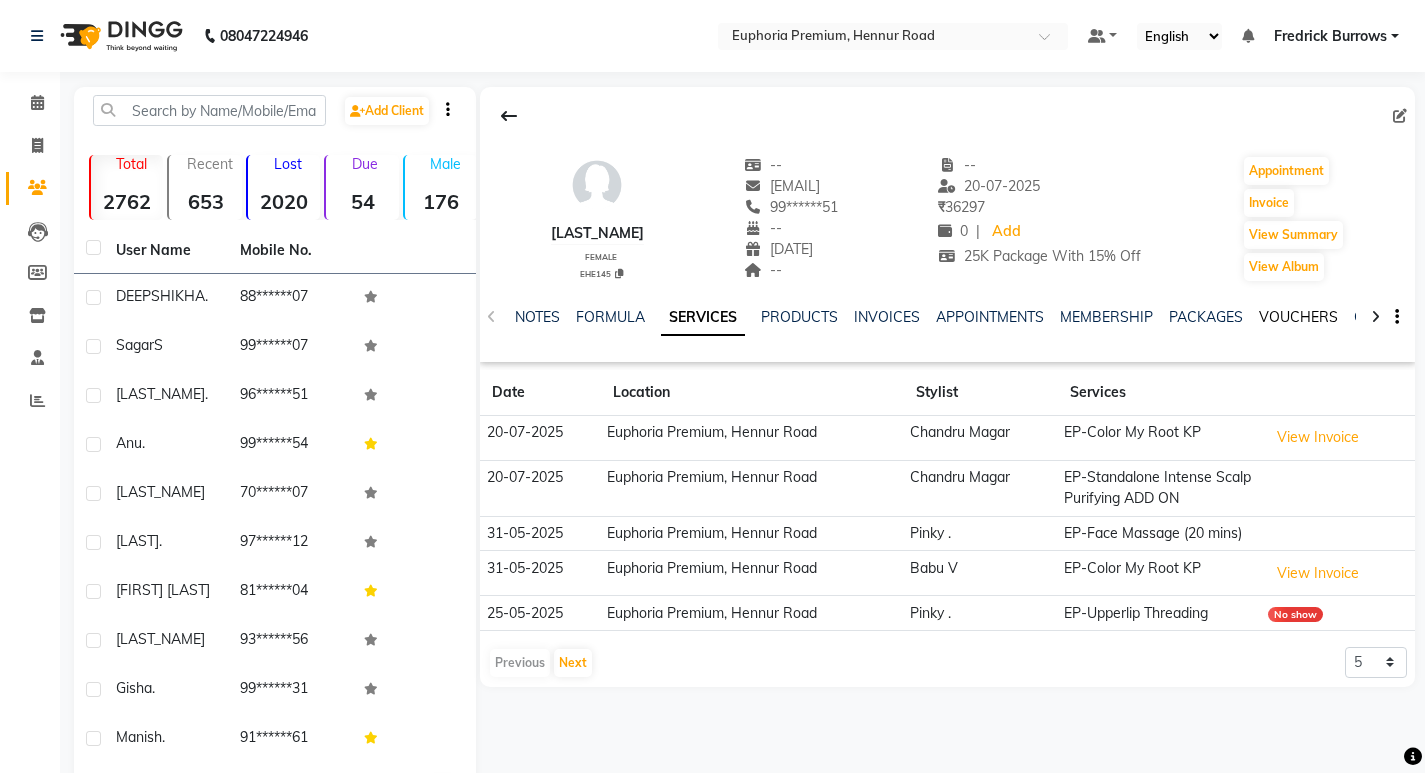 click on "VOUCHERS" 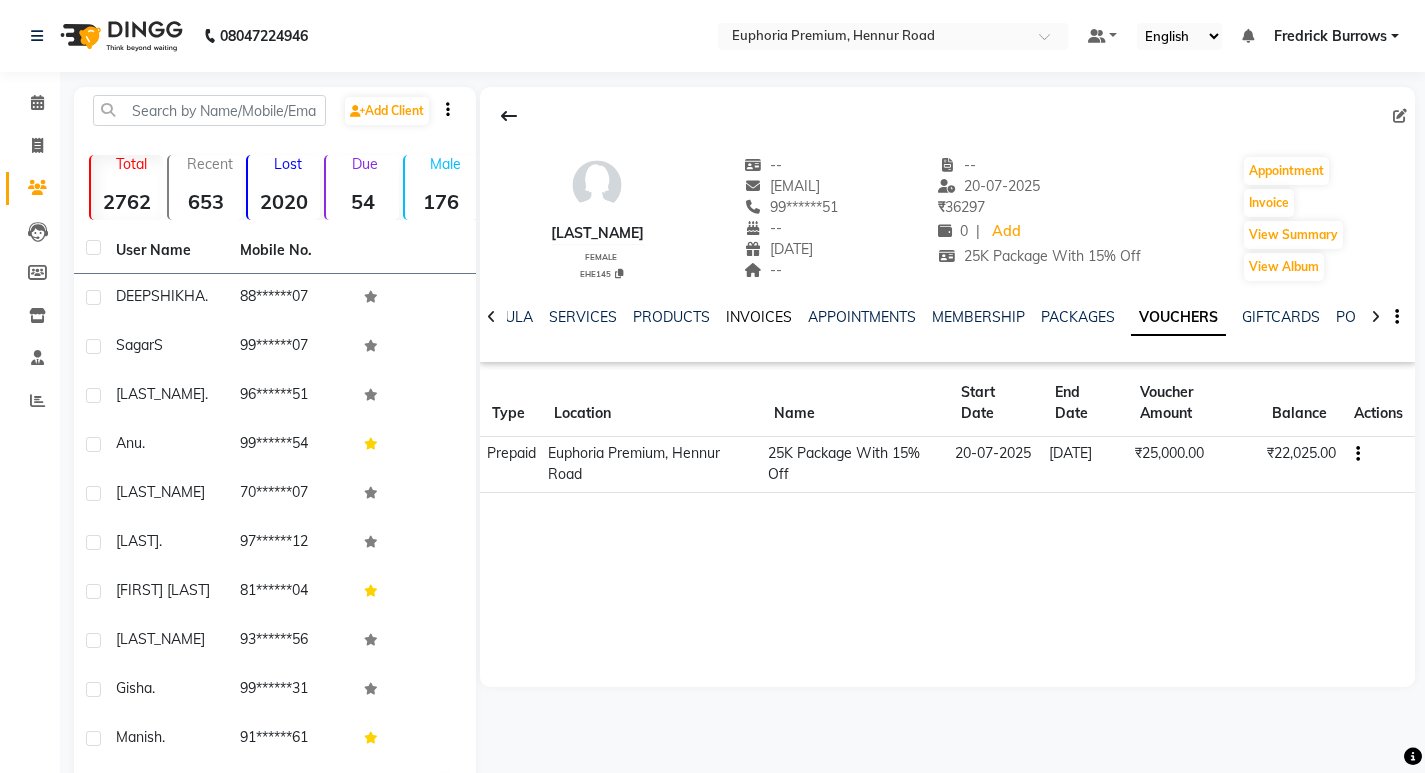click on "INVOICES" 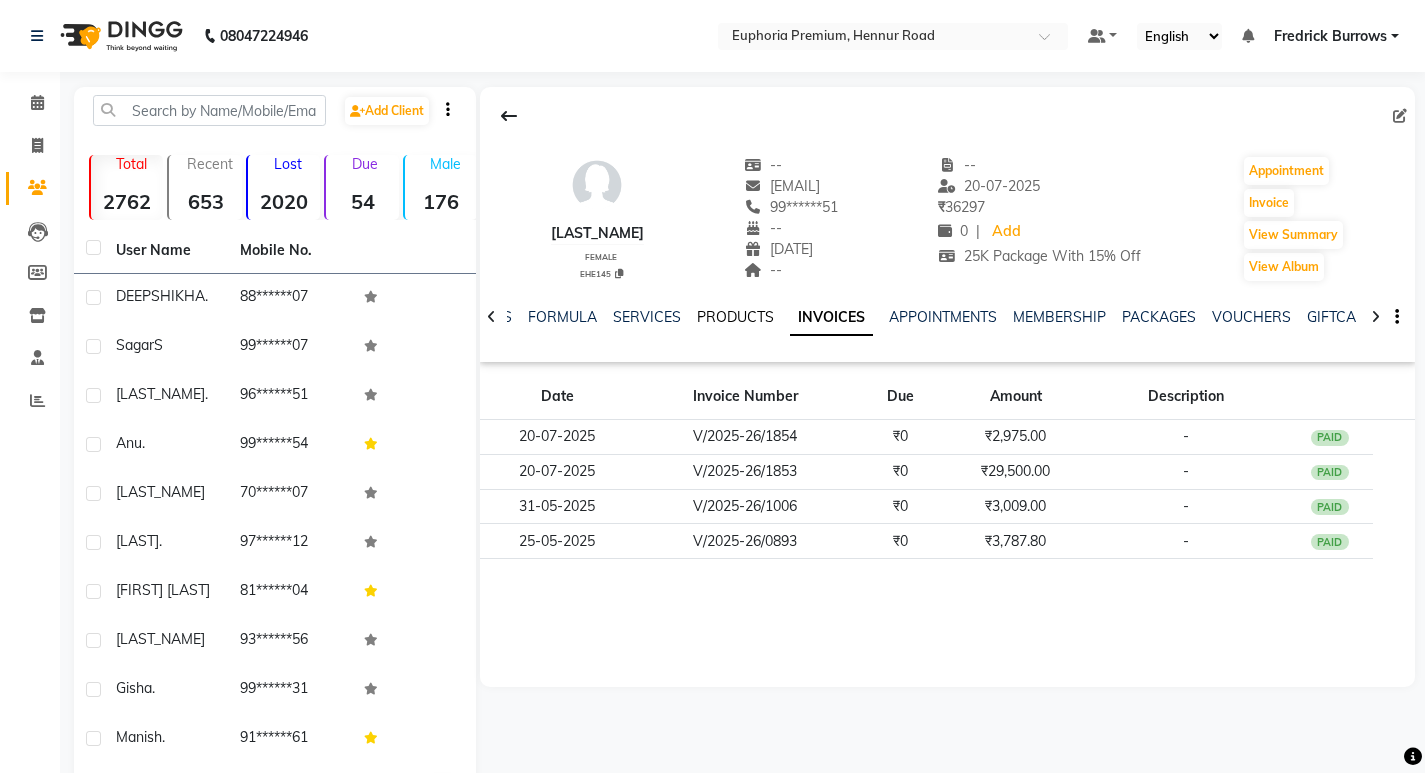 click on "PRODUCTS" 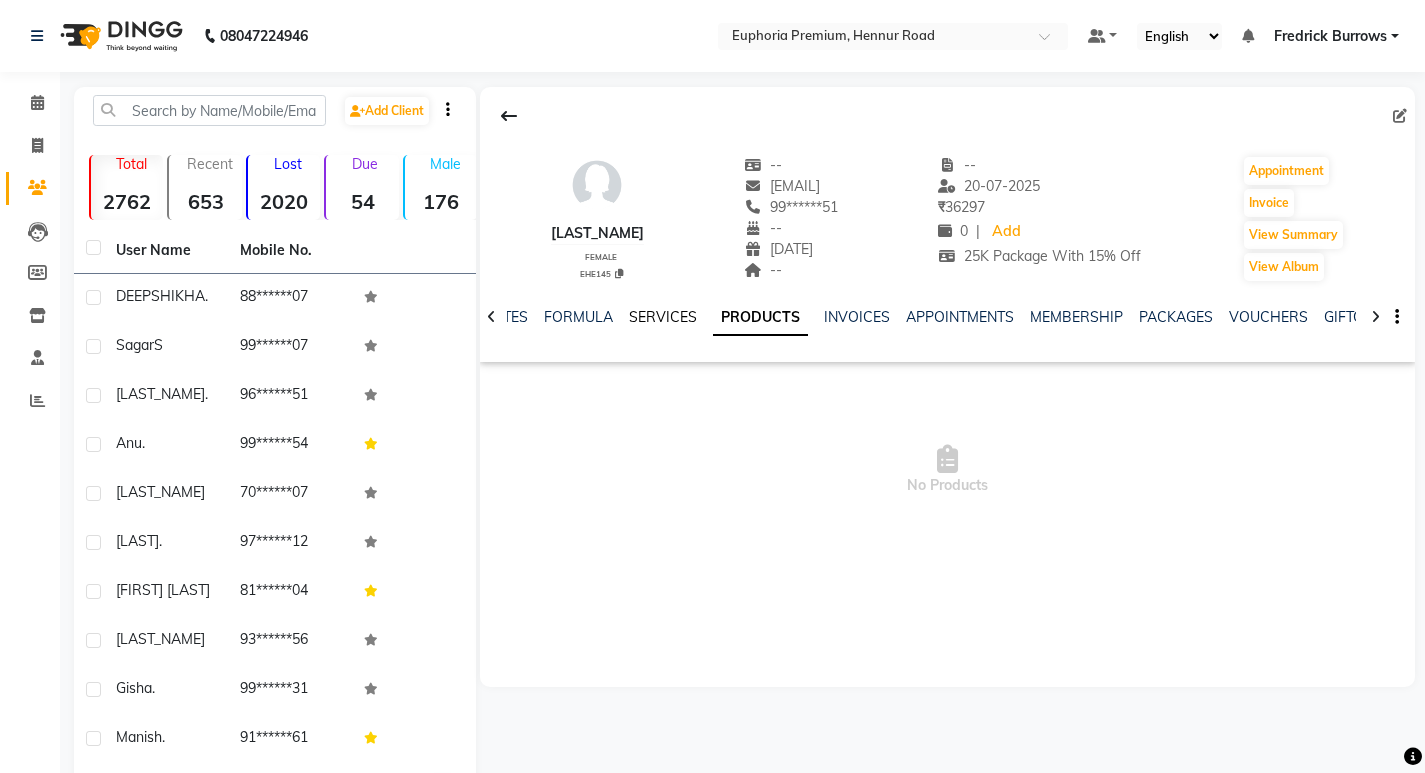 click on "SERVICES" 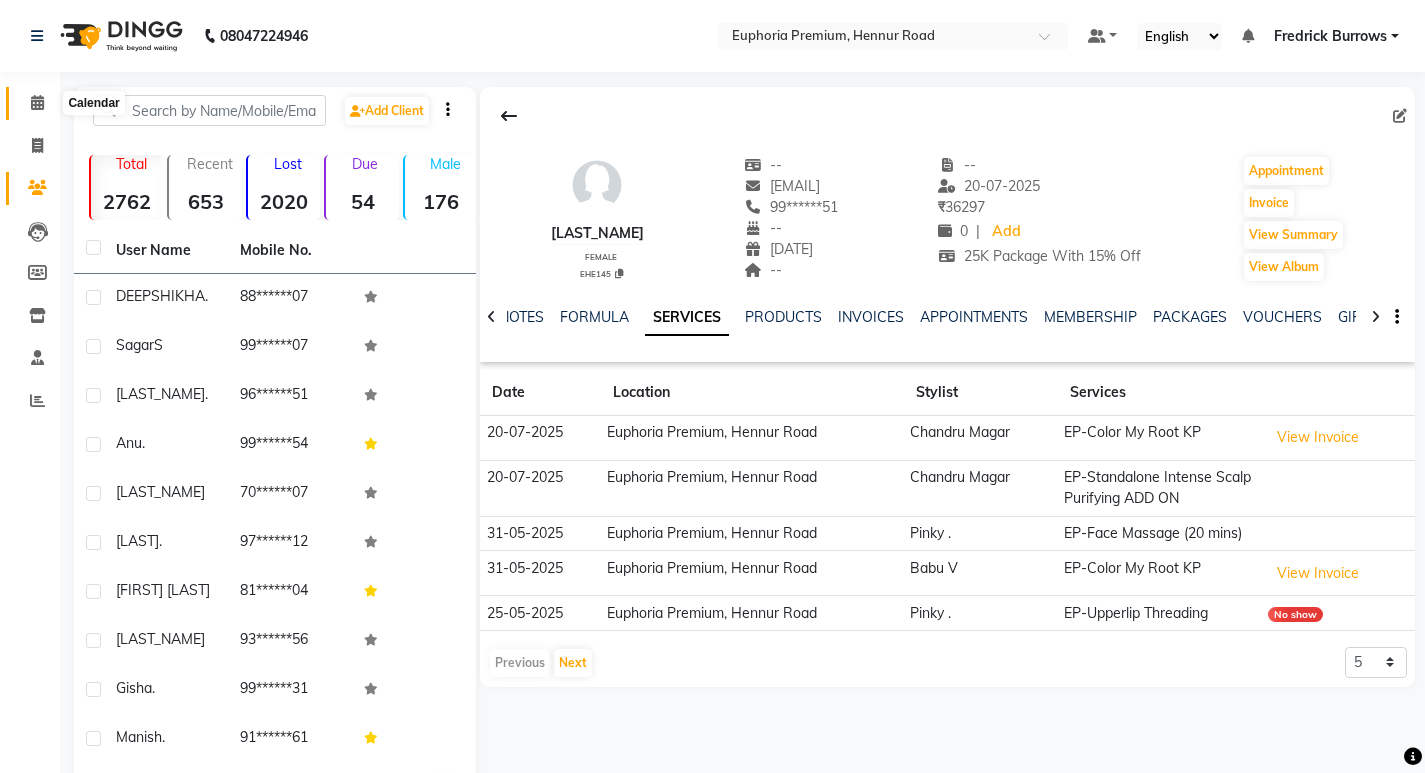 click 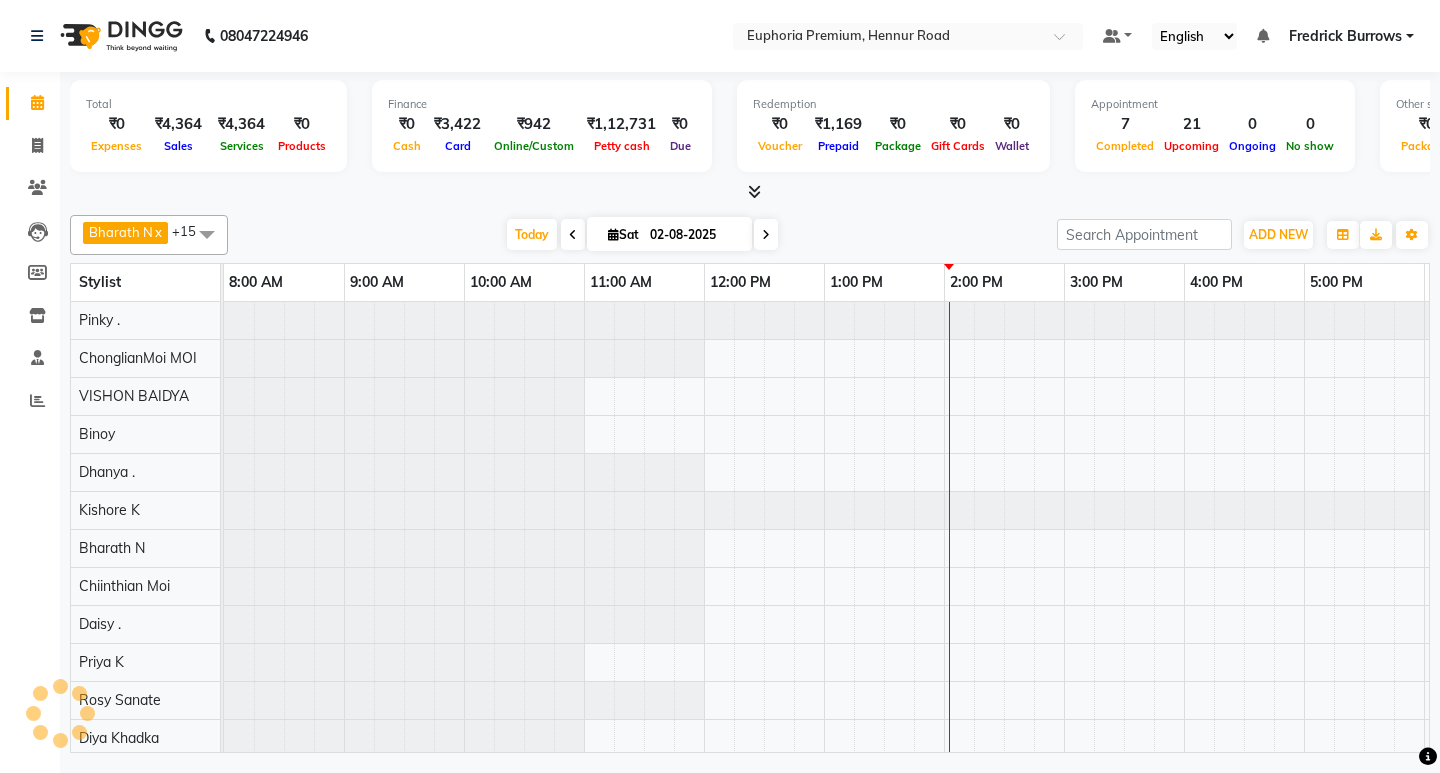 scroll, scrollTop: 0, scrollLeft: 475, axis: horizontal 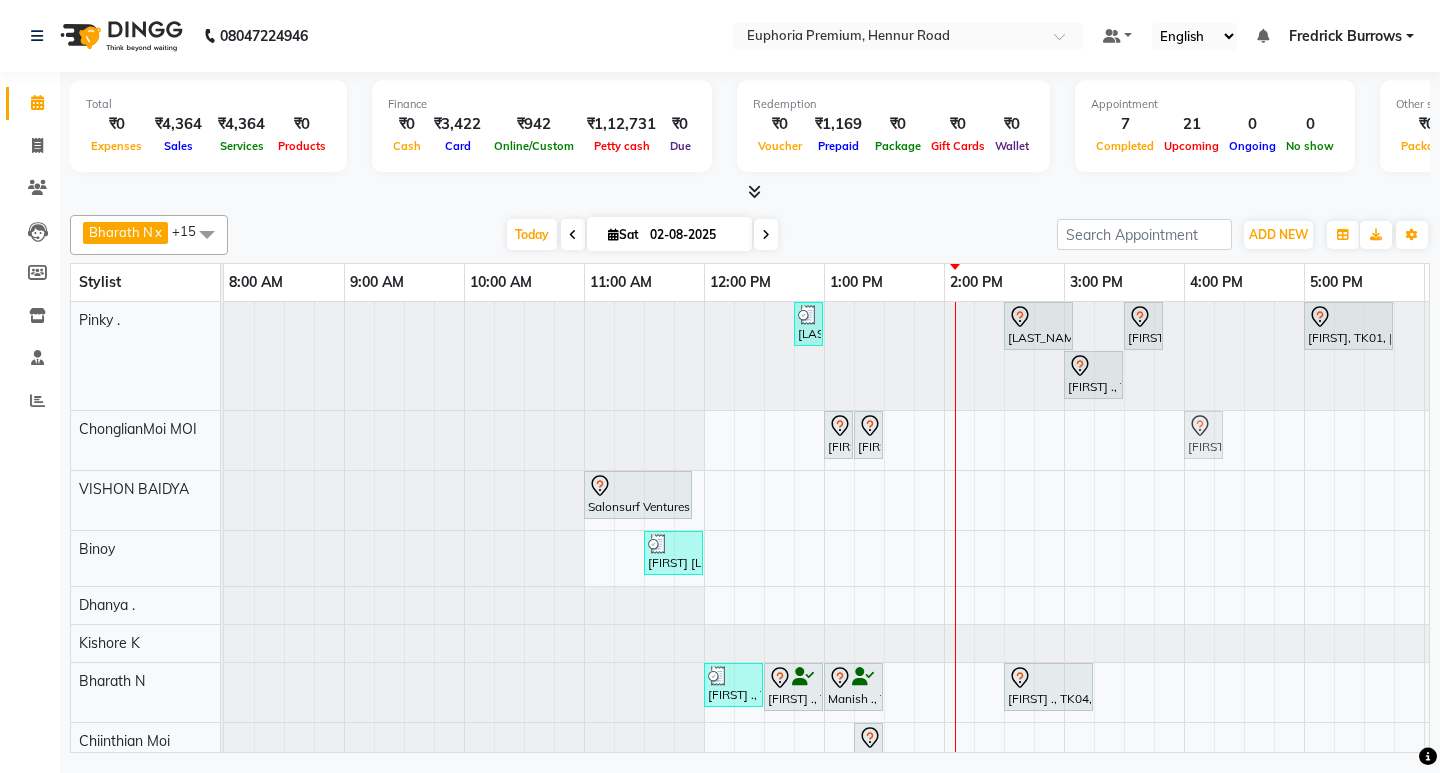 drag, startPoint x: 725, startPoint y: 324, endPoint x: 1204, endPoint y: 466, distance: 499.60486 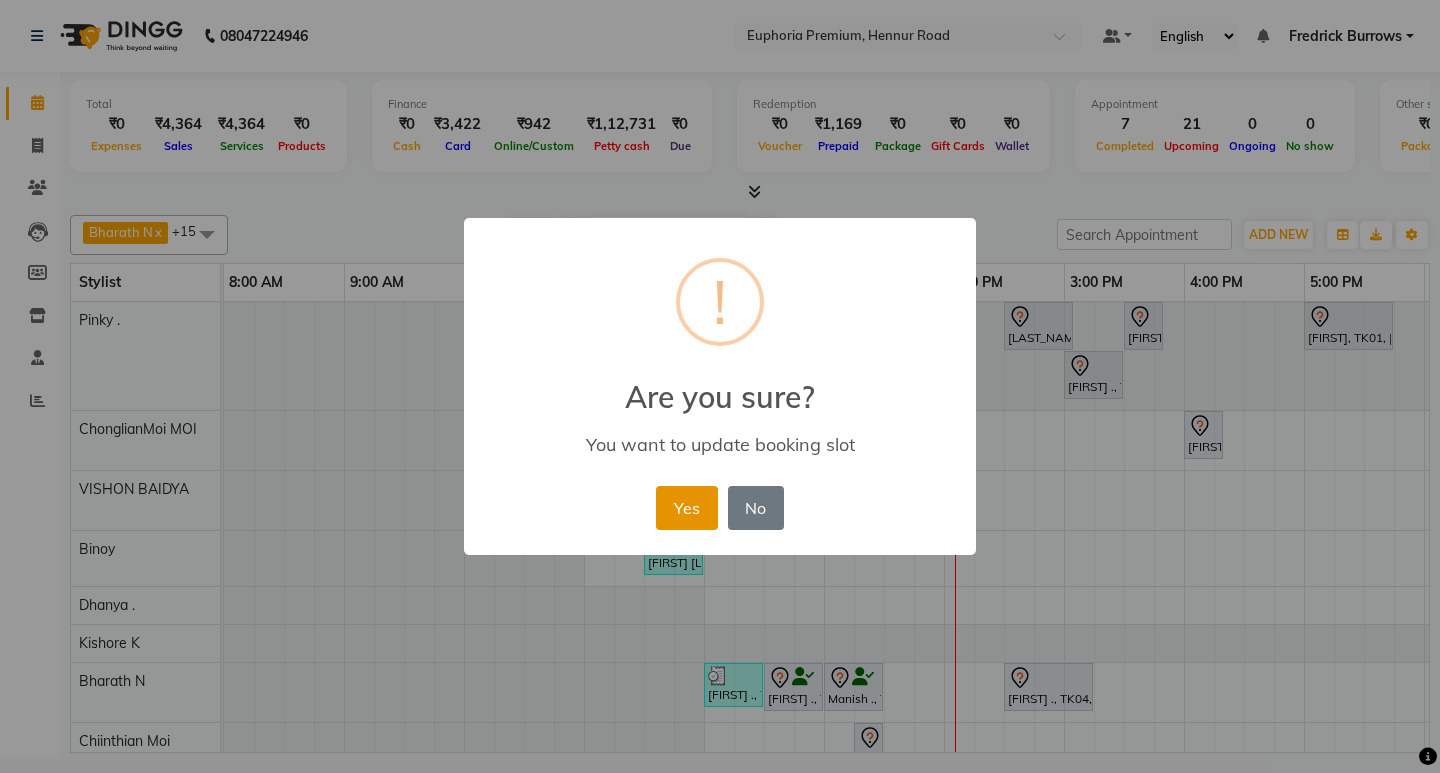 click on "Yes" at bounding box center (686, 508) 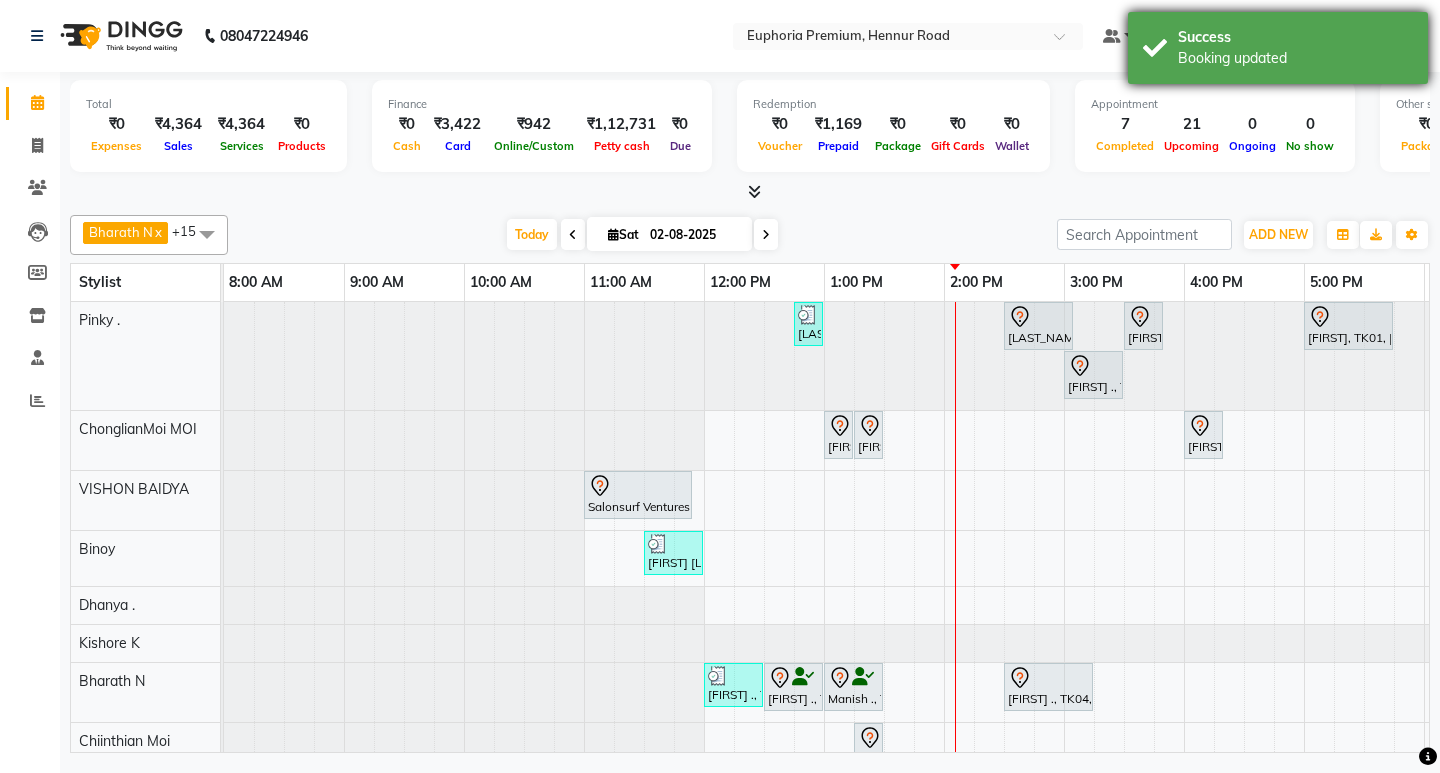 click on "Booking updated" at bounding box center (1295, 58) 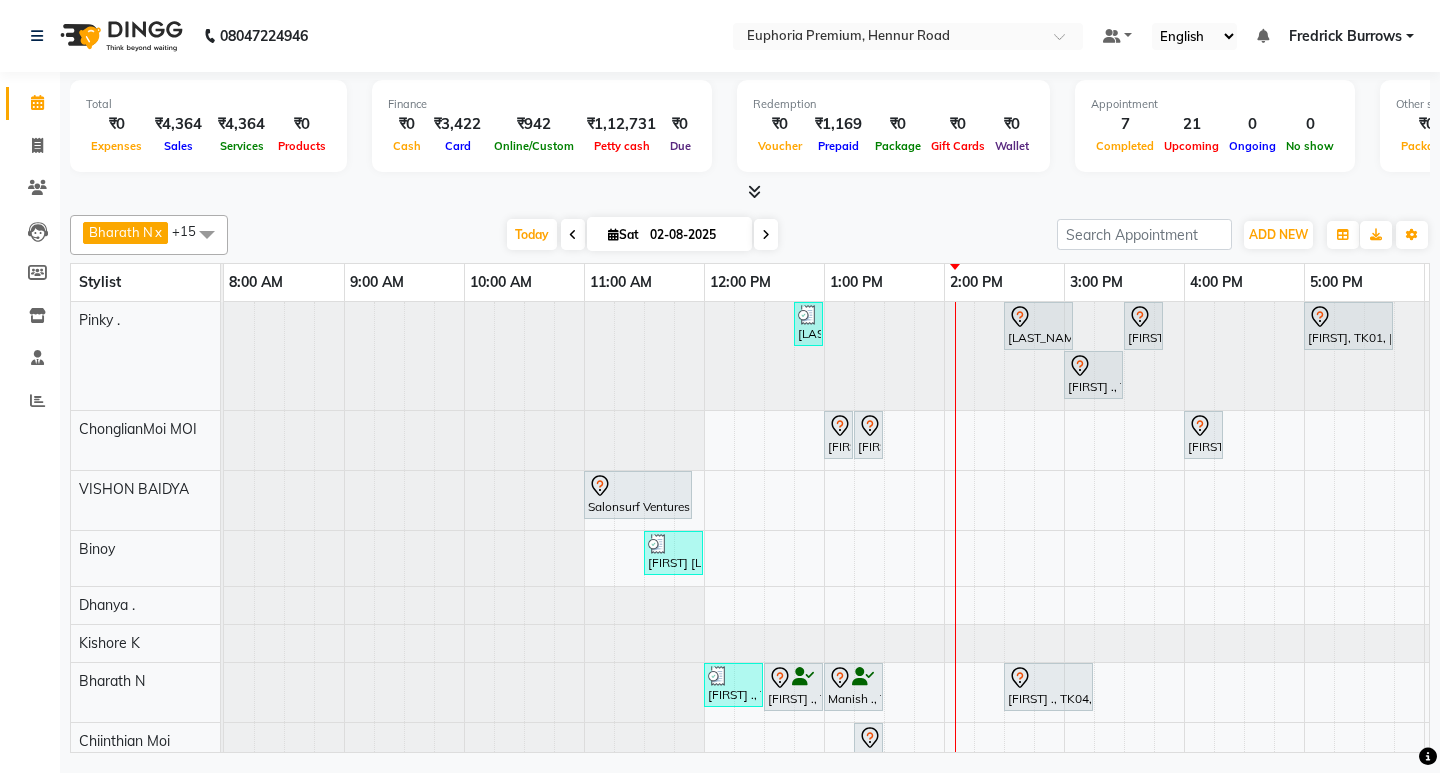 click on "Fredrick Burrows" at bounding box center (1345, 36) 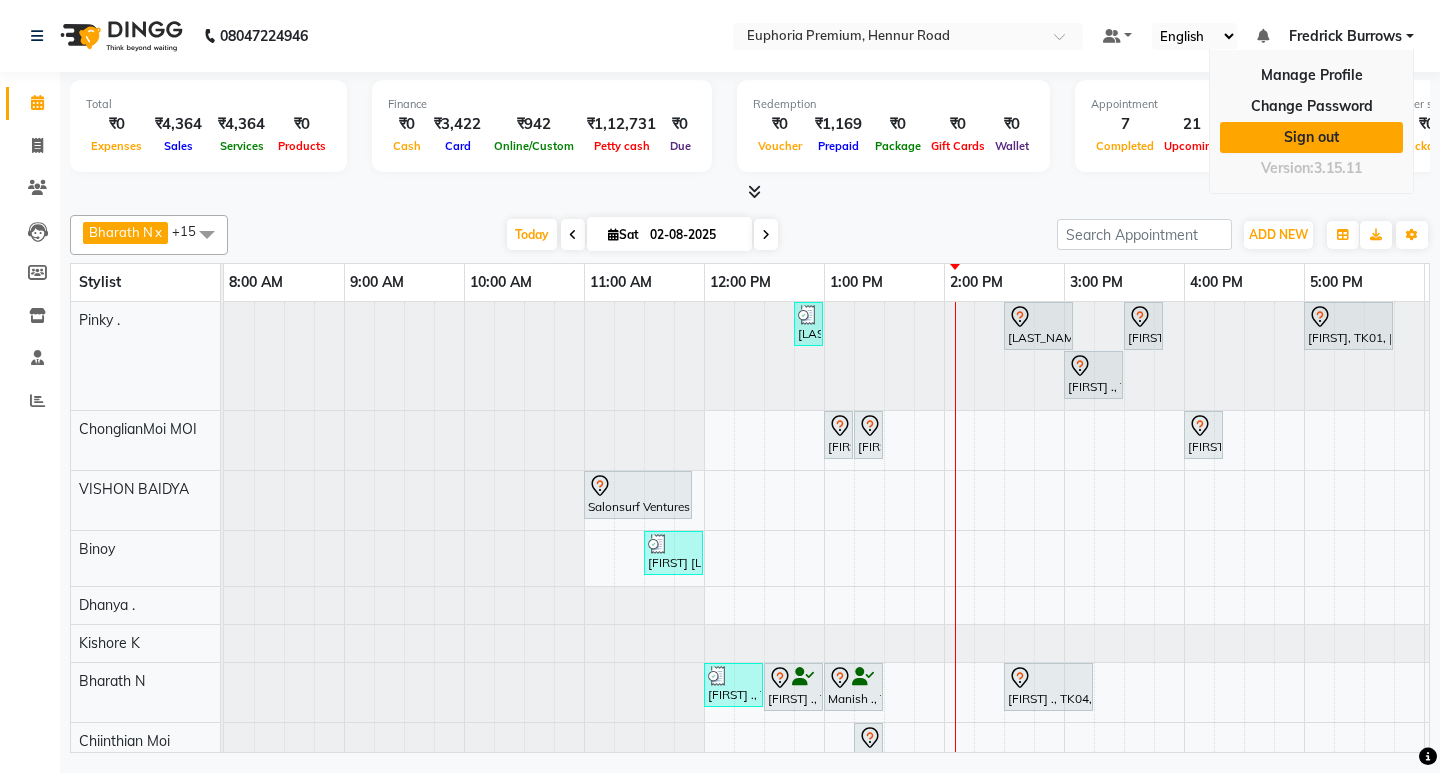 click on "Sign out" at bounding box center (1311, 137) 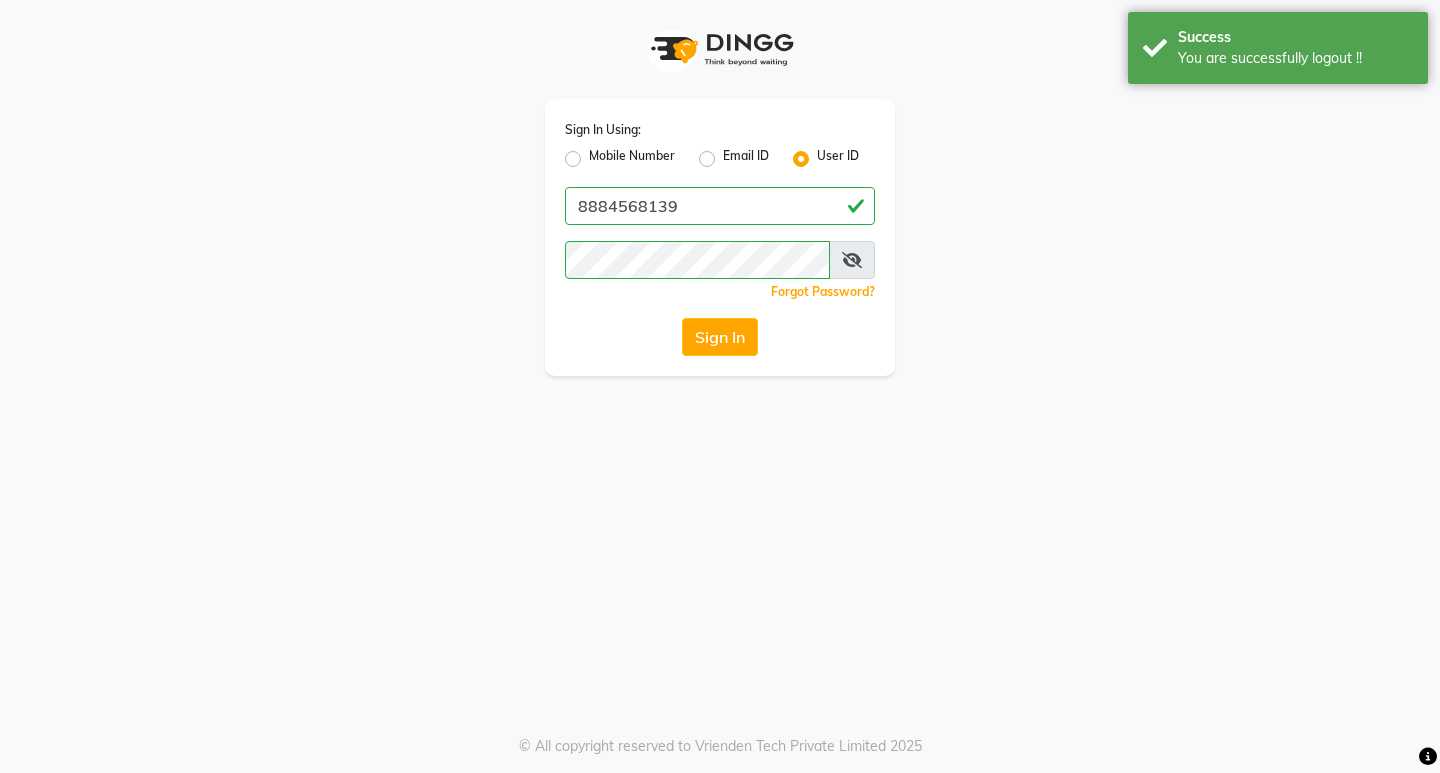 click on "Mobile Number" 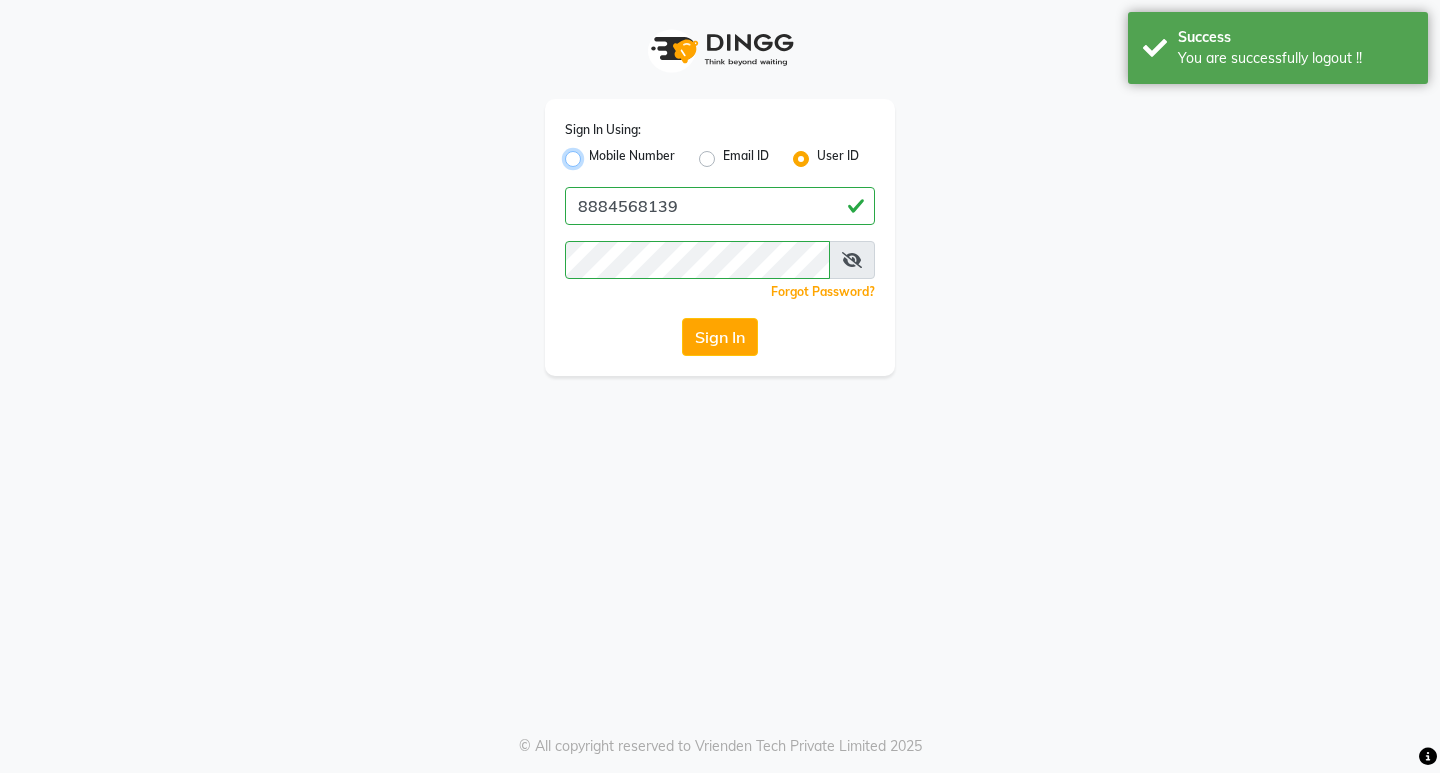 radio on "true" 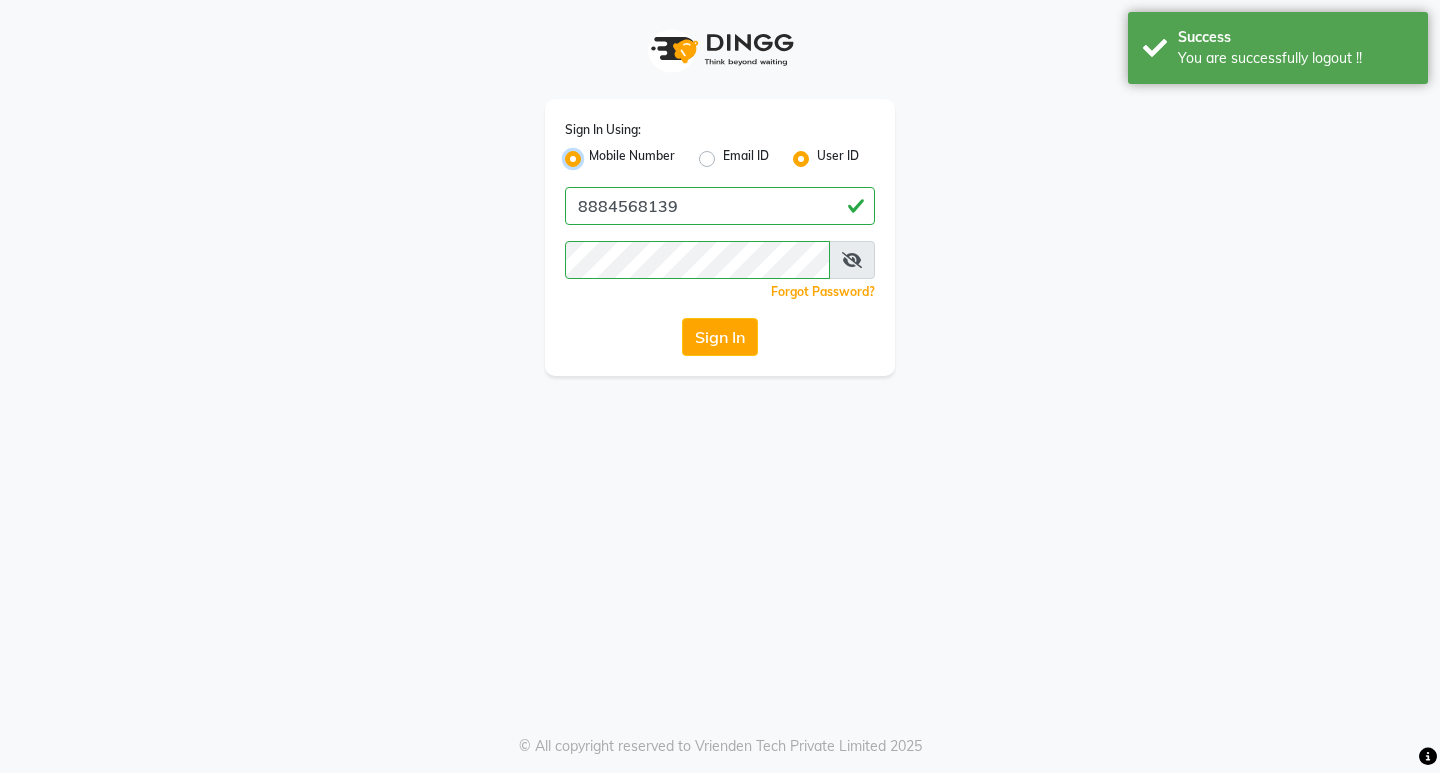 radio on "false" 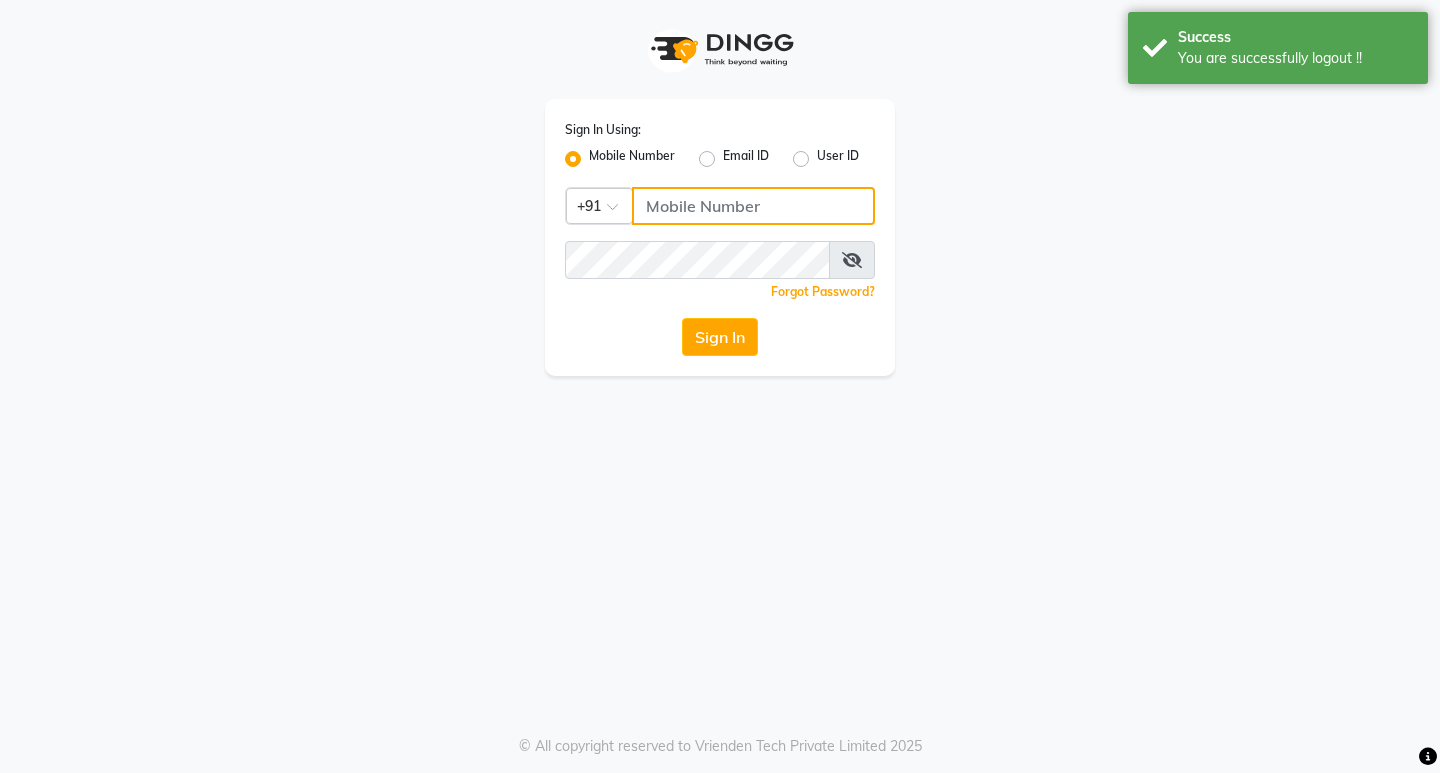 click 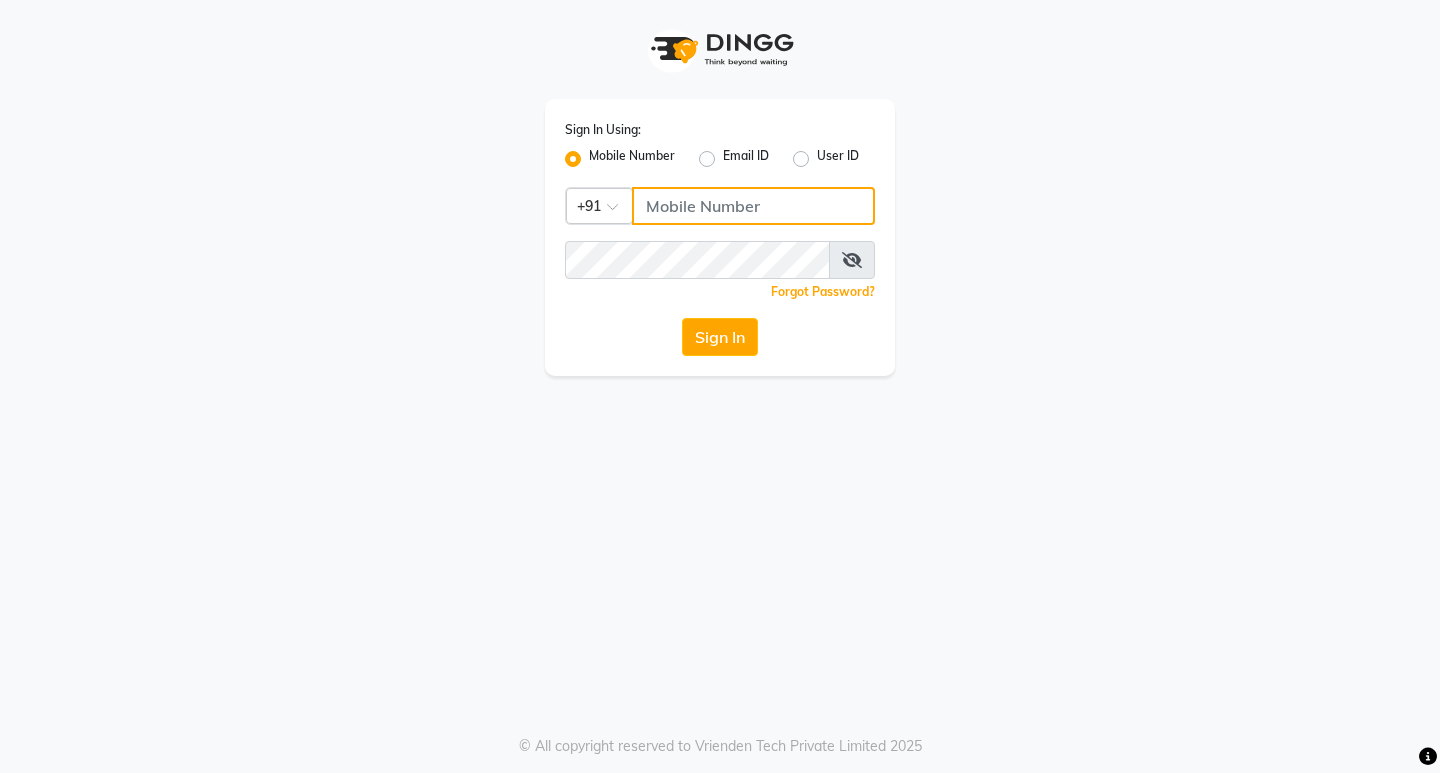 type on "8884568139" 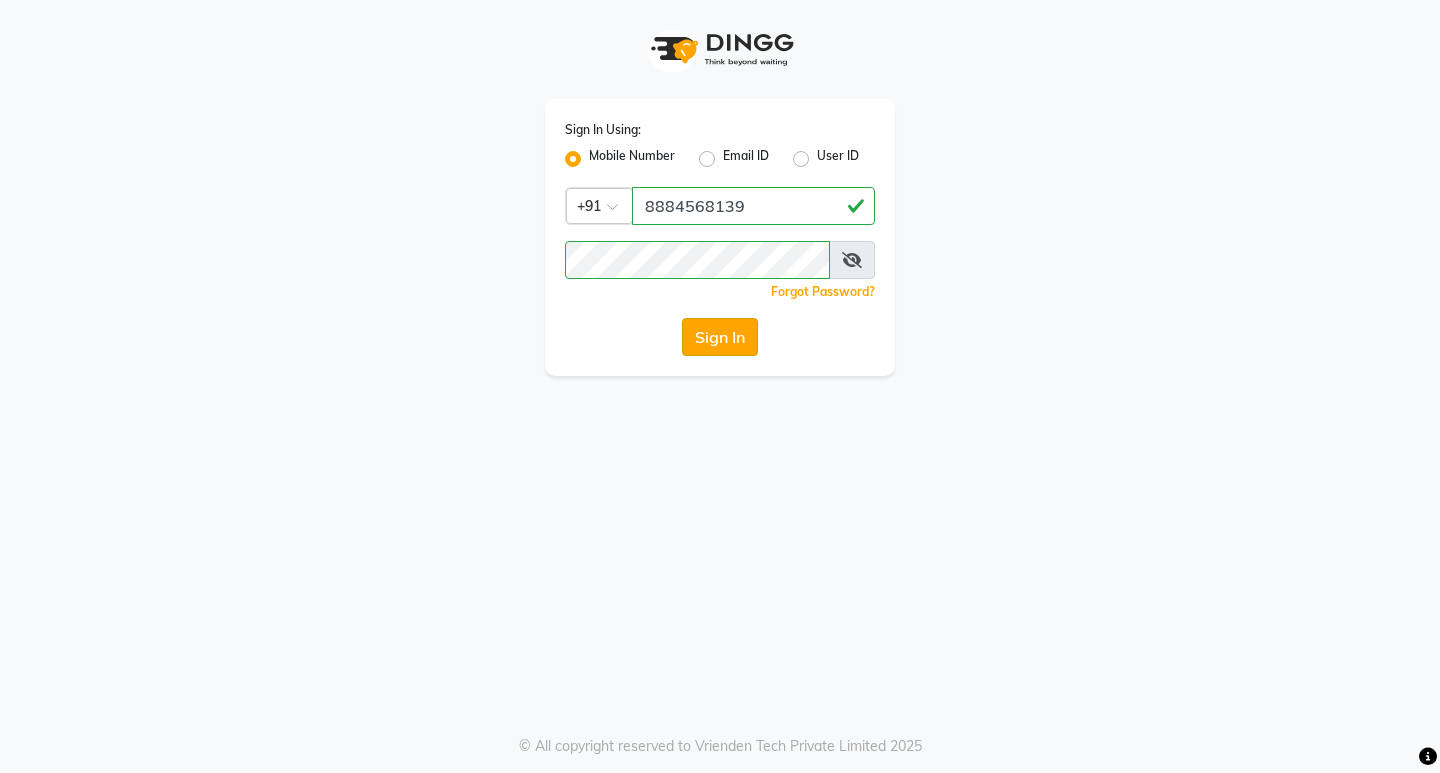 click on "Sign In" 